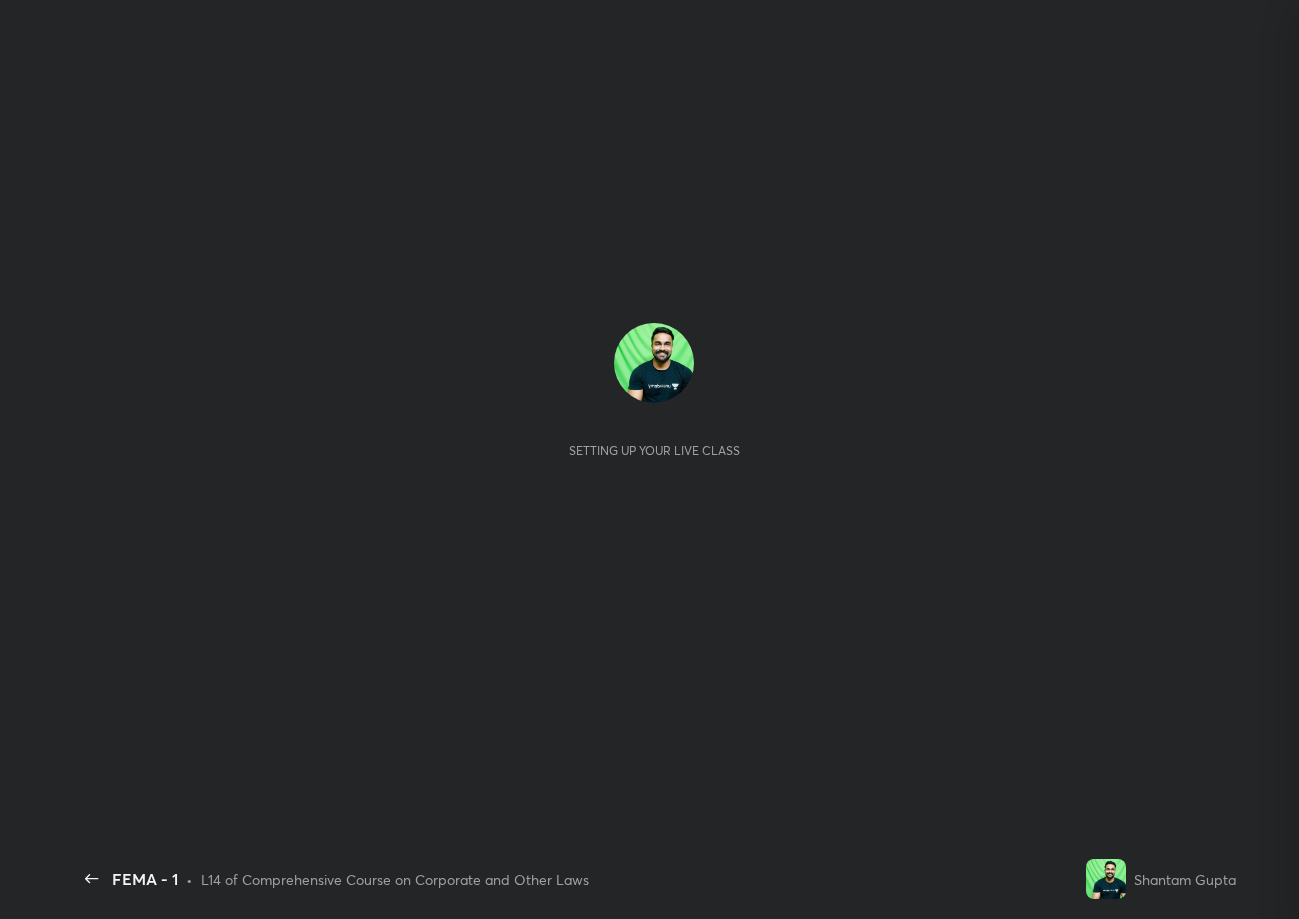 scroll, scrollTop: 0, scrollLeft: 0, axis: both 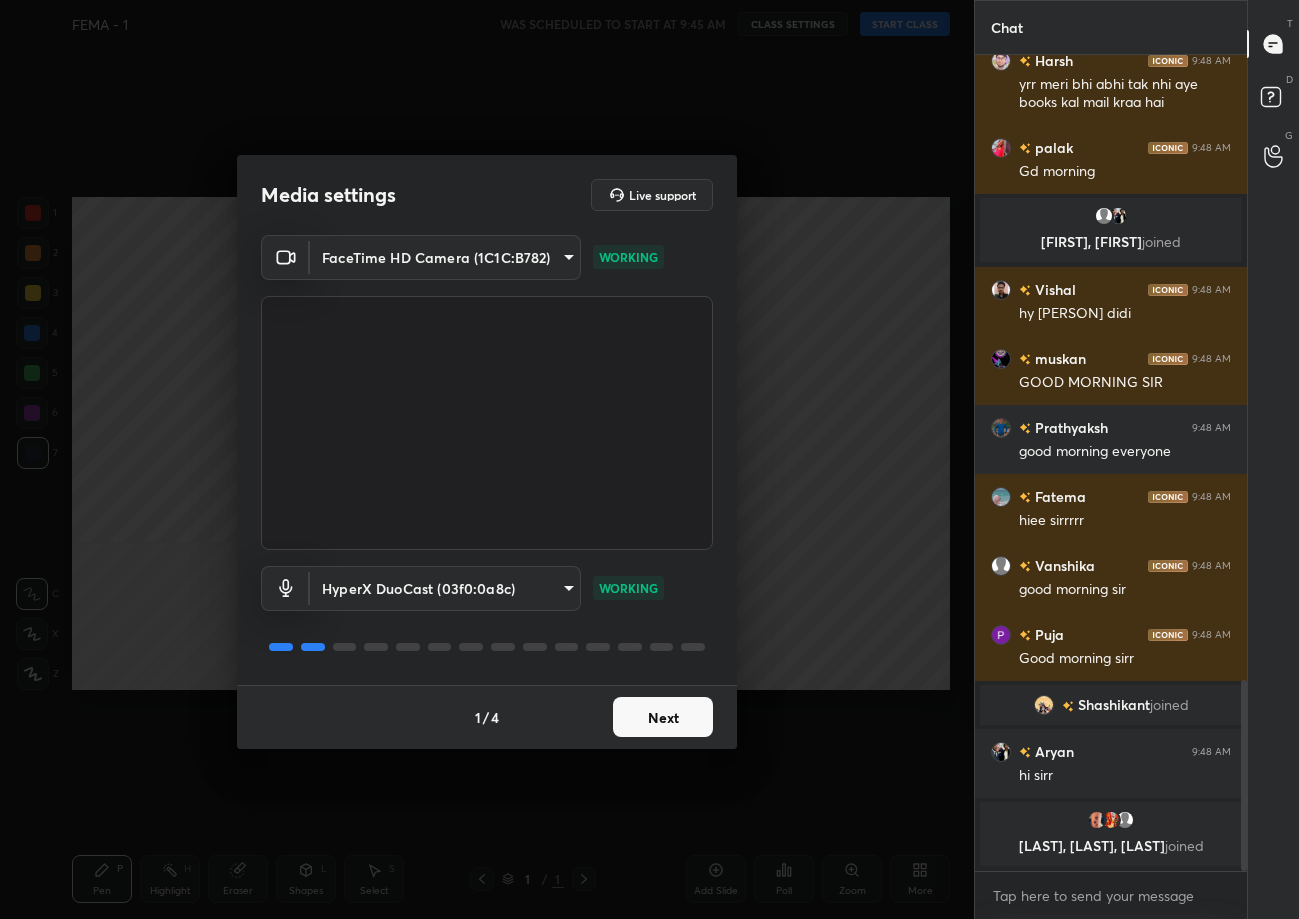 click on "Next" at bounding box center [663, 717] 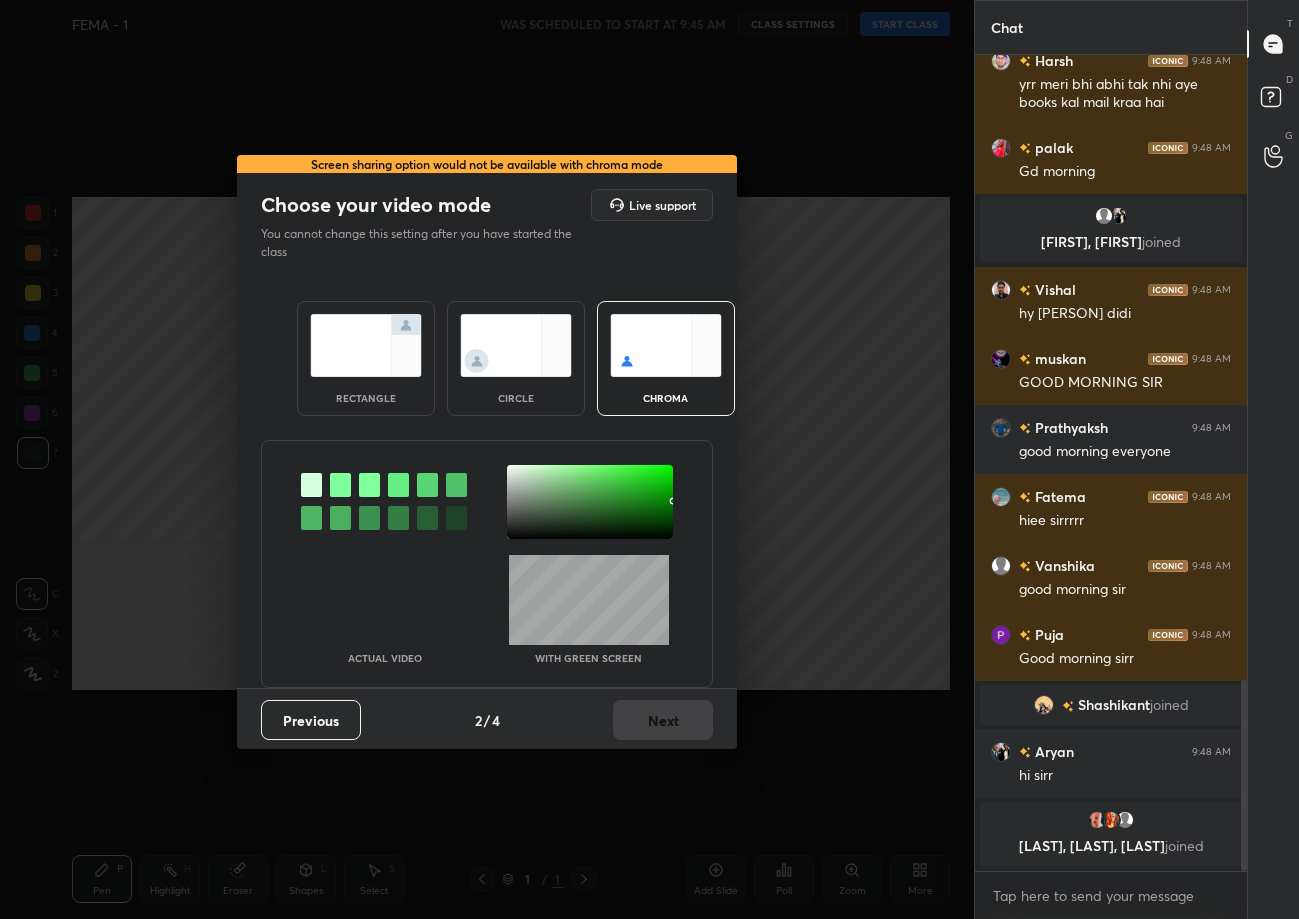 click at bounding box center (366, 345) 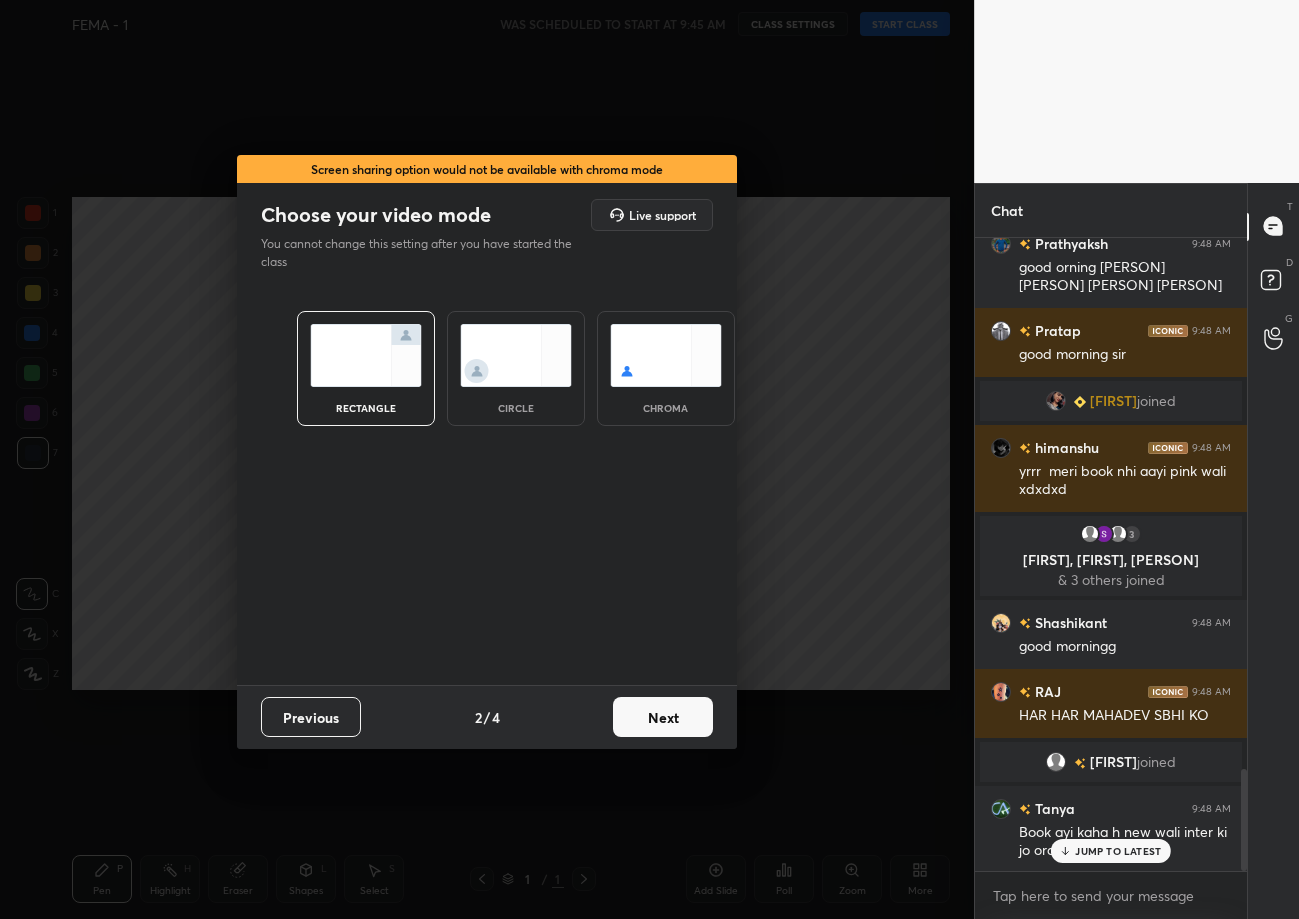 click on "Next" at bounding box center (663, 717) 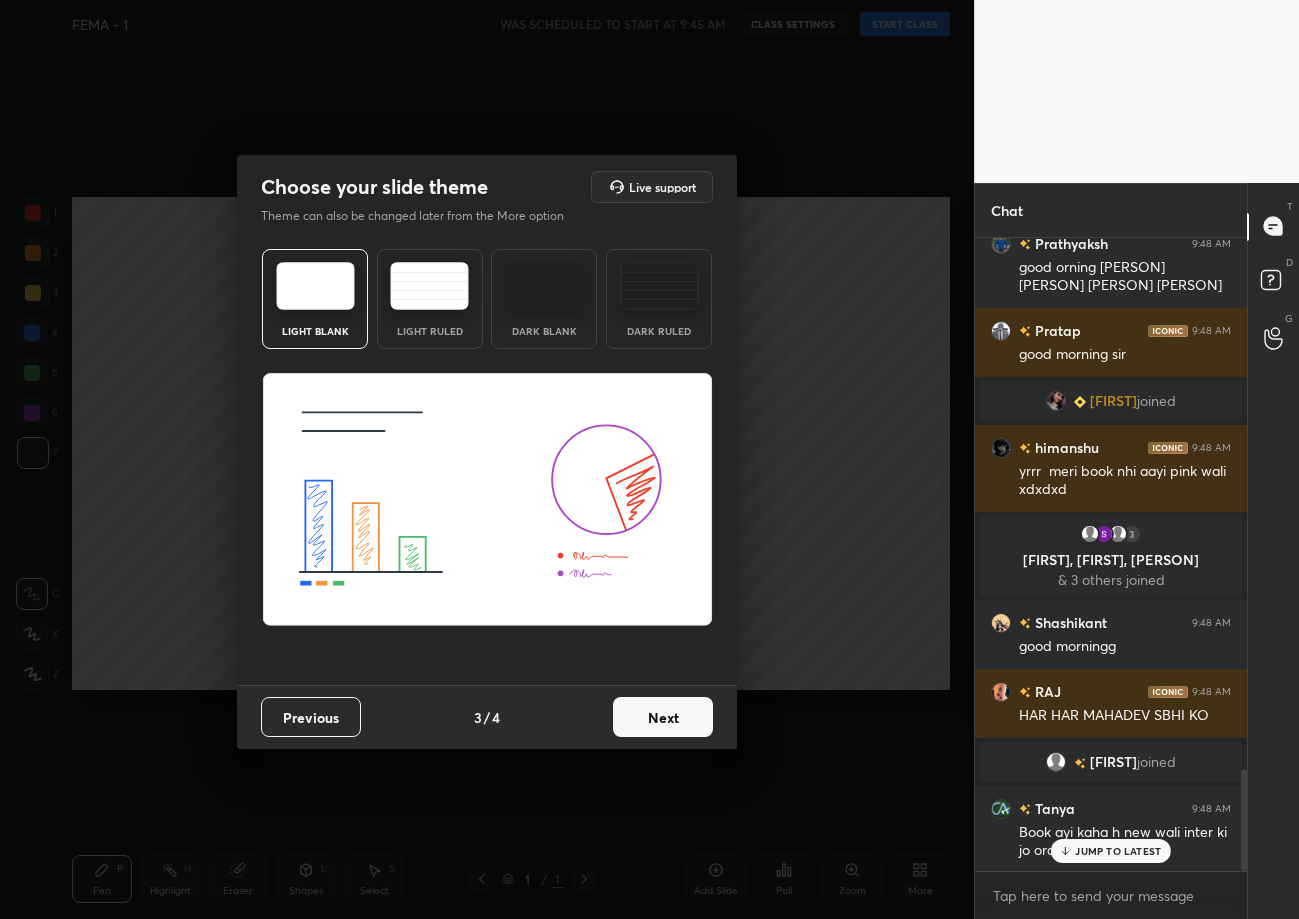 click on "Next" at bounding box center (663, 717) 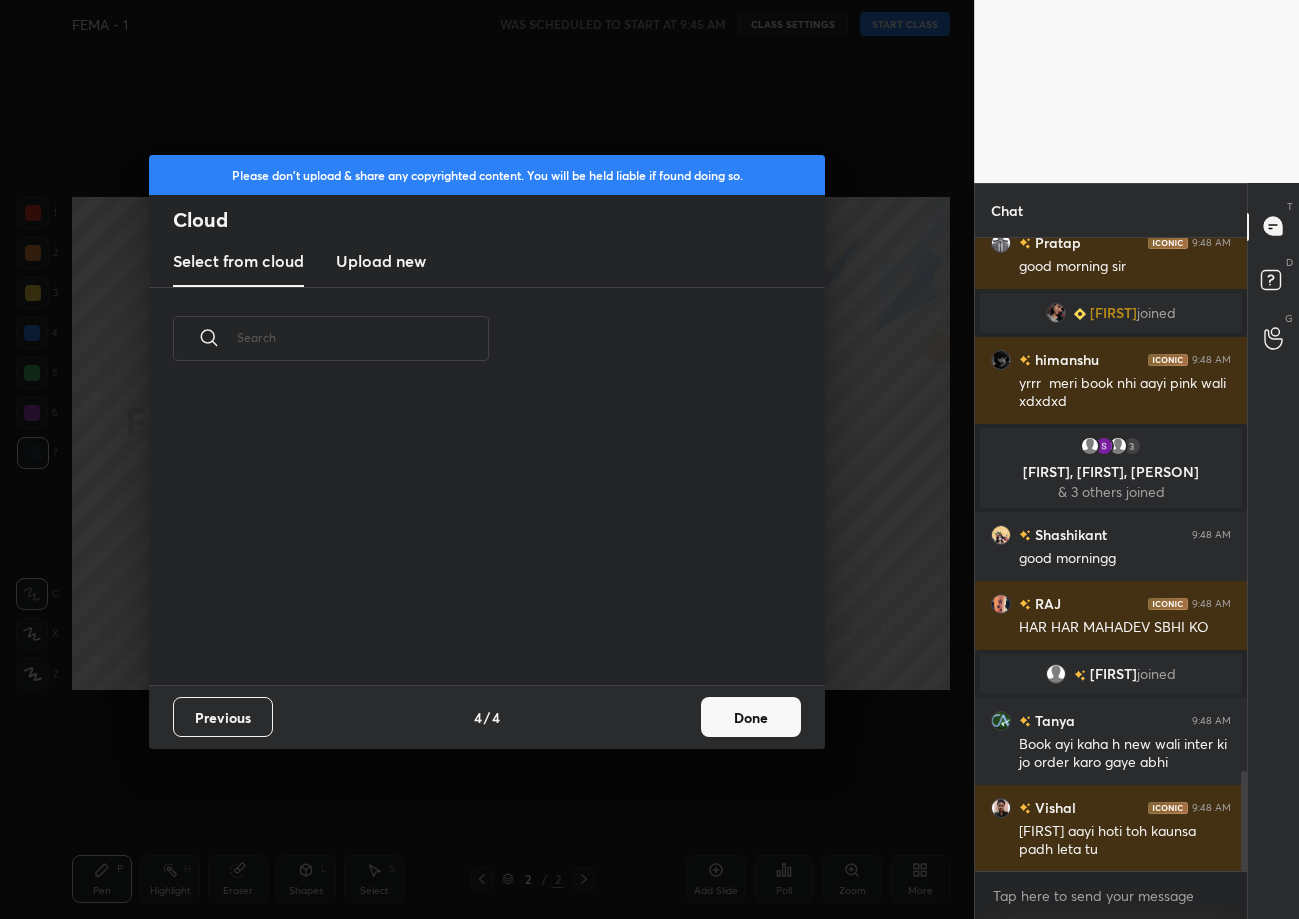 click on "Done" at bounding box center (751, 717) 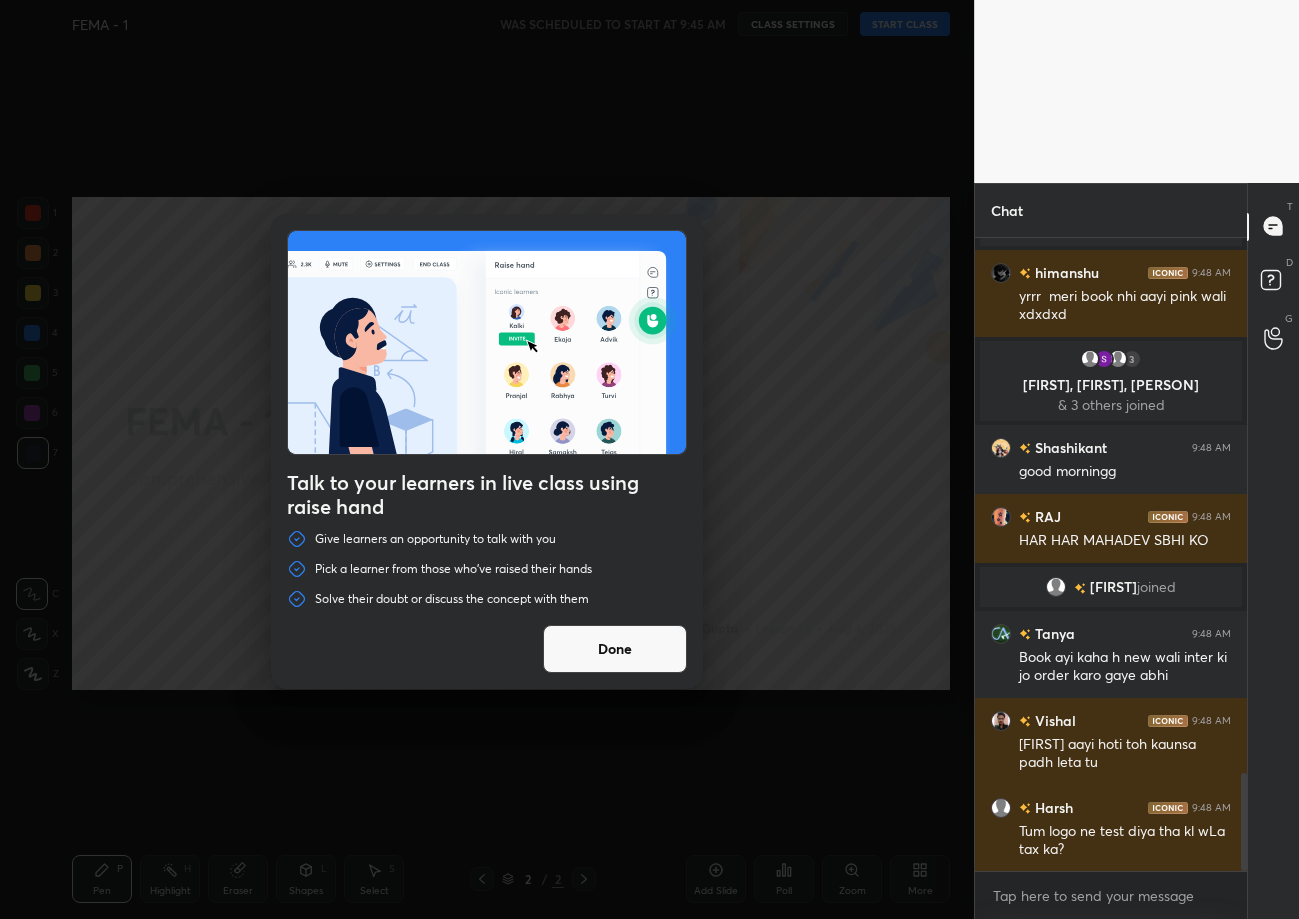 click on "Done" at bounding box center (615, 649) 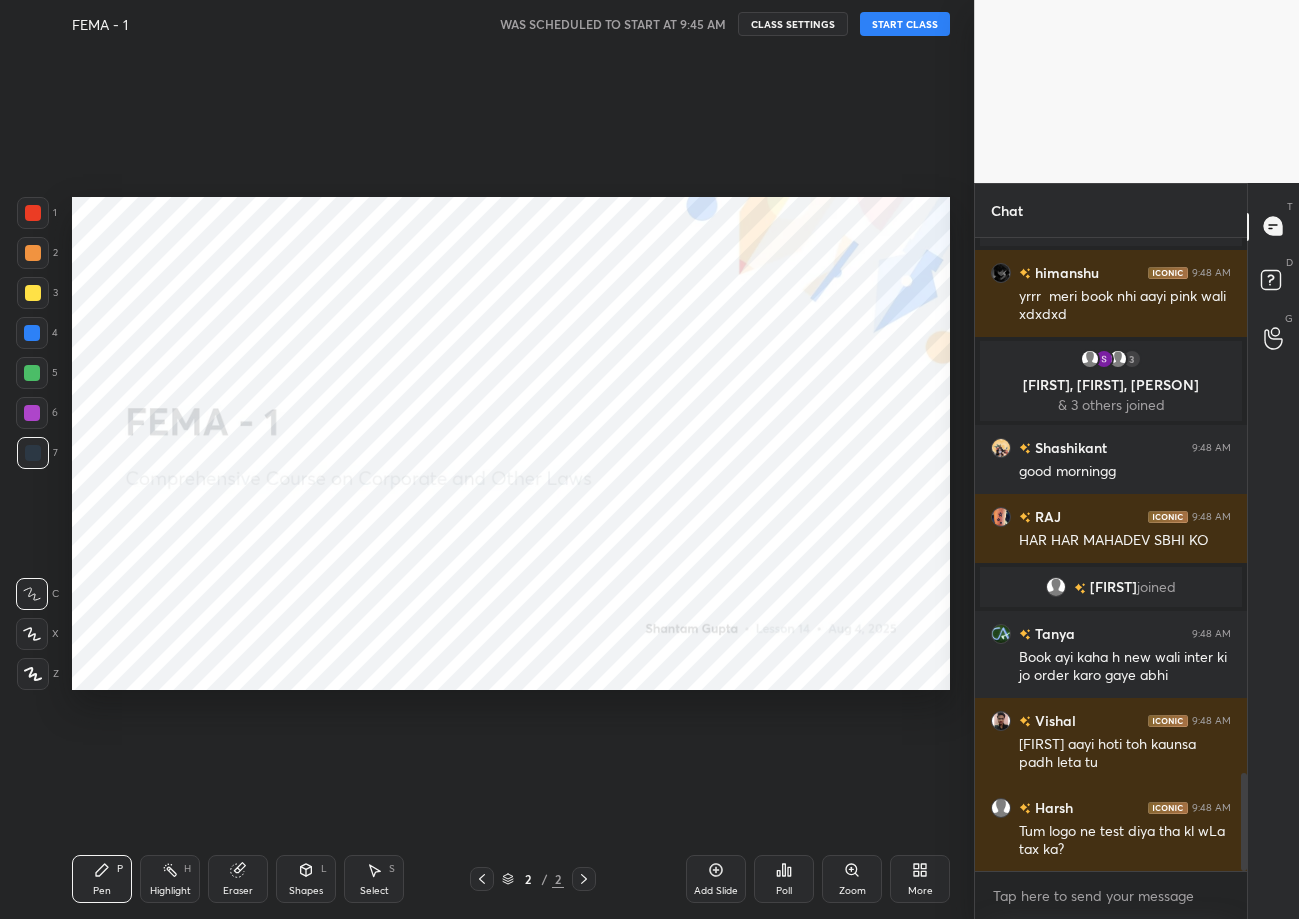 click on "START CLASS" at bounding box center (905, 24) 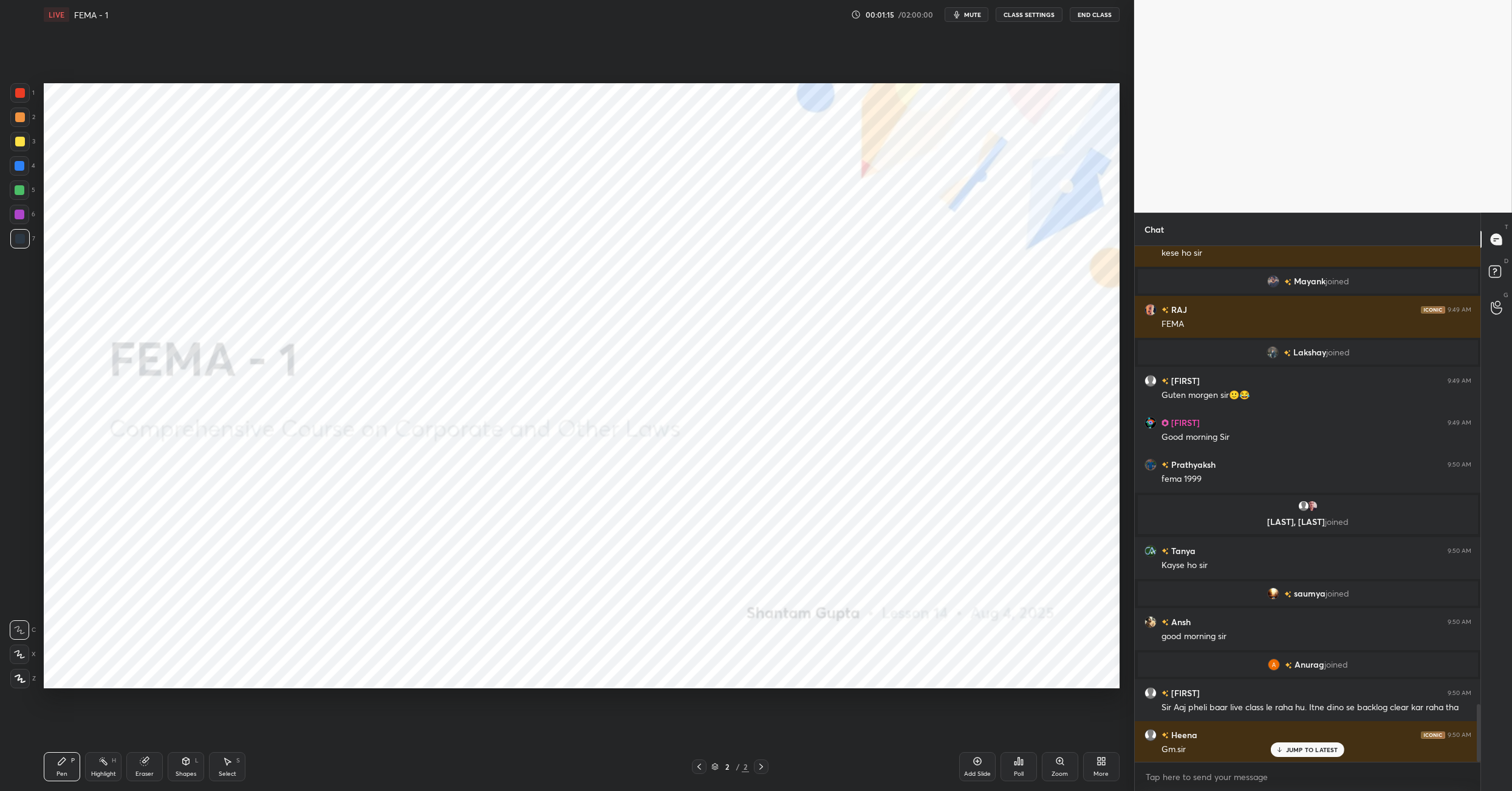 scroll, scrollTop: 4163, scrollLeft: 0, axis: vertical 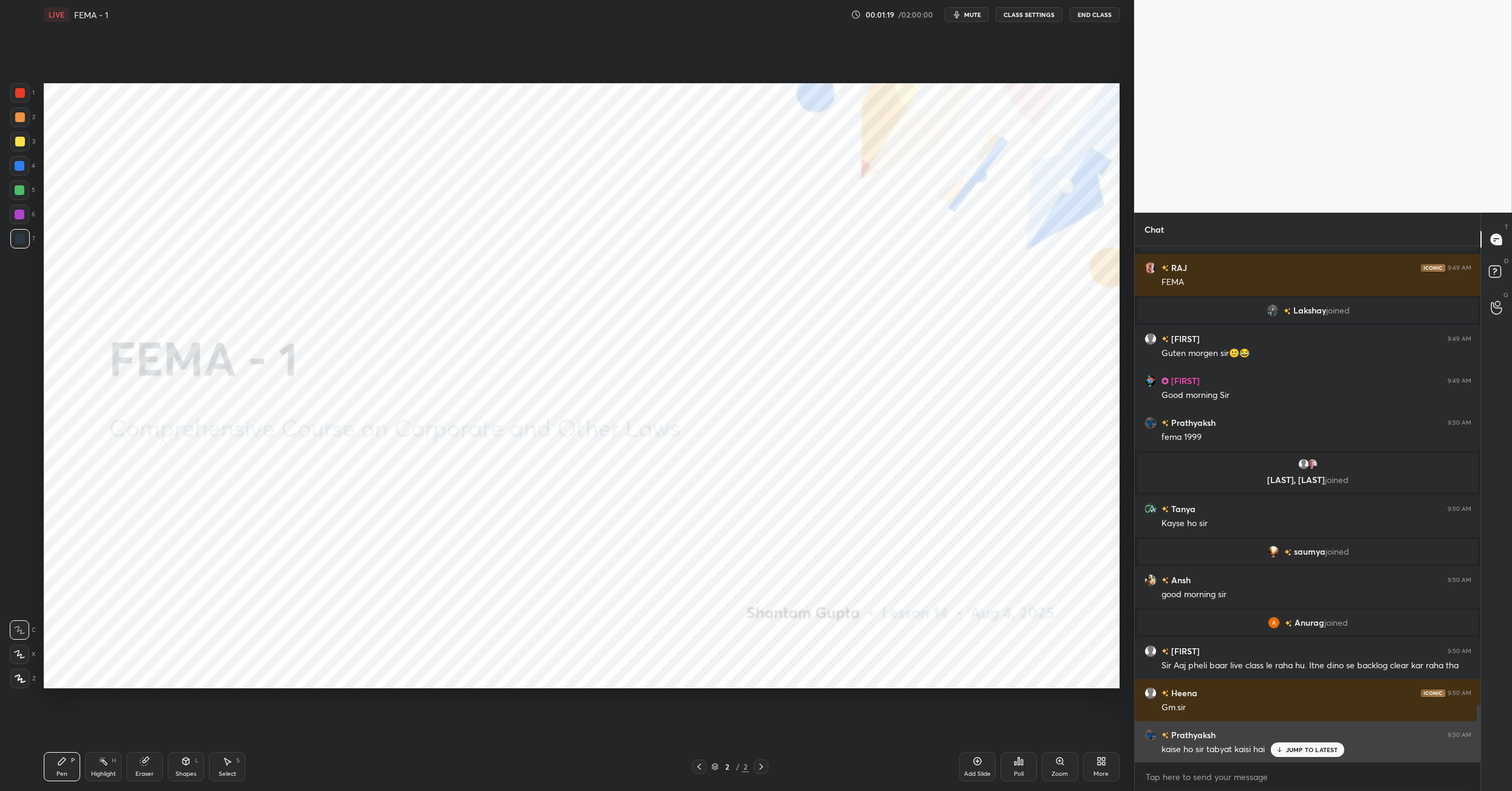 drag, startPoint x: 1289, startPoint y: 752, endPoint x: 1274, endPoint y: 759, distance: 16.553 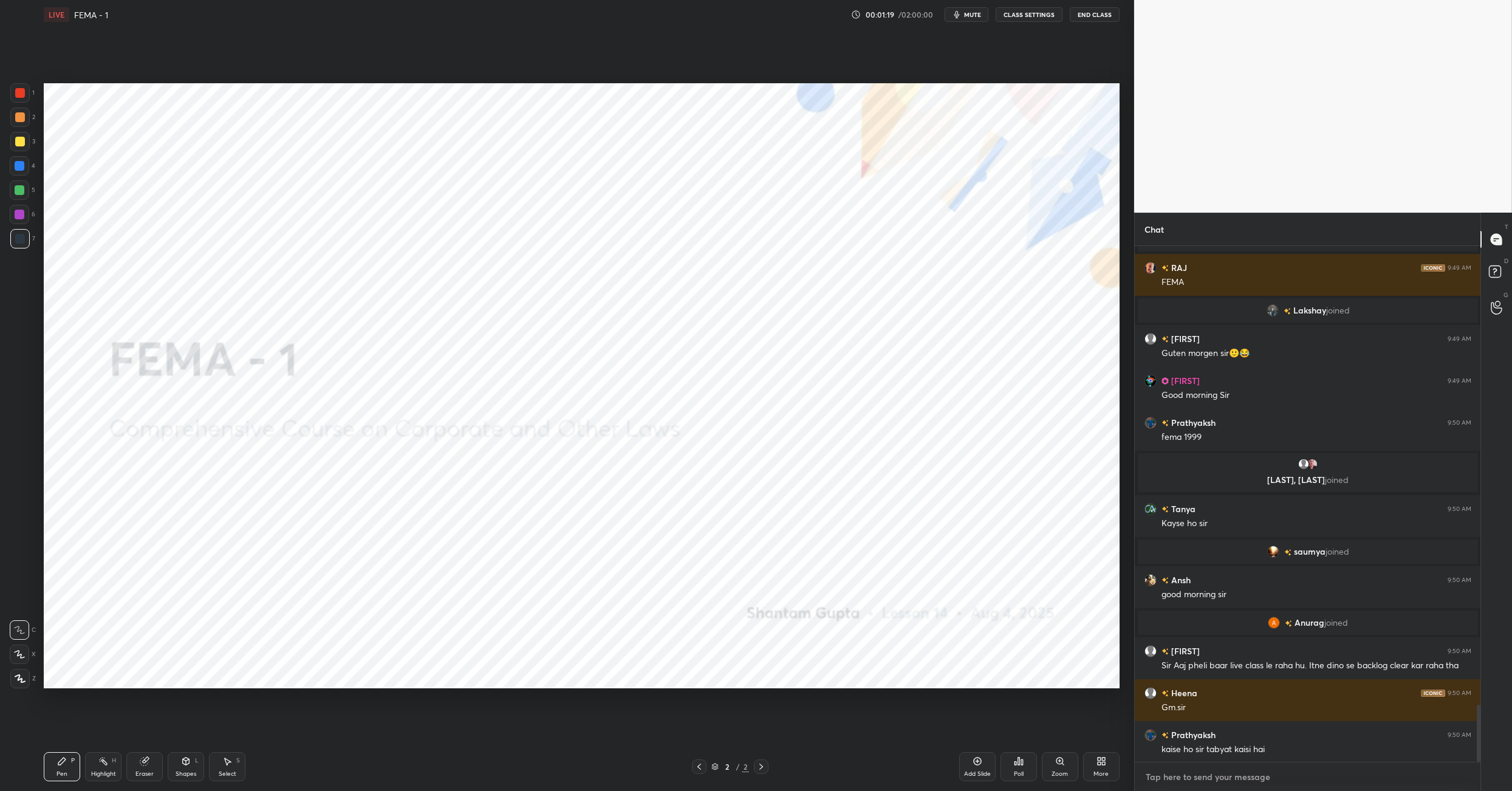 click at bounding box center (1307, 777) 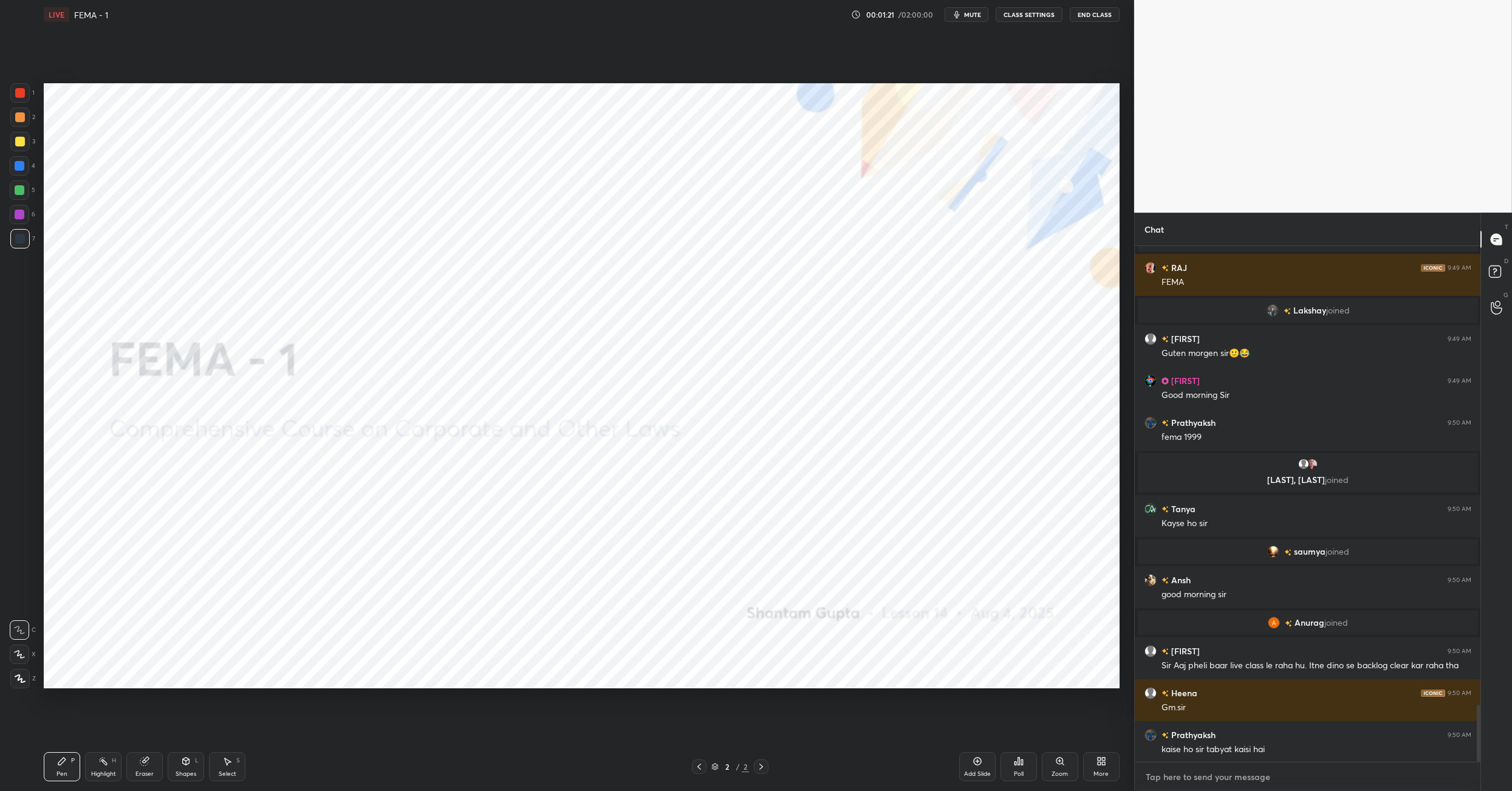 paste on "https://t.me/+ii11Q8fxJgtkN2Q9" 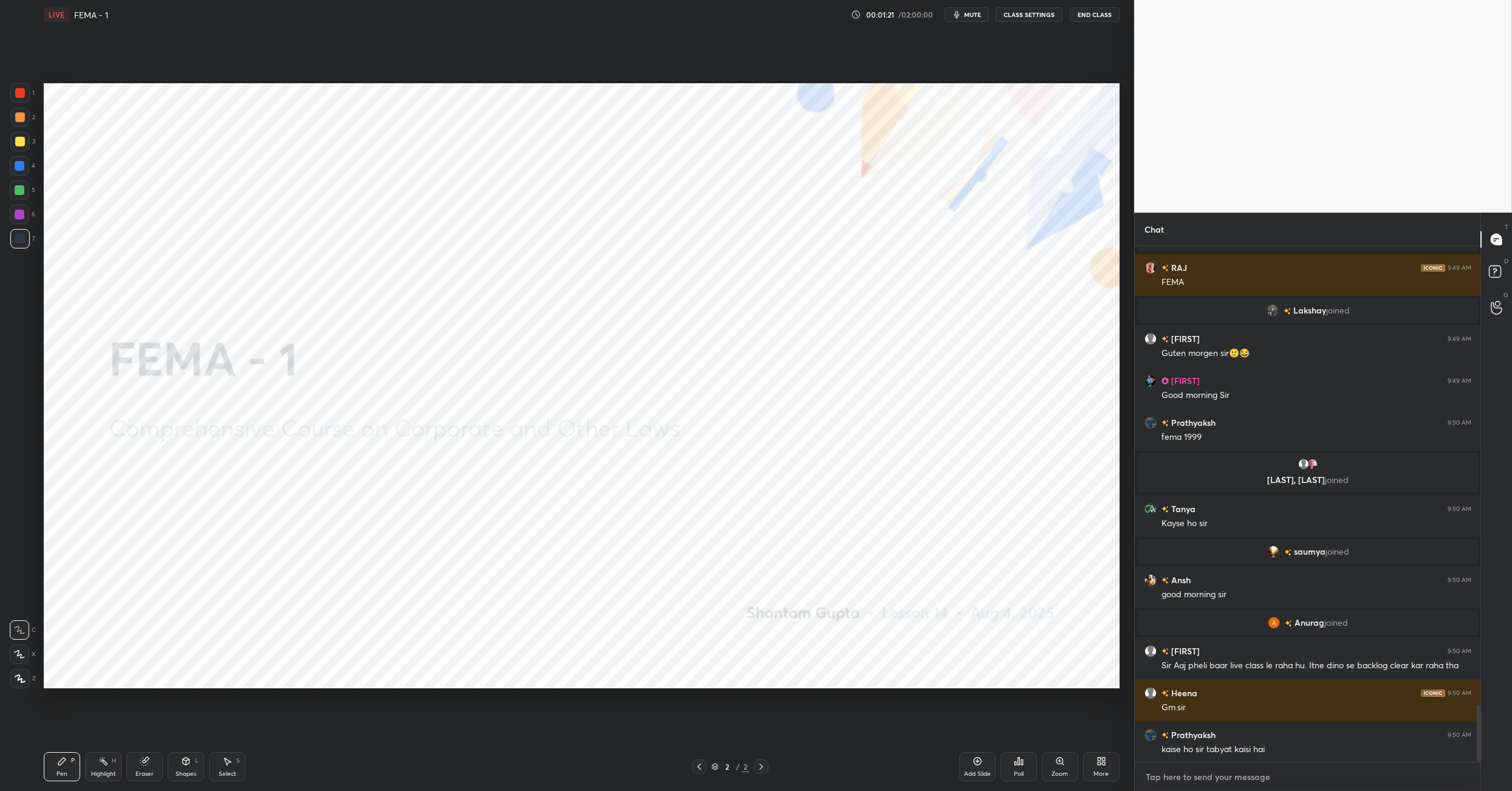 type on "https://t.me/+ii11Q8fxJgtkN2Q9" 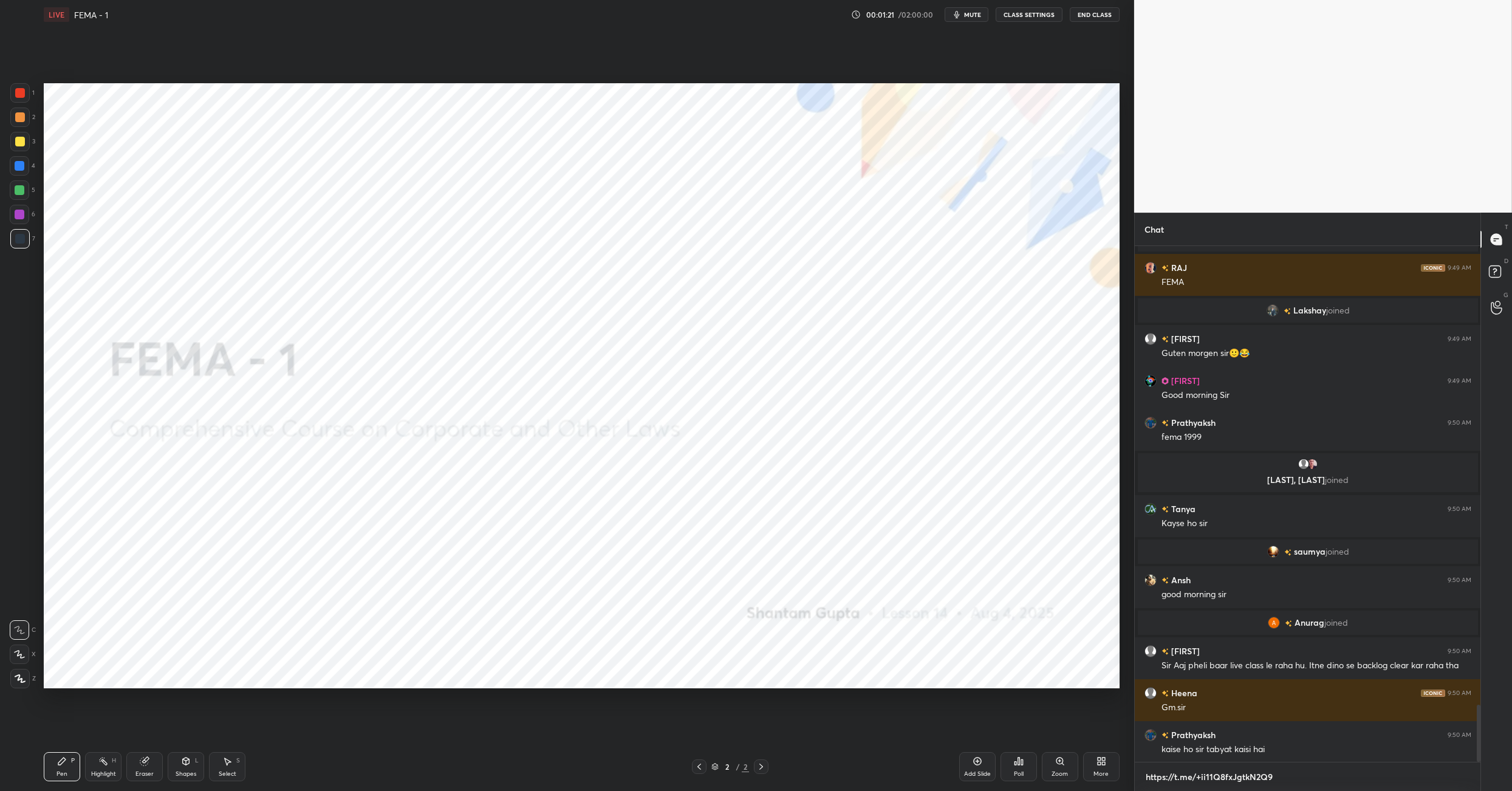 scroll, scrollTop: 509, scrollLeft: 343, axis: both 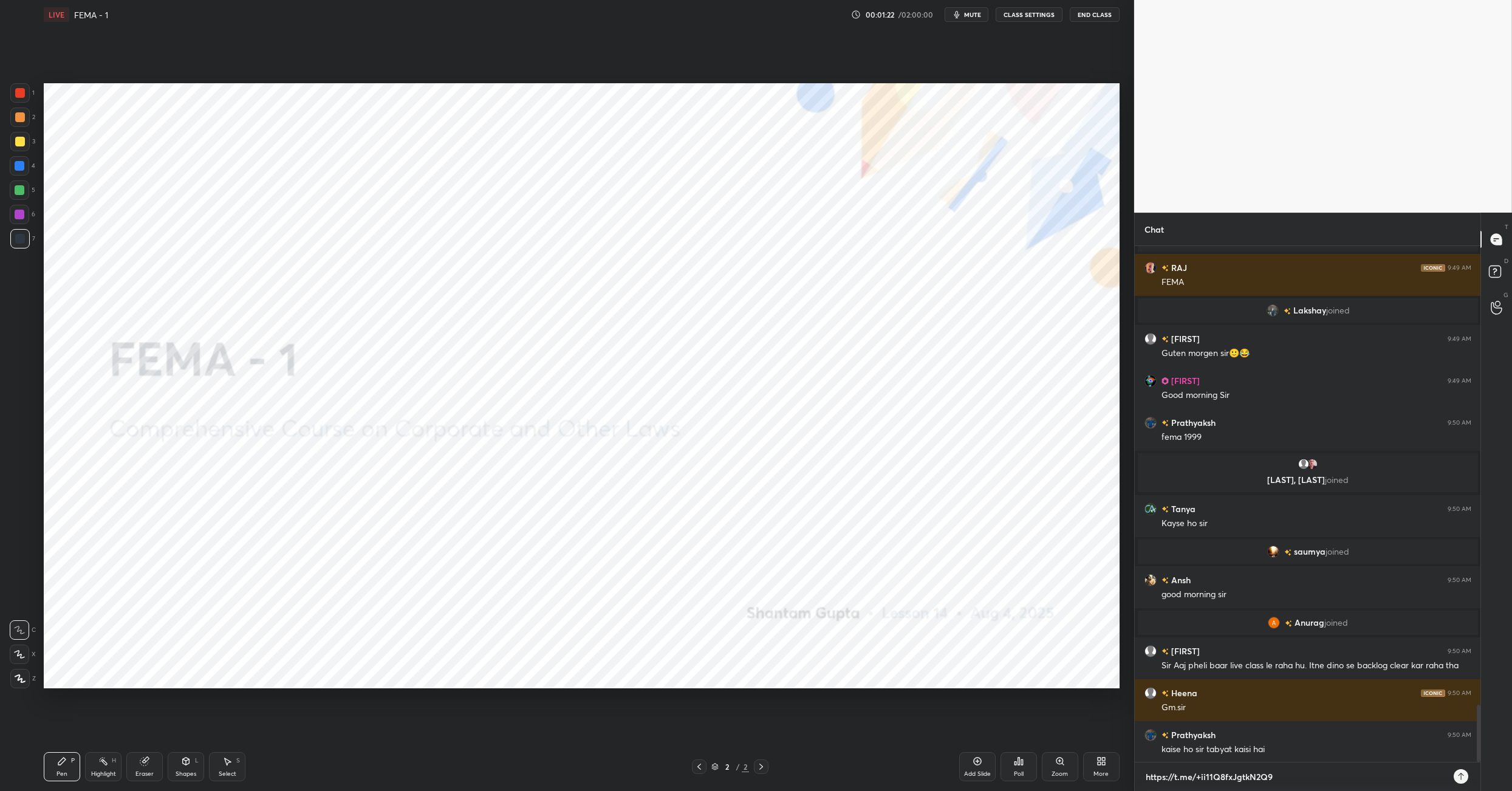 type 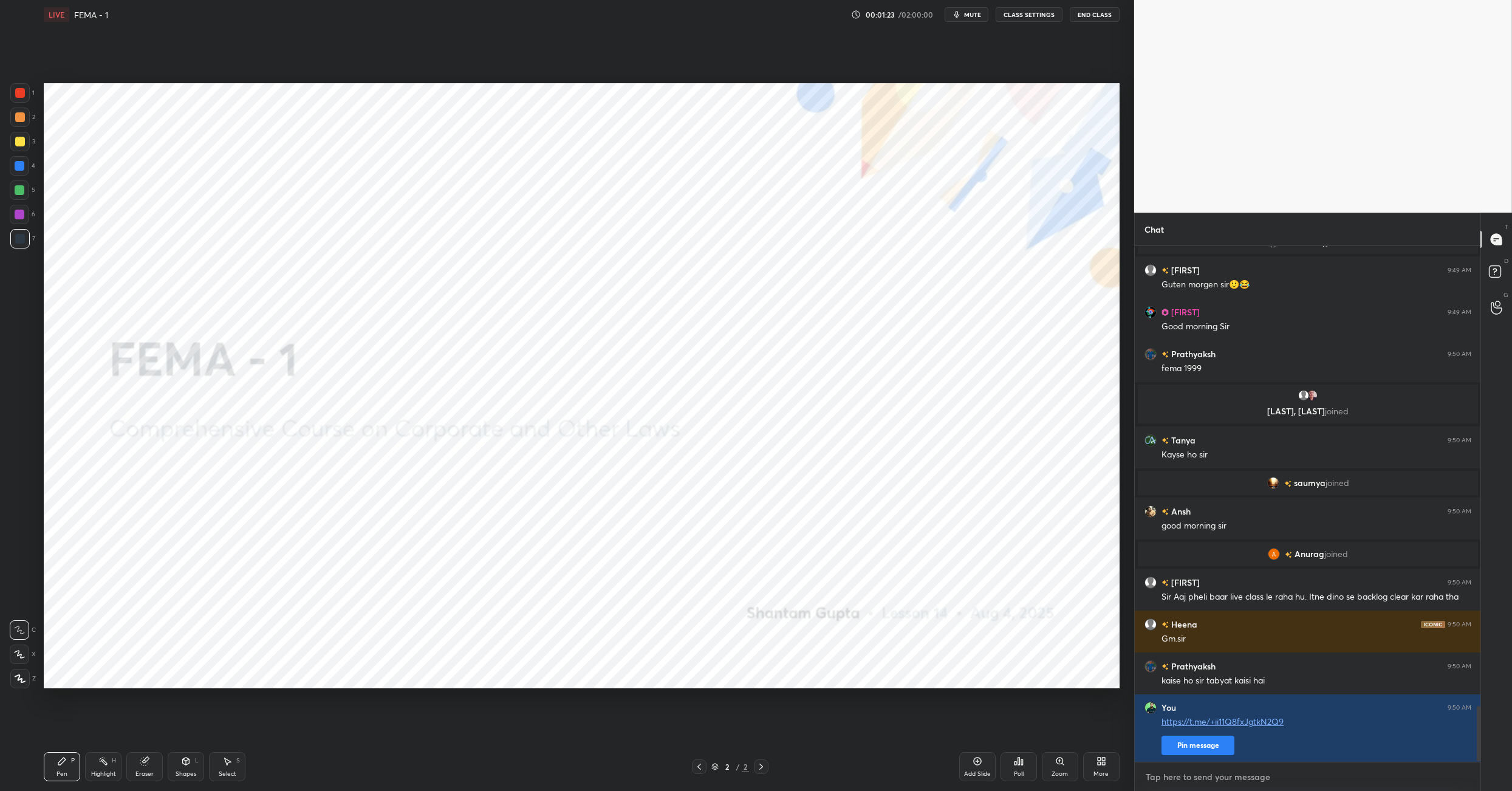 scroll, scrollTop: 4260, scrollLeft: 0, axis: vertical 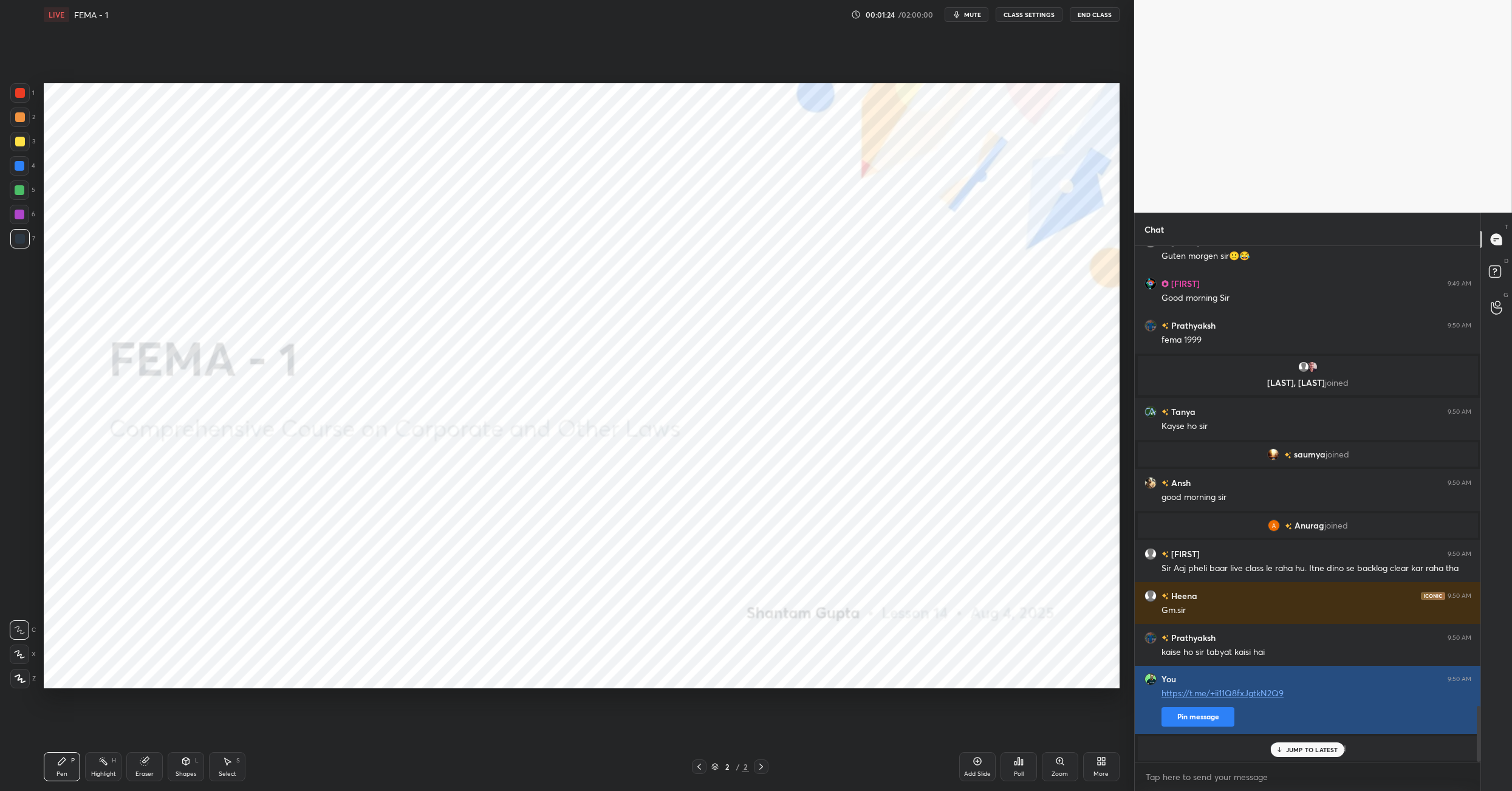 click on "Pin message" at bounding box center [1198, 717] 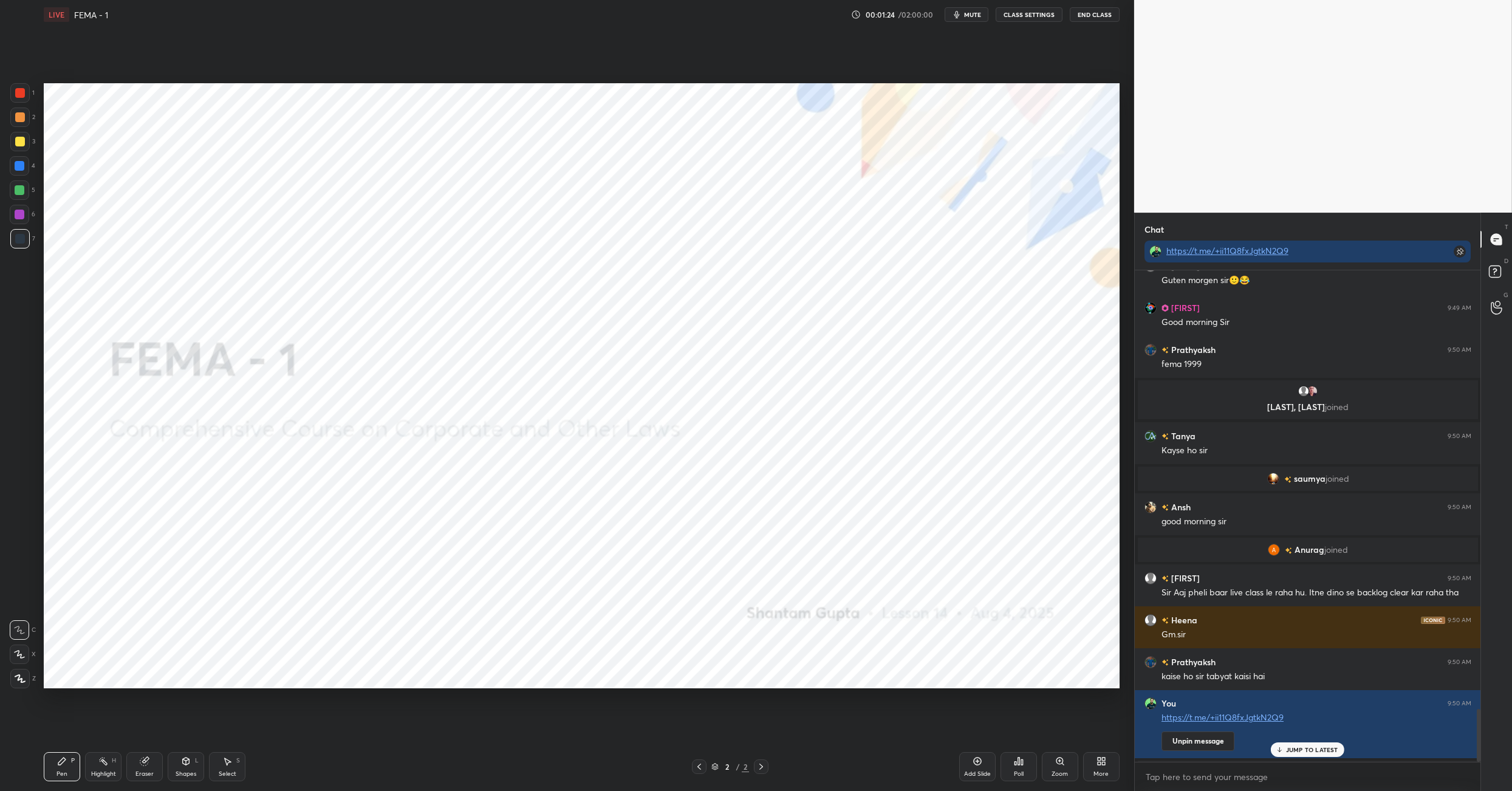 scroll, scrollTop: 488, scrollLeft: 343, axis: both 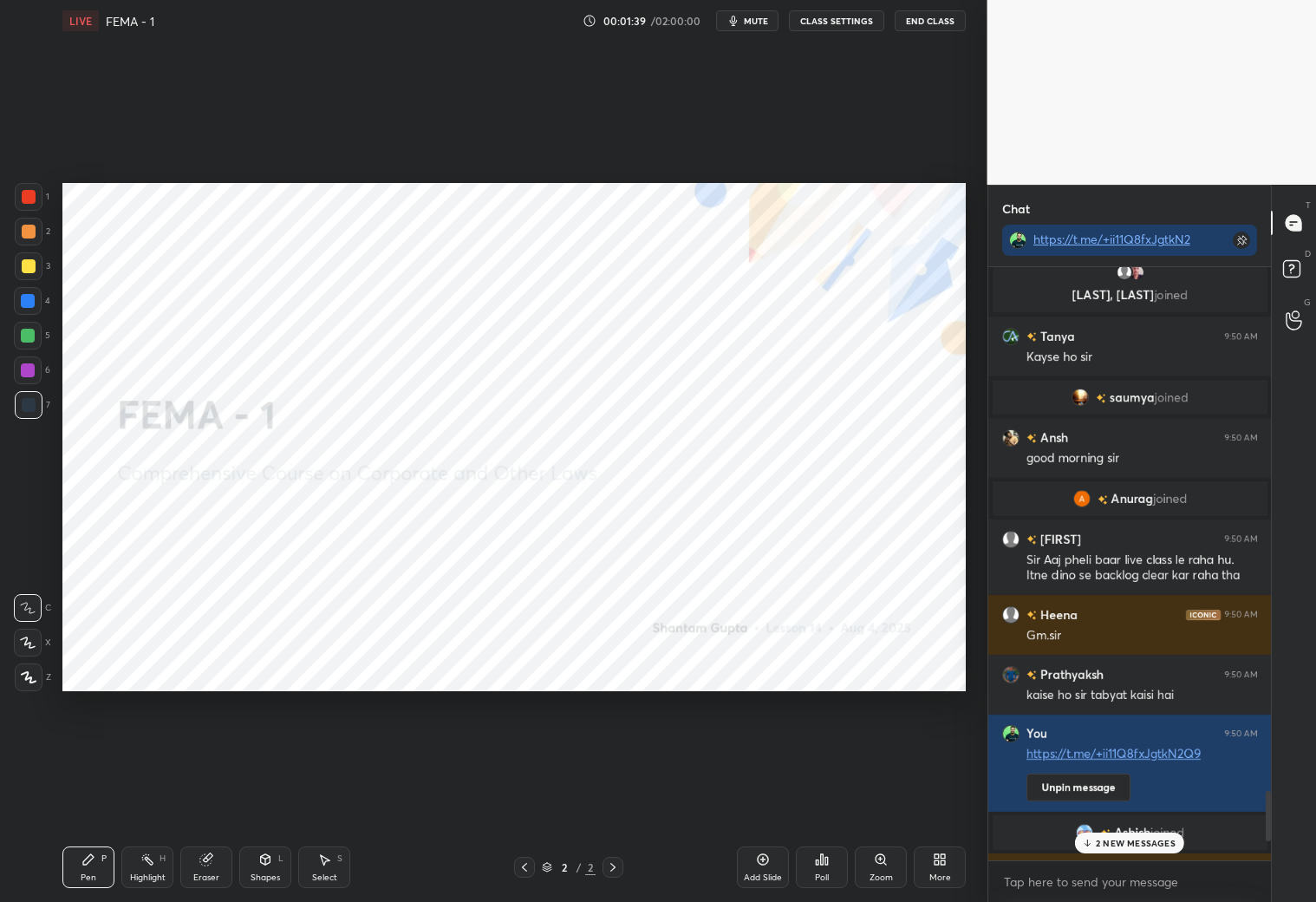 click on "2 NEW MESSAGES" at bounding box center (1136, 843) 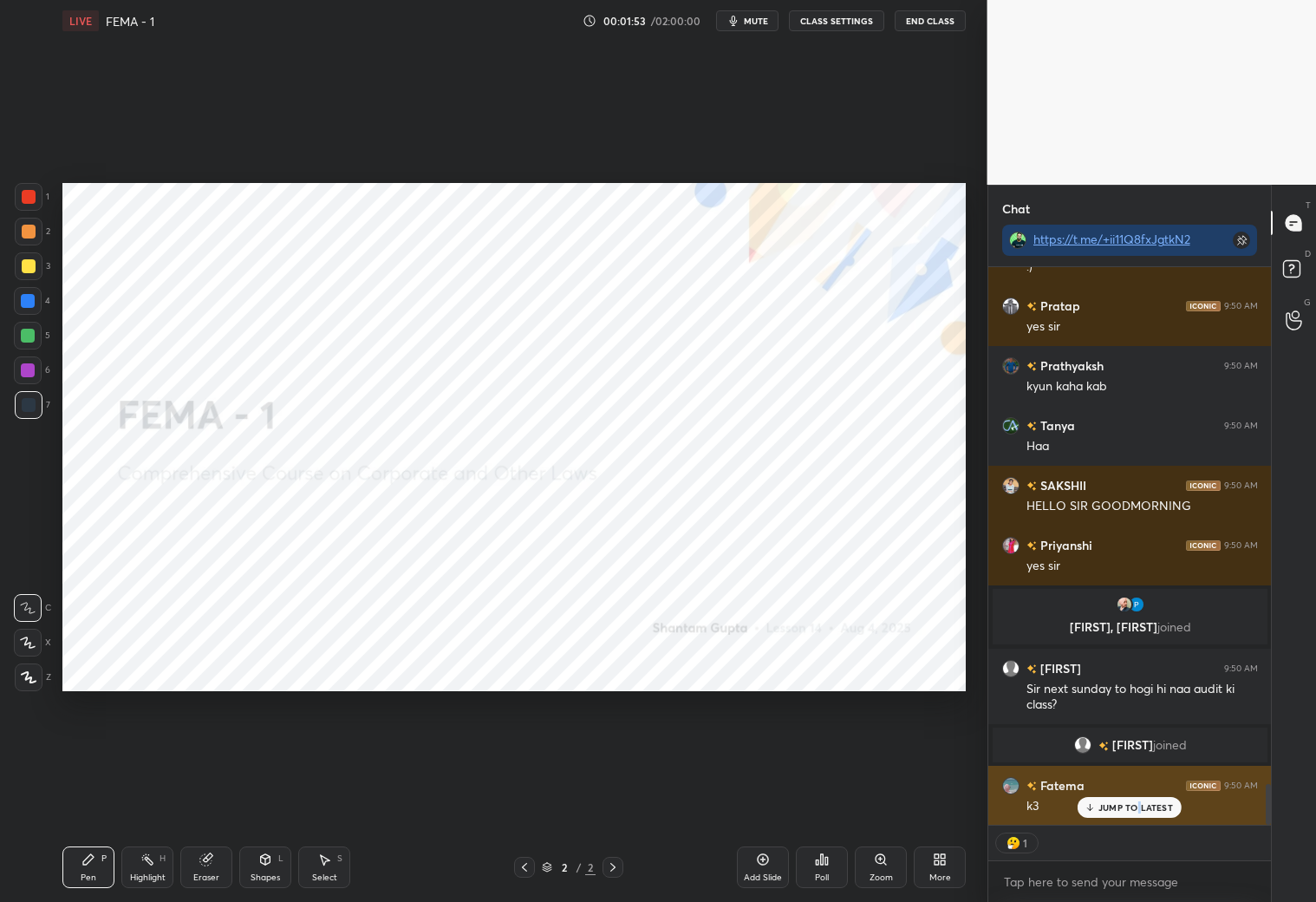 click on "JUMP TO LATEST" at bounding box center [1136, 807] 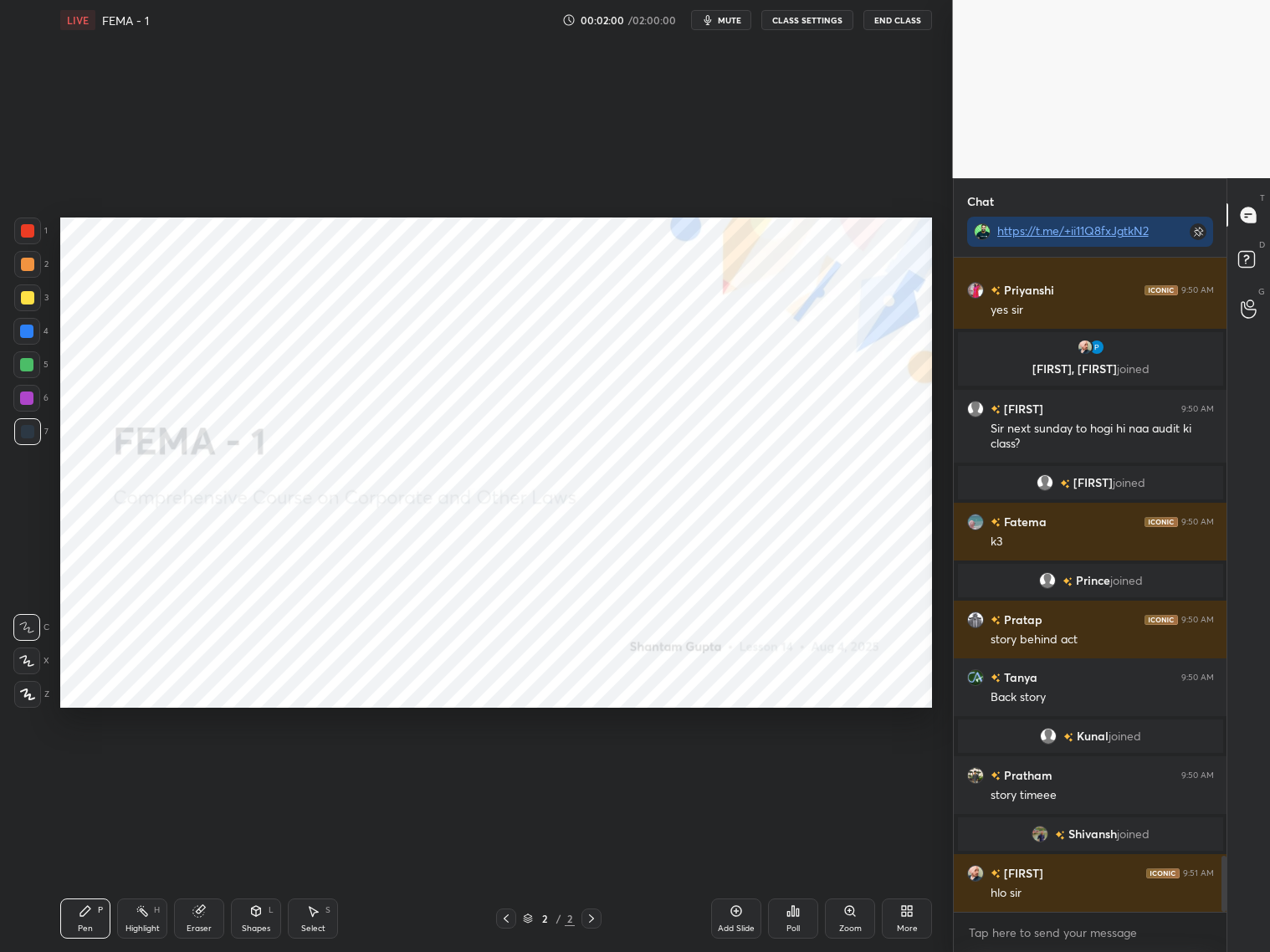 click on "Add Slide" at bounding box center (736, 919) 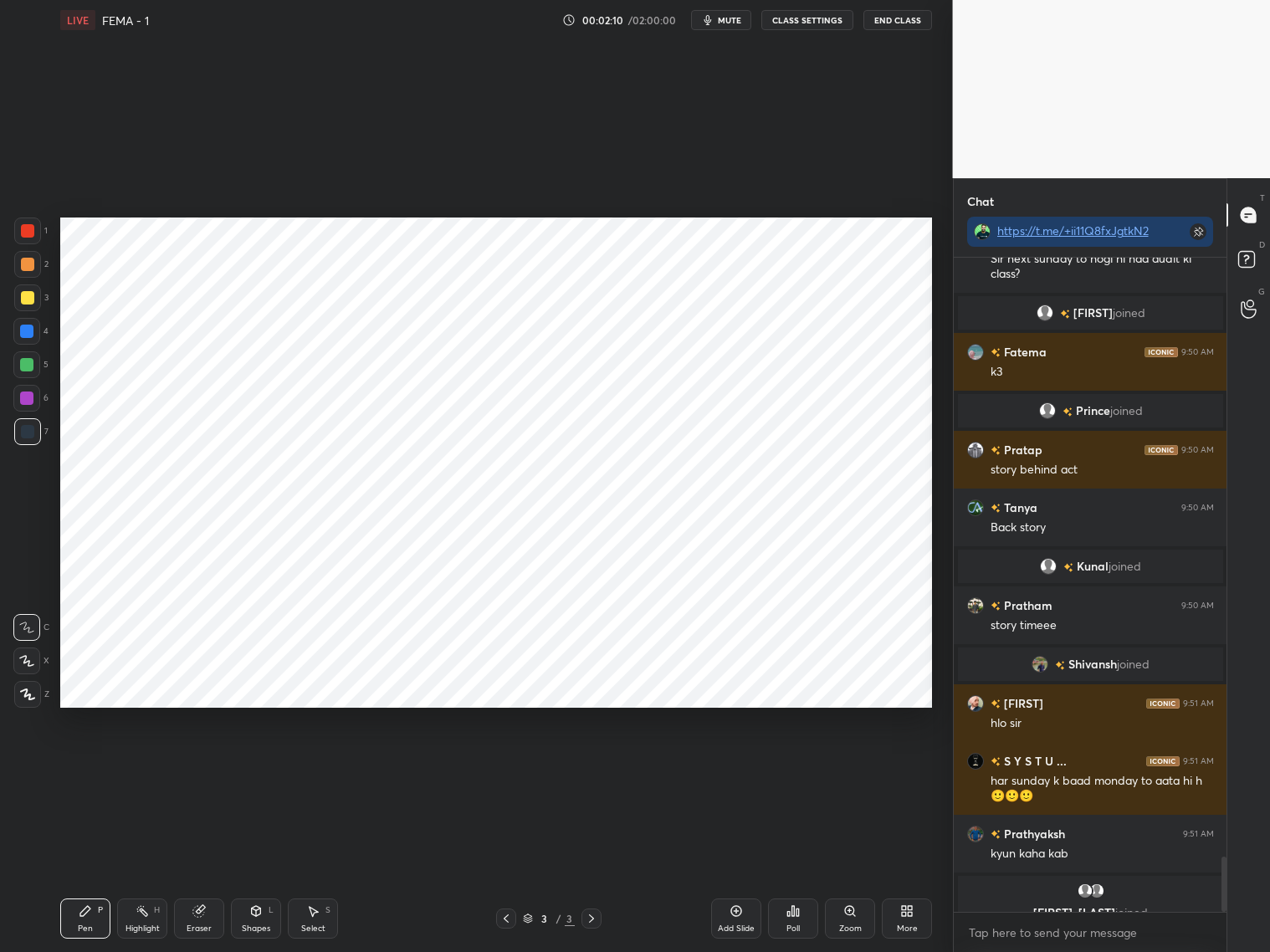 click on "Eraser" at bounding box center (199, 929) 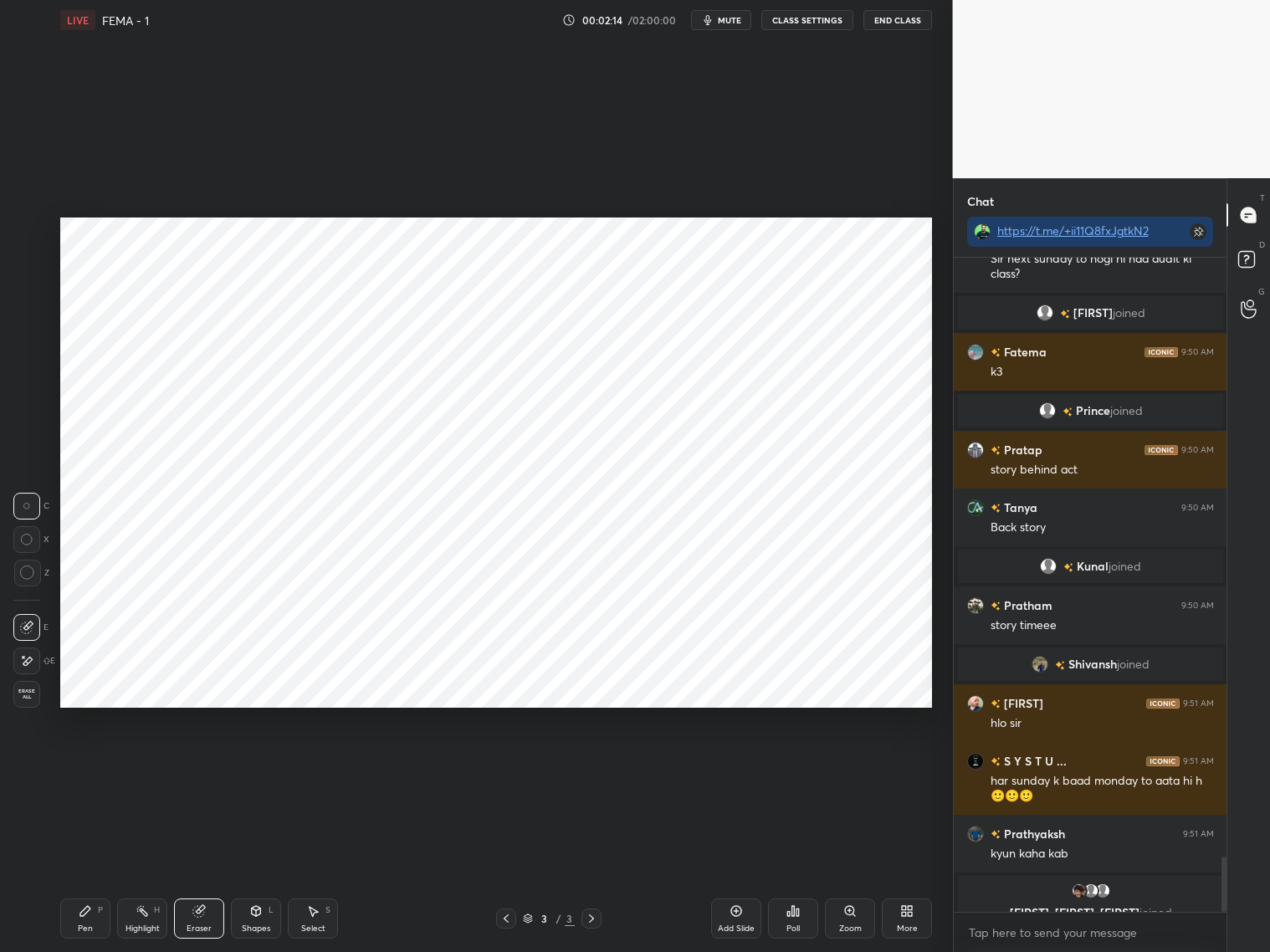 click on "Pen P" at bounding box center (85, 919) 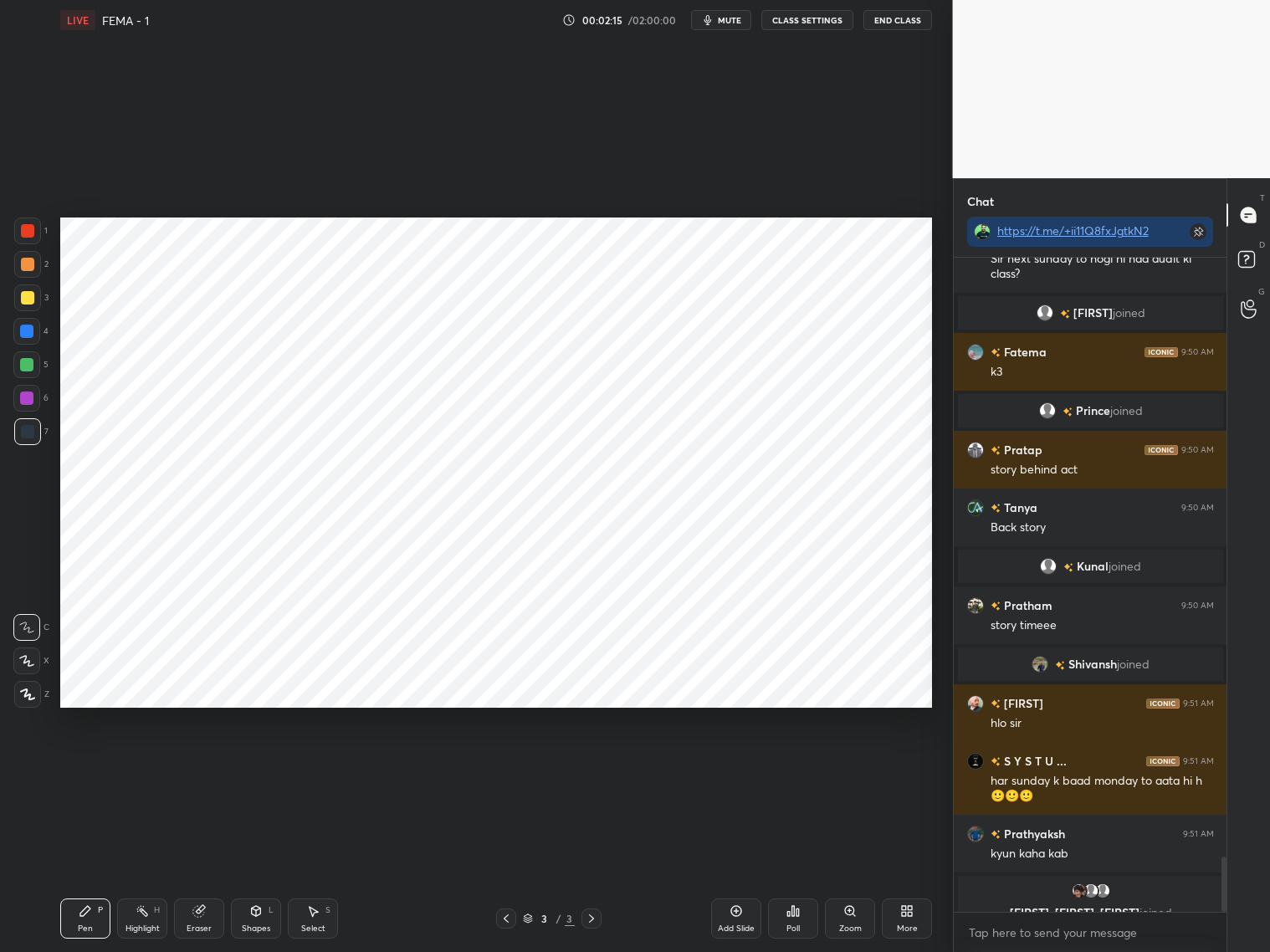 click at bounding box center (27, 661) 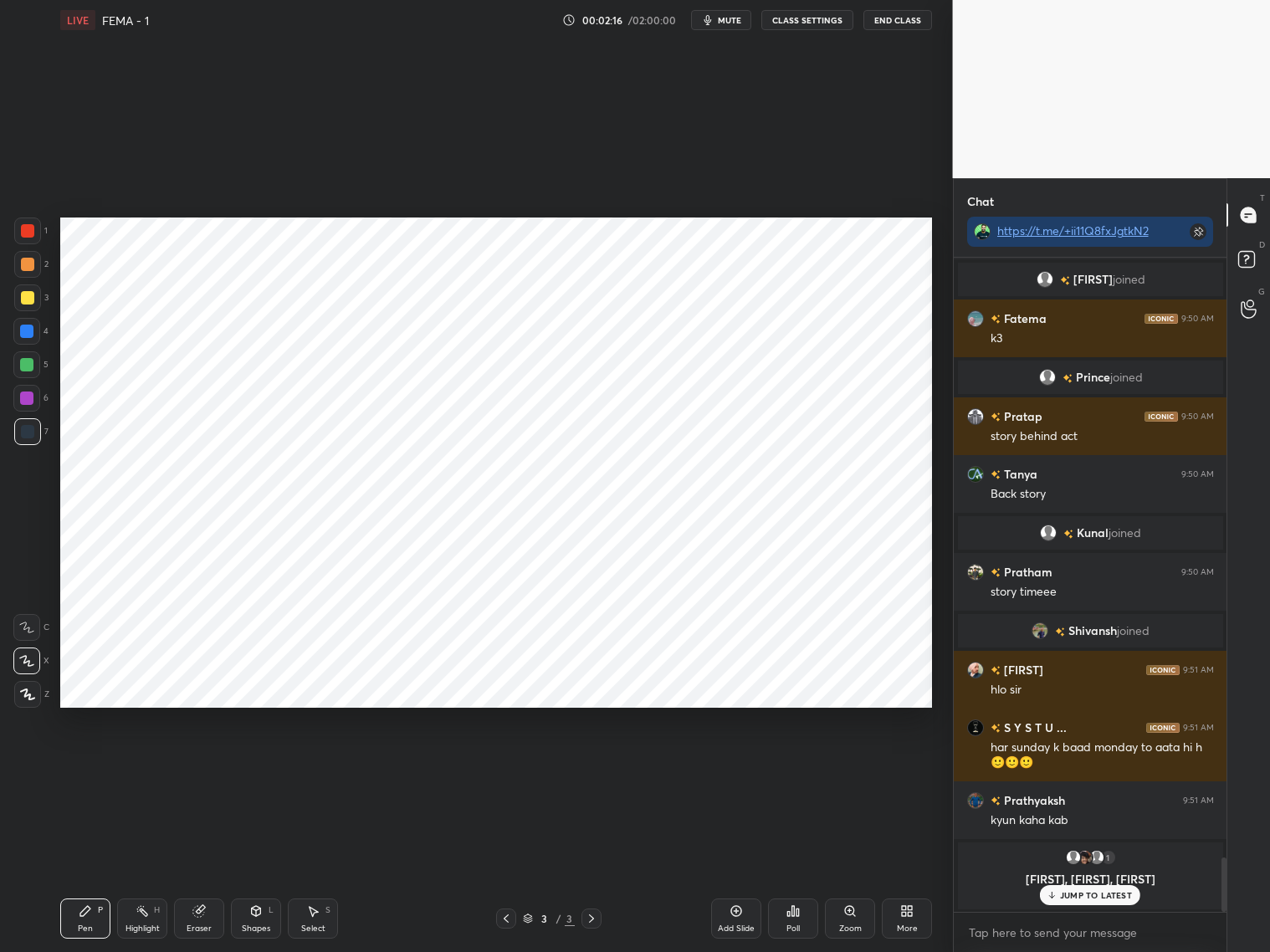 click at bounding box center (27, 331) 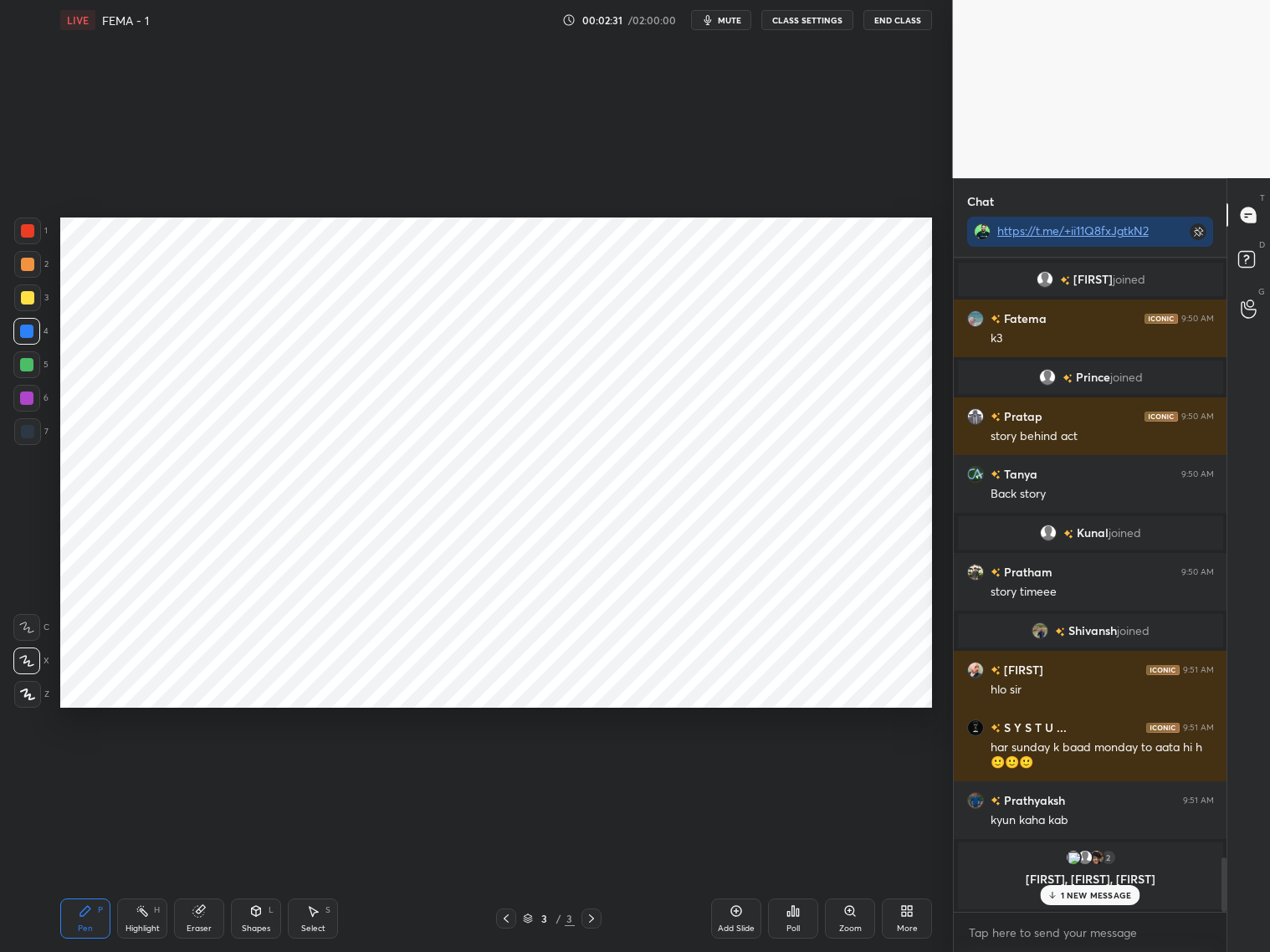 click at bounding box center (28, 231) 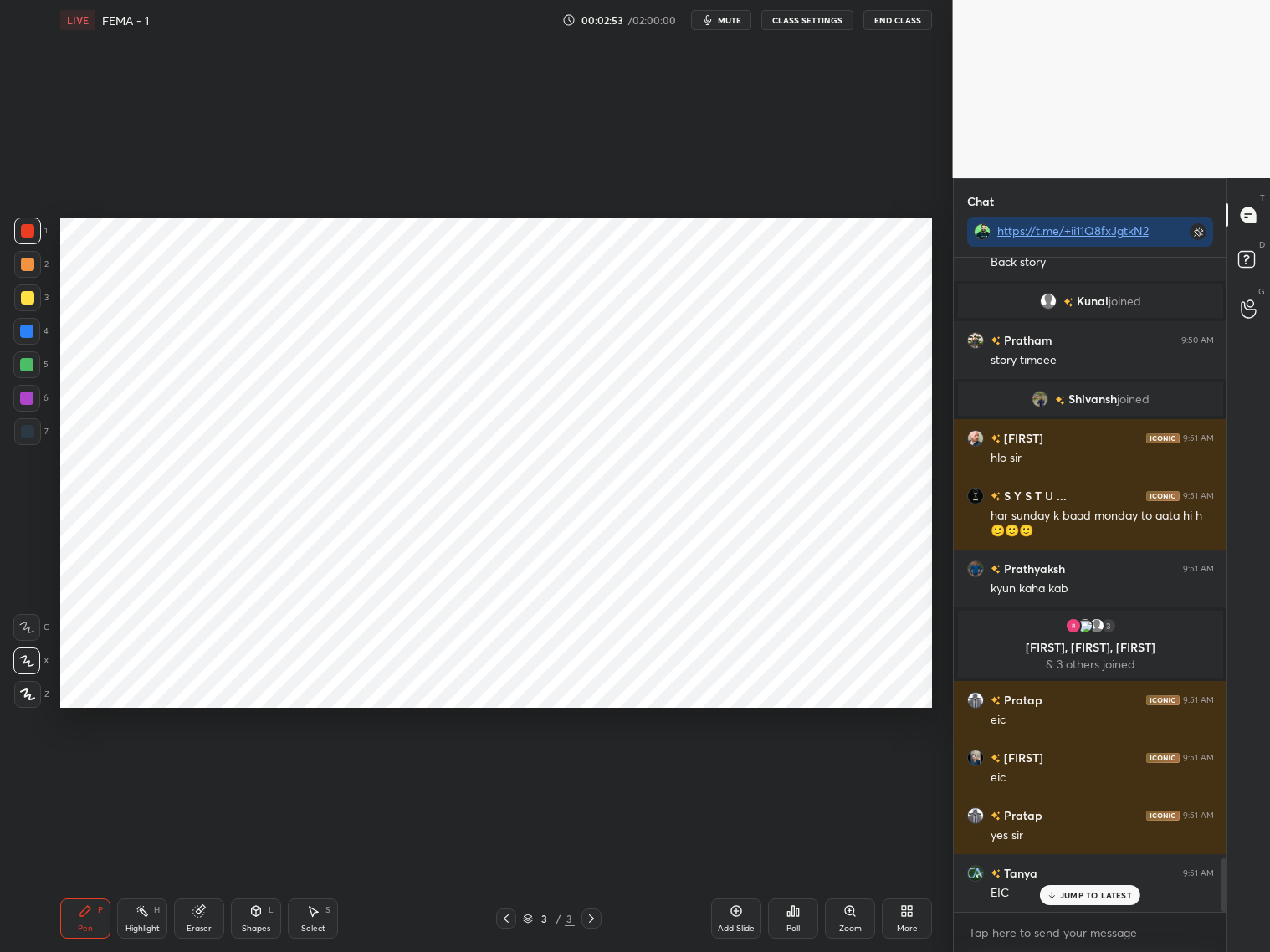 scroll, scrollTop: 7322, scrollLeft: 0, axis: vertical 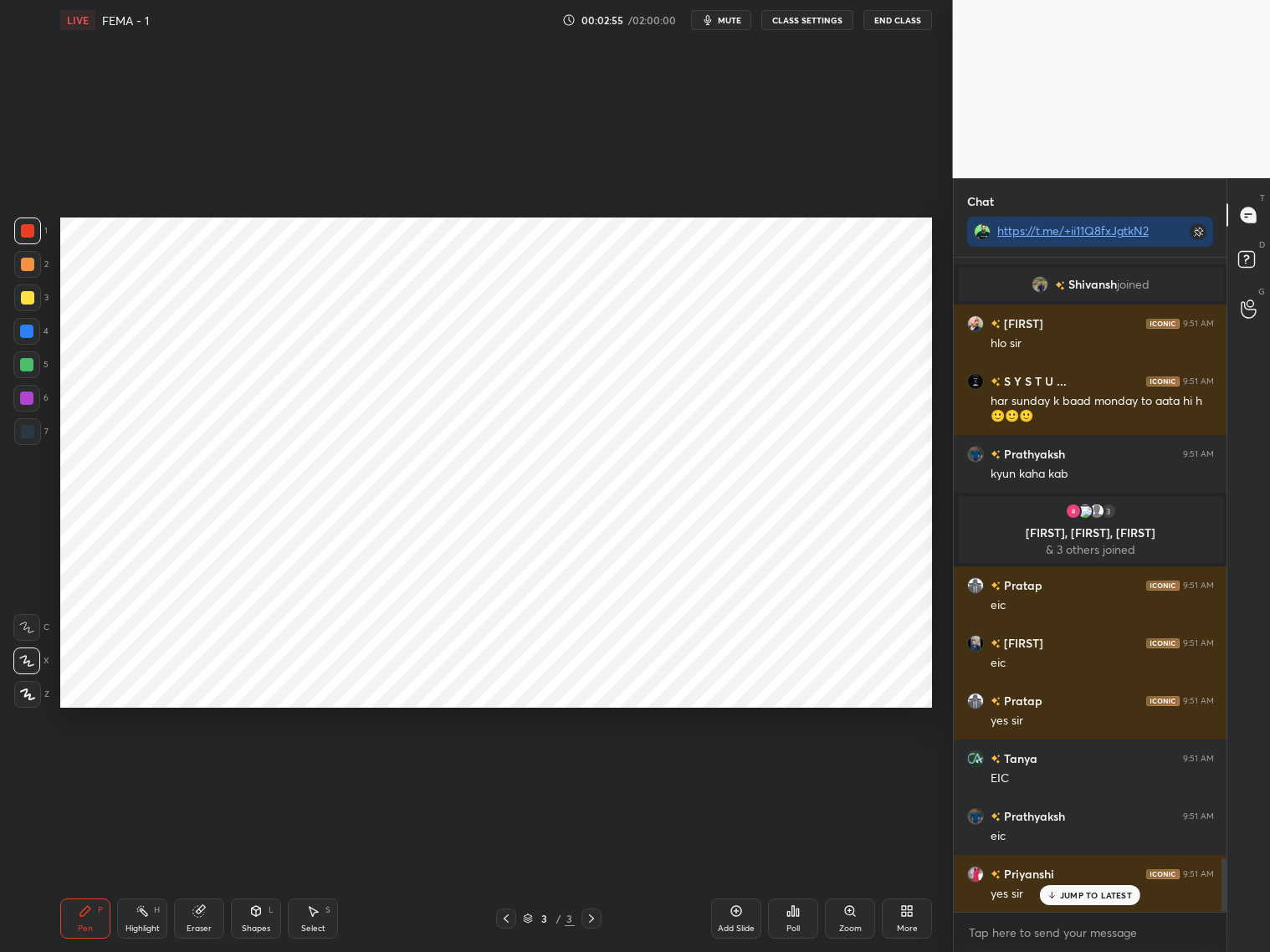 click at bounding box center [27, 331] 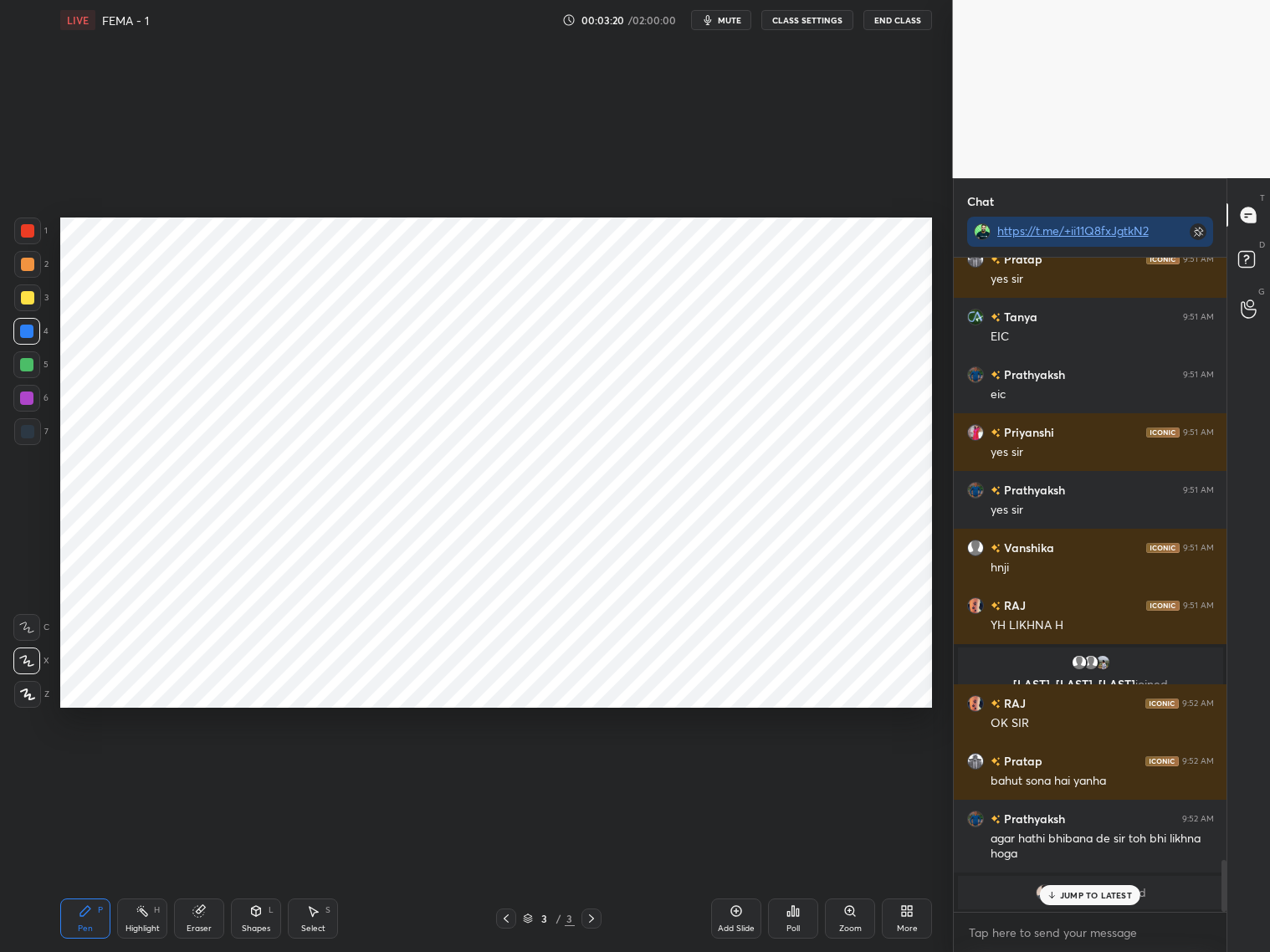 scroll, scrollTop: 7705, scrollLeft: 0, axis: vertical 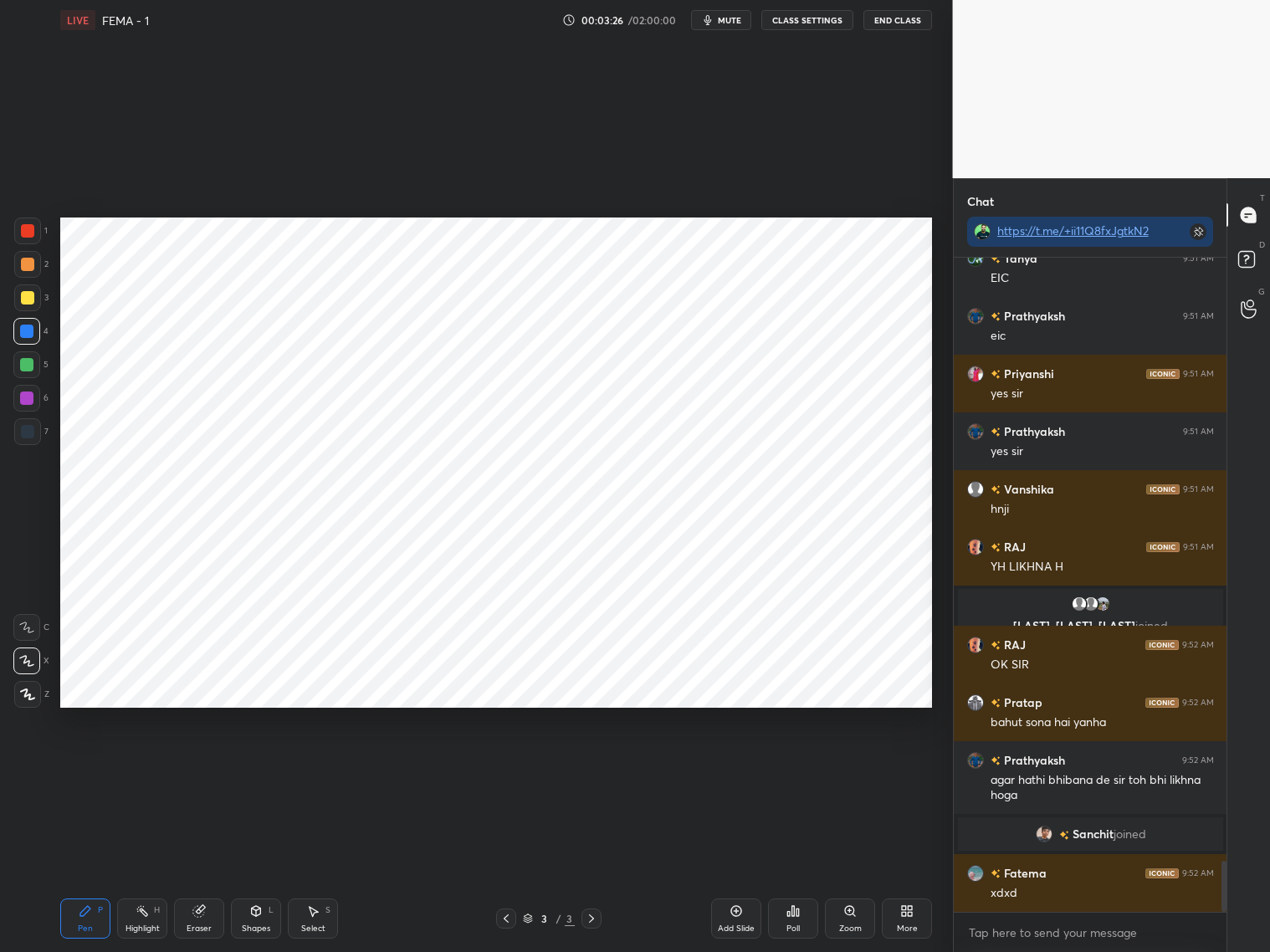click at bounding box center (28, 231) 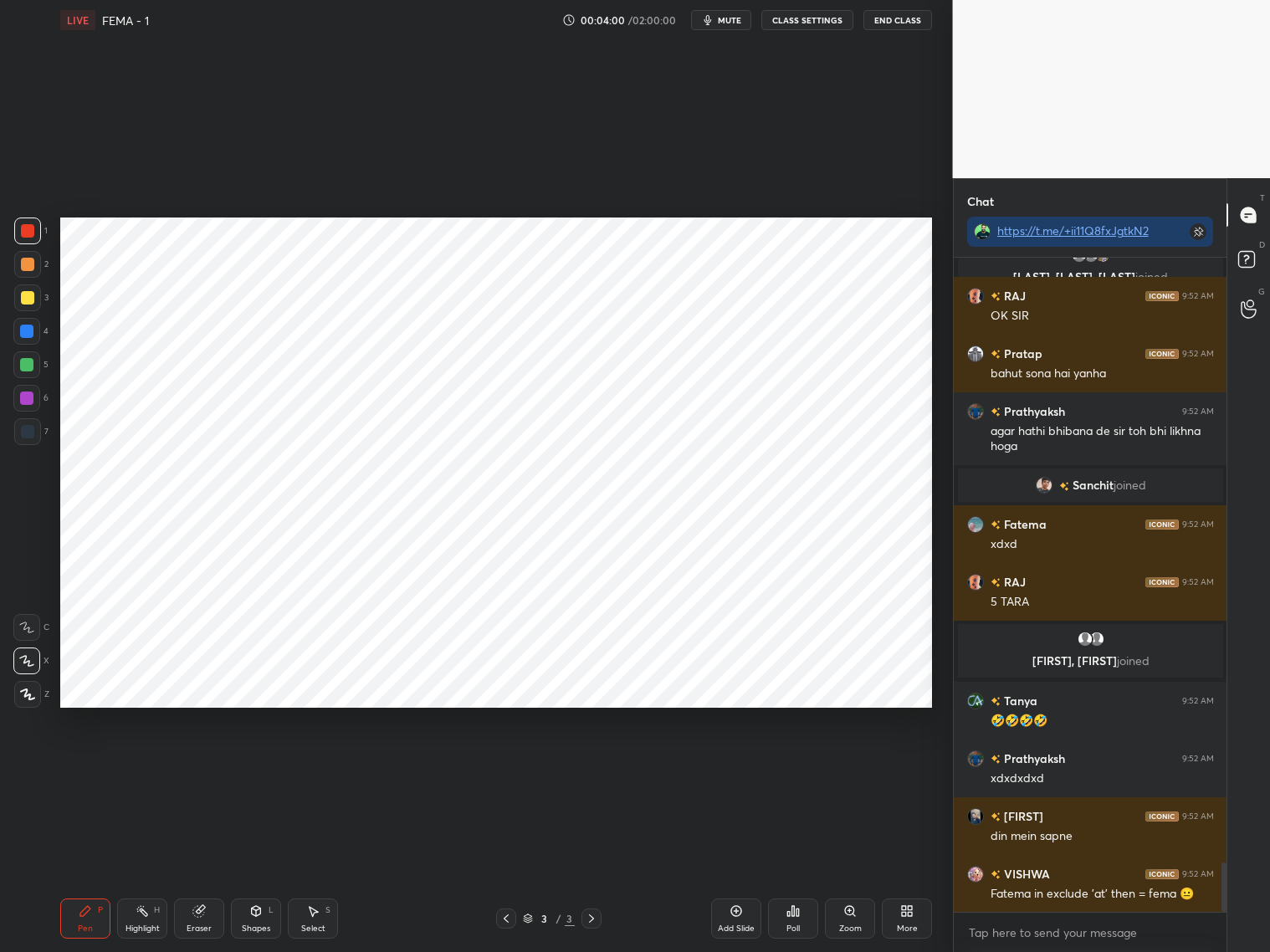scroll, scrollTop: 8094, scrollLeft: 0, axis: vertical 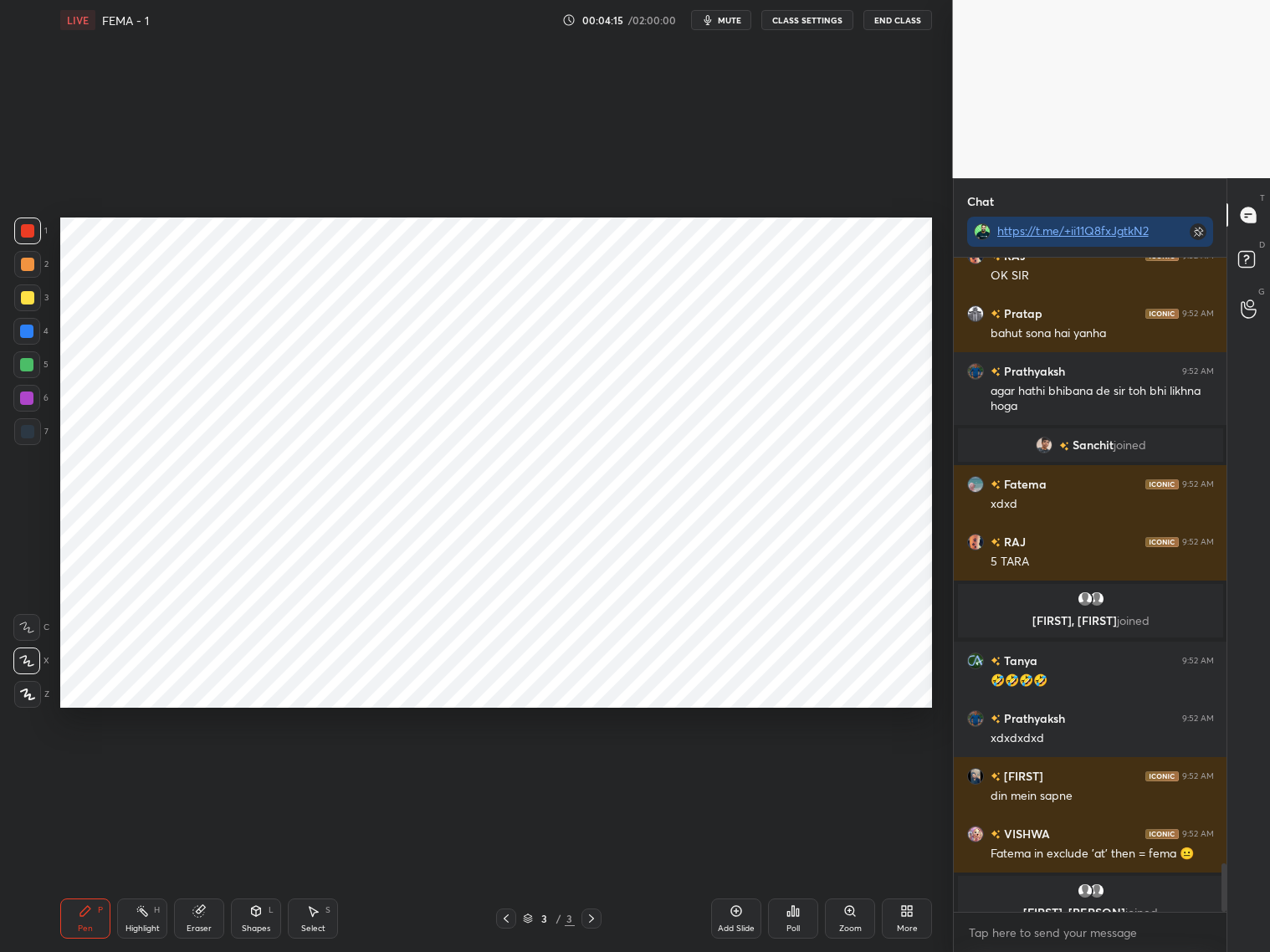 click at bounding box center (28, 432) 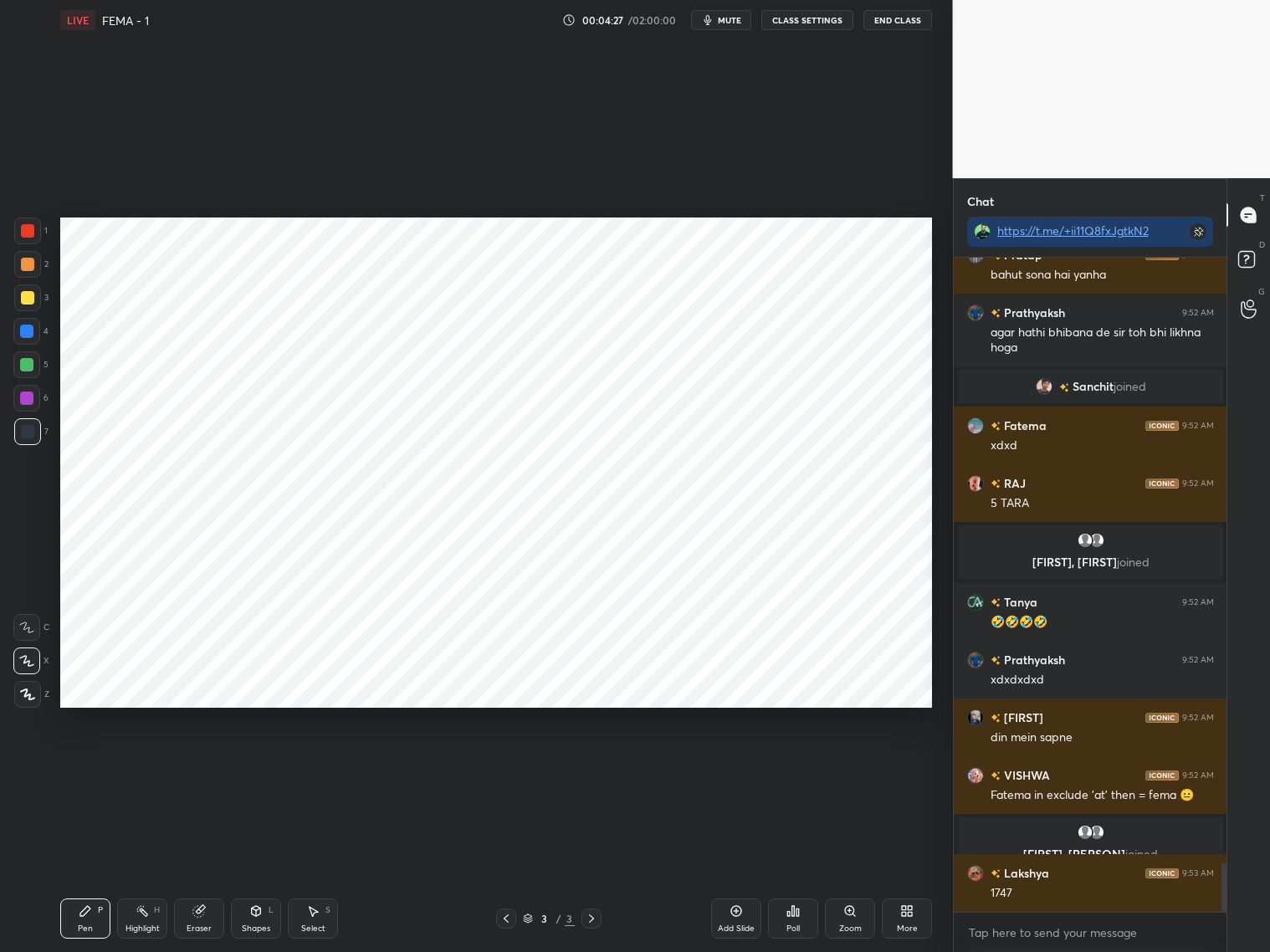 scroll, scrollTop: 8209, scrollLeft: 0, axis: vertical 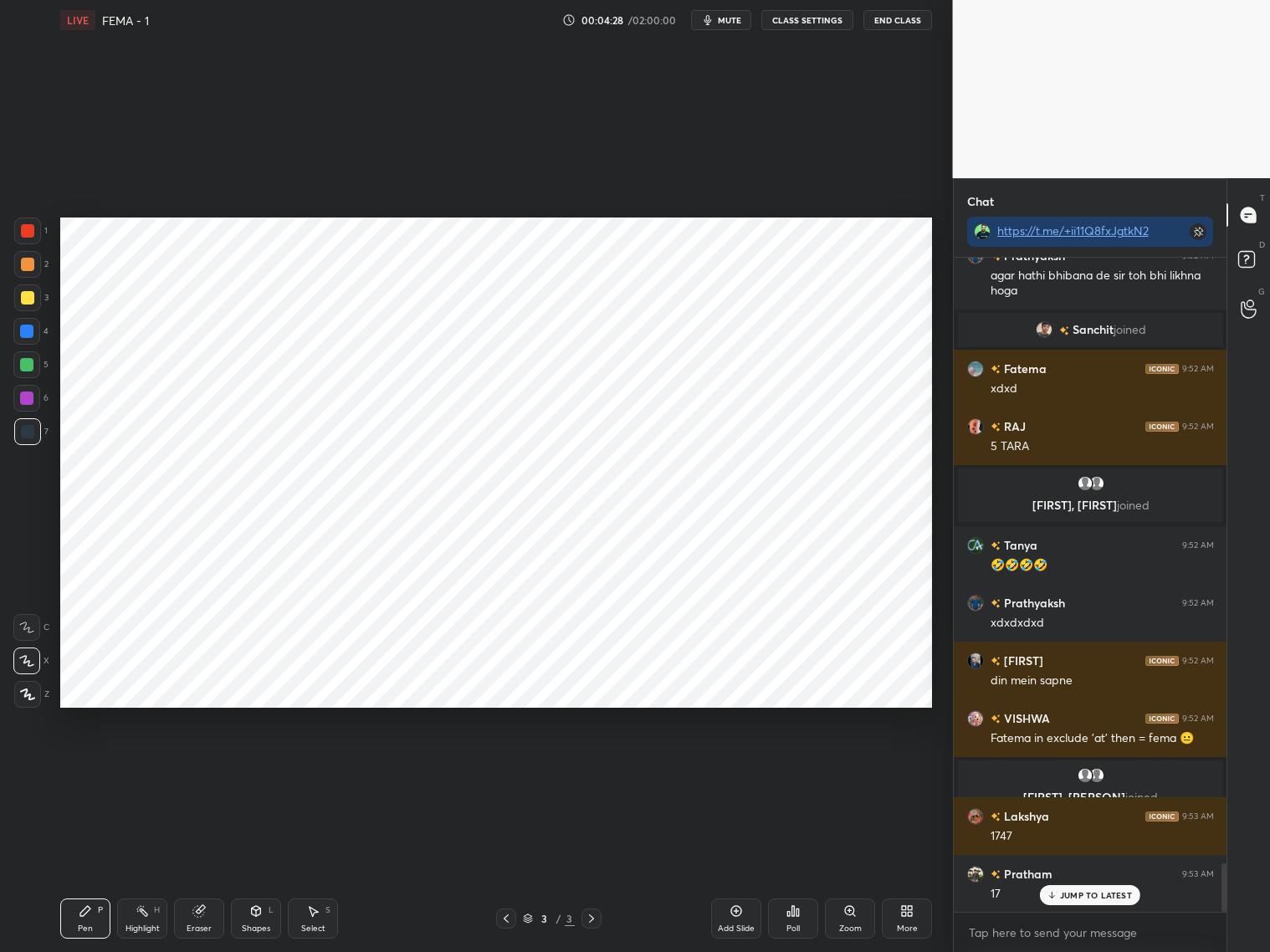 drag, startPoint x: 21, startPoint y: 333, endPoint x: 36, endPoint y: 329, distance: 15.524175 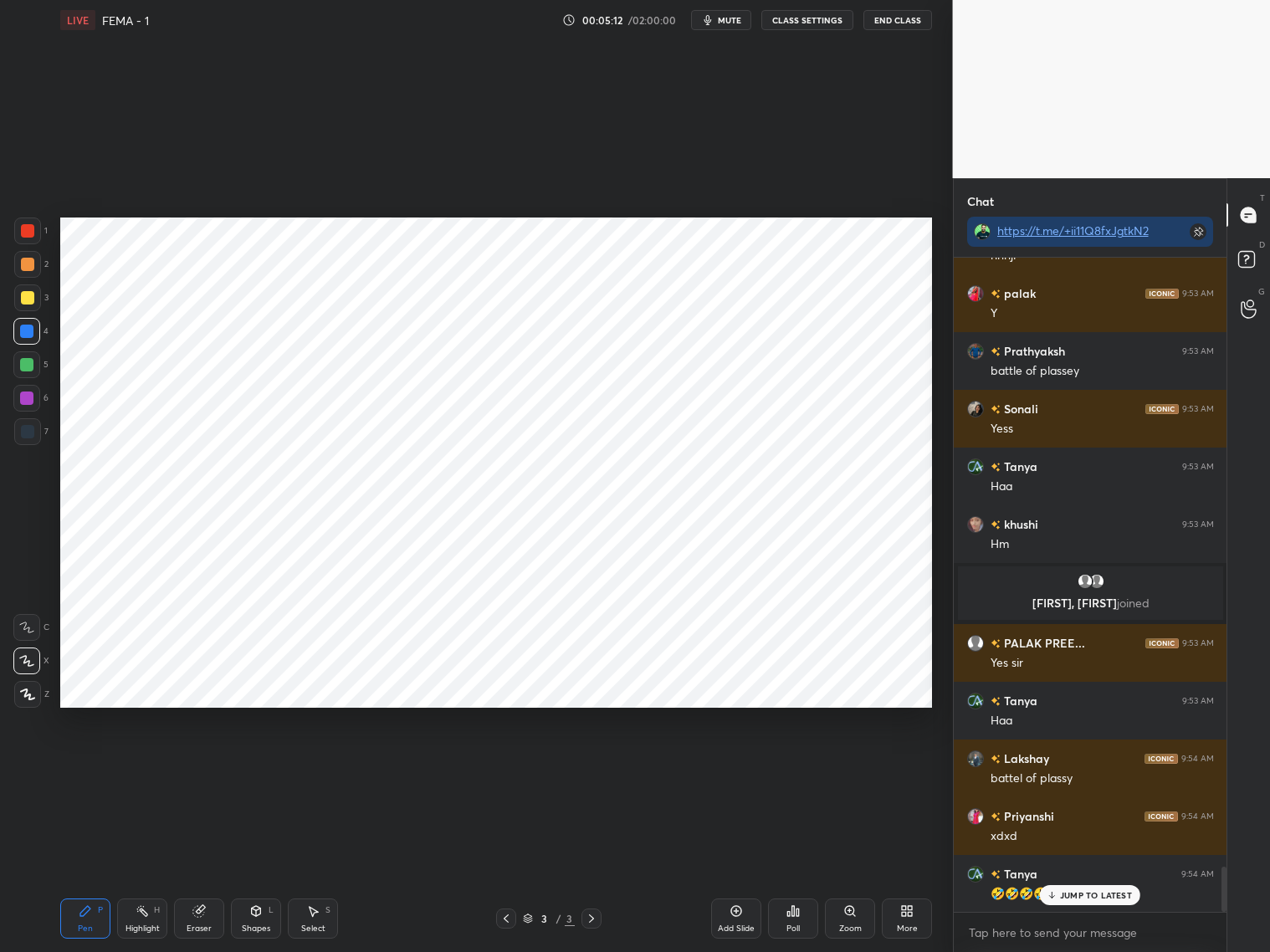 scroll, scrollTop: 8784, scrollLeft: 0, axis: vertical 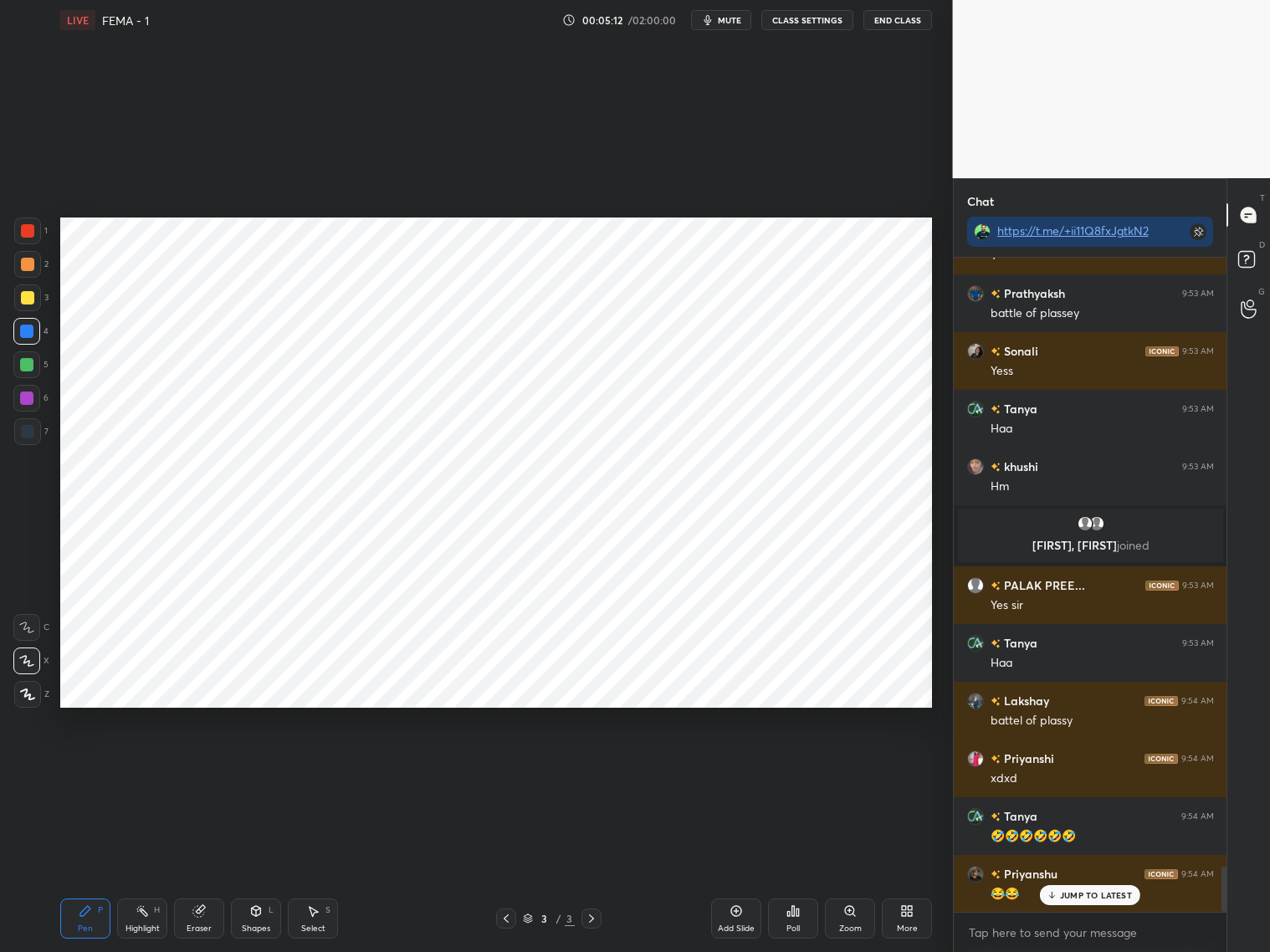 click at bounding box center [28, 432] 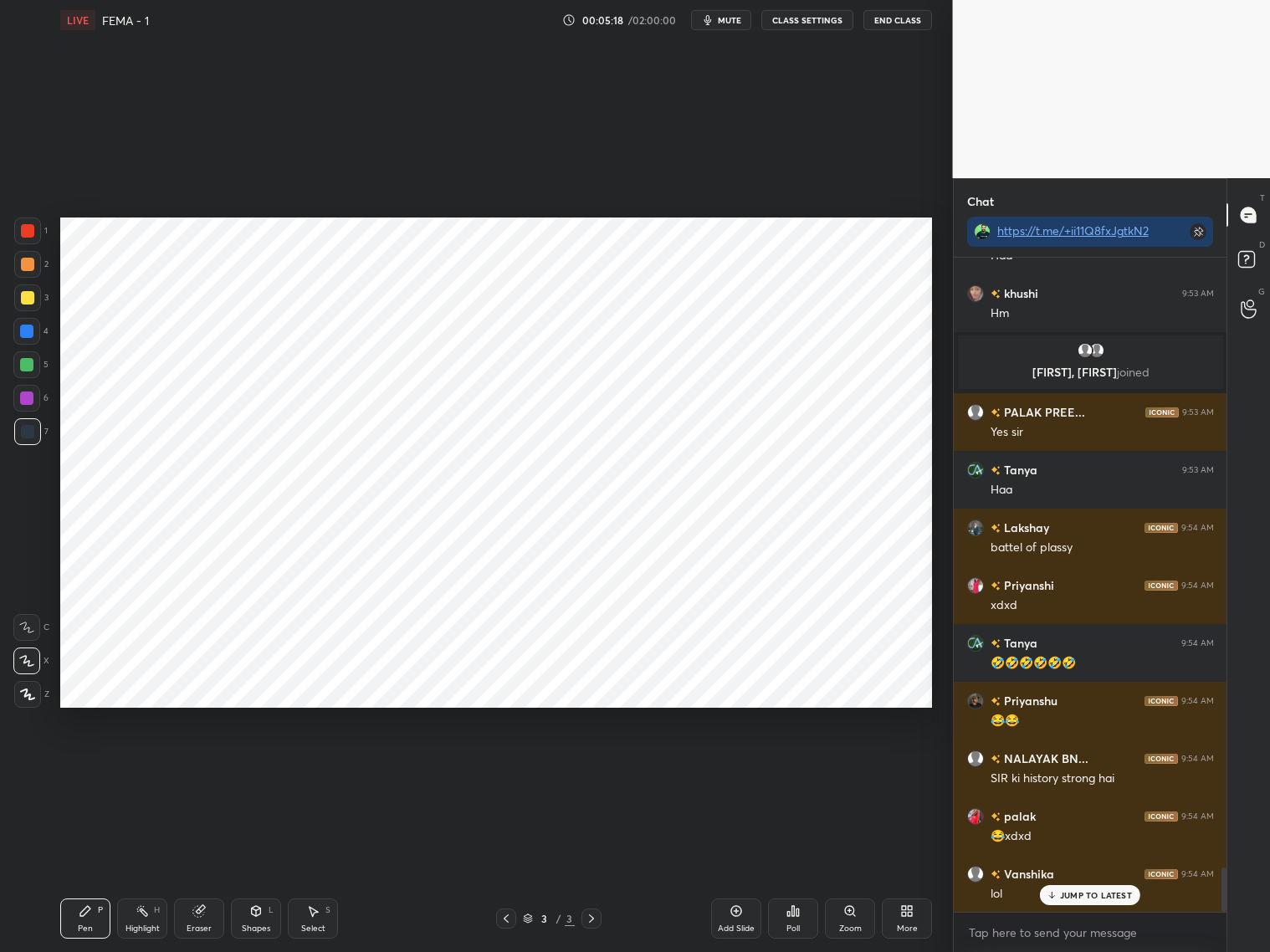 scroll, scrollTop: 8997, scrollLeft: 0, axis: vertical 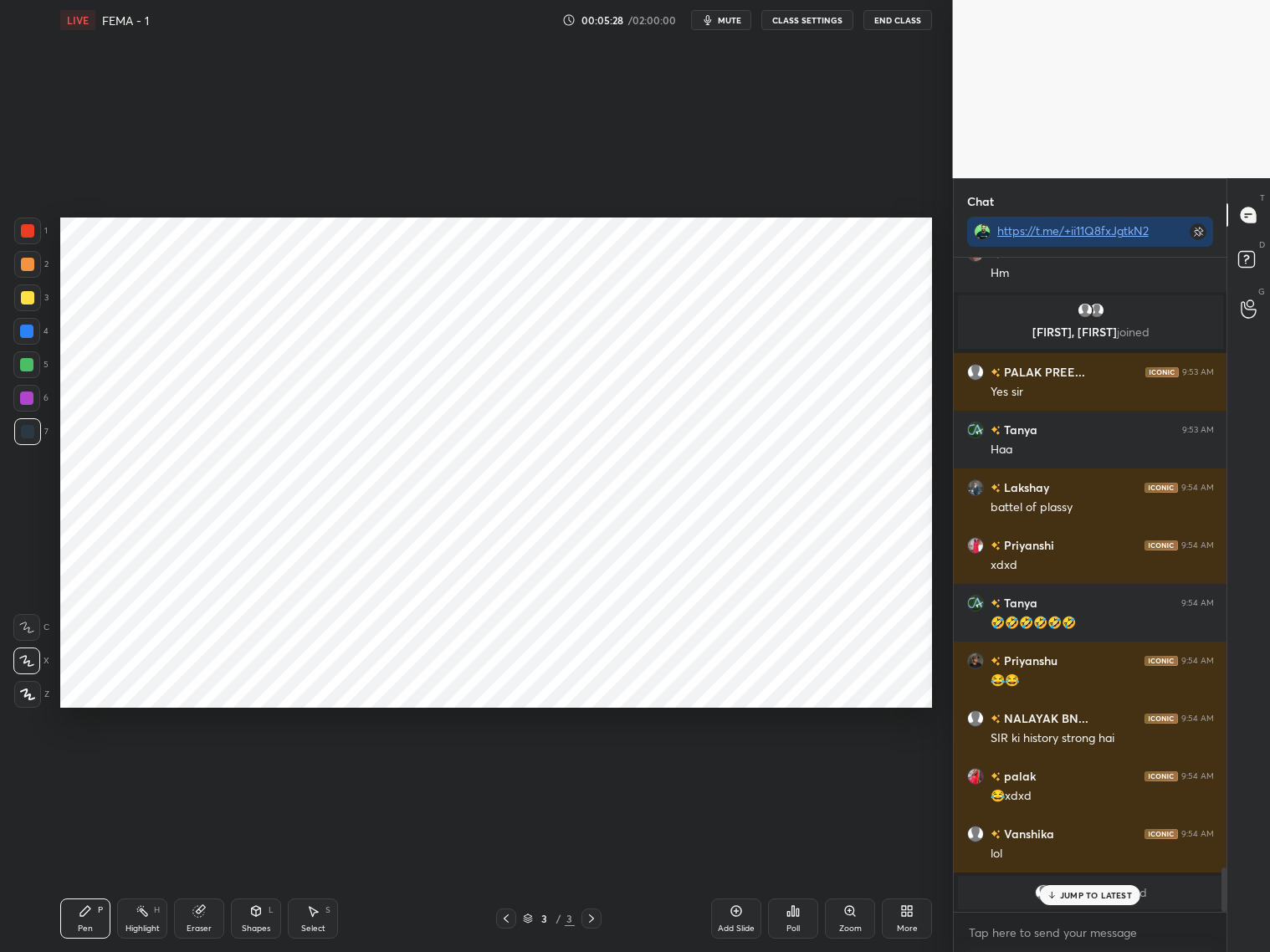 click at bounding box center [27, 365] 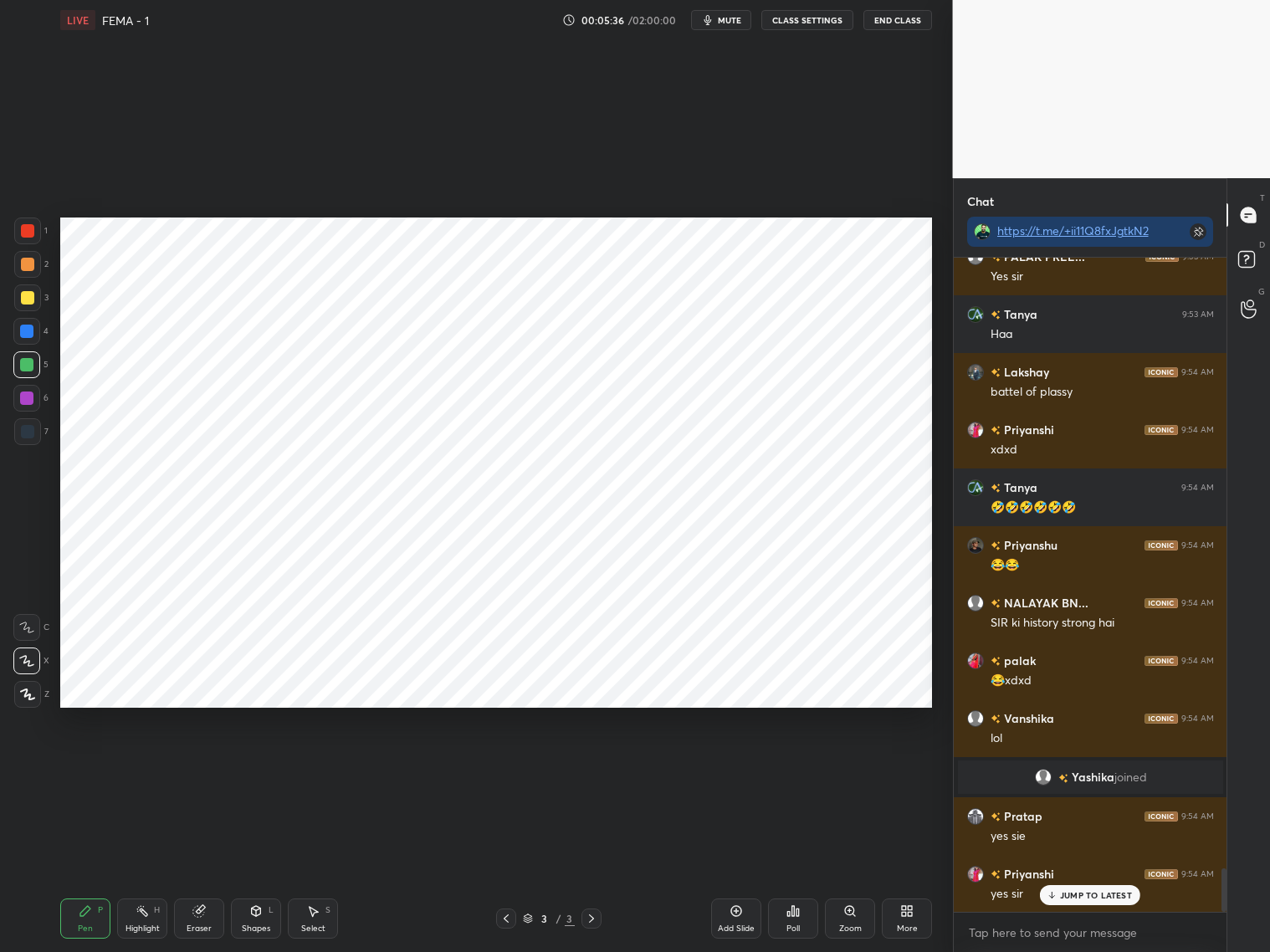 scroll, scrollTop: 9153, scrollLeft: 0, axis: vertical 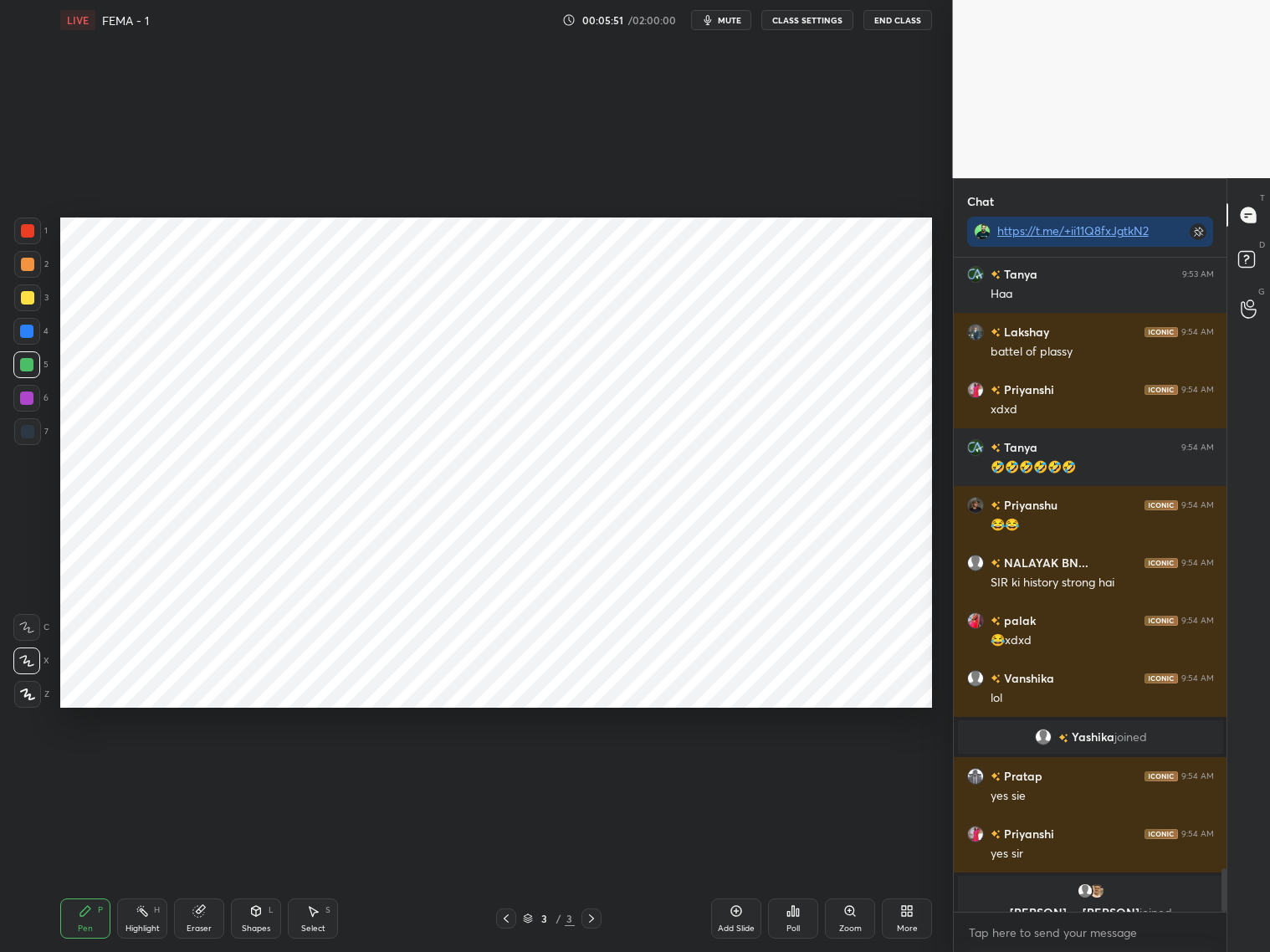 drag, startPoint x: 23, startPoint y: 338, endPoint x: 37, endPoint y: 358, distance: 24.41311 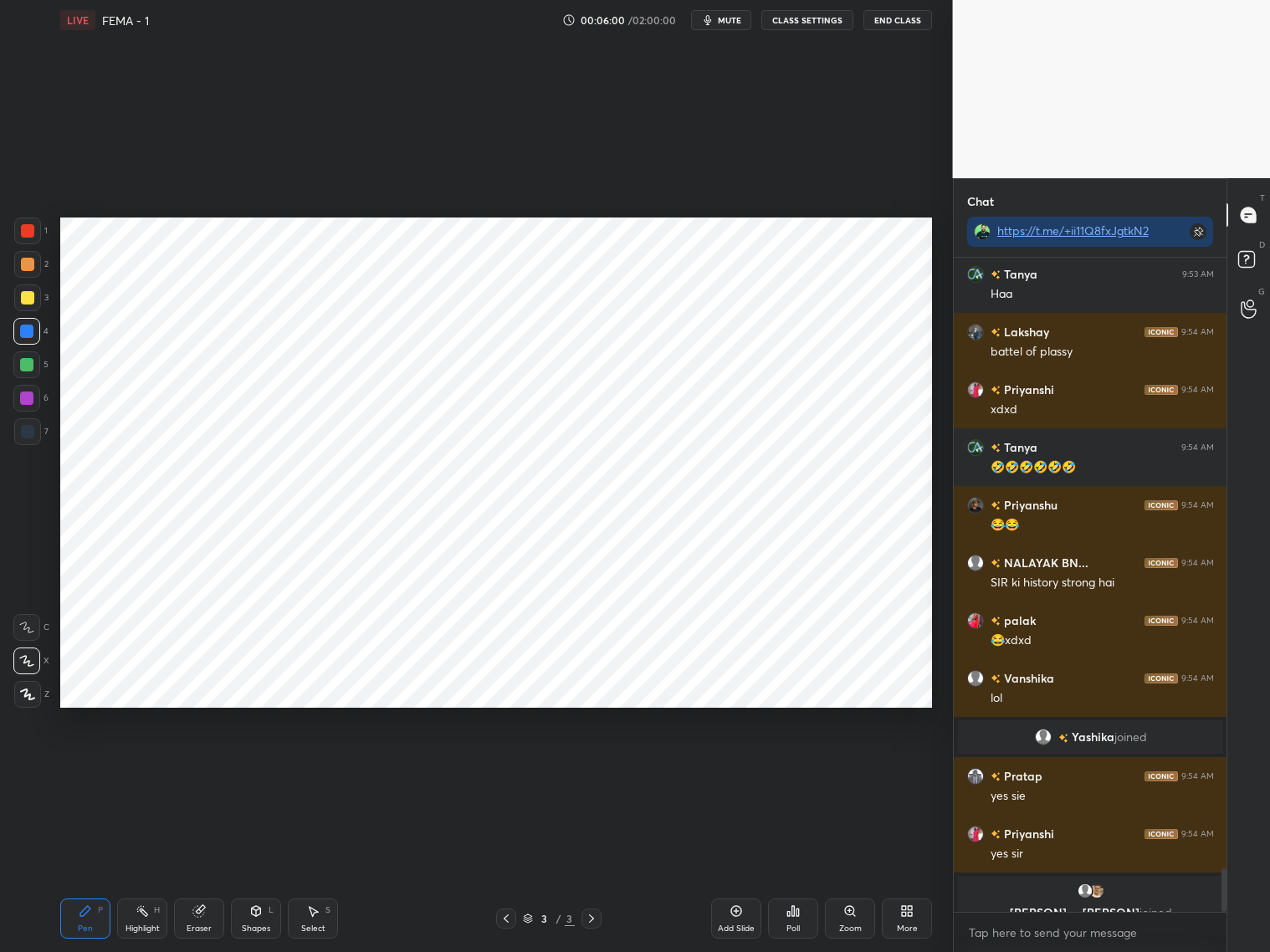 click at bounding box center [28, 264] 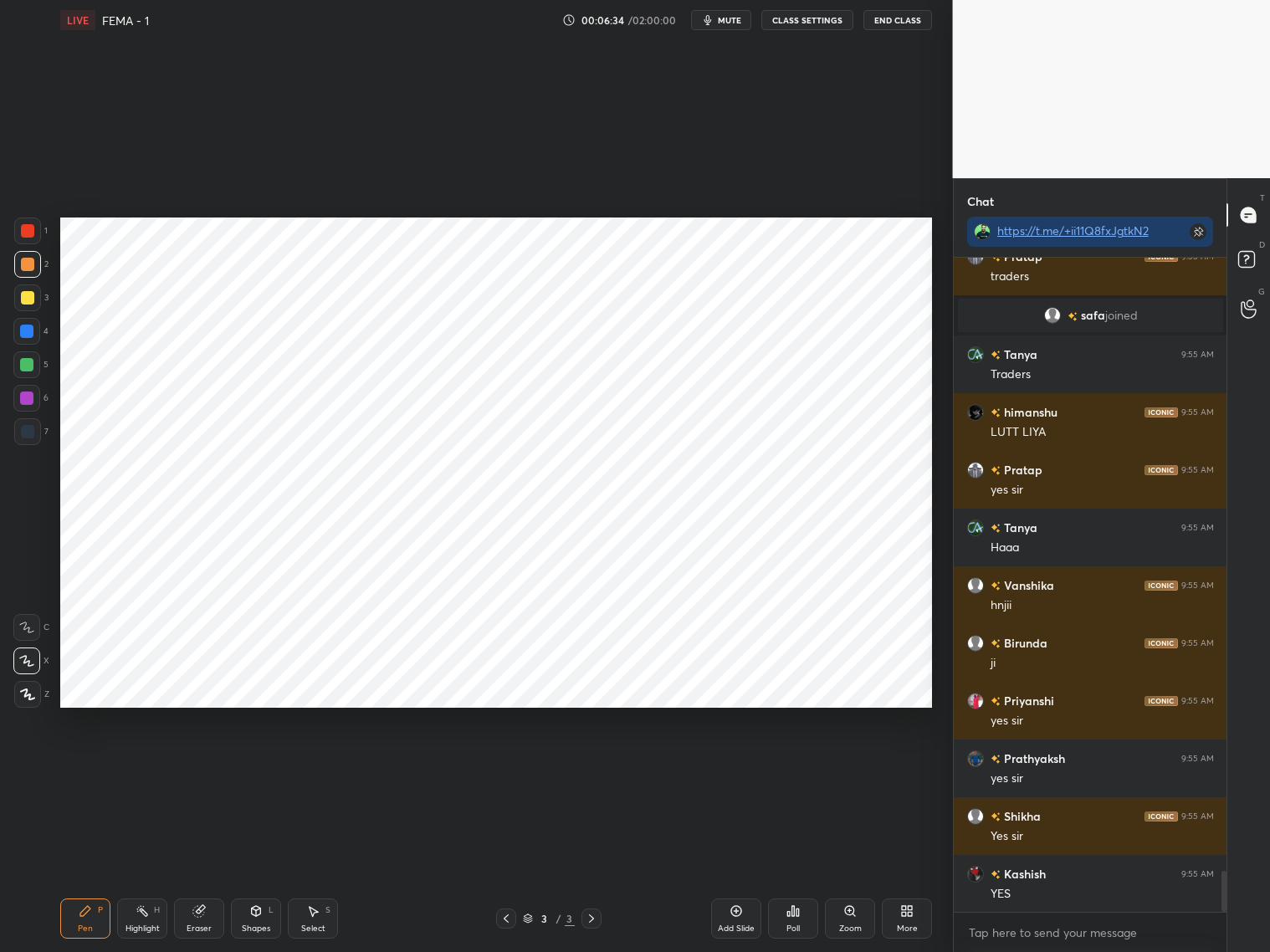 scroll, scrollTop: 9886, scrollLeft: 0, axis: vertical 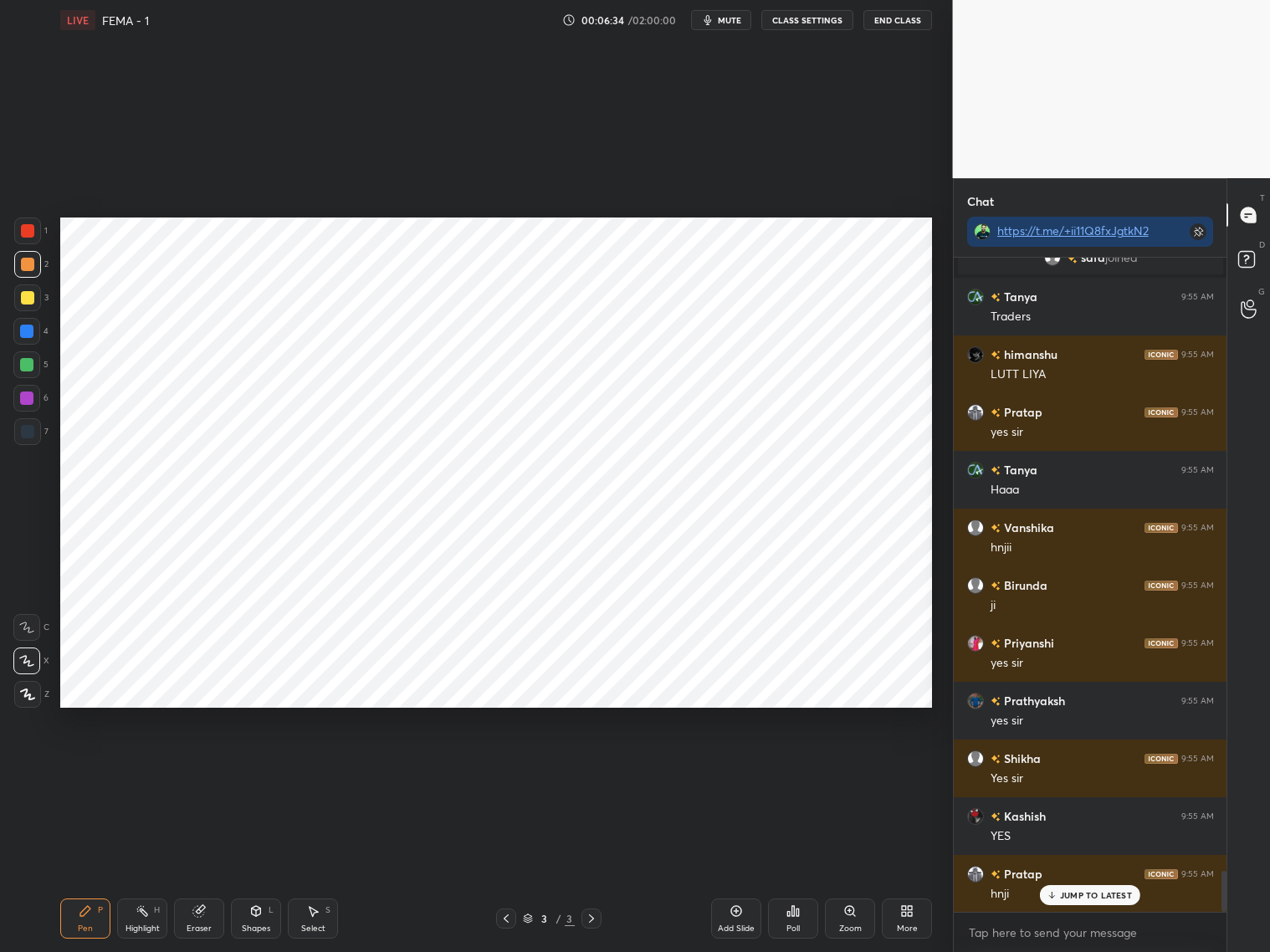 click on "Add Slide" at bounding box center [736, 929] 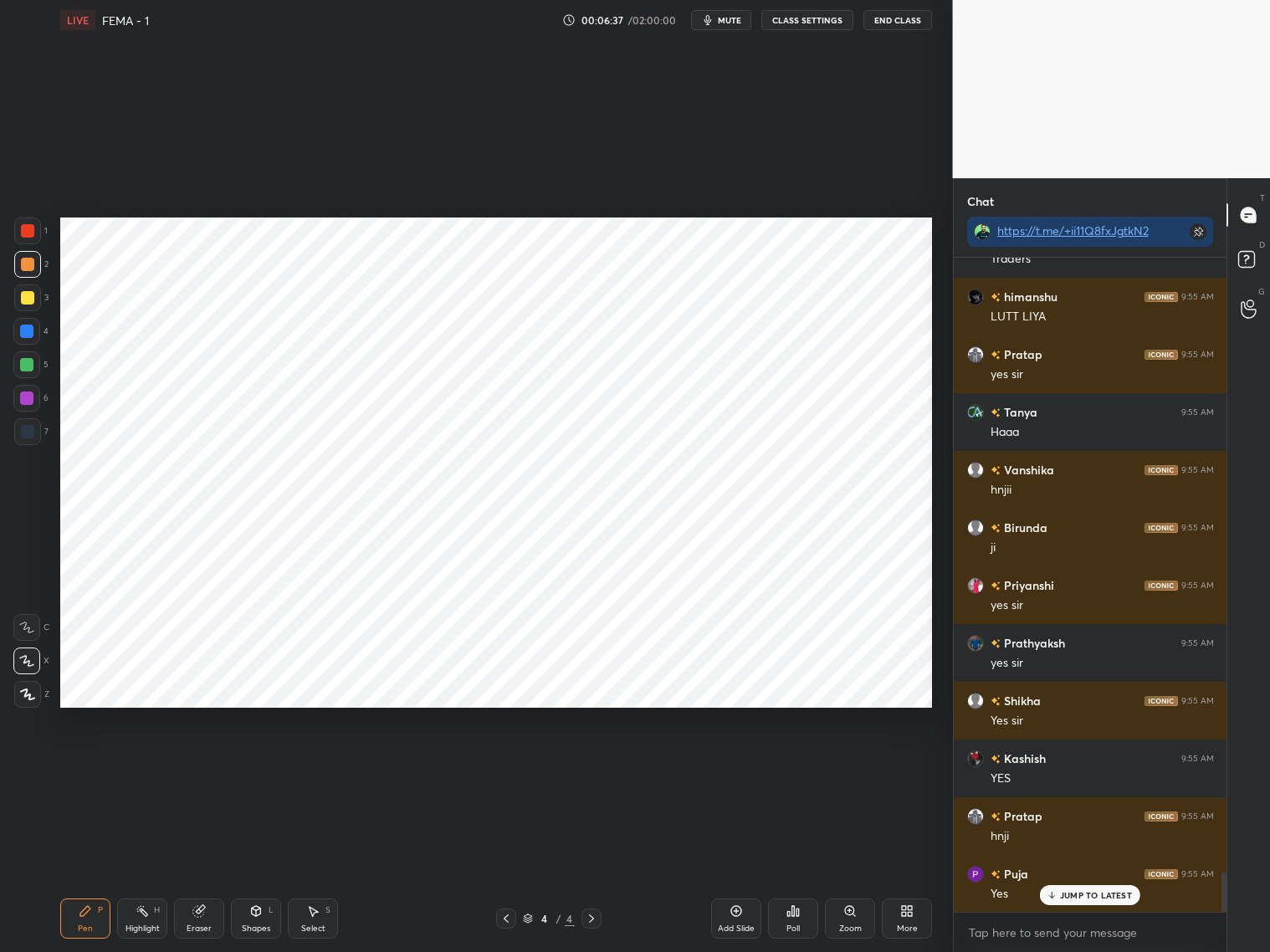 scroll, scrollTop: 10116, scrollLeft: 0, axis: vertical 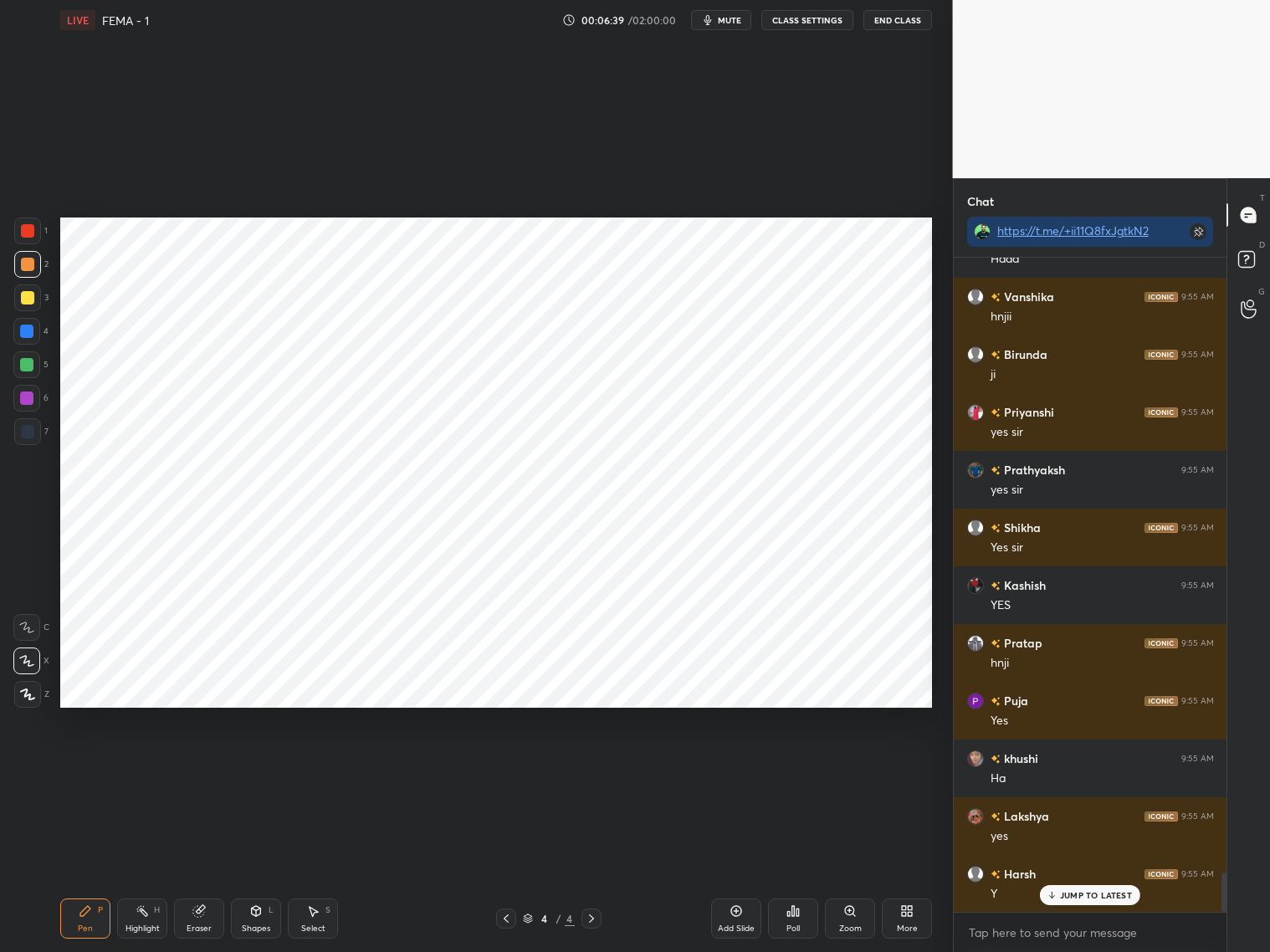 drag, startPoint x: 27, startPoint y: 235, endPoint x: 38, endPoint y: 240, distance: 12.083046 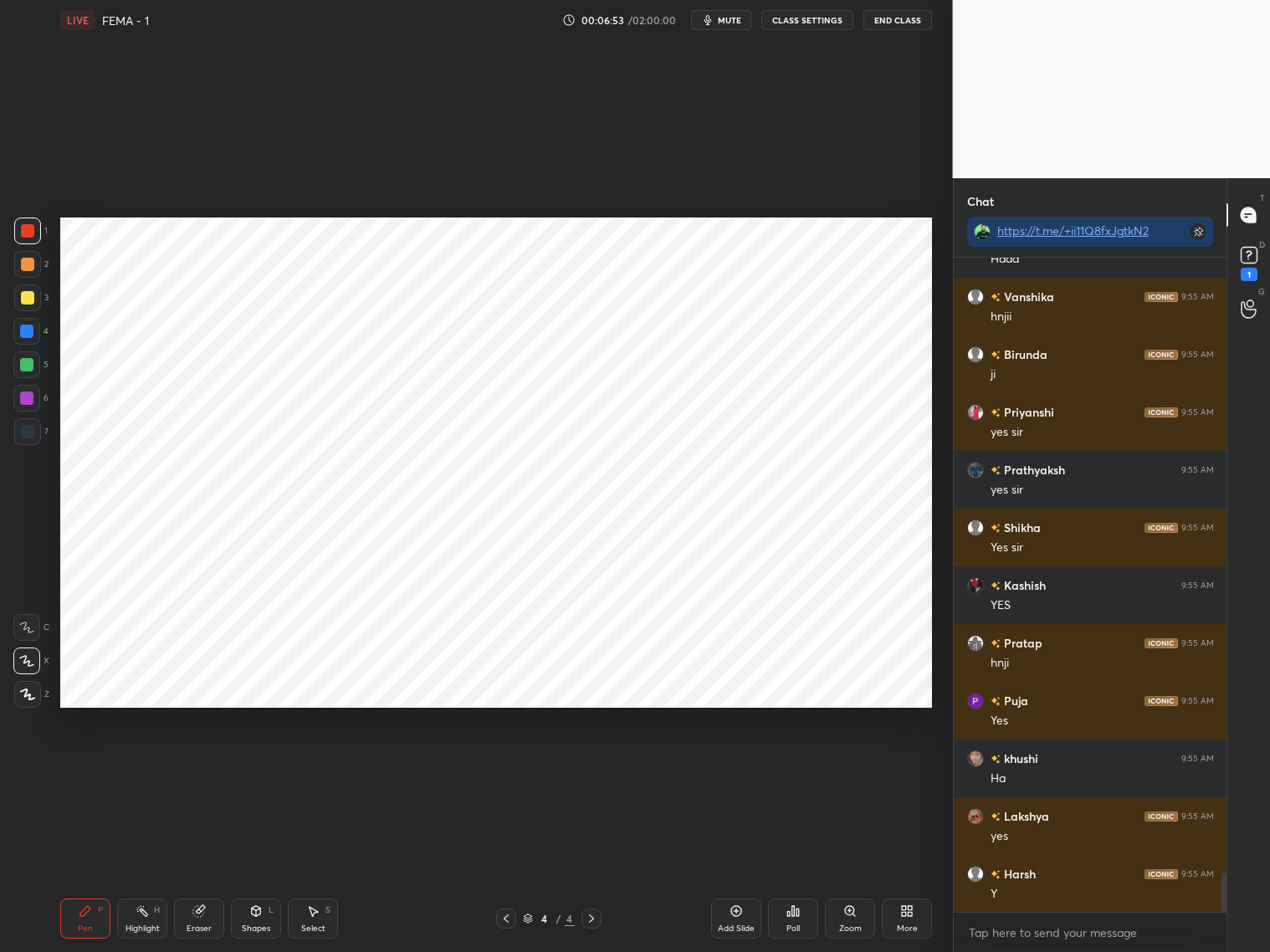 click at bounding box center (27, 331) 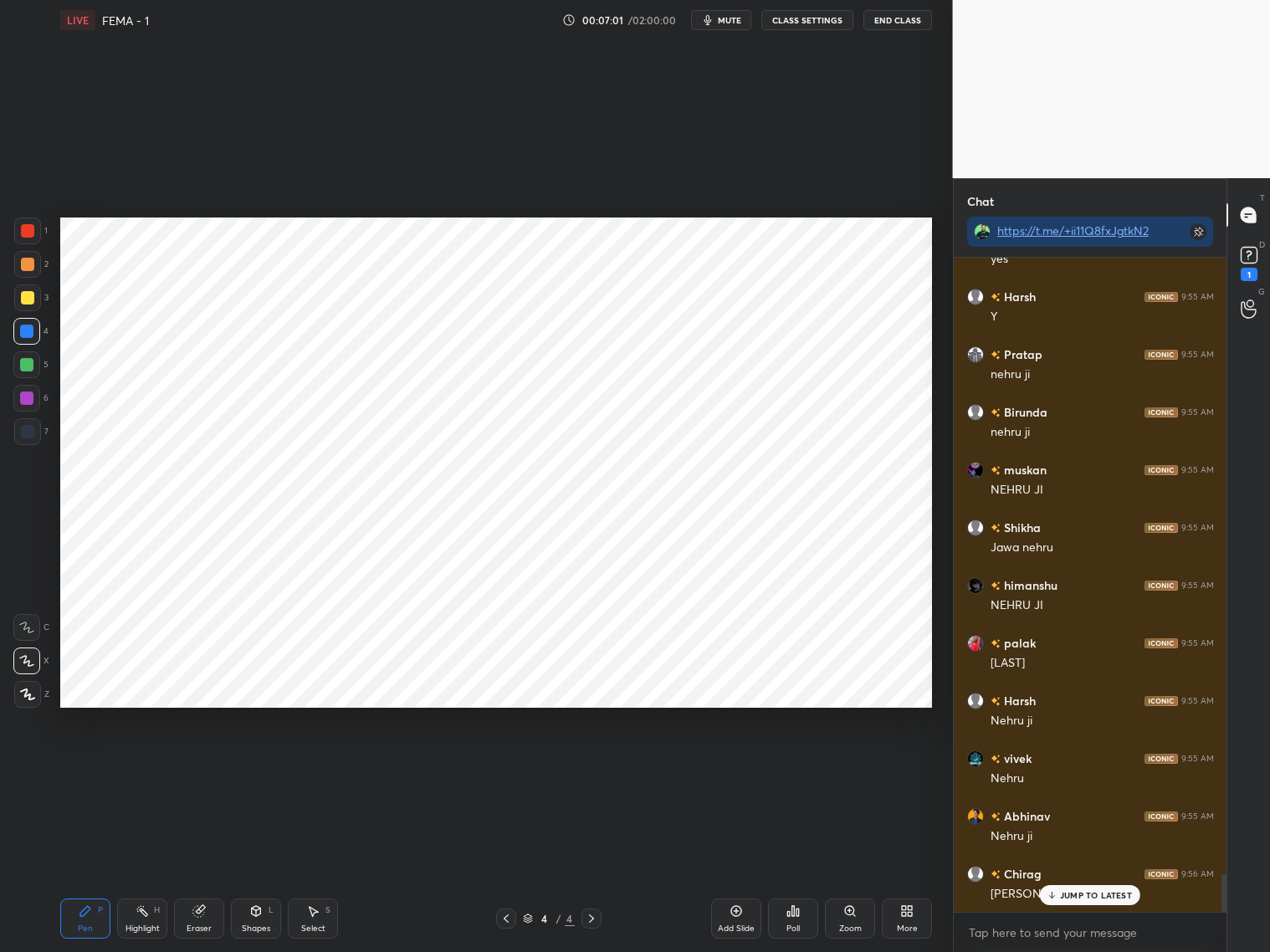 scroll, scrollTop: 10751, scrollLeft: 0, axis: vertical 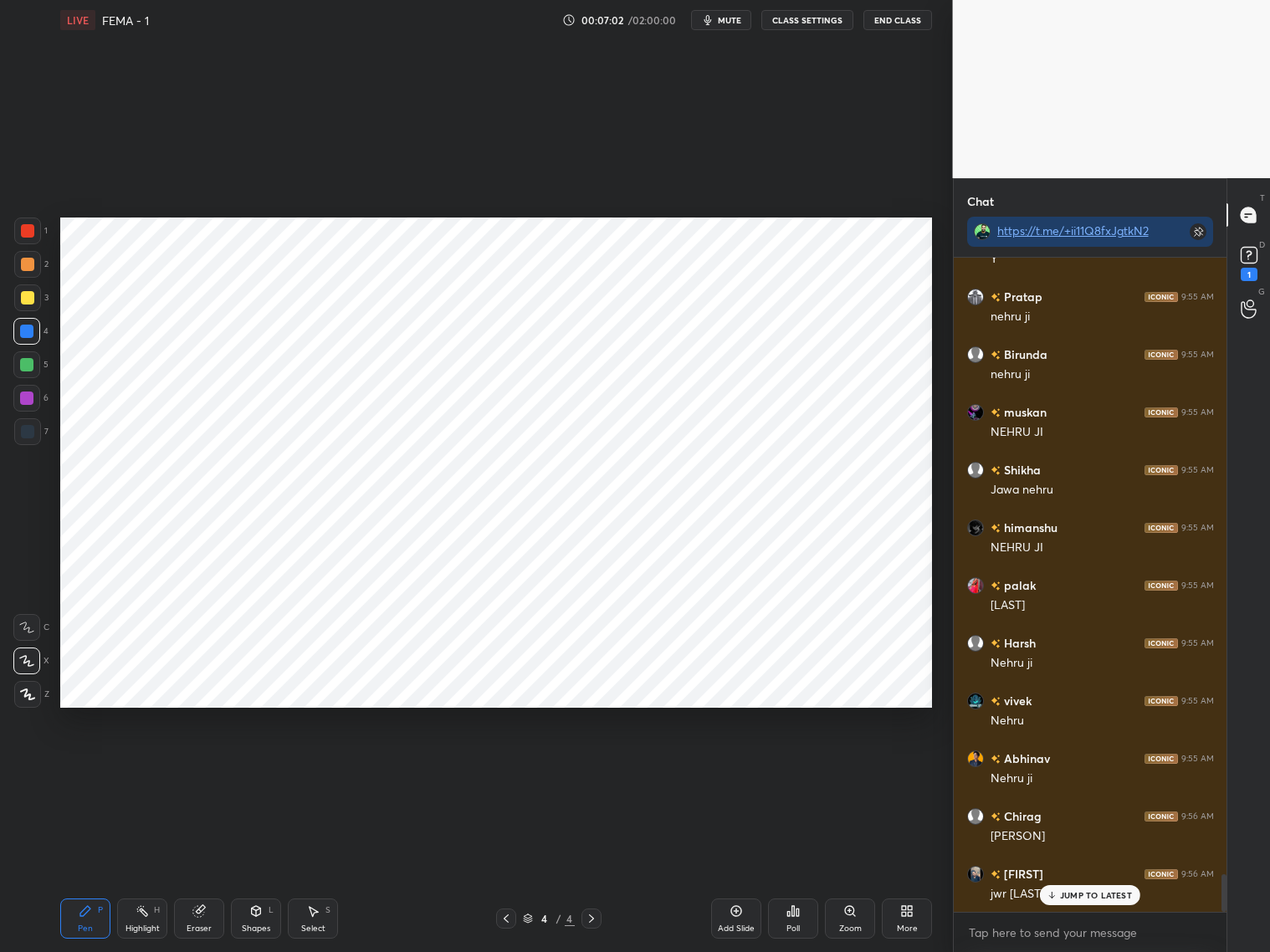 click at bounding box center [28, 432] 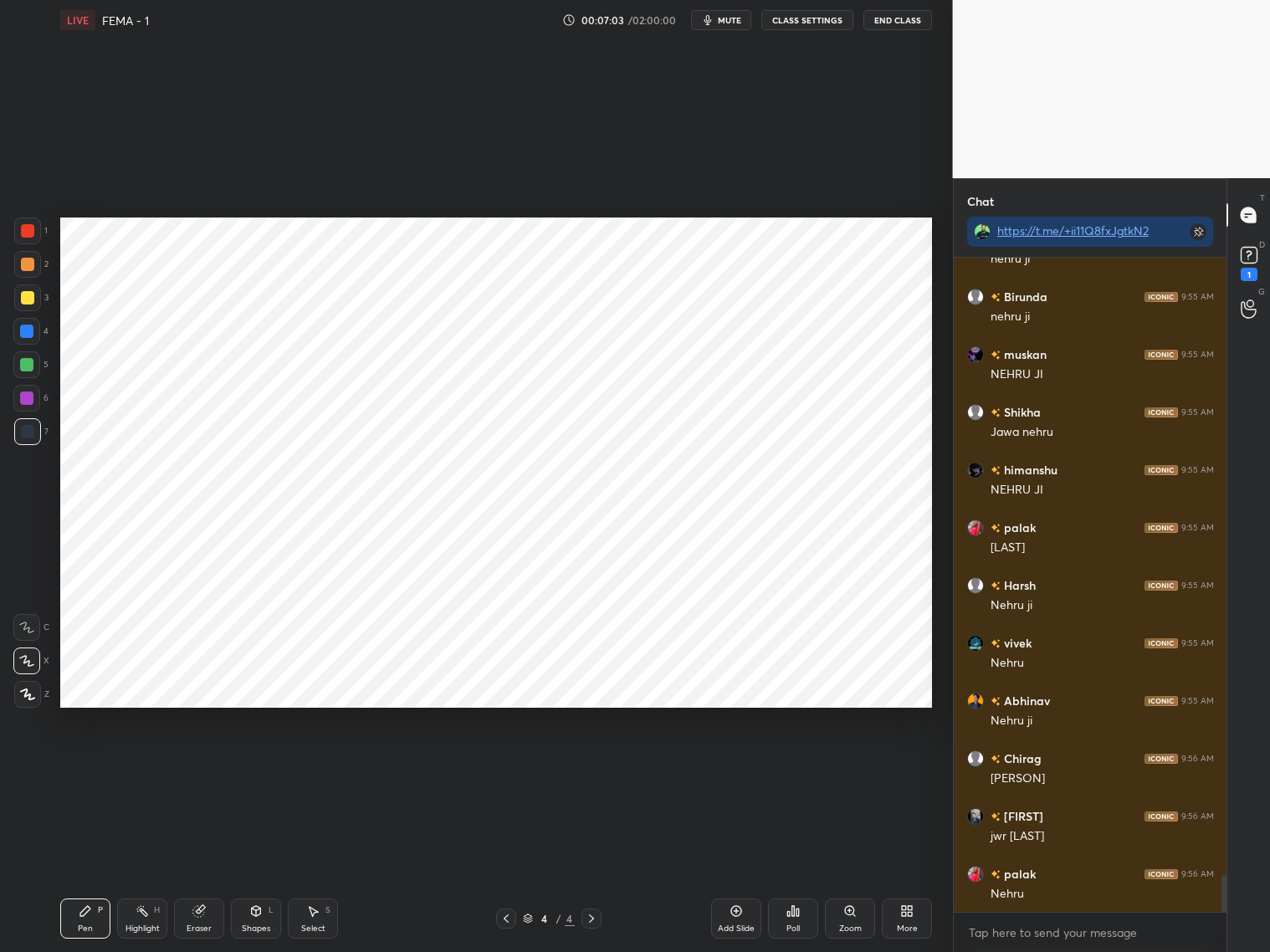 scroll, scrollTop: 10867, scrollLeft: 0, axis: vertical 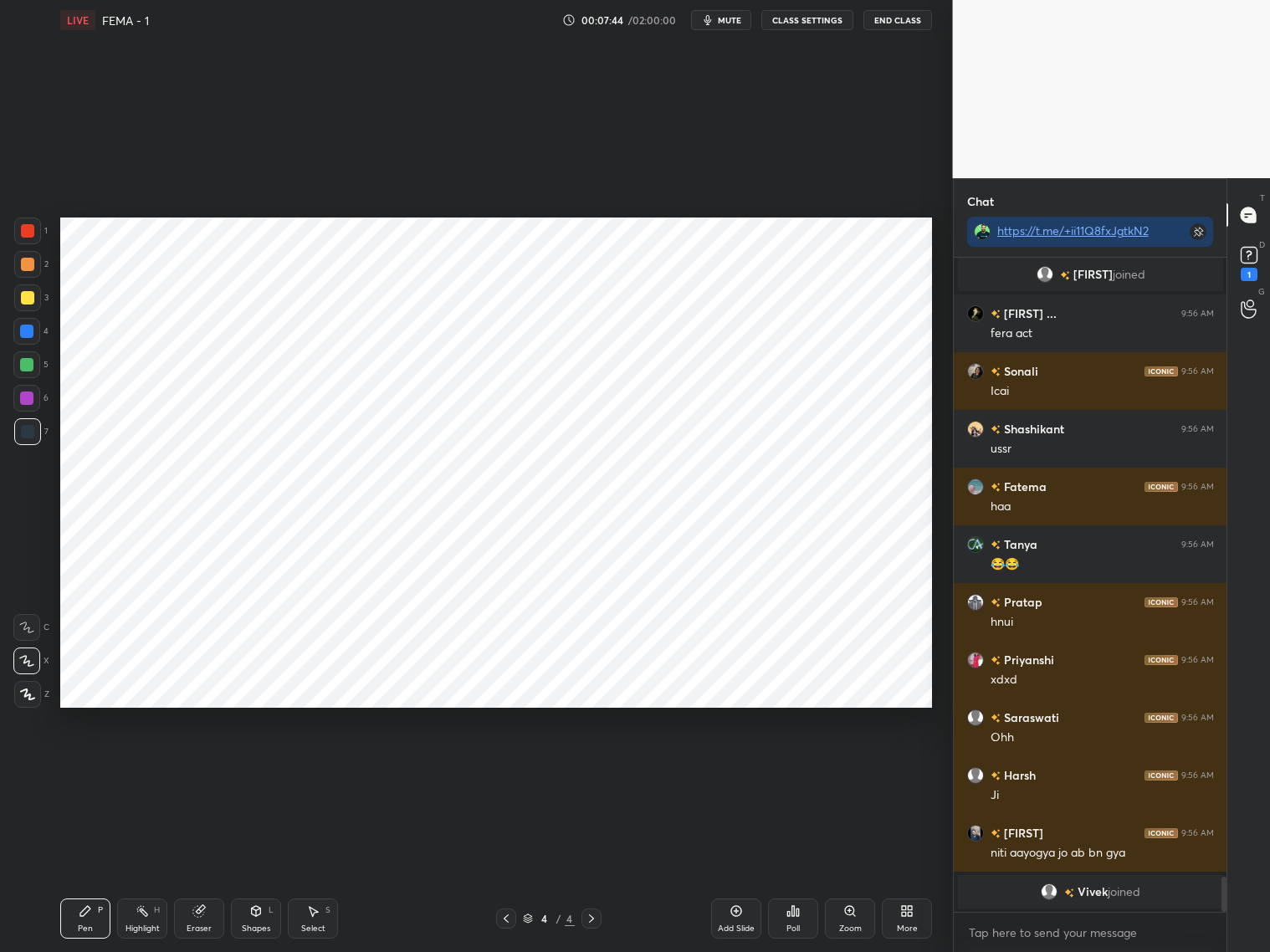 drag, startPoint x: 25, startPoint y: 401, endPoint x: 47, endPoint y: 392, distance: 23.769729 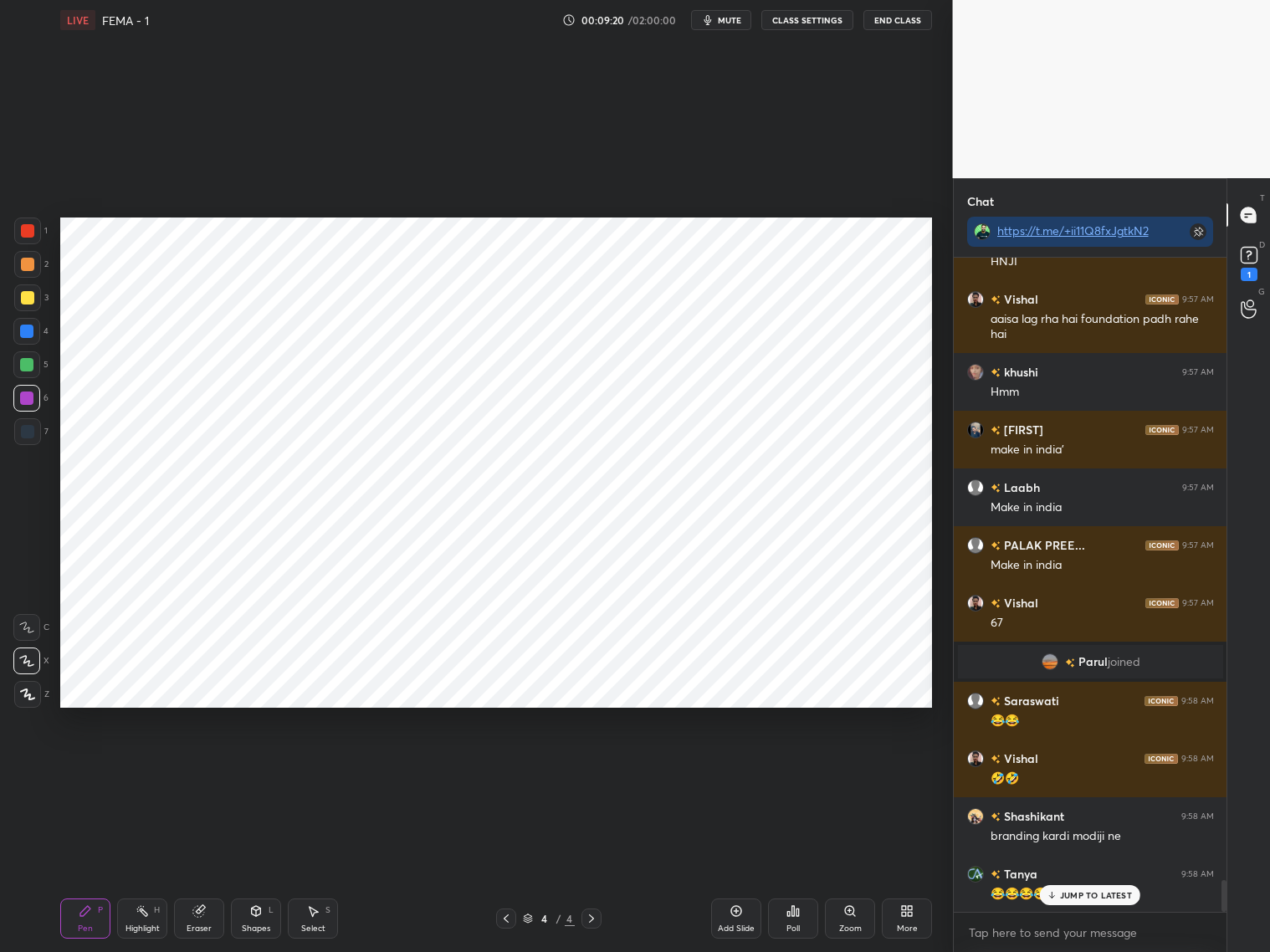 scroll, scrollTop: 12825, scrollLeft: 0, axis: vertical 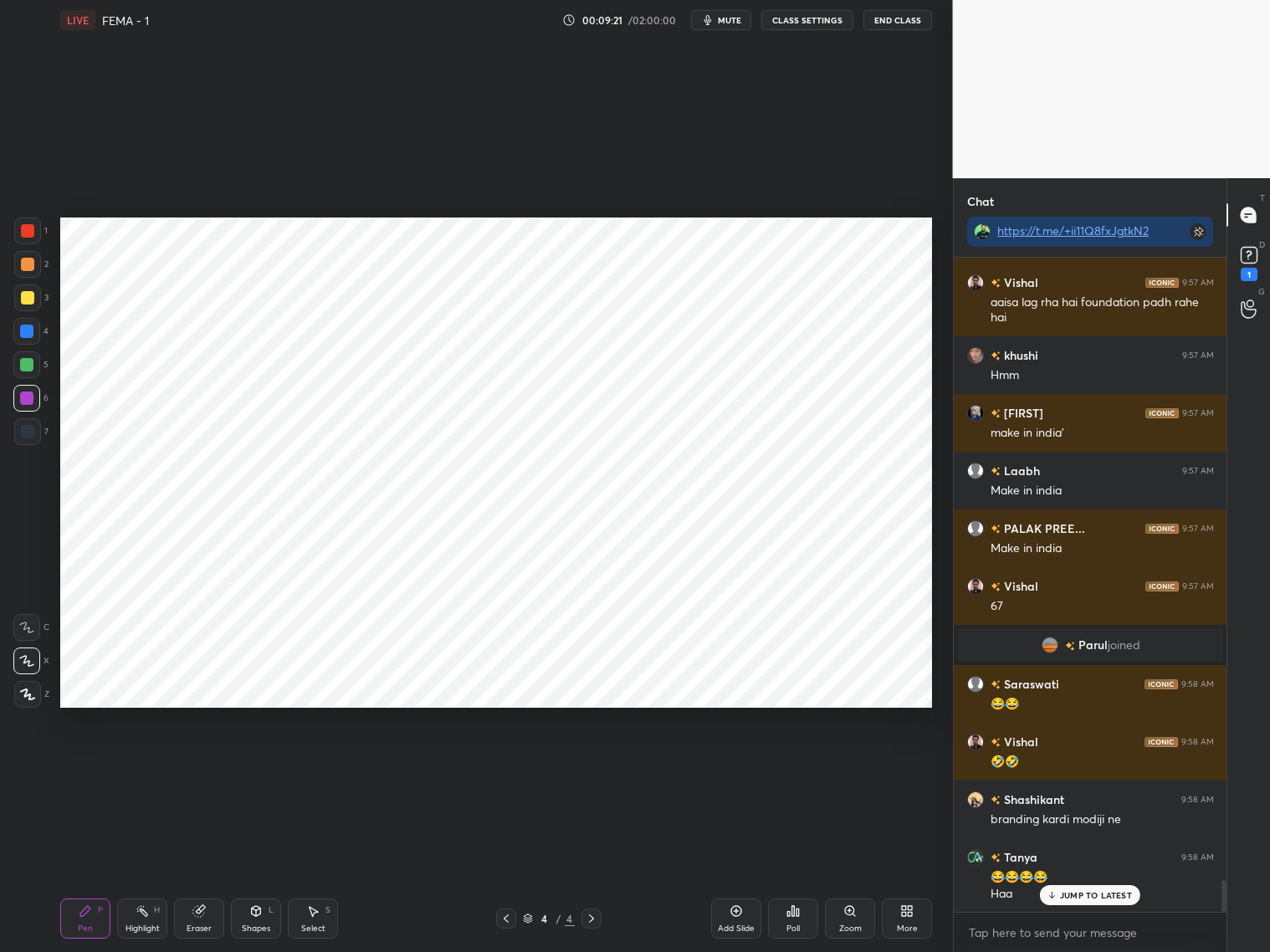 click 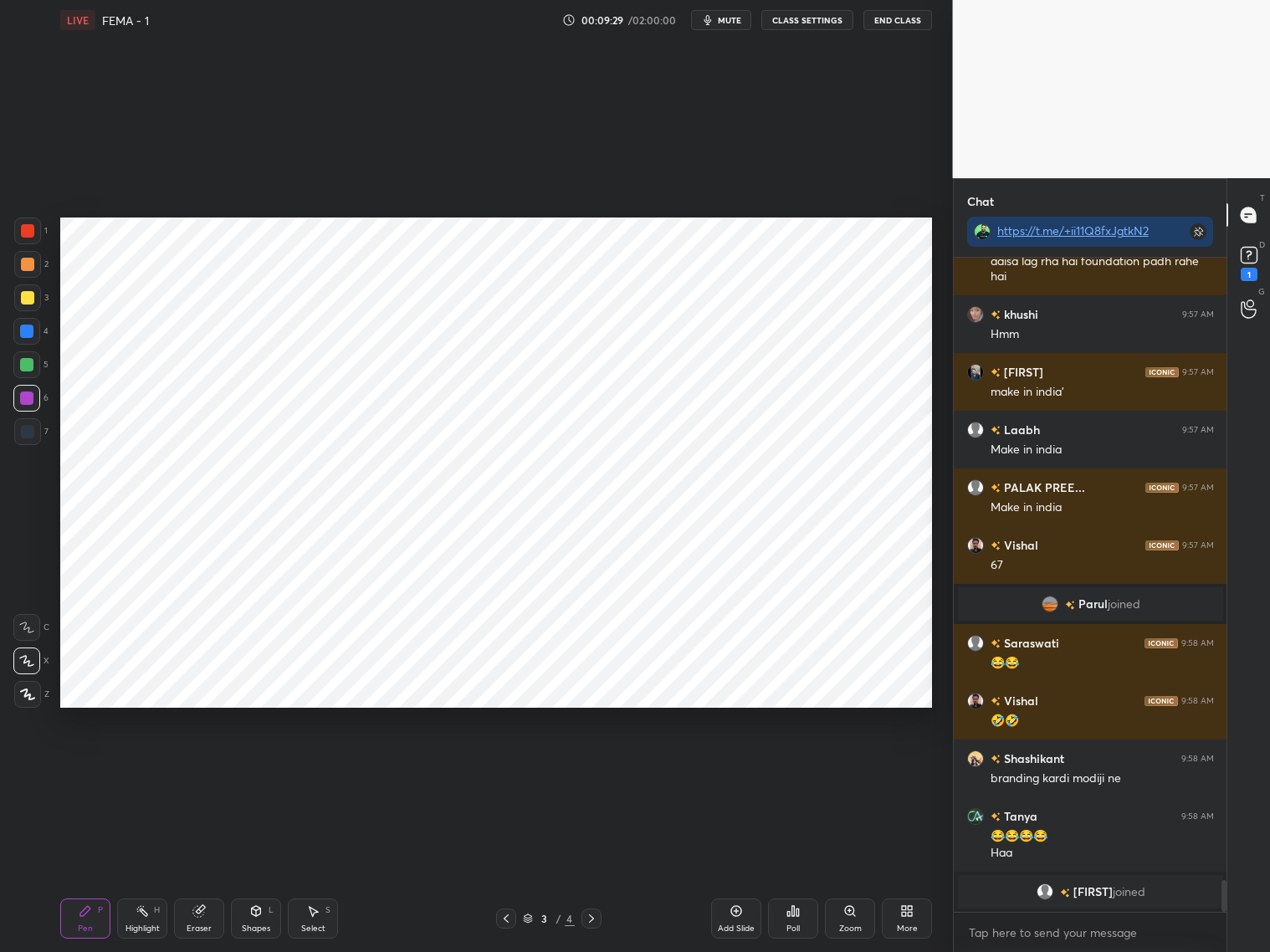 scroll, scrollTop: 12923, scrollLeft: 0, axis: vertical 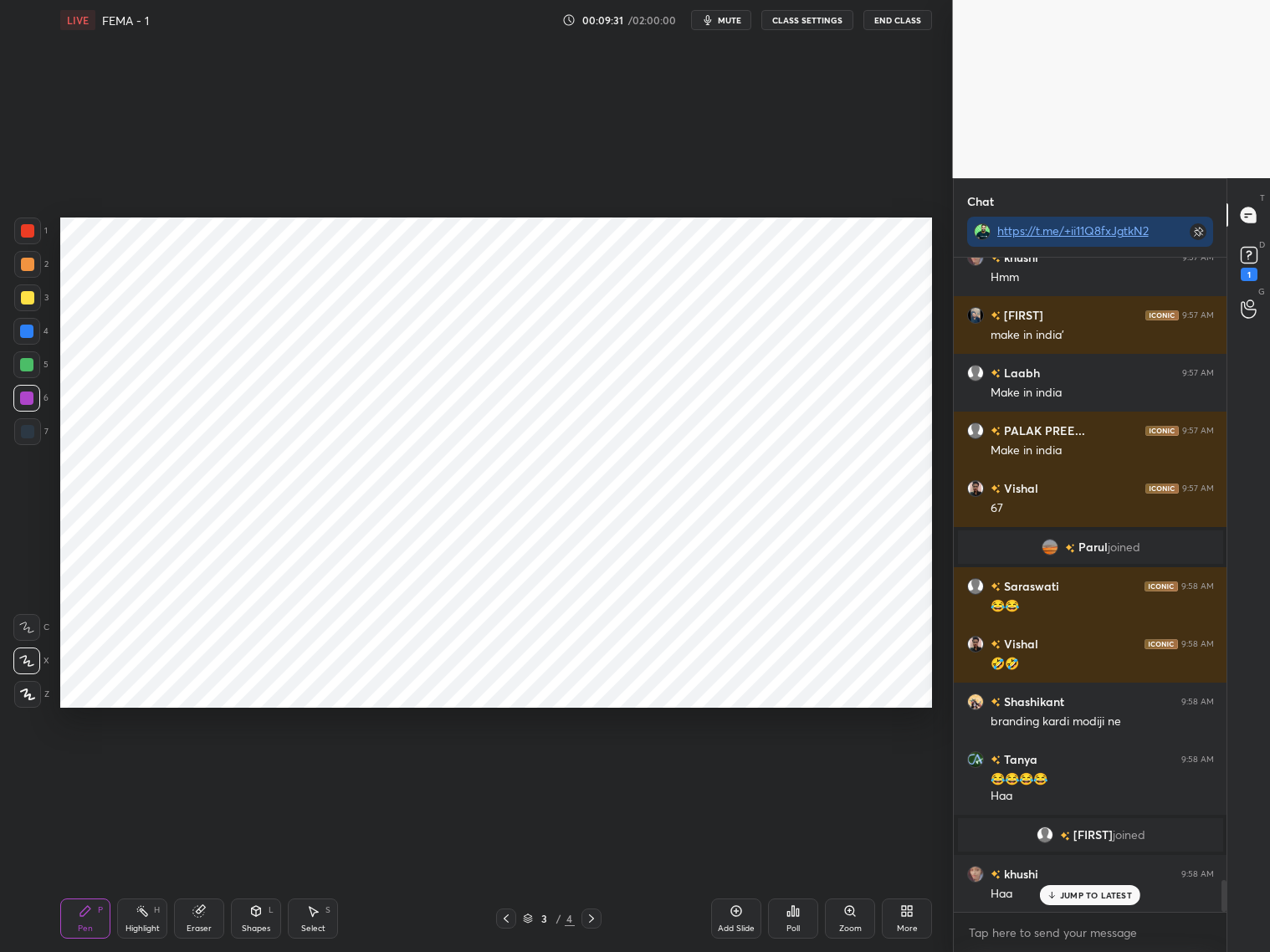 click 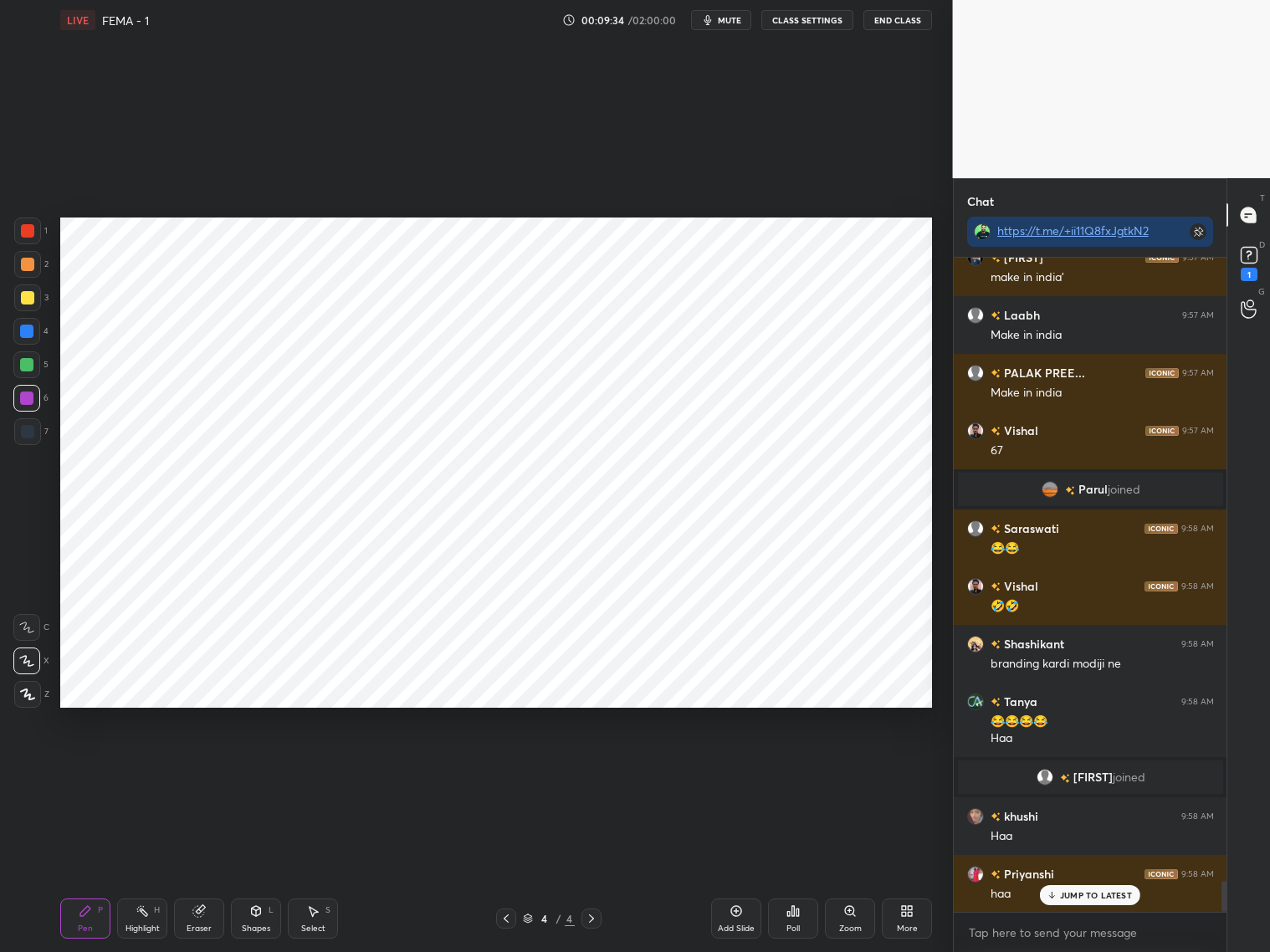 scroll, scrollTop: 13039, scrollLeft: 0, axis: vertical 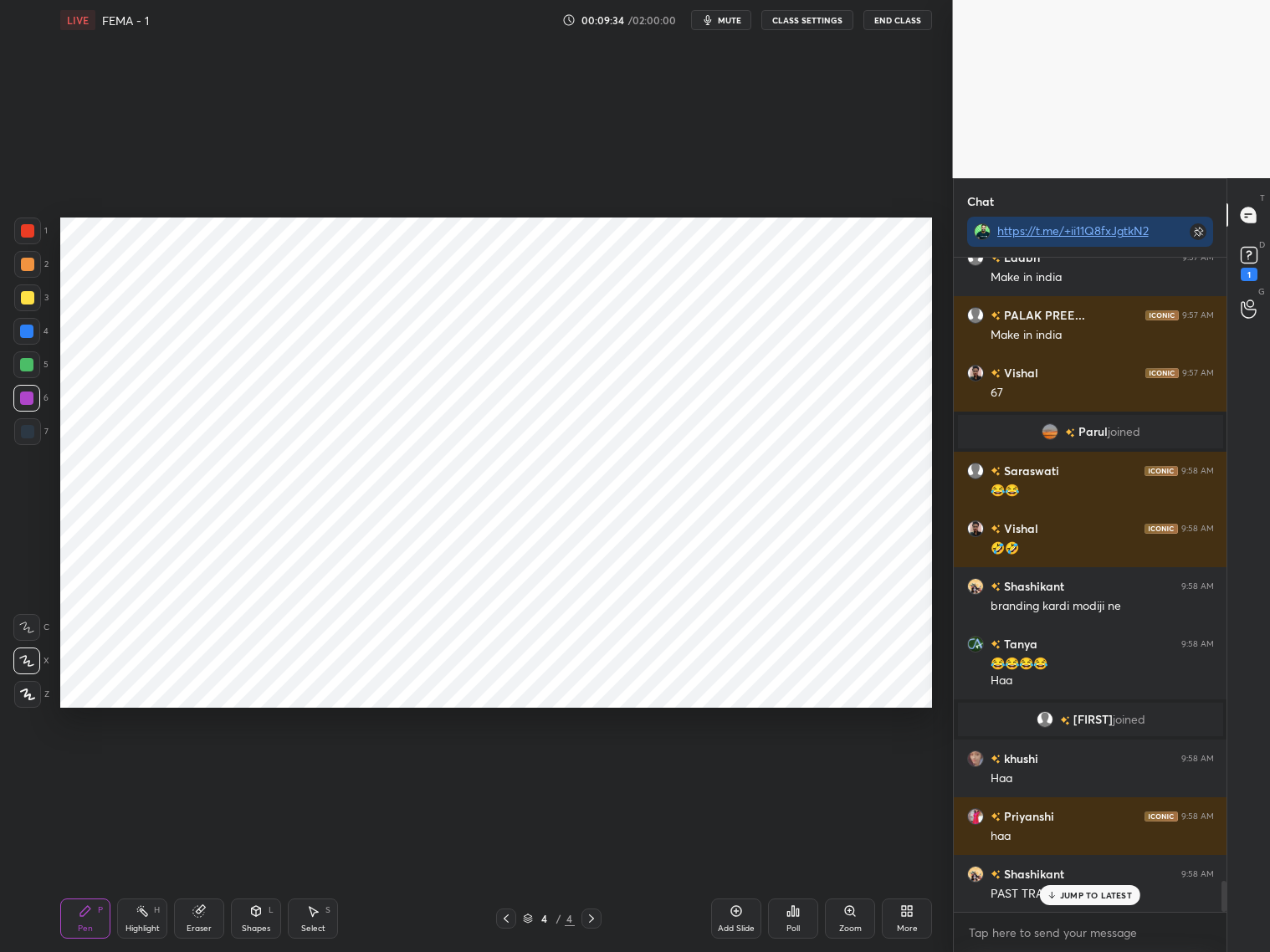 click at bounding box center [28, 264] 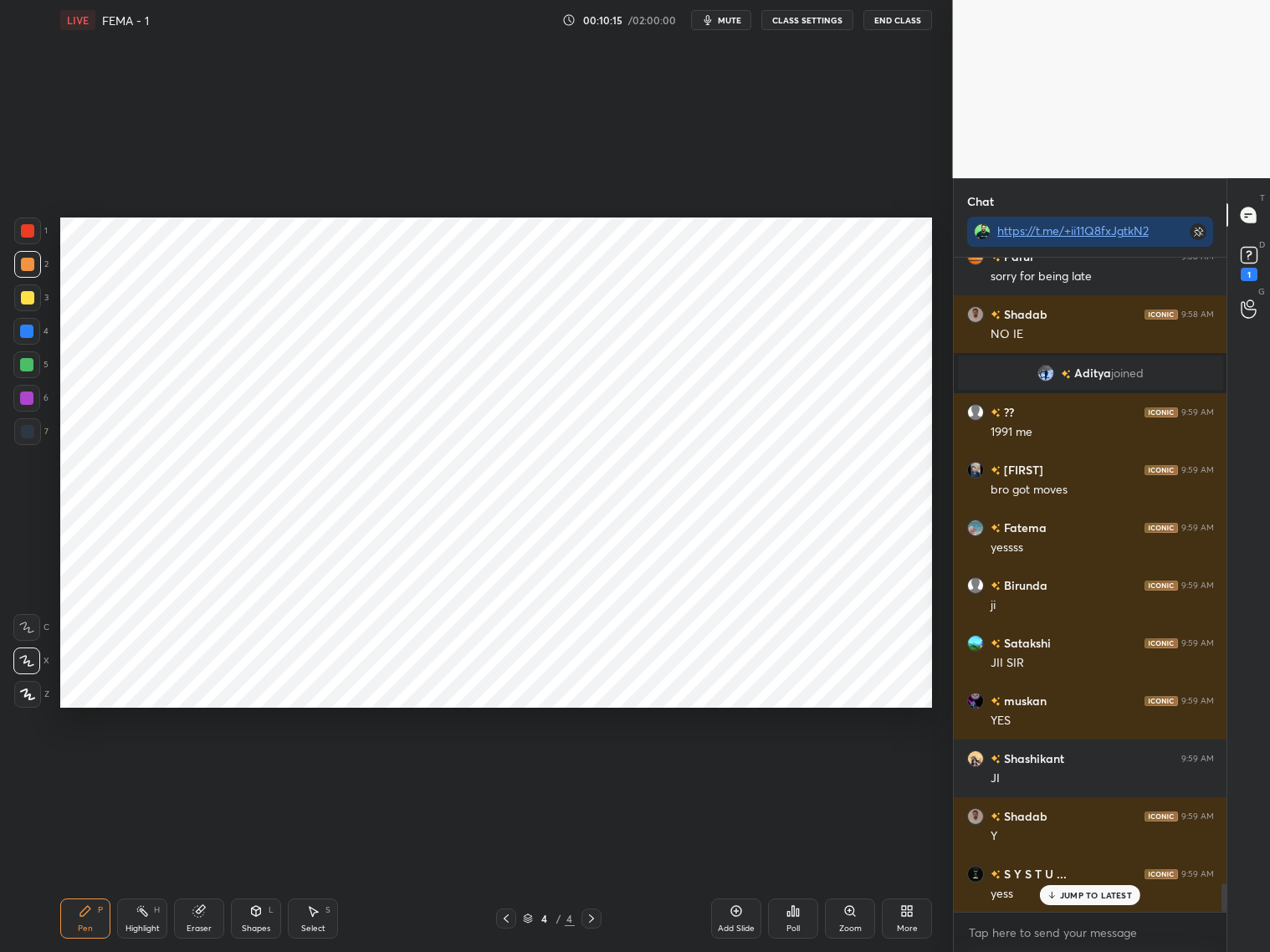 scroll, scrollTop: 14175, scrollLeft: 0, axis: vertical 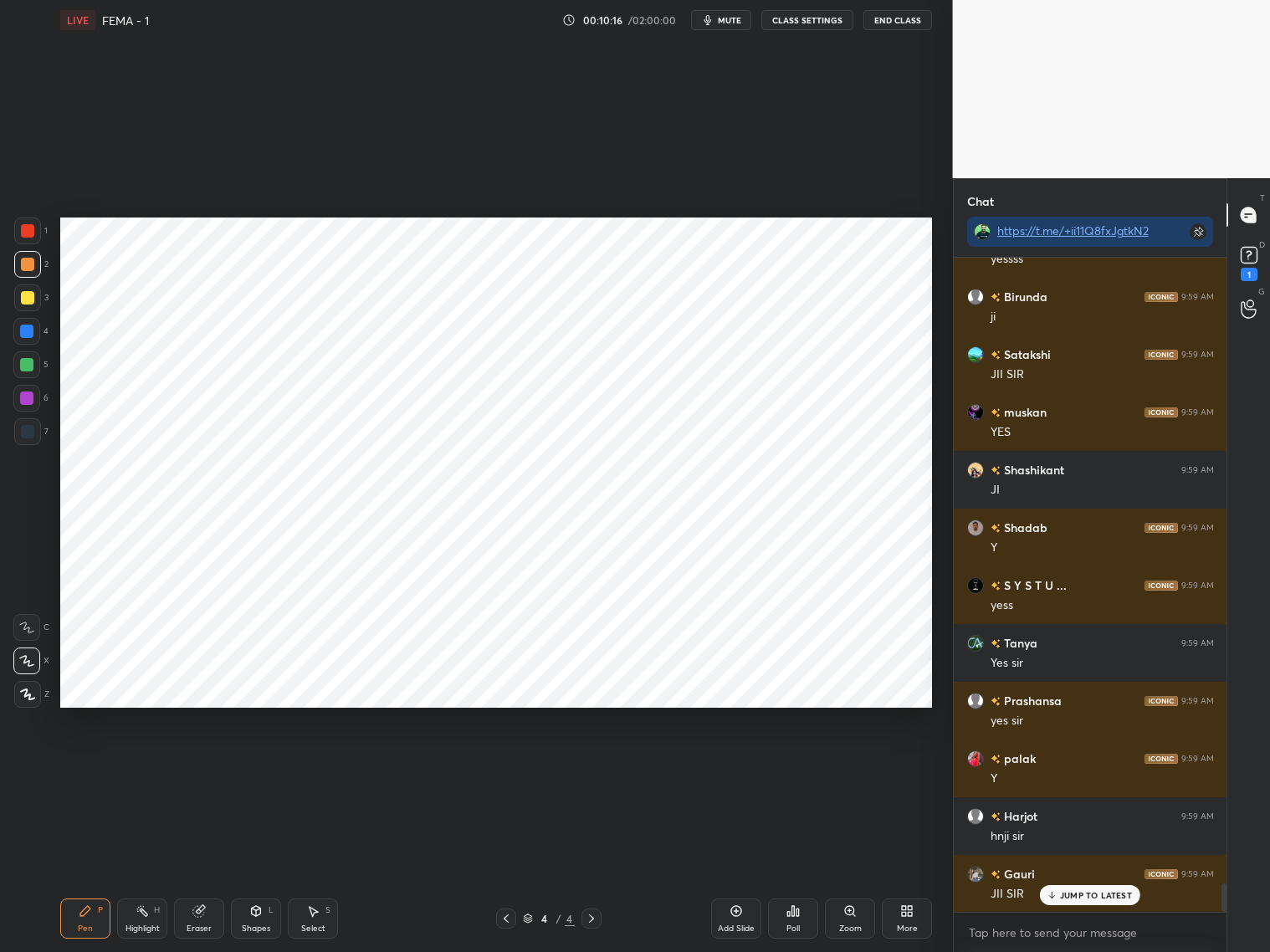 click on "Add Slide" at bounding box center (736, 919) 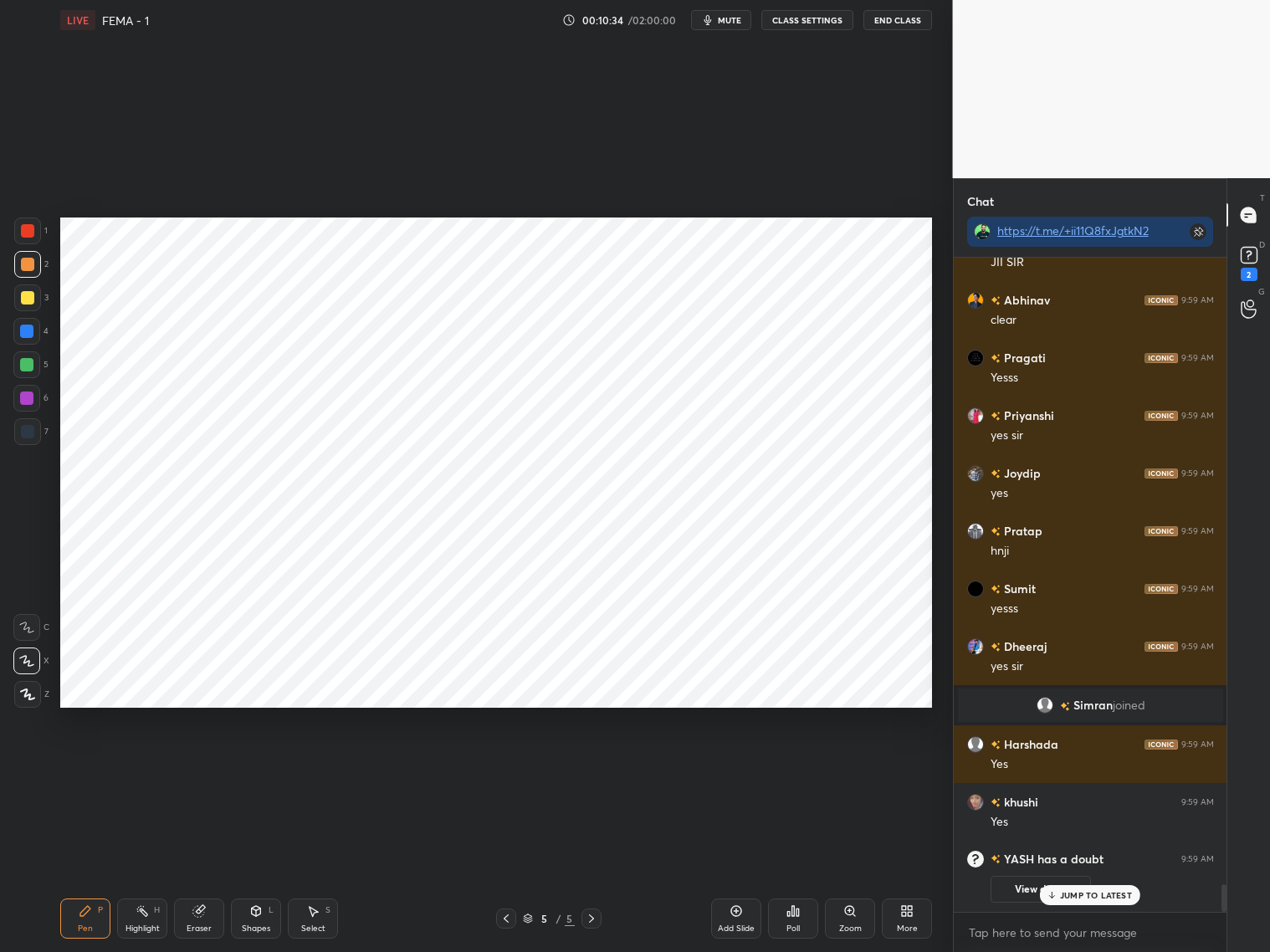 scroll, scrollTop: 13176, scrollLeft: 0, axis: vertical 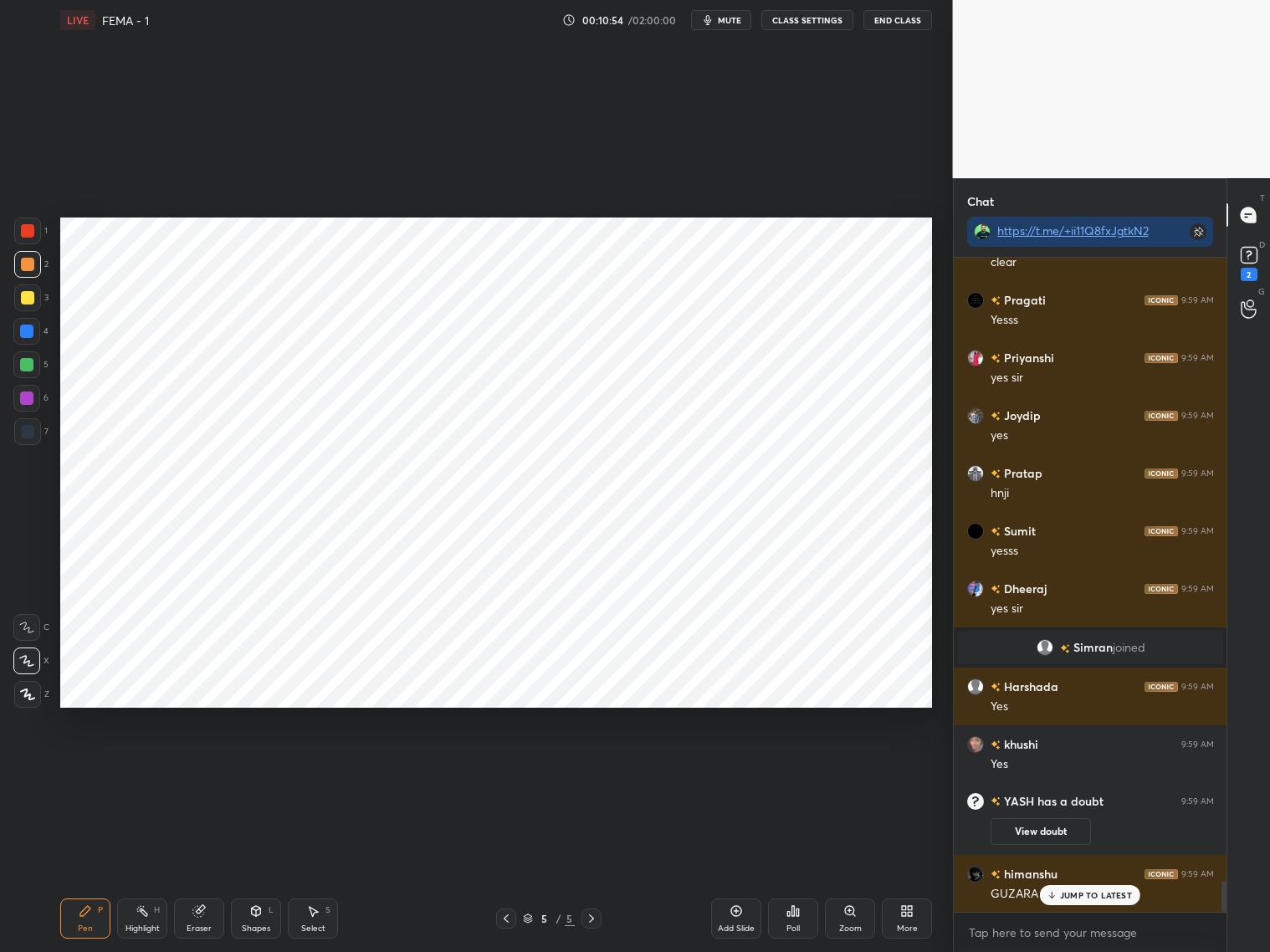 drag, startPoint x: 24, startPoint y: 398, endPoint x: 46, endPoint y: 390, distance: 23.4094 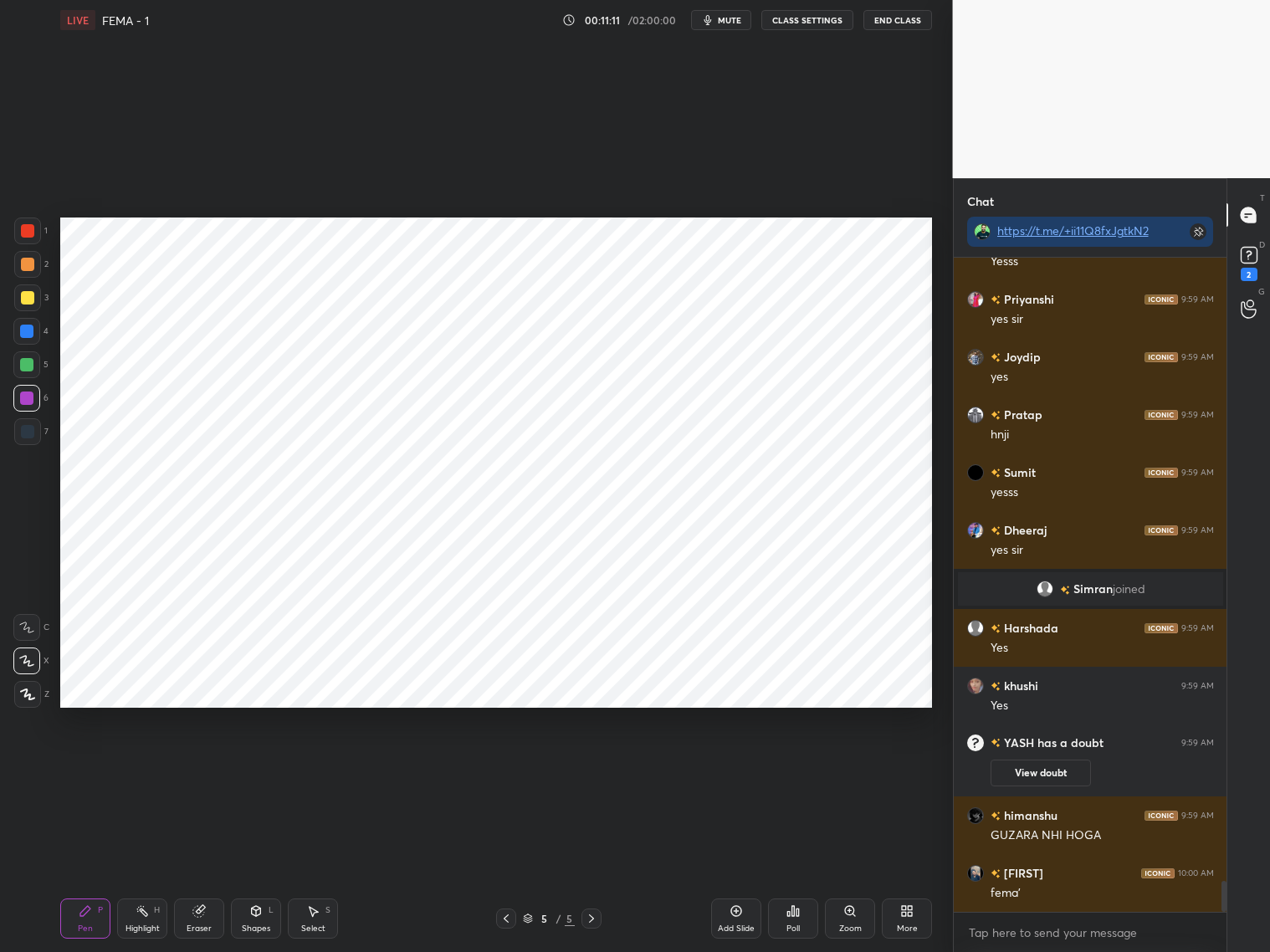 scroll, scrollTop: 13291, scrollLeft: 0, axis: vertical 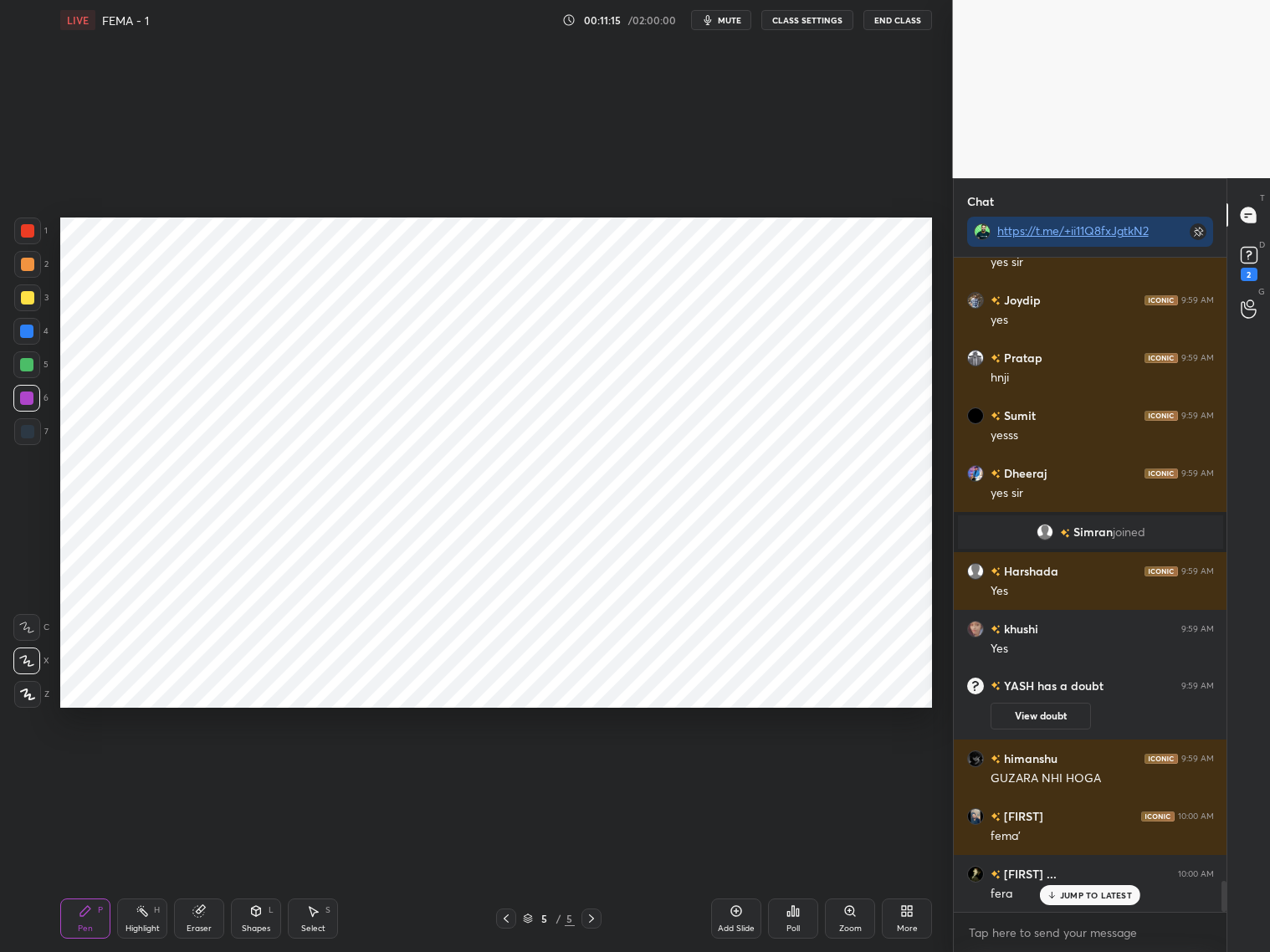 drag, startPoint x: 25, startPoint y: 335, endPoint x: 40, endPoint y: 336, distance: 15.033296 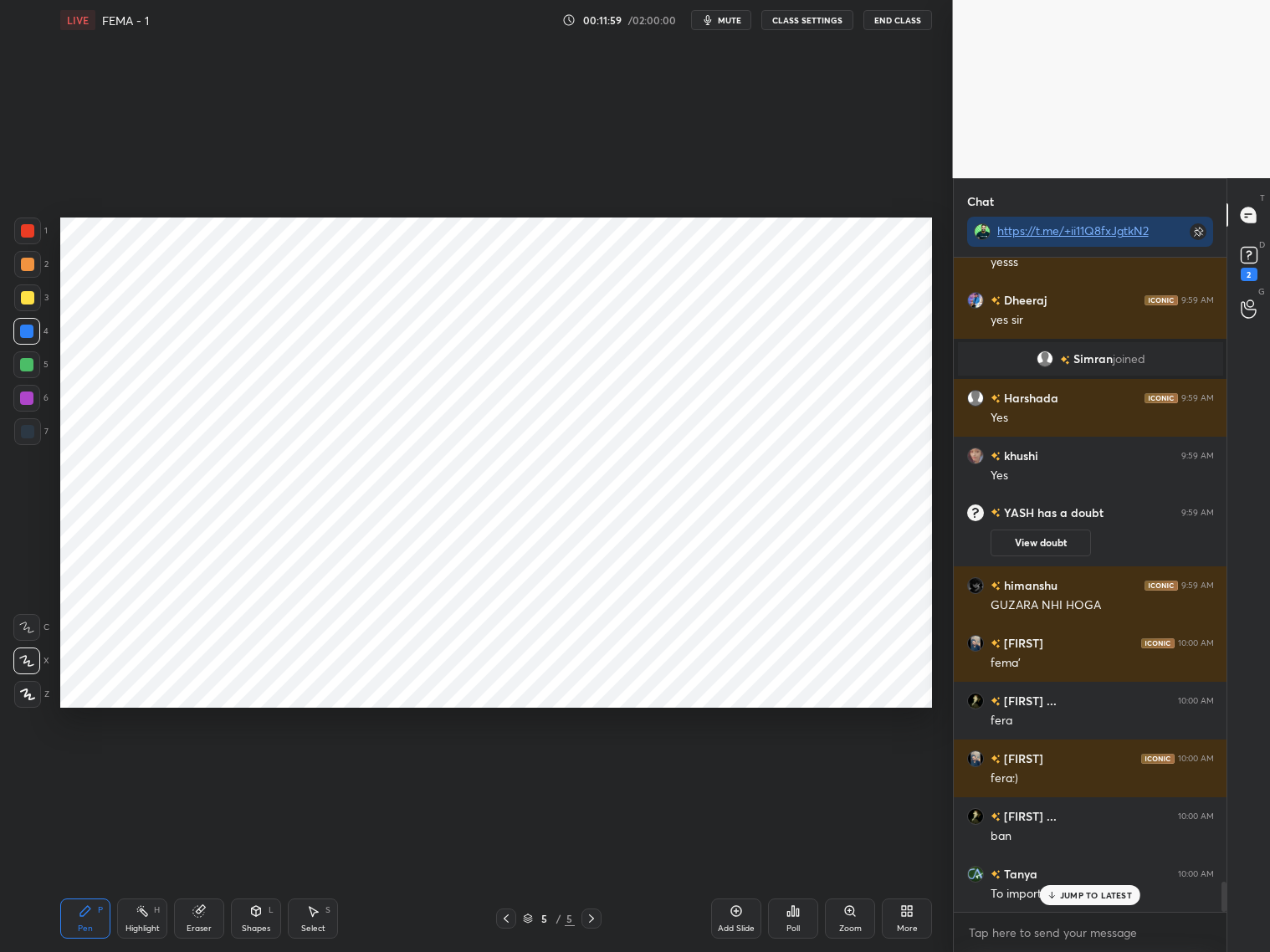 scroll, scrollTop: 13523, scrollLeft: 0, axis: vertical 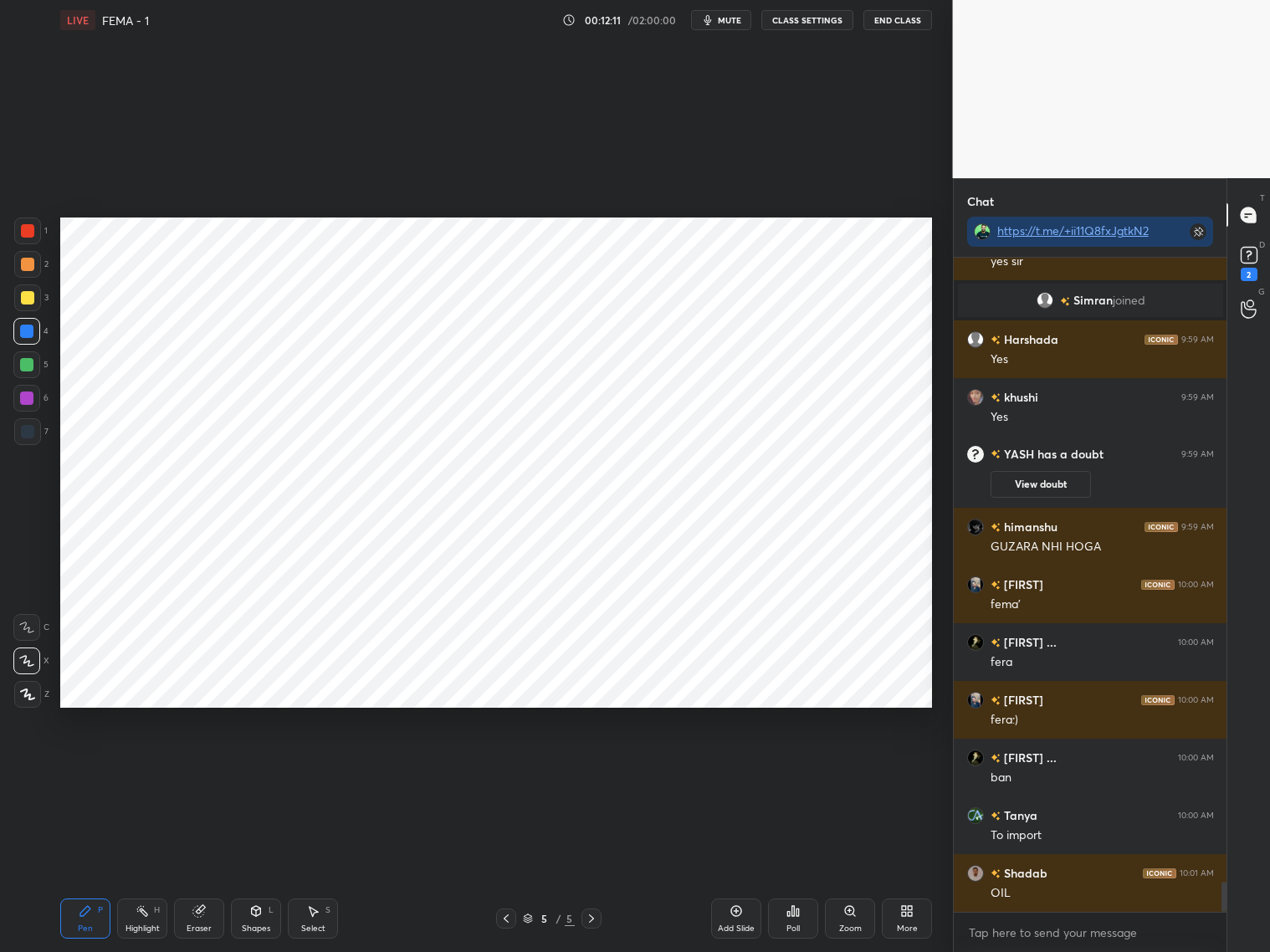 drag, startPoint x: 207, startPoint y: 914, endPoint x: 219, endPoint y: 879, distance: 37 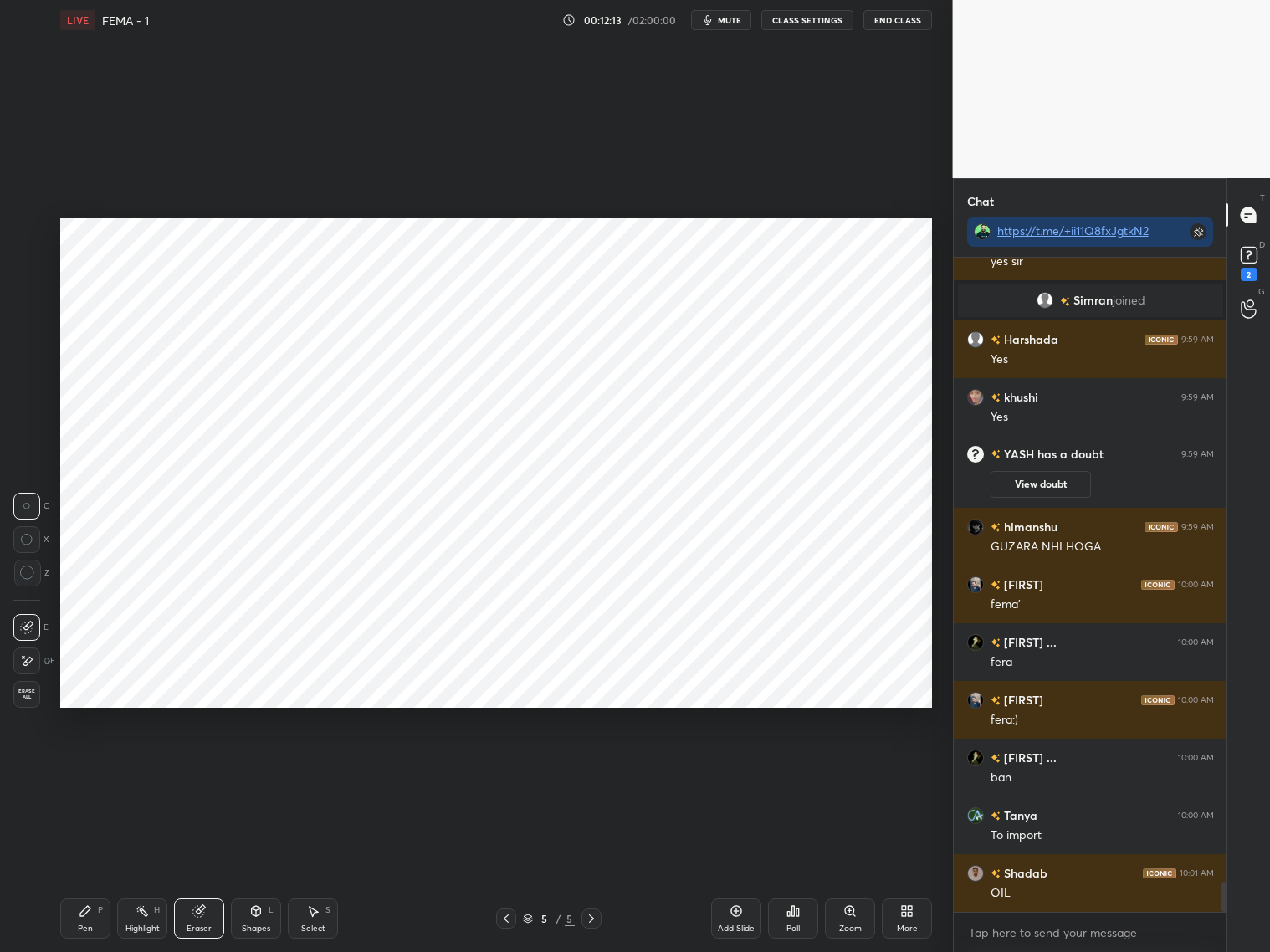 drag, startPoint x: 80, startPoint y: 914, endPoint x: 111, endPoint y: 871, distance: 53.009433 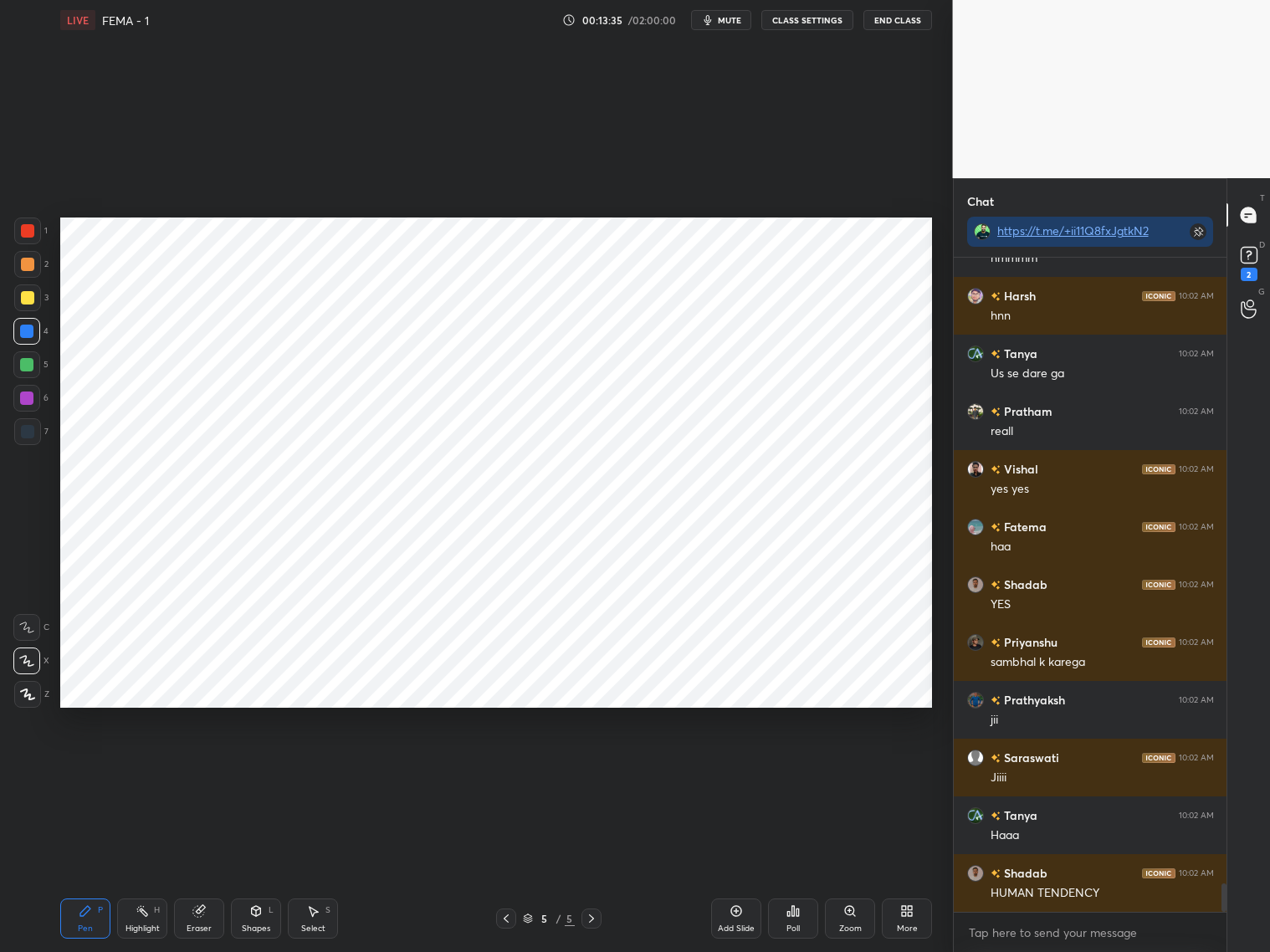 scroll, scrollTop: 14416, scrollLeft: 0, axis: vertical 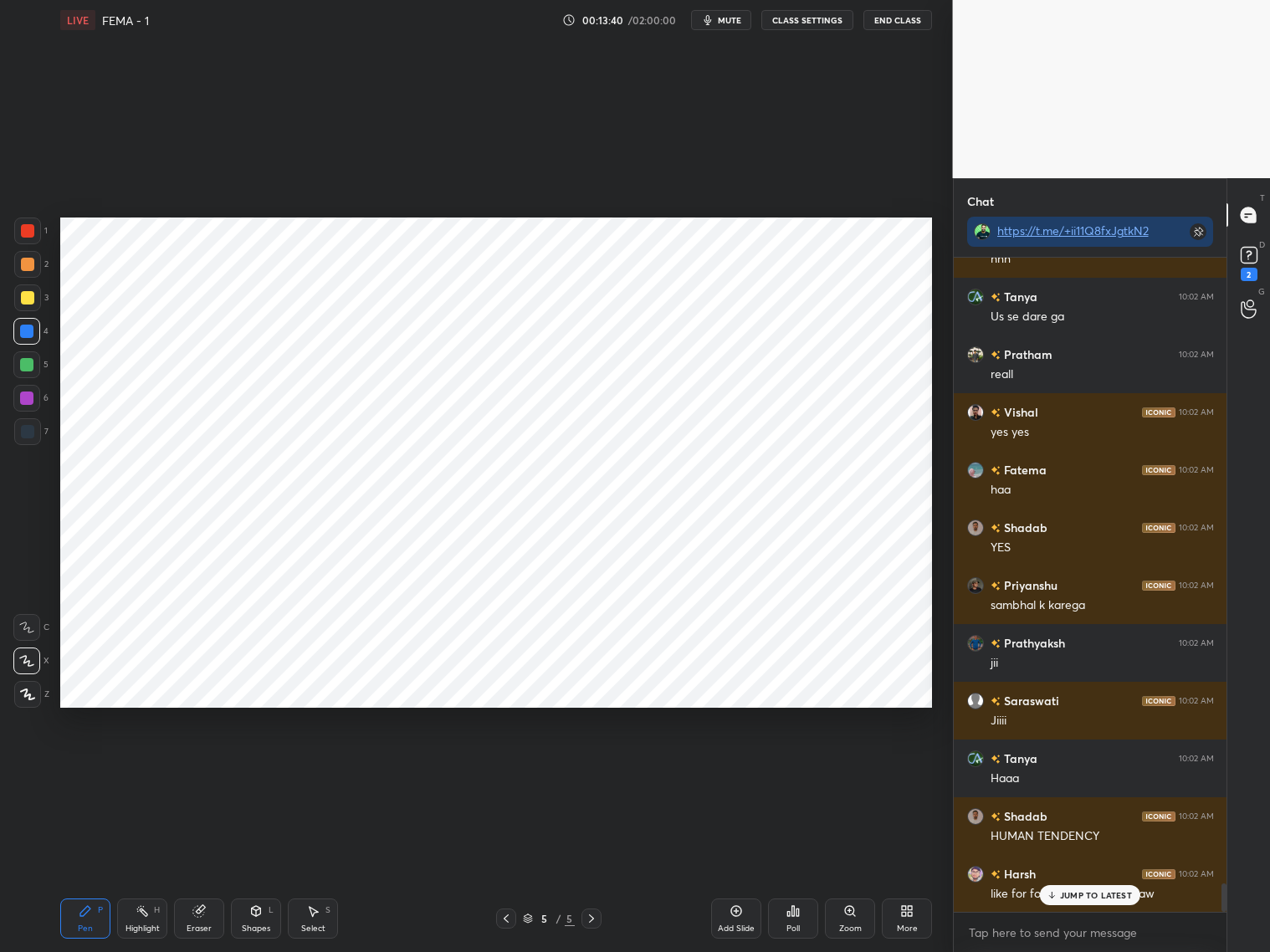 click 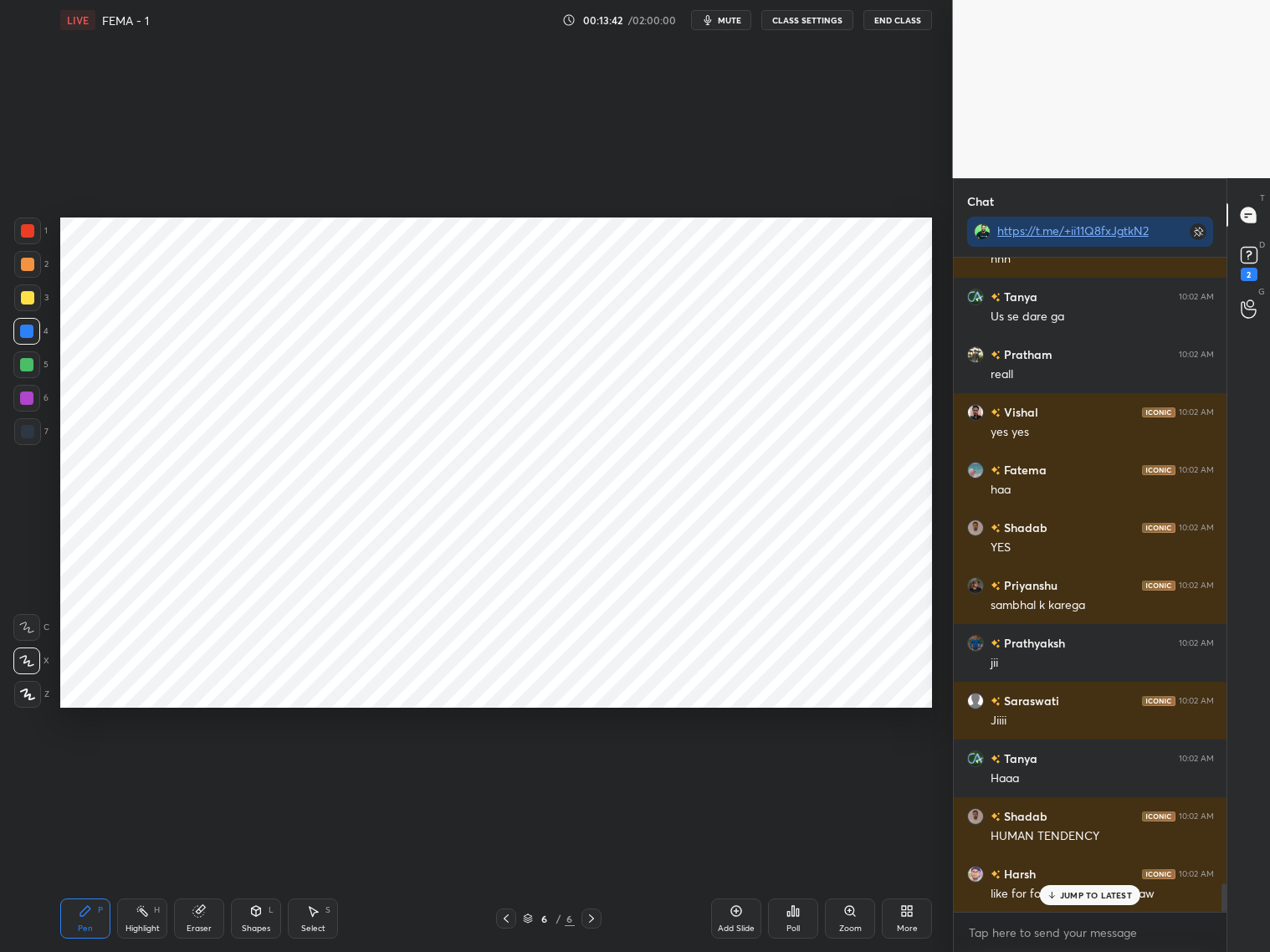 click at bounding box center (28, 264) 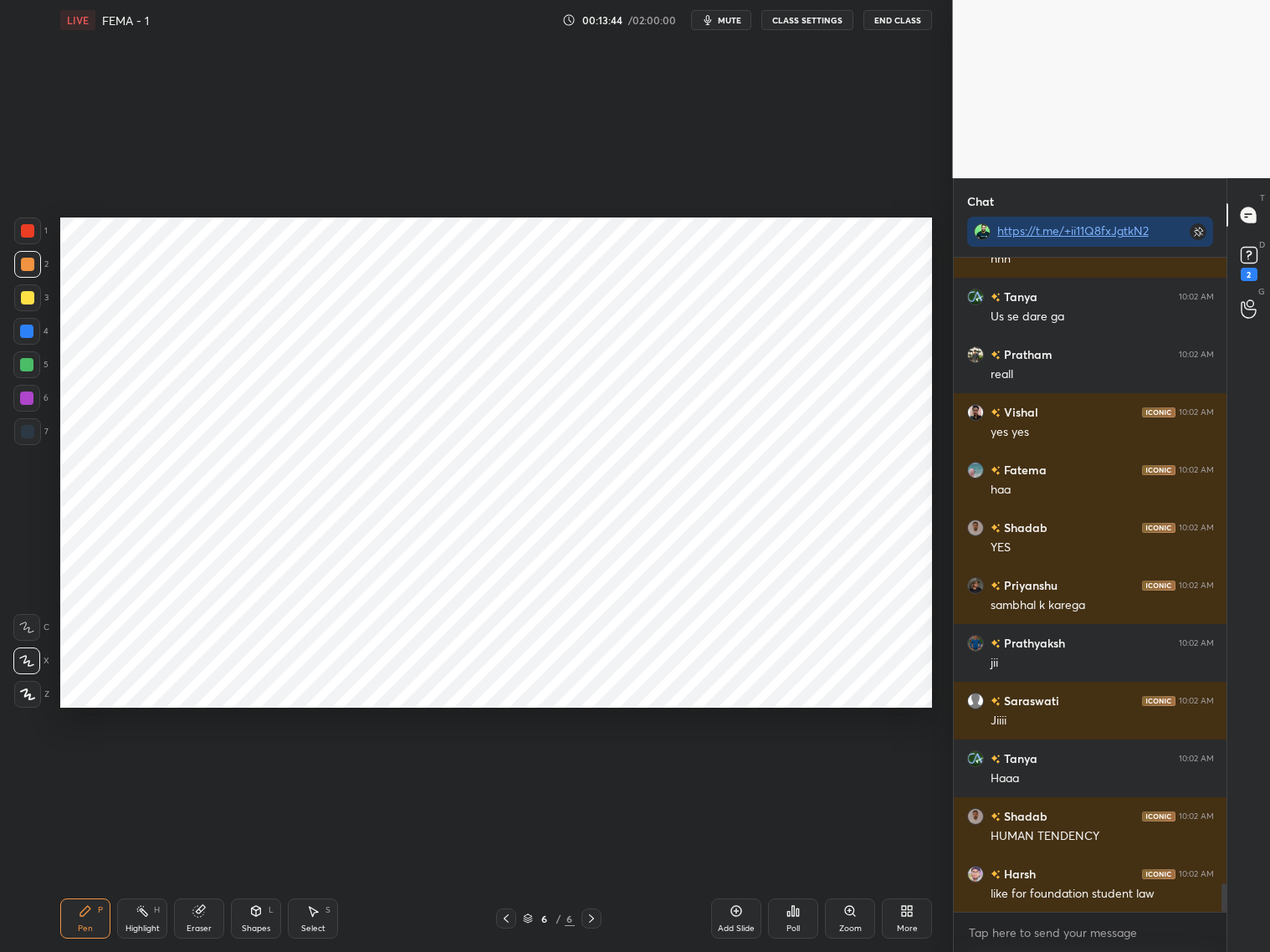 scroll, scrollTop: 14474, scrollLeft: 0, axis: vertical 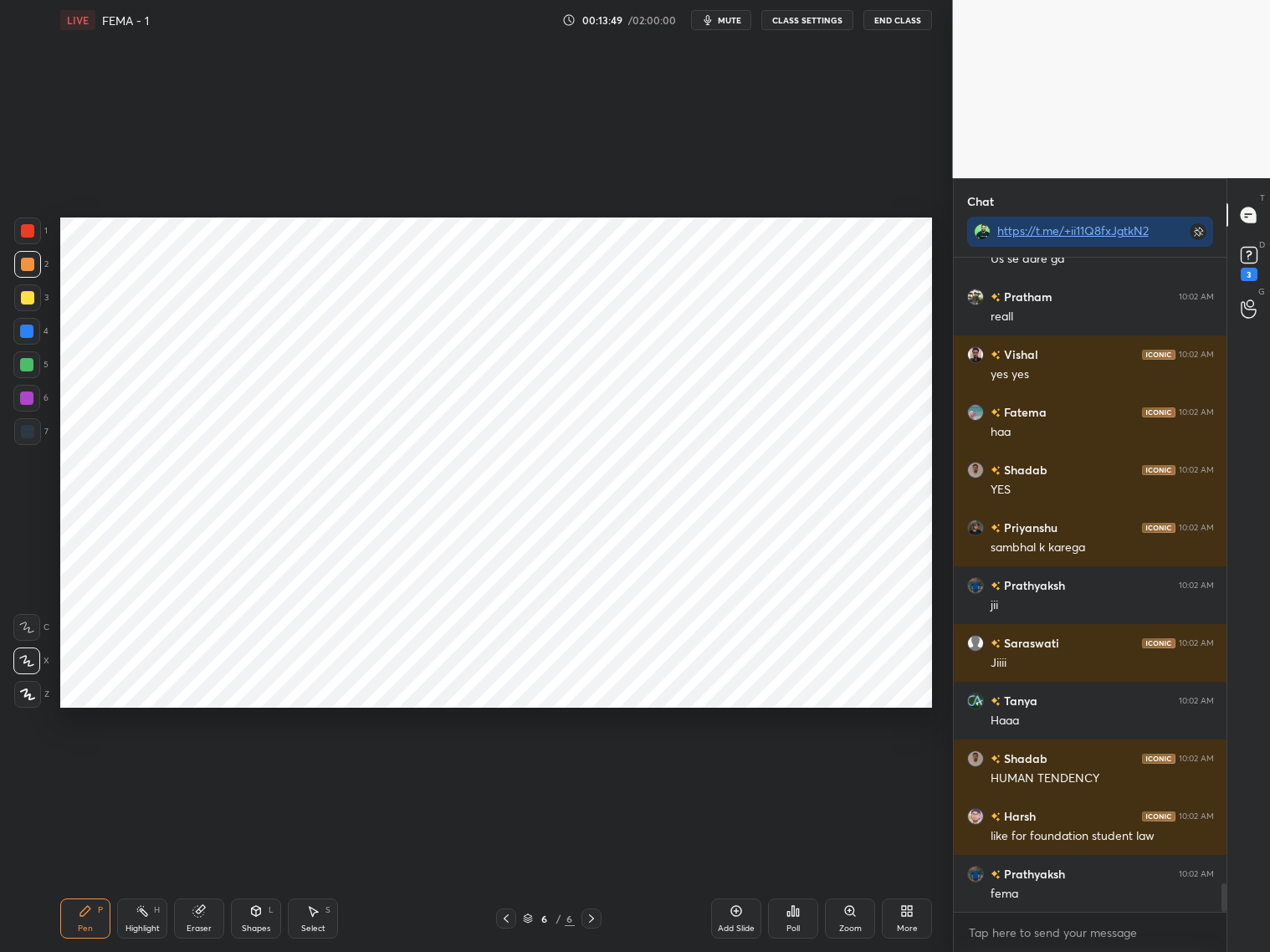 click at bounding box center [27, 398] 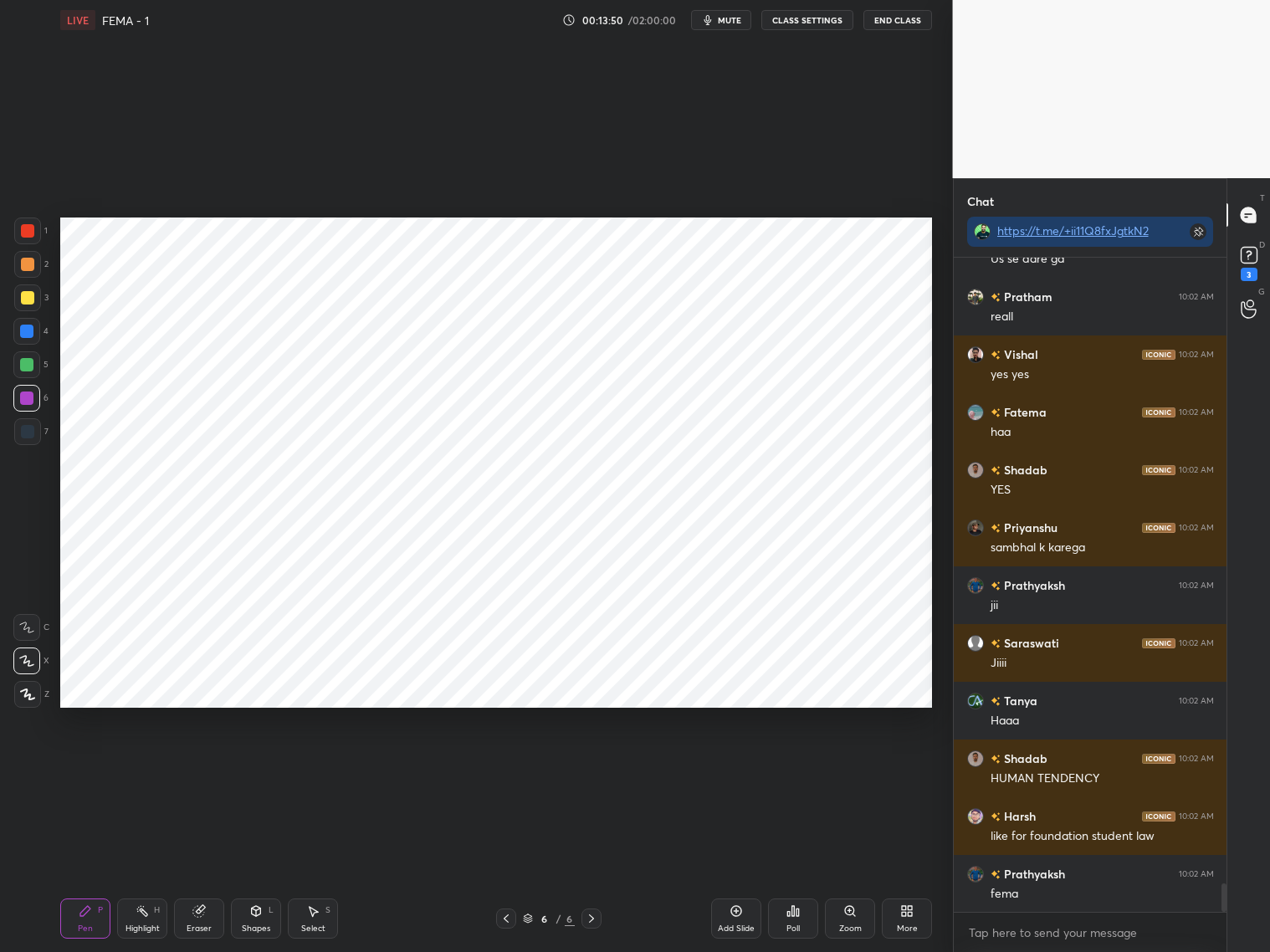 click at bounding box center [27, 331] 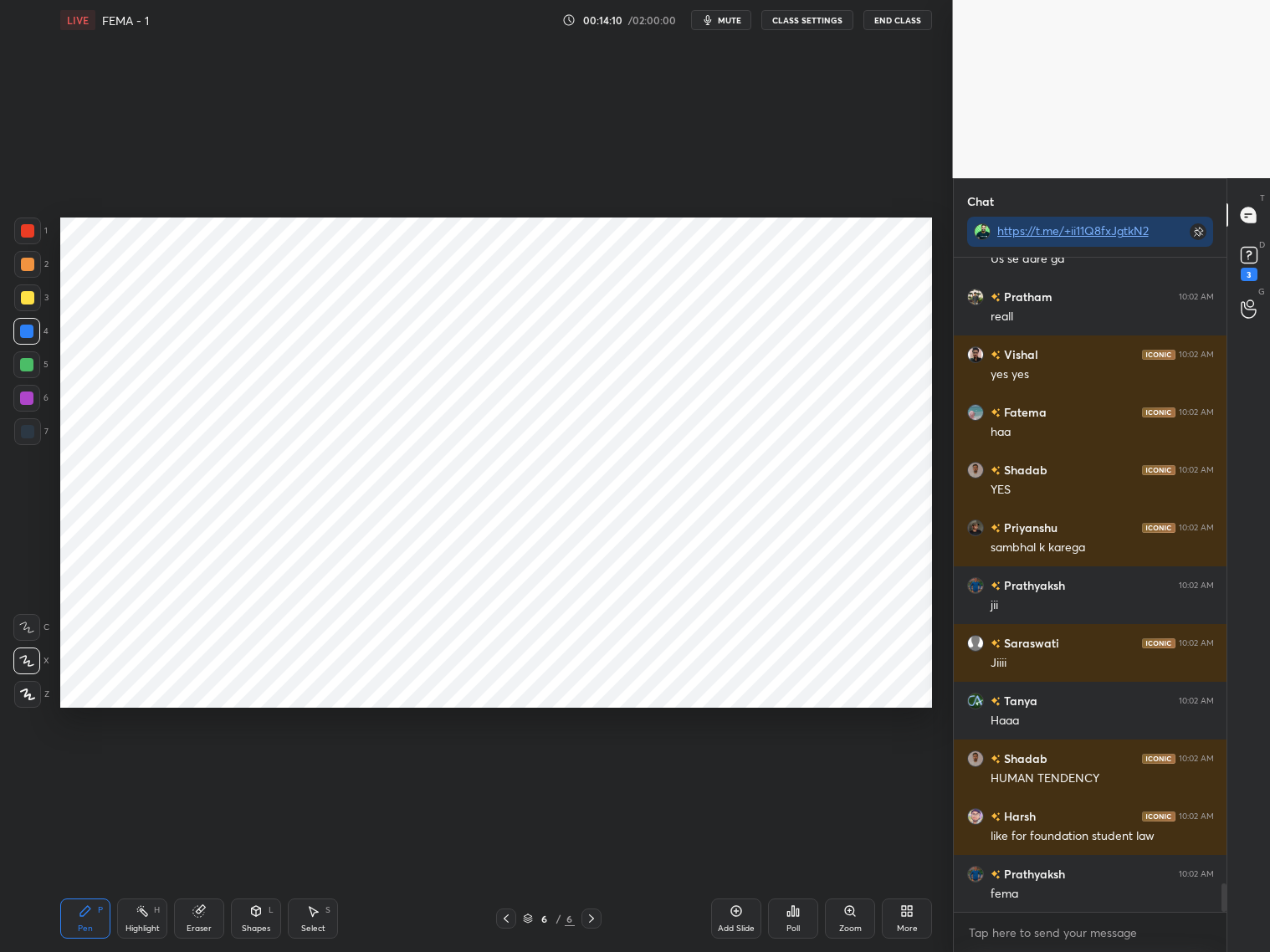 click on "5" at bounding box center [31, 368] 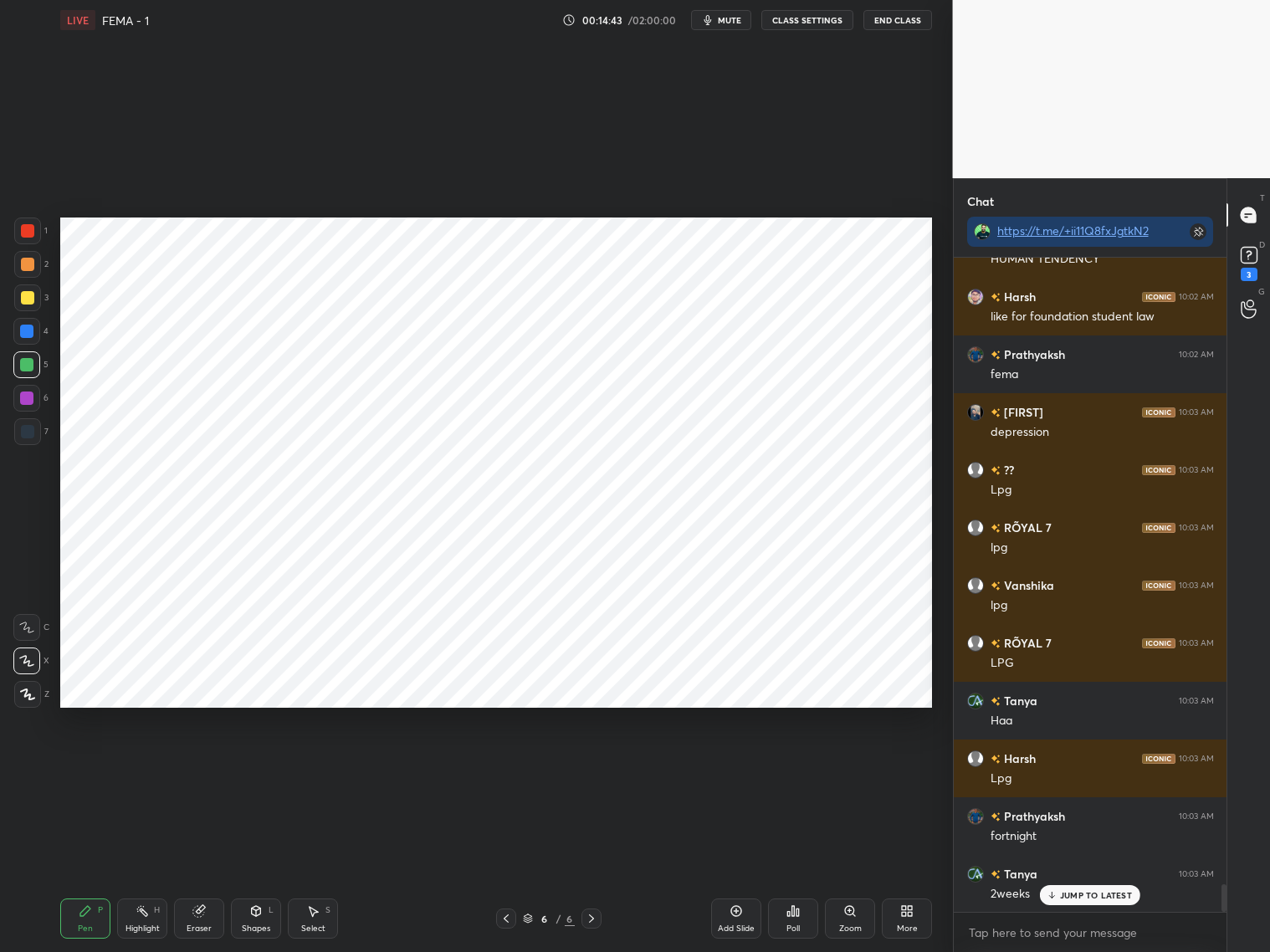 scroll, scrollTop: 15051, scrollLeft: 0, axis: vertical 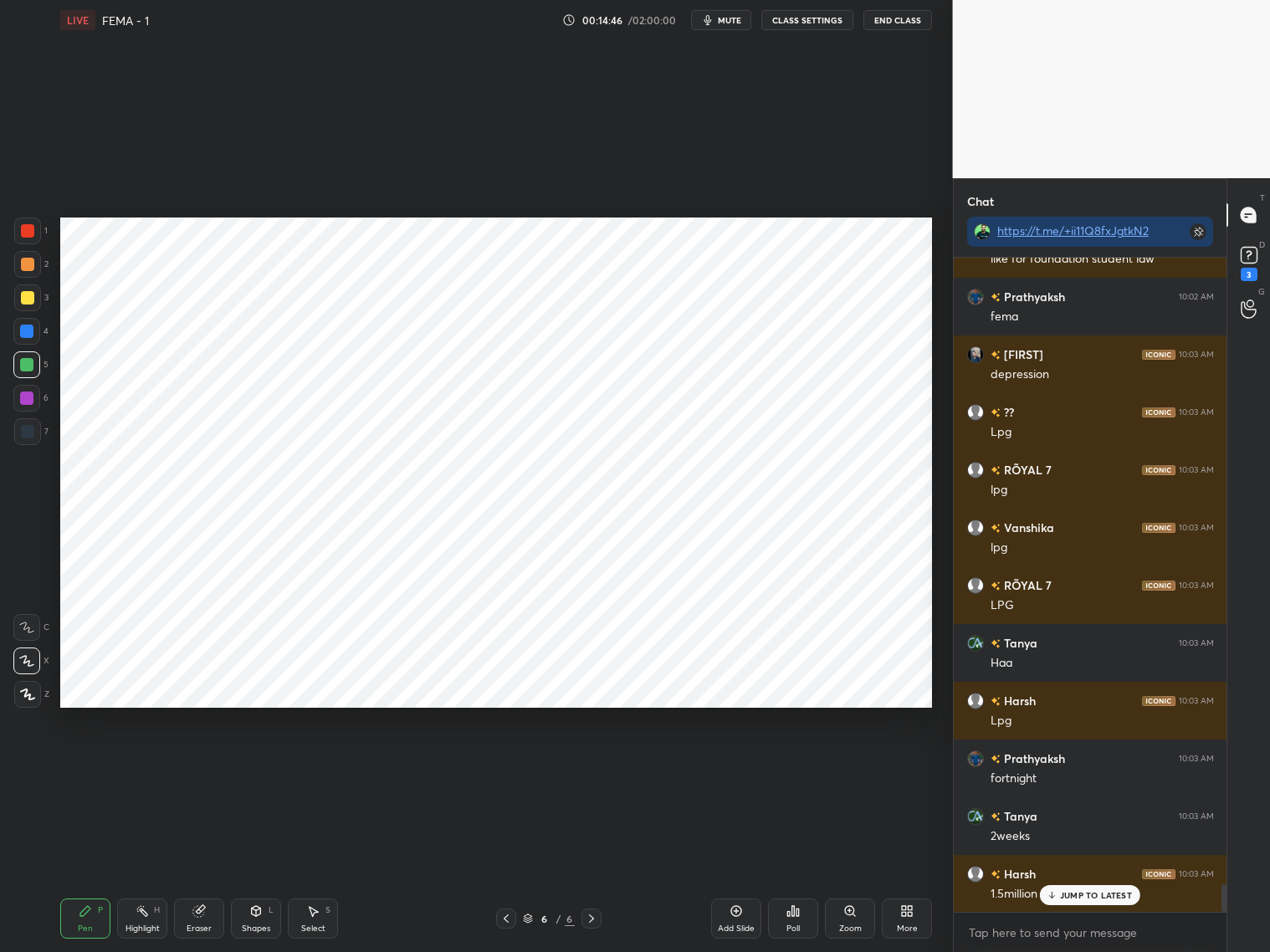 click at bounding box center (28, 231) 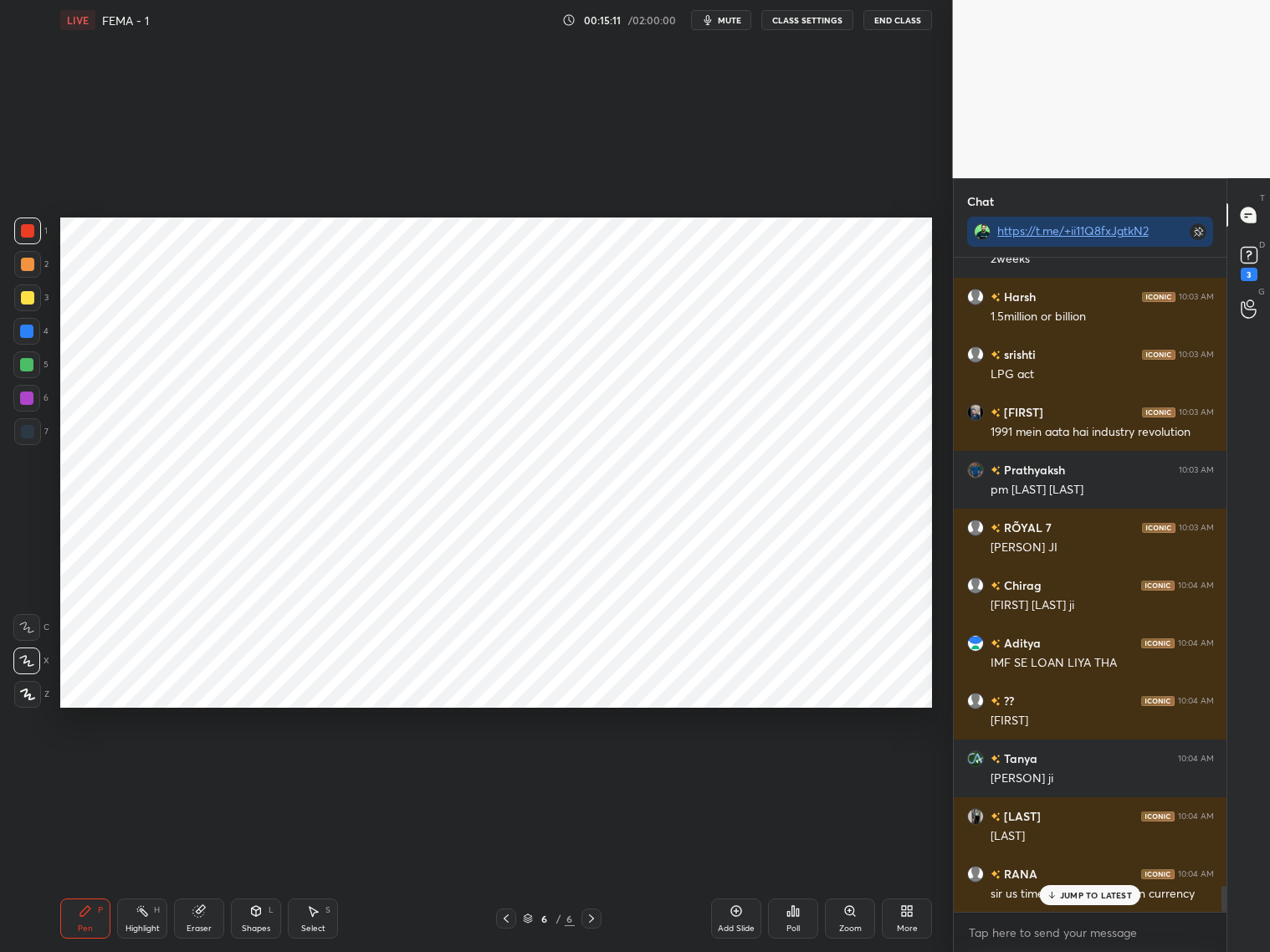 scroll, scrollTop: 15686, scrollLeft: 0, axis: vertical 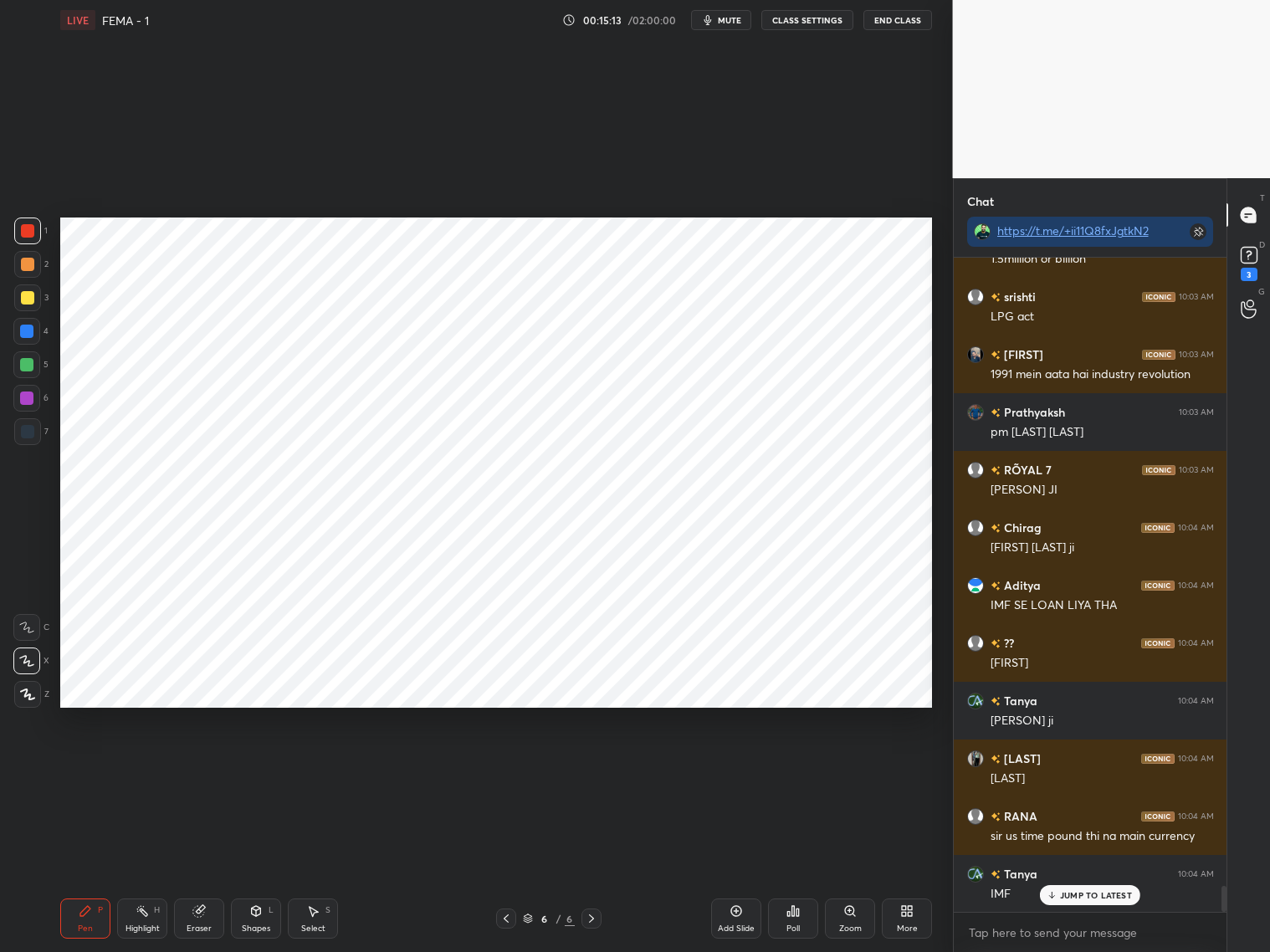 click on "Eraser" at bounding box center (199, 919) 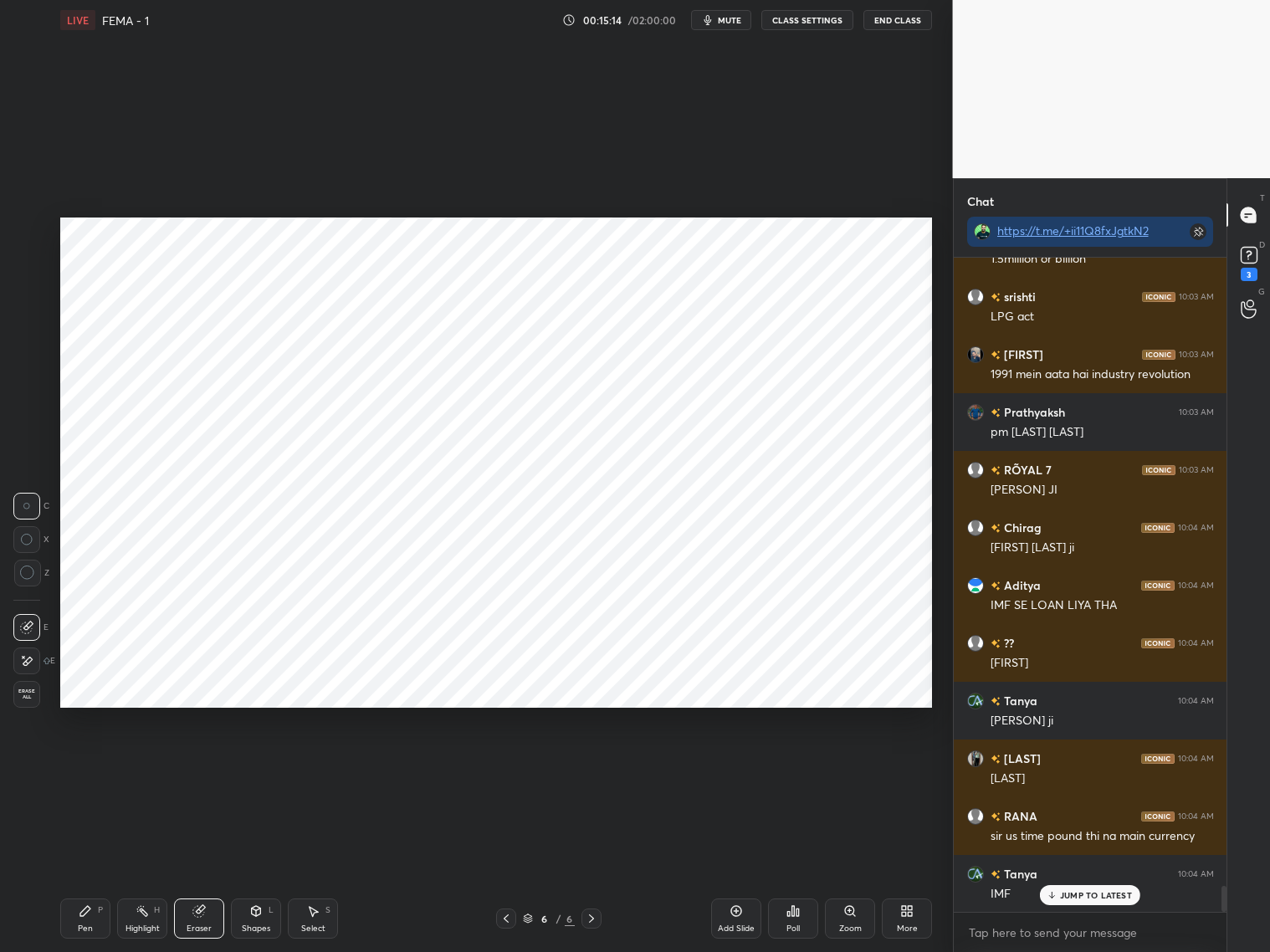 scroll, scrollTop: 15744, scrollLeft: 0, axis: vertical 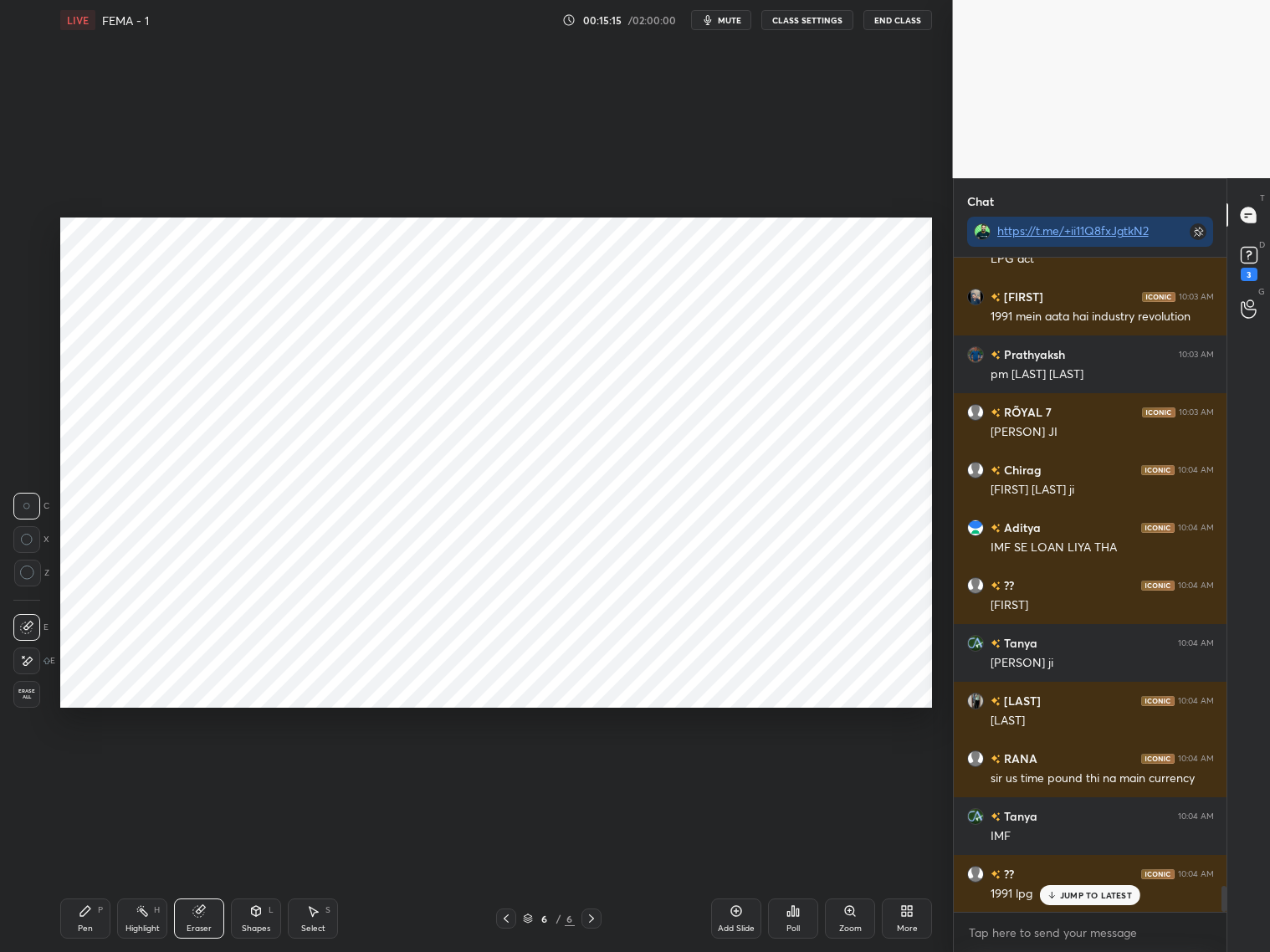 drag, startPoint x: 85, startPoint y: 925, endPoint x: 104, endPoint y: 899, distance: 32.202484 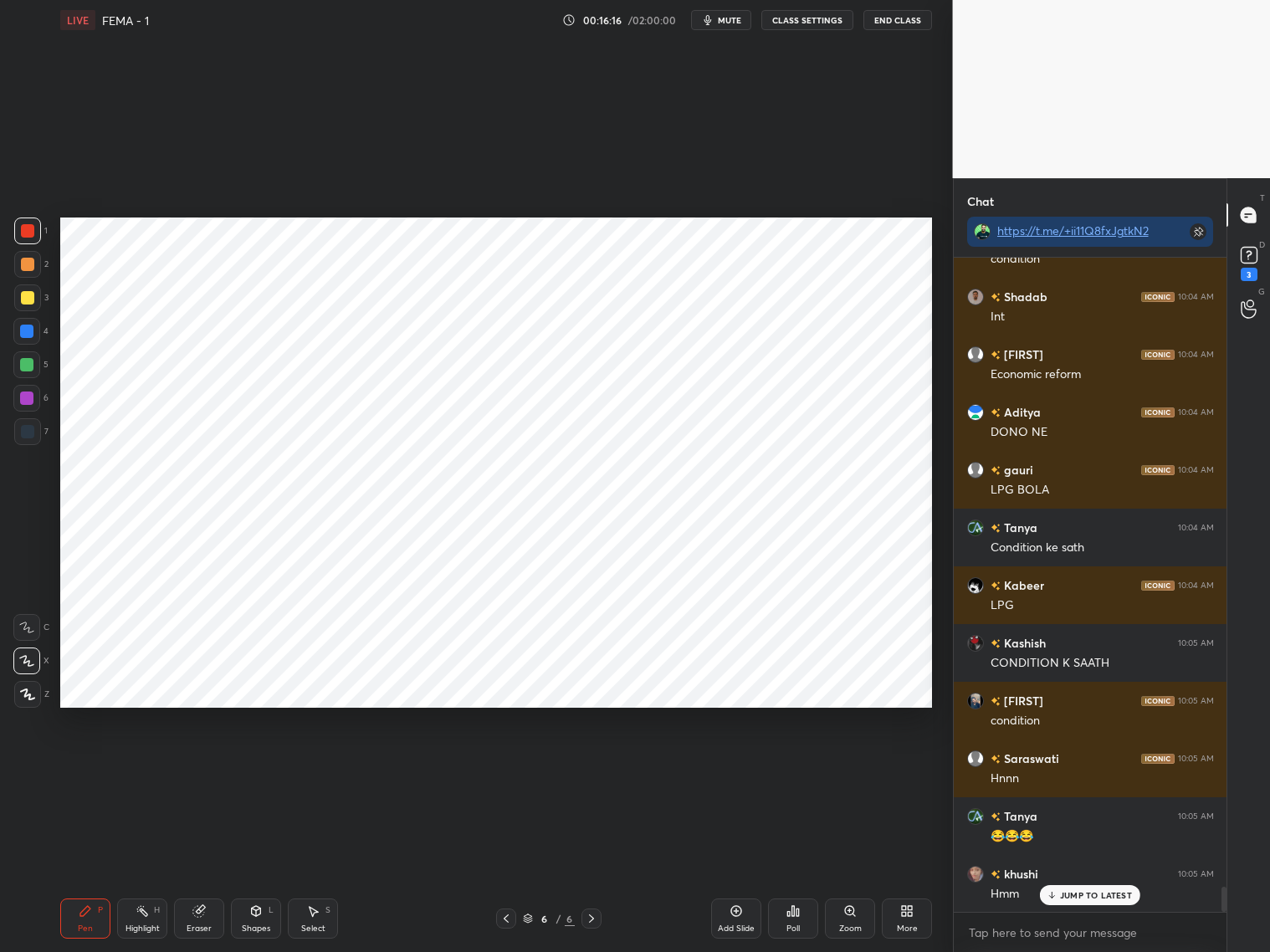 scroll, scrollTop: 16668, scrollLeft: 0, axis: vertical 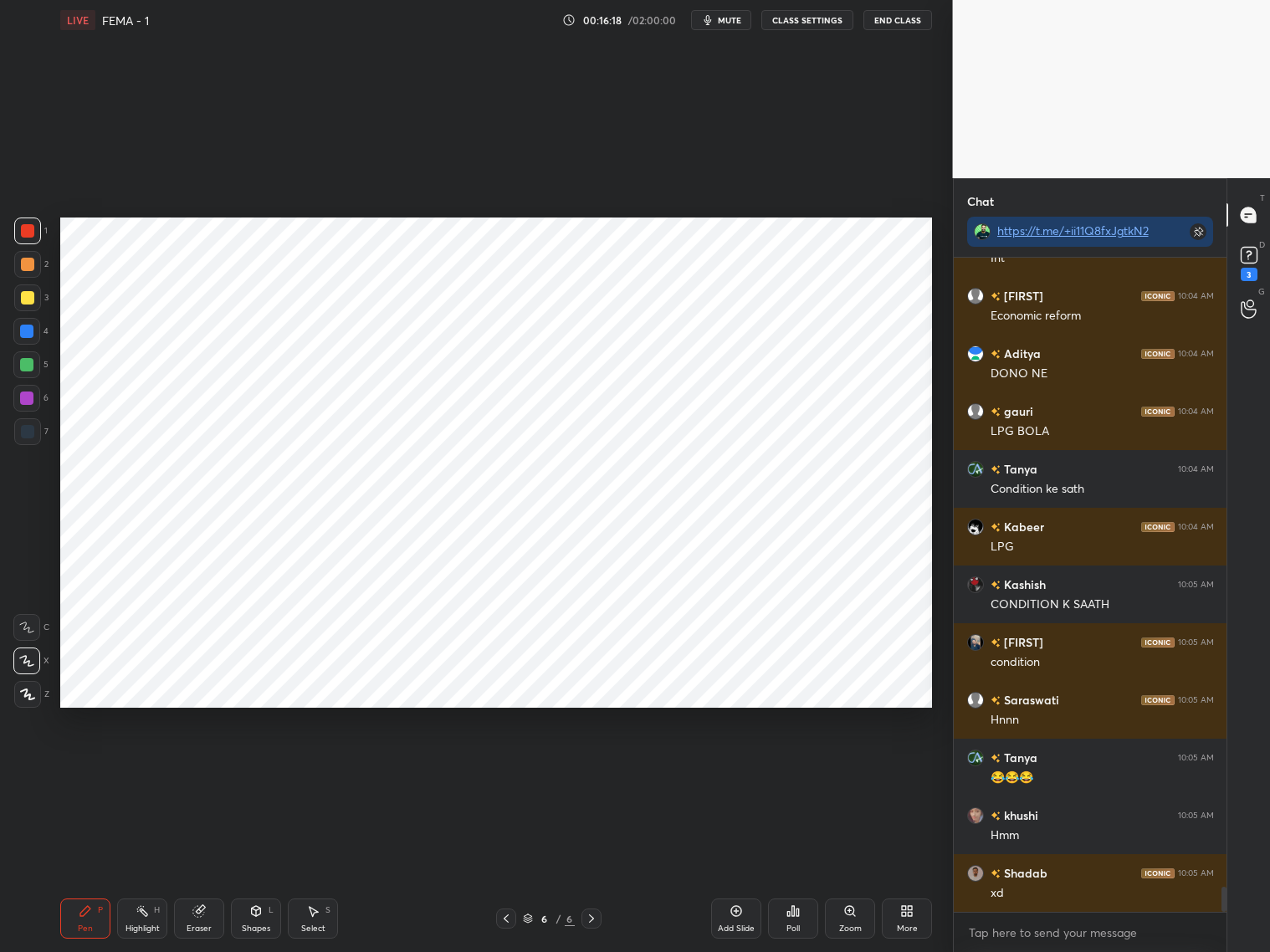 click at bounding box center [28, 432] 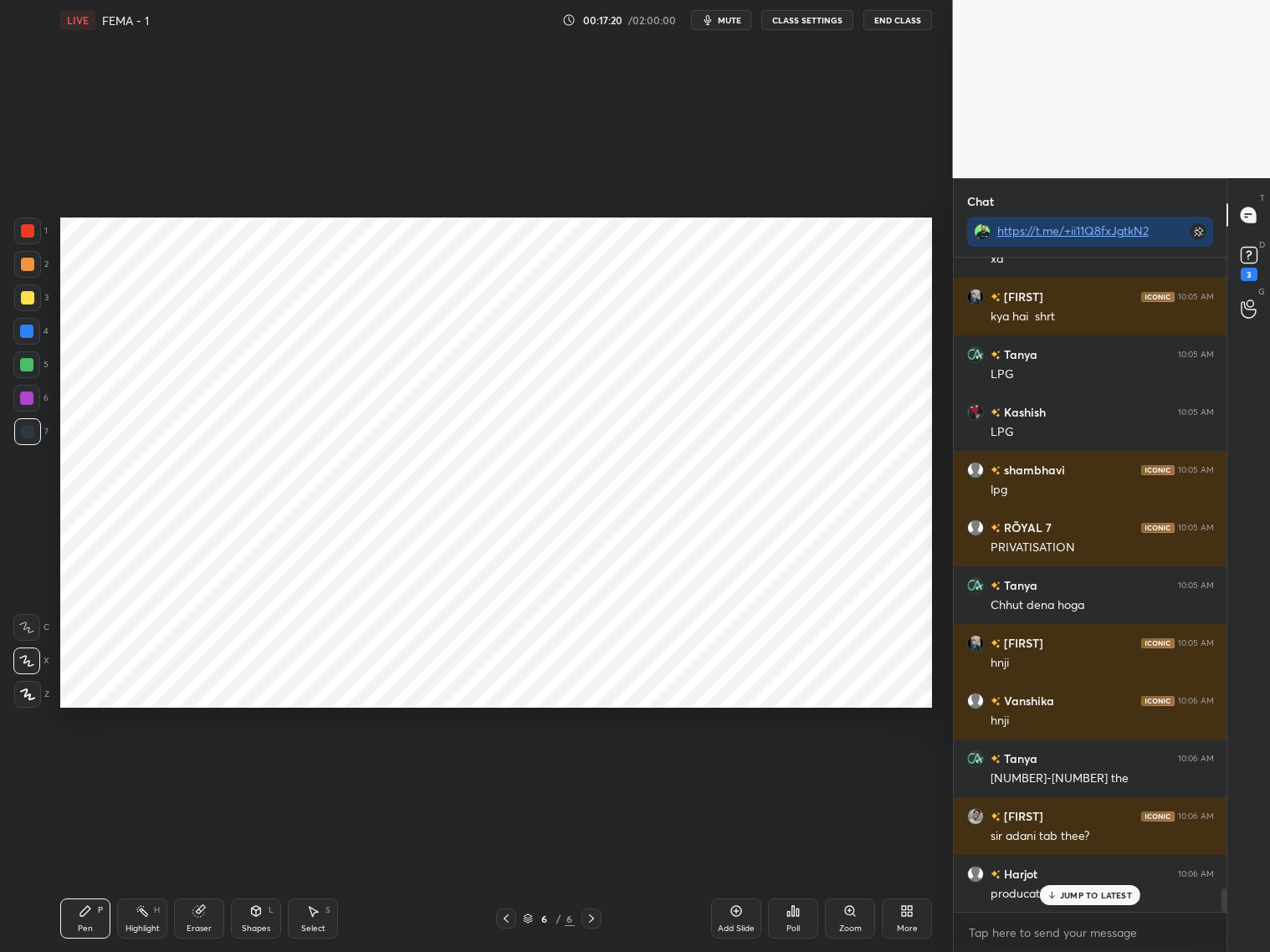 scroll, scrollTop: 17491, scrollLeft: 0, axis: vertical 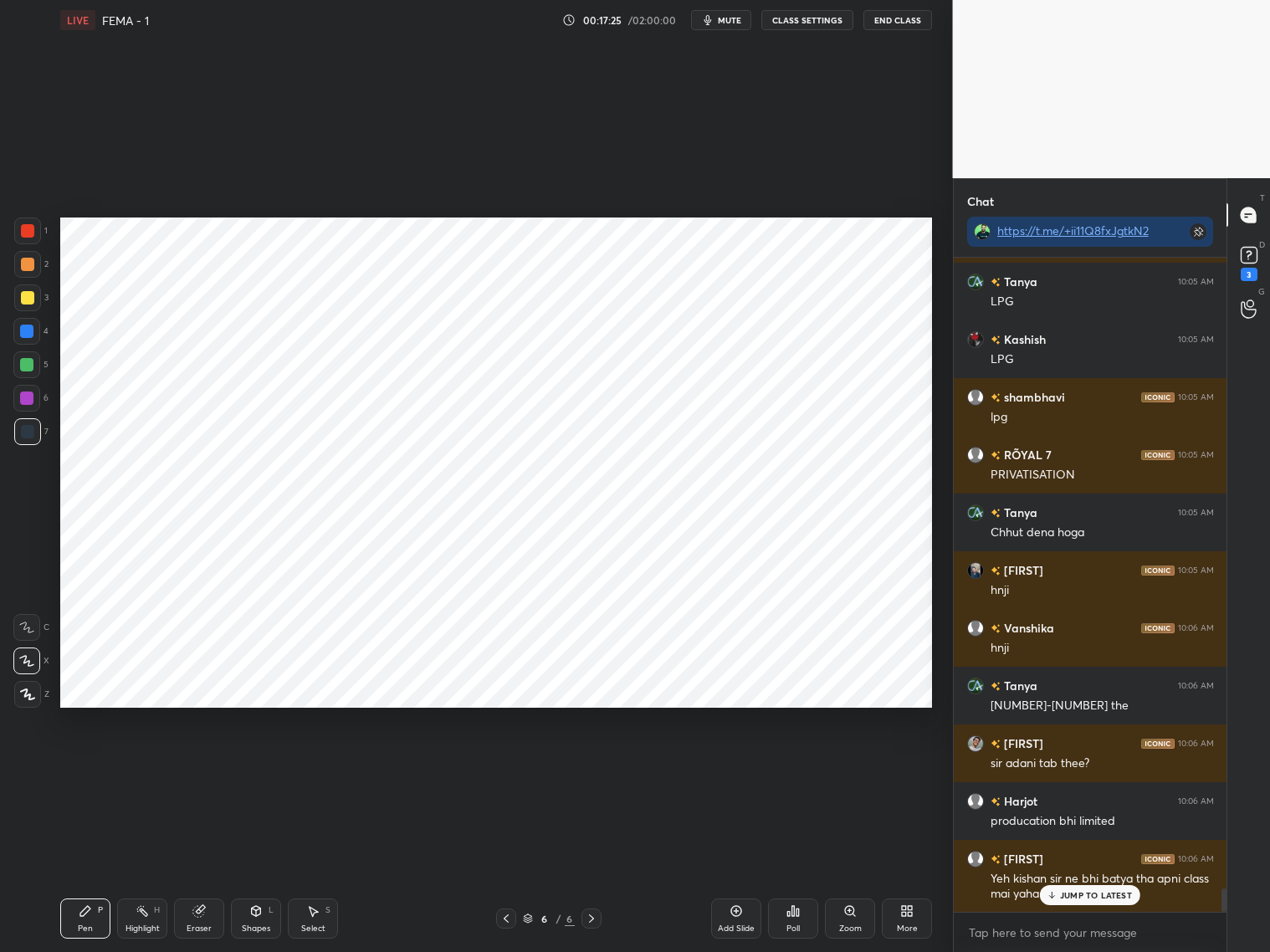click on "JUMP TO LATEST" at bounding box center (1096, 895) 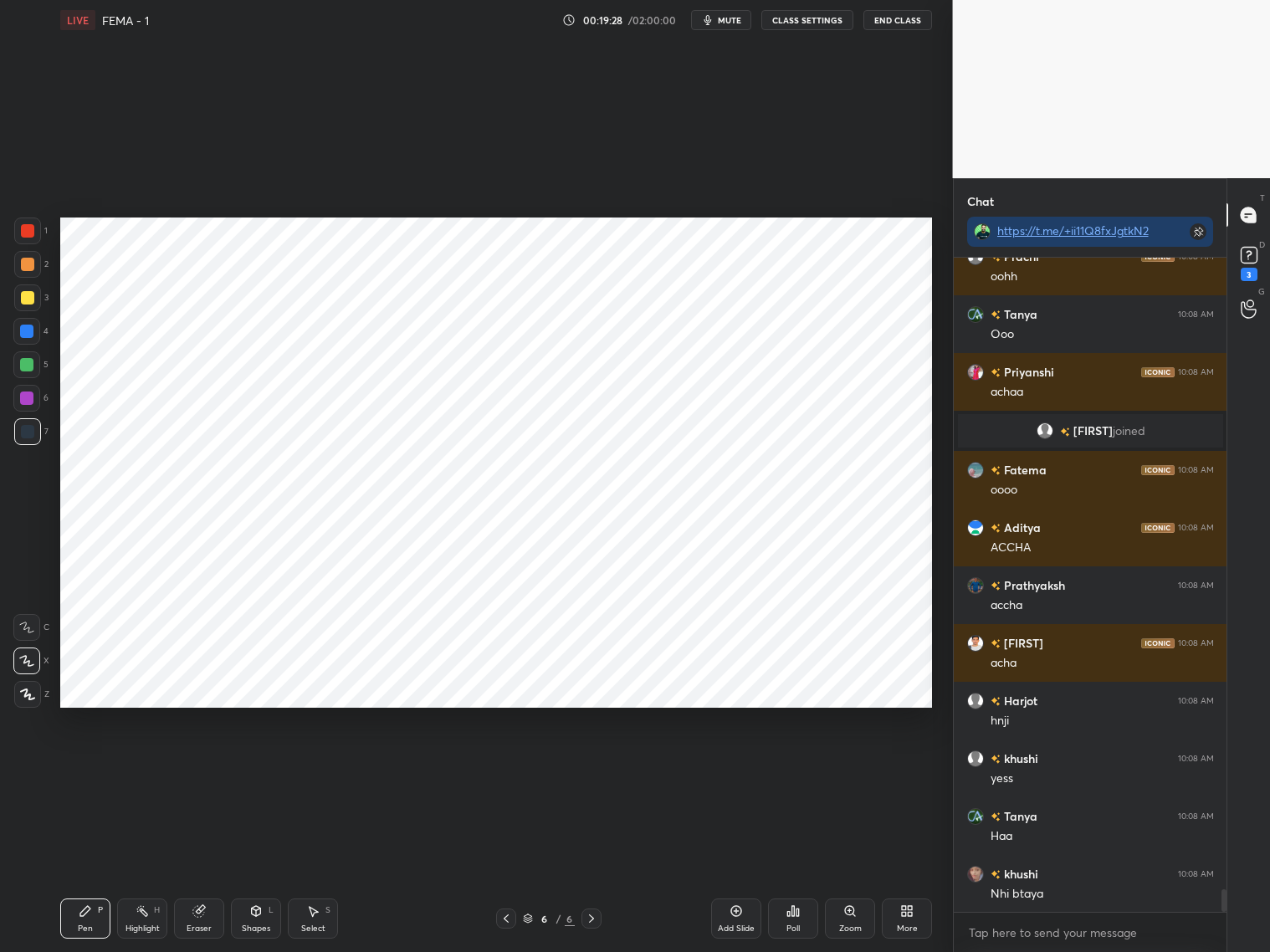 scroll, scrollTop: 18551, scrollLeft: 0, axis: vertical 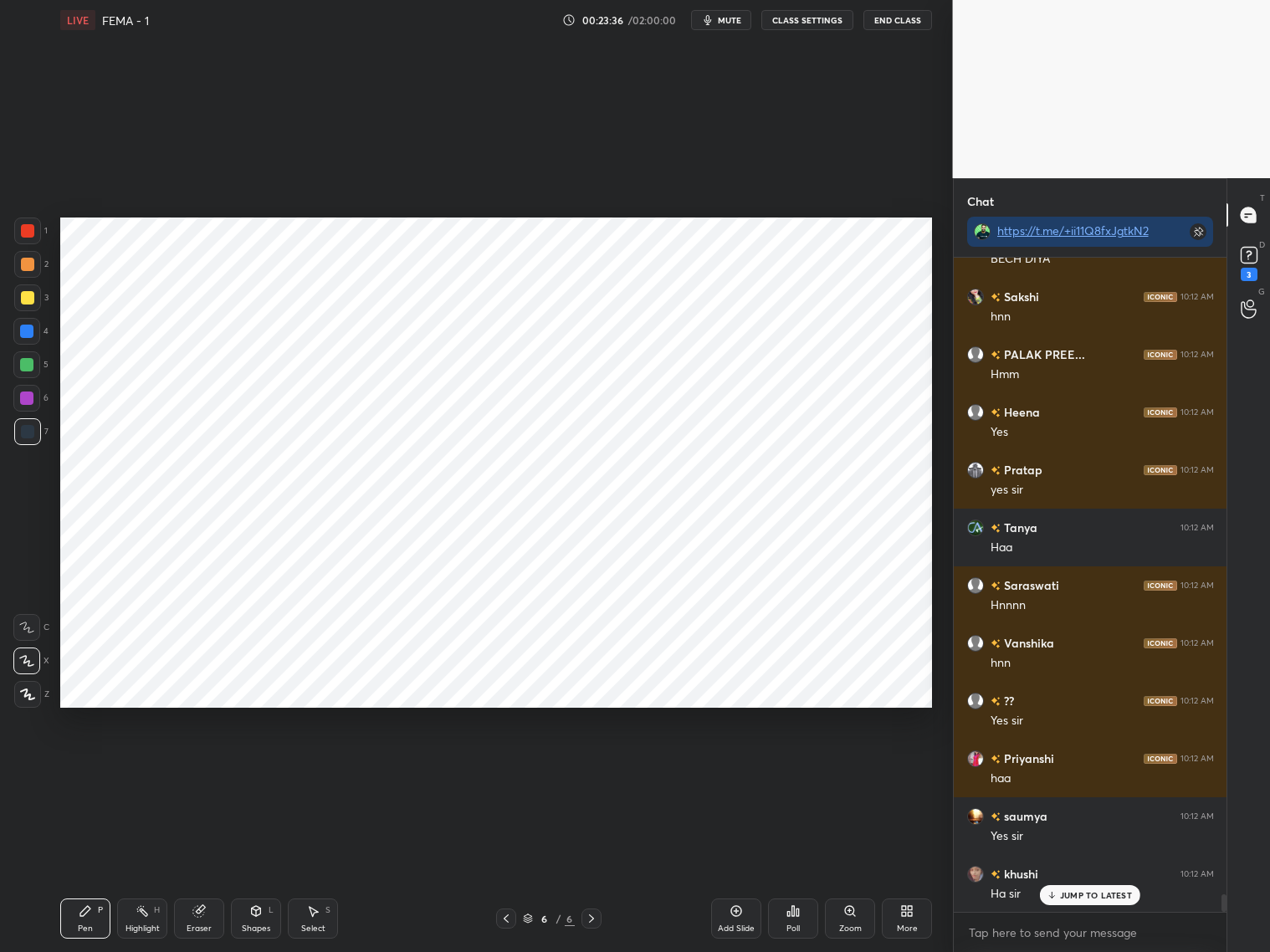 click 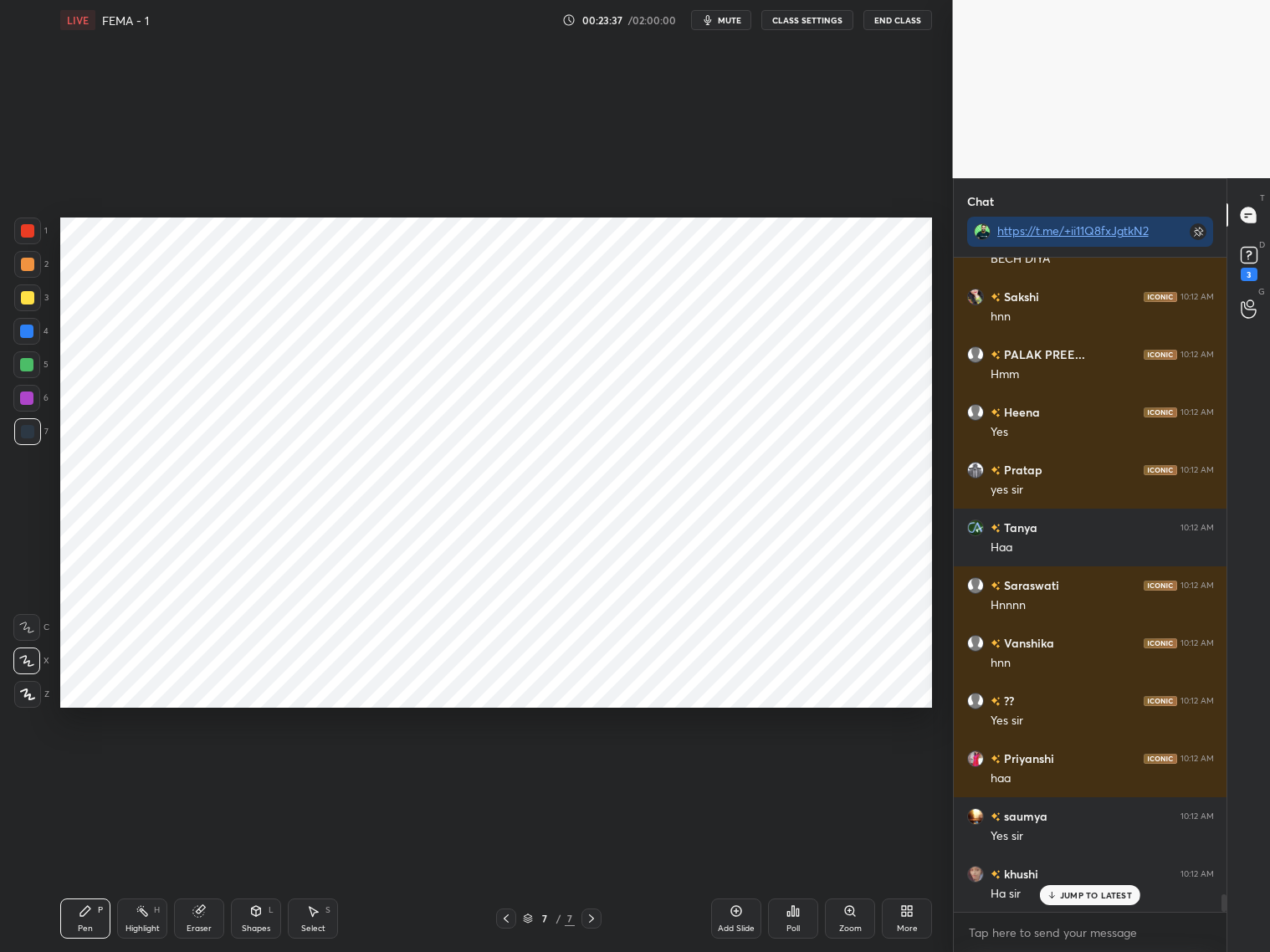 click at bounding box center (28, 264) 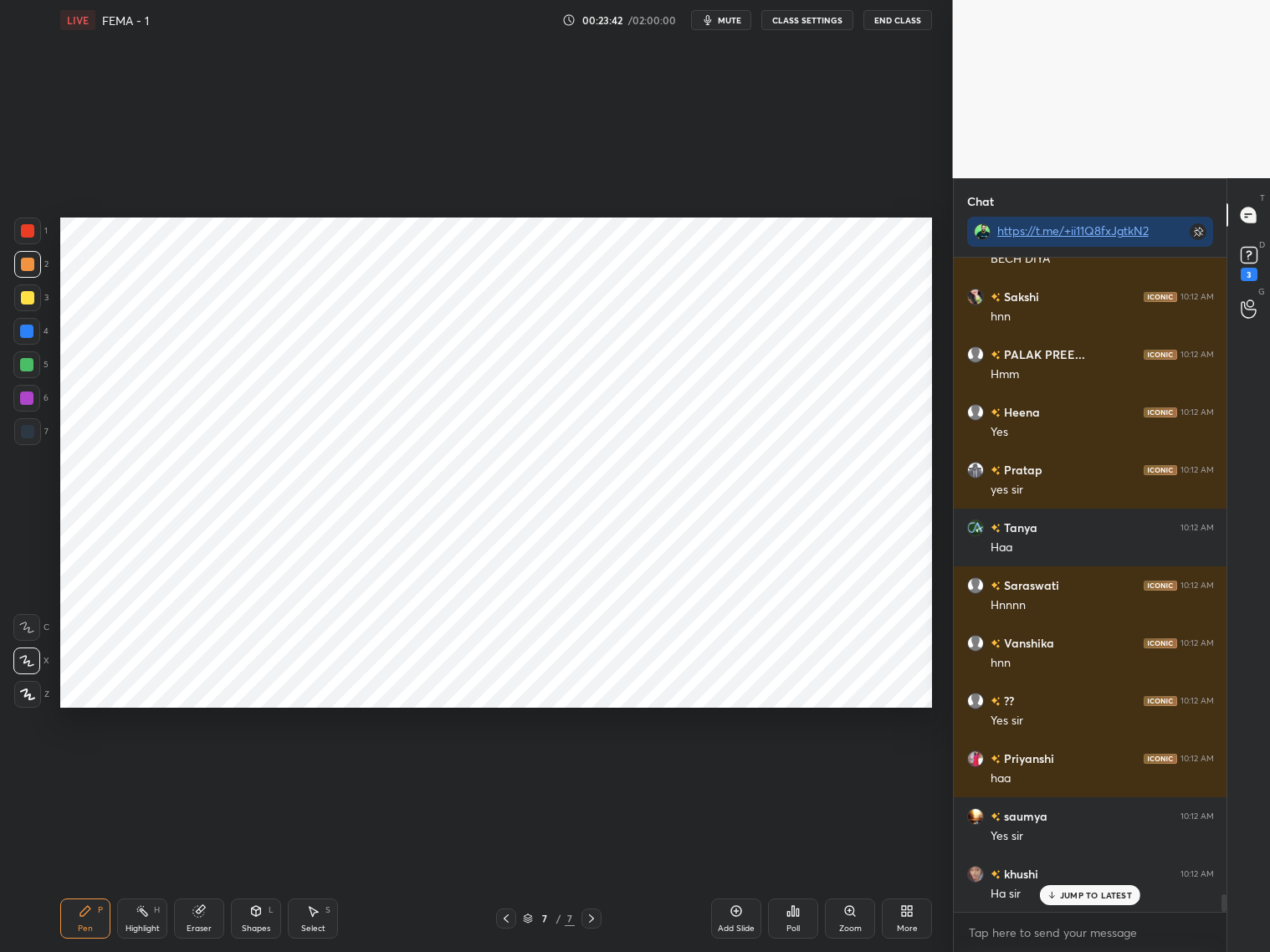 click at bounding box center [27, 365] 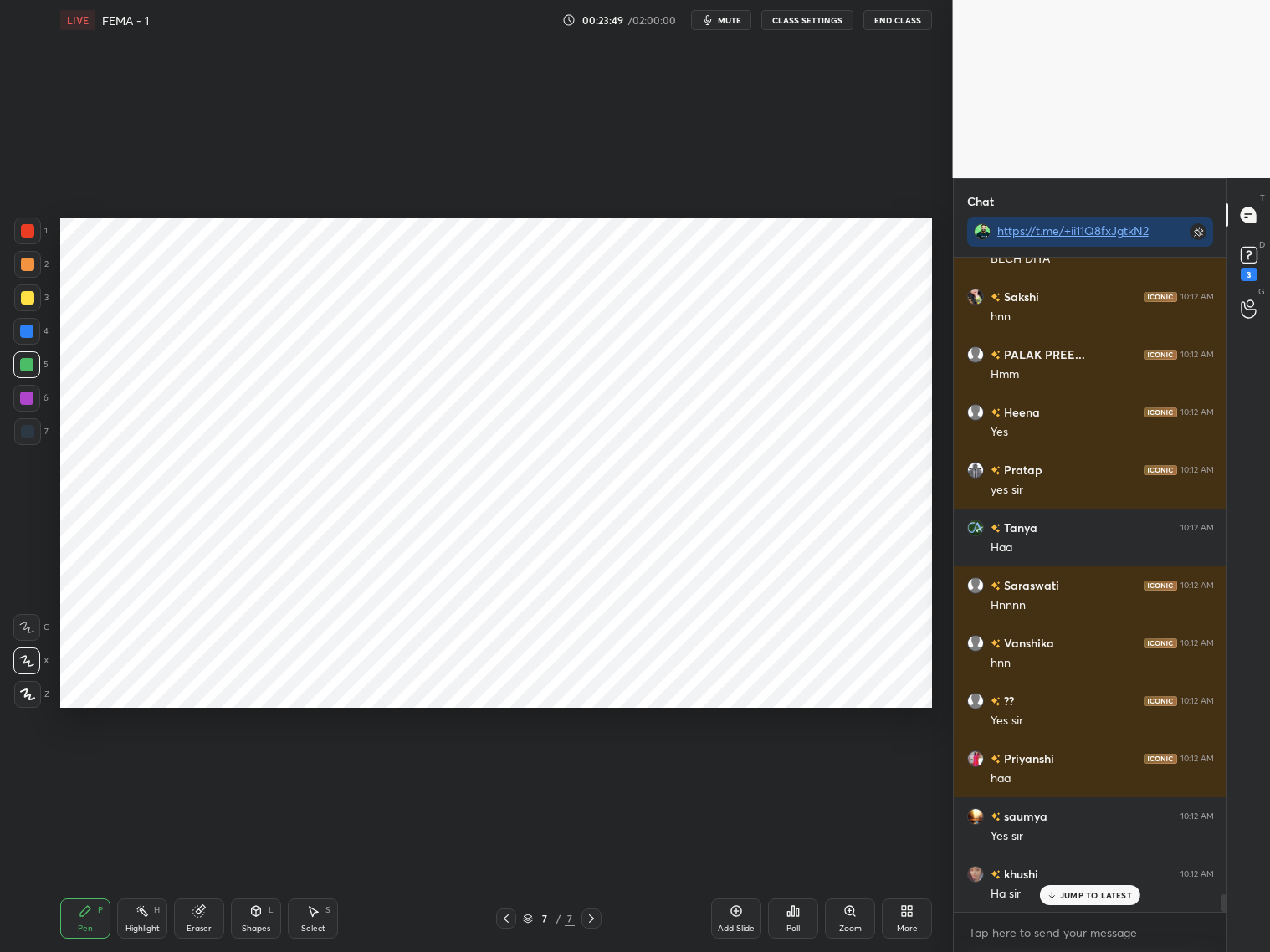 click at bounding box center [27, 331] 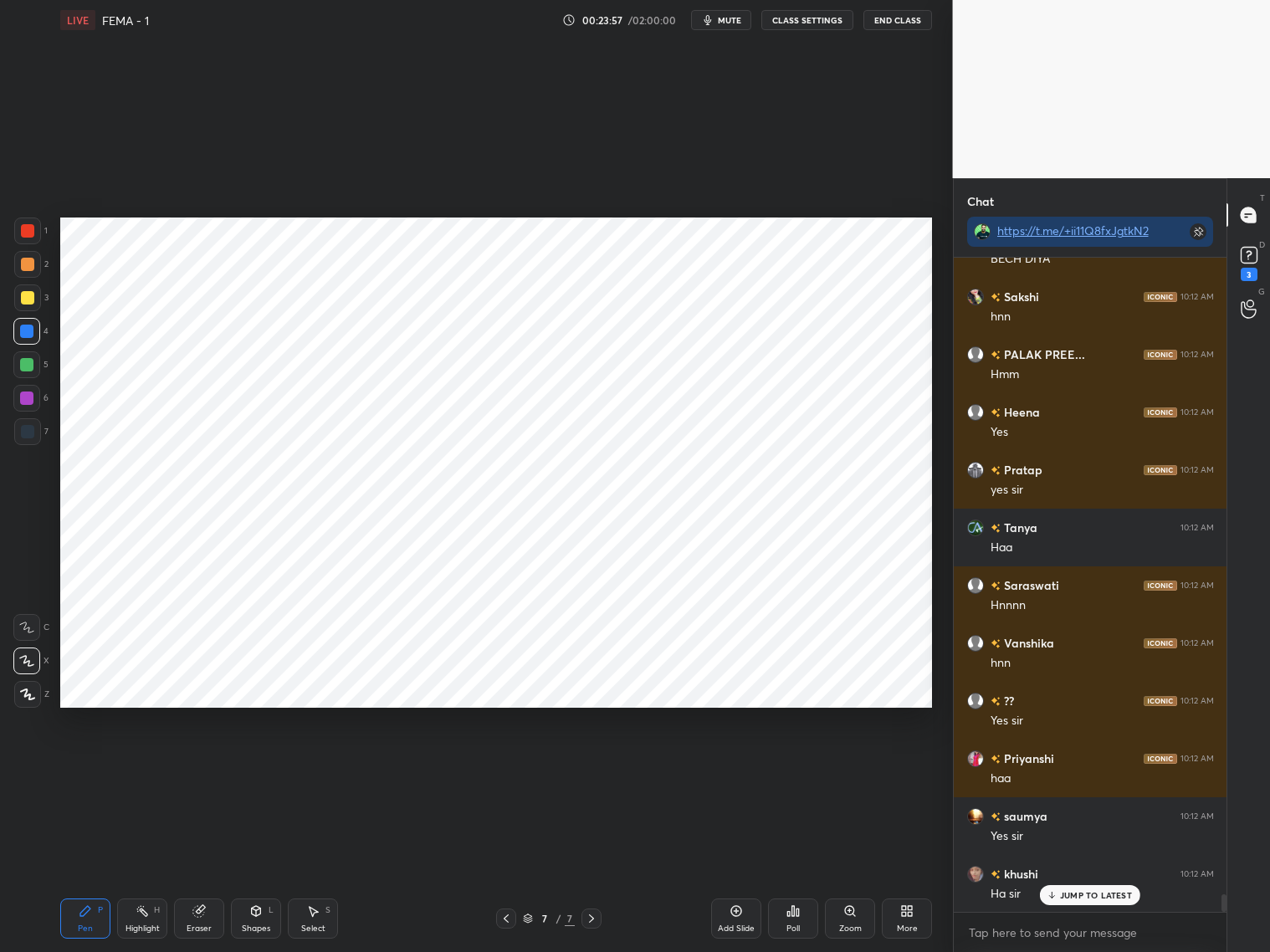 scroll, scrollTop: 23994, scrollLeft: 0, axis: vertical 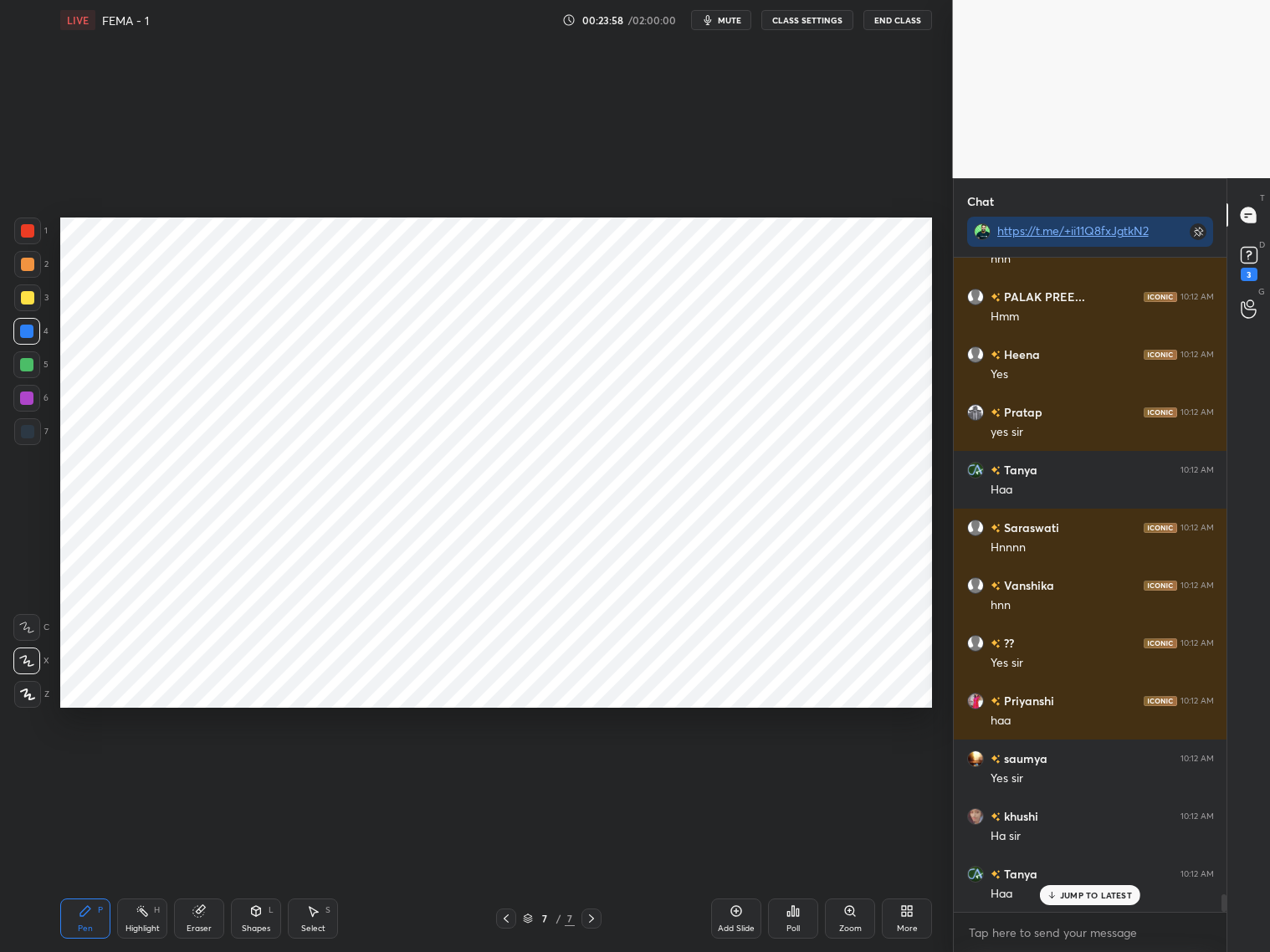 click at bounding box center [28, 231] 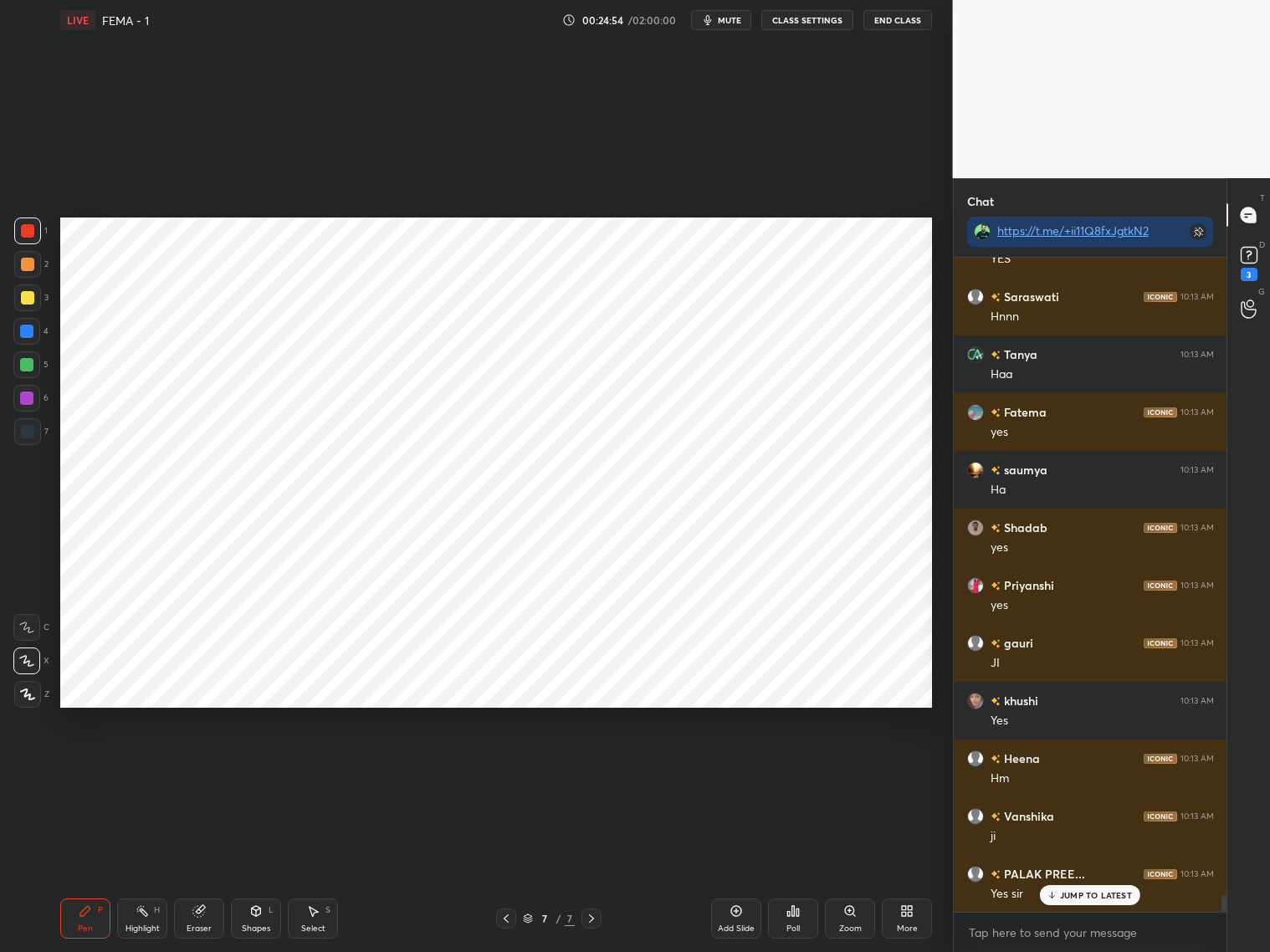 scroll, scrollTop: 24900, scrollLeft: 0, axis: vertical 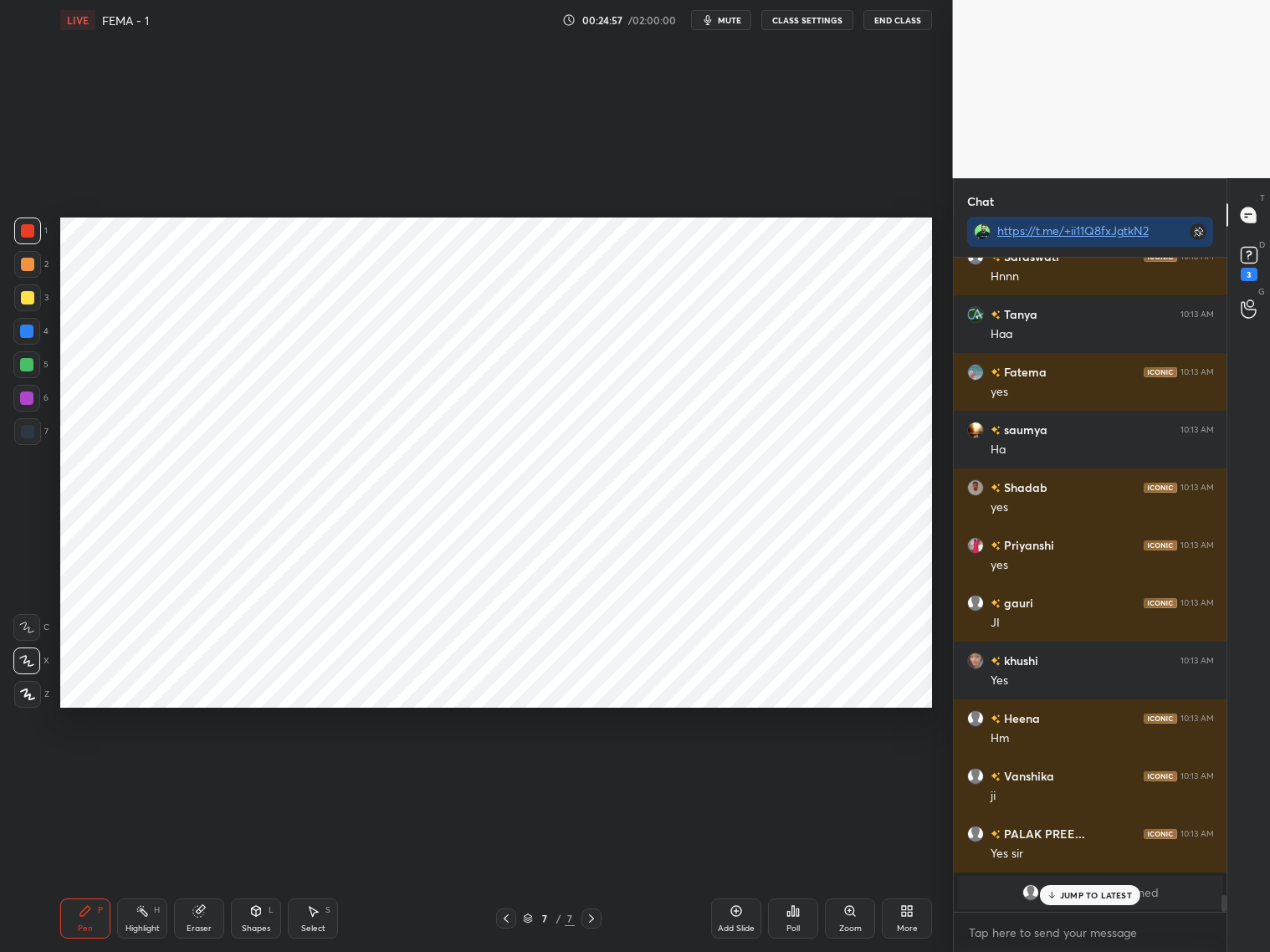 click at bounding box center (28, 432) 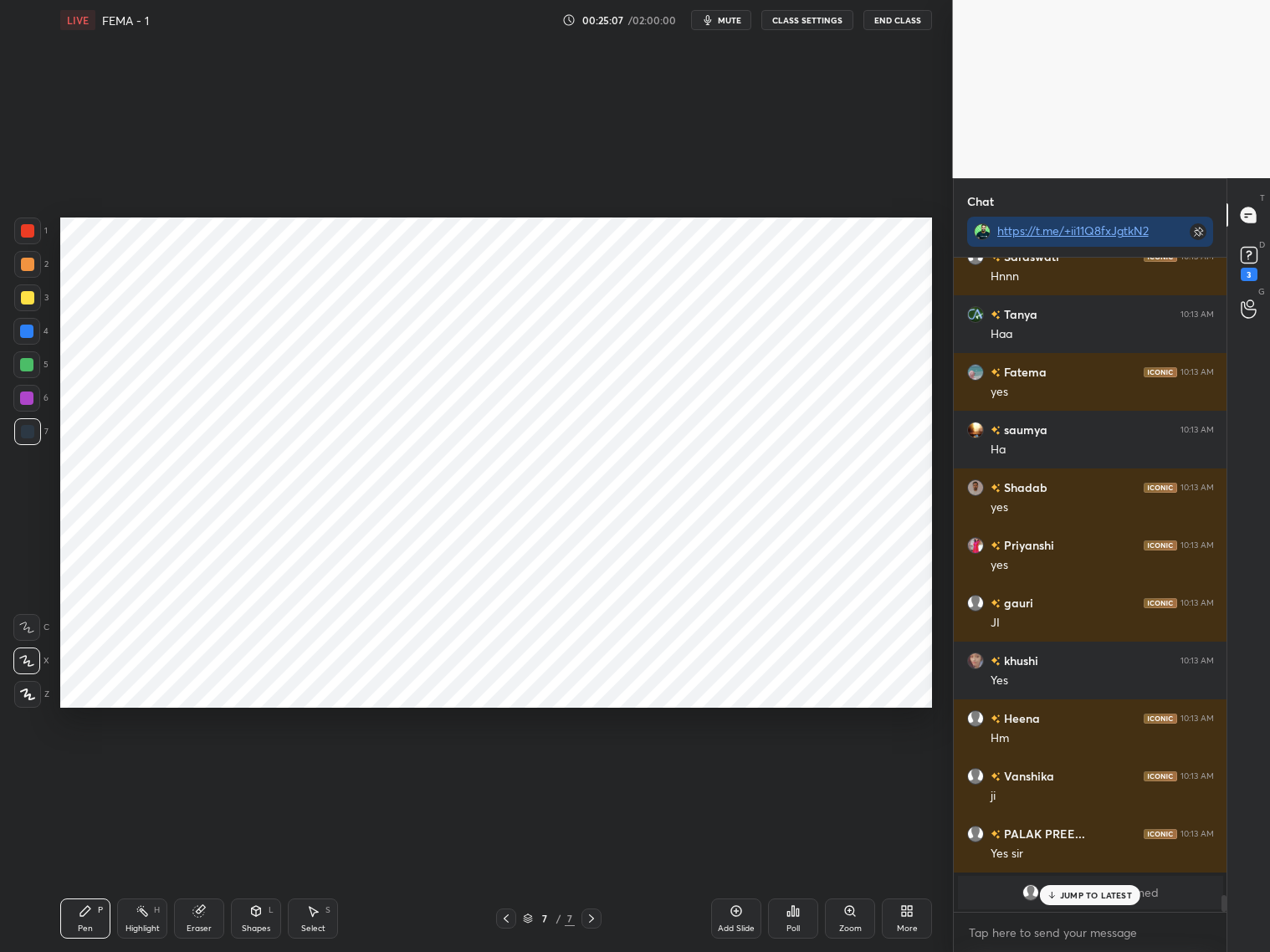 click at bounding box center (28, 231) 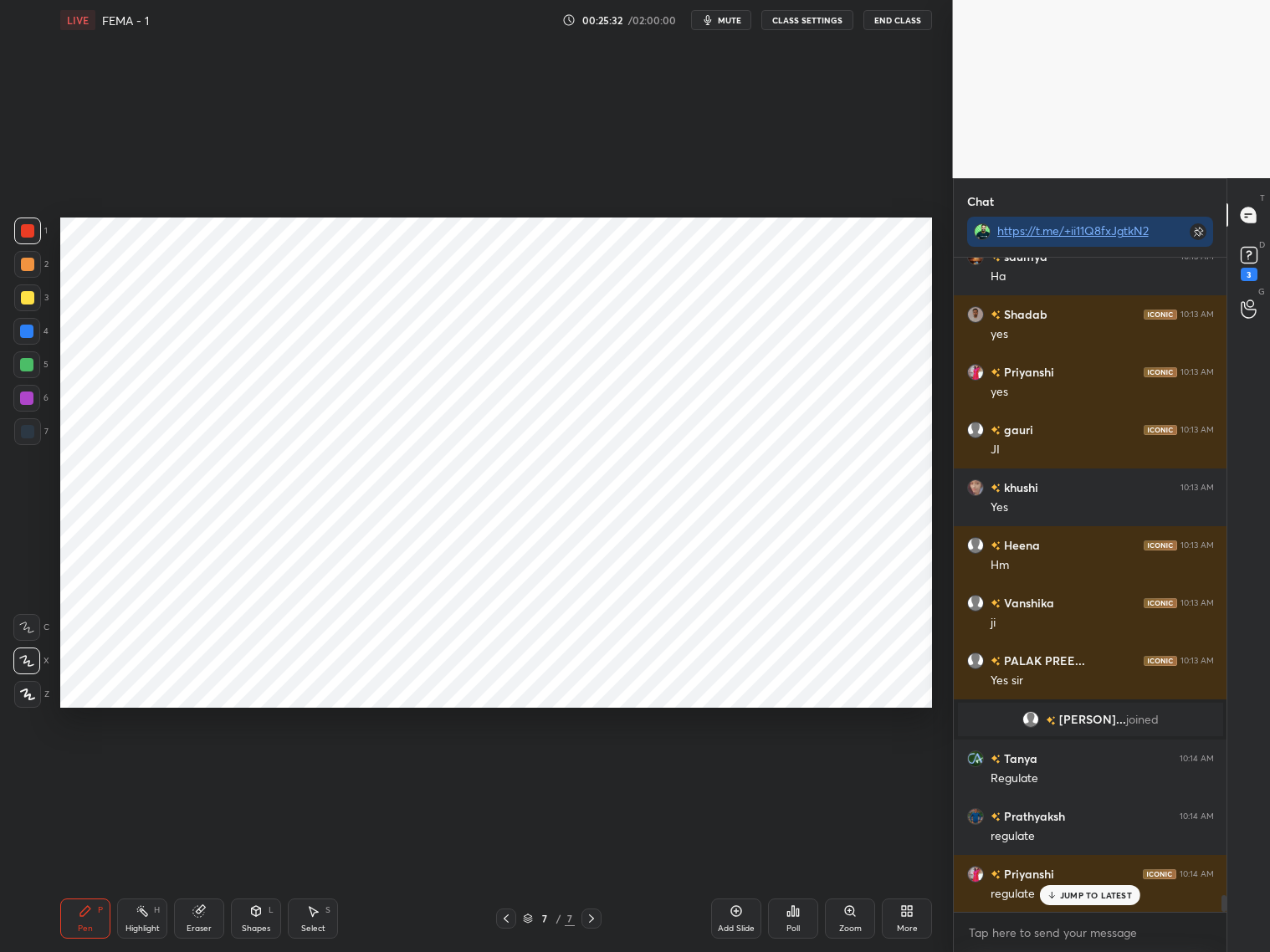 scroll, scrollTop: 25131, scrollLeft: 0, axis: vertical 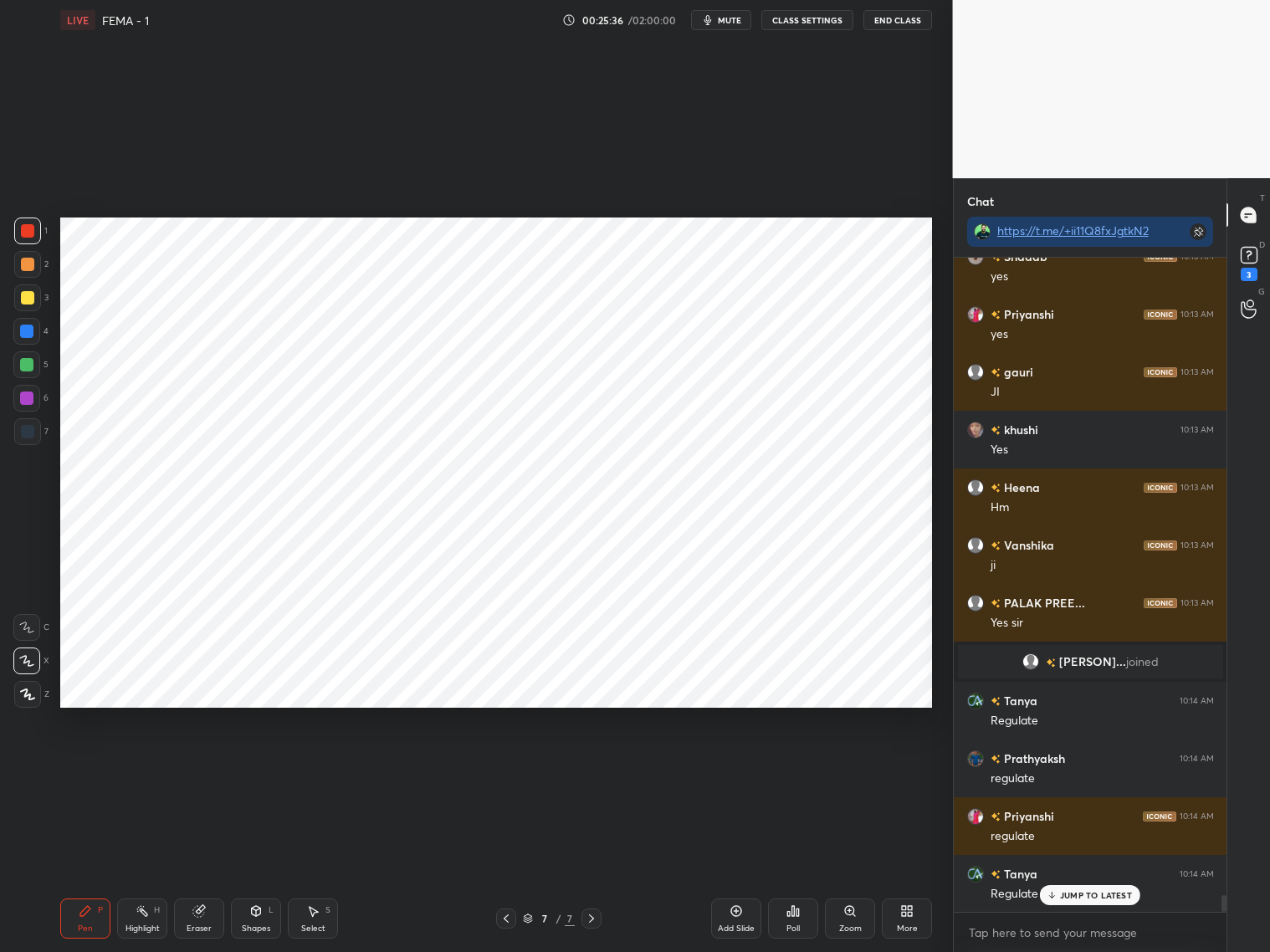 drag, startPoint x: 27, startPoint y: 325, endPoint x: 37, endPoint y: 324, distance: 10.0498756 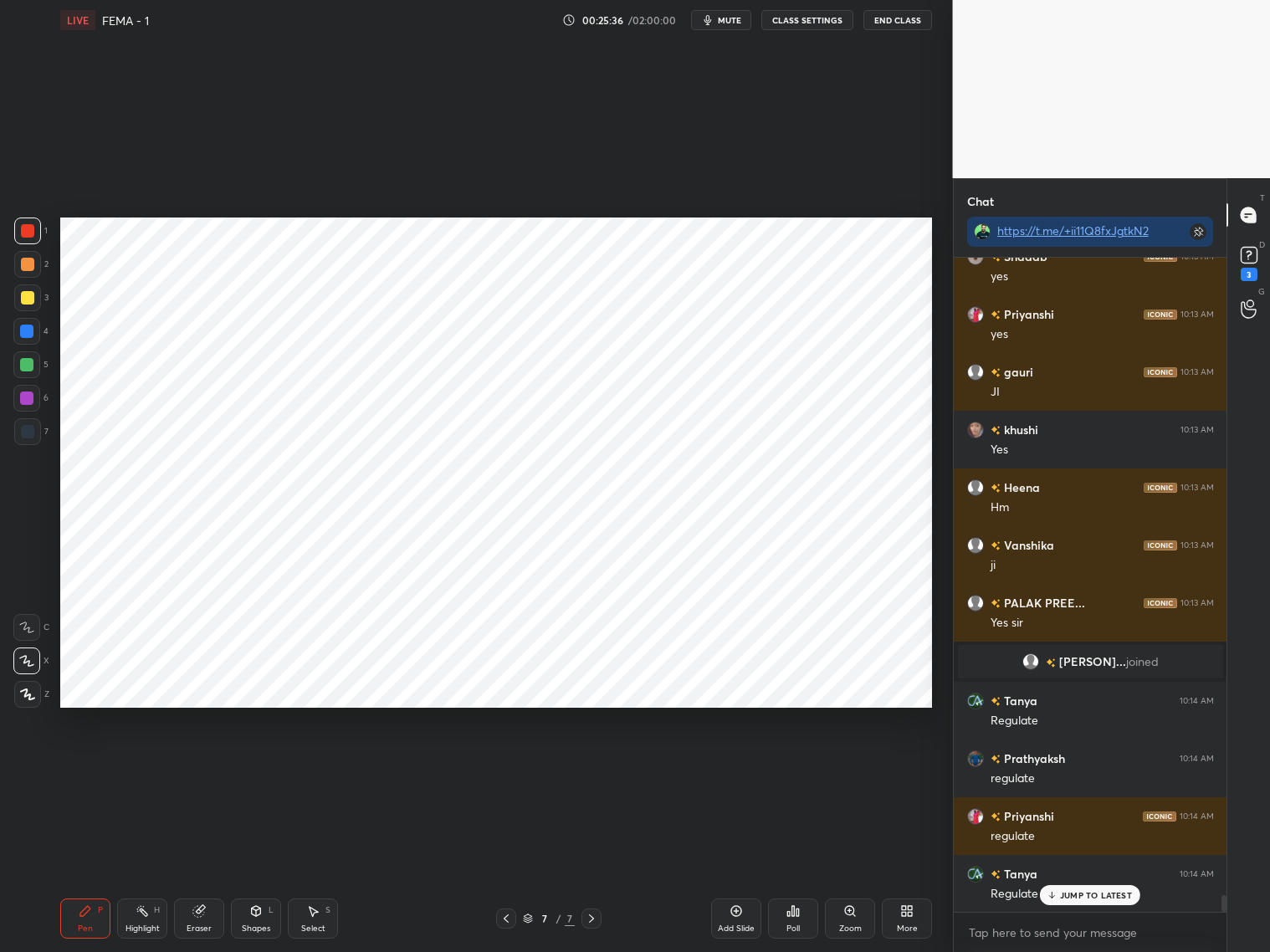 click at bounding box center (27, 331) 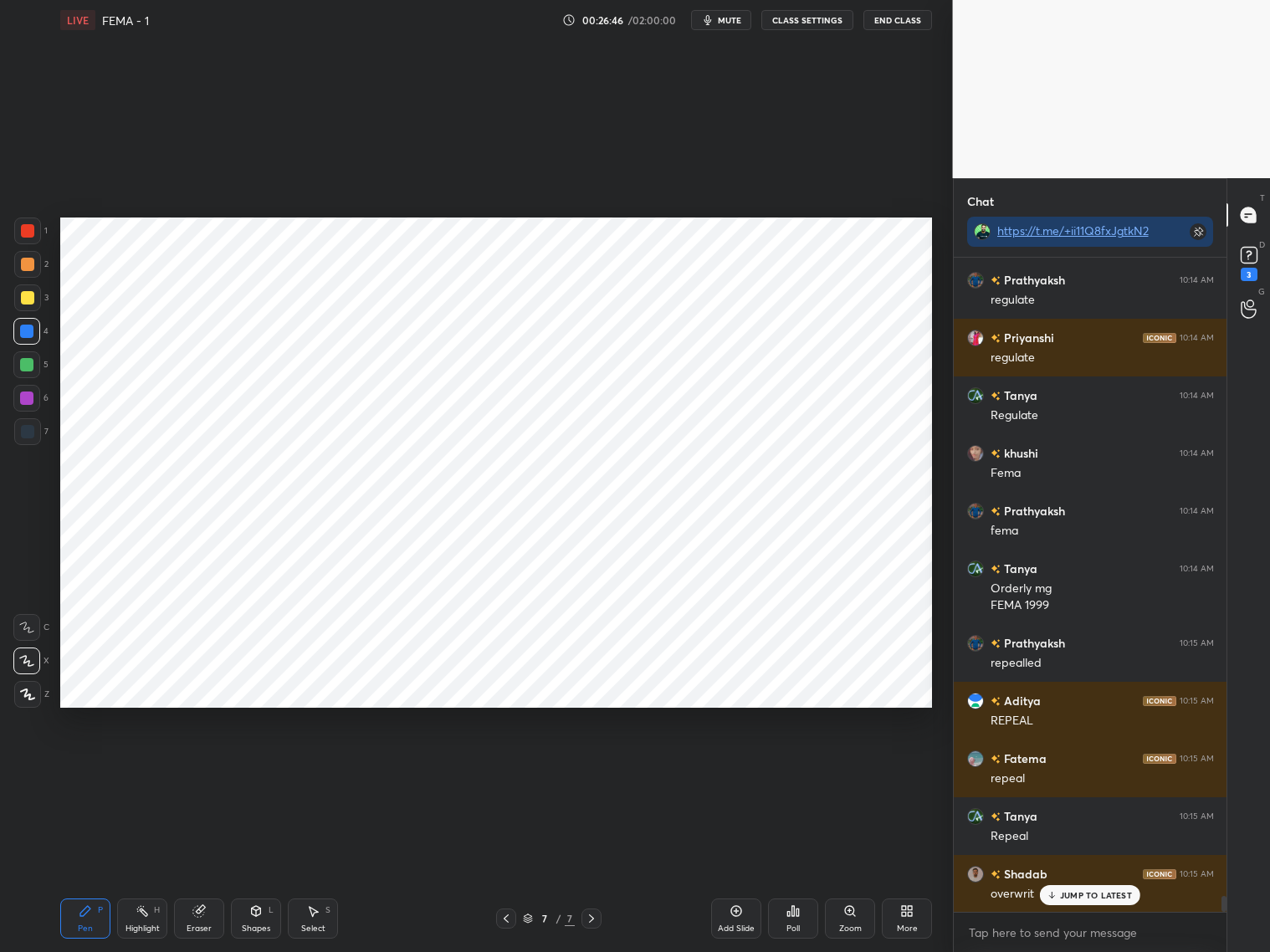 scroll, scrollTop: 25667, scrollLeft: 0, axis: vertical 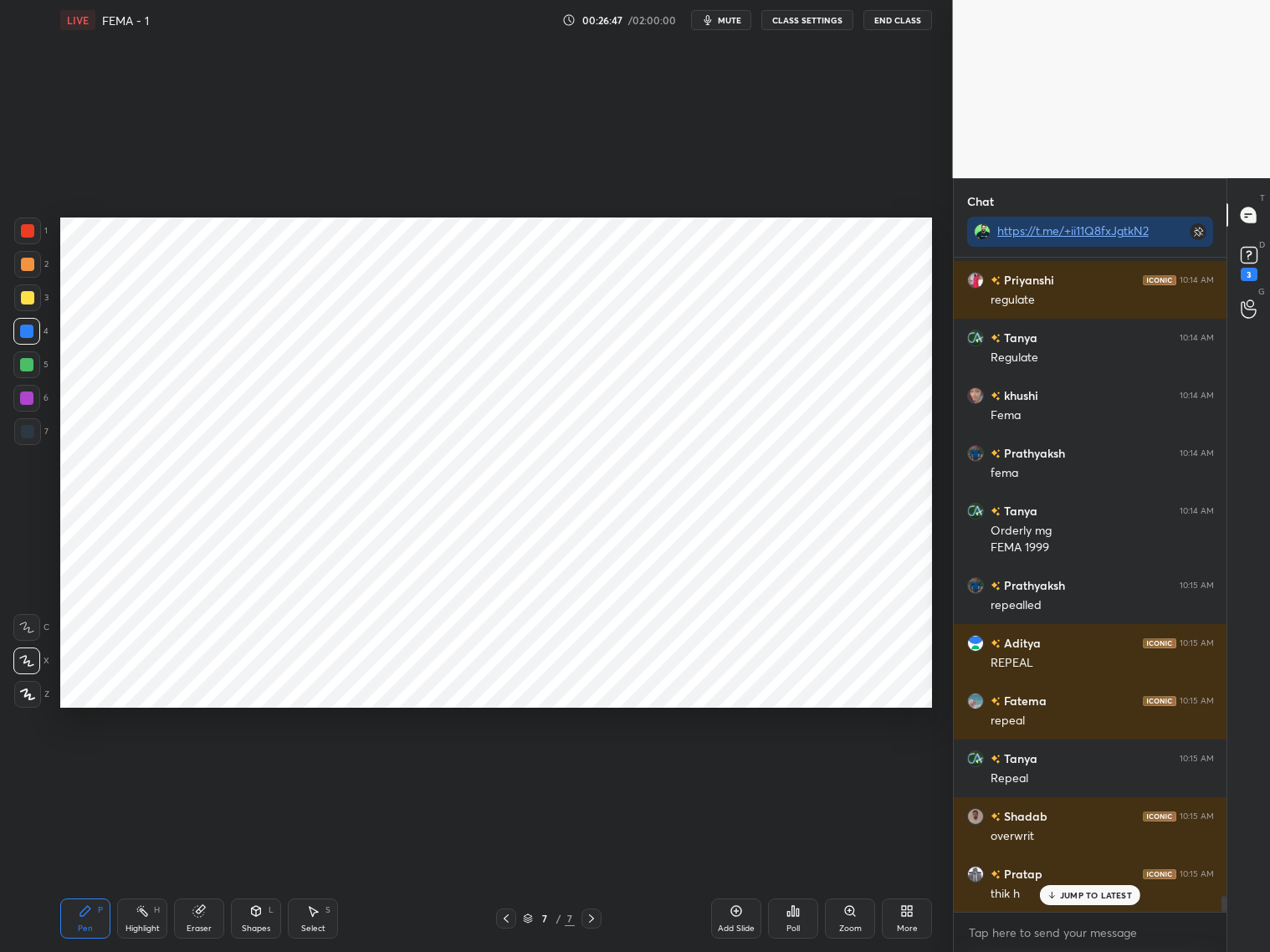 click at bounding box center [28, 432] 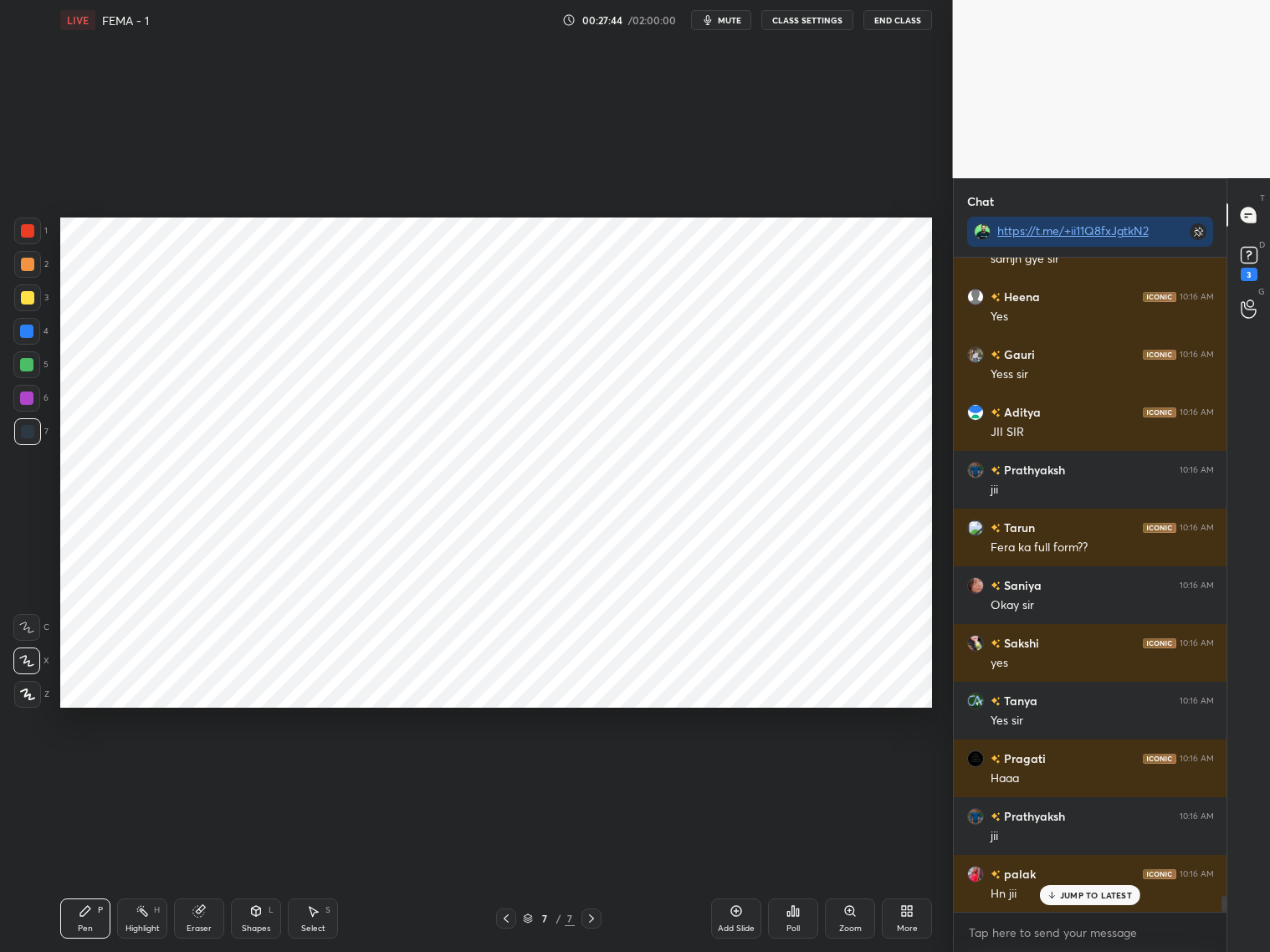 scroll, scrollTop: 27168, scrollLeft: 0, axis: vertical 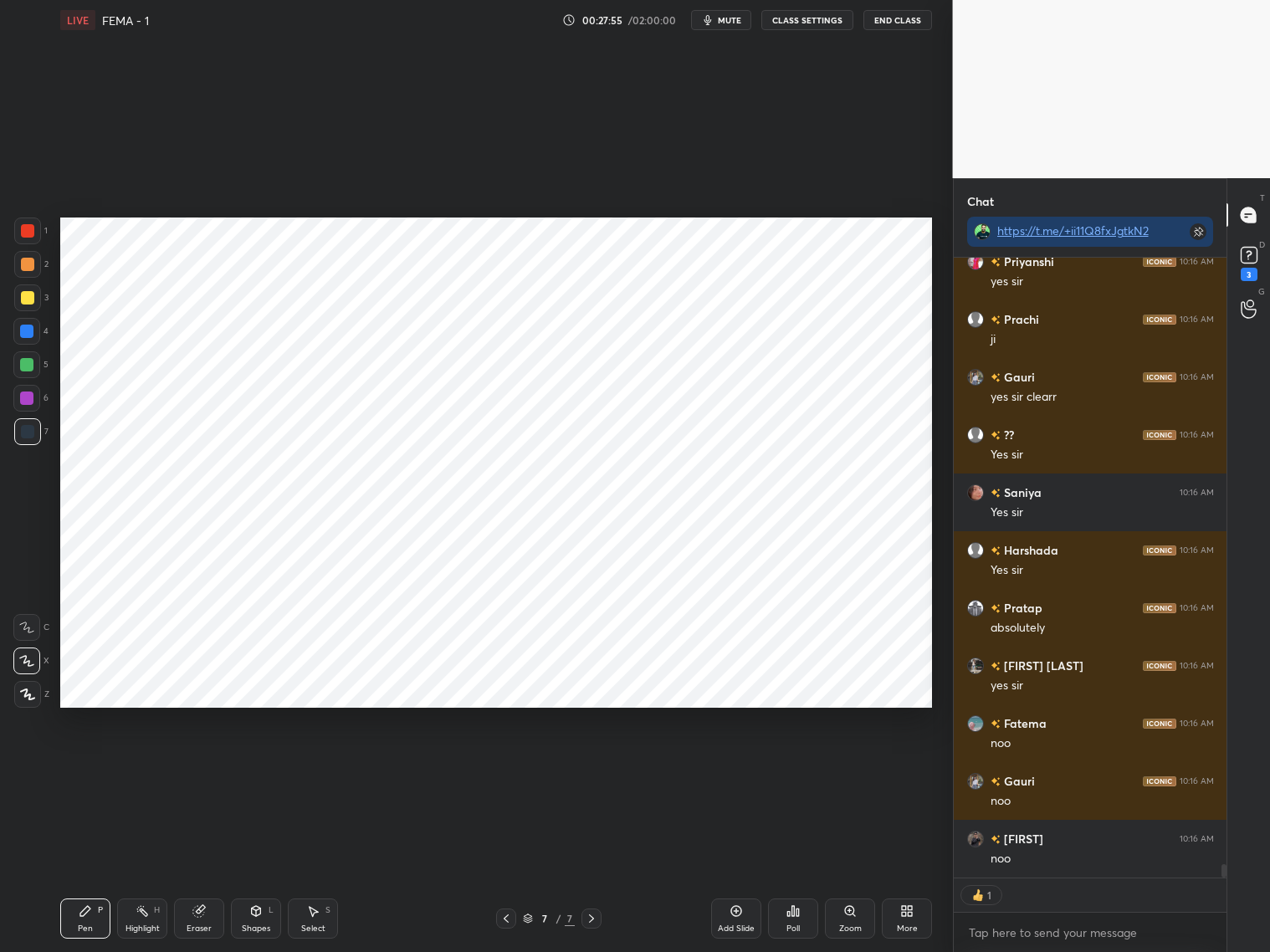 click 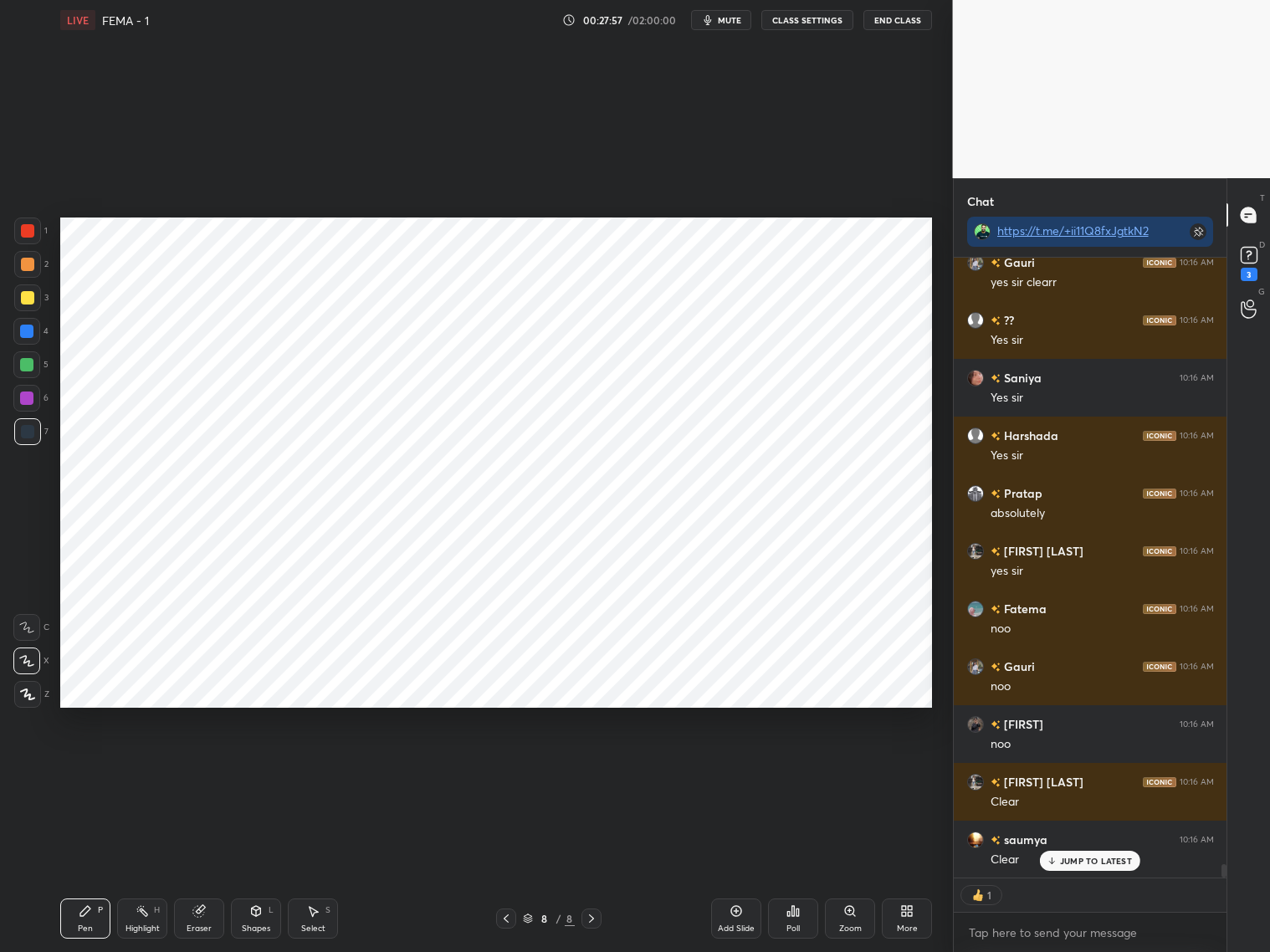 click at bounding box center (28, 231) 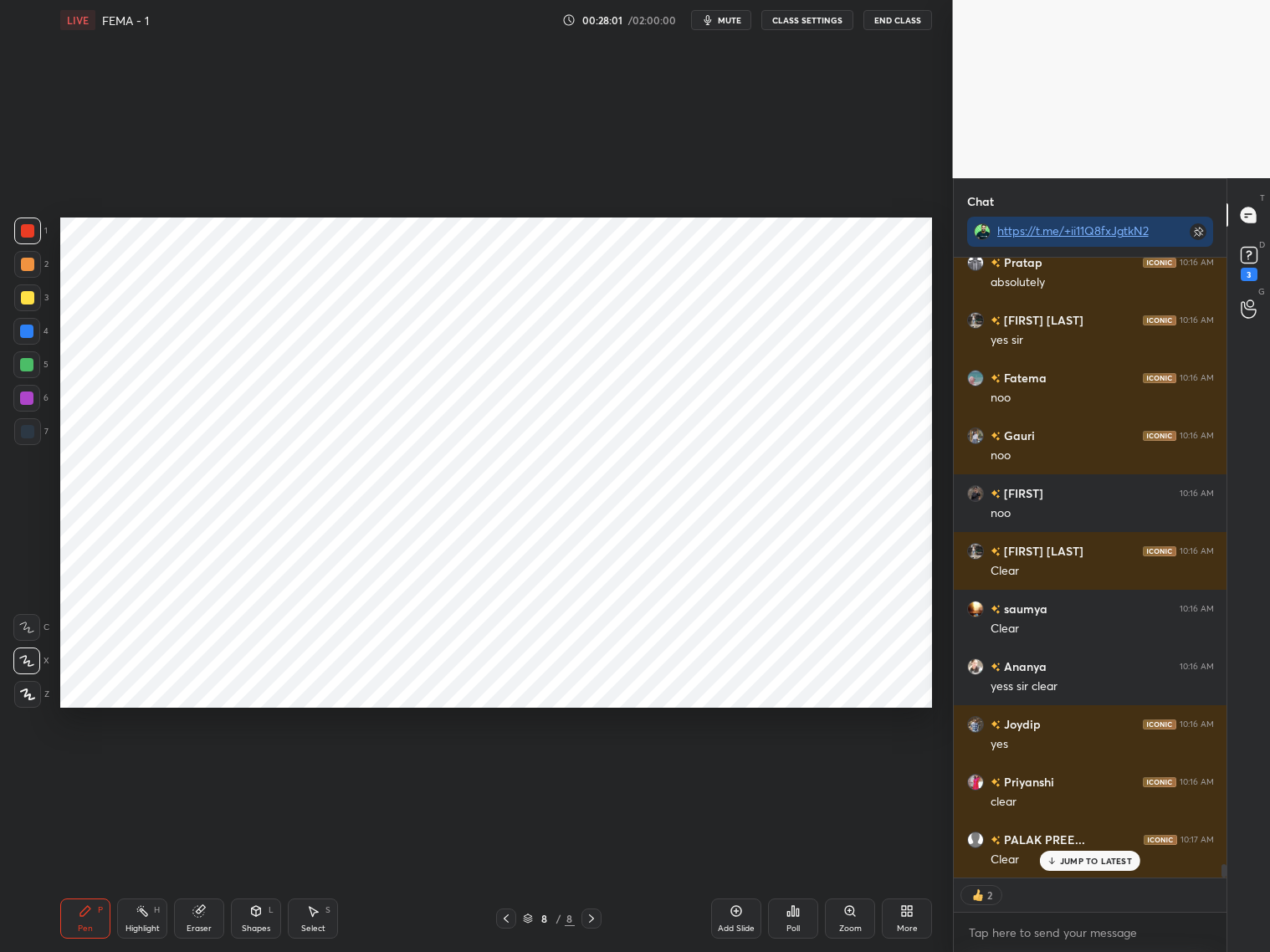 click 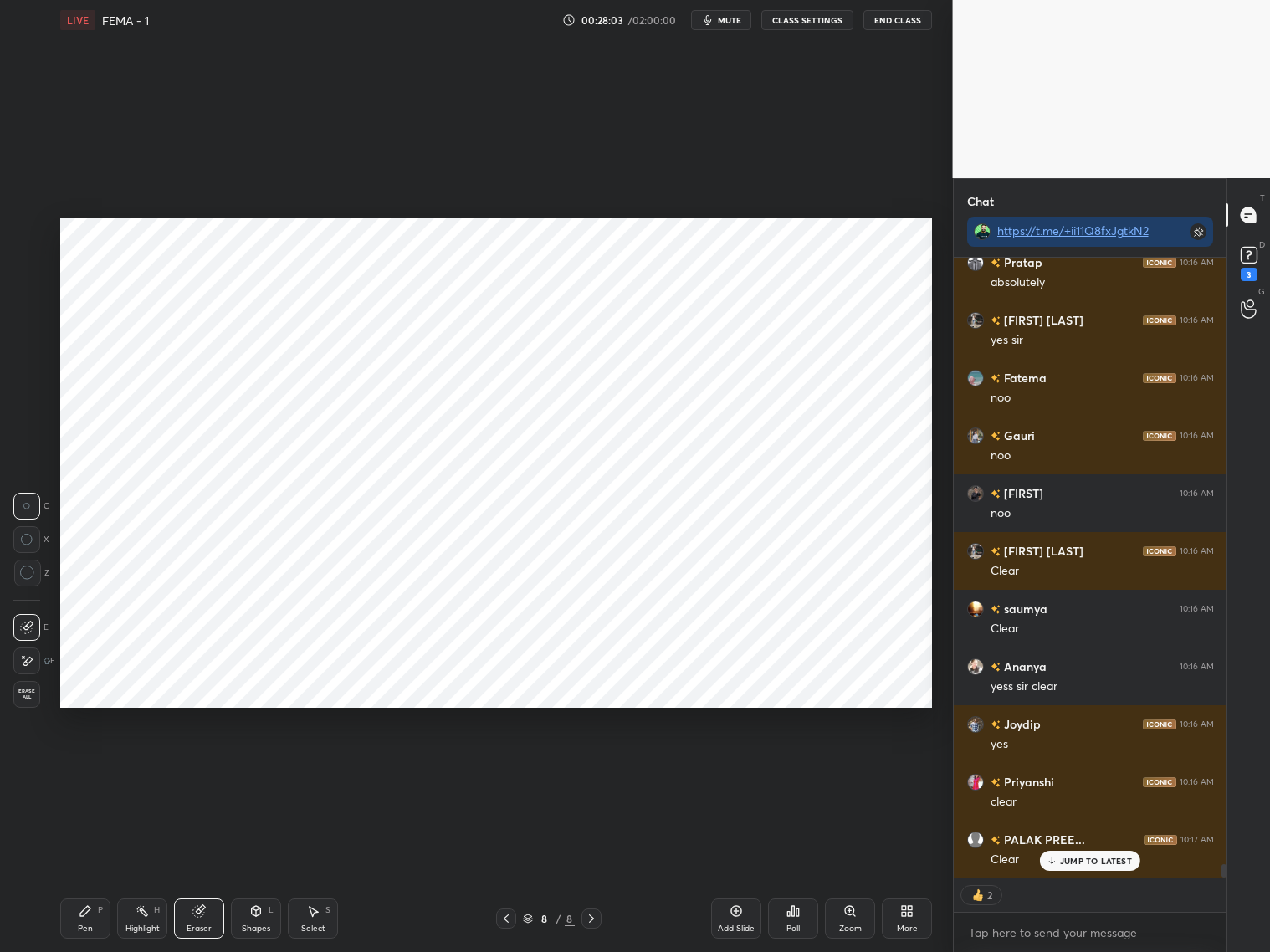 click on "Pen P" at bounding box center [85, 919] 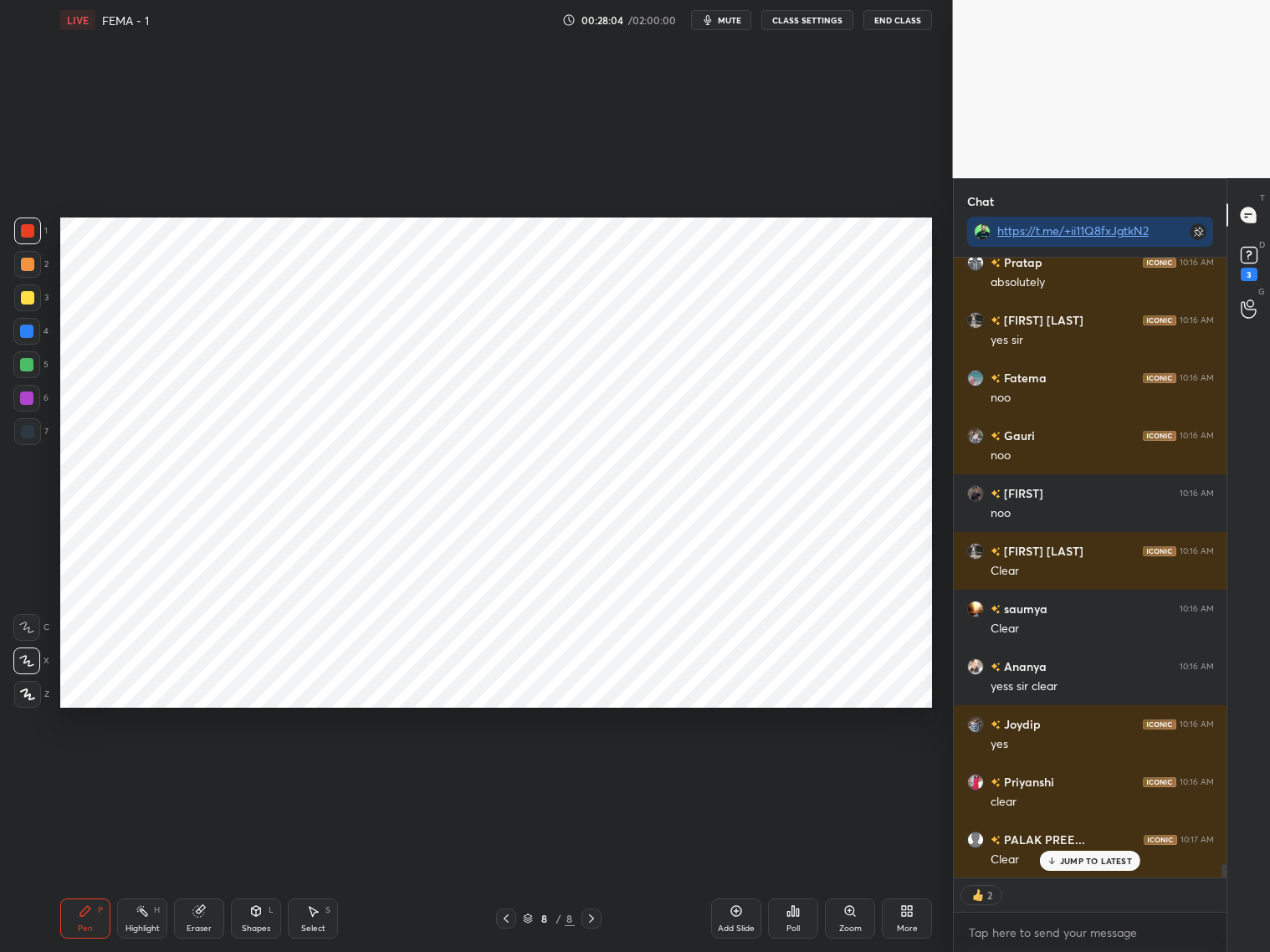 drag, startPoint x: 28, startPoint y: 330, endPoint x: 39, endPoint y: 331, distance: 11.045361 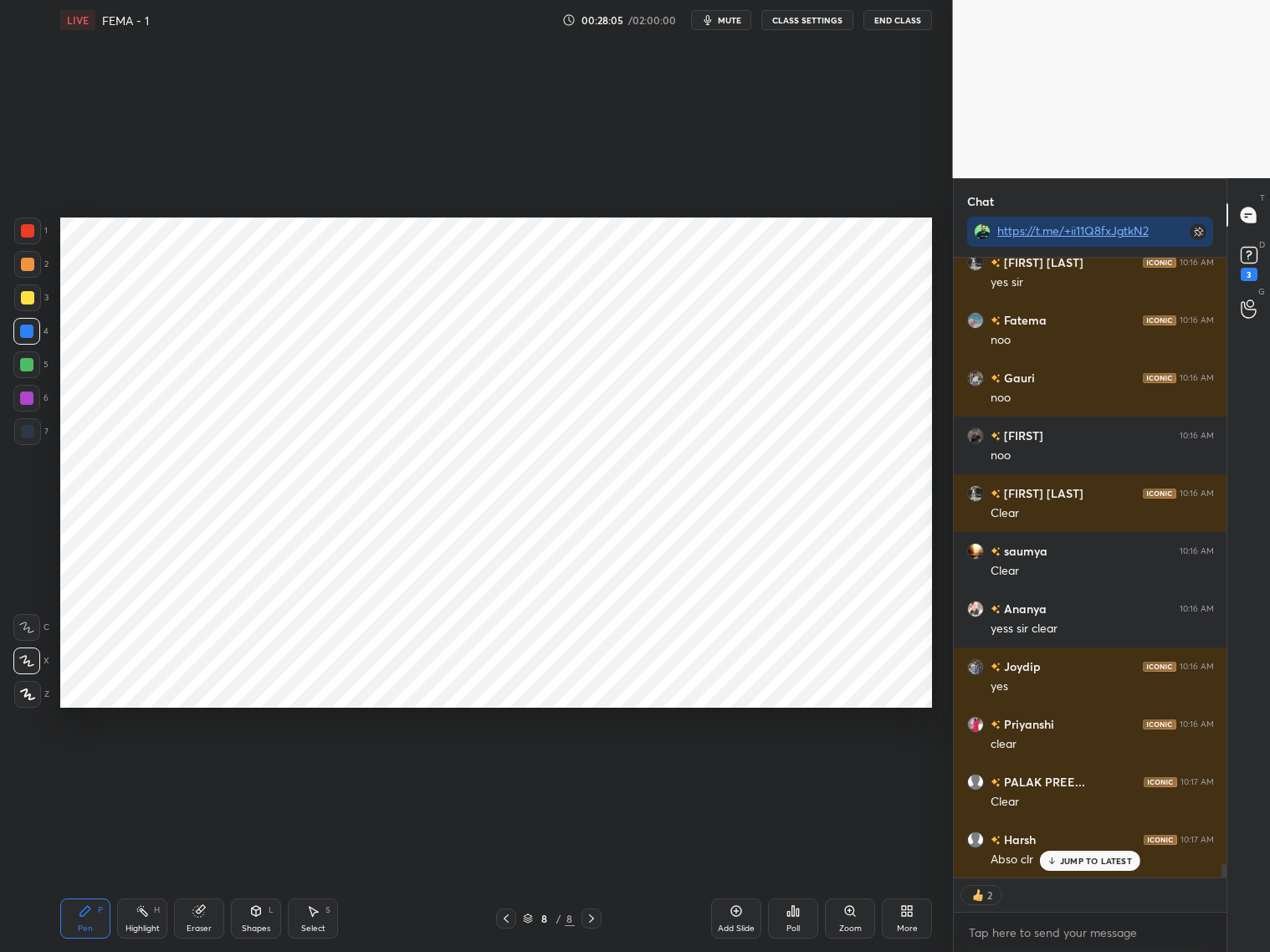 click 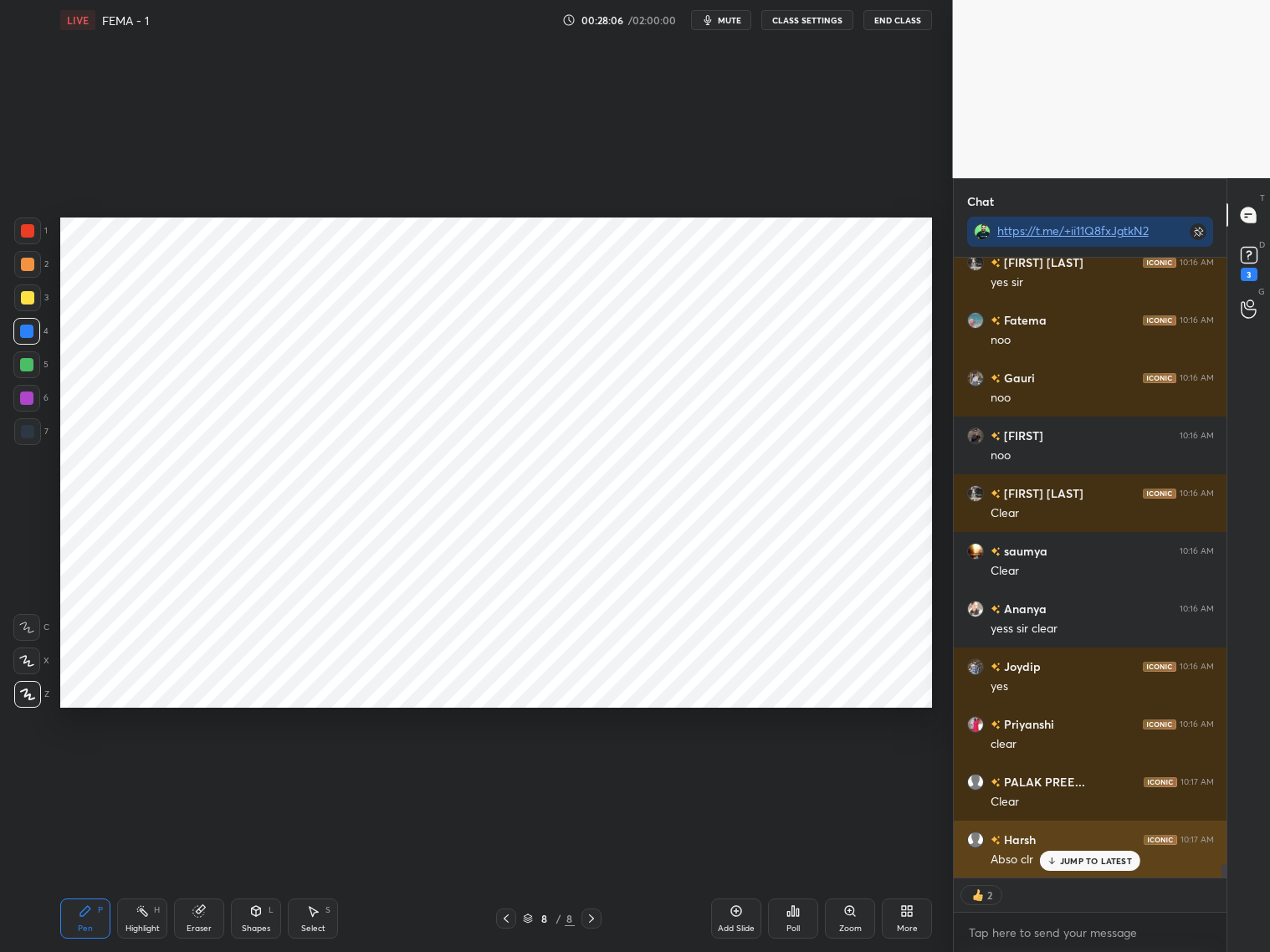 click on "JUMP TO LATEST" at bounding box center [1096, 861] 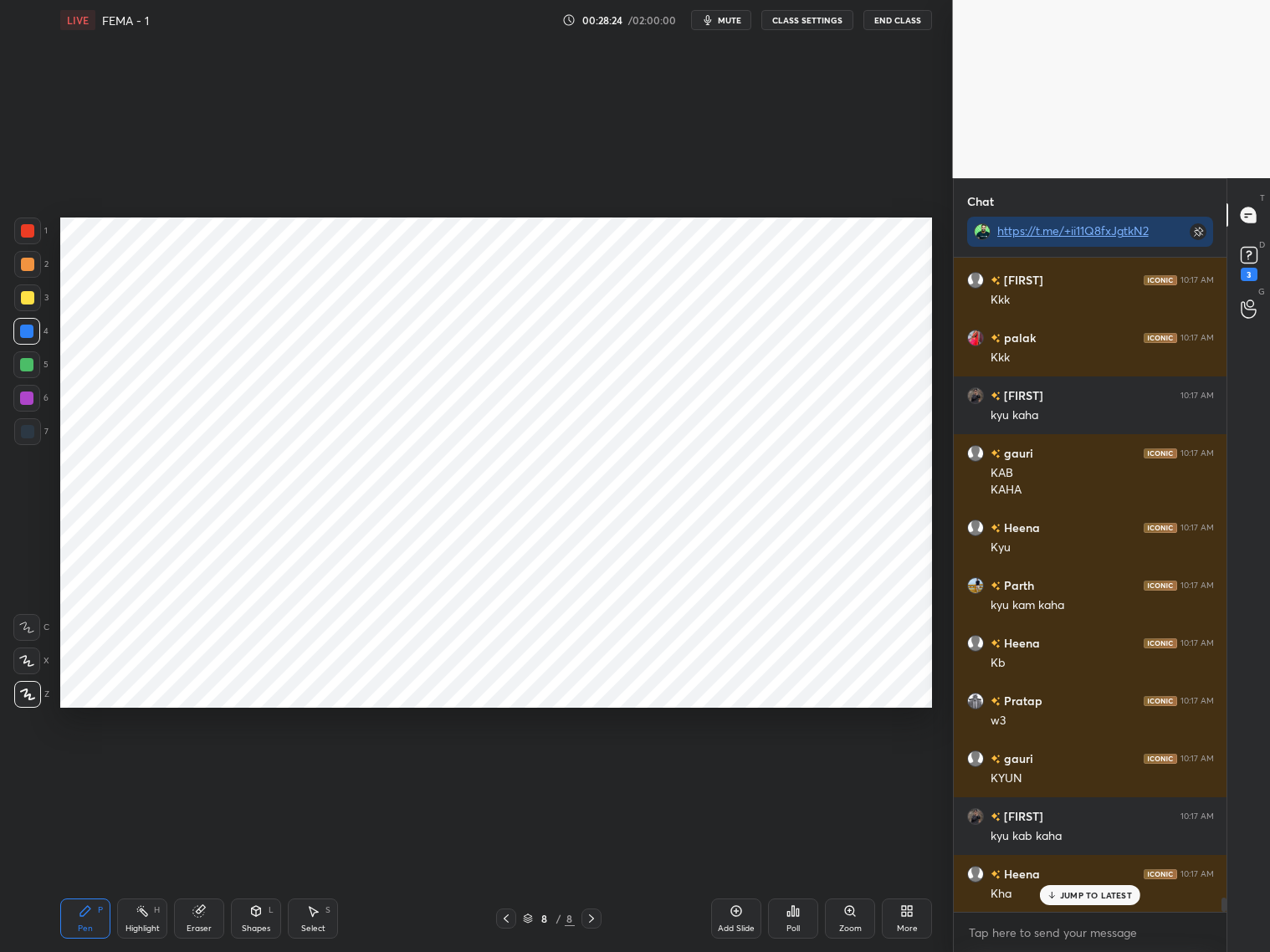 click at bounding box center (28, 231) 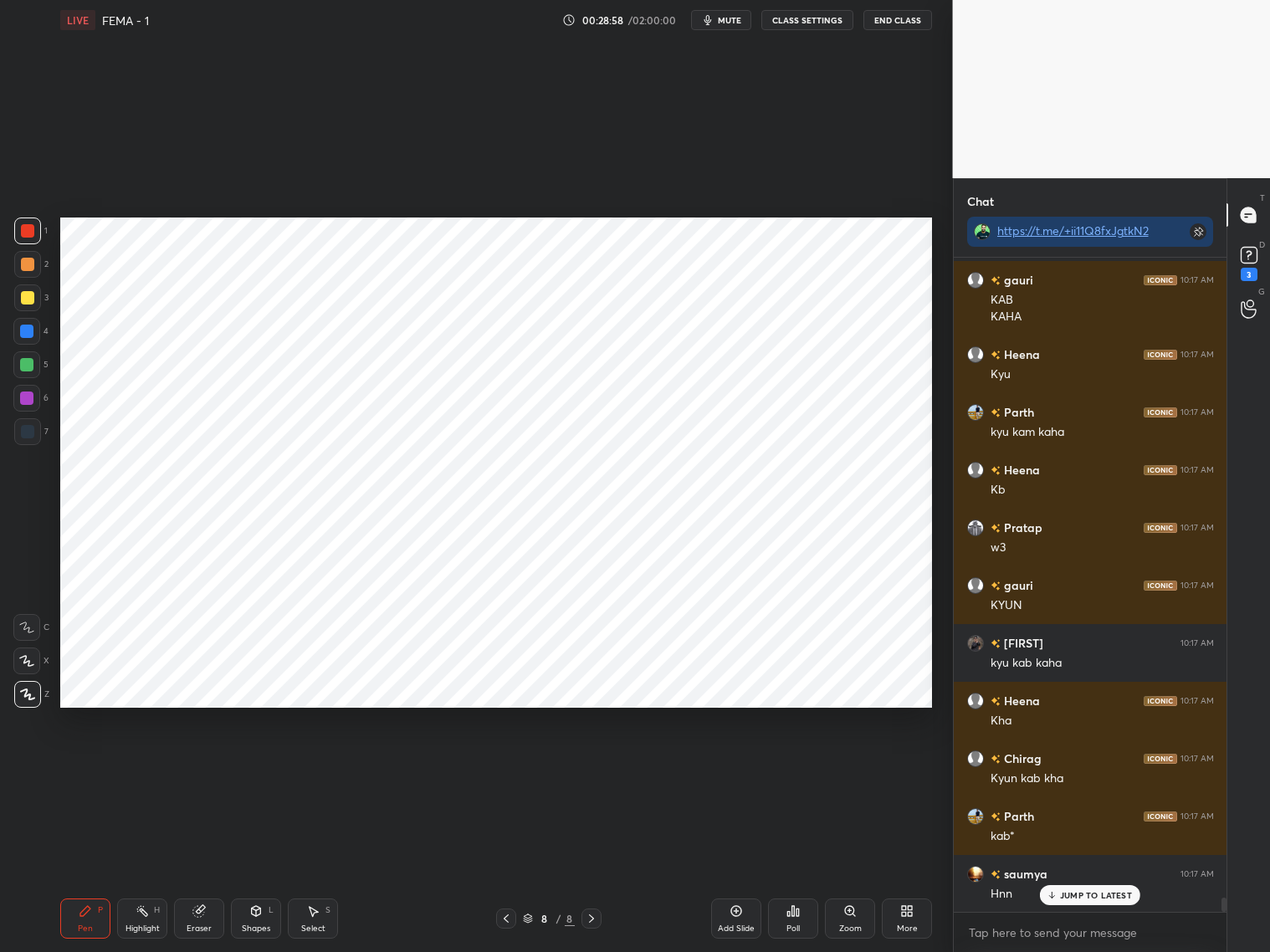 click at bounding box center (27, 398) 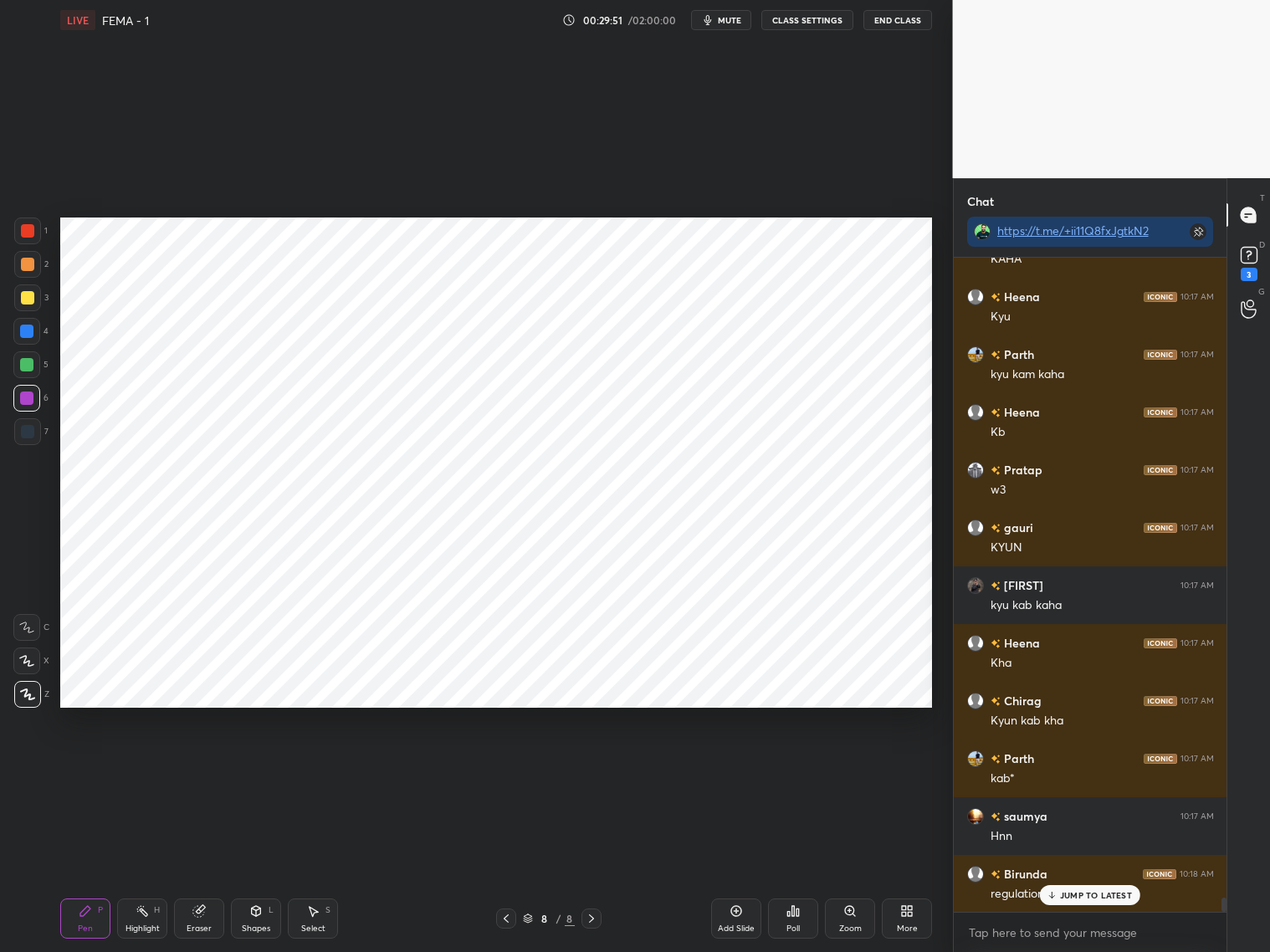 scroll, scrollTop: 29823, scrollLeft: 0, axis: vertical 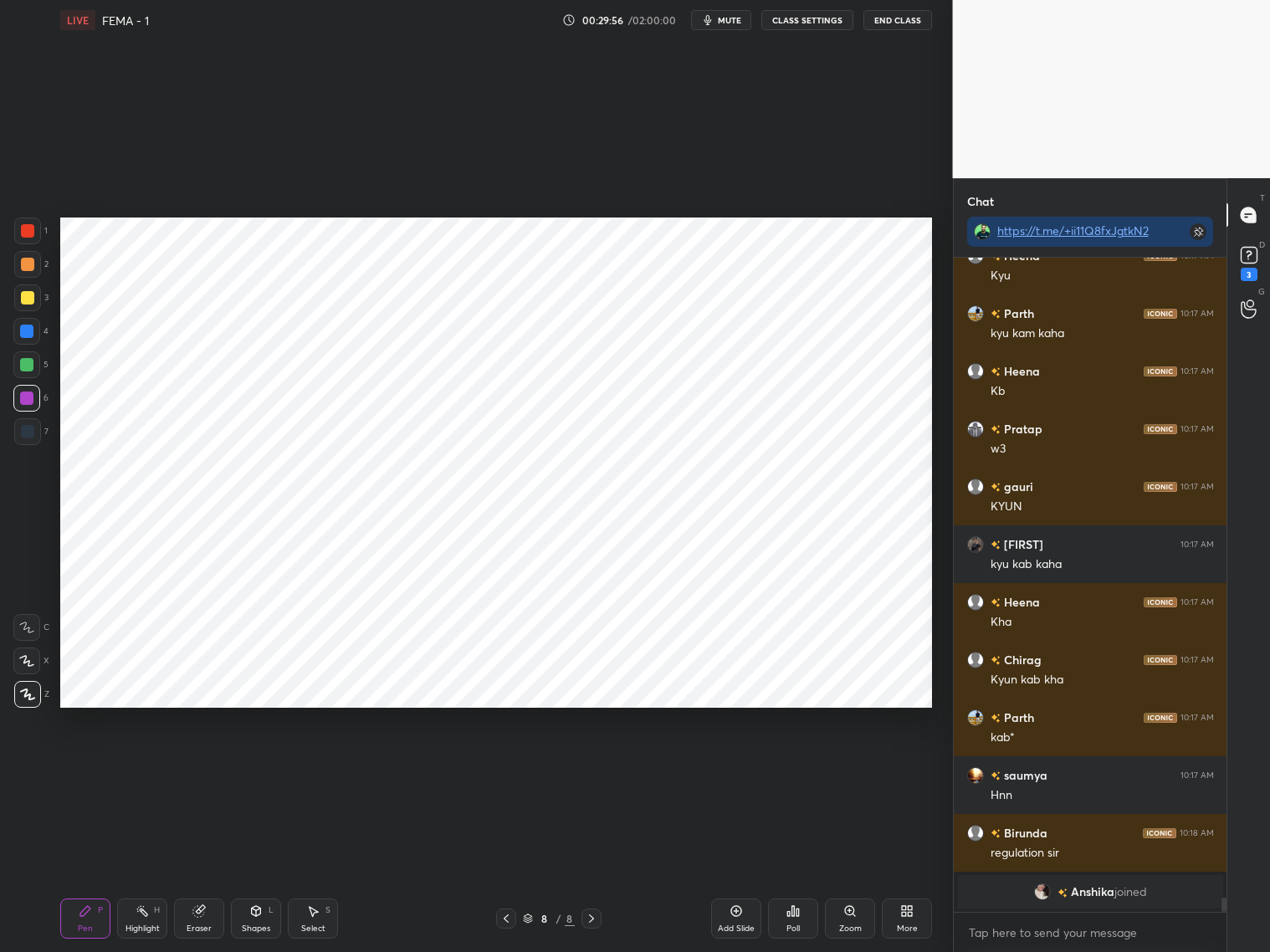 click at bounding box center (28, 231) 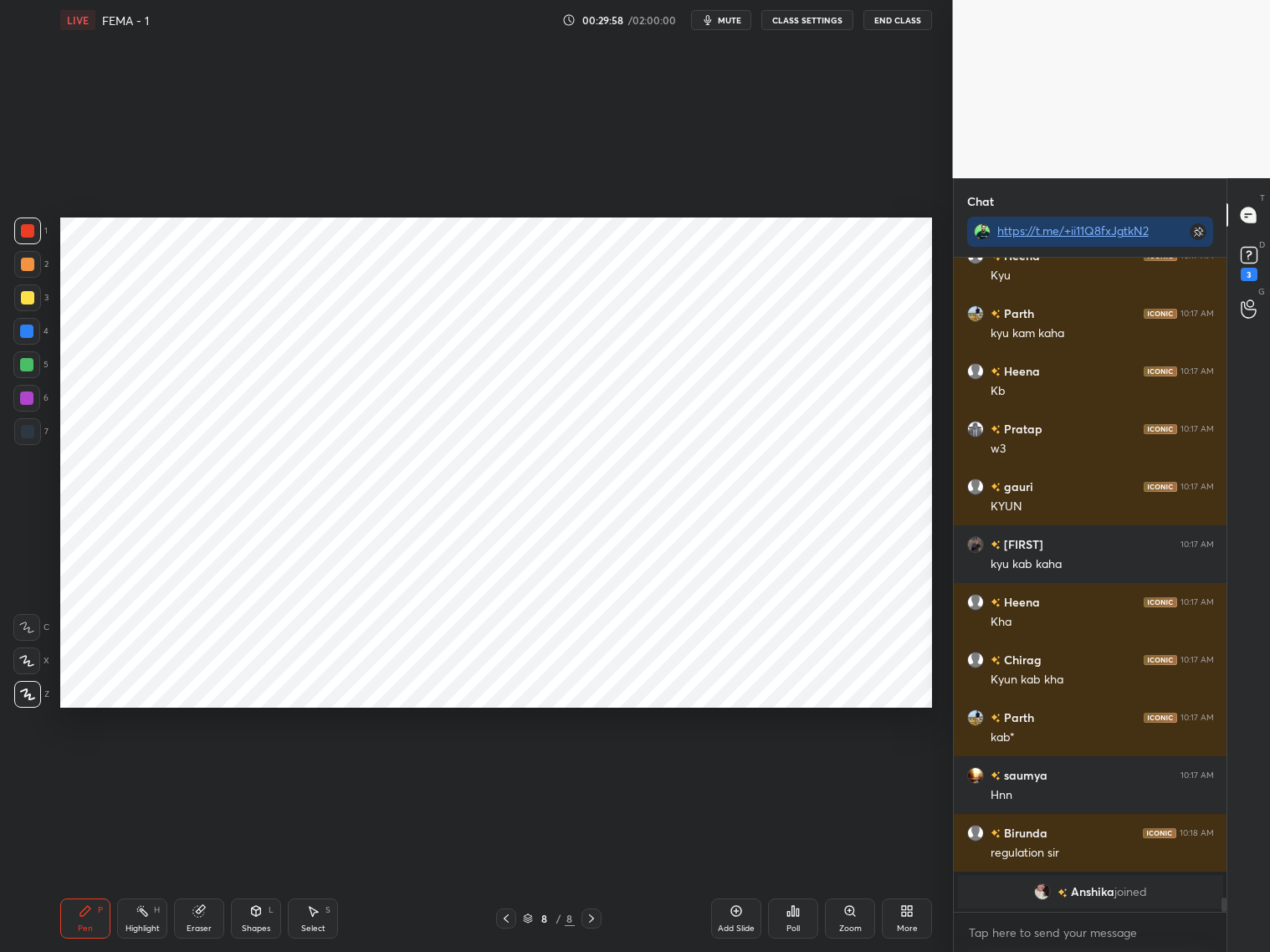 click at bounding box center (27, 365) 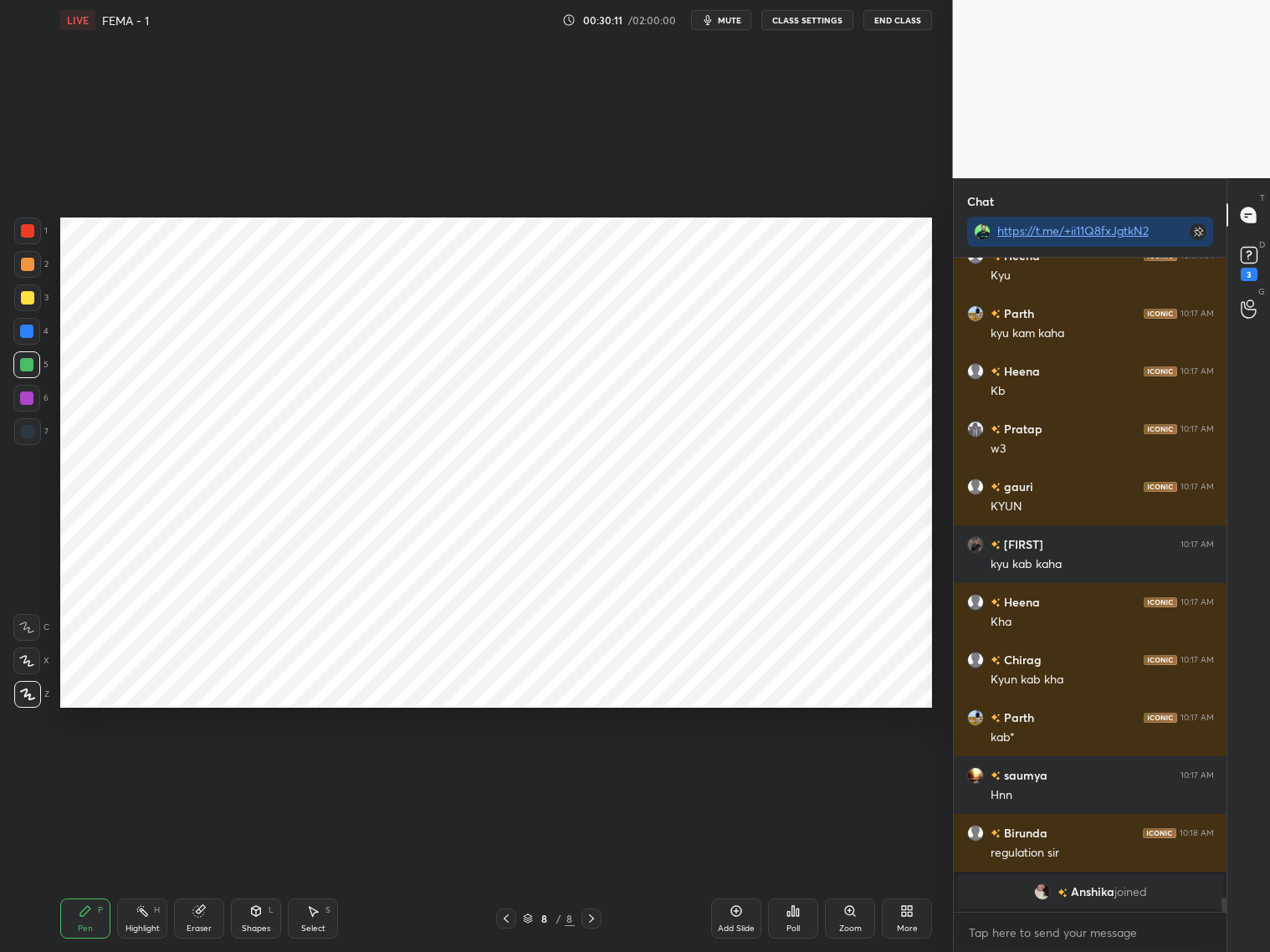 click on "Eraser" at bounding box center (199, 929) 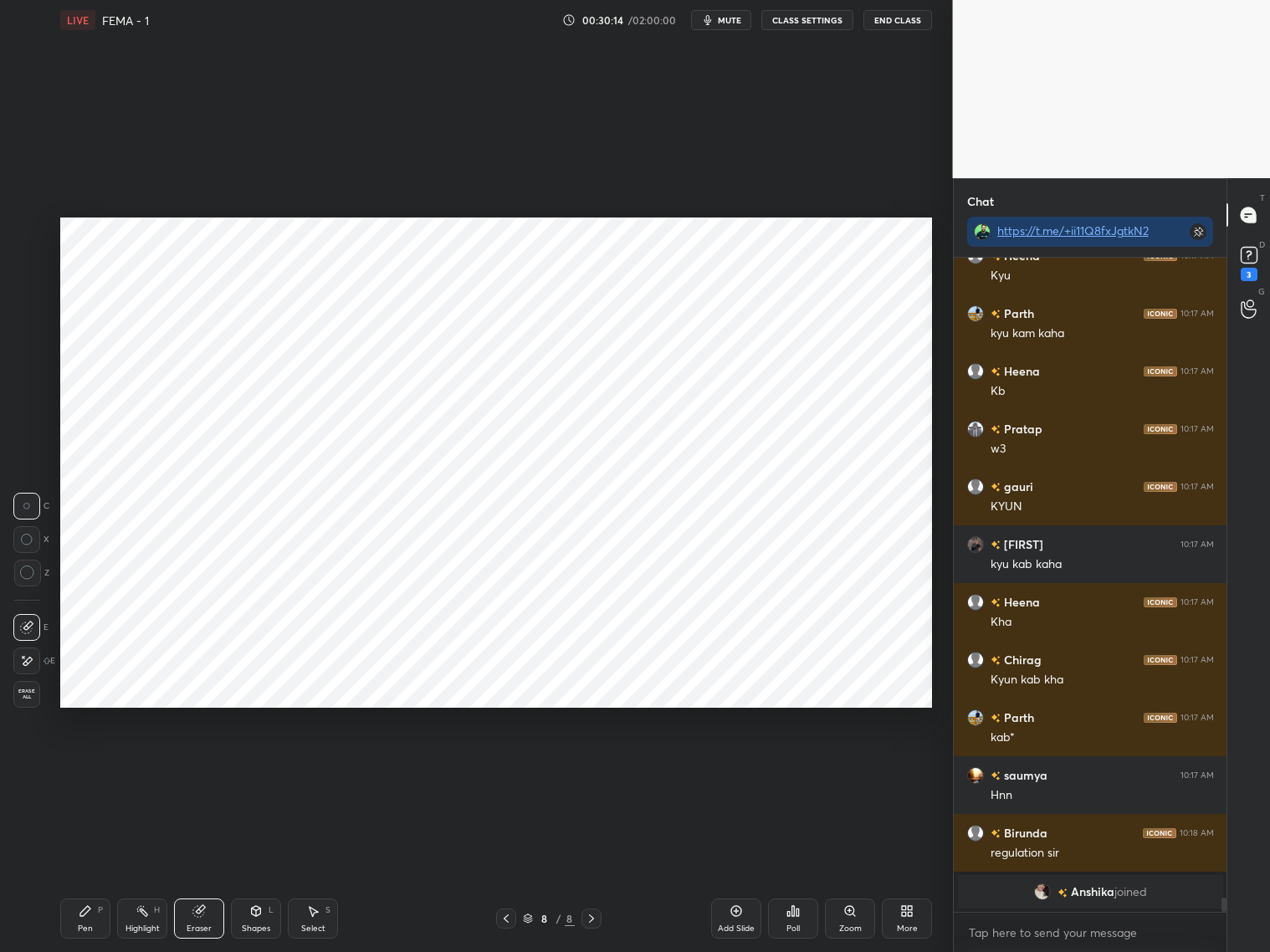 click on "Pen P" at bounding box center (85, 919) 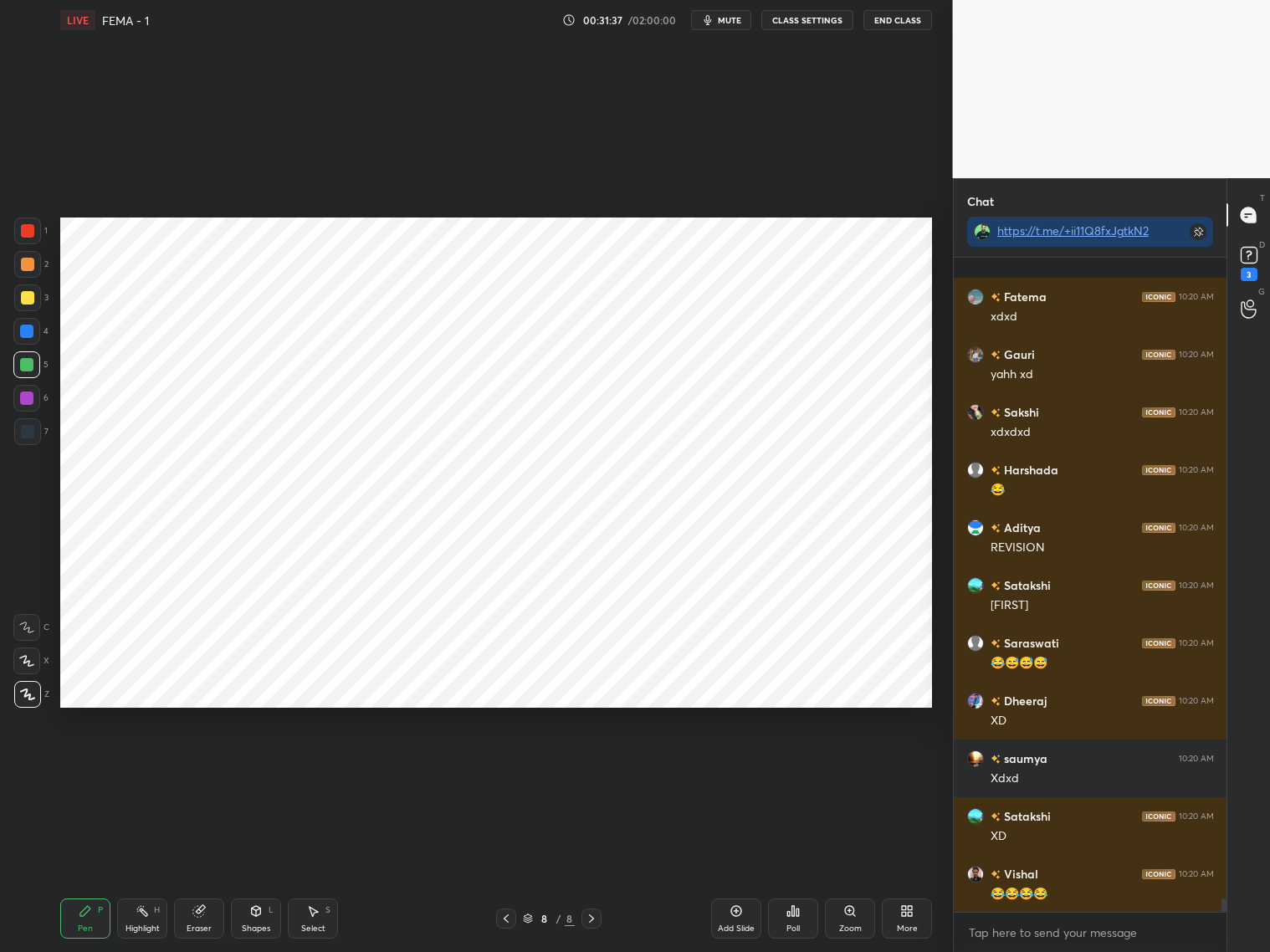 scroll, scrollTop: 30978, scrollLeft: 0, axis: vertical 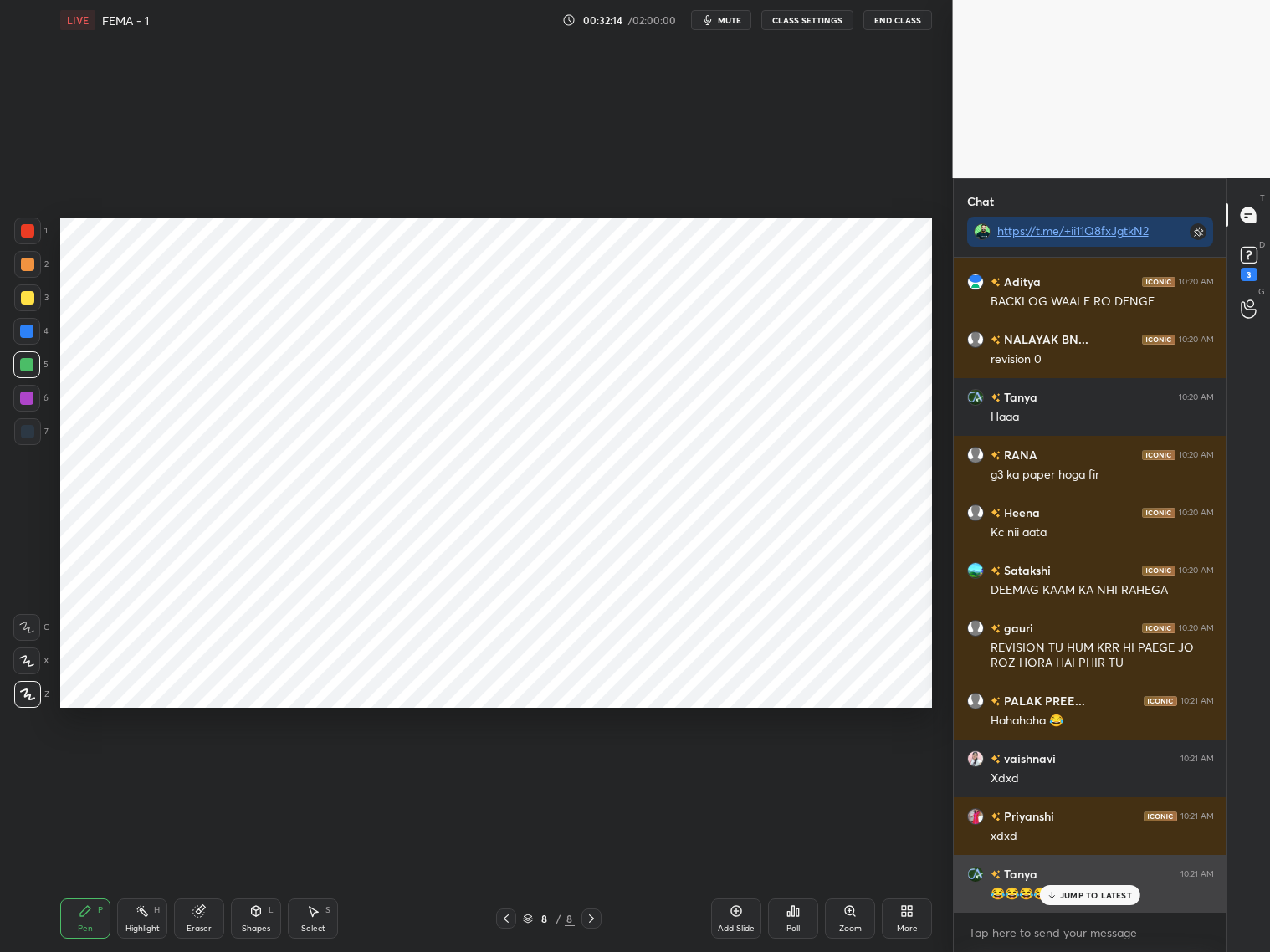 drag, startPoint x: 1078, startPoint y: 890, endPoint x: 1099, endPoint y: 896, distance: 21.84033 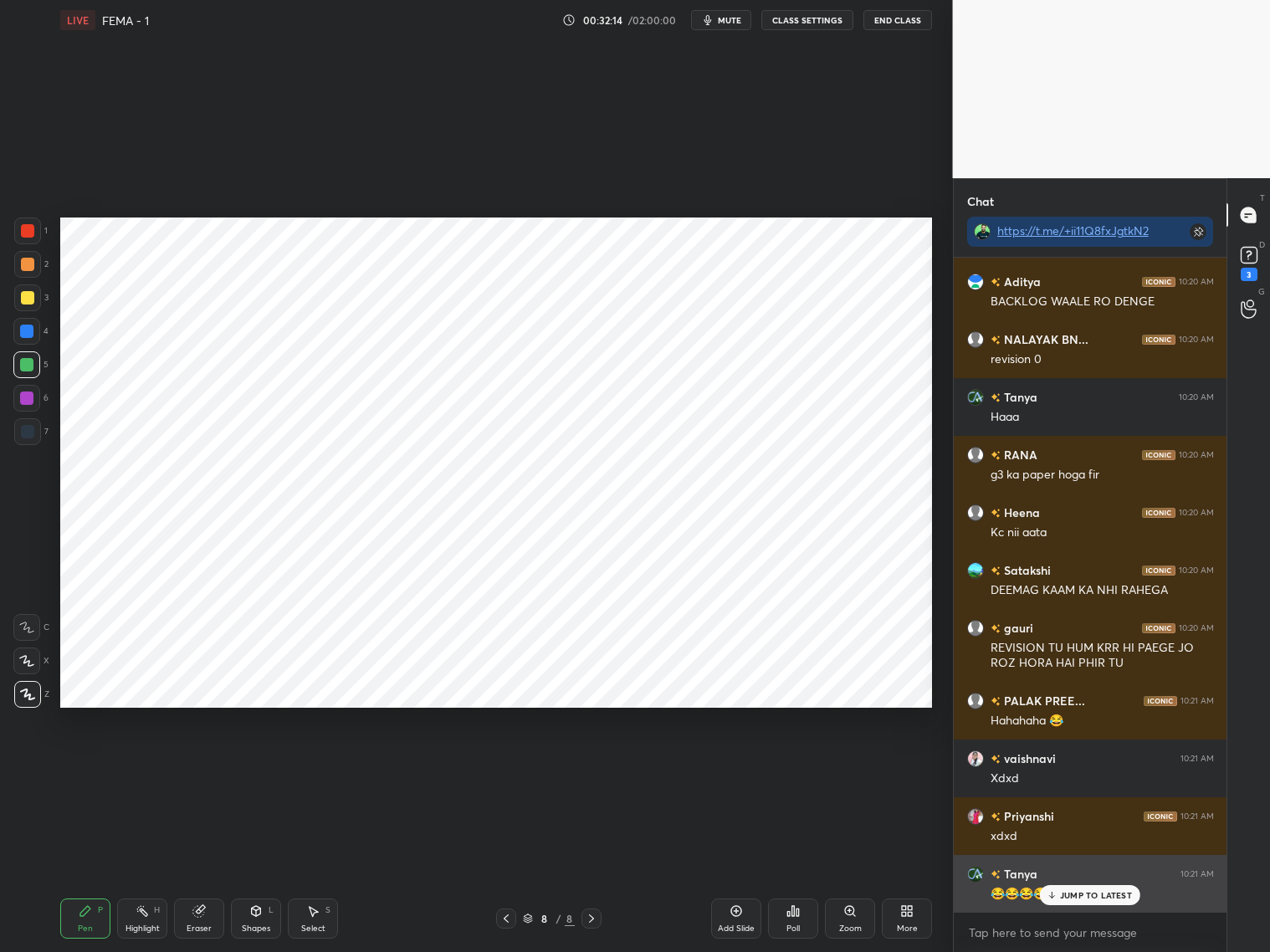click on "JUMP TO LATEST" at bounding box center (1096, 895) 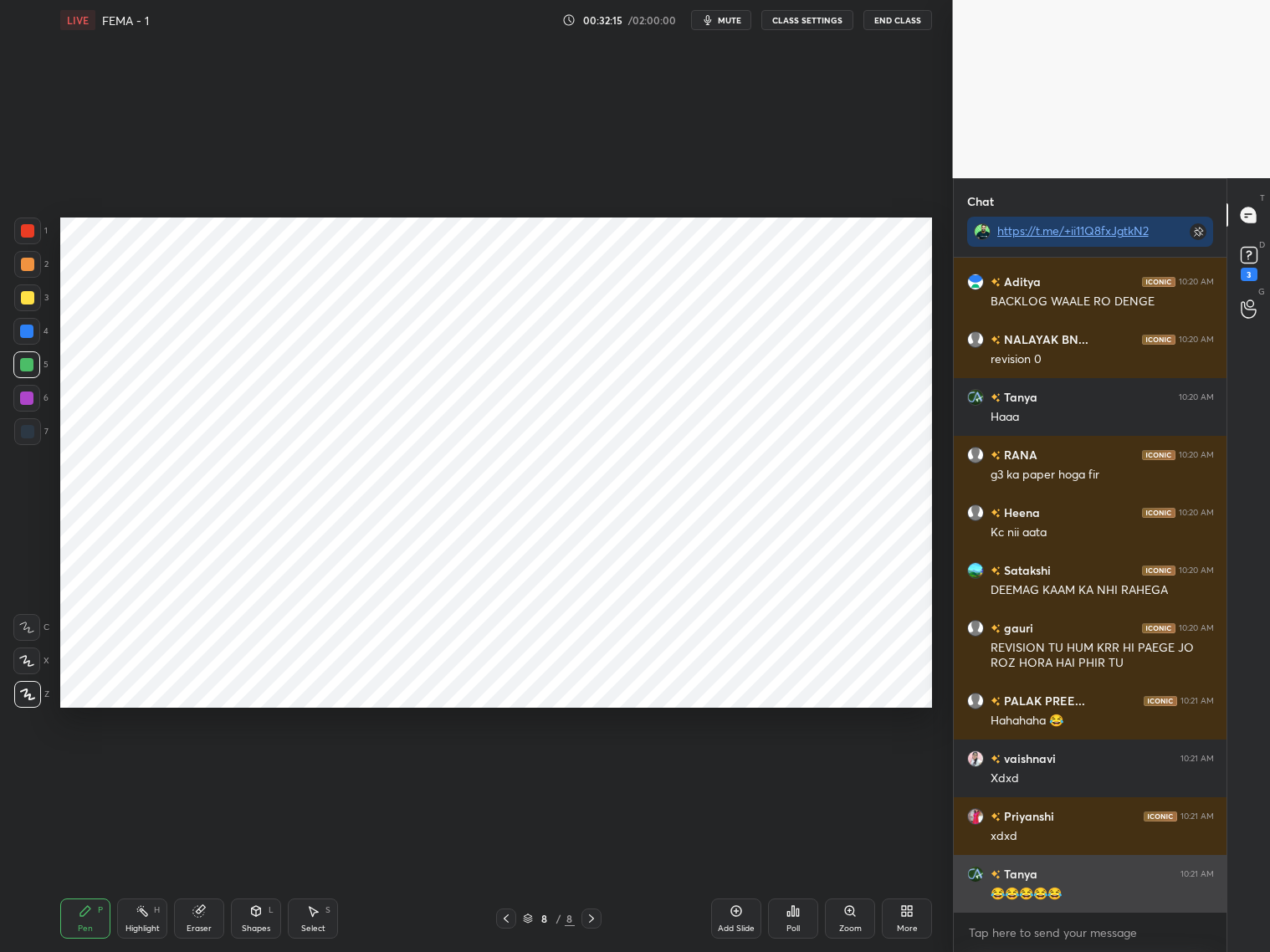 scroll, scrollTop: 31973, scrollLeft: 0, axis: vertical 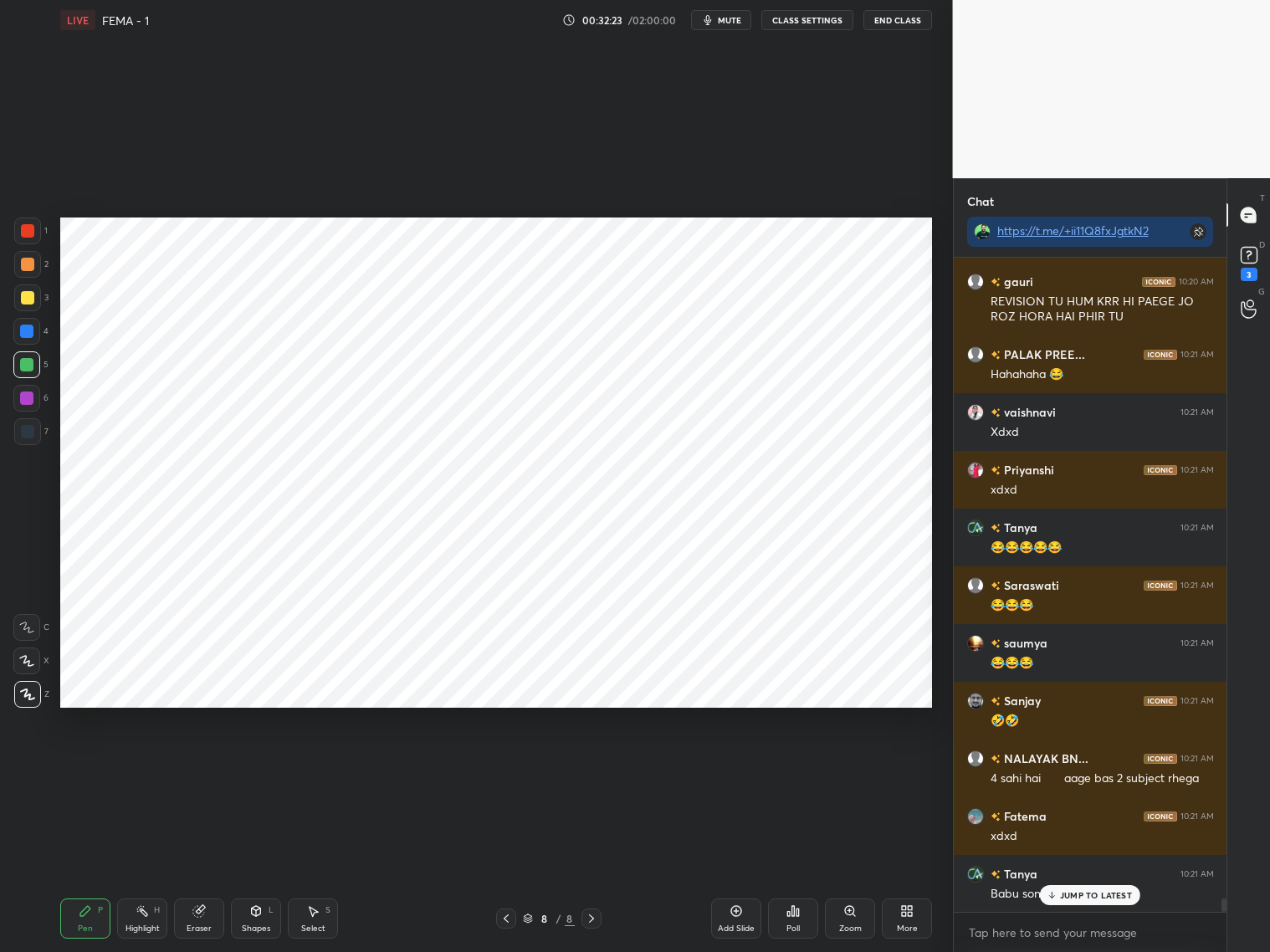 click at bounding box center [27, 331] 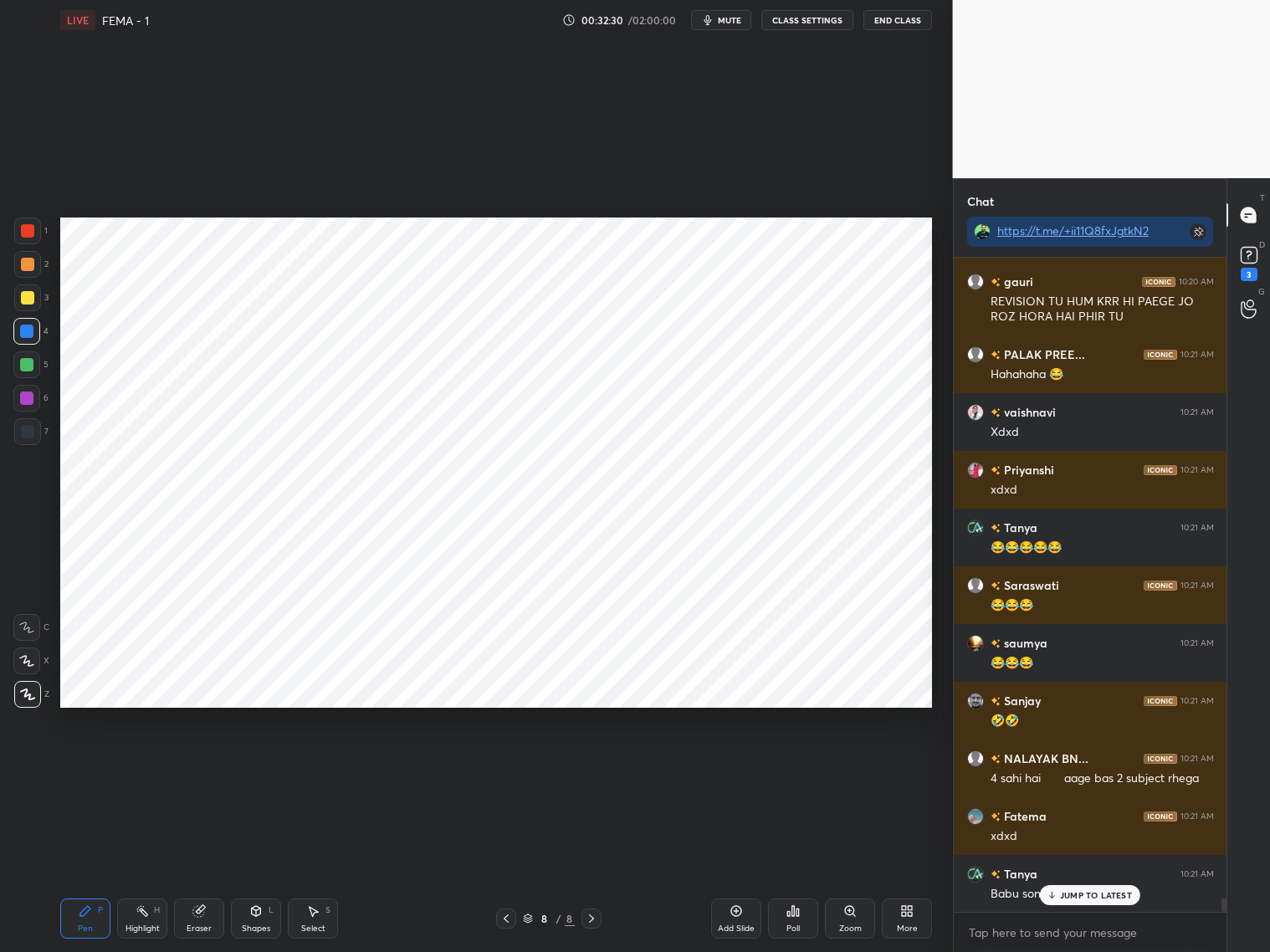 click at bounding box center (28, 231) 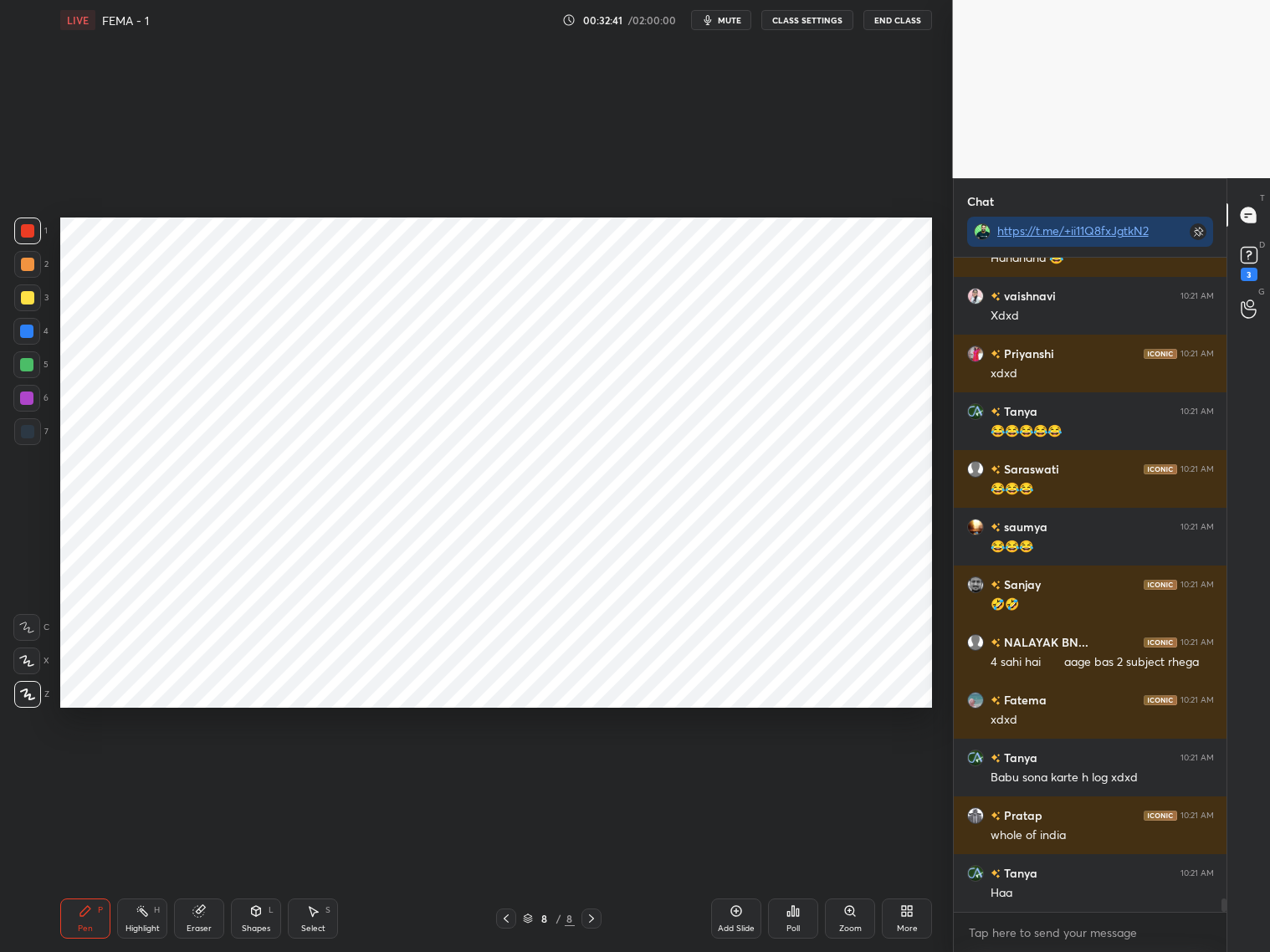 scroll, scrollTop: 32392, scrollLeft: 0, axis: vertical 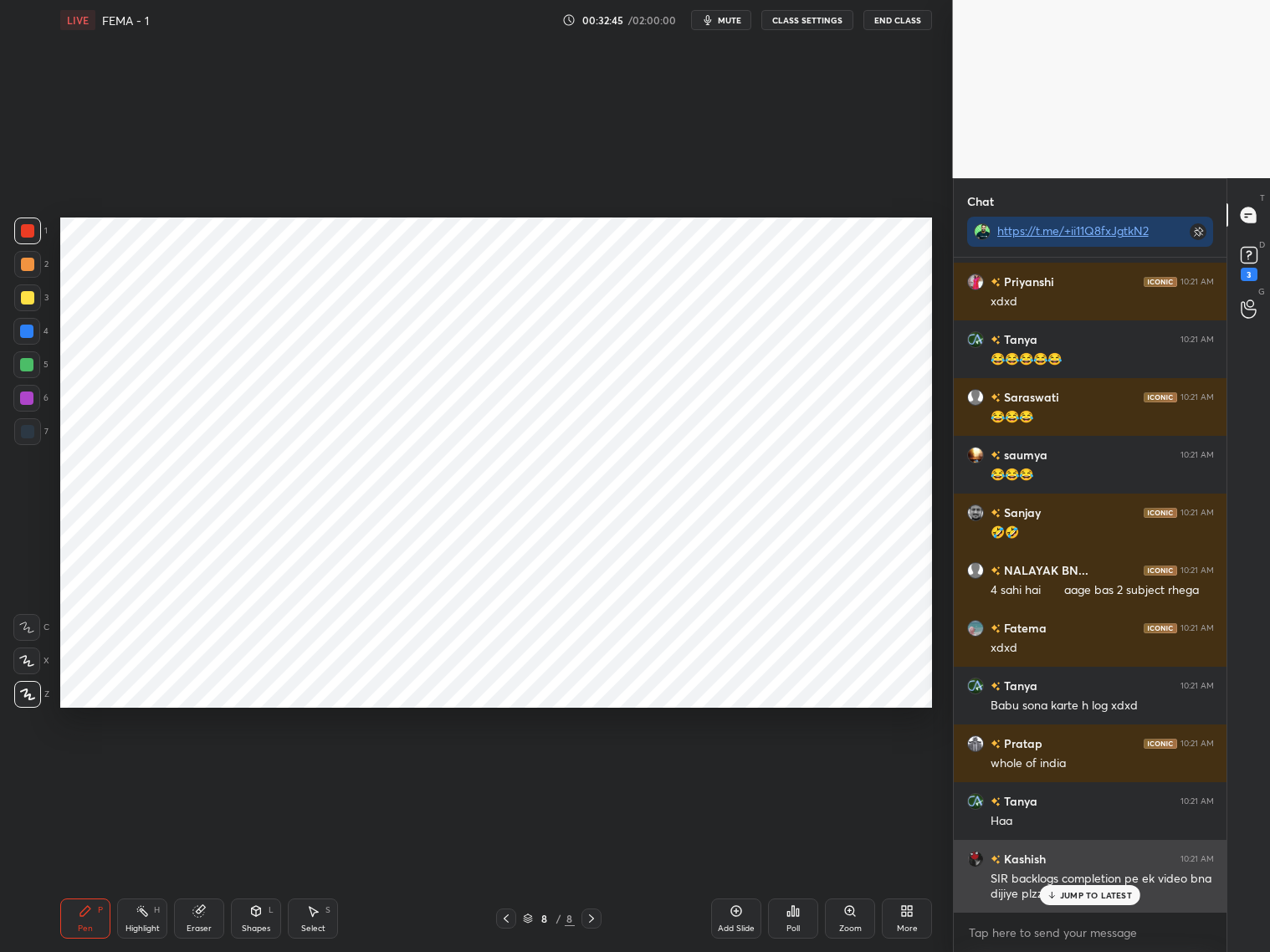 click on "JUMP TO LATEST" at bounding box center (1096, 895) 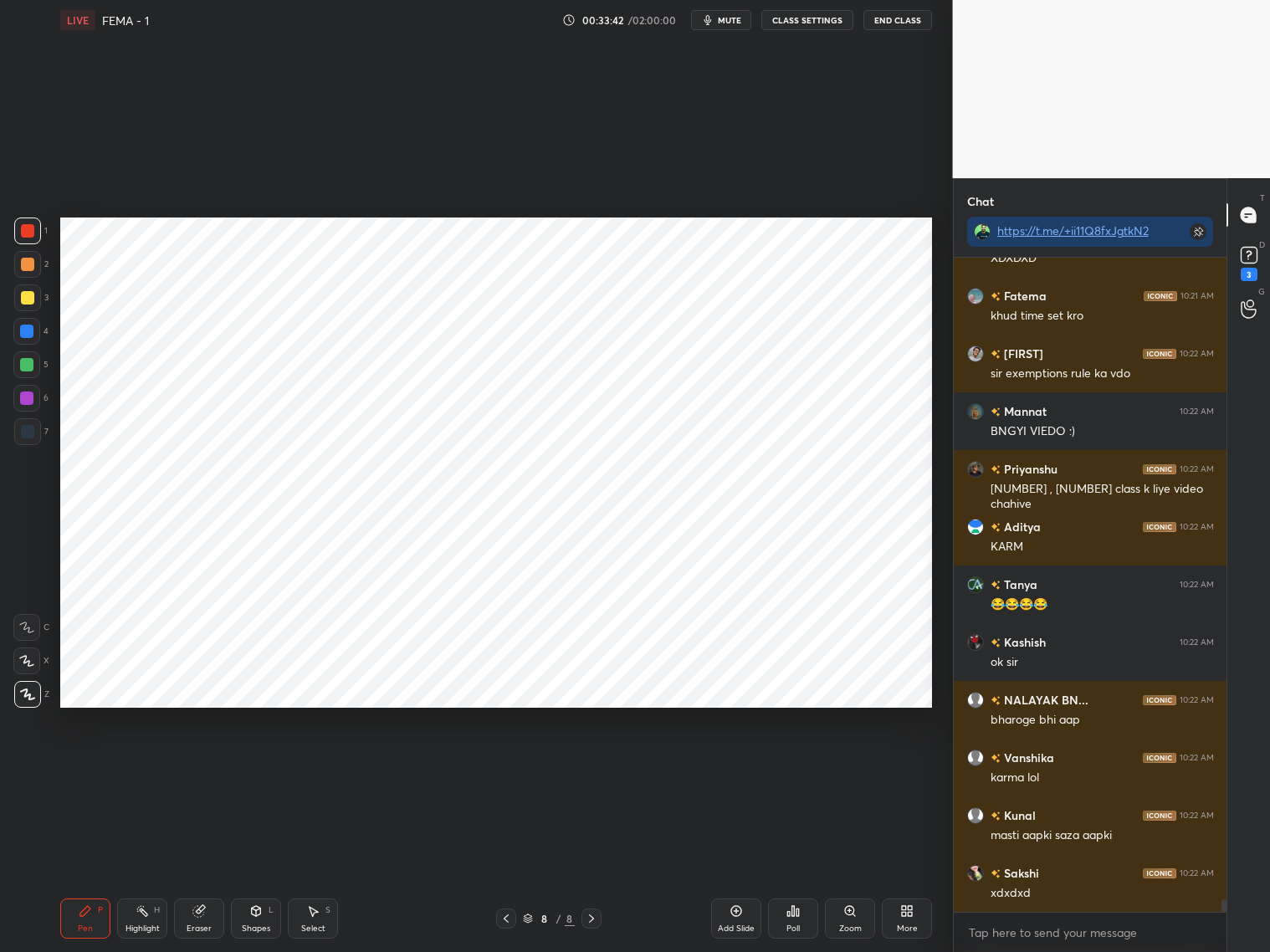 scroll, scrollTop: 33143, scrollLeft: 0, axis: vertical 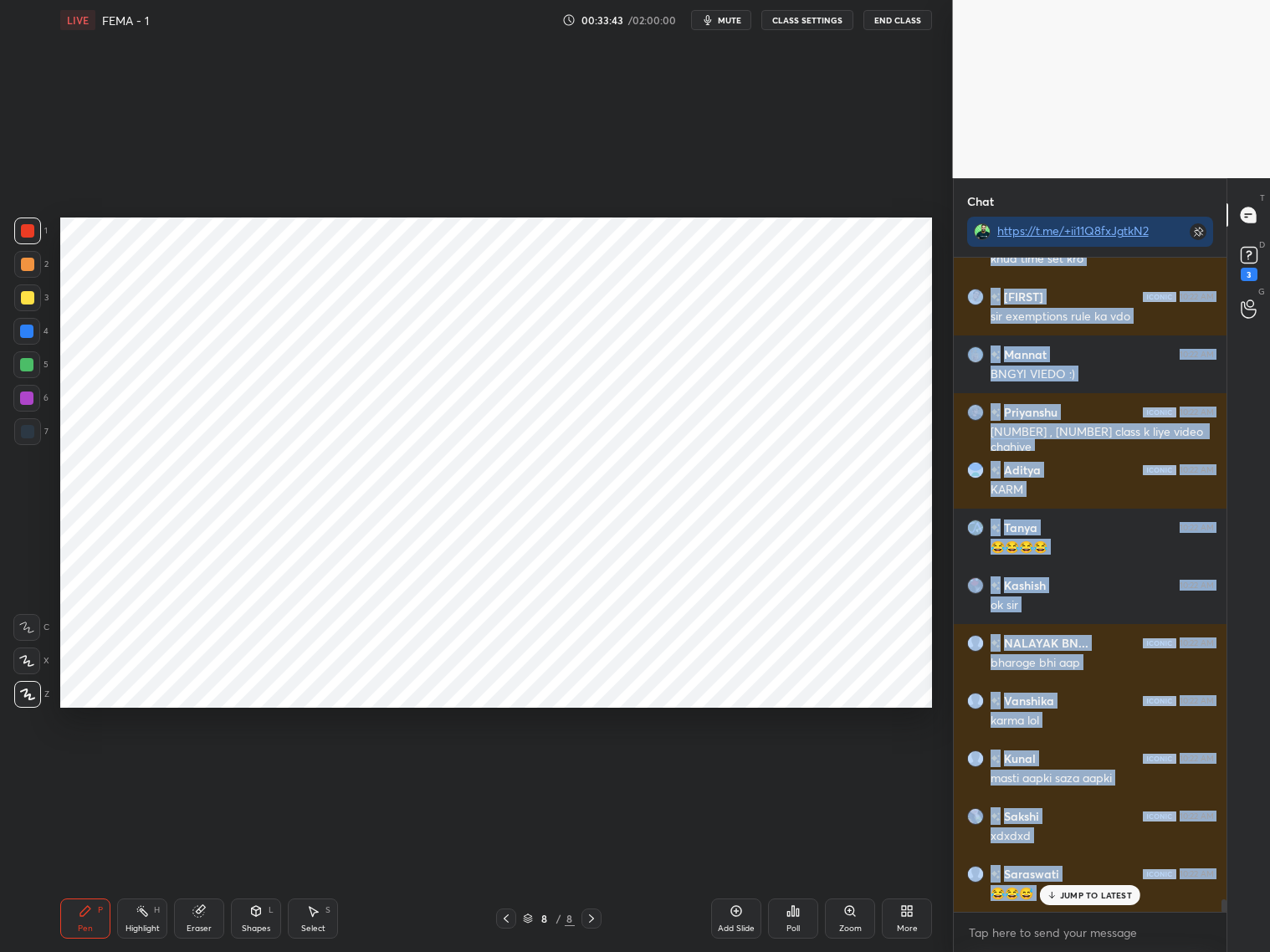 click on "JUMP TO LATEST" at bounding box center [1096, 895] 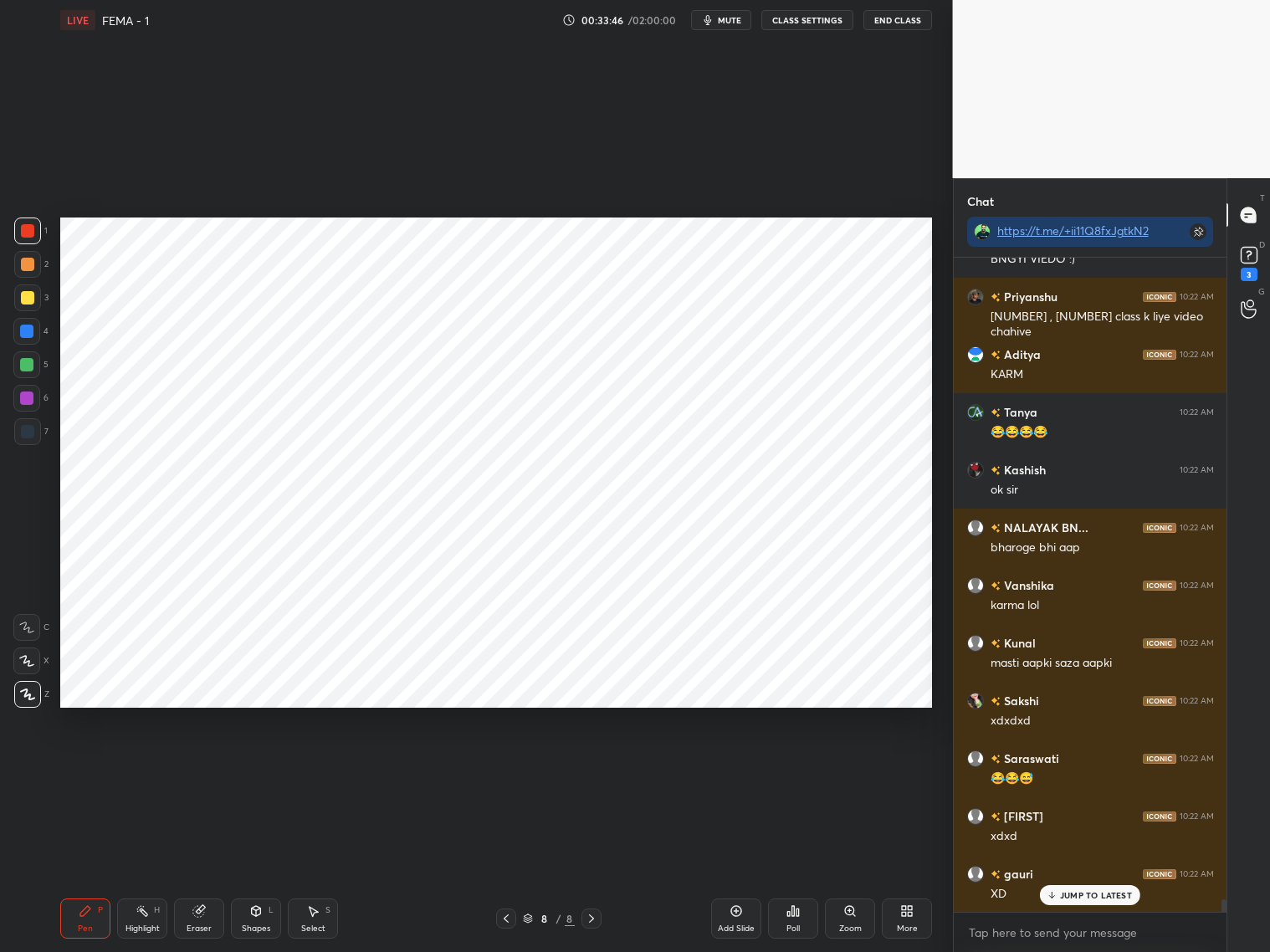 scroll, scrollTop: 33316, scrollLeft: 0, axis: vertical 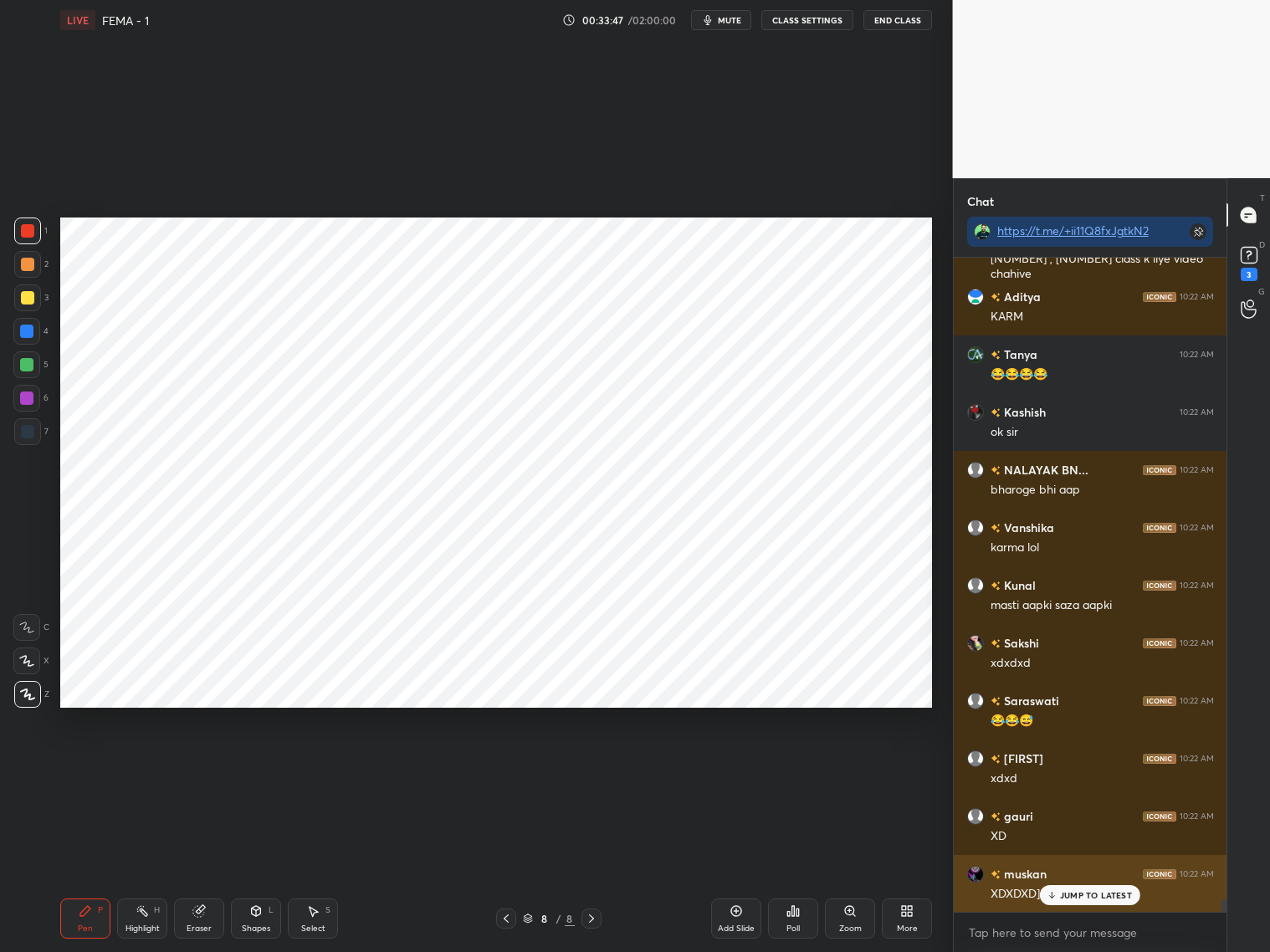 click on "JUMP TO LATEST" at bounding box center (1096, 895) 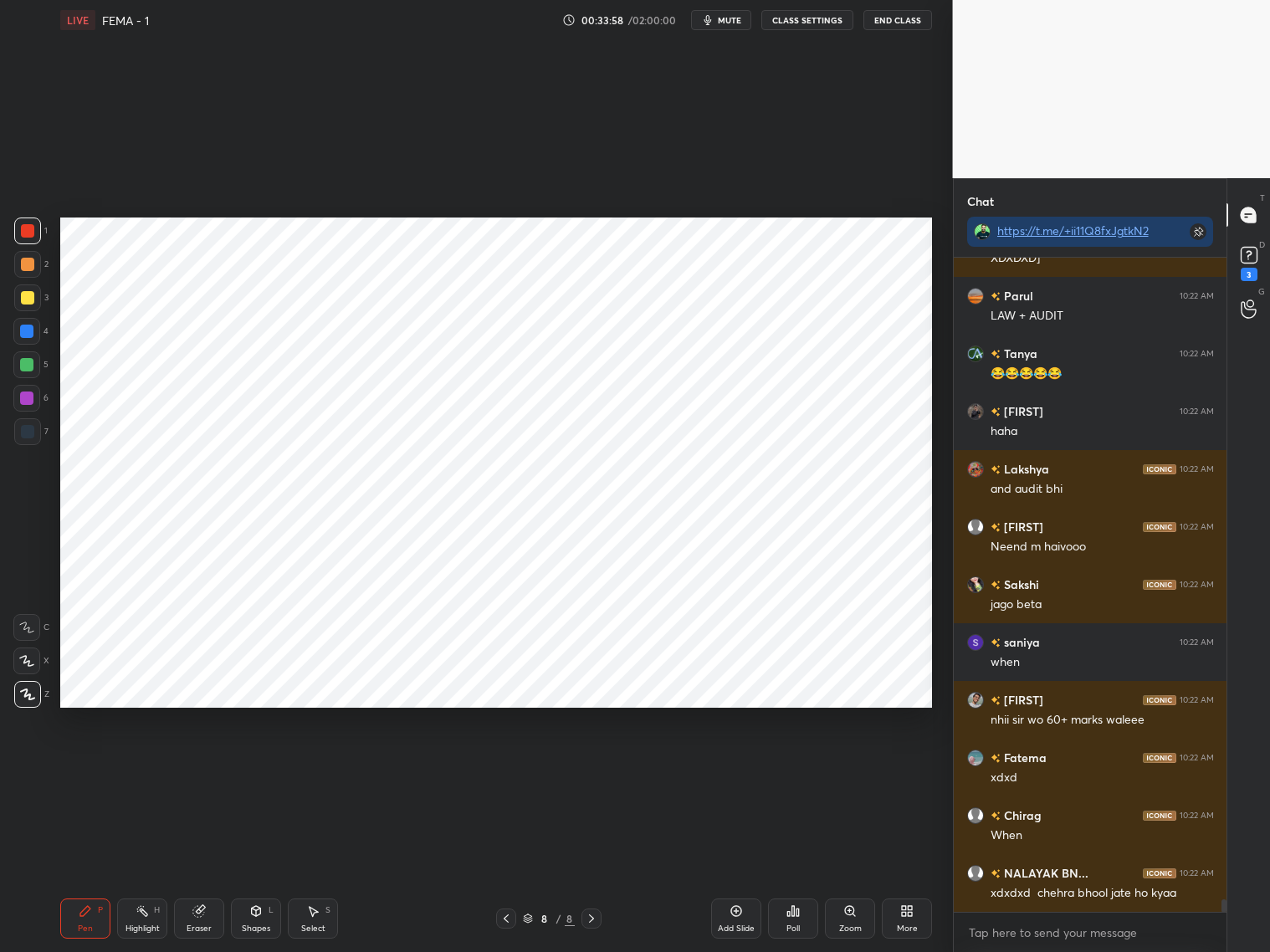 scroll, scrollTop: 34008, scrollLeft: 0, axis: vertical 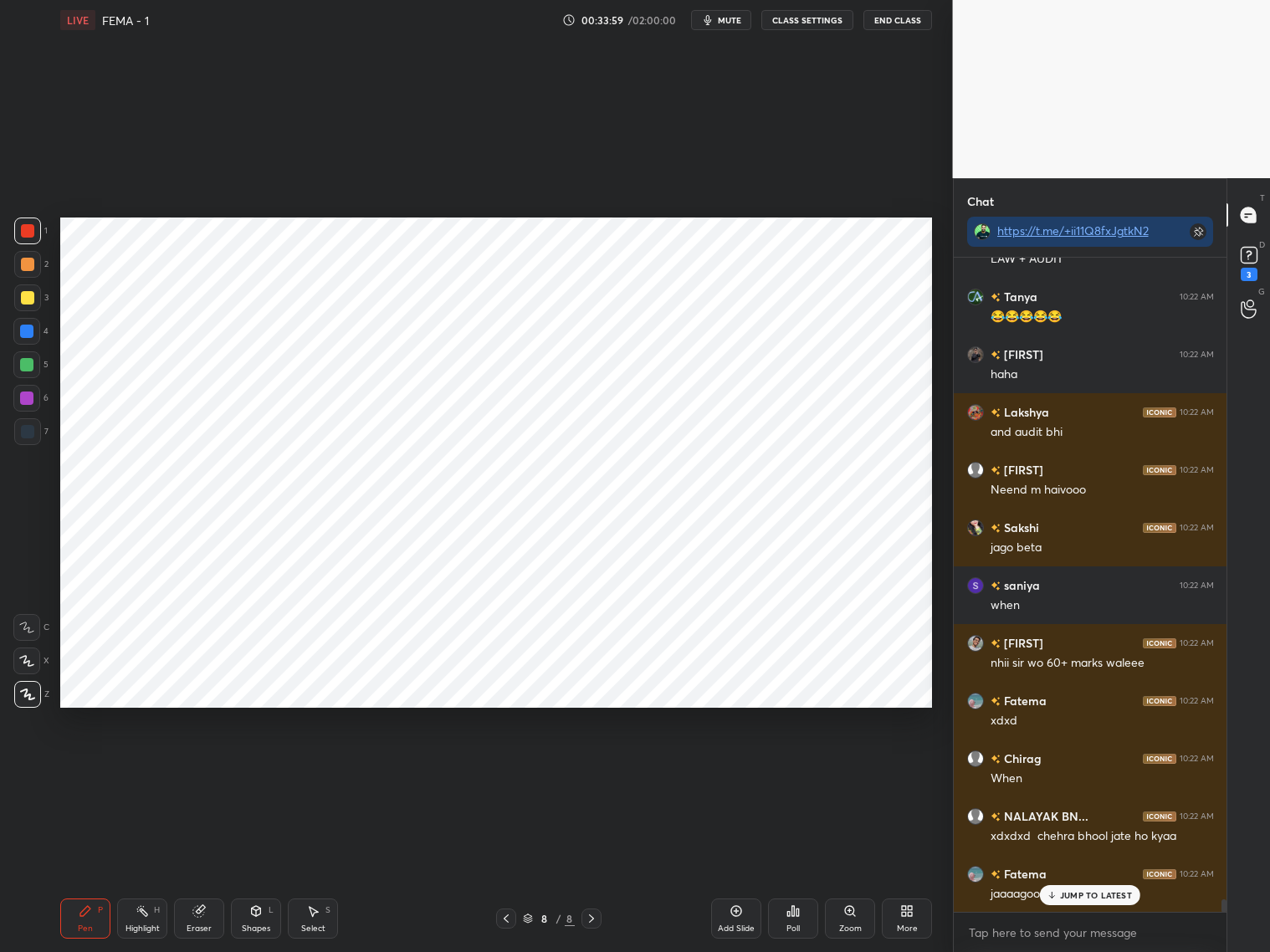 click on "JUMP TO LATEST" at bounding box center [1096, 895] 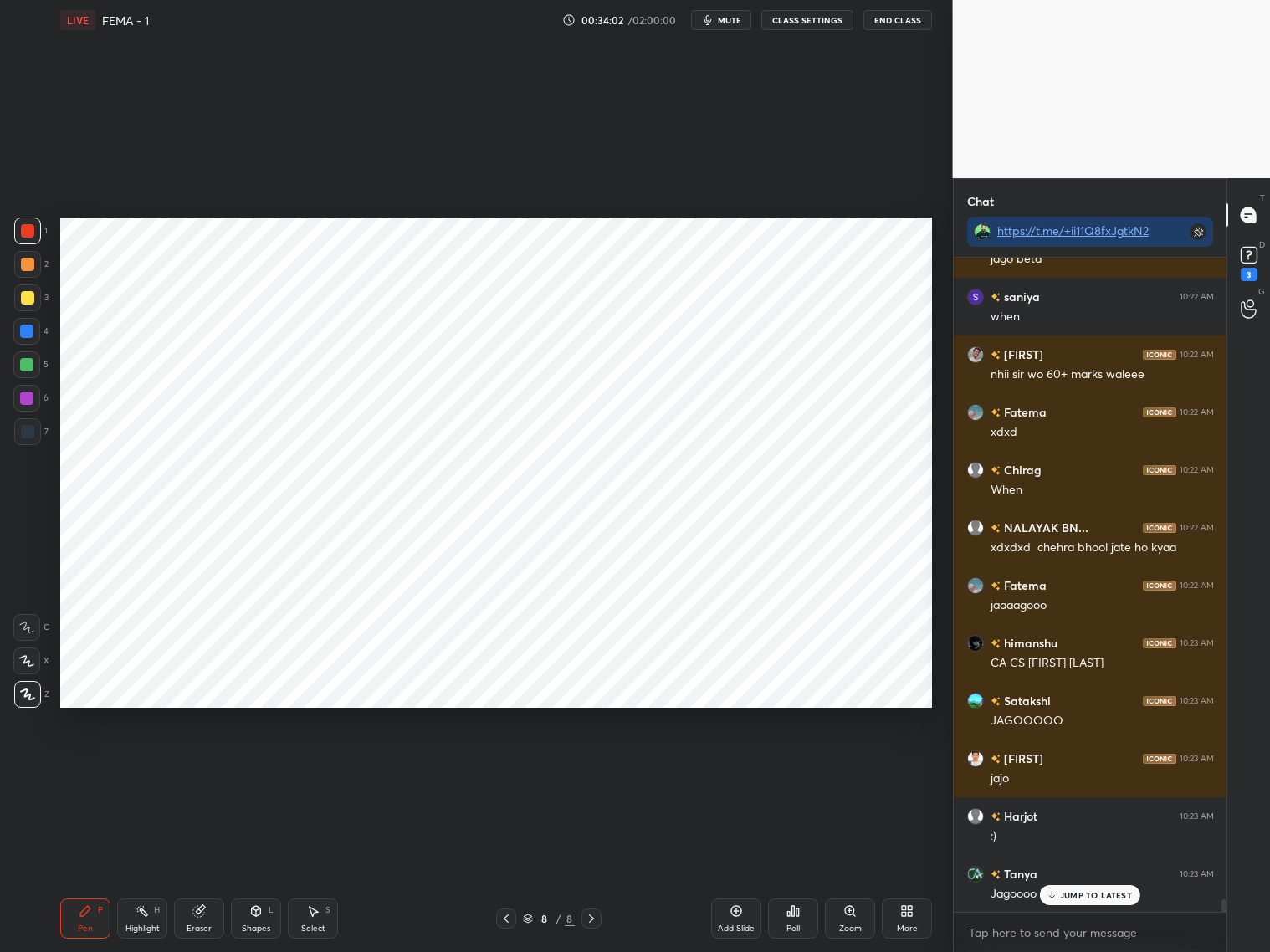 scroll, scrollTop: 34370, scrollLeft: 0, axis: vertical 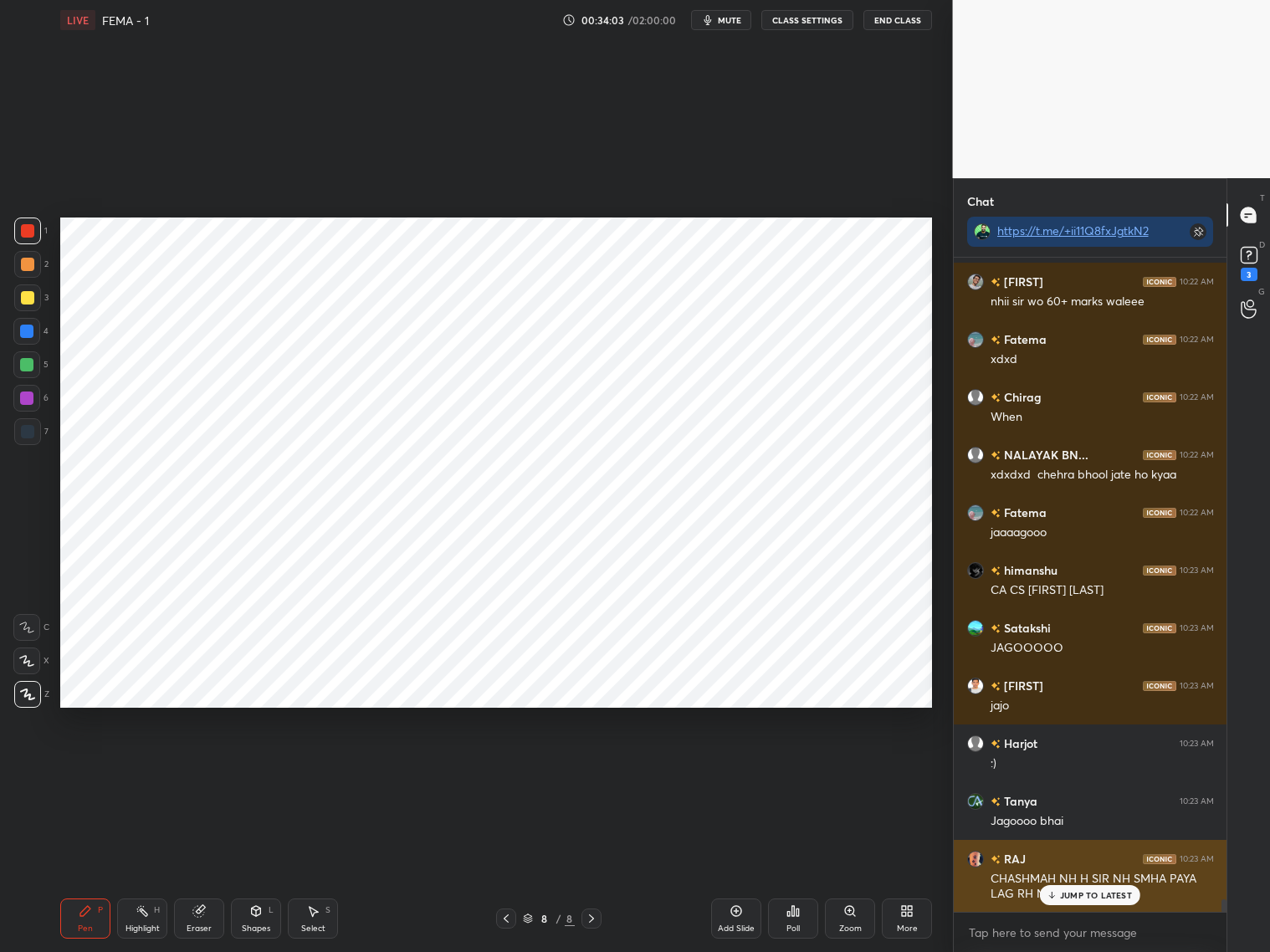 click on "JUMP TO LATEST" at bounding box center (1096, 895) 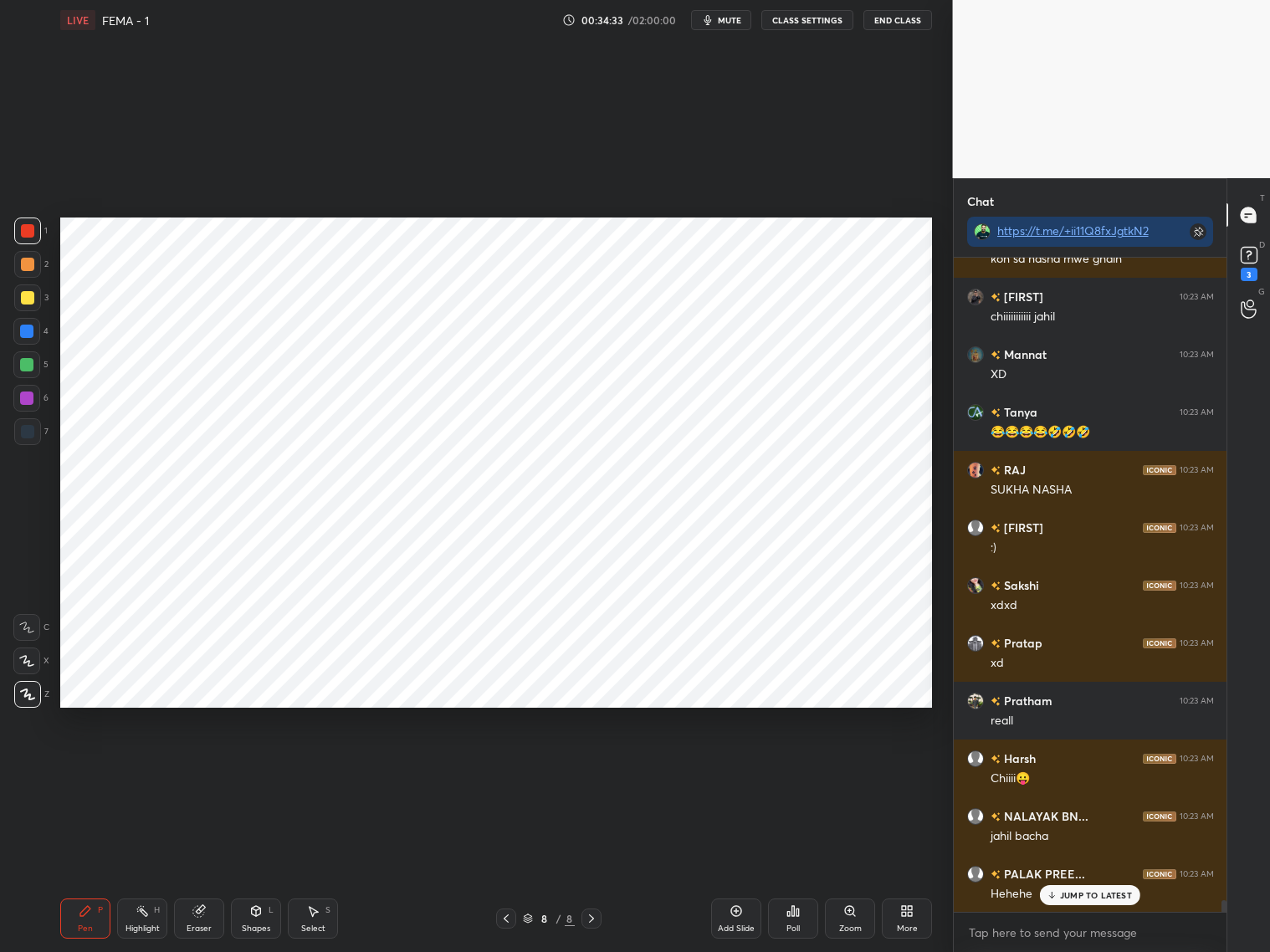 scroll, scrollTop: 35120, scrollLeft: 0, axis: vertical 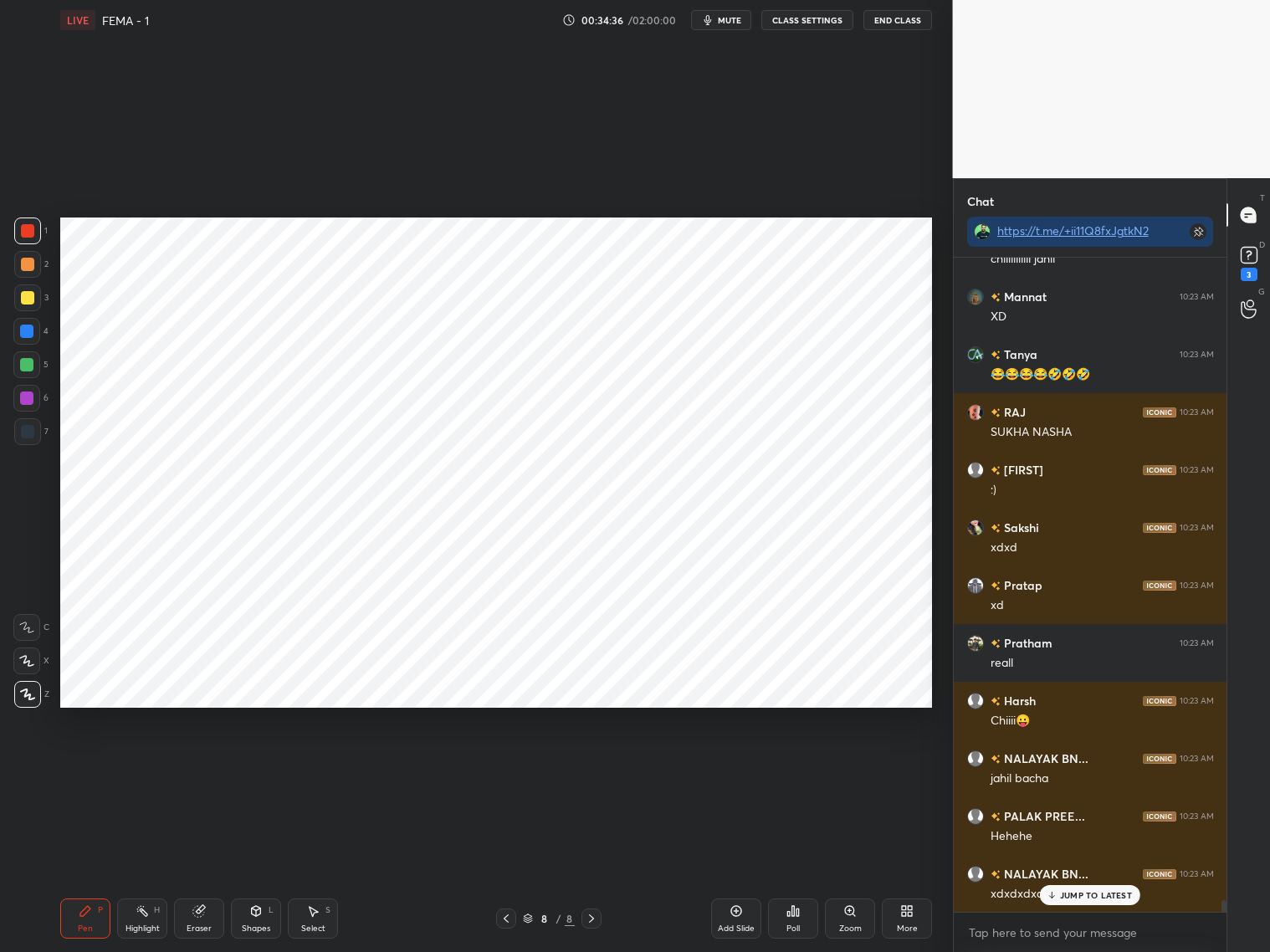 click on "JUMP TO LATEST" at bounding box center [1096, 895] 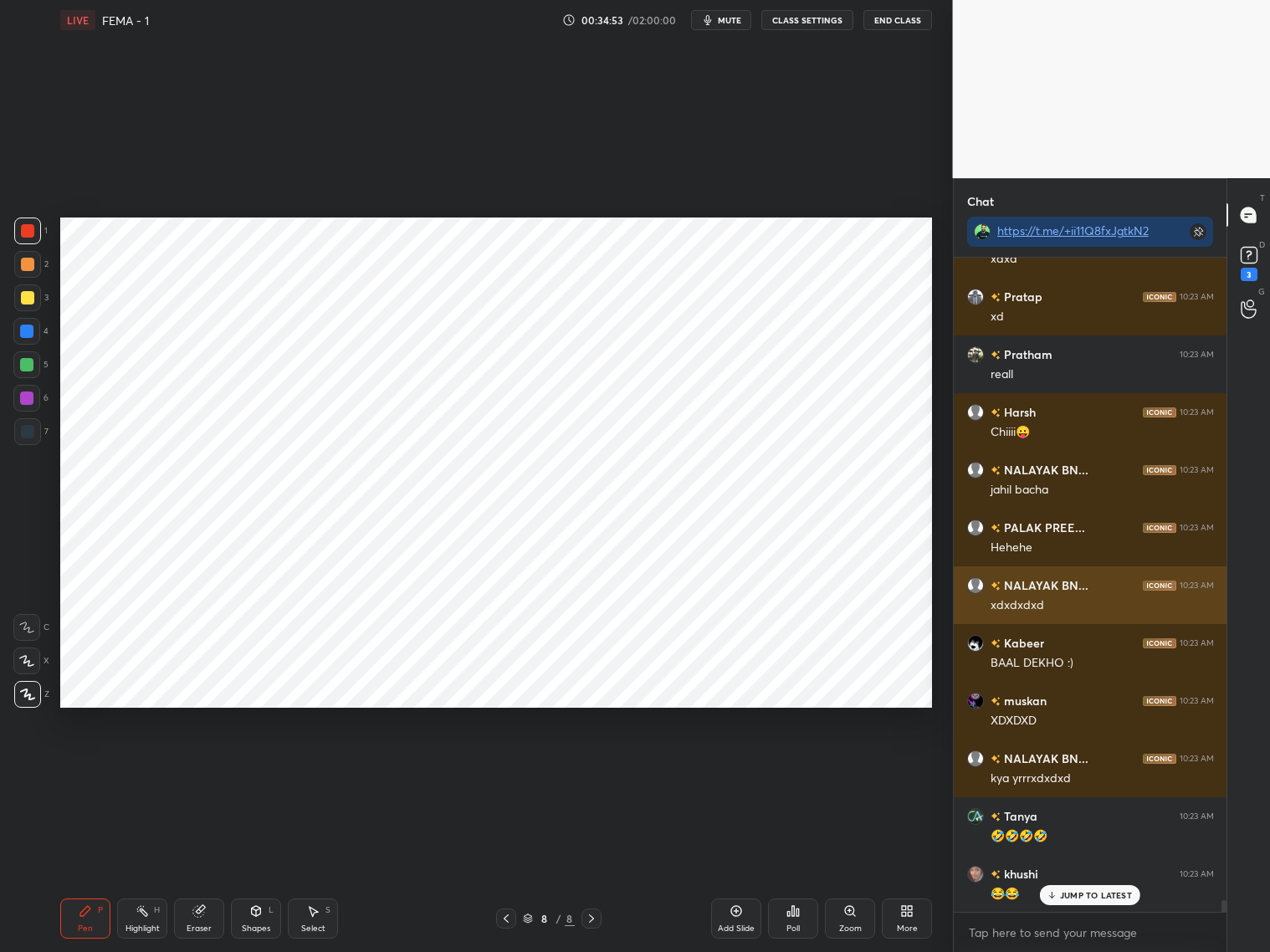 scroll, scrollTop: 35467, scrollLeft: 0, axis: vertical 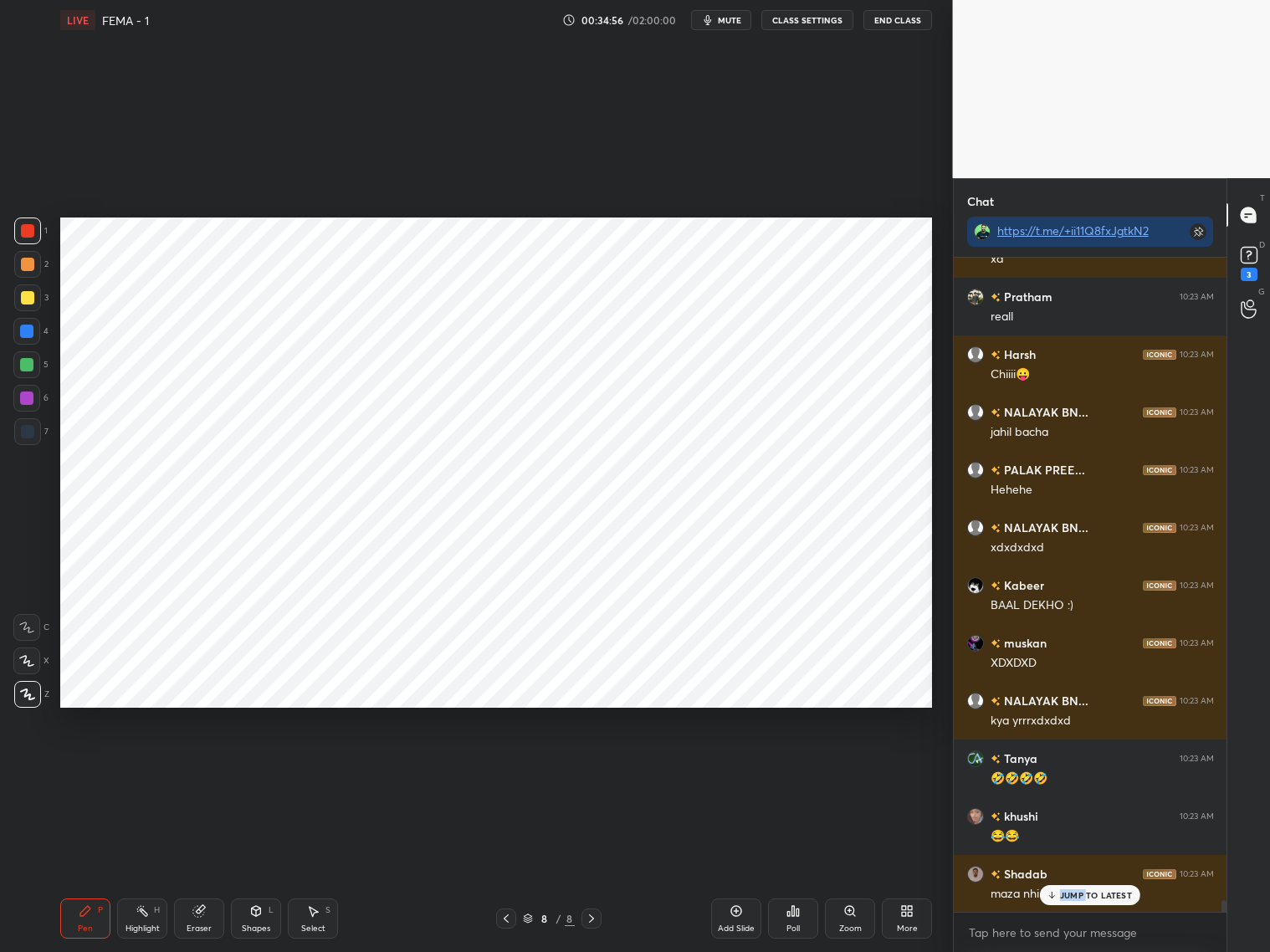 click on "JUMP TO LATEST" at bounding box center (1096, 895) 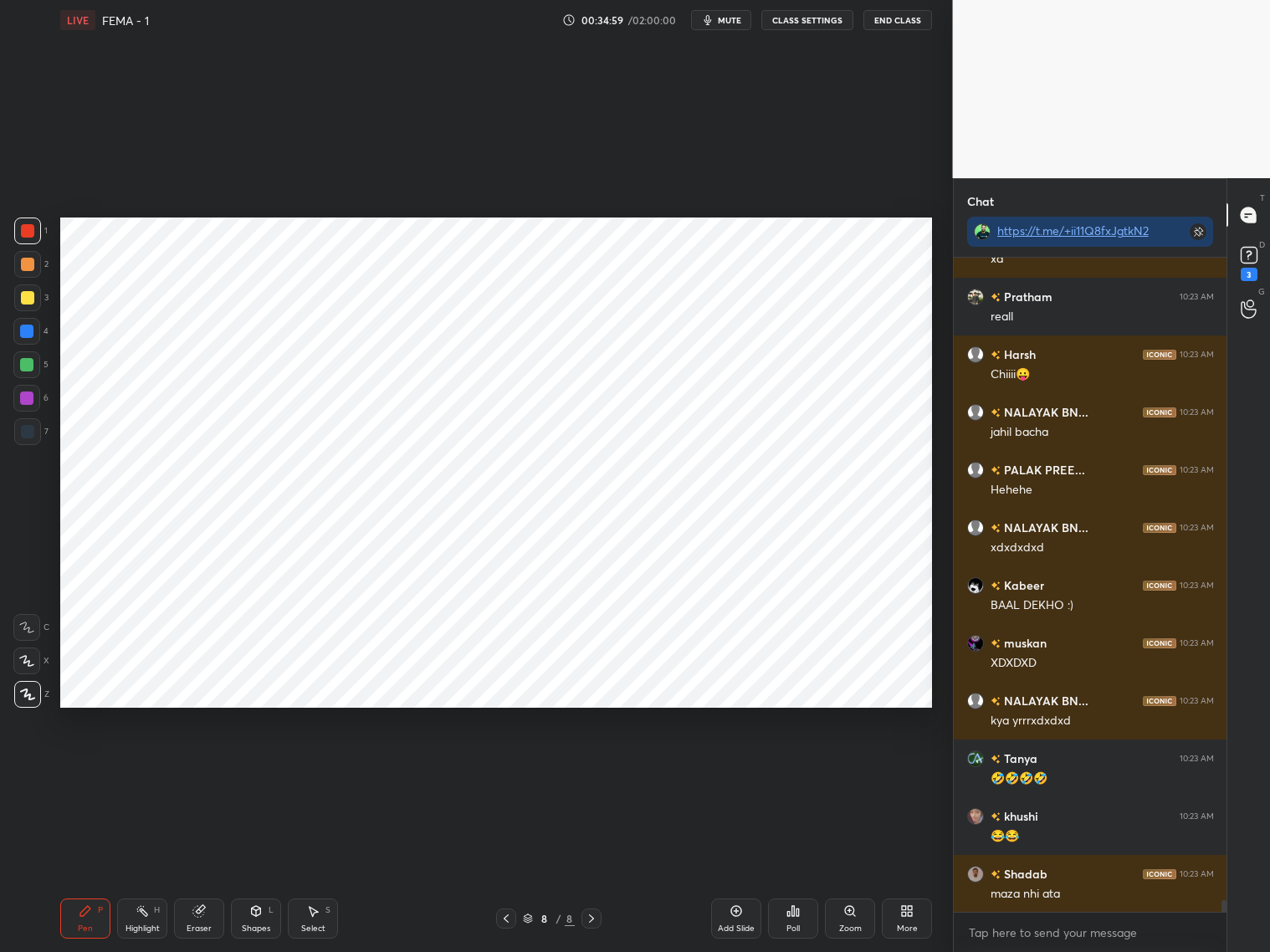 click at bounding box center (27, 331) 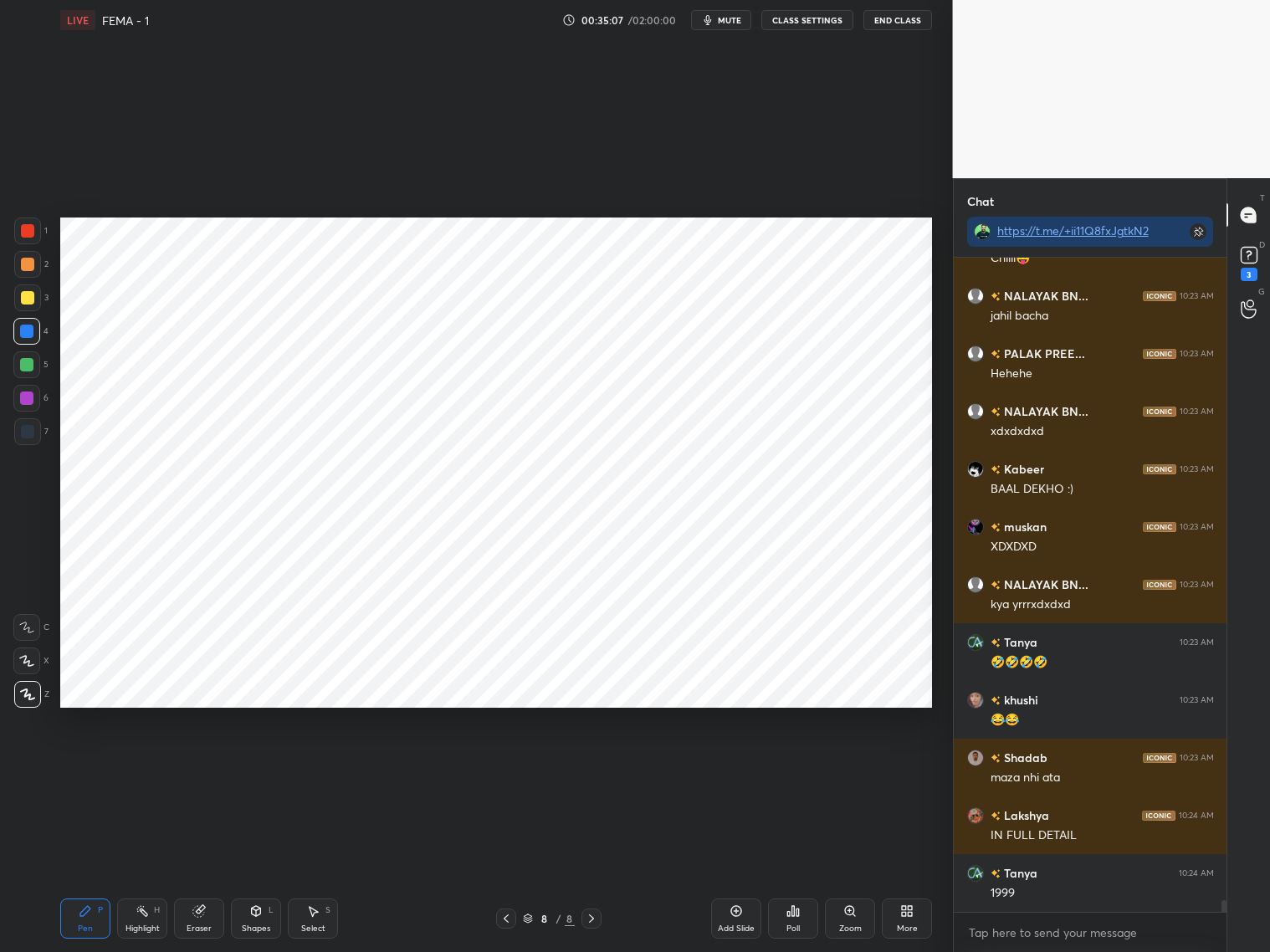 scroll, scrollTop: 35655, scrollLeft: 0, axis: vertical 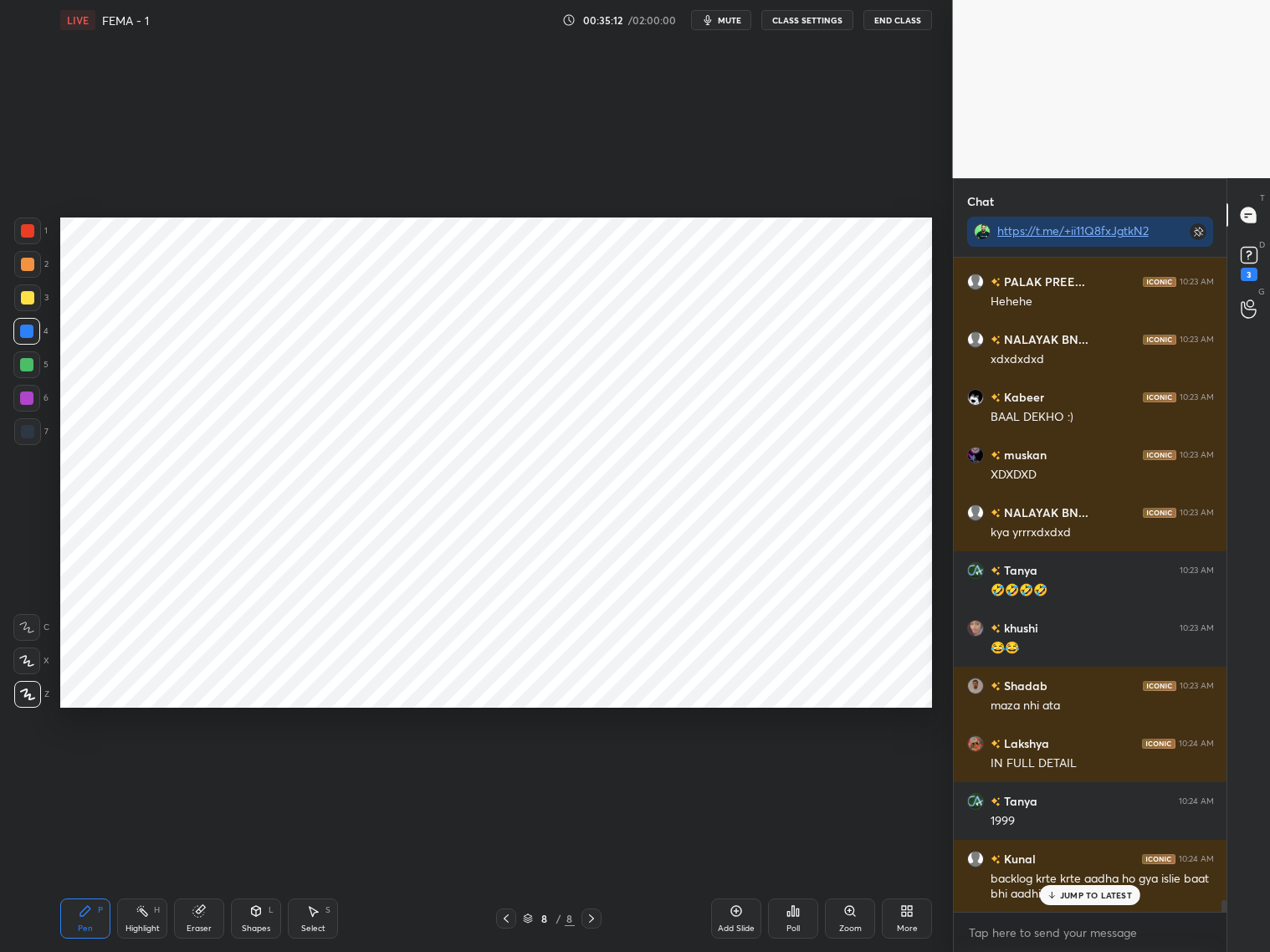 click at bounding box center (28, 231) 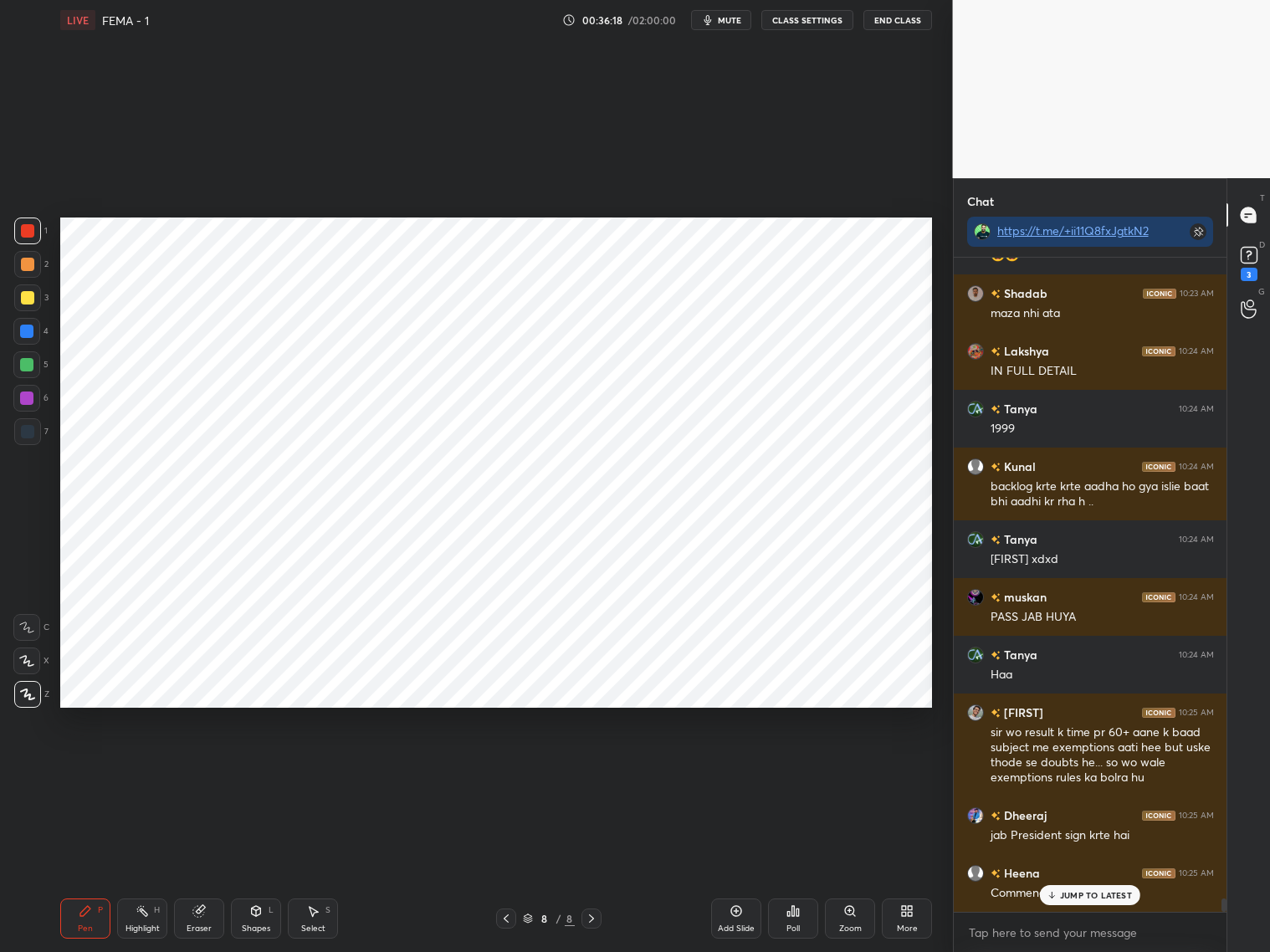 scroll, scrollTop: 31189, scrollLeft: 0, axis: vertical 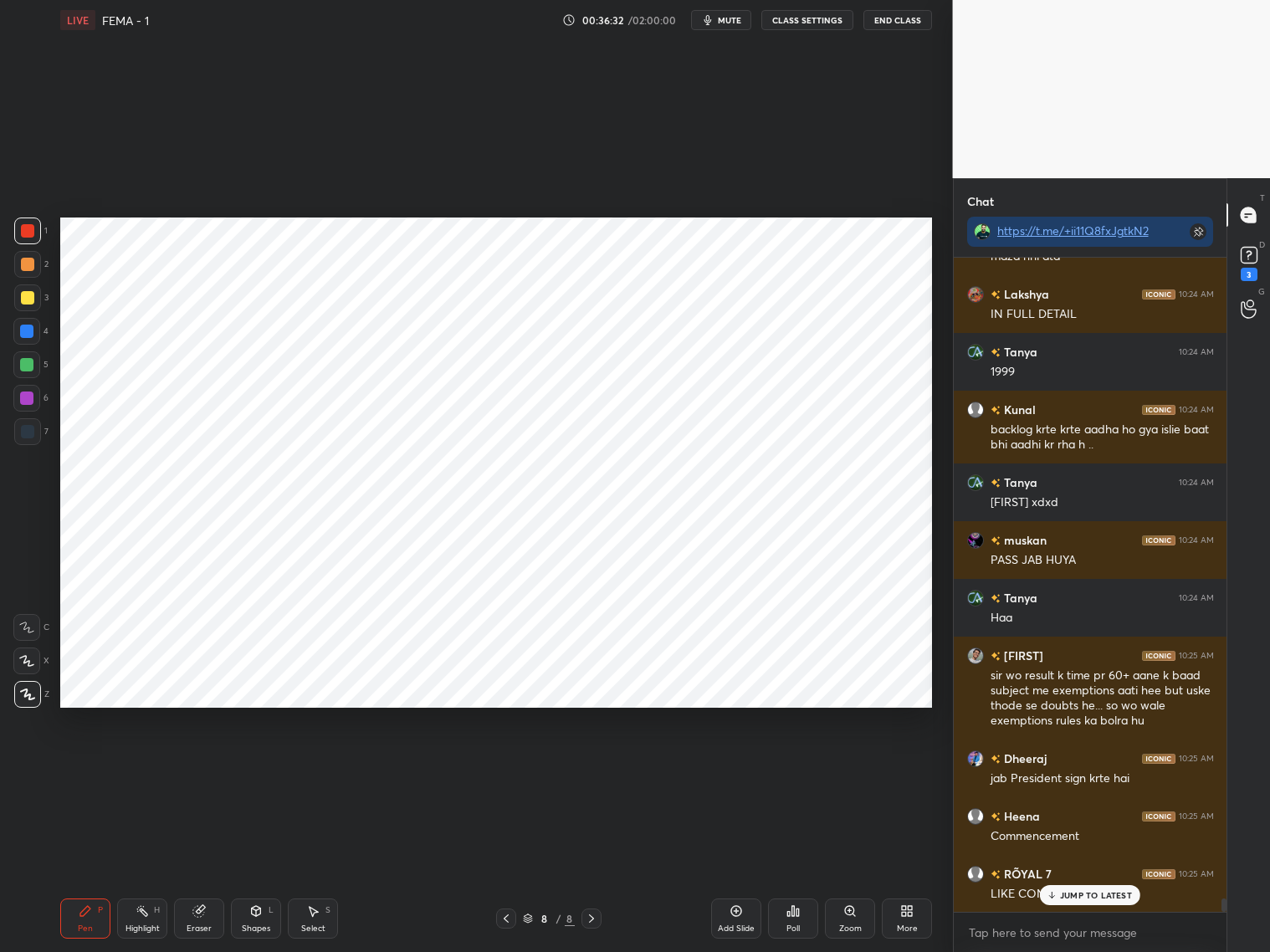 click on "Eraser" at bounding box center (199, 919) 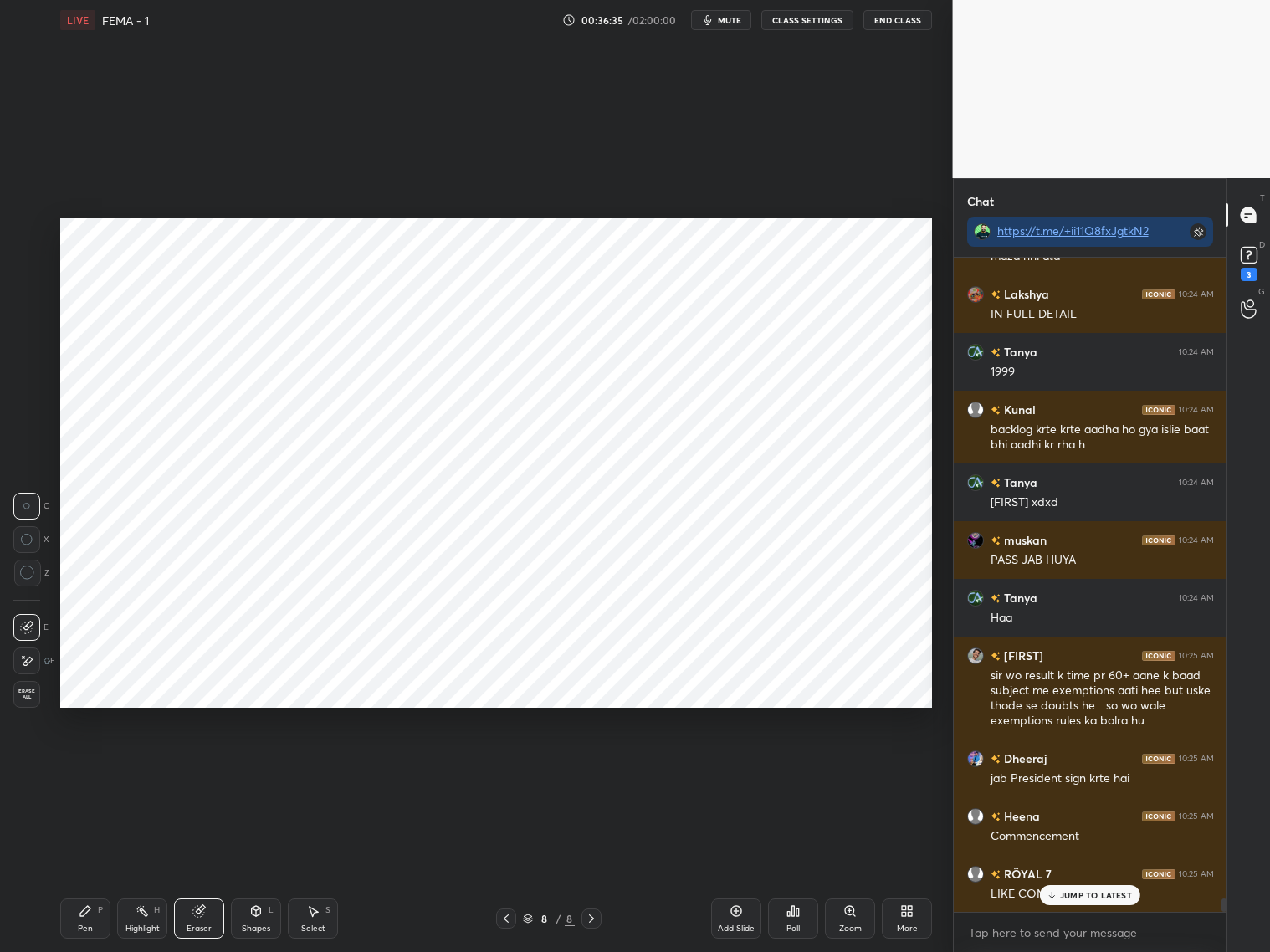 click 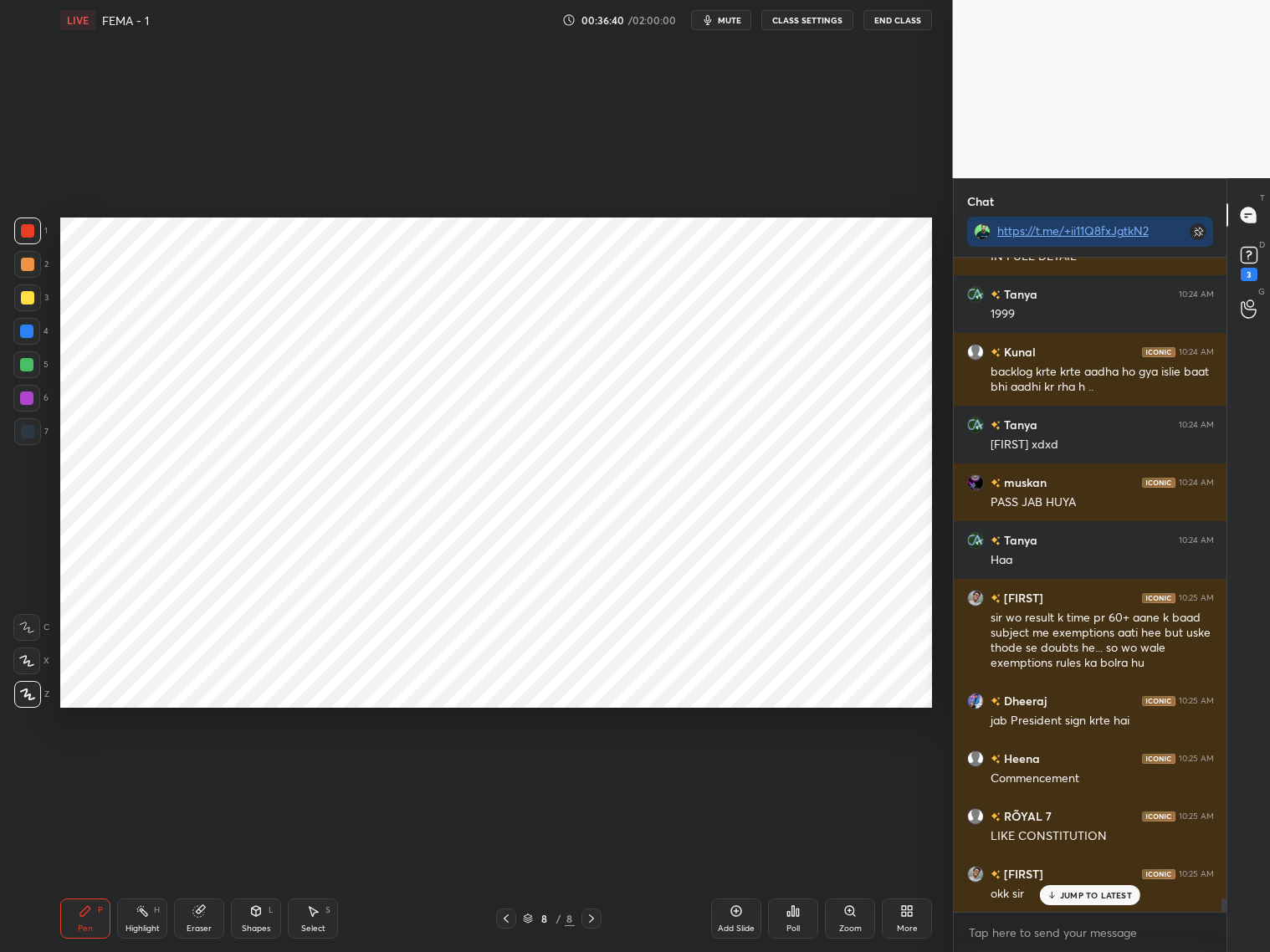 scroll, scrollTop: 31305, scrollLeft: 0, axis: vertical 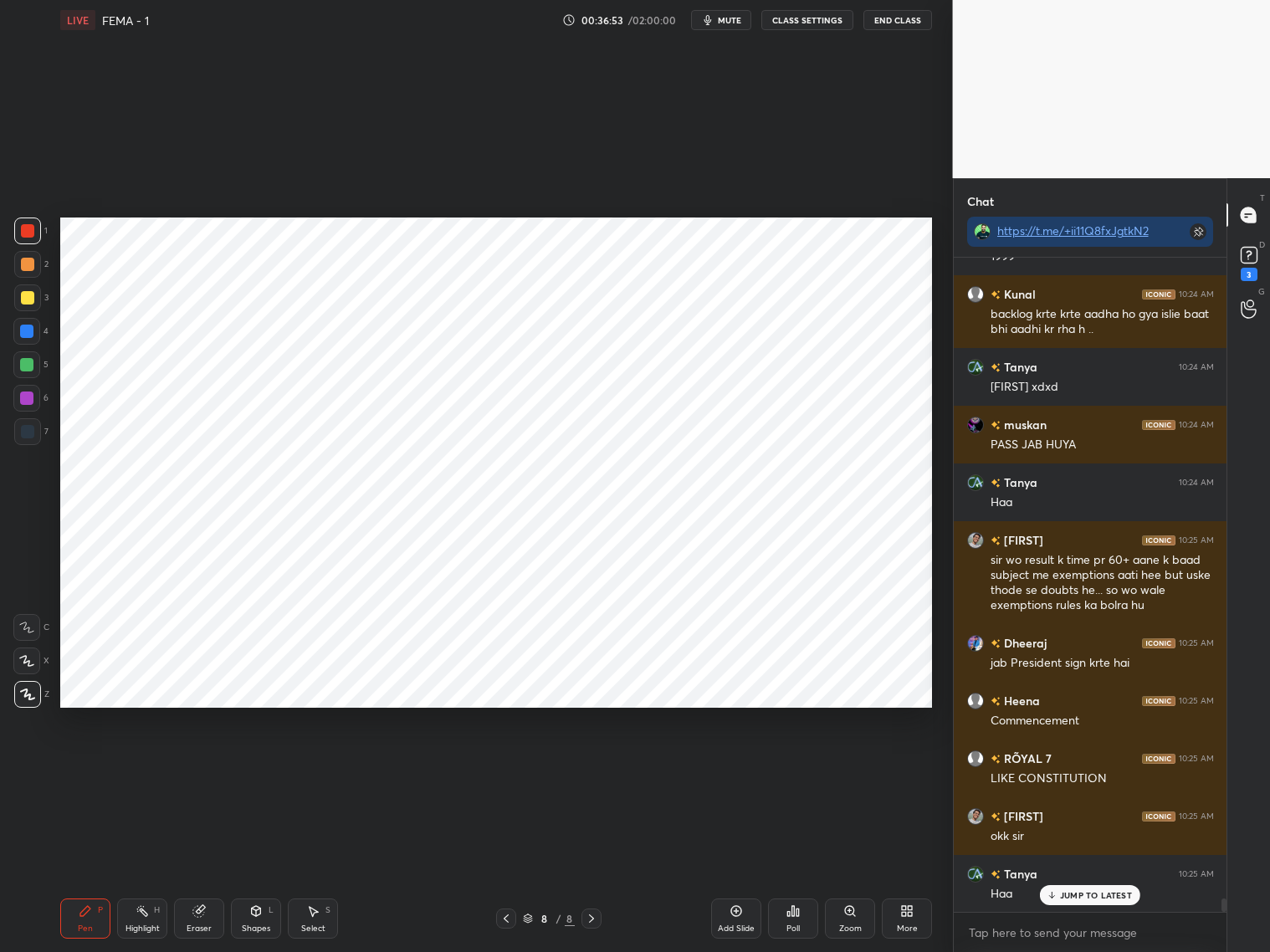 click on "Eraser" at bounding box center (199, 919) 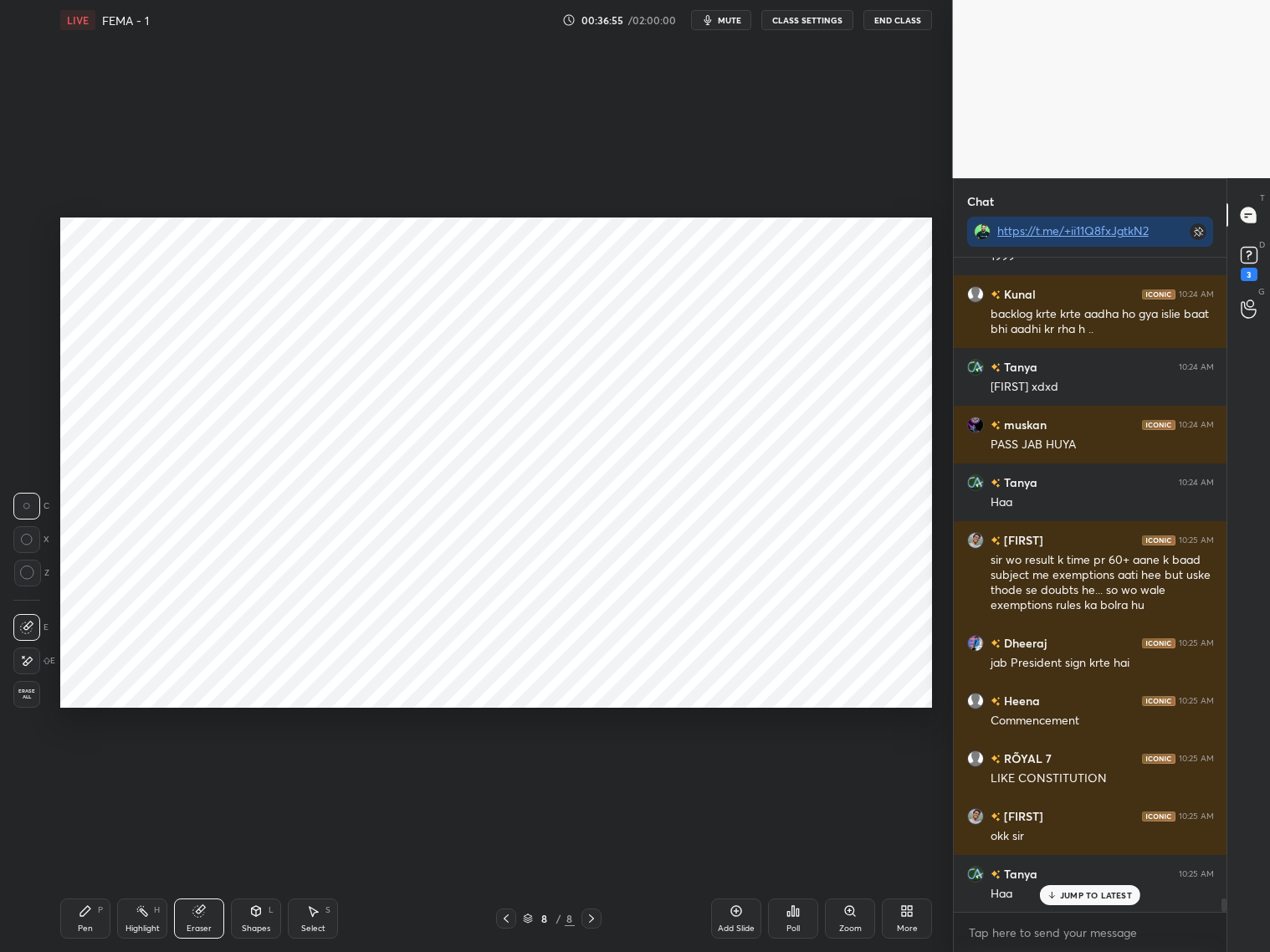 click on "Pen P" at bounding box center [85, 919] 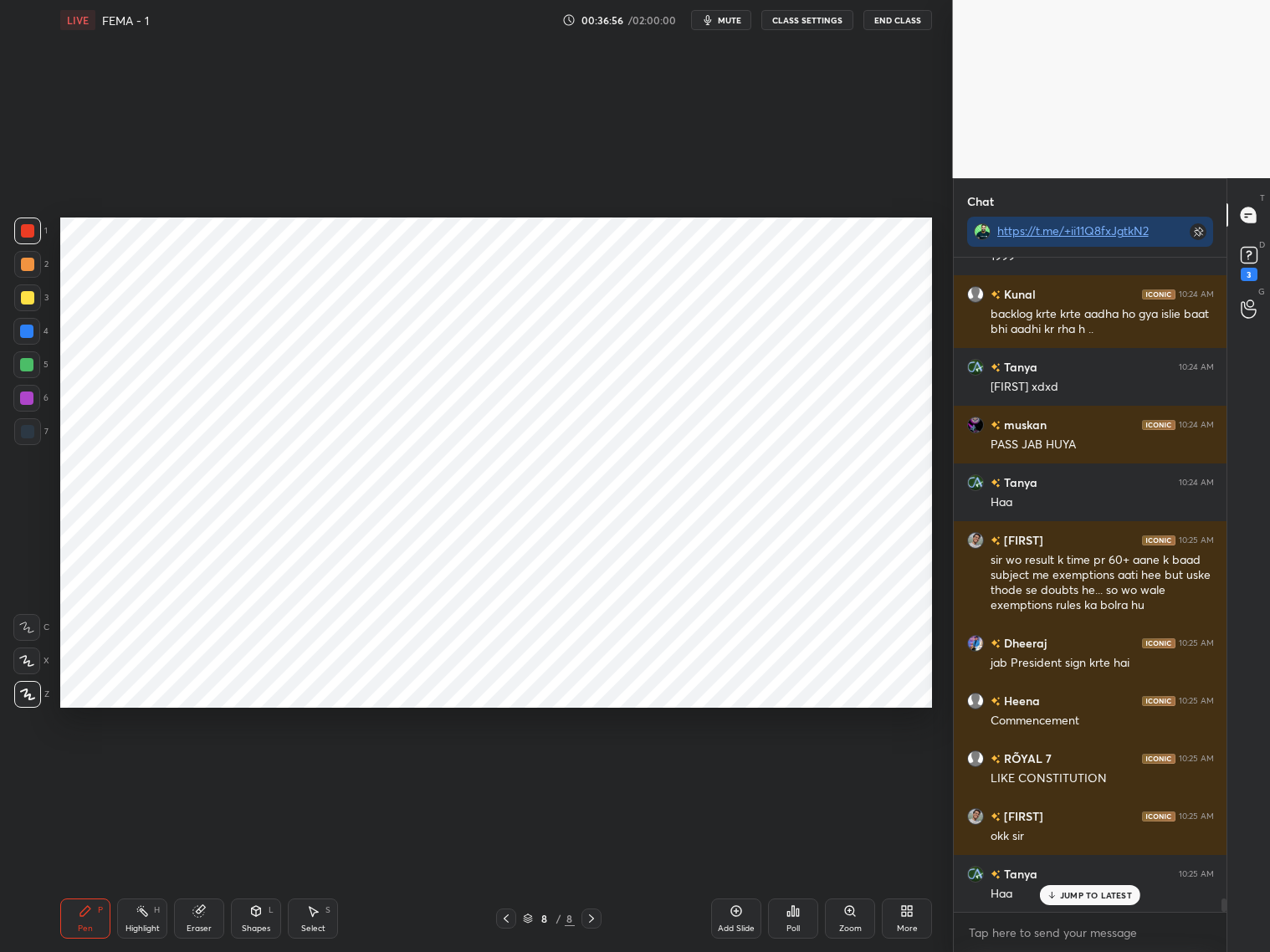 drag, startPoint x: 23, startPoint y: 627, endPoint x: 25, endPoint y: 614, distance: 13.15295 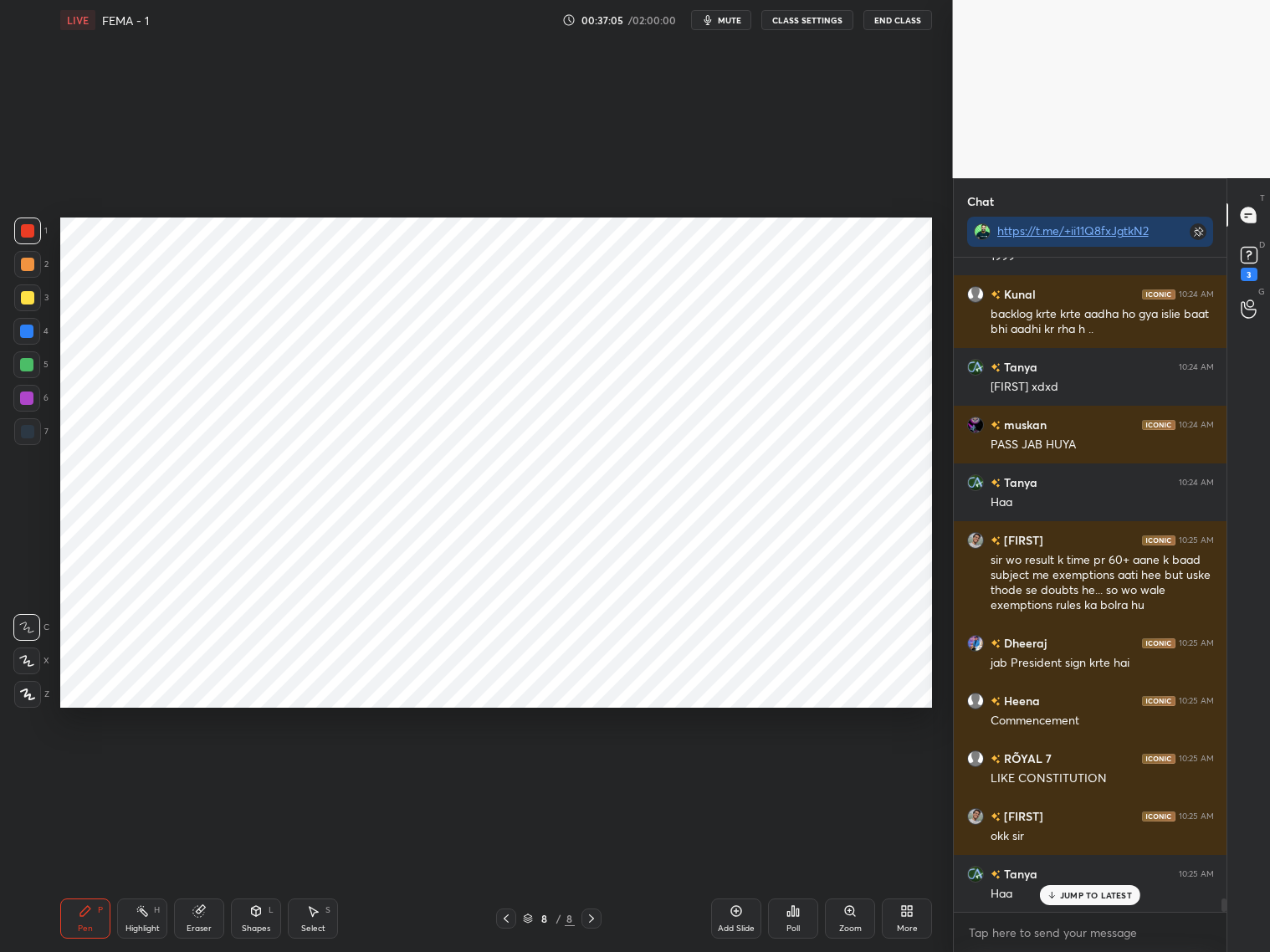 click at bounding box center [27, 398] 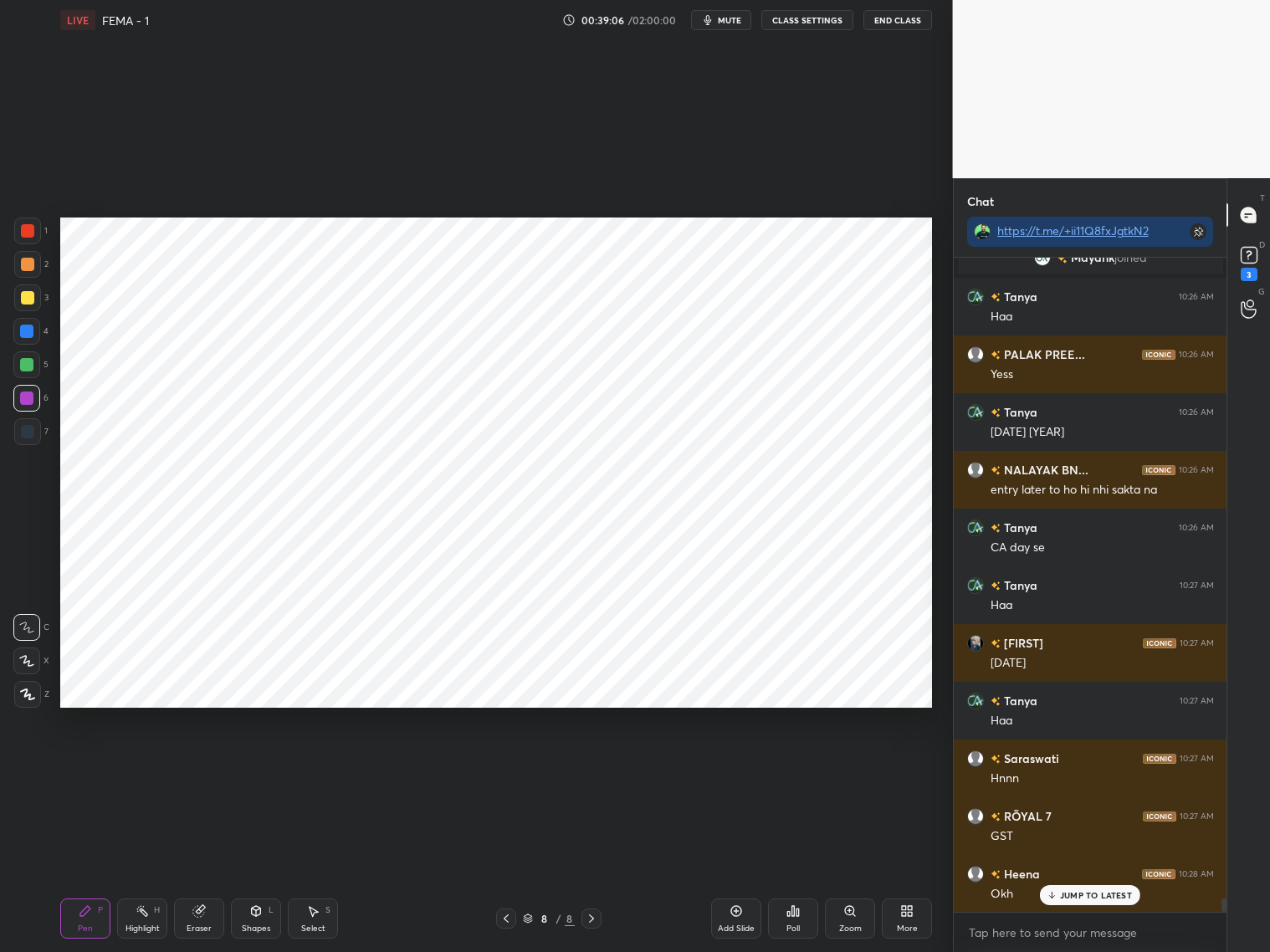 scroll, scrollTop: 31994, scrollLeft: 0, axis: vertical 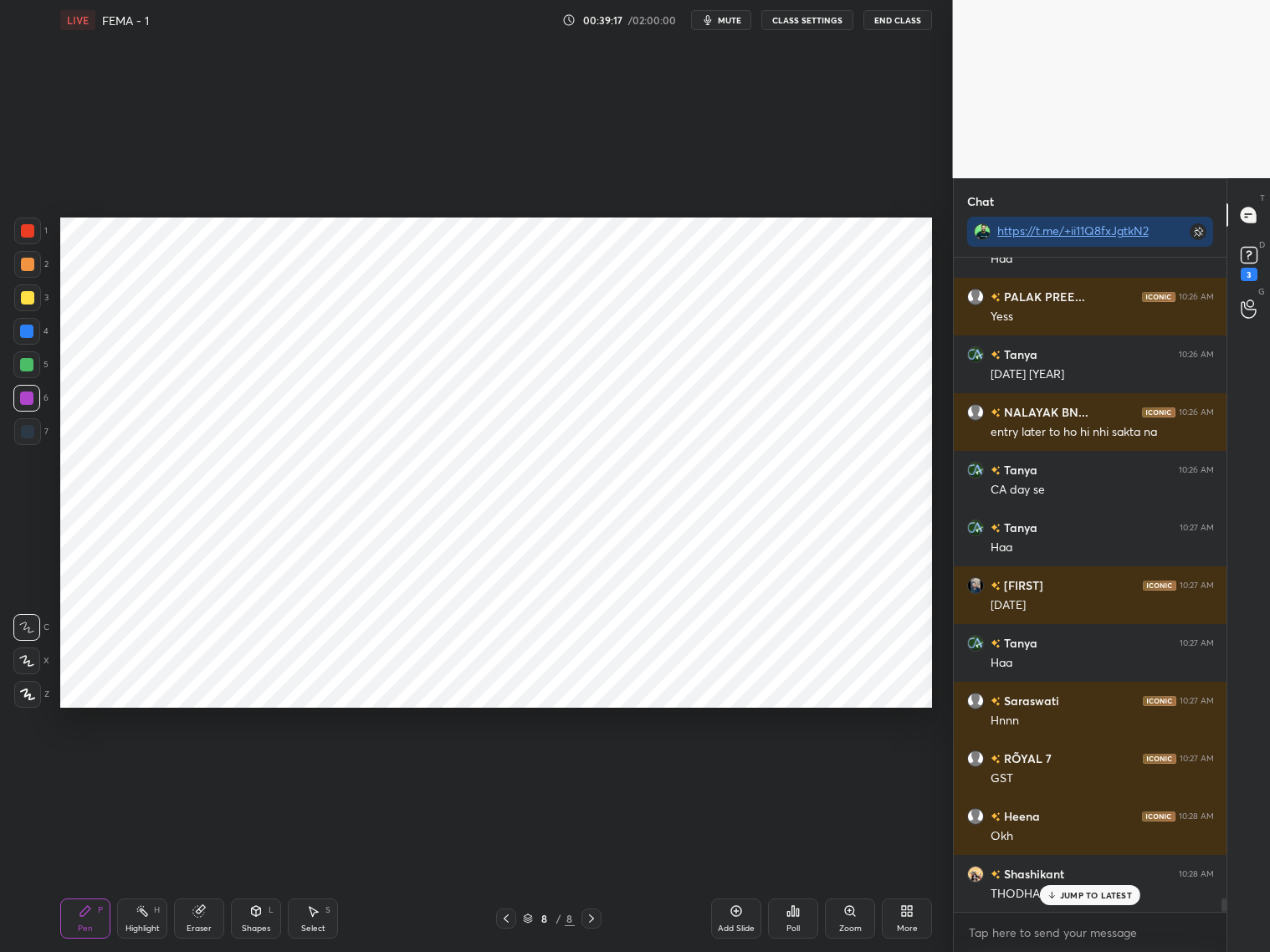 click 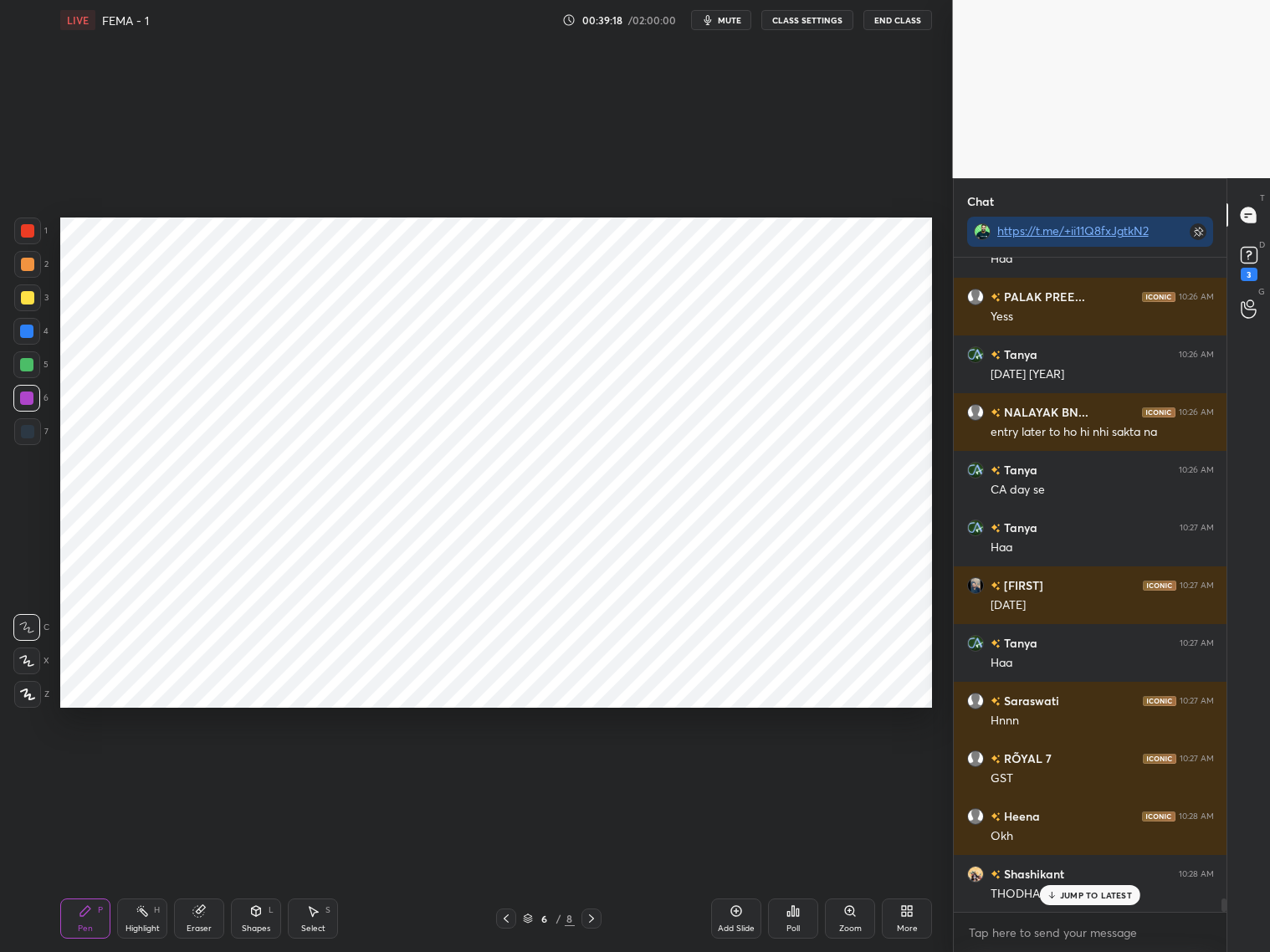 click 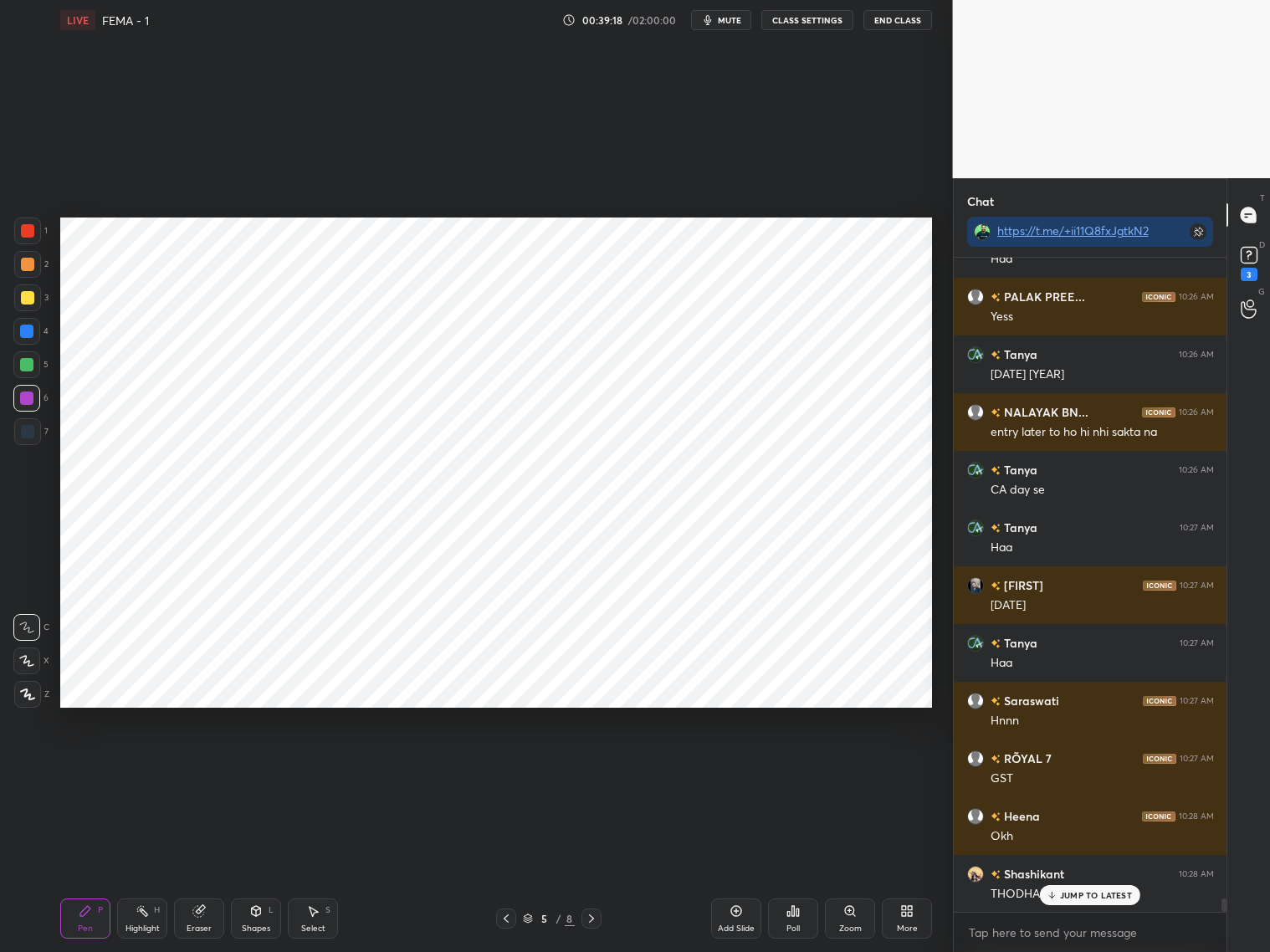 click 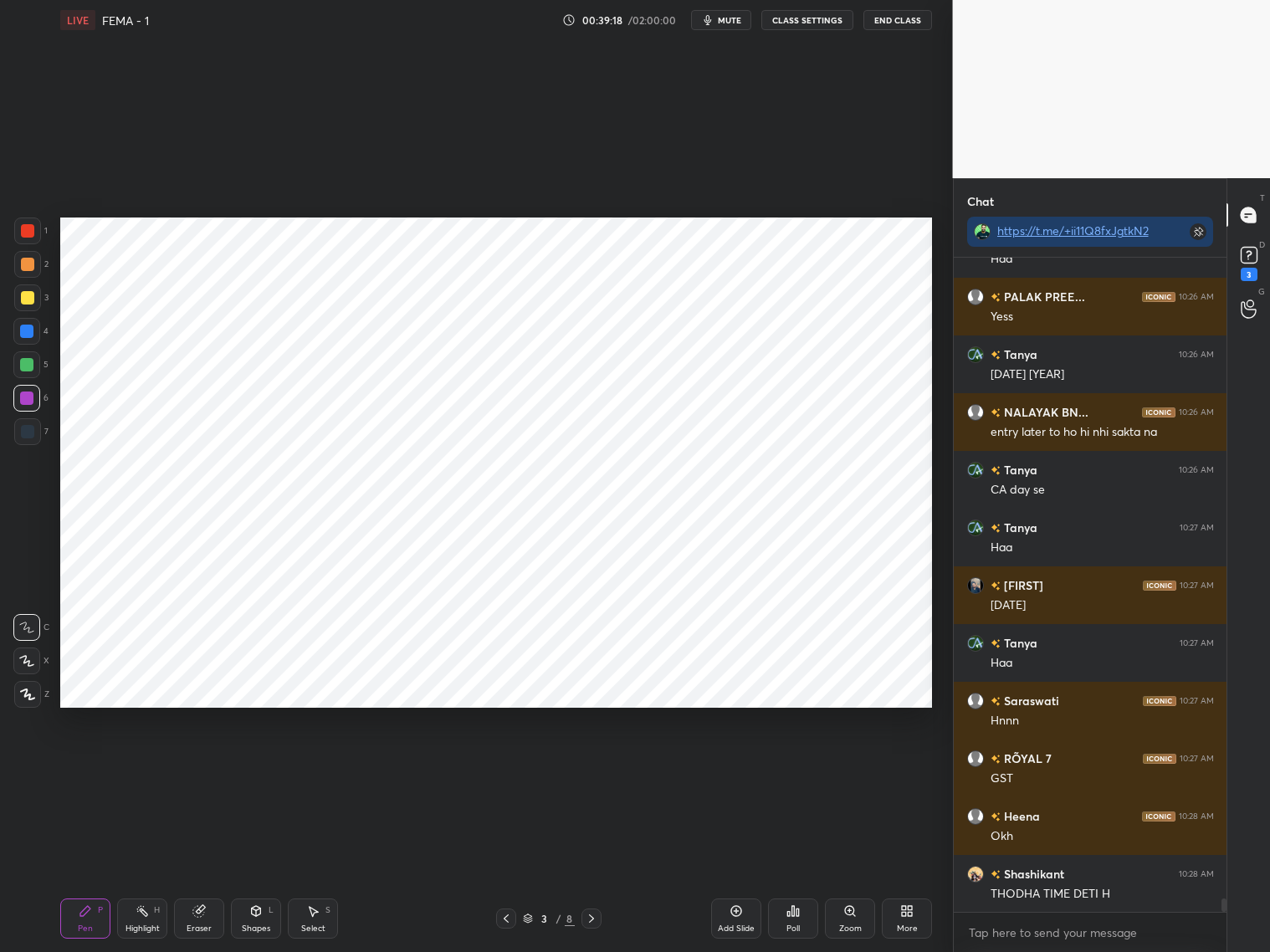 scroll, scrollTop: 32053, scrollLeft: 0, axis: vertical 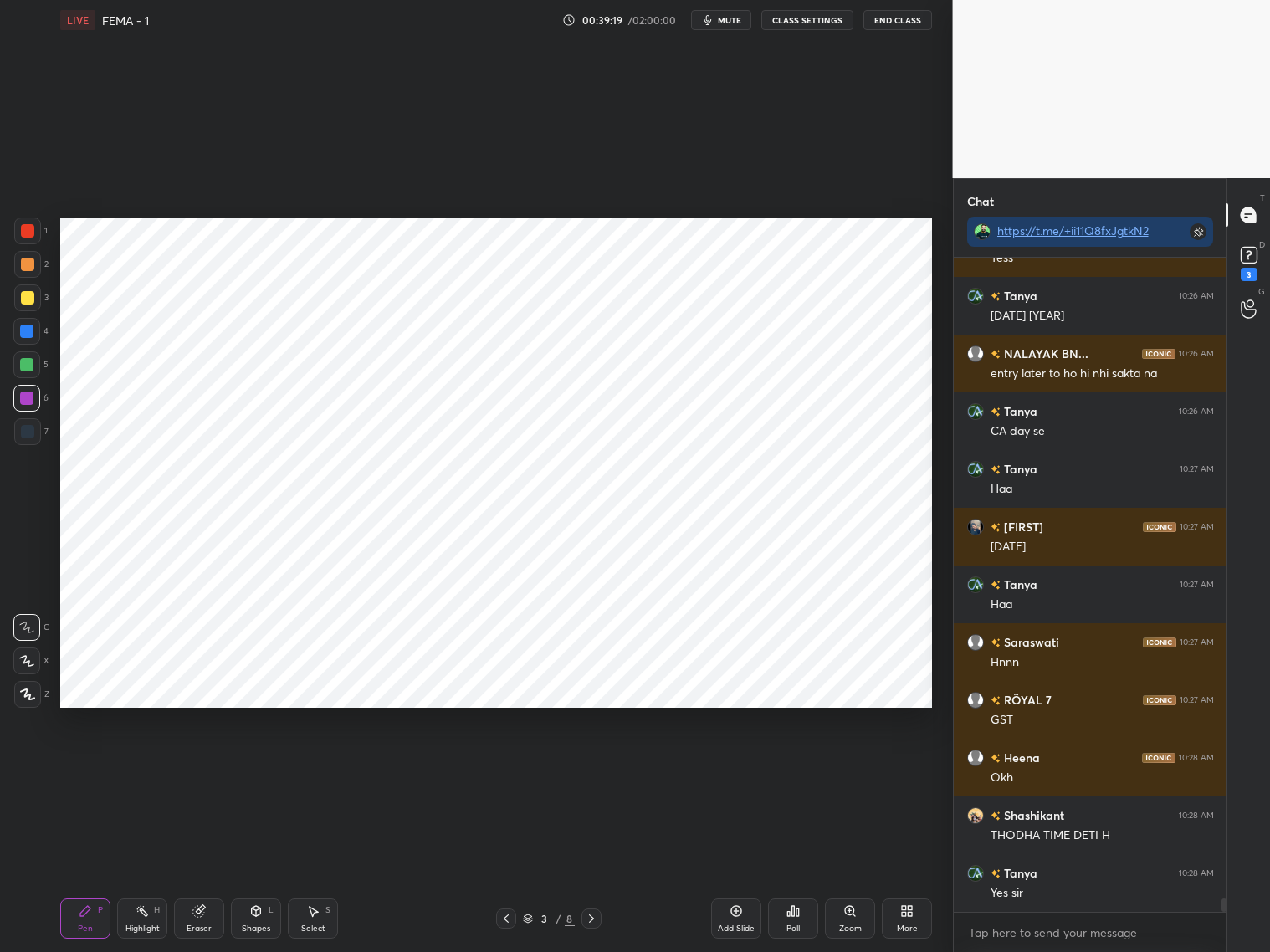 click 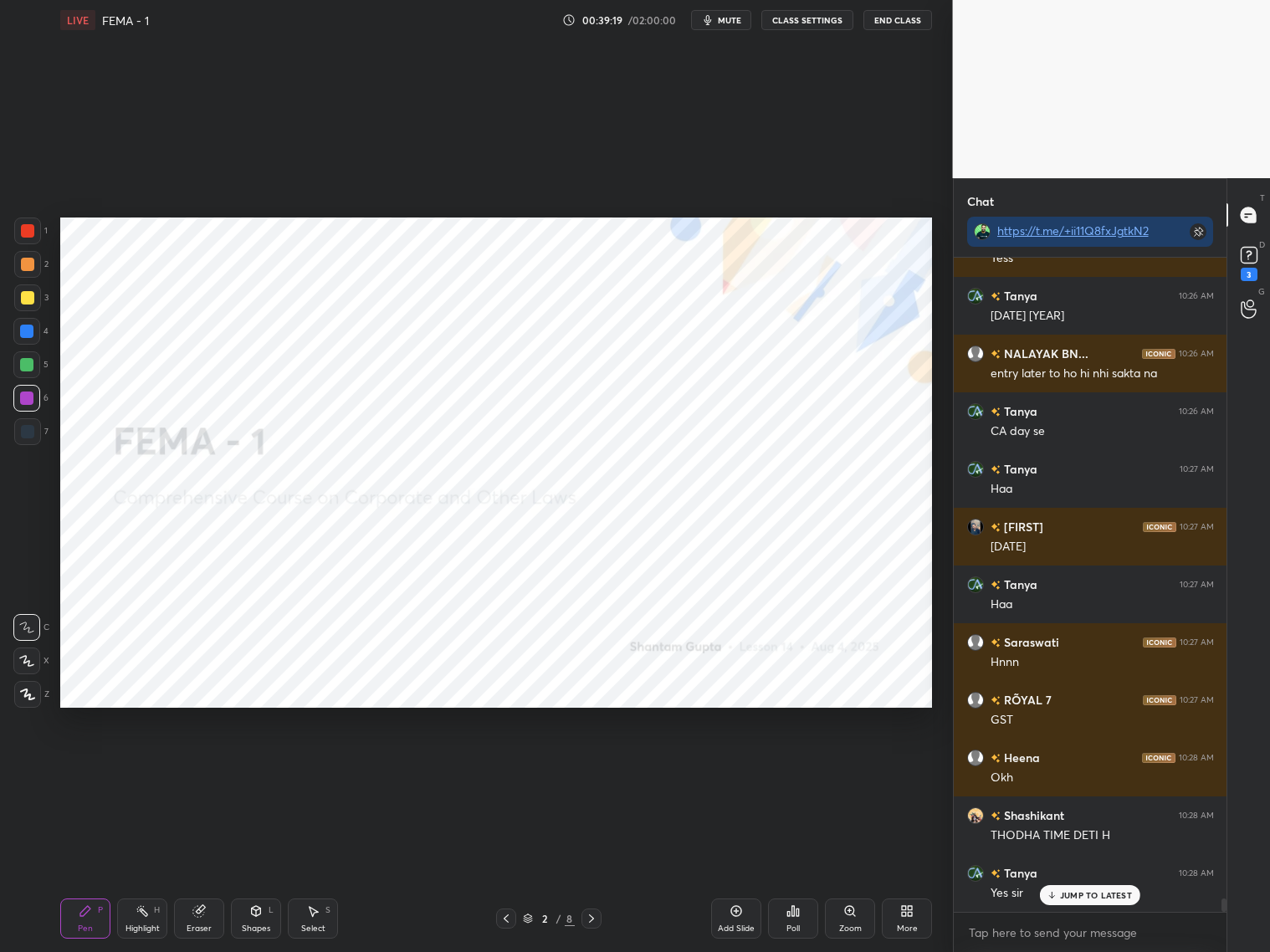 scroll, scrollTop: 32110, scrollLeft: 0, axis: vertical 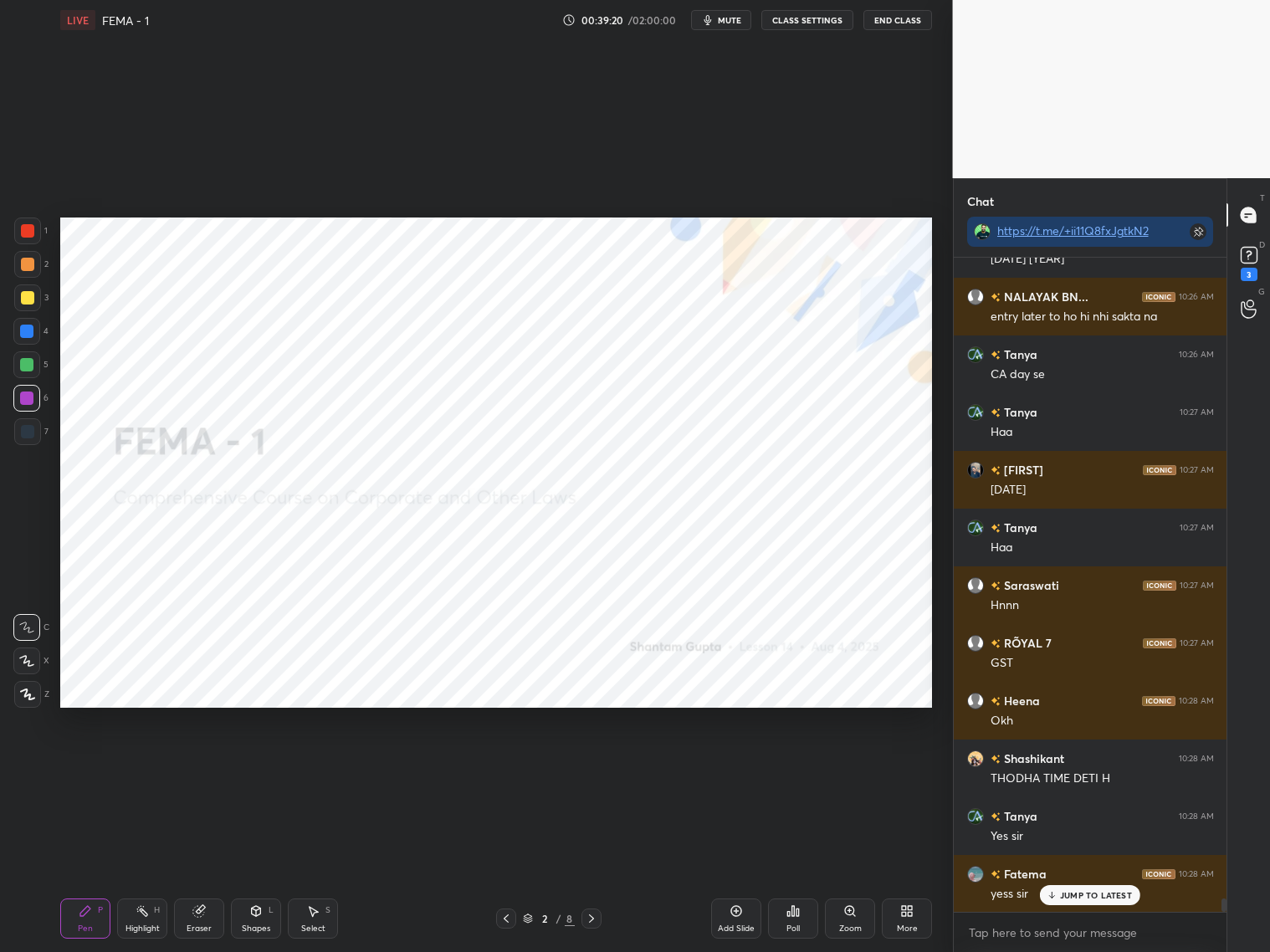 drag, startPoint x: 591, startPoint y: 919, endPoint x: 561, endPoint y: 910, distance: 31.32092 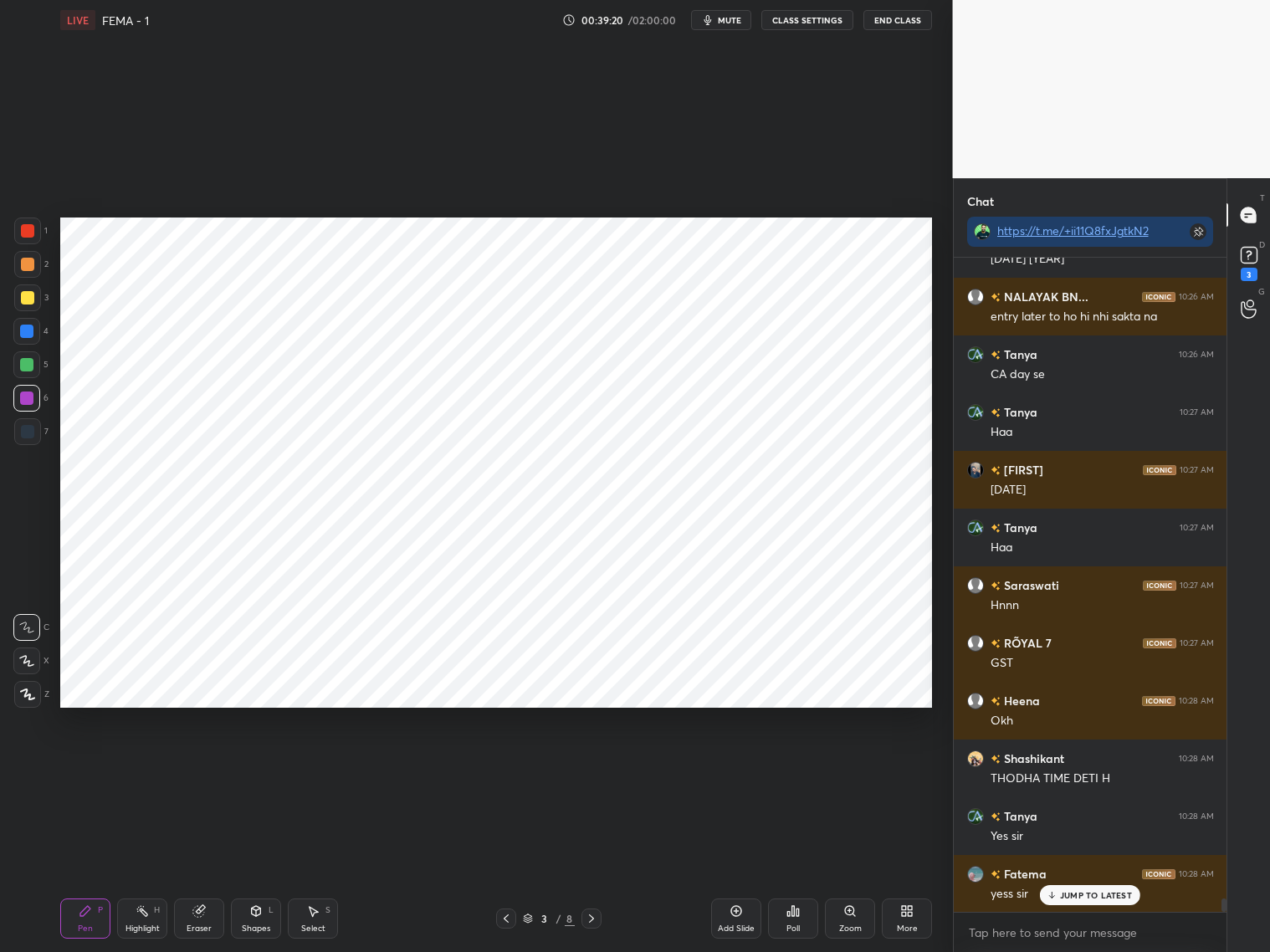 drag, startPoint x: 260, startPoint y: 921, endPoint x: 249, endPoint y: 884, distance: 38.60052 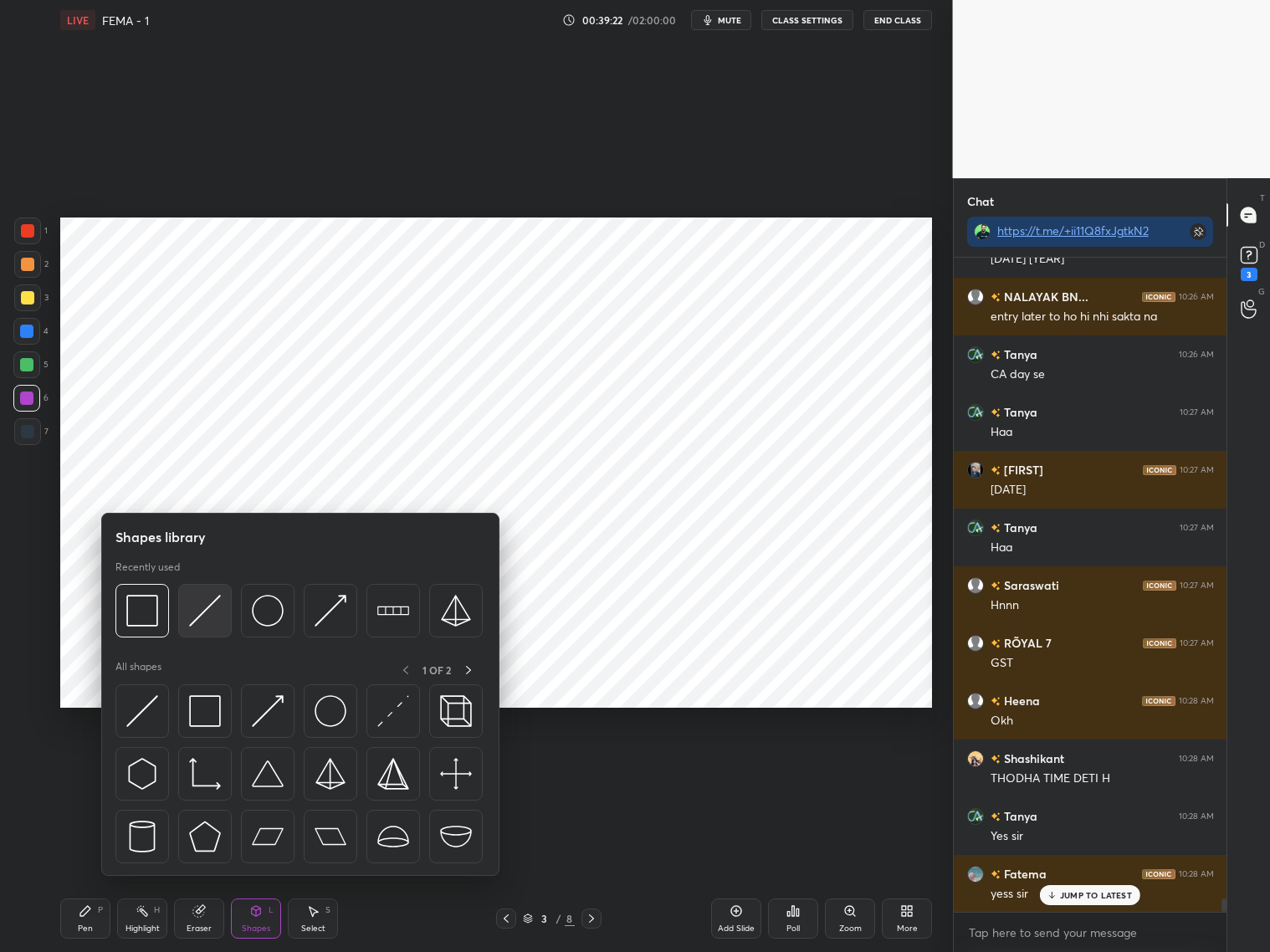 scroll, scrollTop: 32167, scrollLeft: 0, axis: vertical 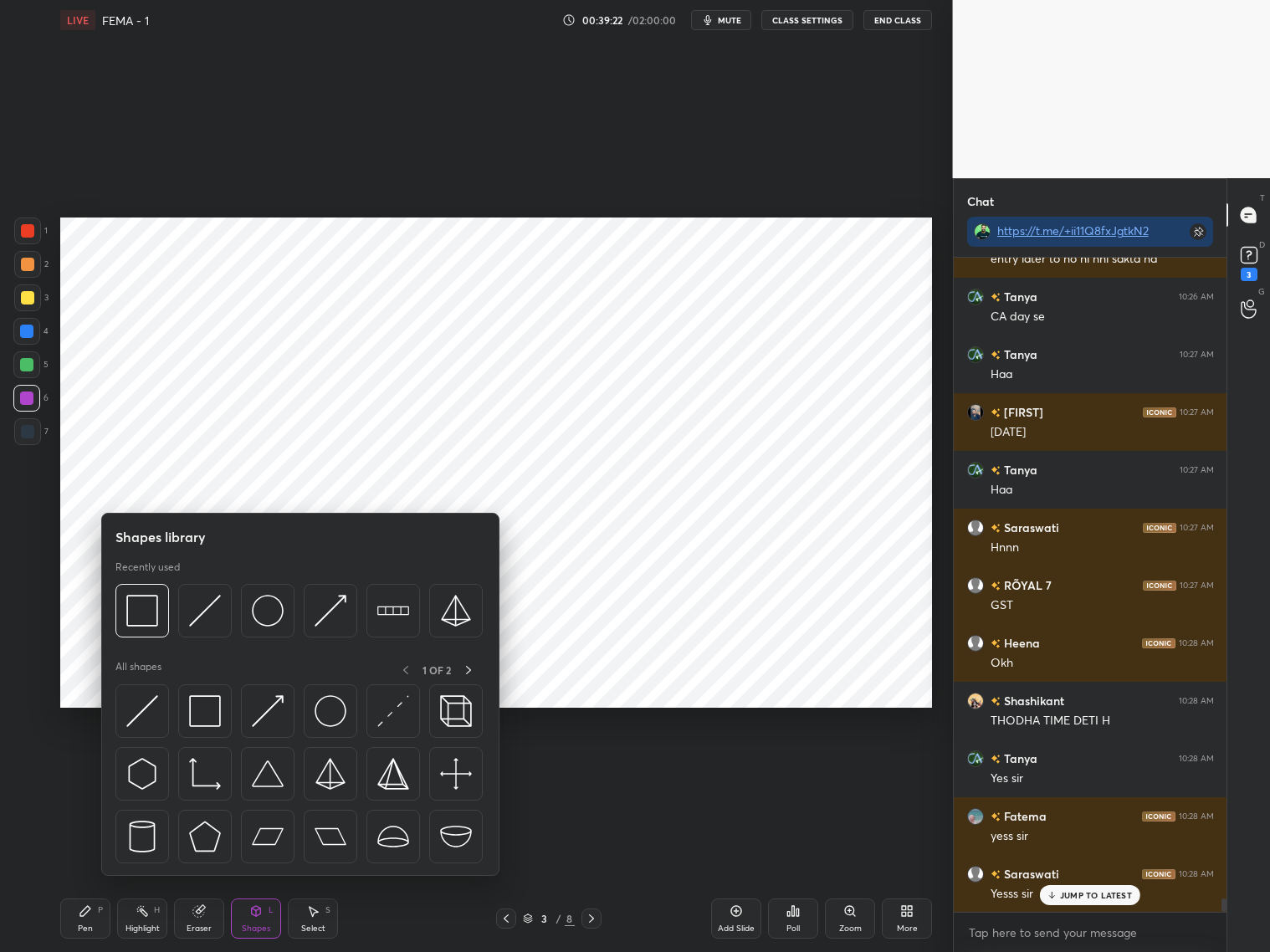click at bounding box center [28, 432] 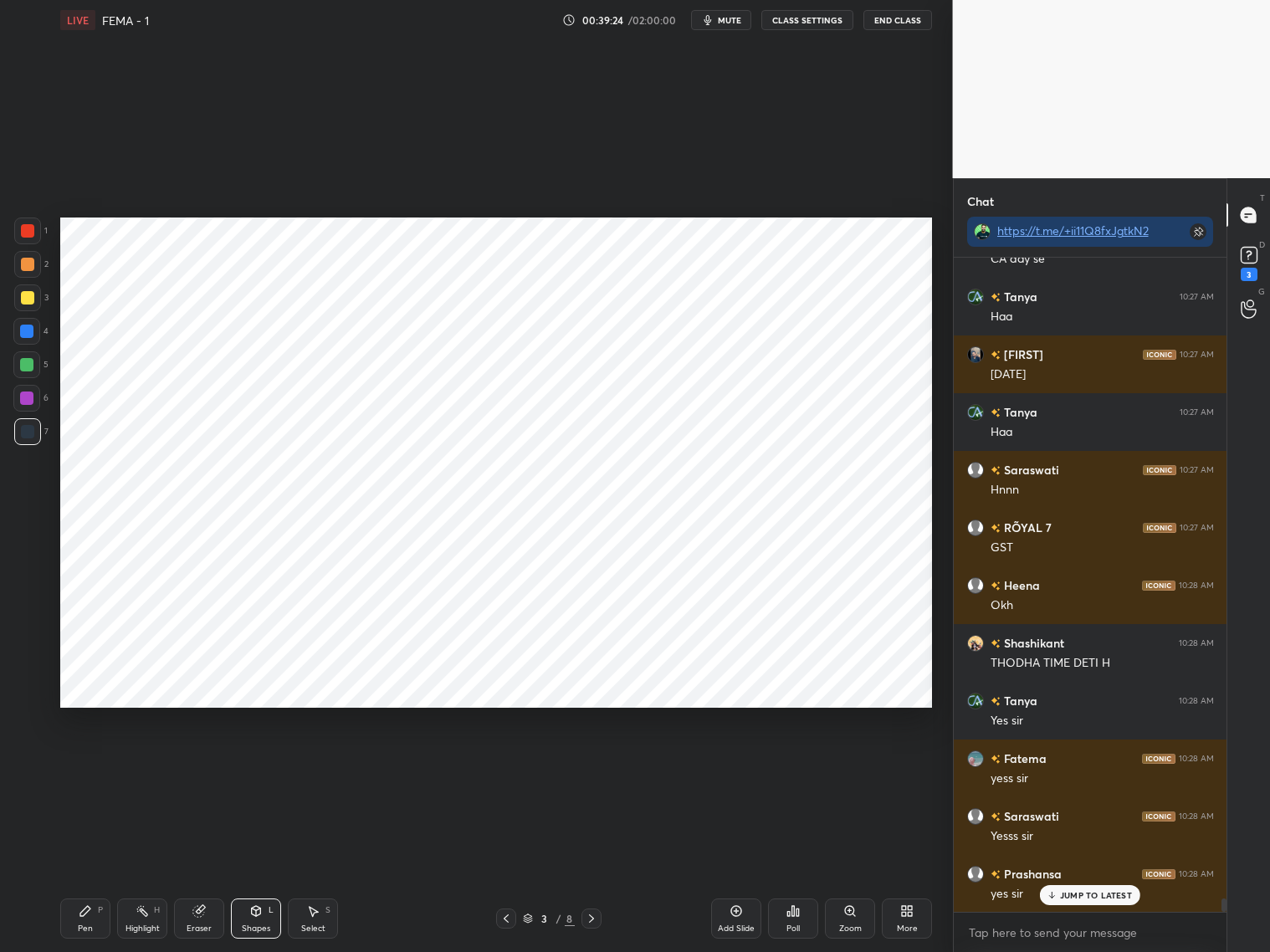 scroll, scrollTop: 32283, scrollLeft: 0, axis: vertical 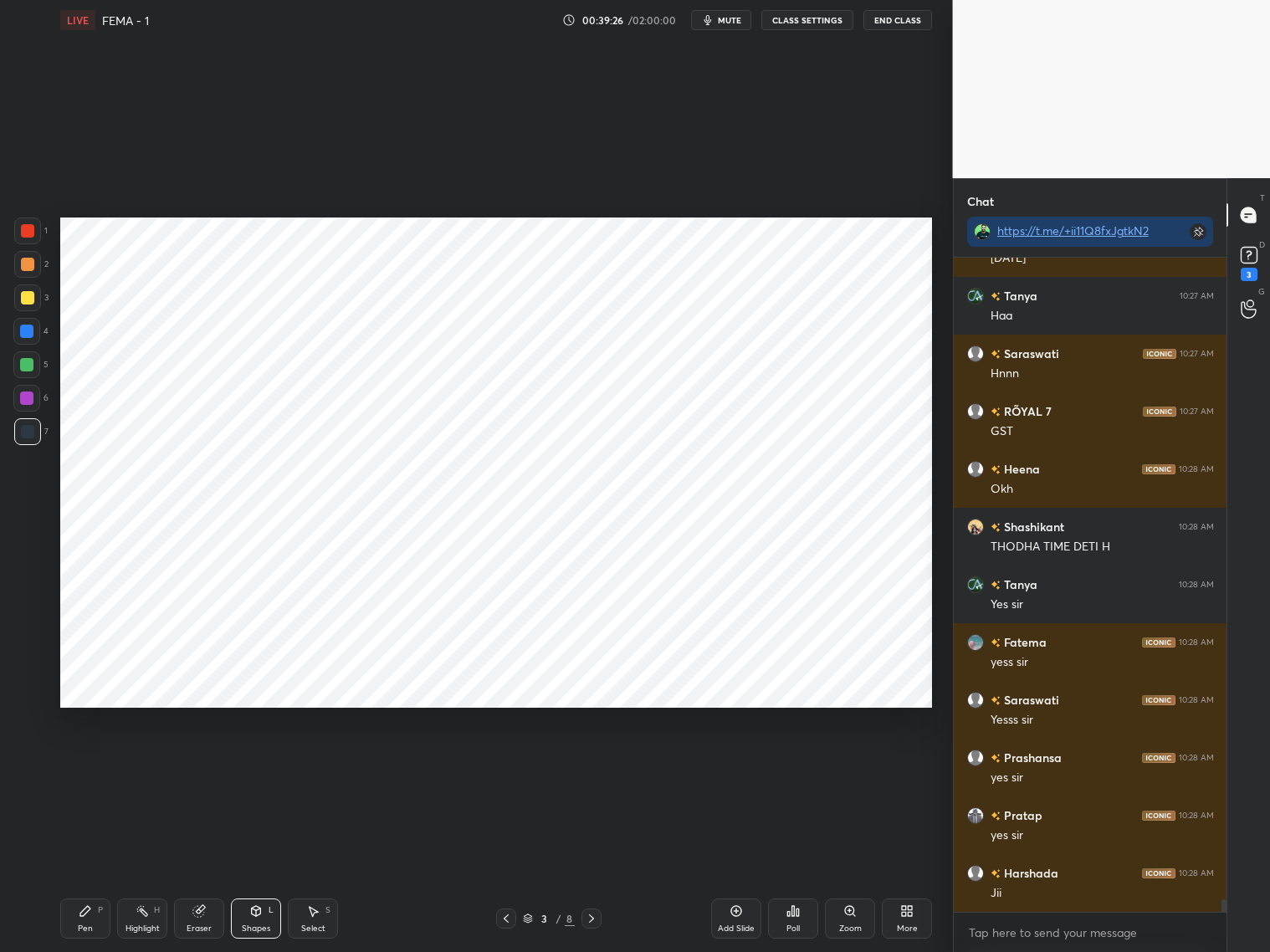 drag, startPoint x: 591, startPoint y: 918, endPoint x: 592, endPoint y: 904, distance: 14.035669 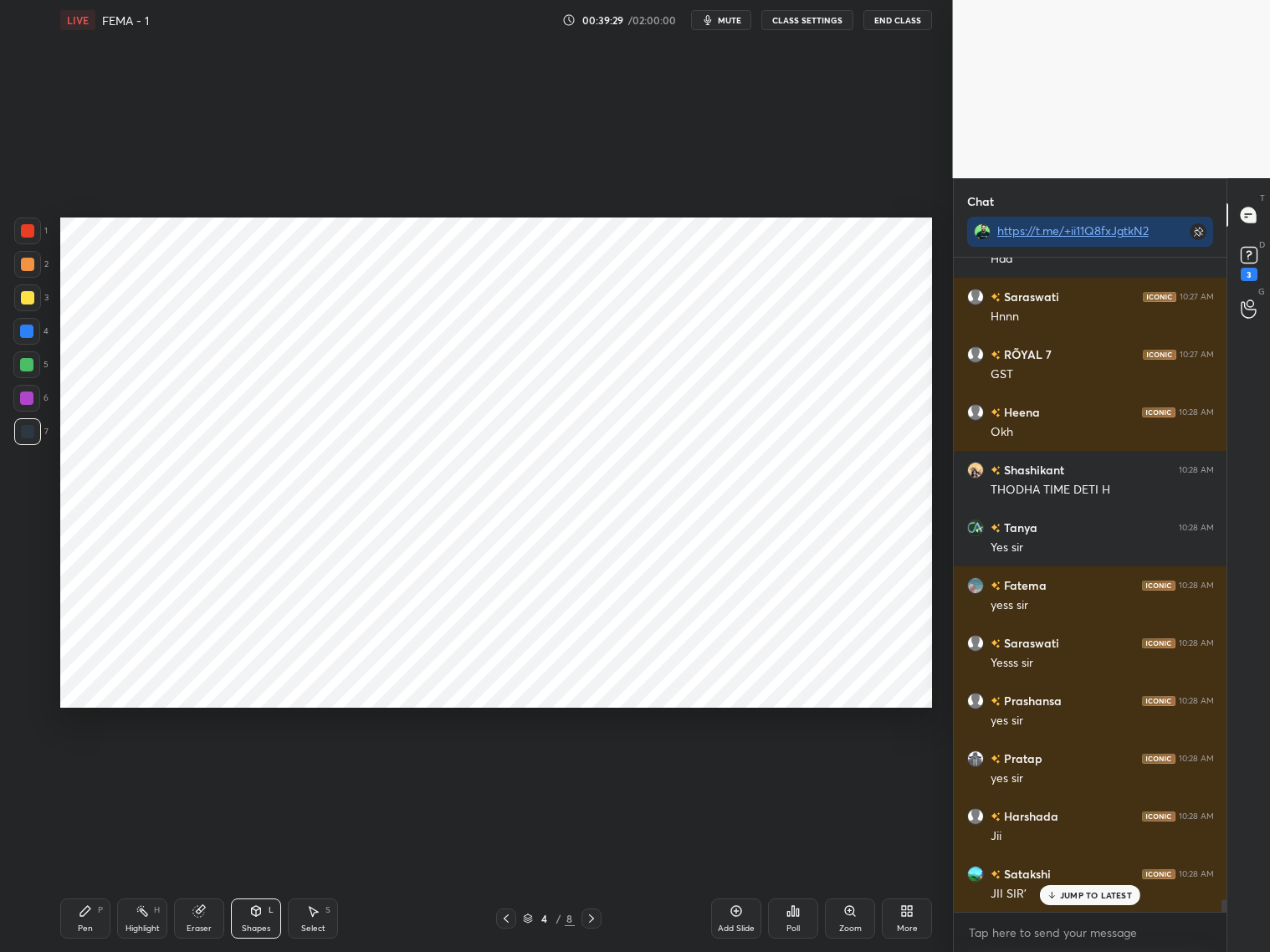 scroll, scrollTop: 32456, scrollLeft: 0, axis: vertical 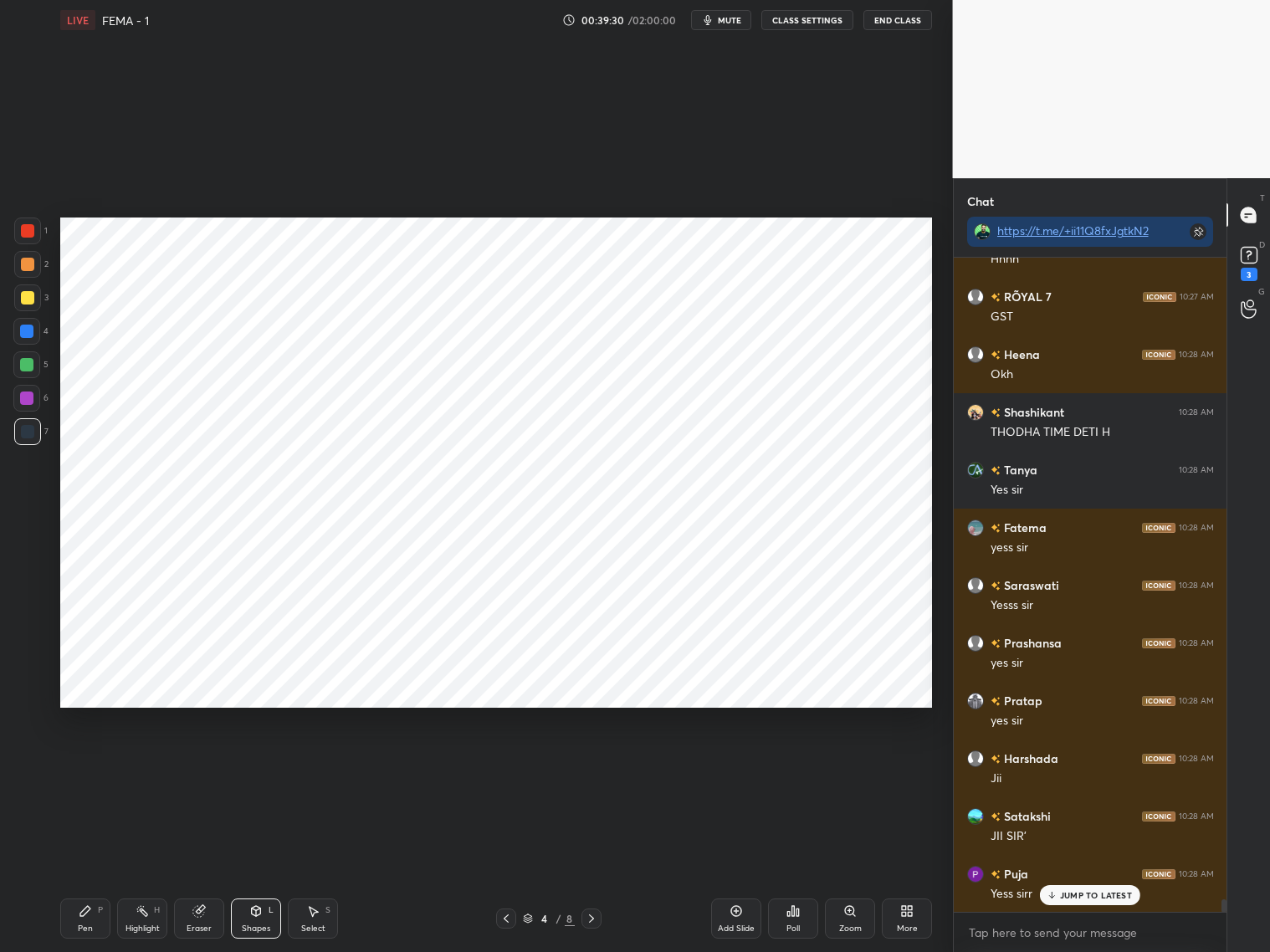 drag, startPoint x: 587, startPoint y: 914, endPoint x: 596, endPoint y: 905, distance: 12.727922 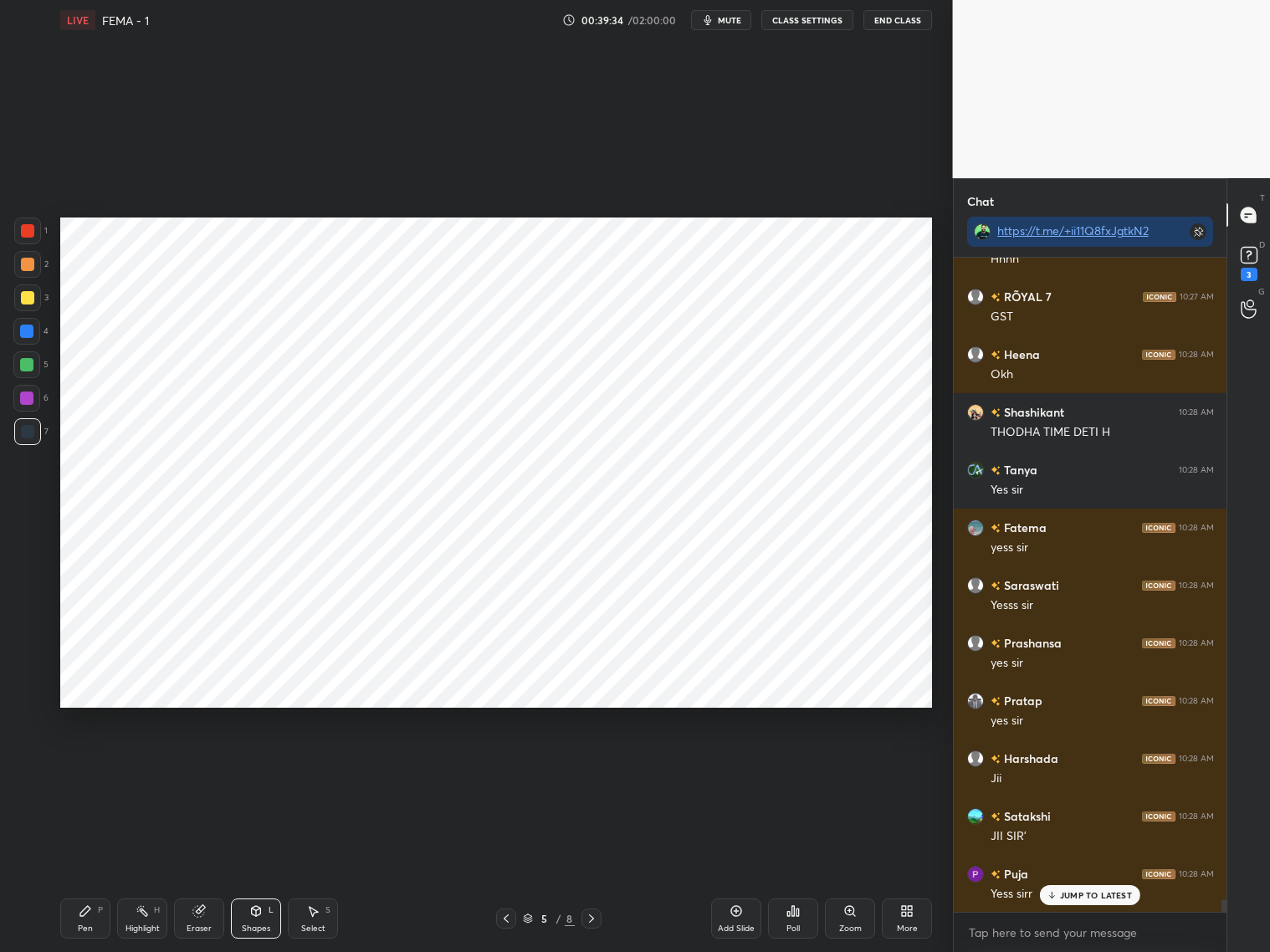 click 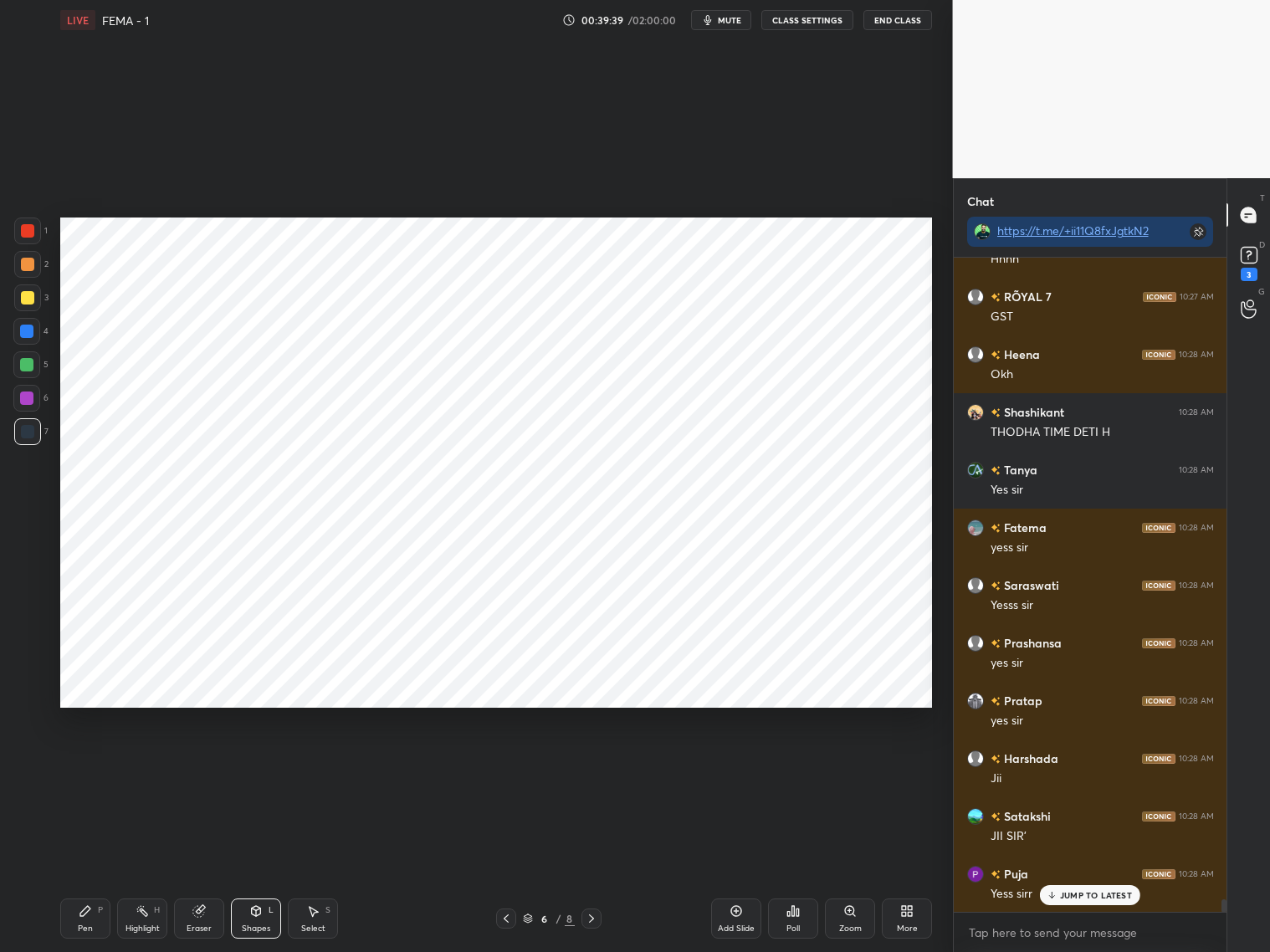 click 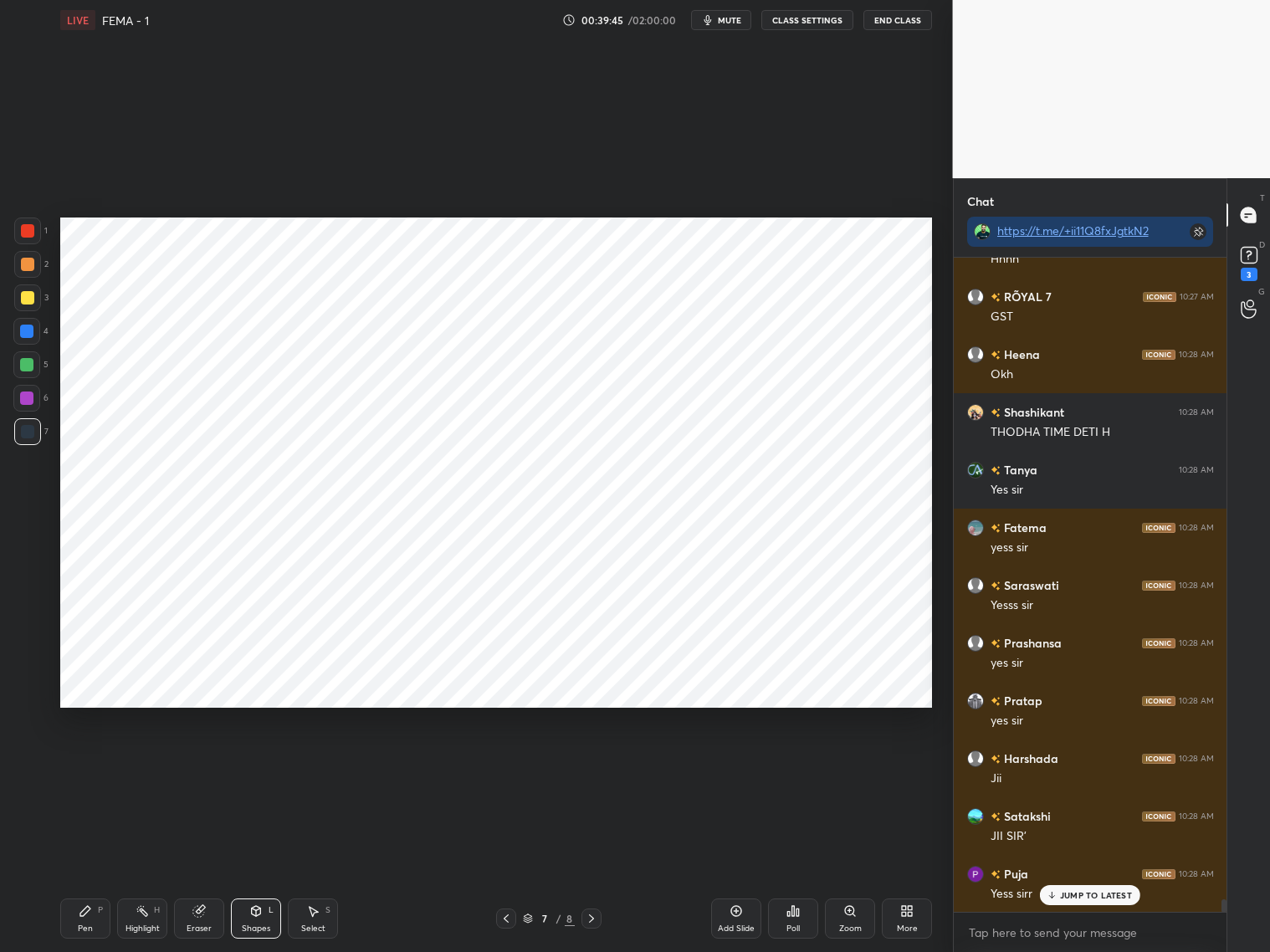 click 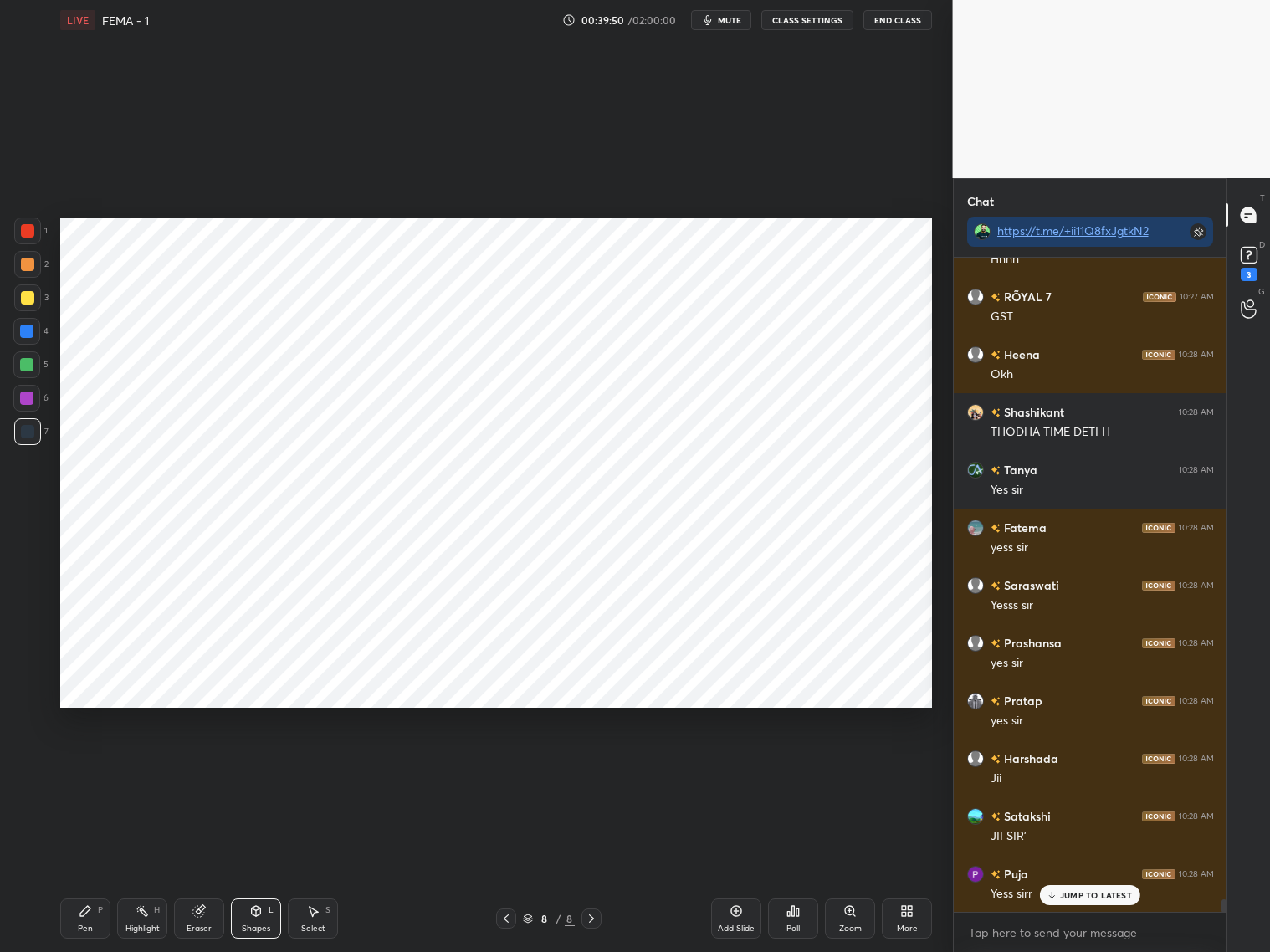 click 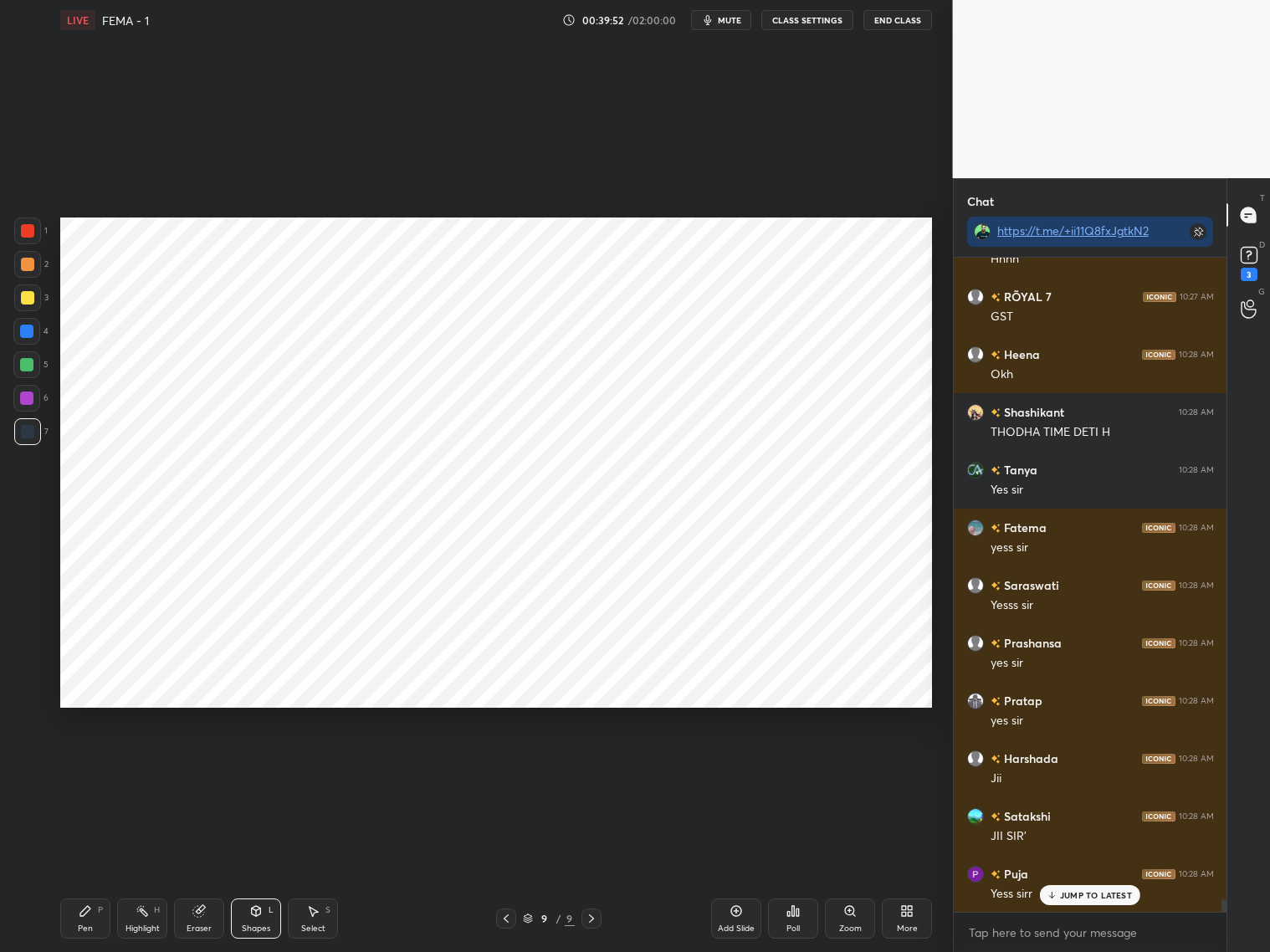click at bounding box center (27, 331) 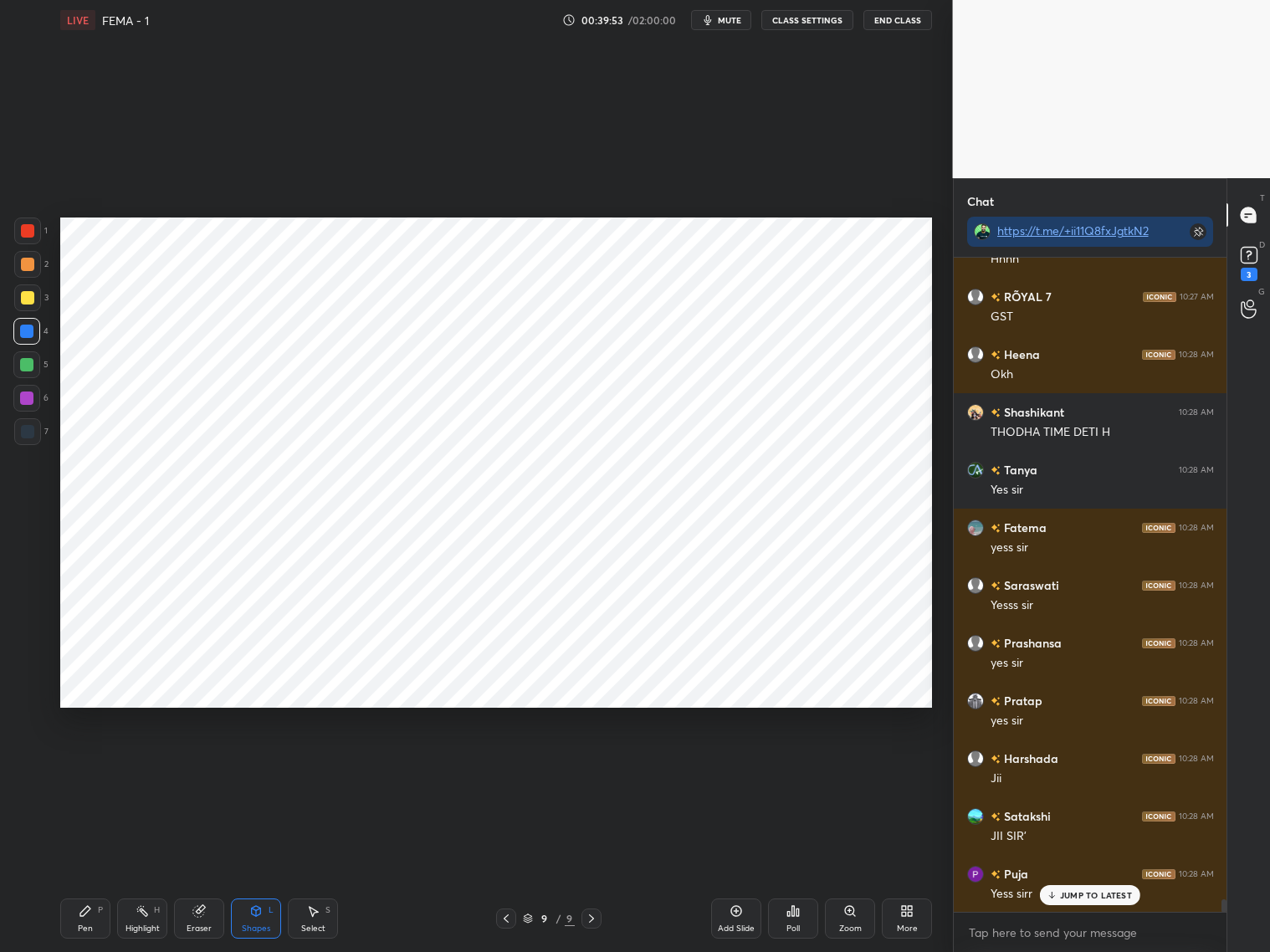 click on "Pen" at bounding box center [85, 929] 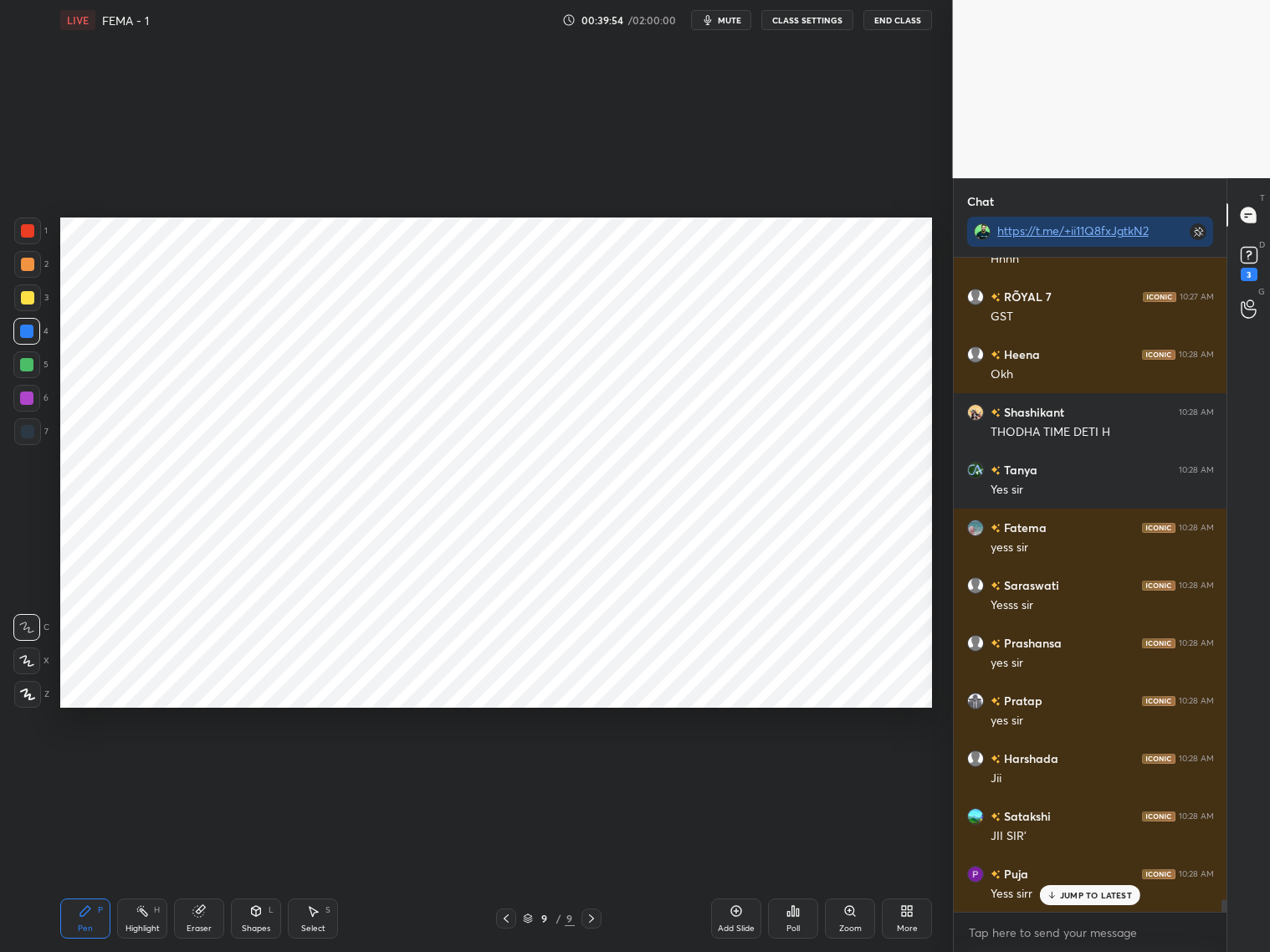 click at bounding box center [27, 661] 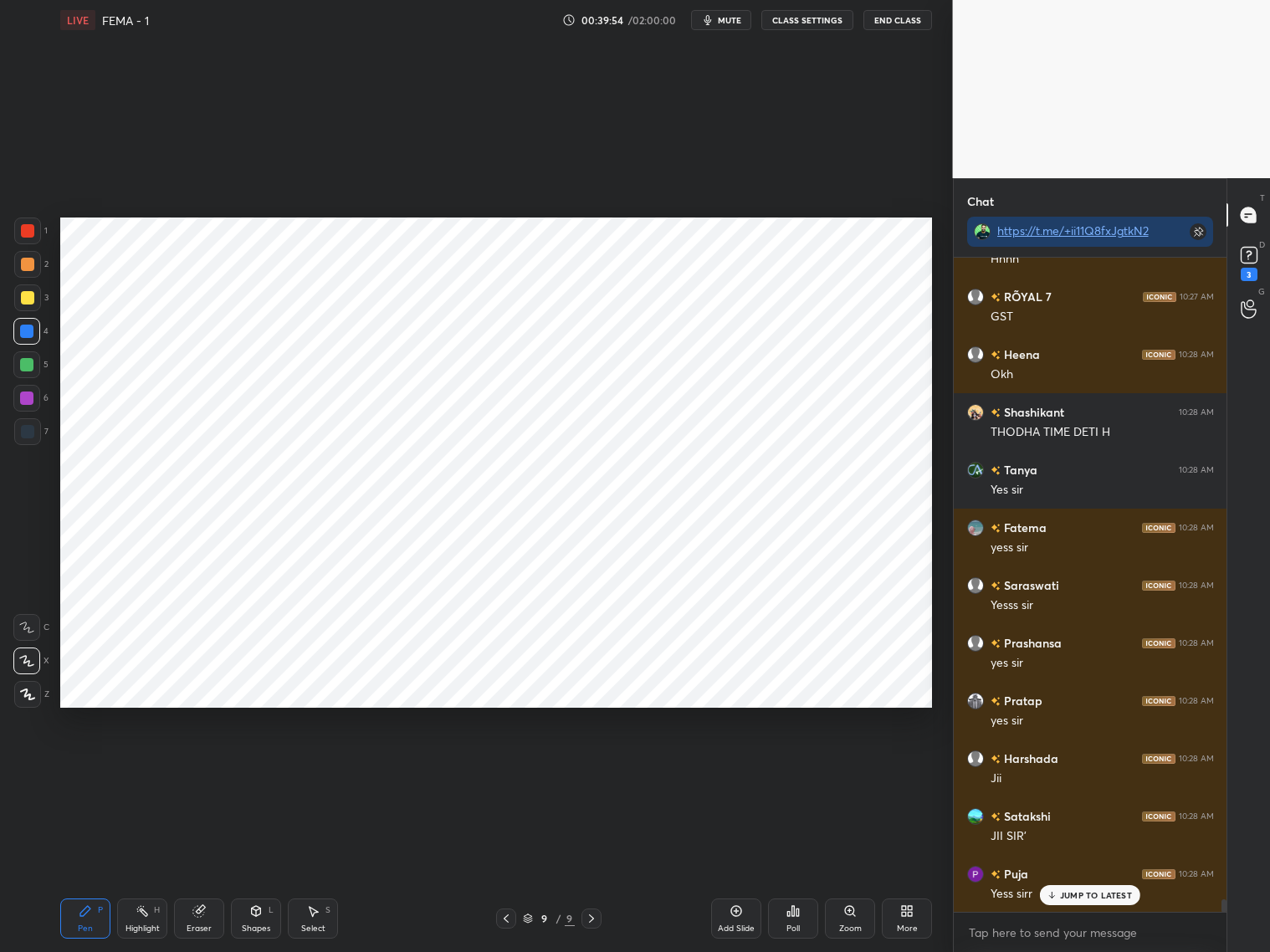 drag, startPoint x: 30, startPoint y: 693, endPoint x: 38, endPoint y: 678, distance: 17 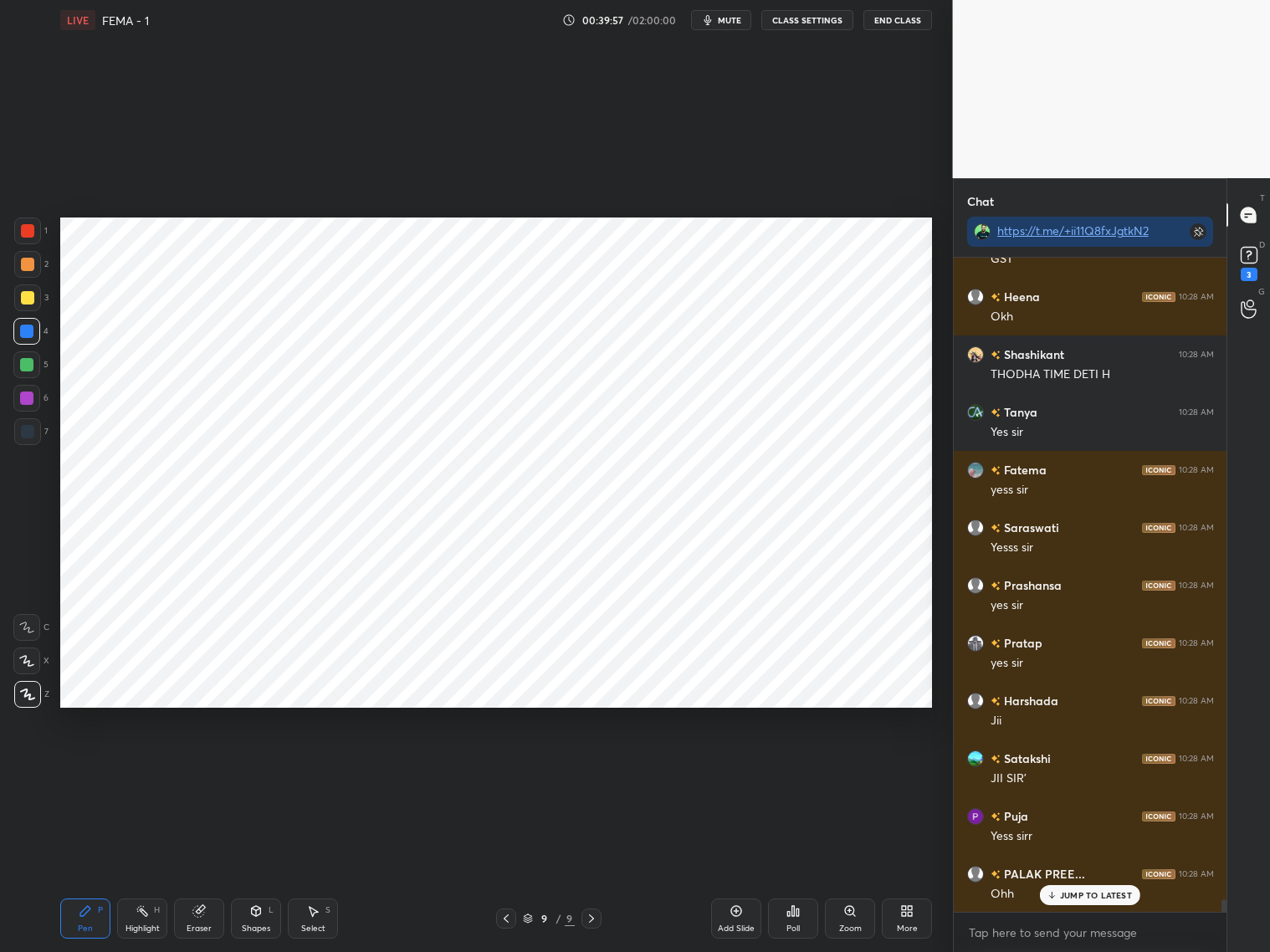 scroll, scrollTop: 32571, scrollLeft: 0, axis: vertical 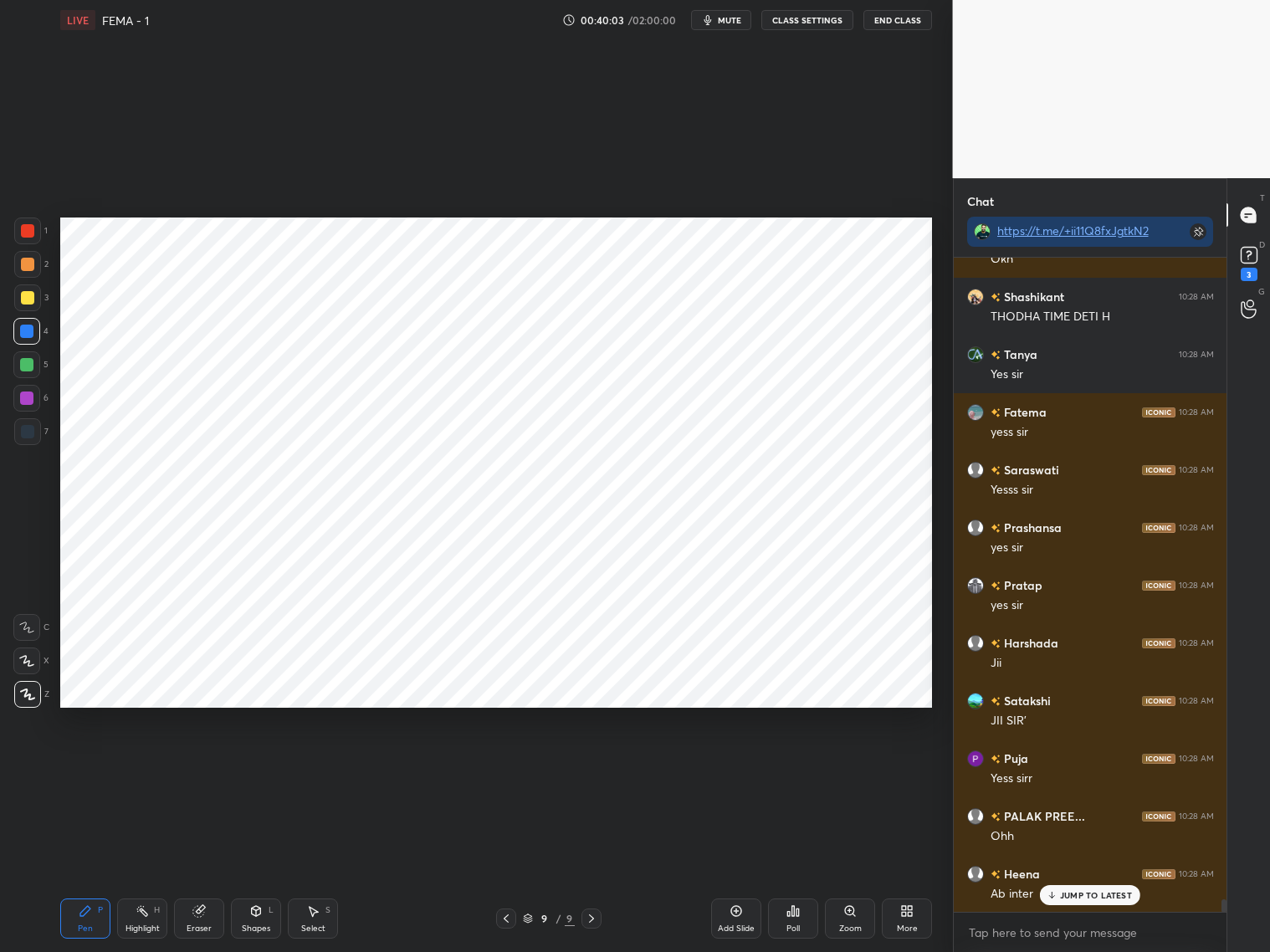 click at bounding box center (28, 432) 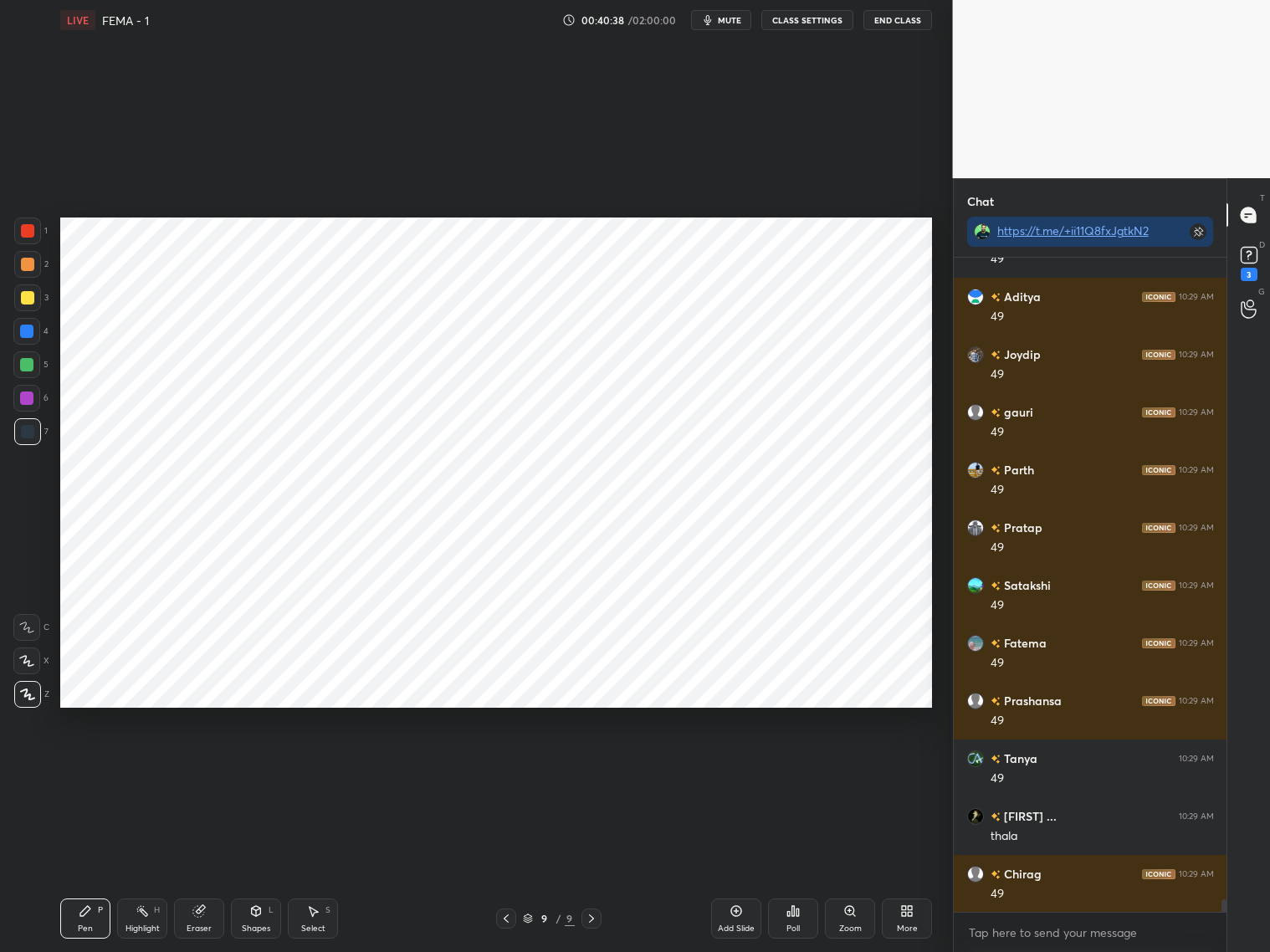 scroll, scrollTop: 33784, scrollLeft: 0, axis: vertical 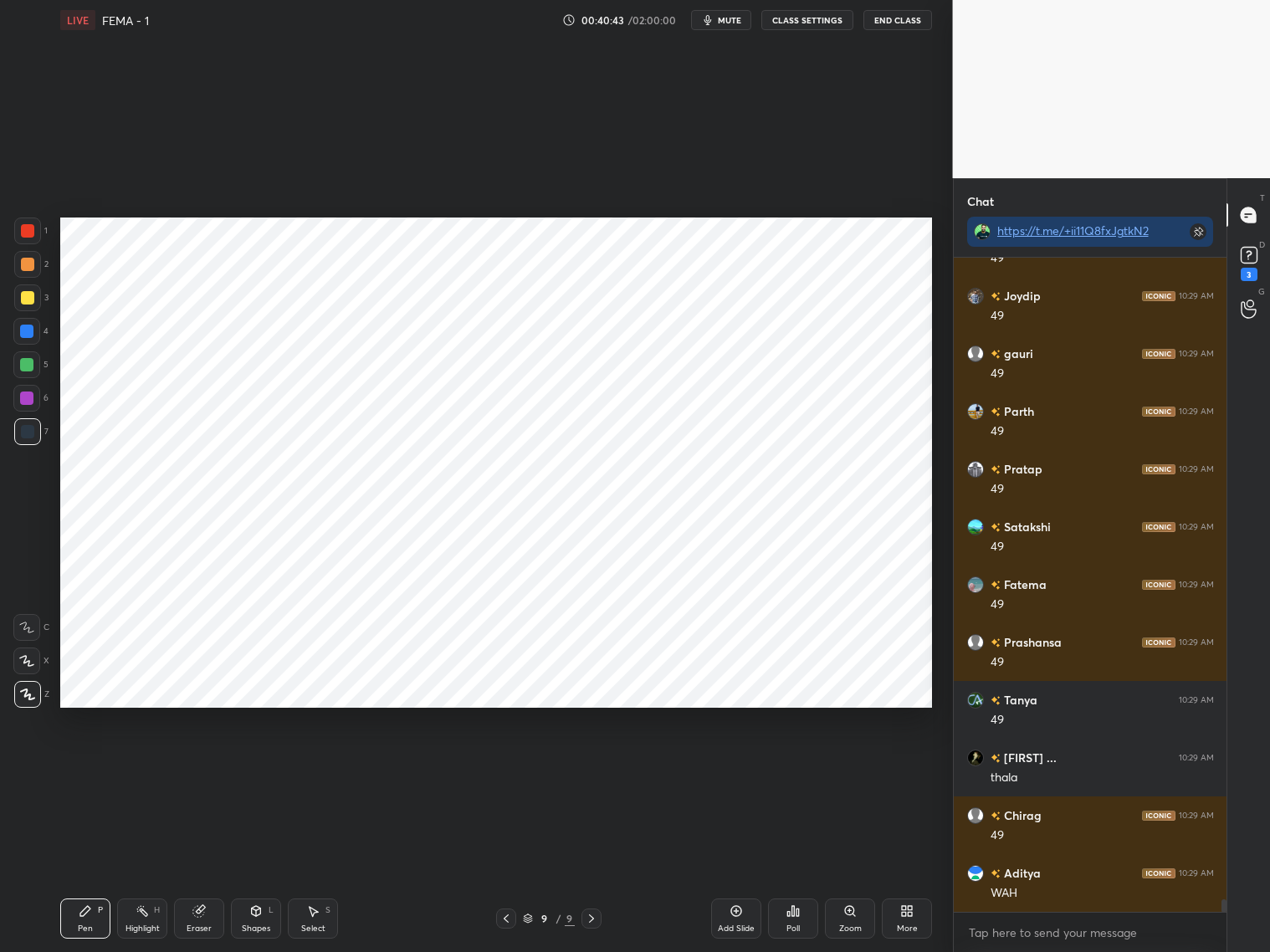 drag, startPoint x: 22, startPoint y: 240, endPoint x: 54, endPoint y: 253, distance: 34.539832 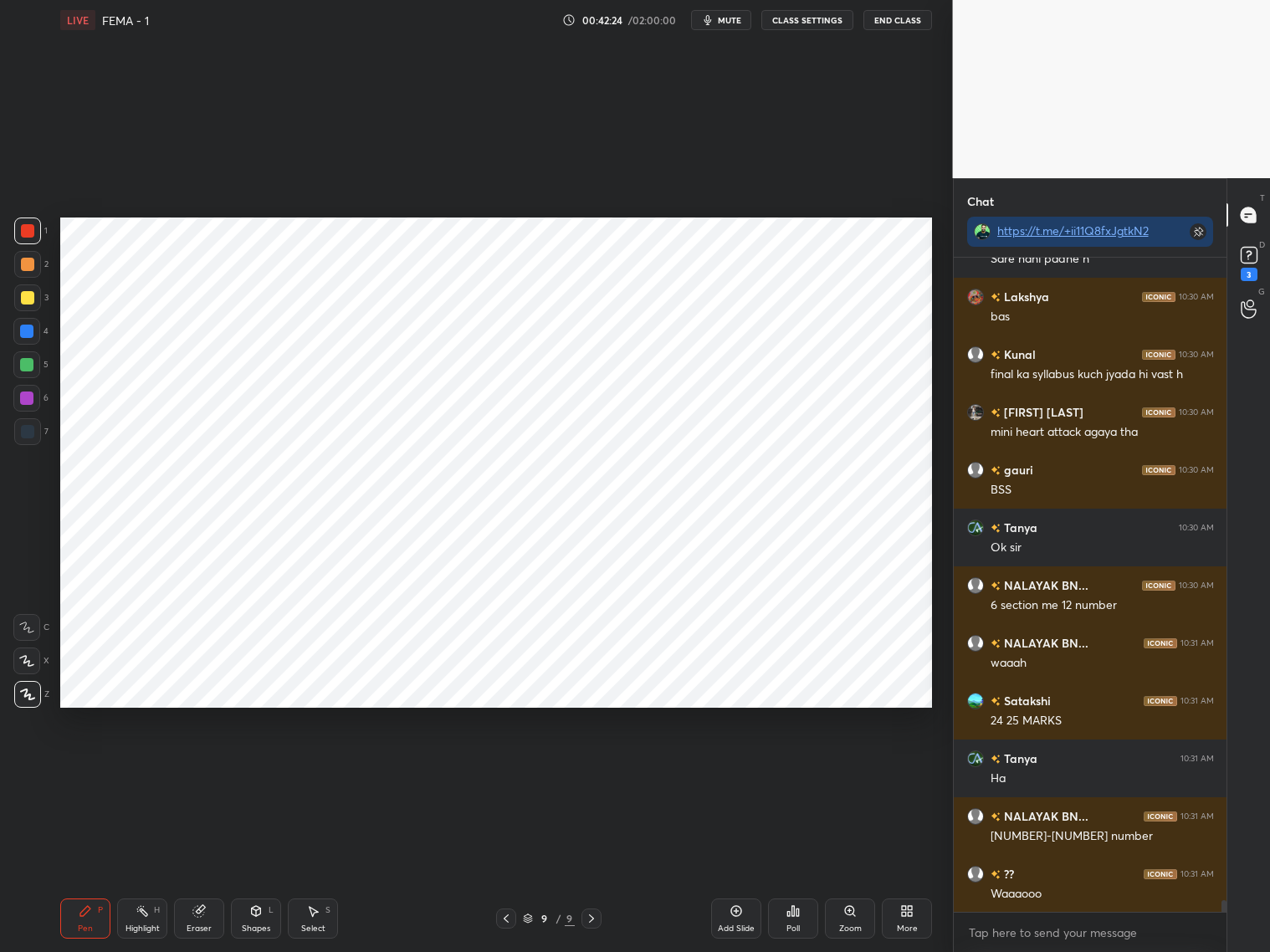 scroll, scrollTop: 34765, scrollLeft: 0, axis: vertical 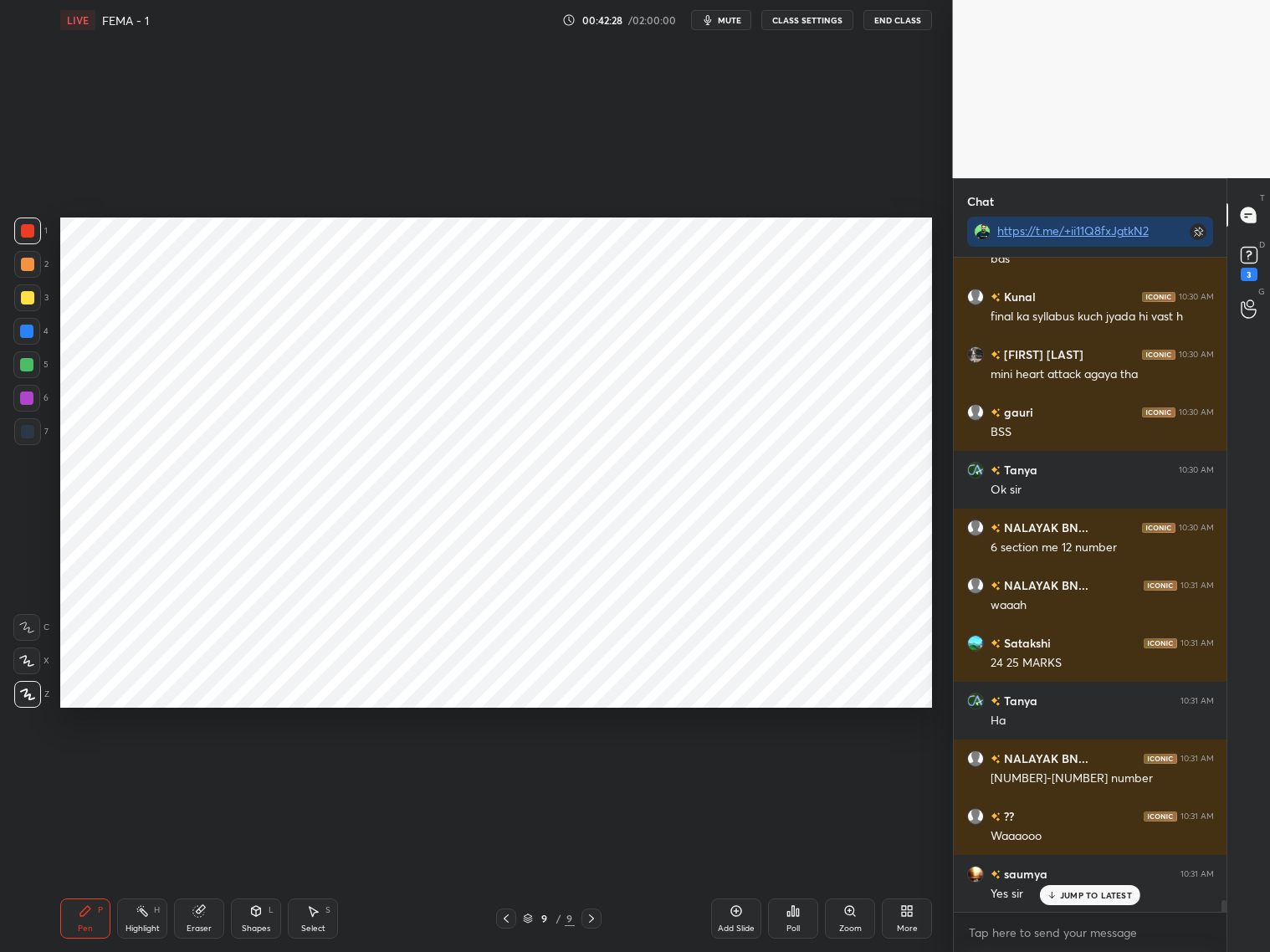drag, startPoint x: 253, startPoint y: 919, endPoint x: 263, endPoint y: 895, distance: 26 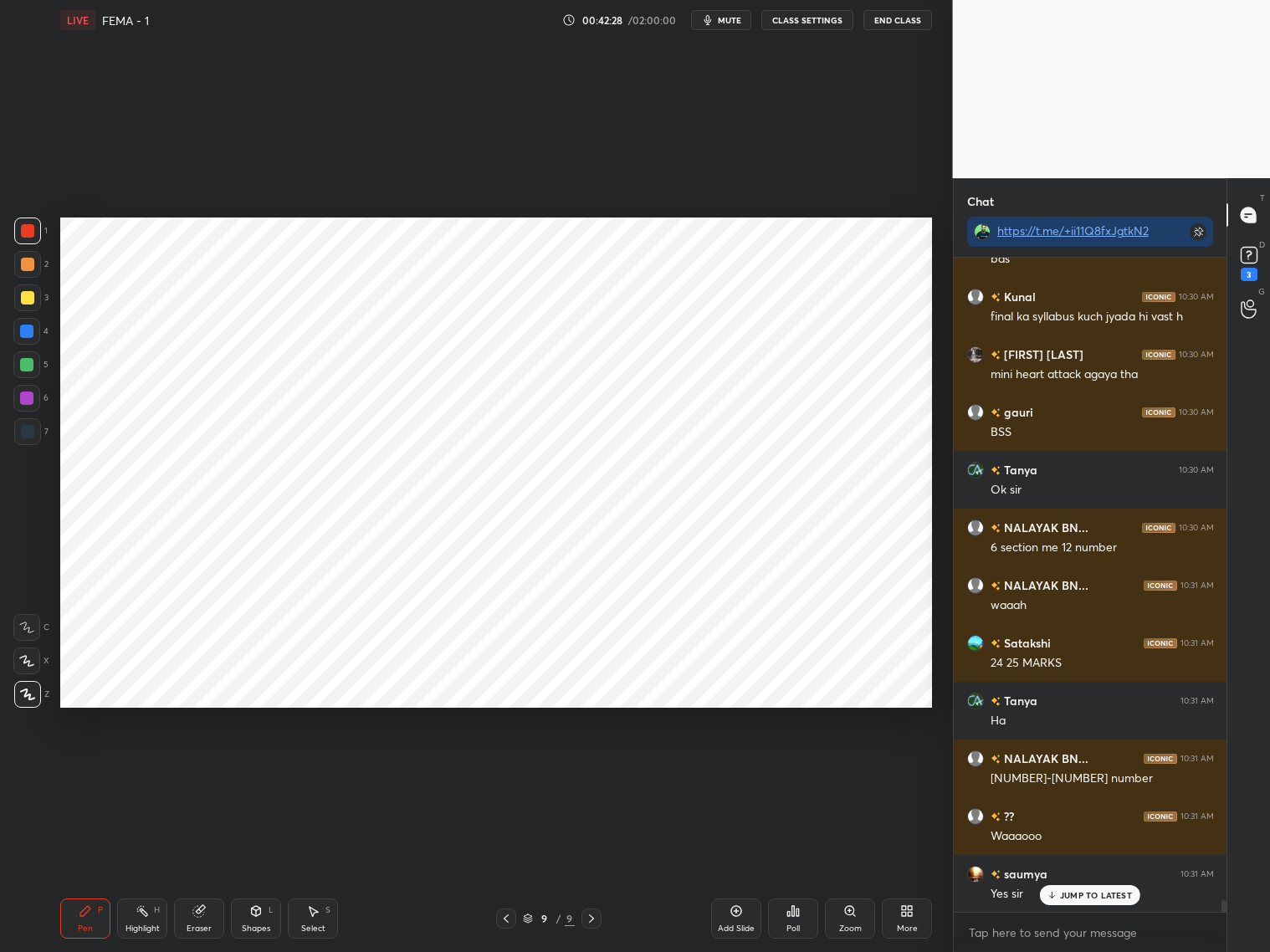 click on "Shapes L" at bounding box center (256, 919) 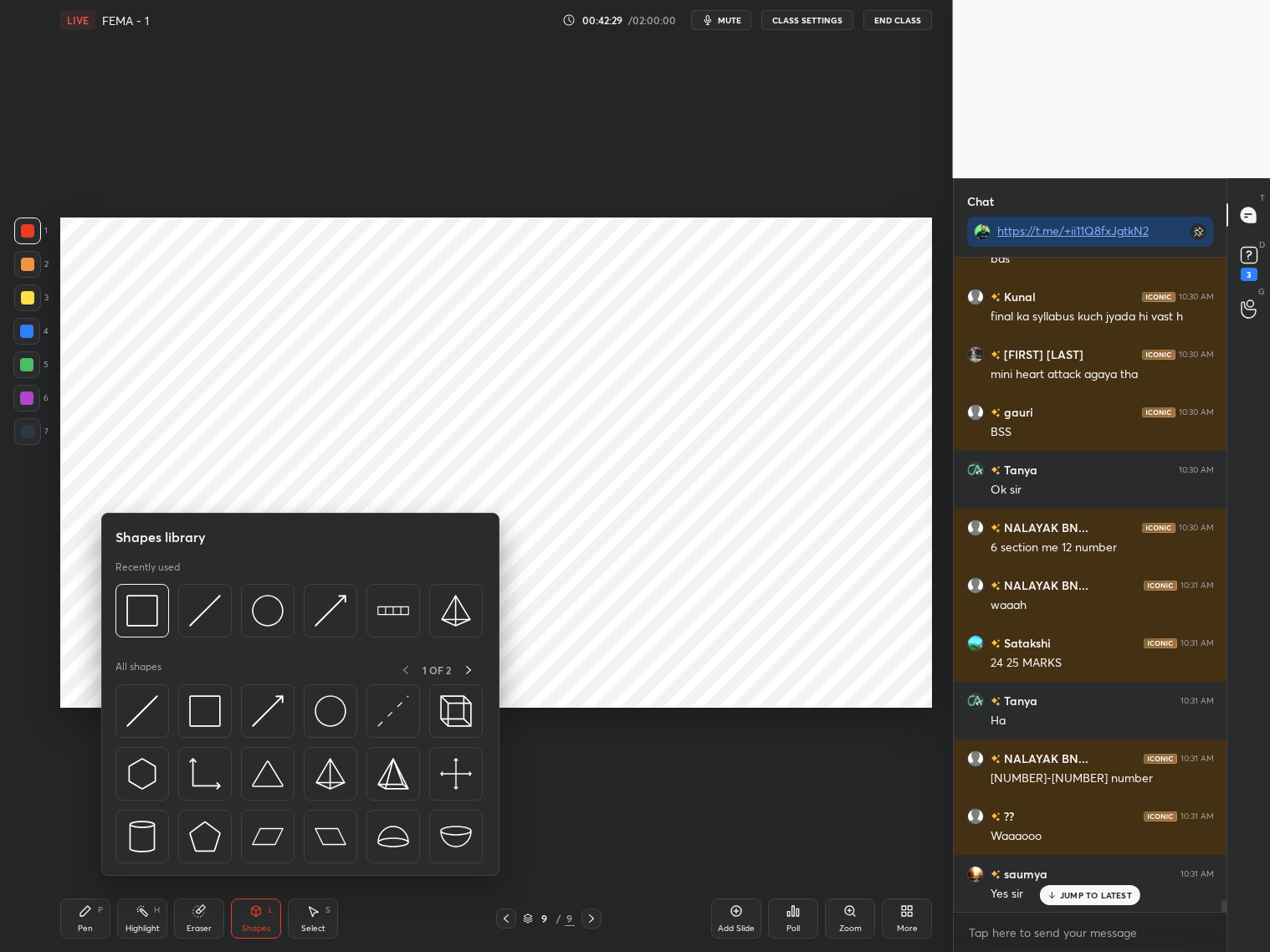 click at bounding box center [27, 398] 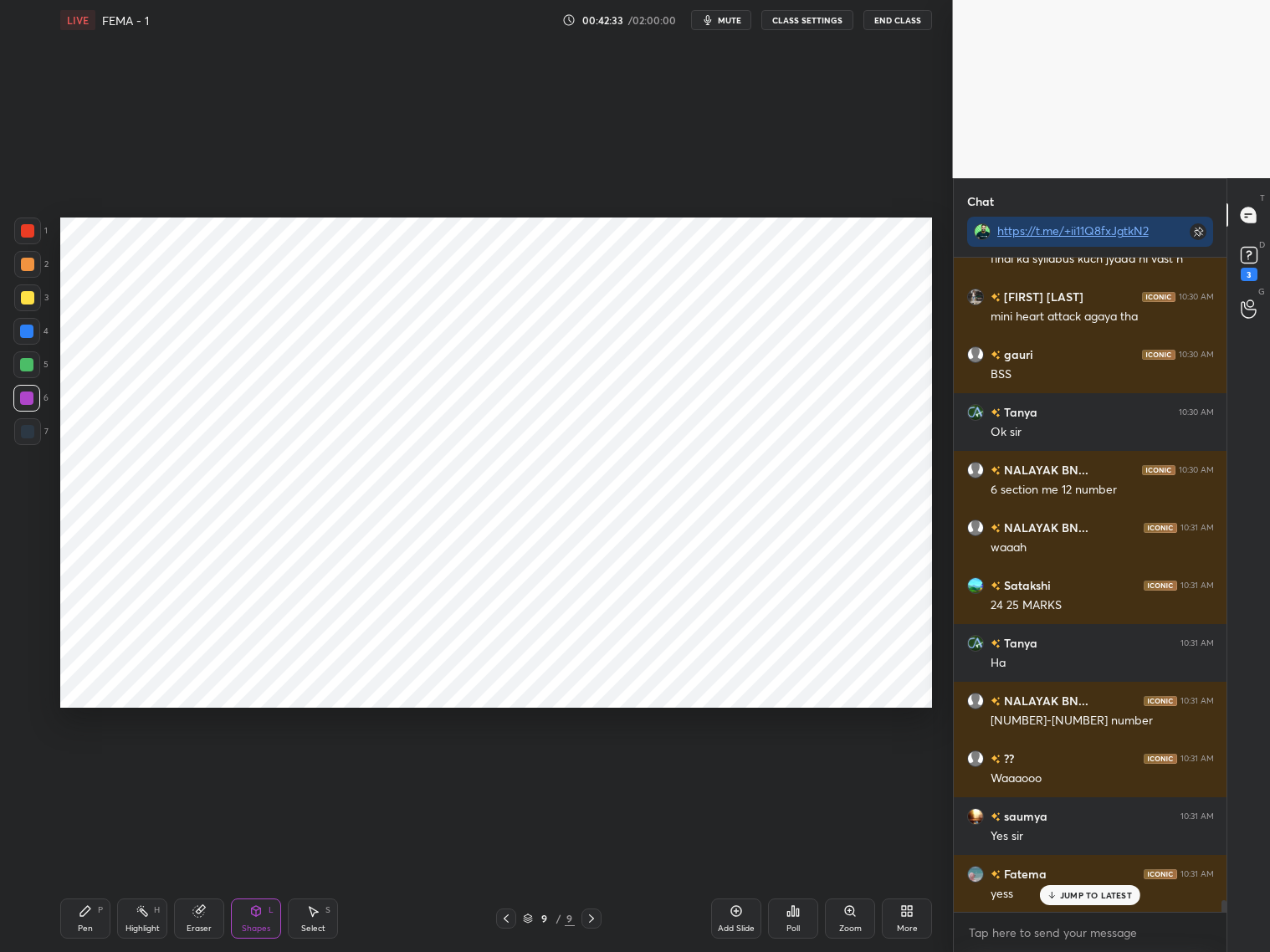 scroll, scrollTop: 34880, scrollLeft: 0, axis: vertical 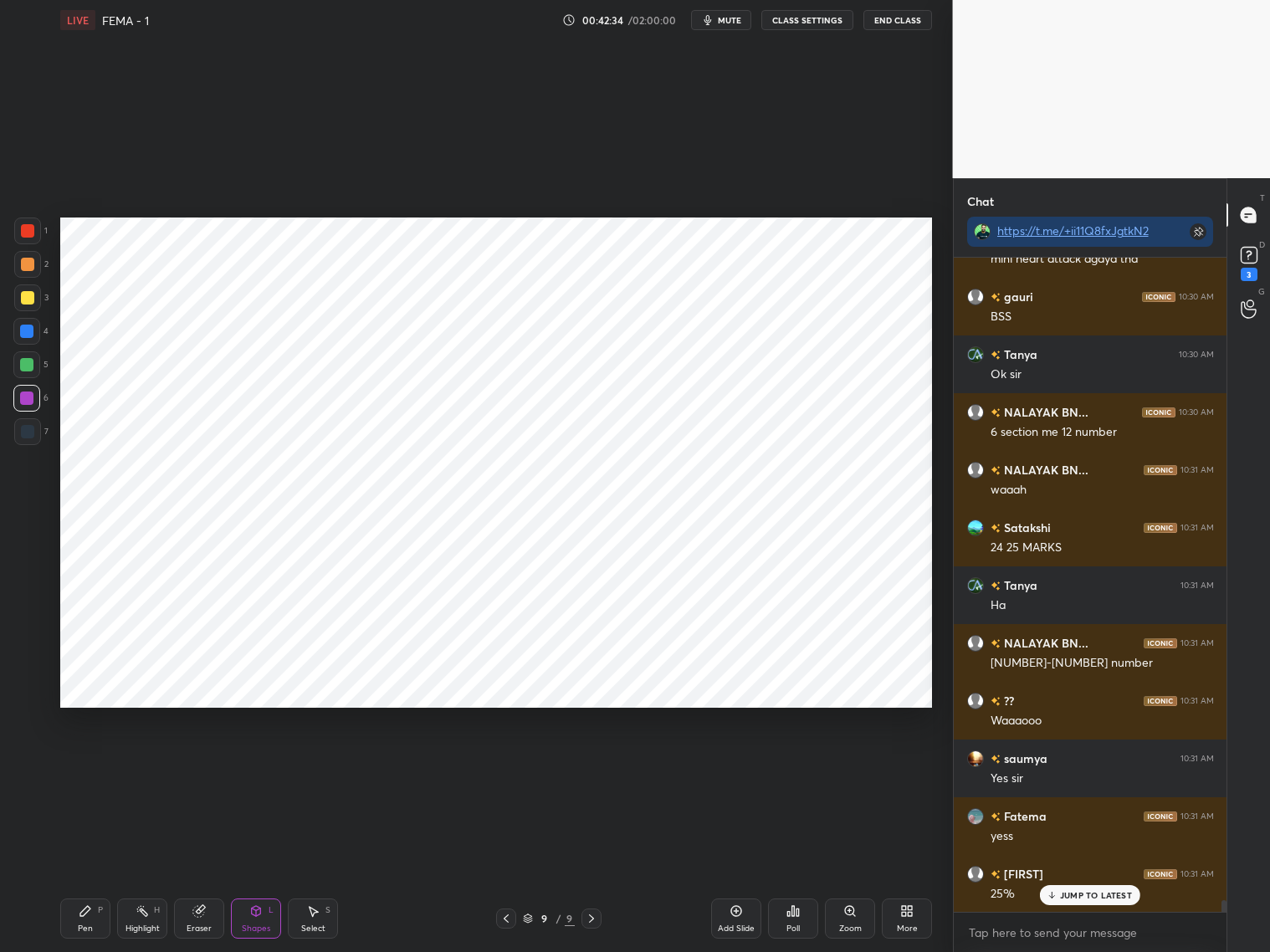 click on "Add Slide" at bounding box center (736, 919) 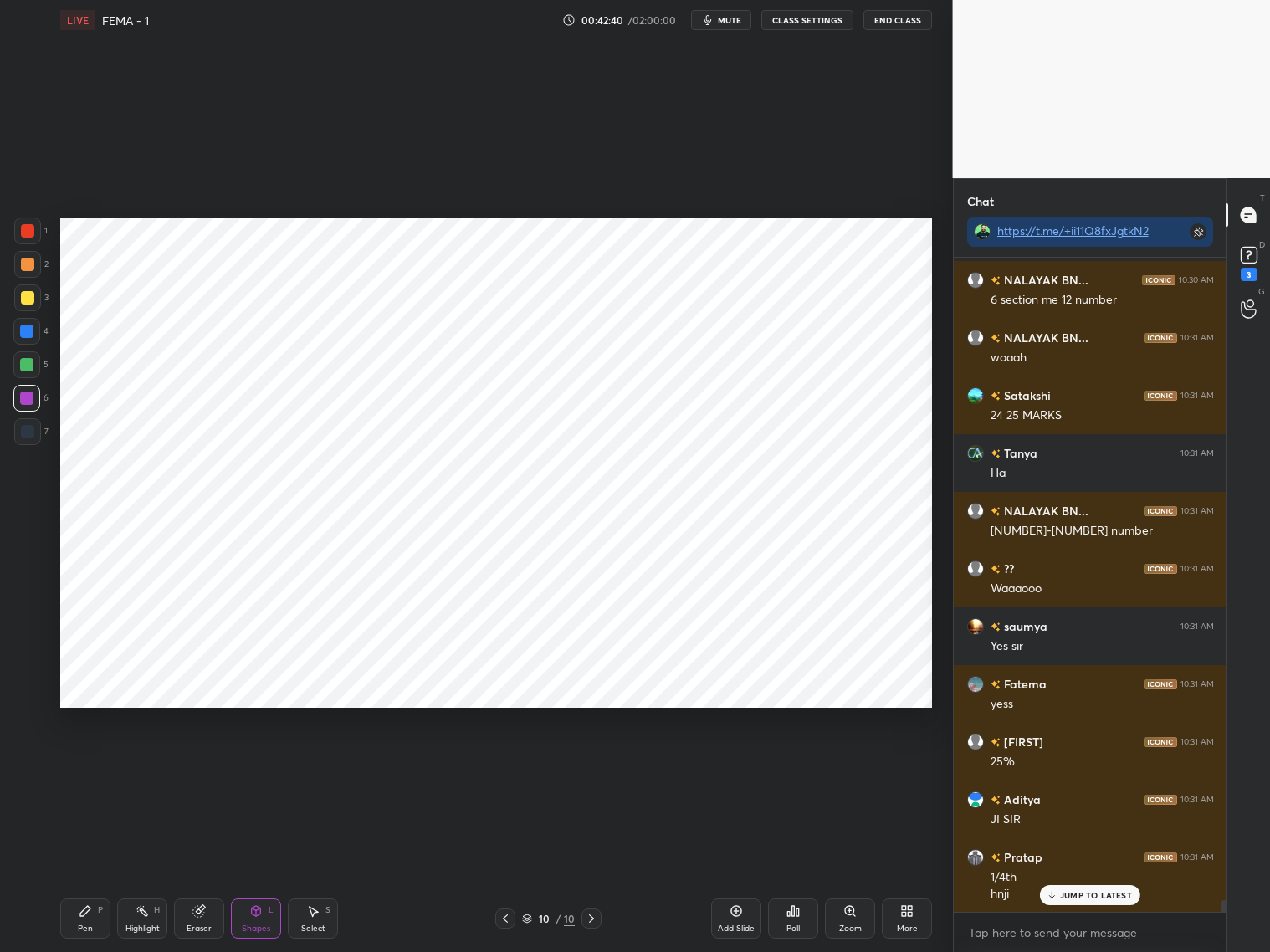 scroll, scrollTop: 35070, scrollLeft: 0, axis: vertical 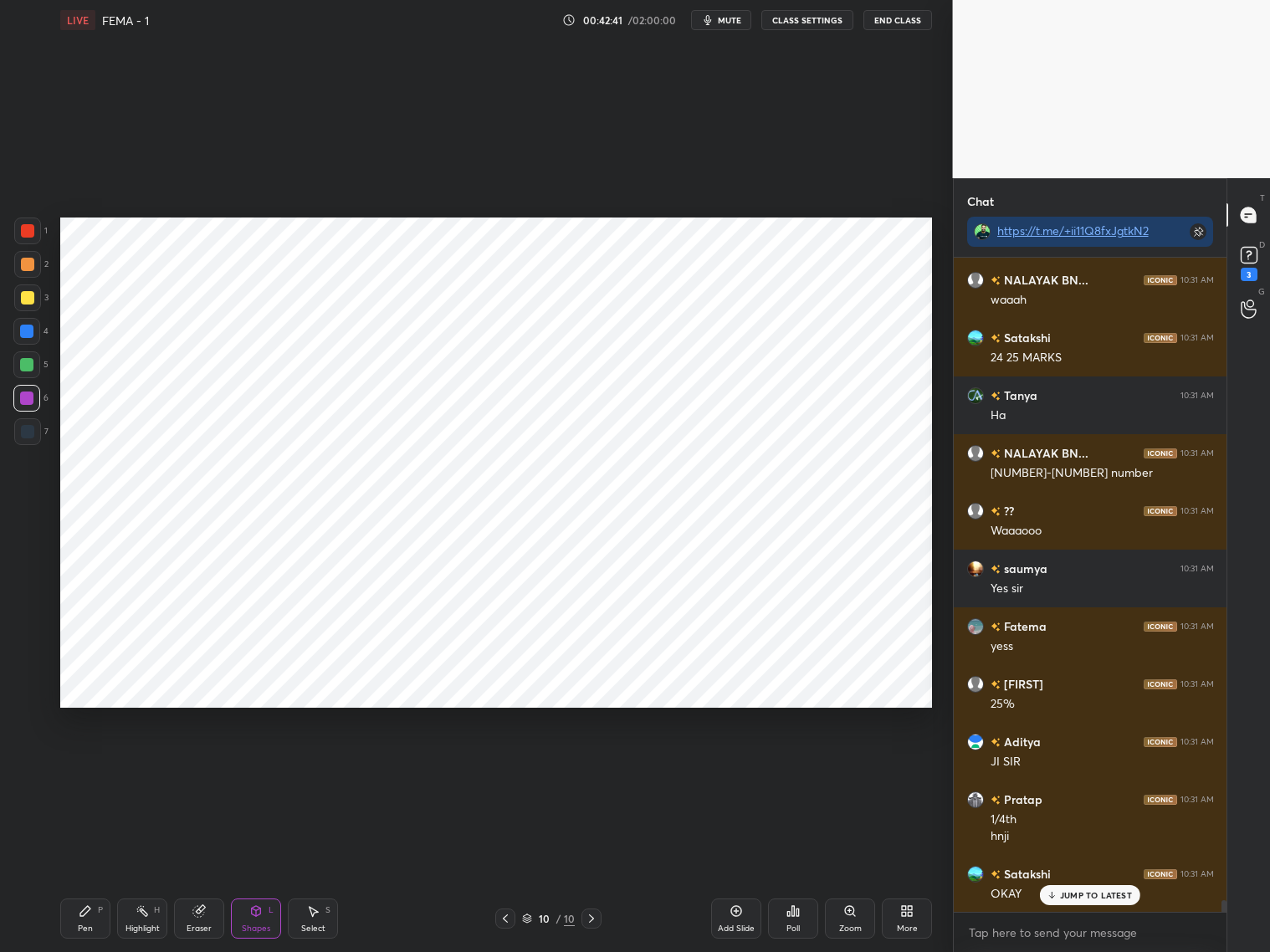 drag, startPoint x: 27, startPoint y: 230, endPoint x: 42, endPoint y: 230, distance: 15 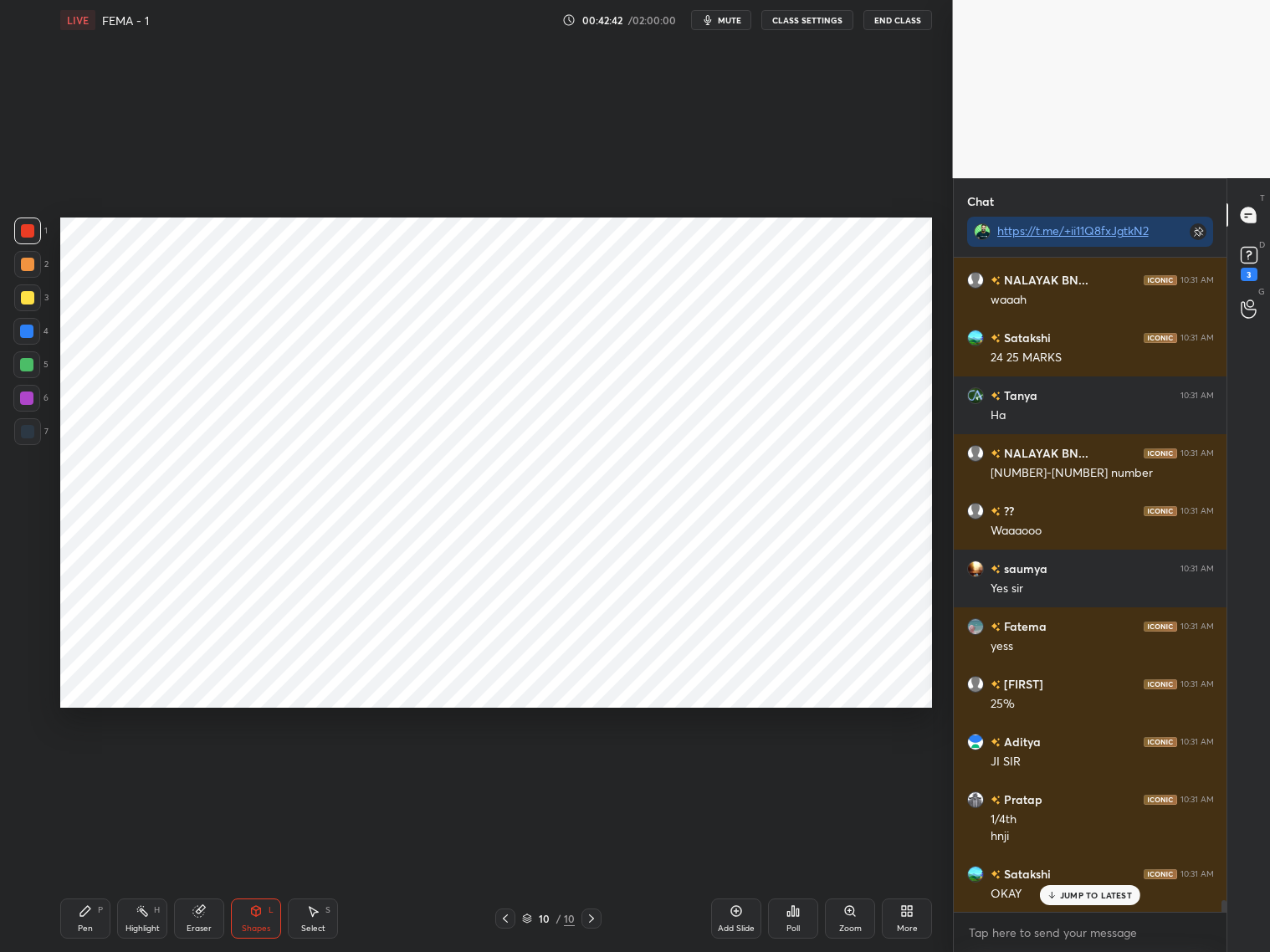 click 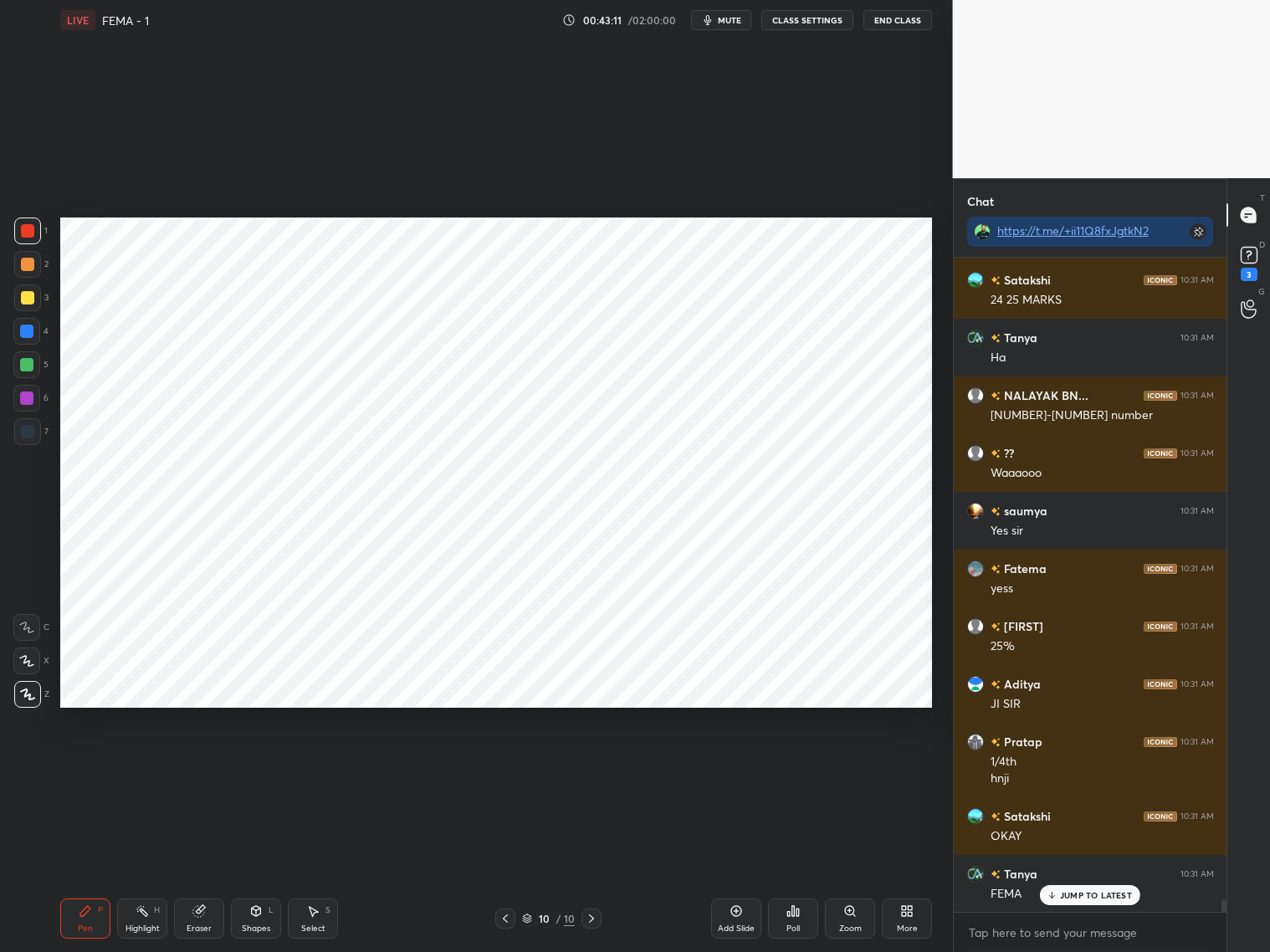 scroll, scrollTop: 35186, scrollLeft: 0, axis: vertical 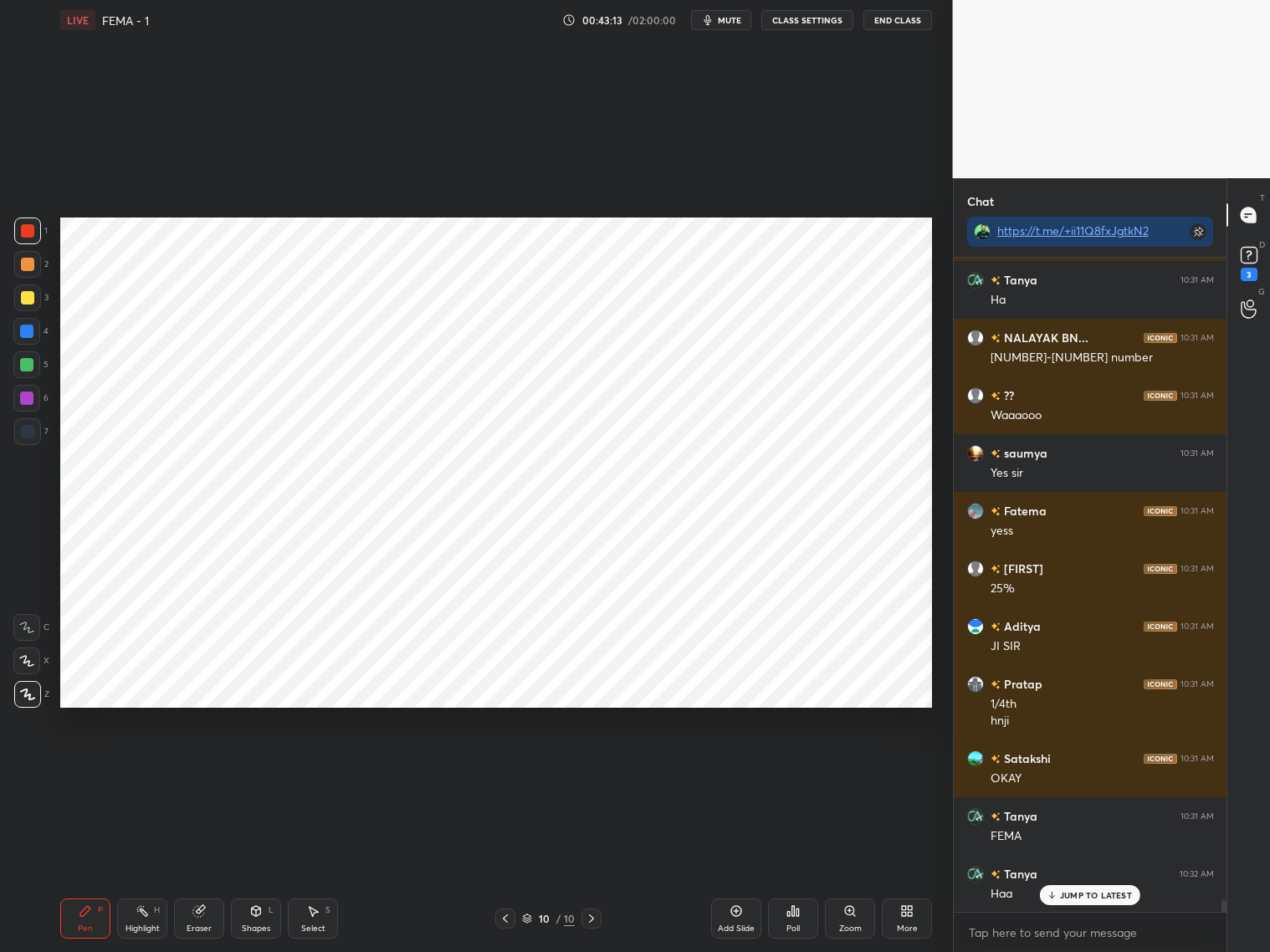 click at bounding box center (27, 331) 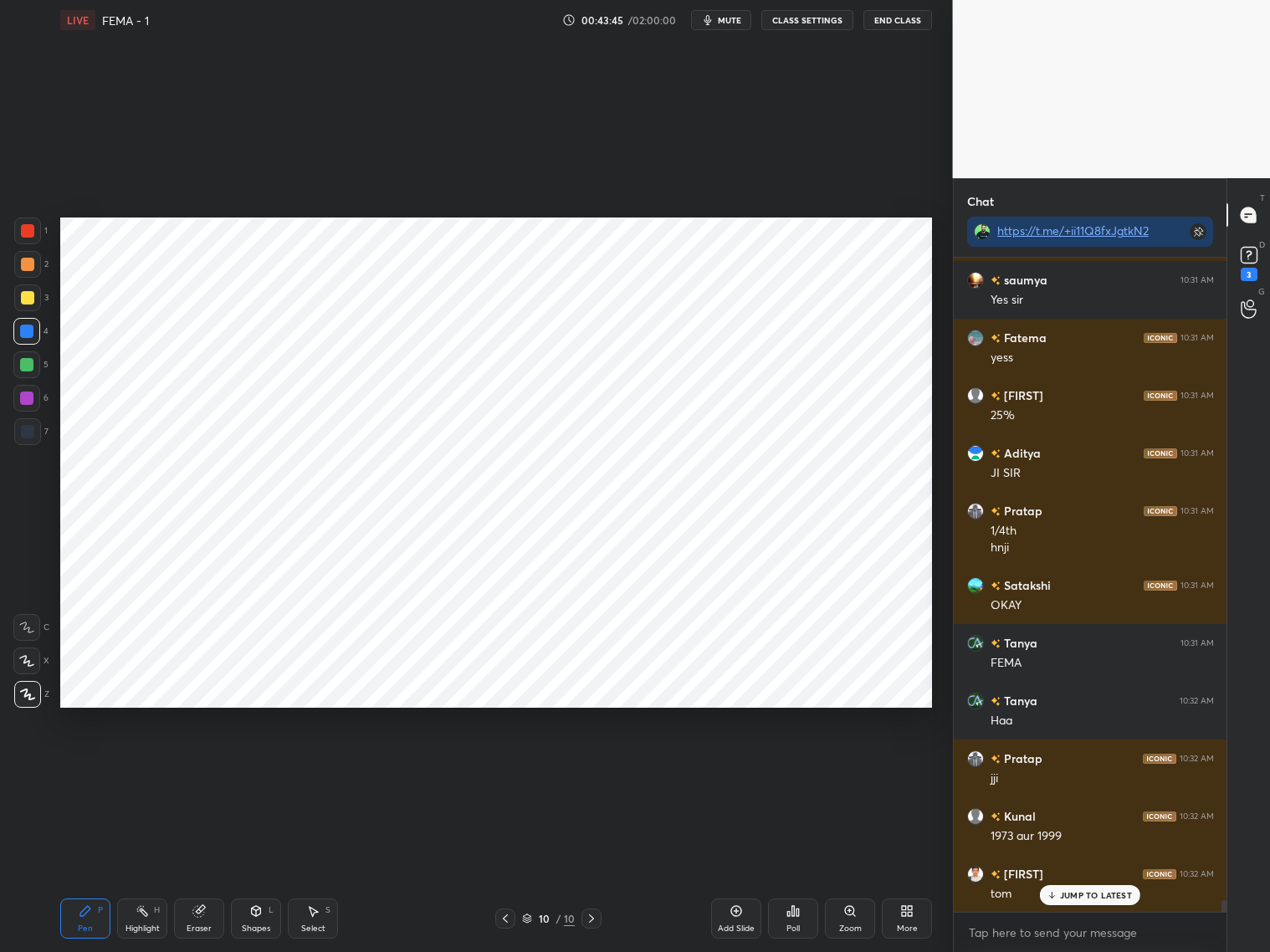 scroll, scrollTop: 35416, scrollLeft: 0, axis: vertical 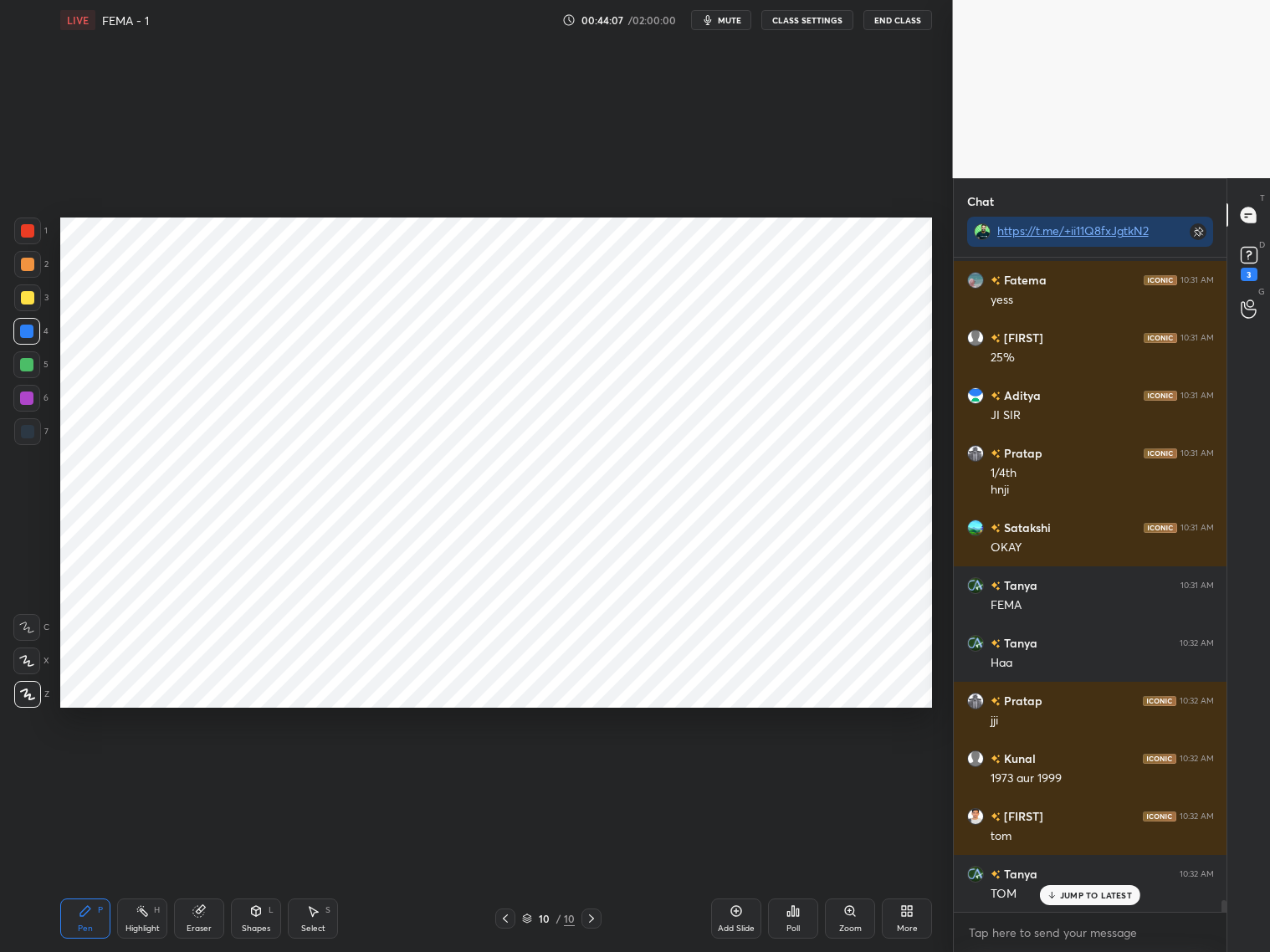 click on "Setting up your live class Poll for   secs No correct answer Start poll" at bounding box center [496, 463] 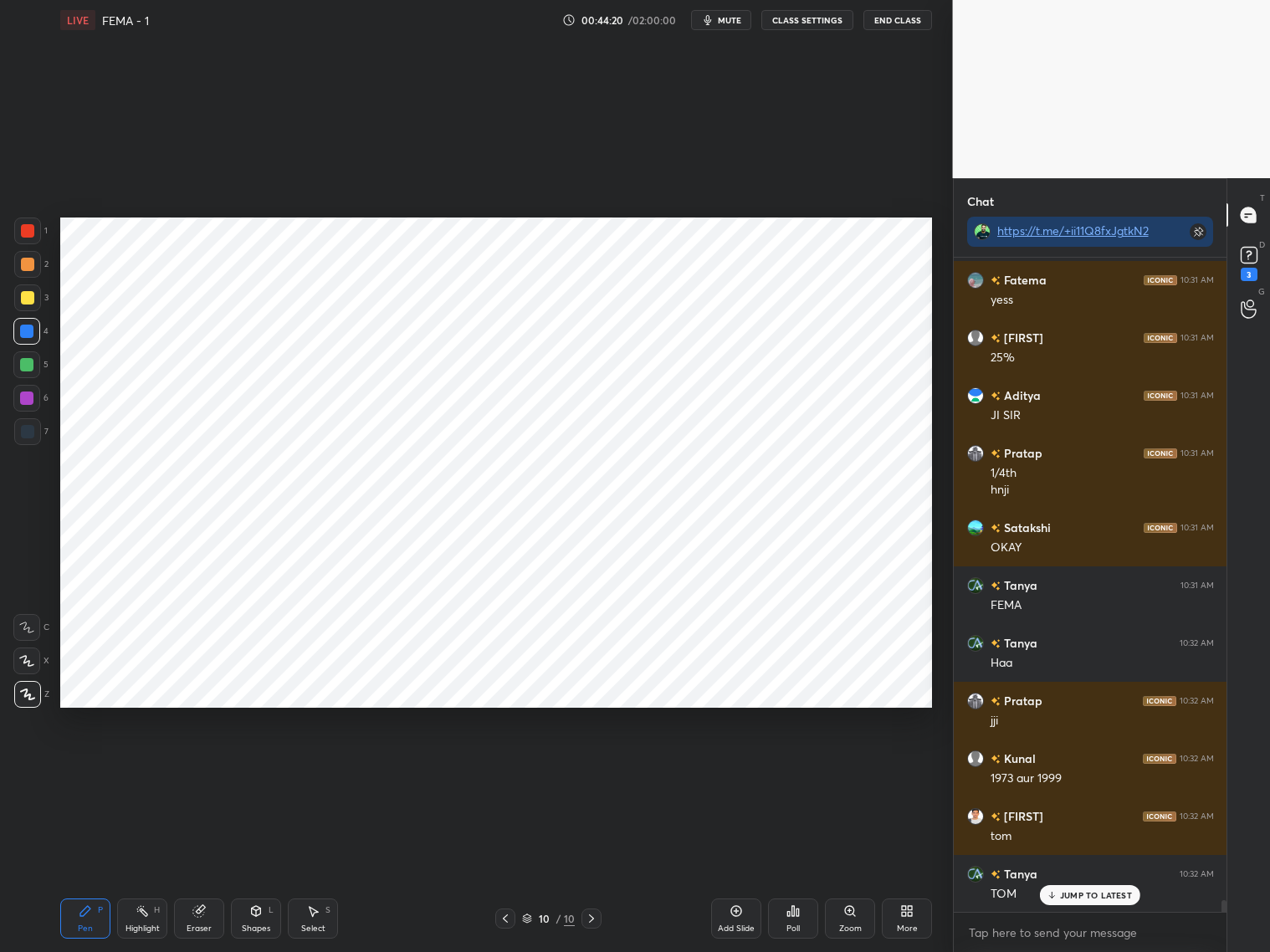 click 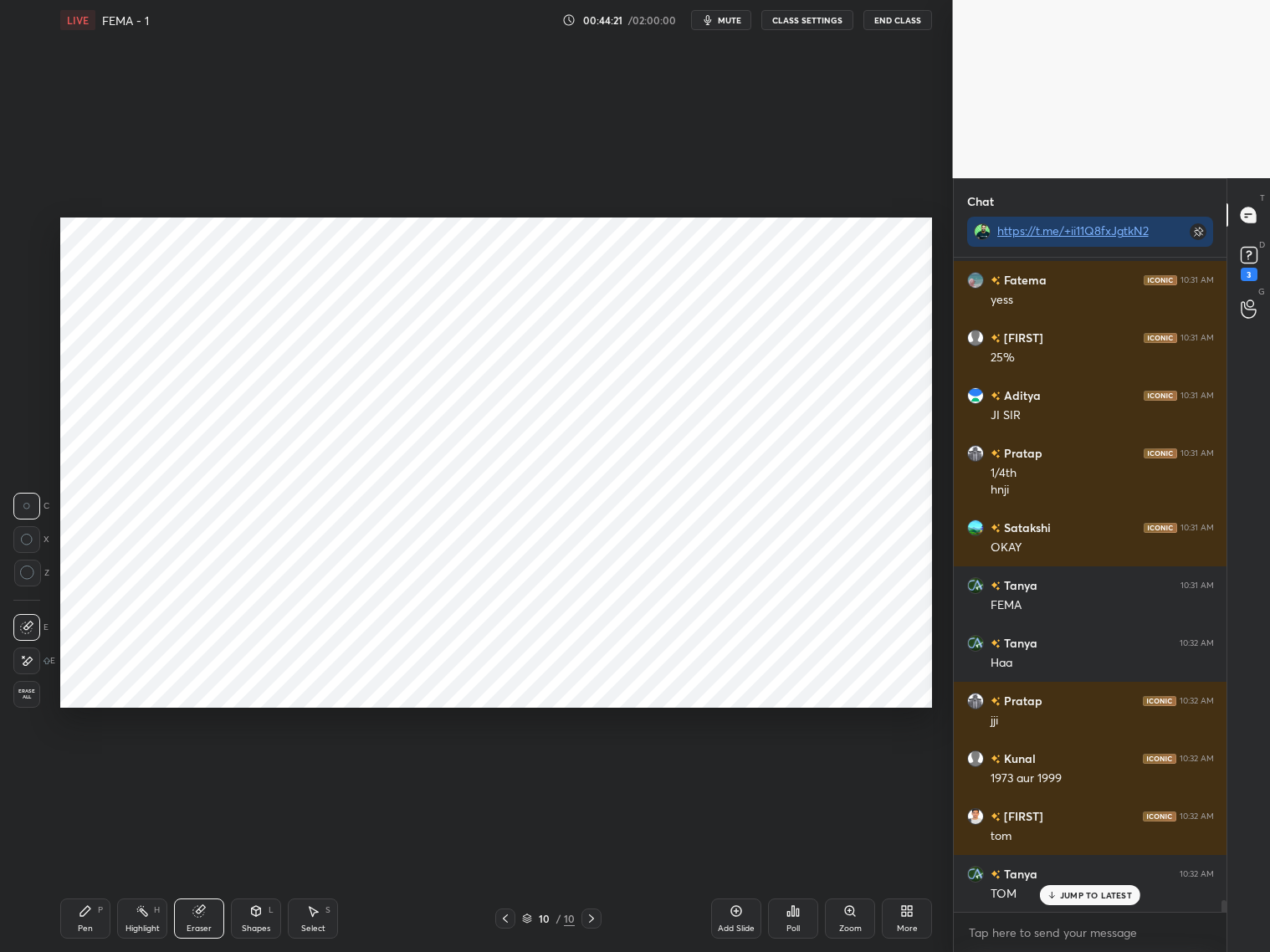 drag, startPoint x: 84, startPoint y: 921, endPoint x: 84, endPoint y: 893, distance: 28 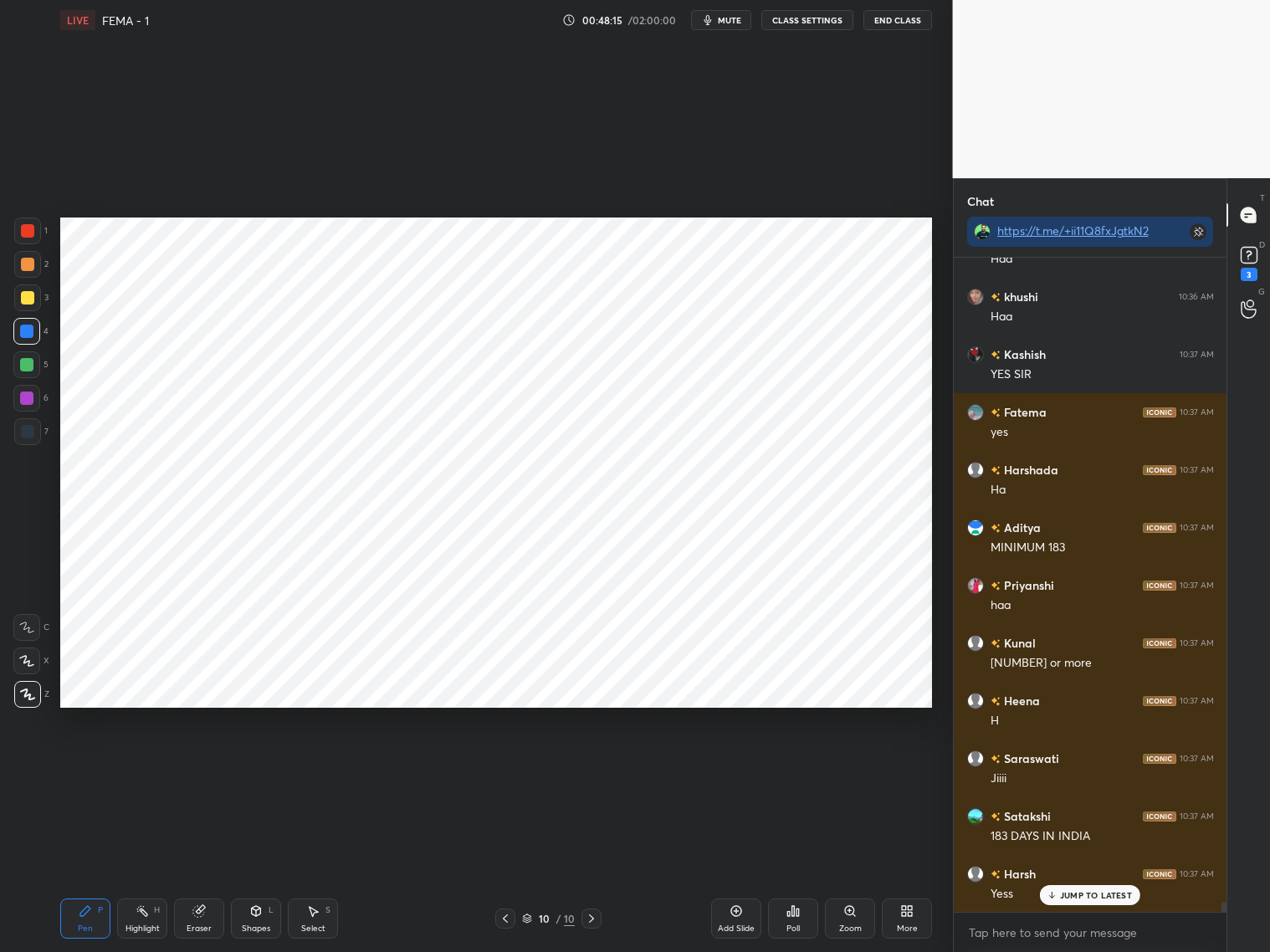 scroll, scrollTop: 41436, scrollLeft: 0, axis: vertical 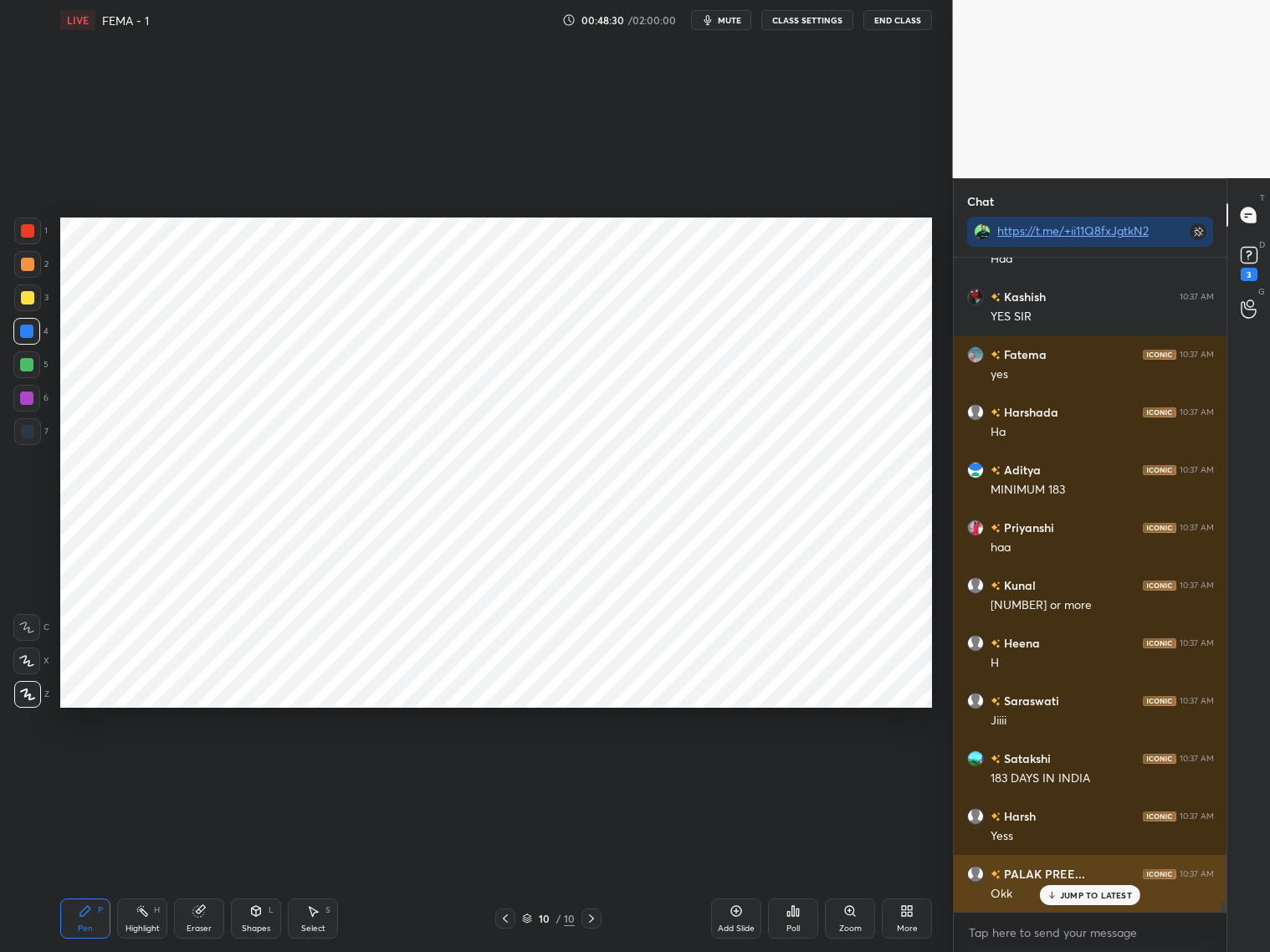 click on "JUMP TO LATEST" at bounding box center [1096, 895] 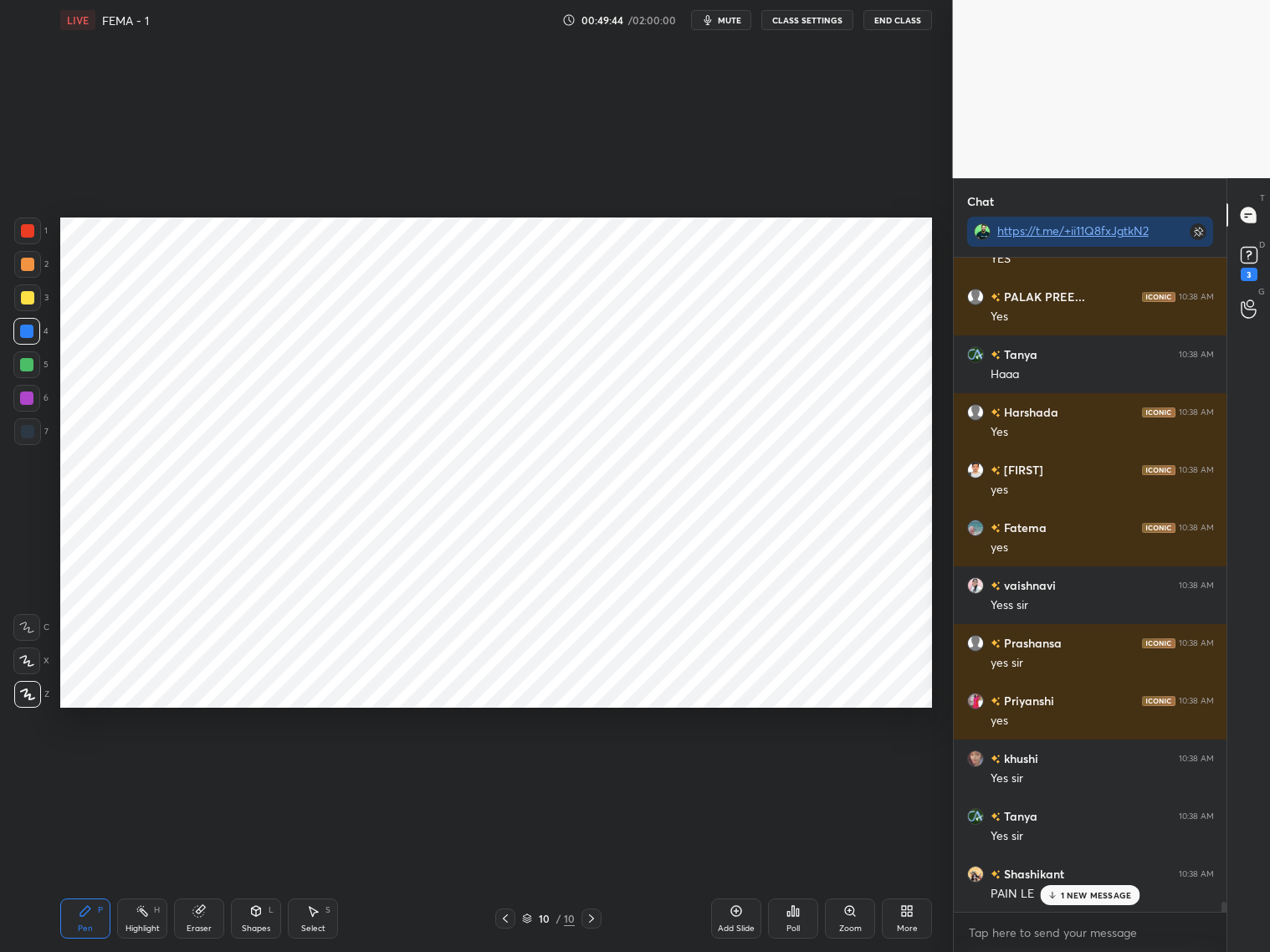 scroll, scrollTop: 42879, scrollLeft: 0, axis: vertical 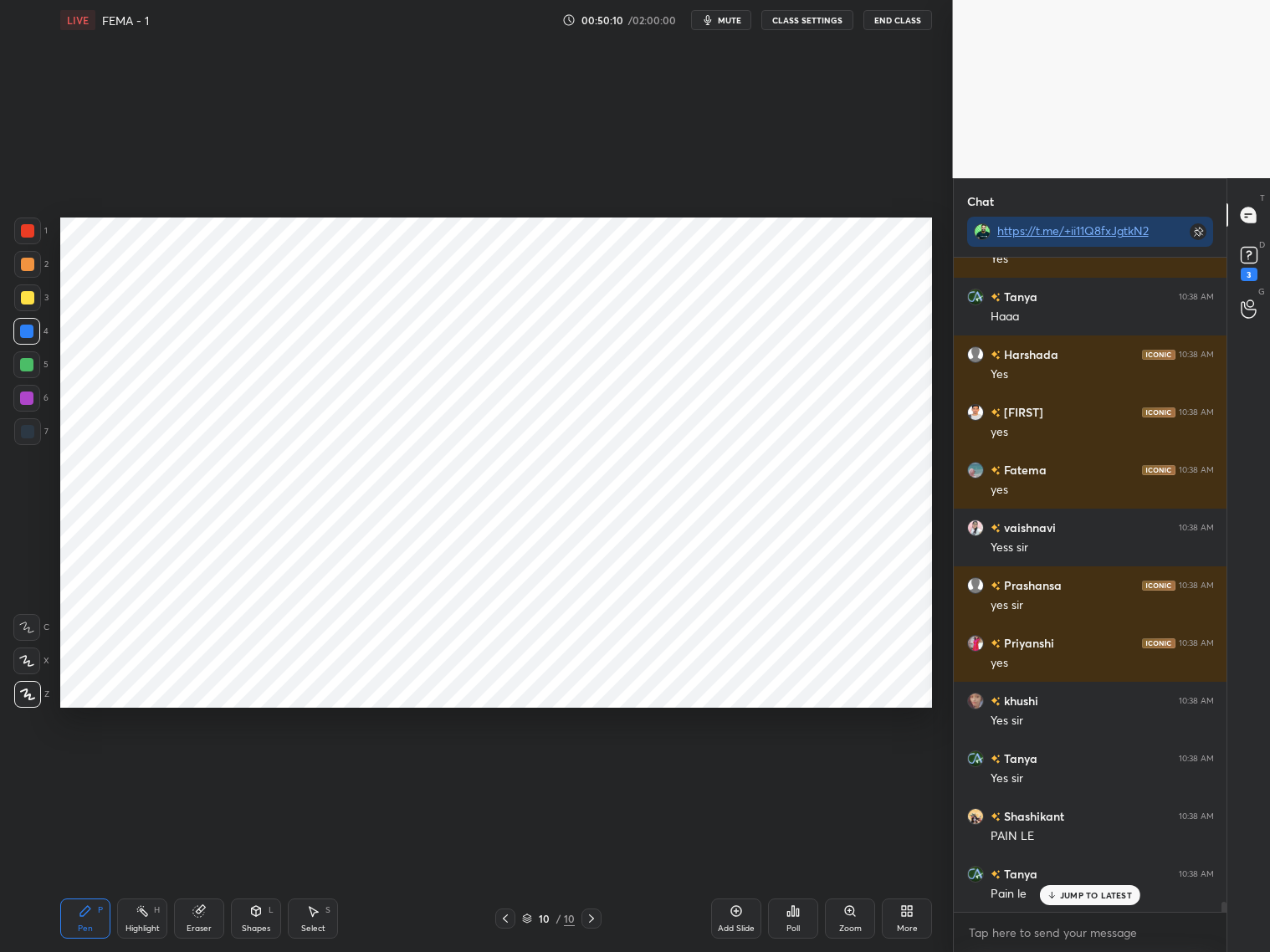 click on "Add Slide" at bounding box center [736, 919] 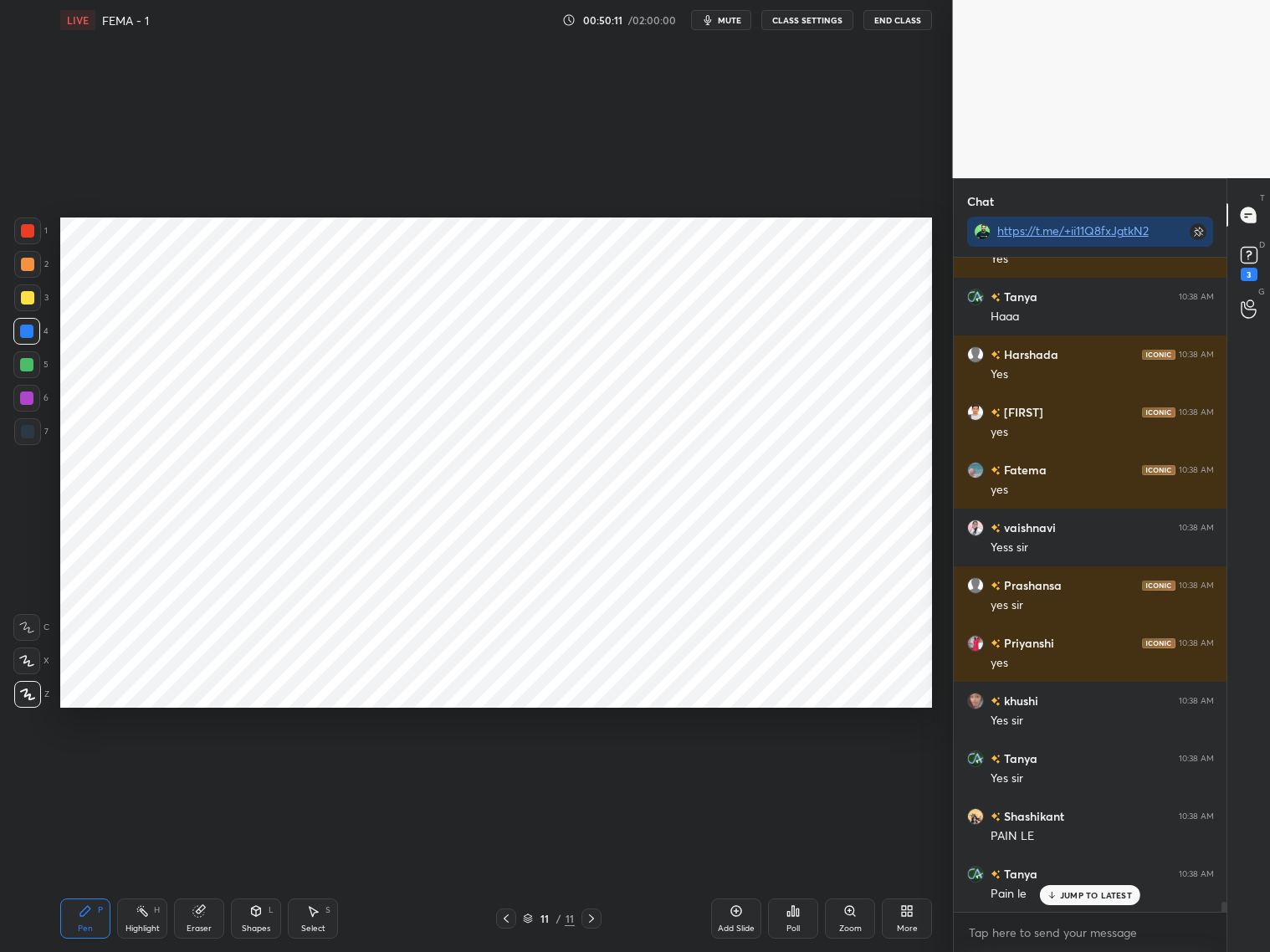click at bounding box center [28, 231] 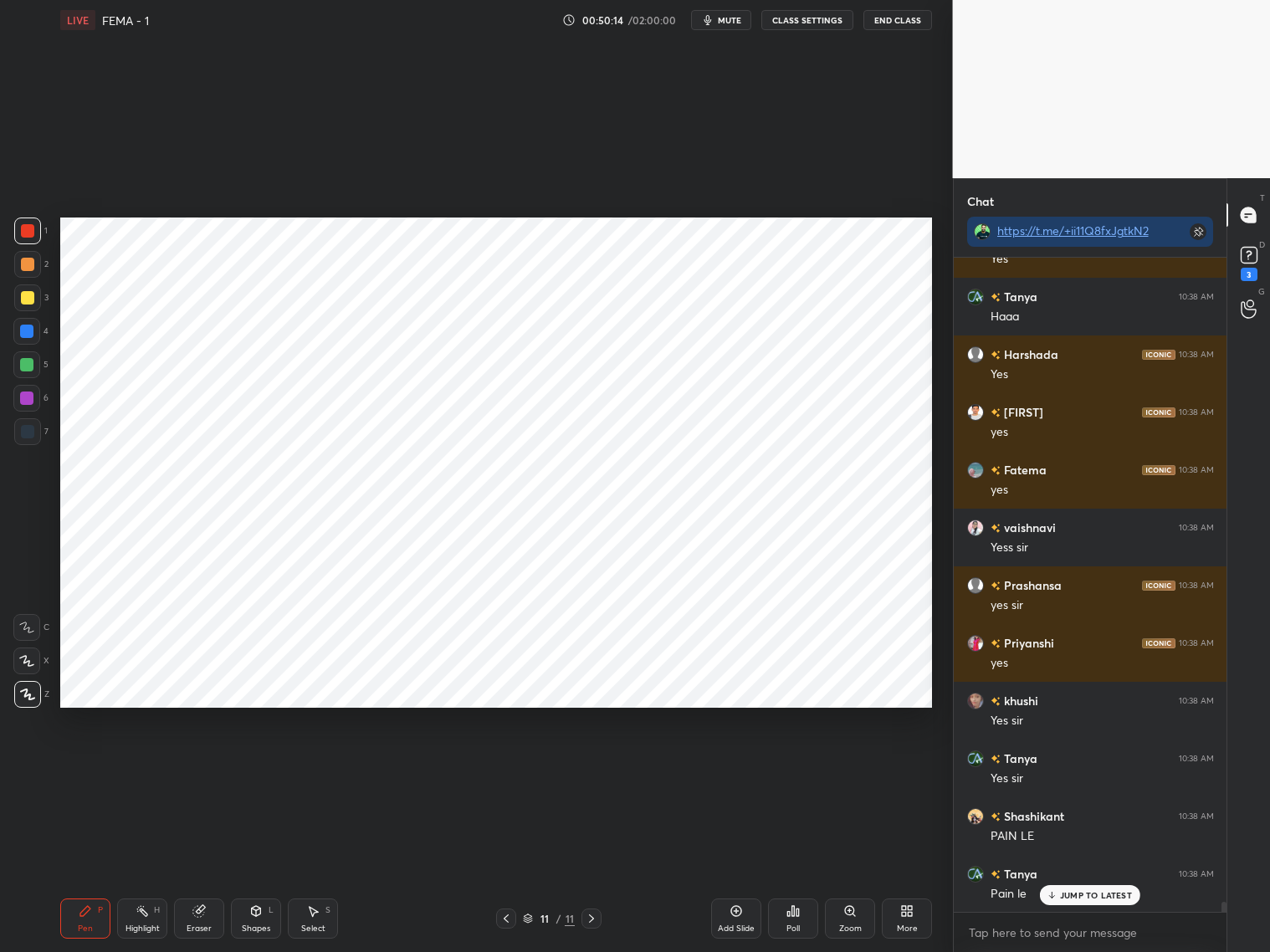 click at bounding box center [27, 331] 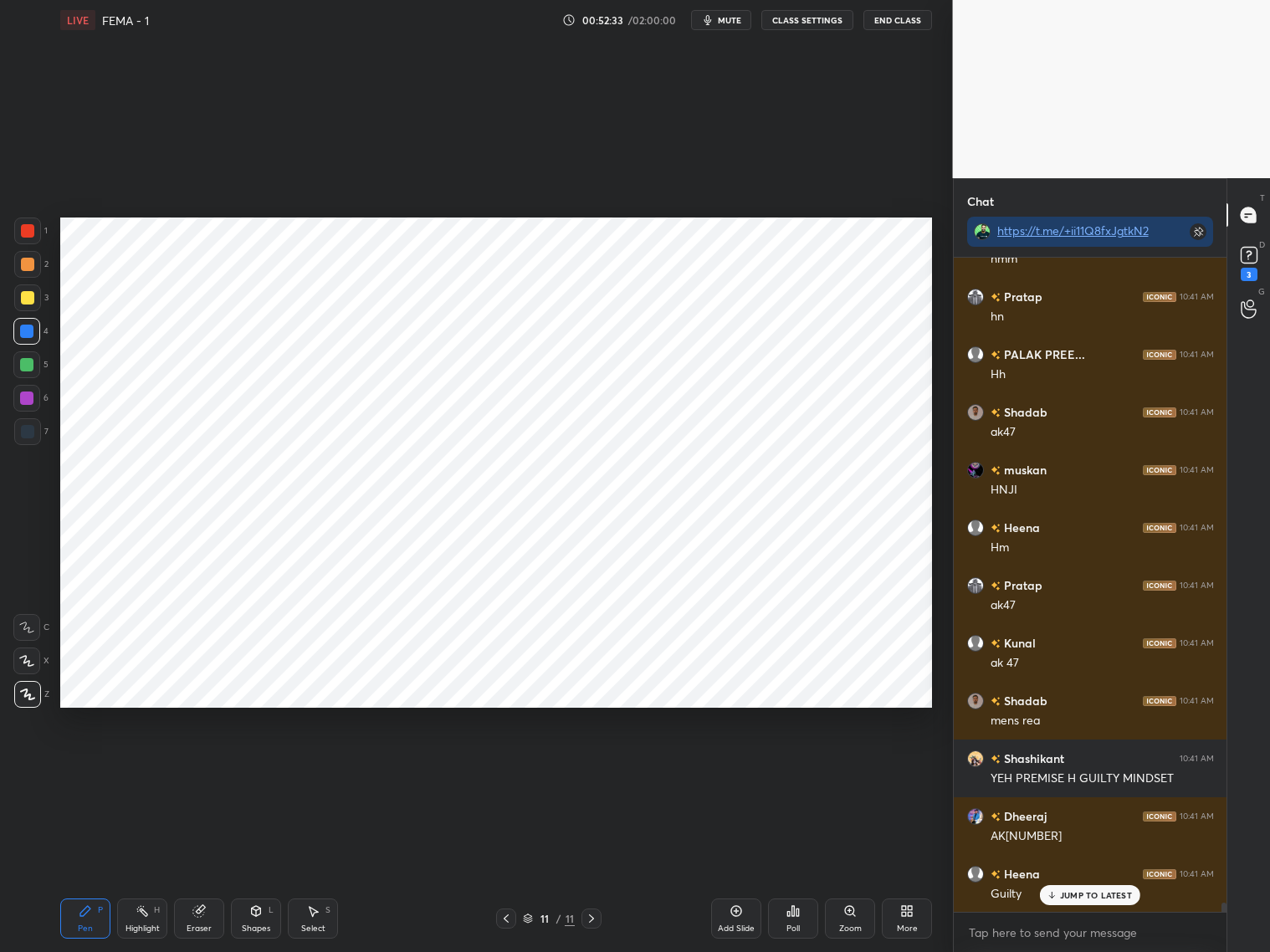 scroll, scrollTop: 46342, scrollLeft: 0, axis: vertical 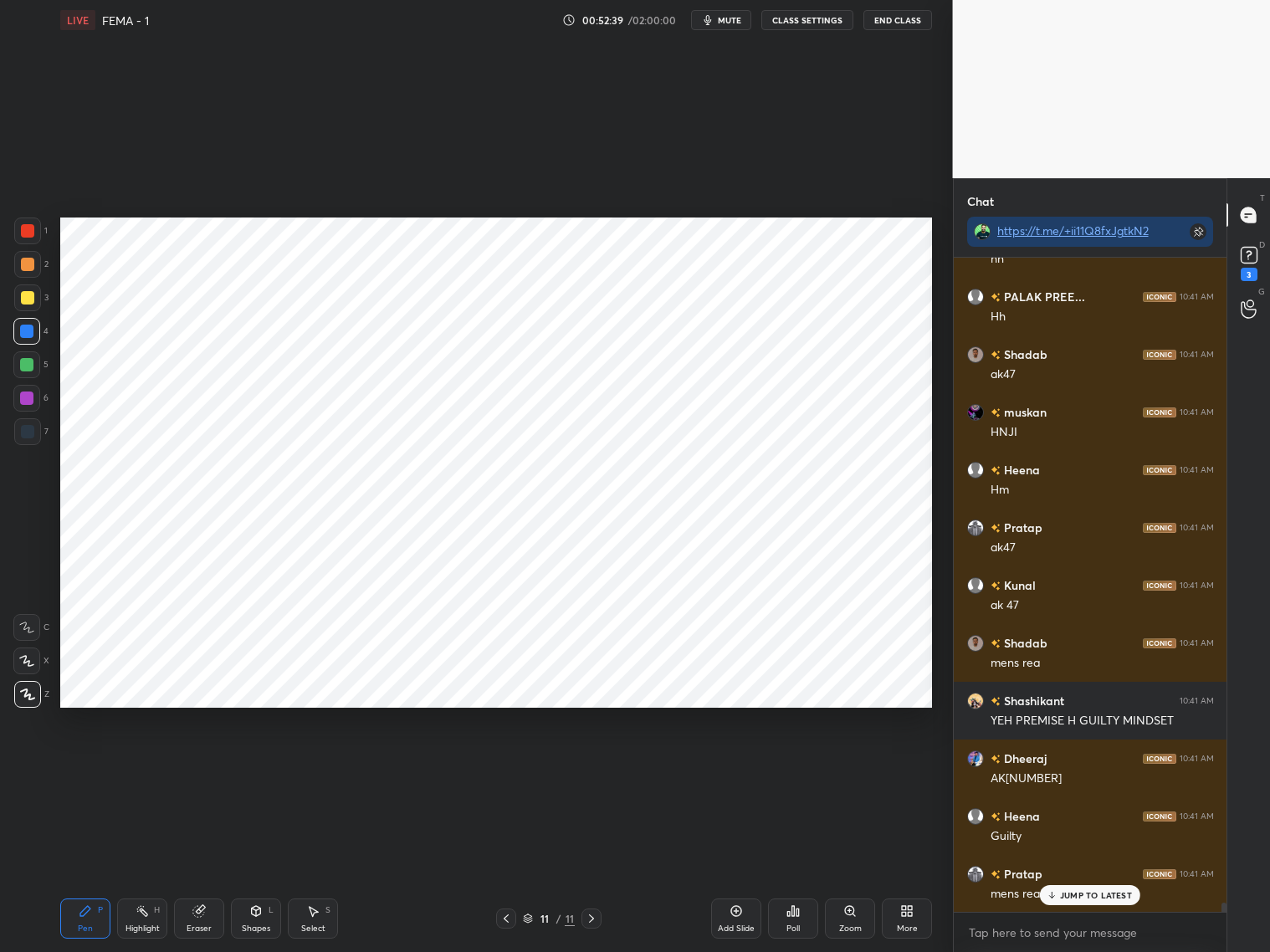 drag, startPoint x: 204, startPoint y: 912, endPoint x: 202, endPoint y: 884, distance: 28.07134 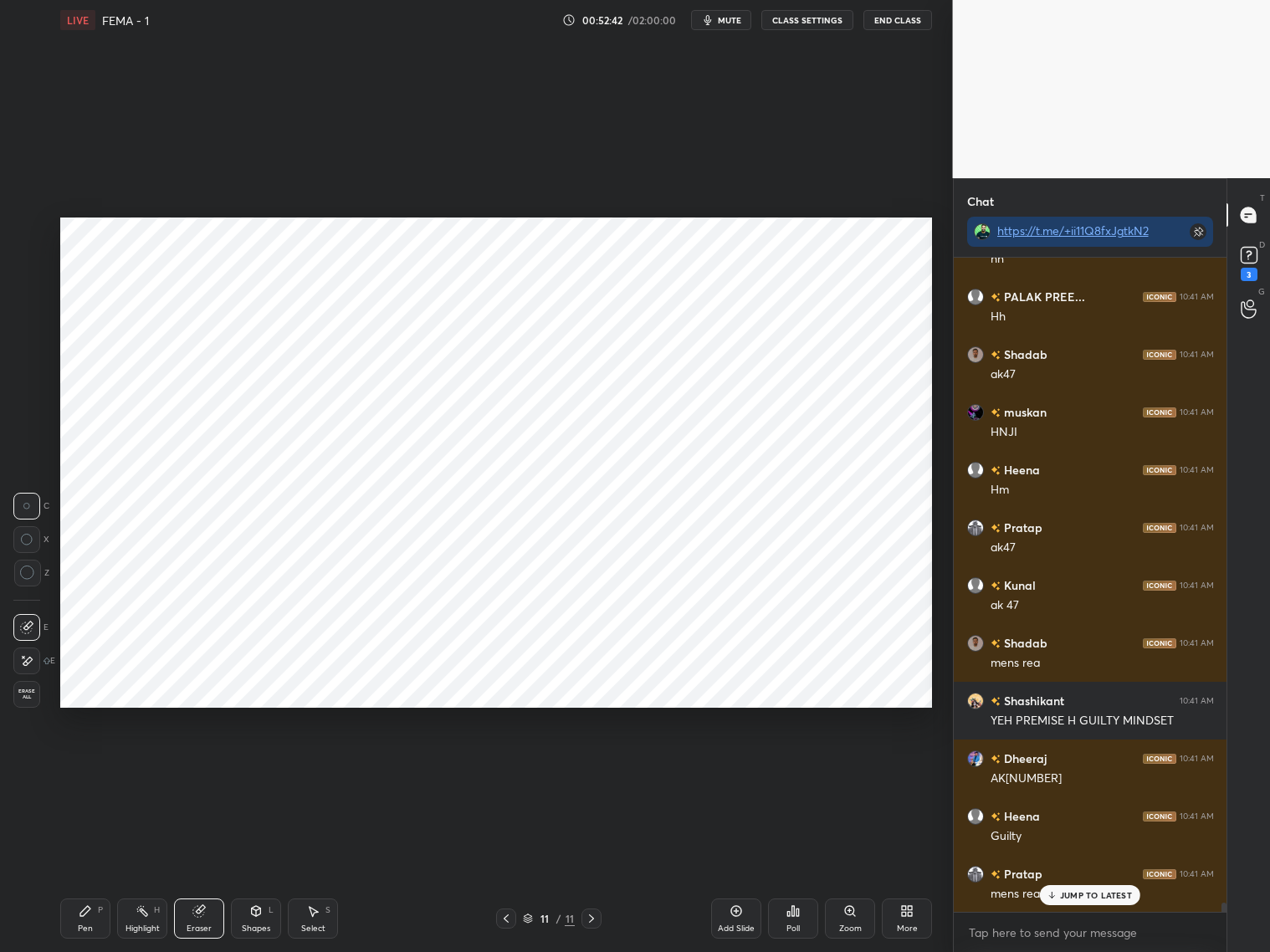 drag, startPoint x: 85, startPoint y: 908, endPoint x: 85, endPoint y: 897, distance: 11 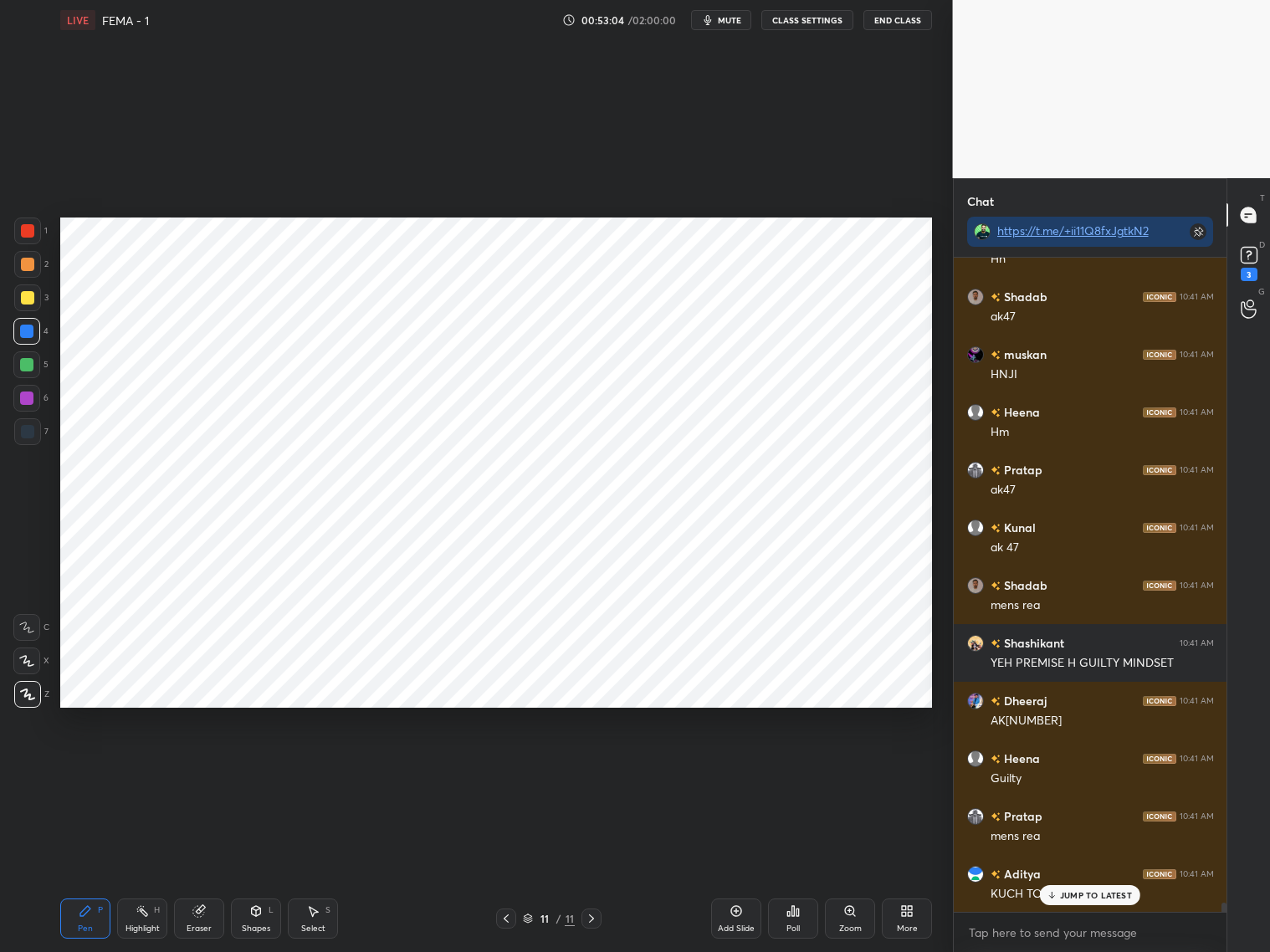scroll, scrollTop: 46458, scrollLeft: 0, axis: vertical 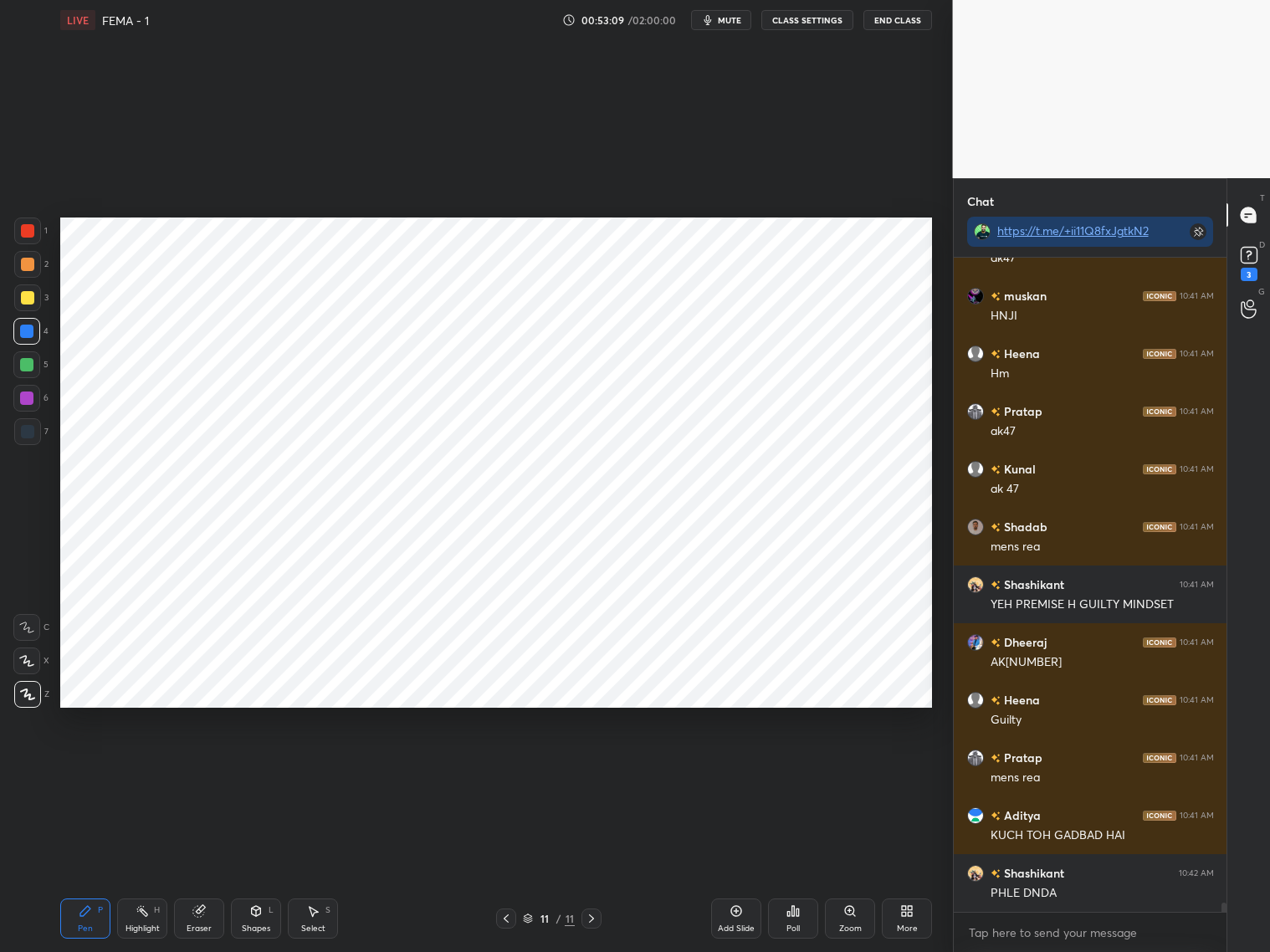 click on "Eraser" at bounding box center (199, 929) 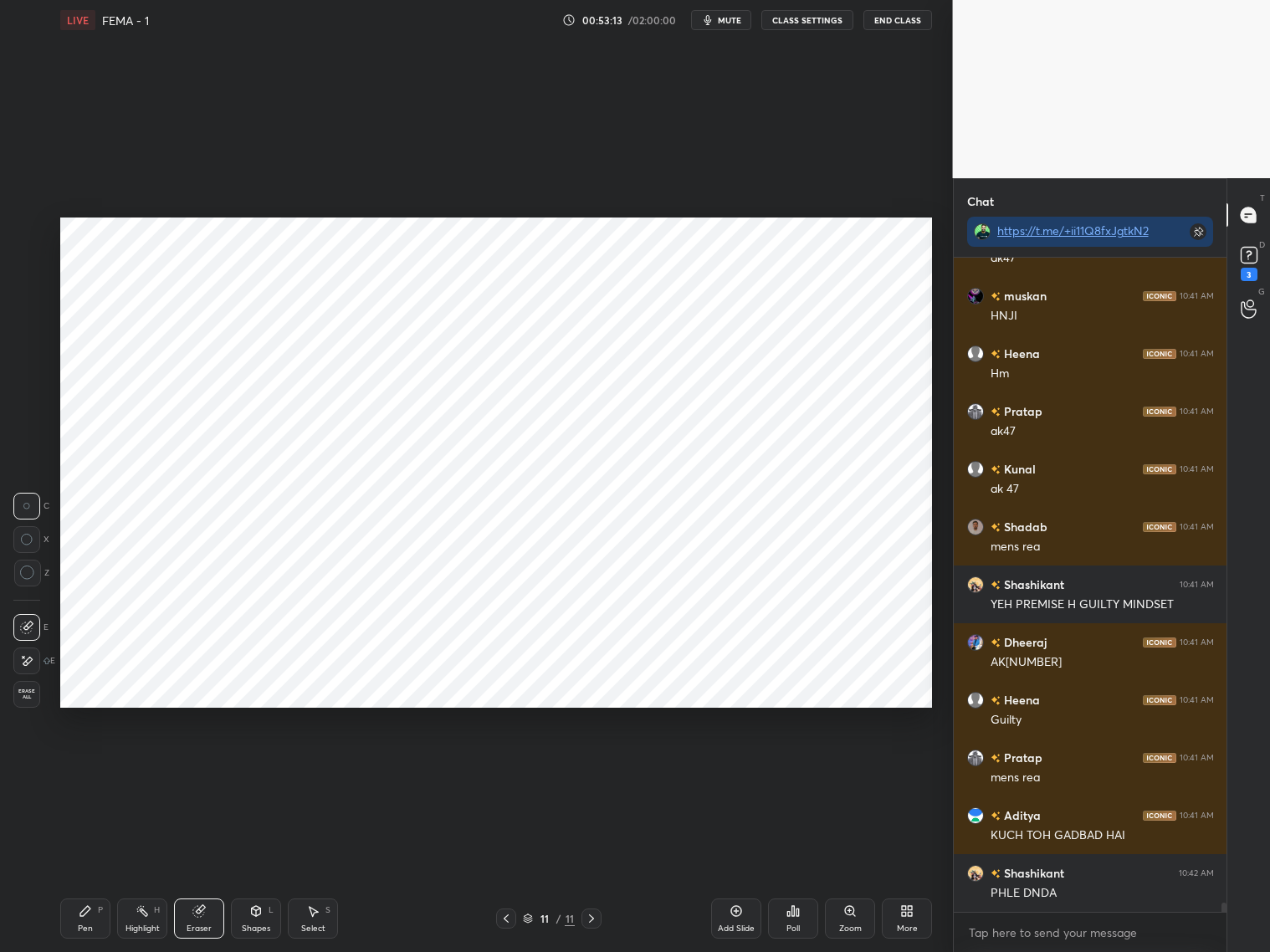 drag, startPoint x: 85, startPoint y: 908, endPoint x: 86, endPoint y: 888, distance: 20.024984 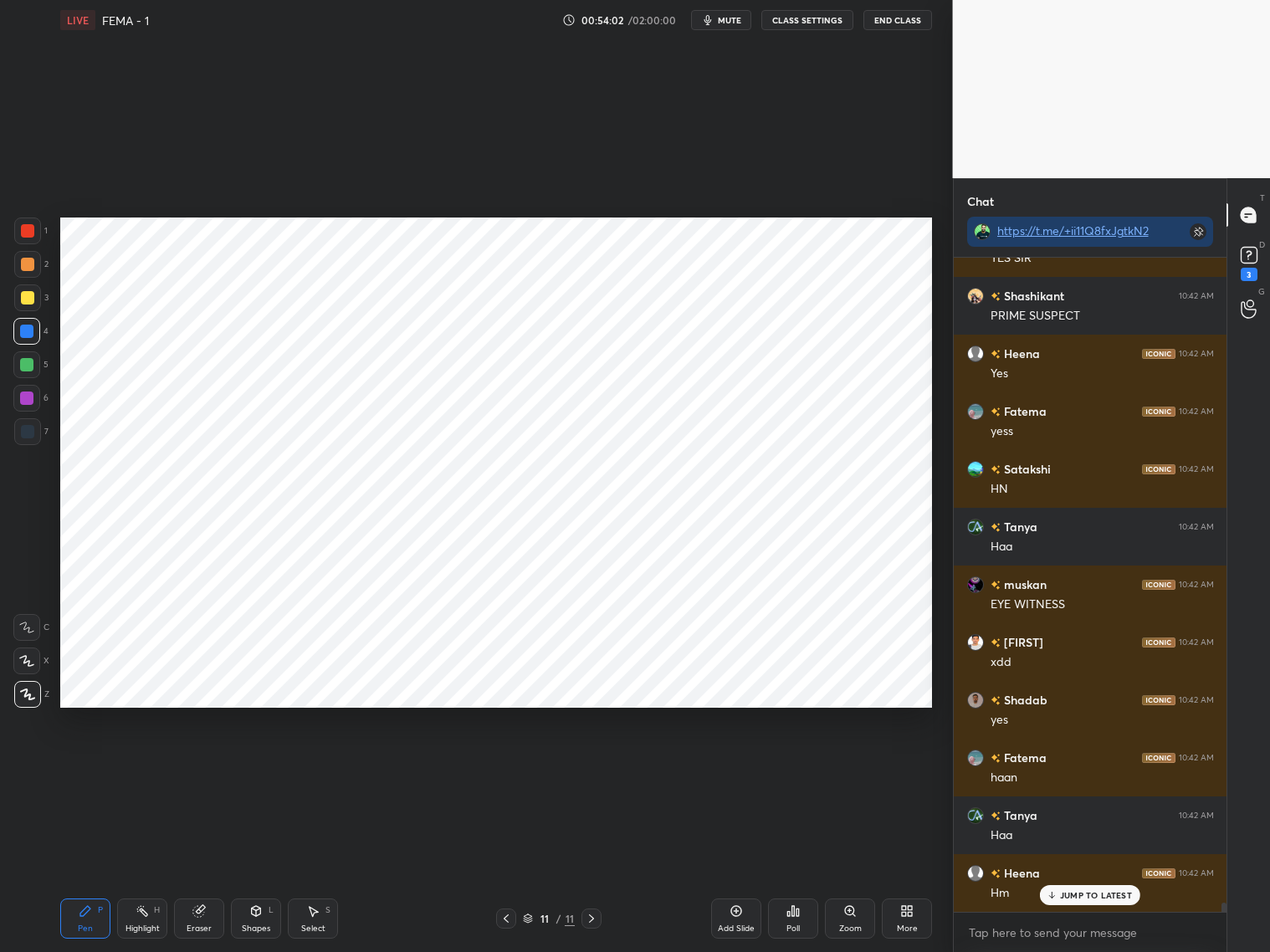 scroll, scrollTop: 47381, scrollLeft: 0, axis: vertical 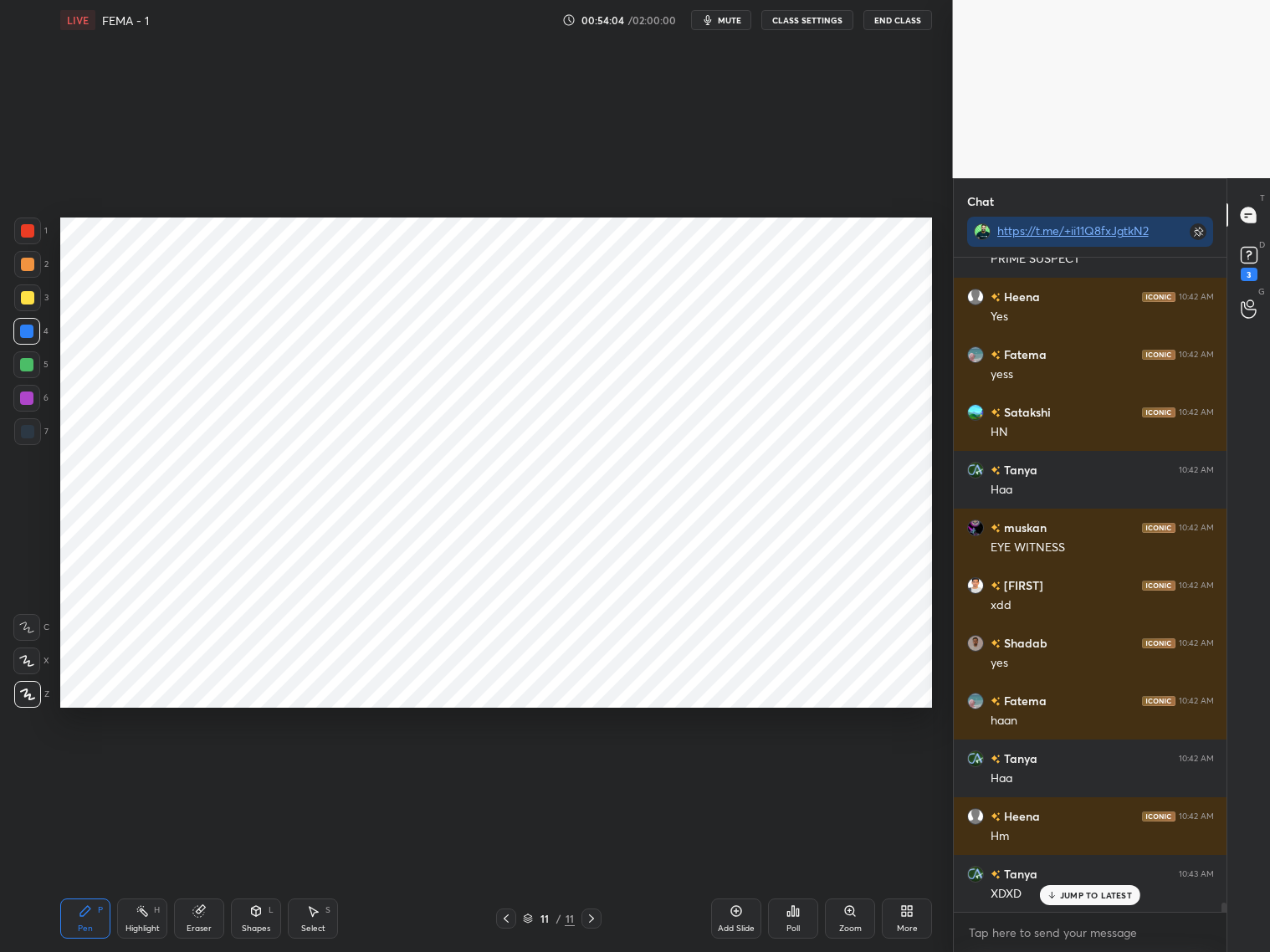 click on "JUMP TO LATEST" at bounding box center [1096, 895] 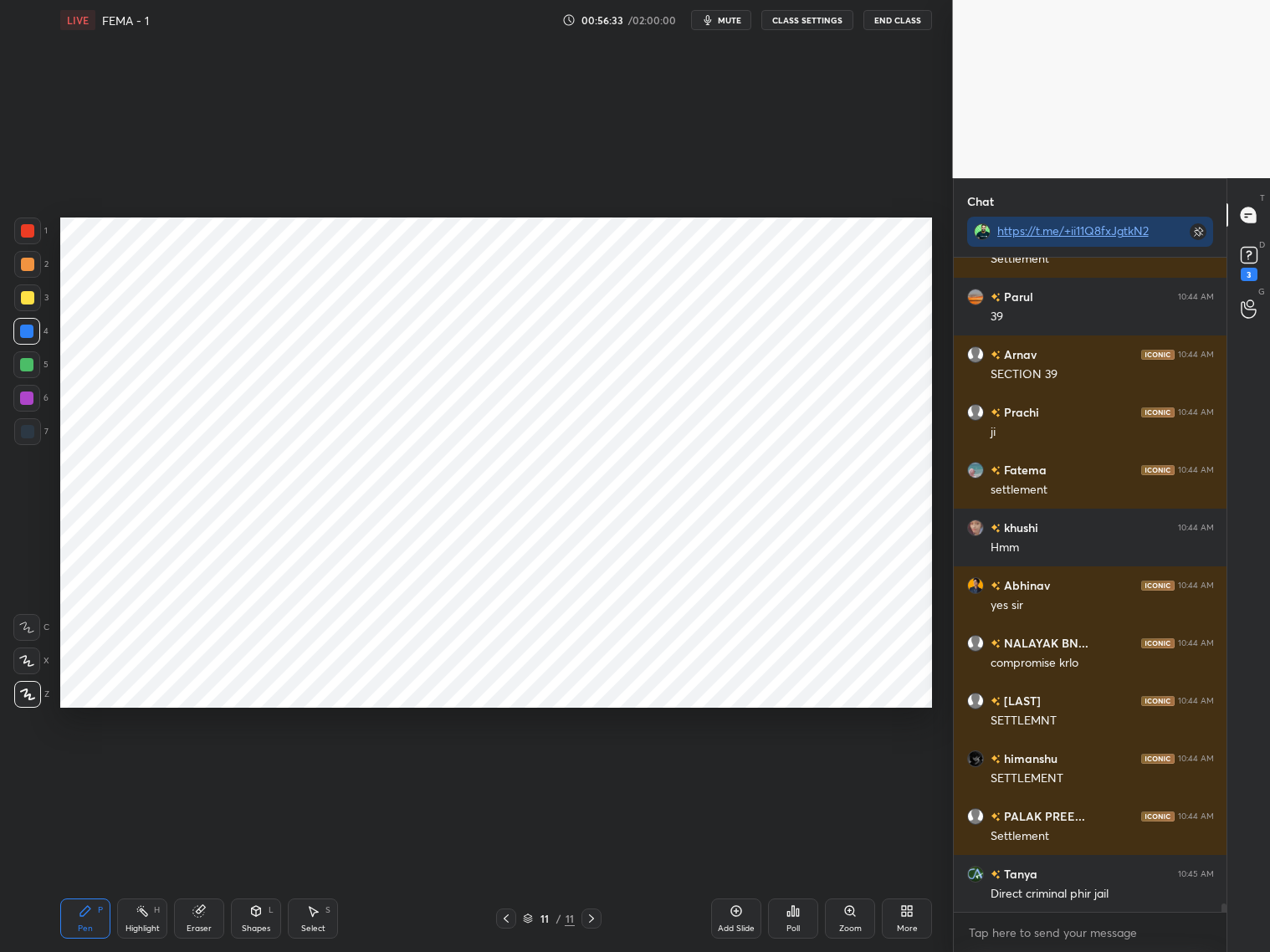 scroll, scrollTop: 51929, scrollLeft: 0, axis: vertical 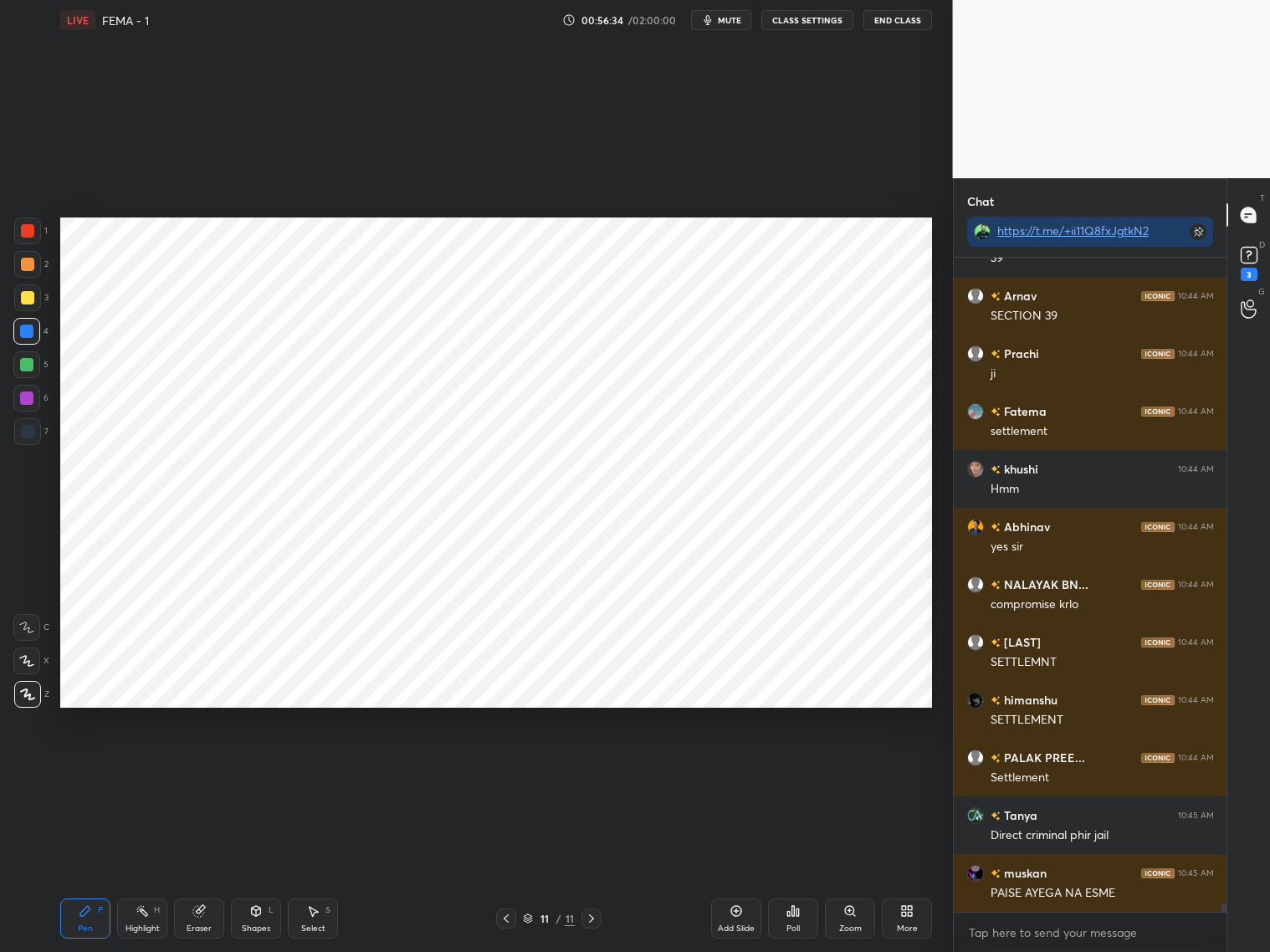 drag, startPoint x: 208, startPoint y: 925, endPoint x: 234, endPoint y: 900, distance: 36.06938 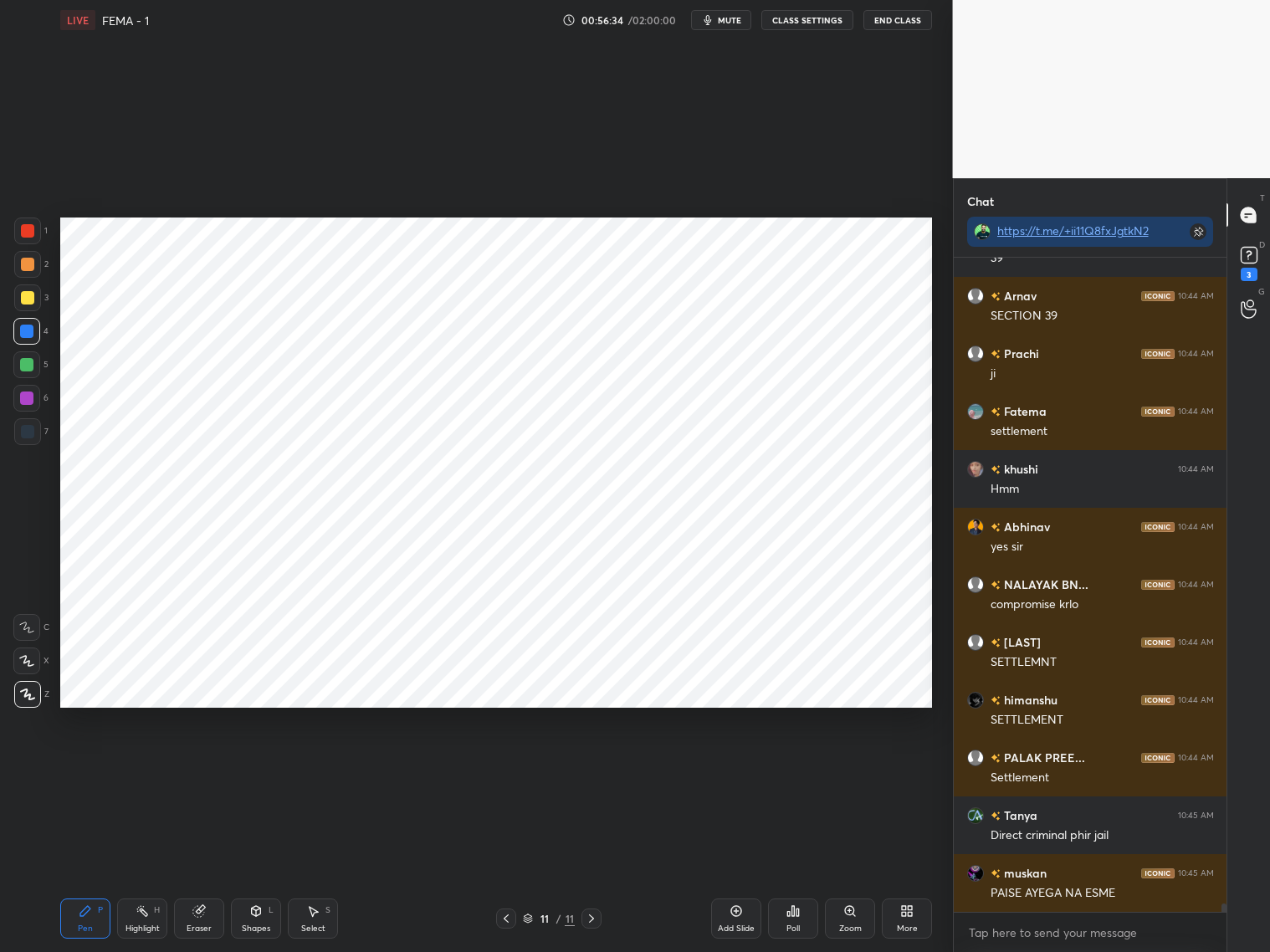 click on "Eraser" at bounding box center (199, 919) 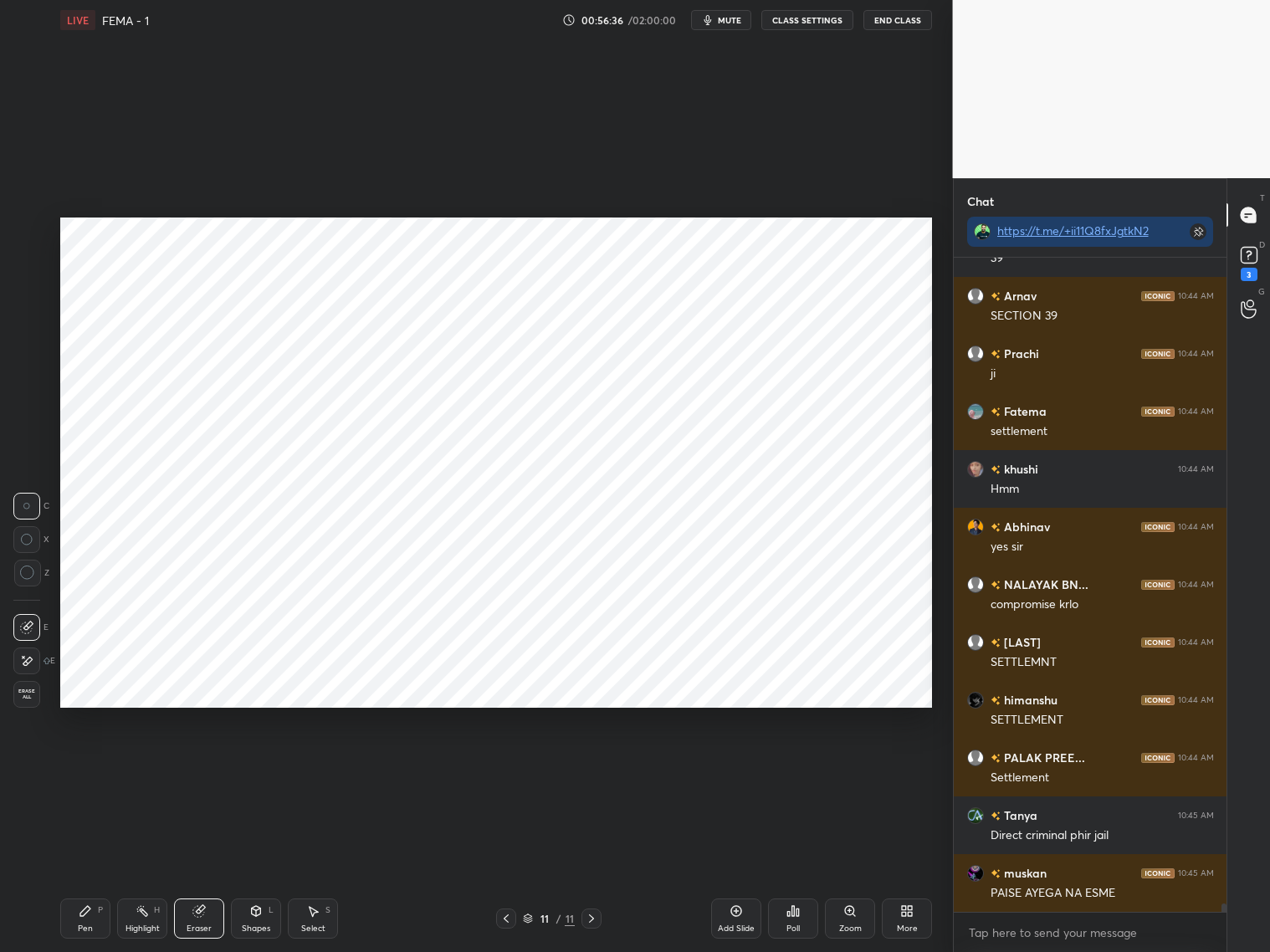 click on "Pen P" at bounding box center [85, 919] 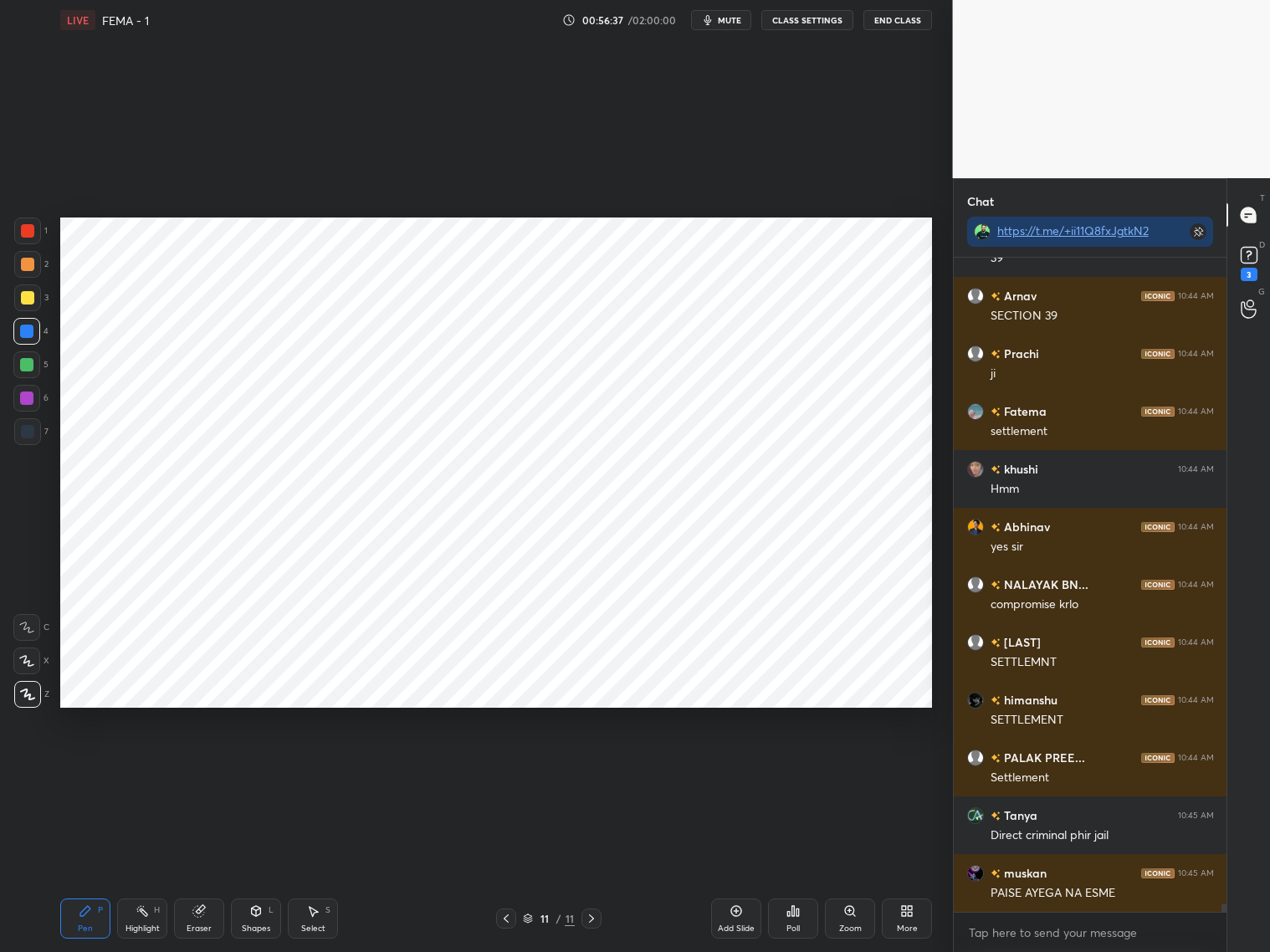scroll, scrollTop: 51986, scrollLeft: 0, axis: vertical 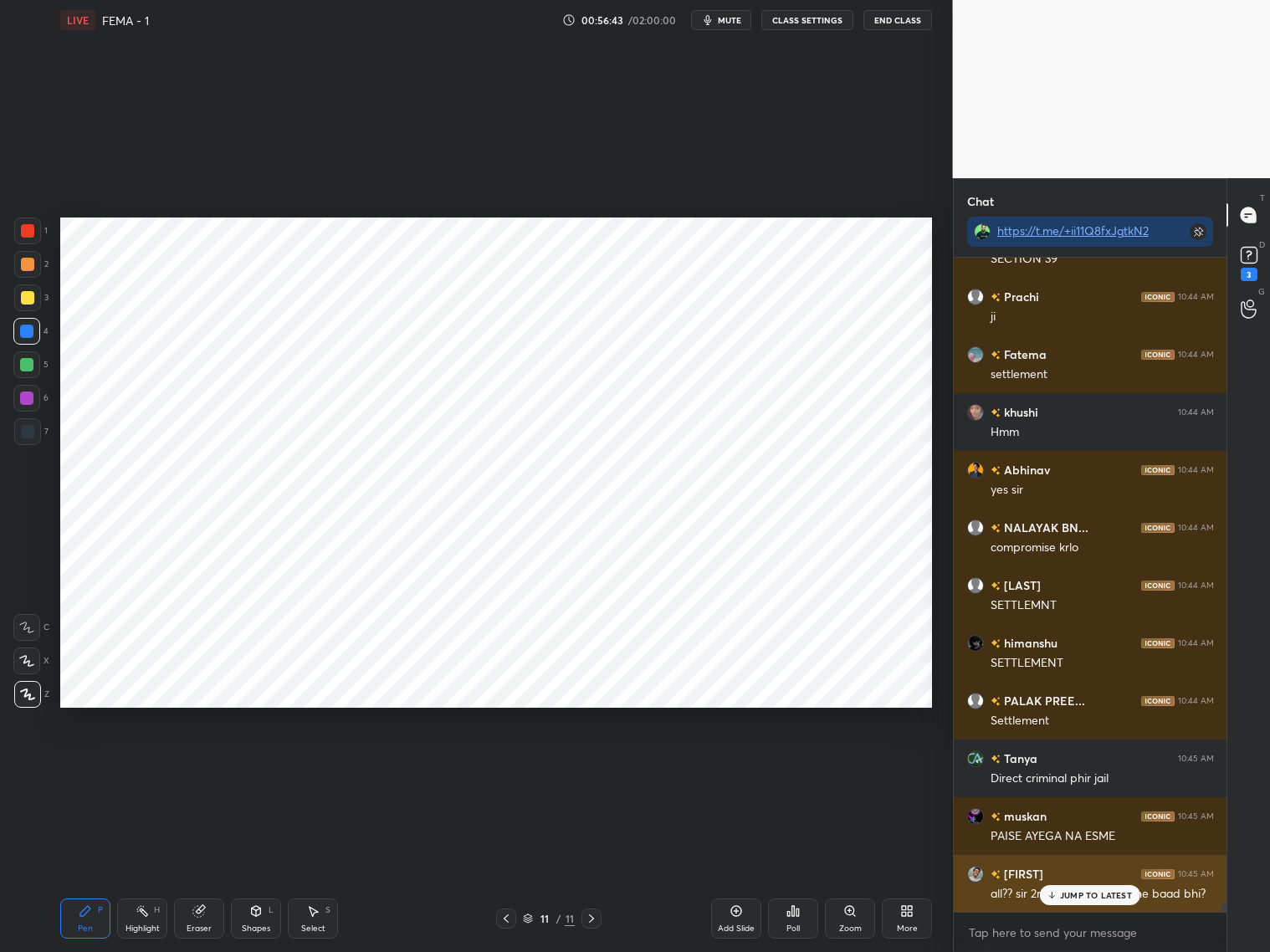 click on "JUMP TO LATEST" at bounding box center [1096, 895] 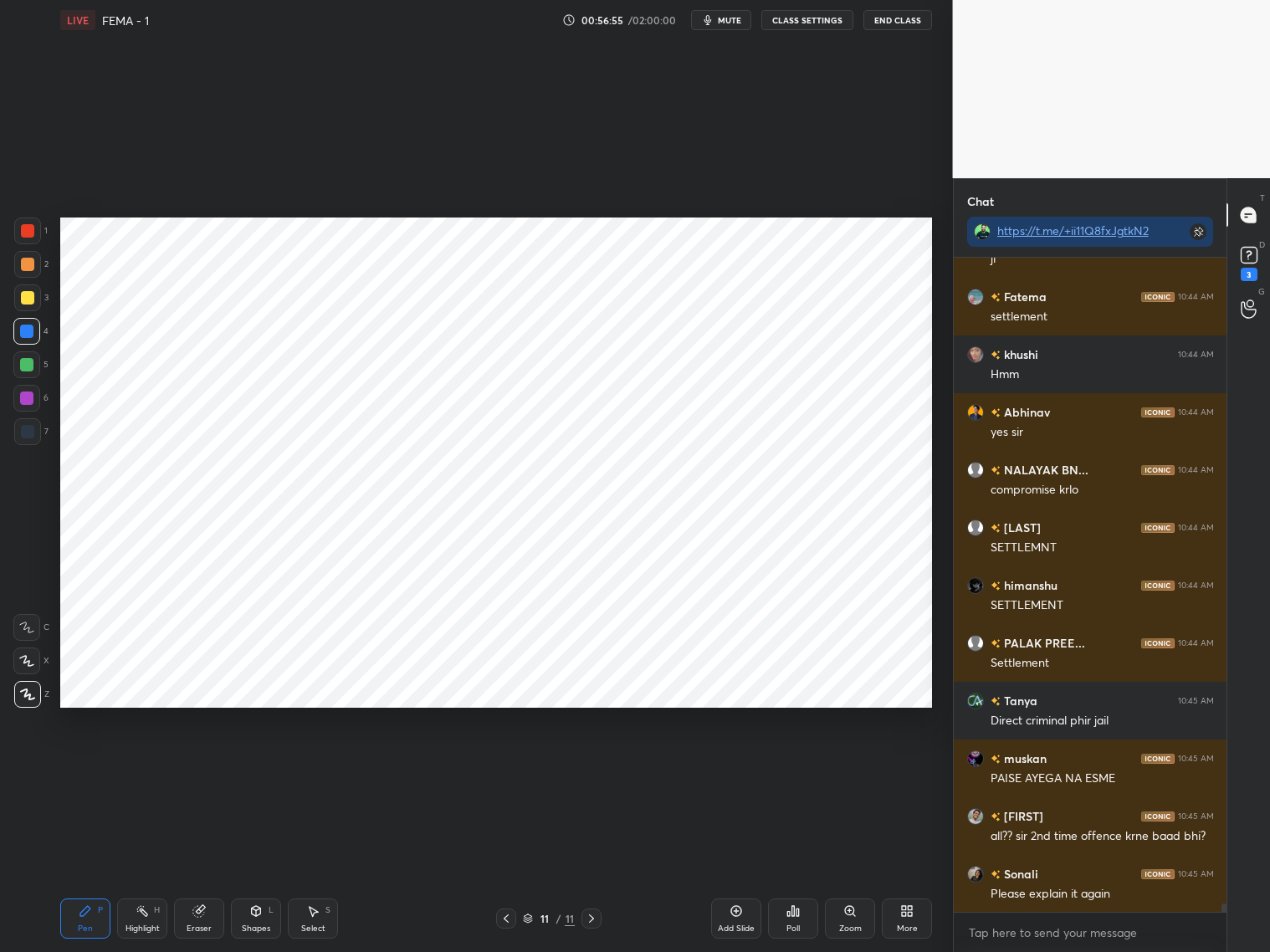 scroll, scrollTop: 52102, scrollLeft: 0, axis: vertical 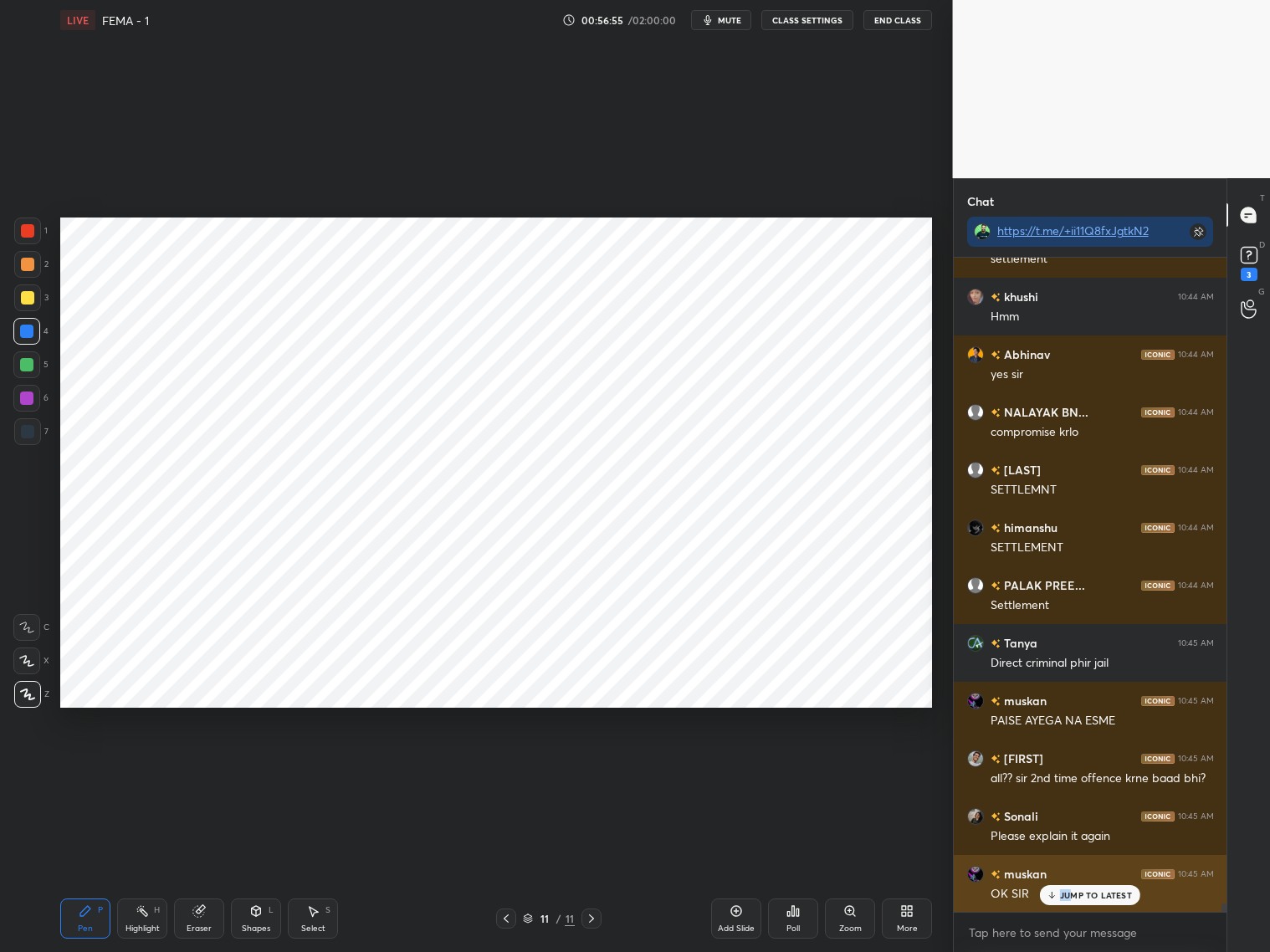 click on "JUMP TO LATEST" at bounding box center [1090, 895] 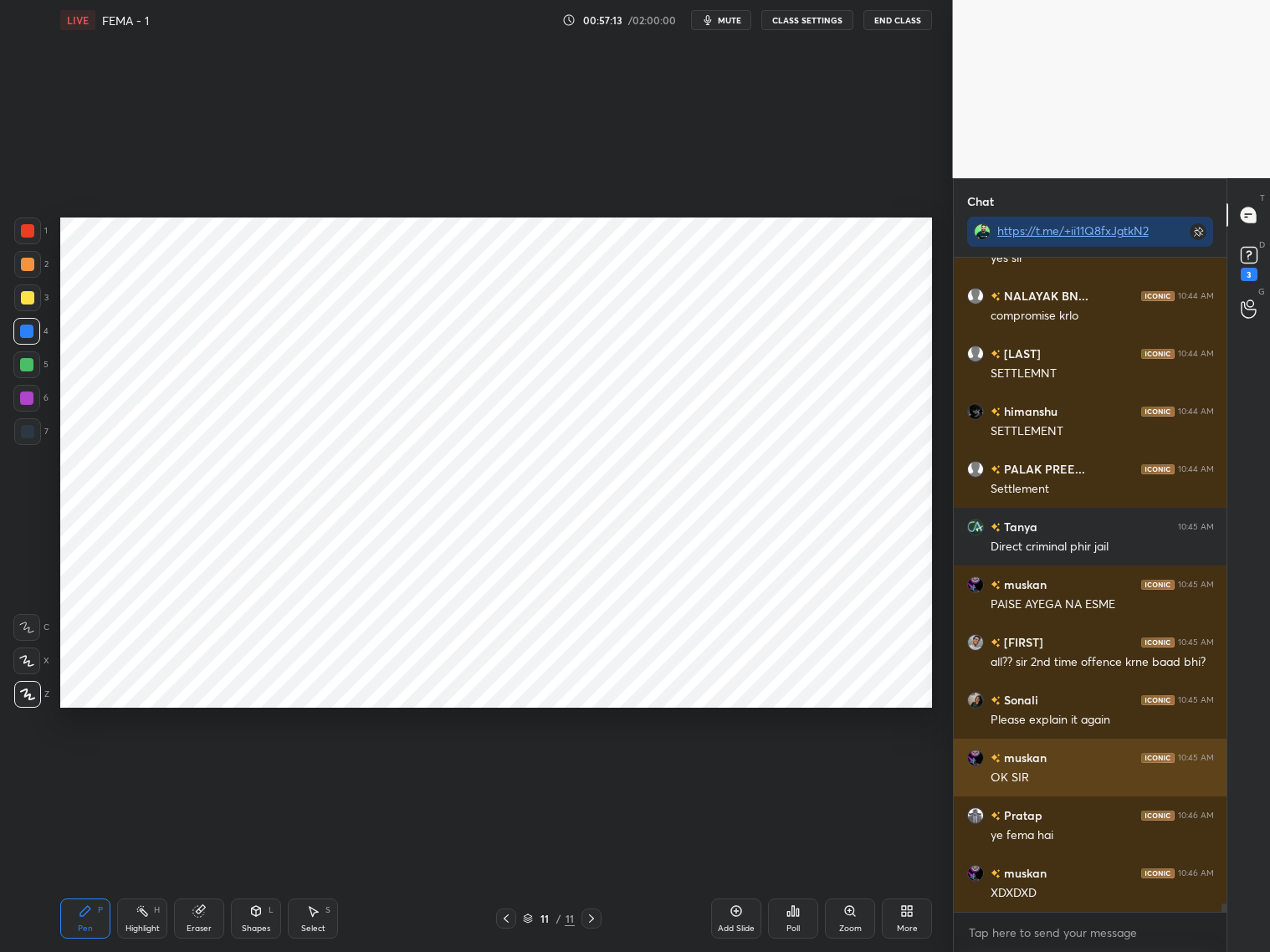 scroll, scrollTop: 52275, scrollLeft: 0, axis: vertical 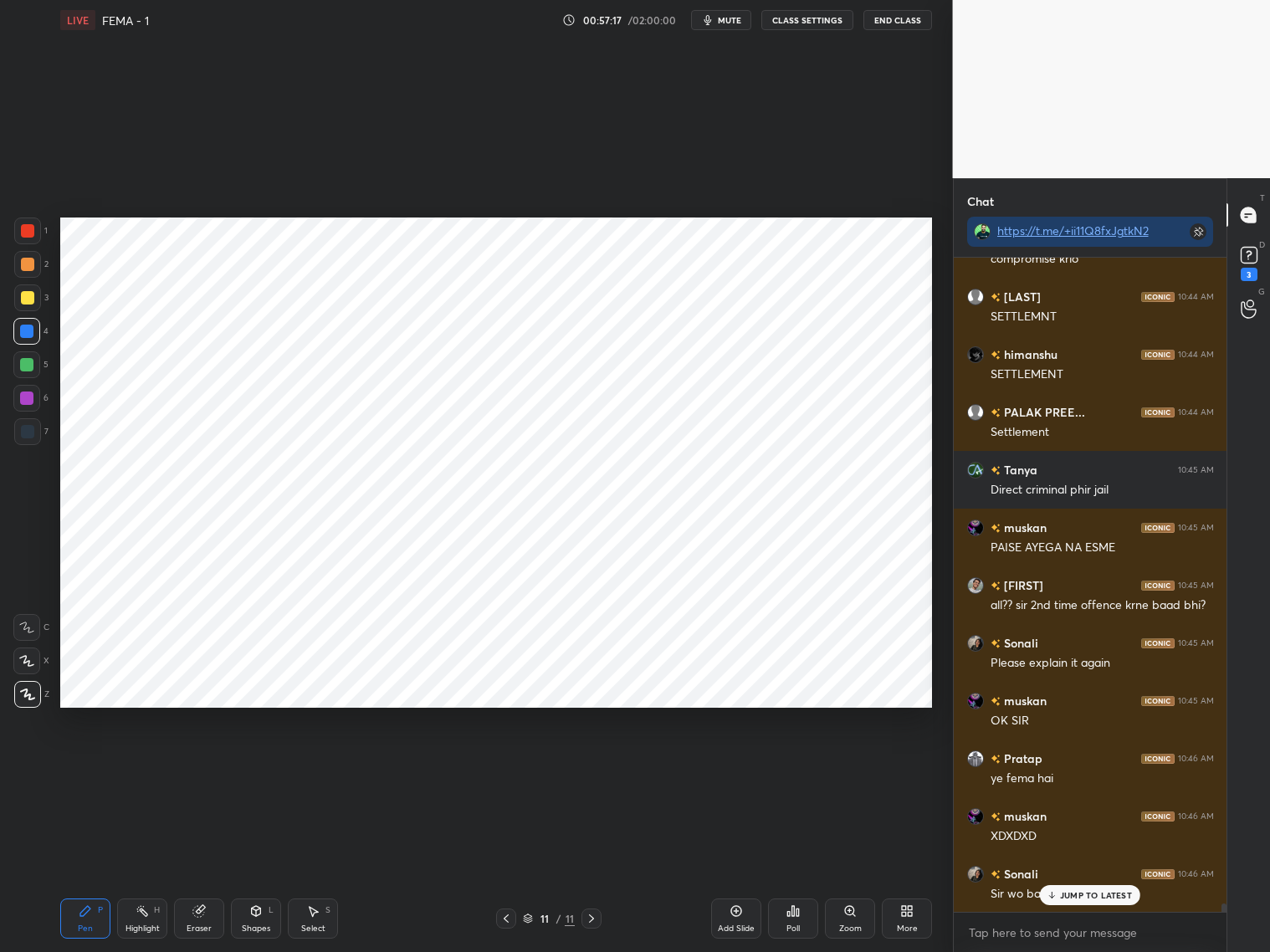 click on "JUMP TO LATEST" at bounding box center [1090, 895] 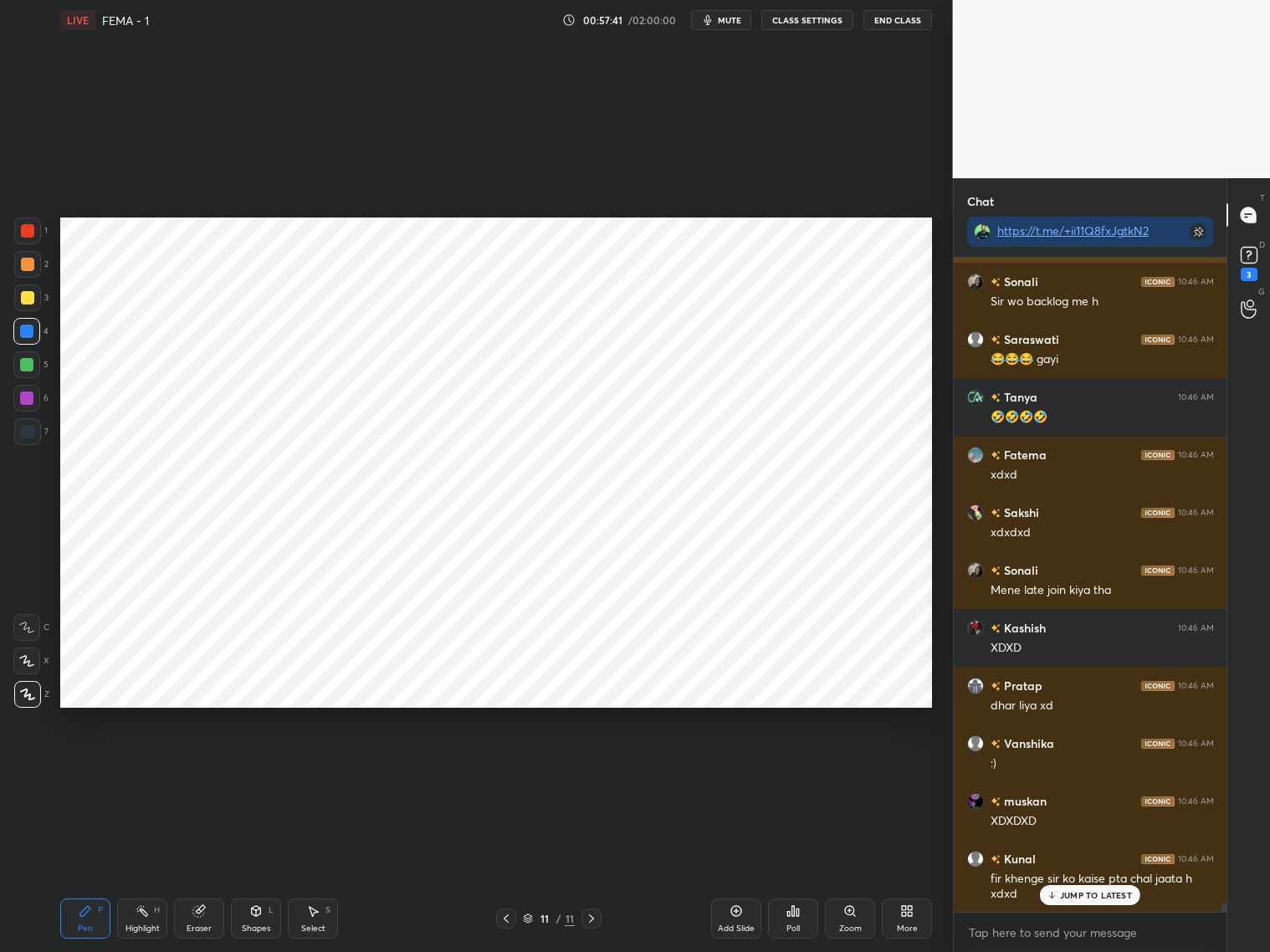 scroll, scrollTop: 52925, scrollLeft: 0, axis: vertical 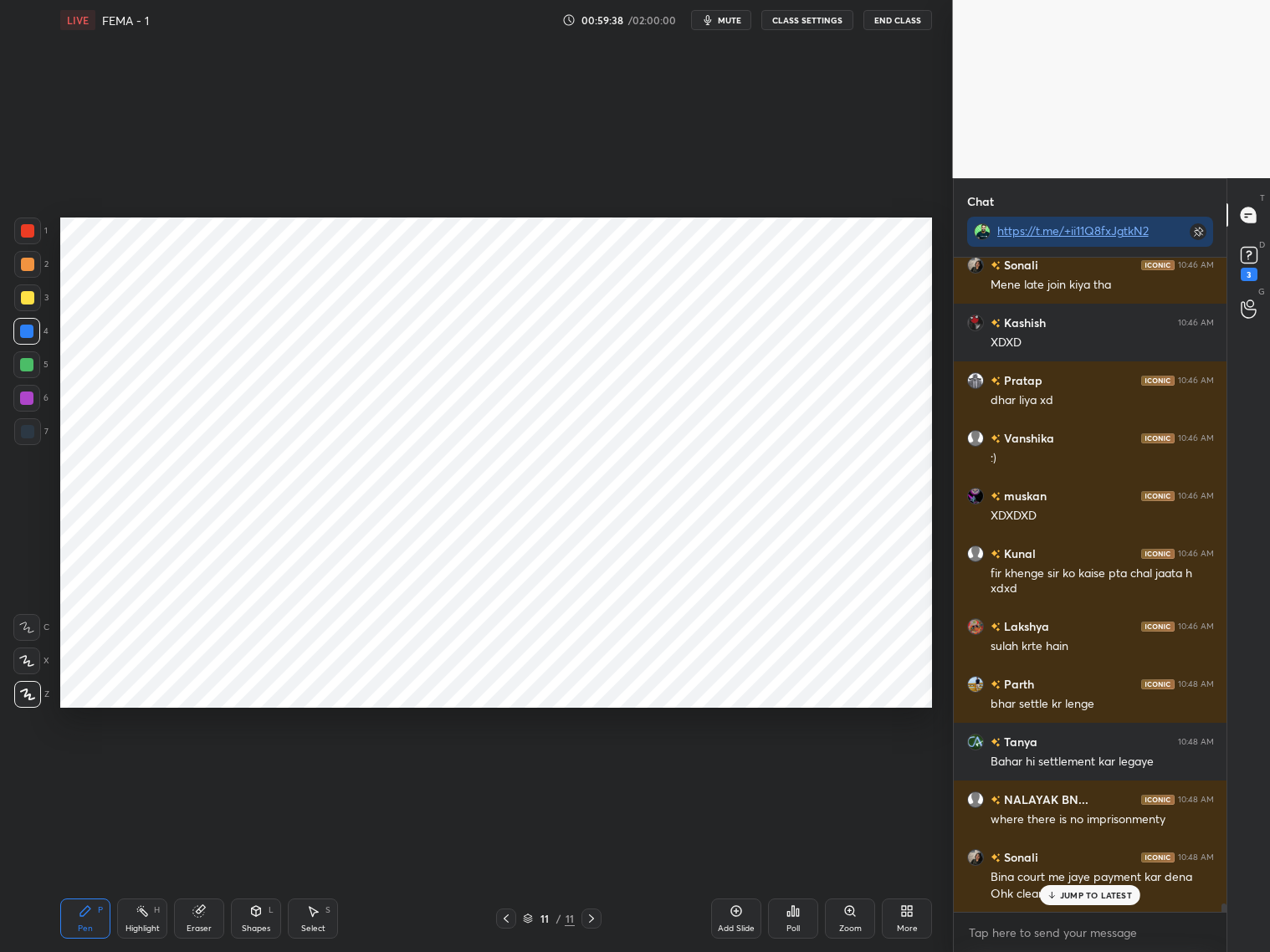 click on "JUMP TO LATEST" at bounding box center (1090, 895) 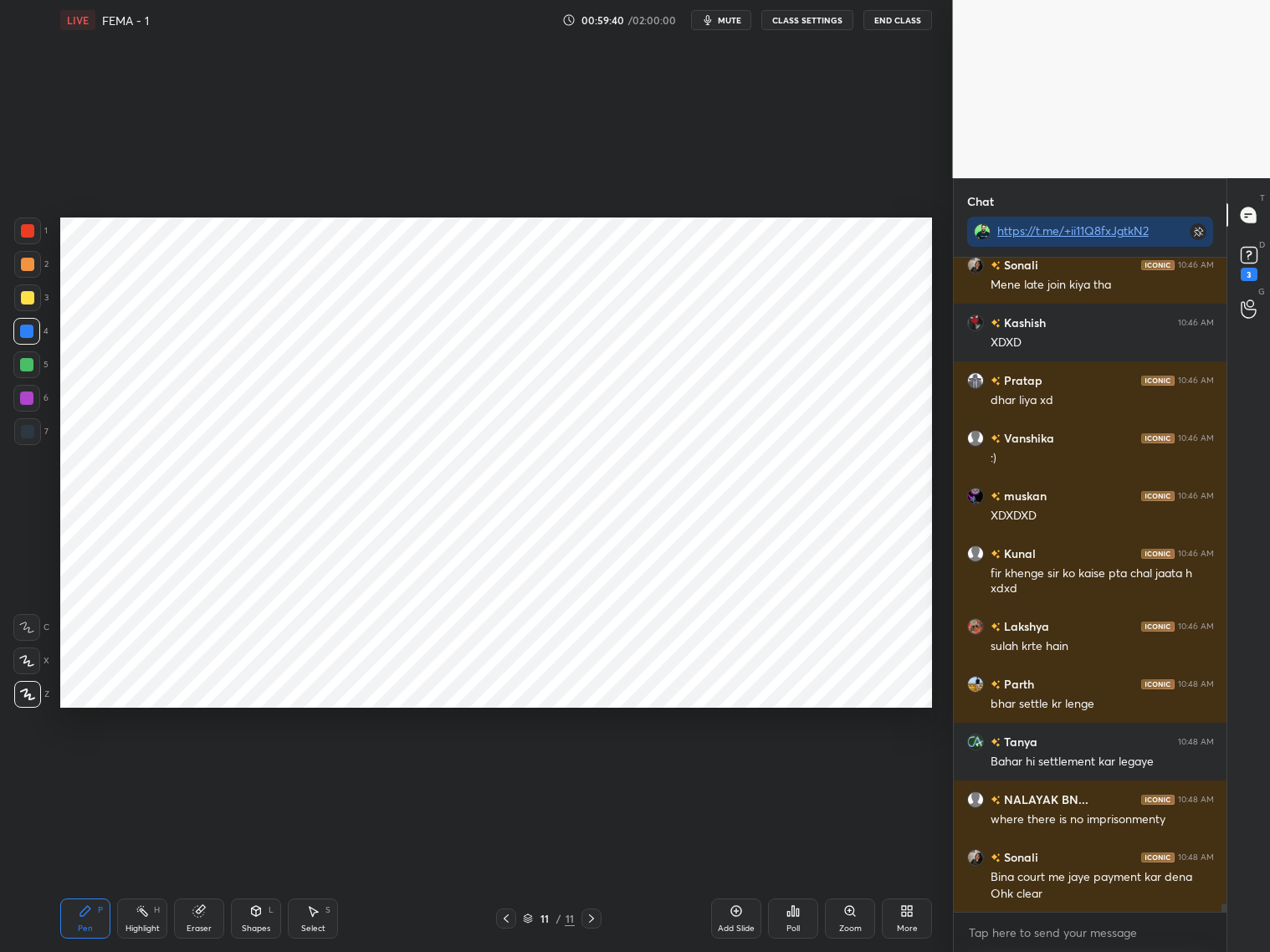 scroll, scrollTop: 53230, scrollLeft: 0, axis: vertical 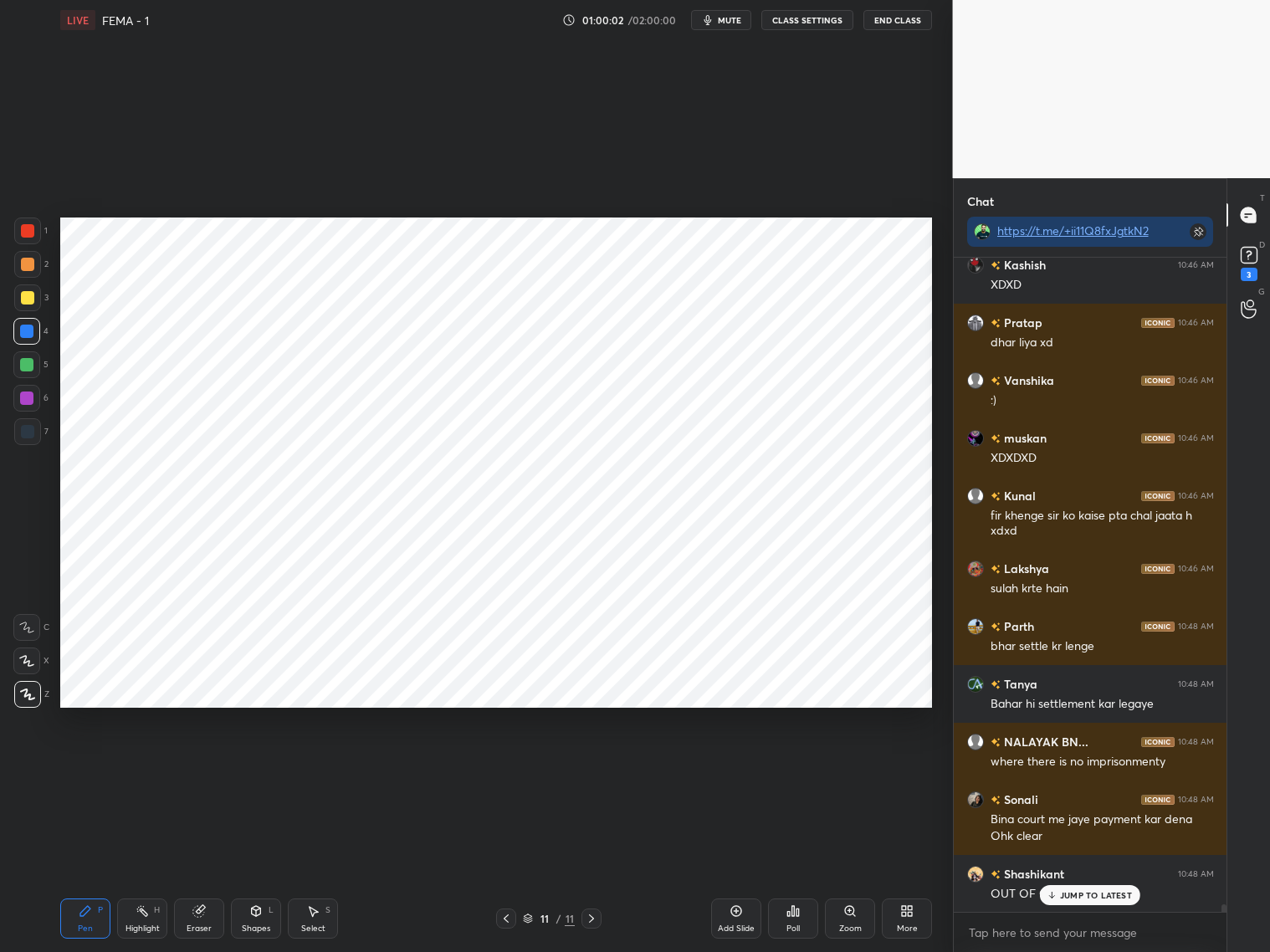 click 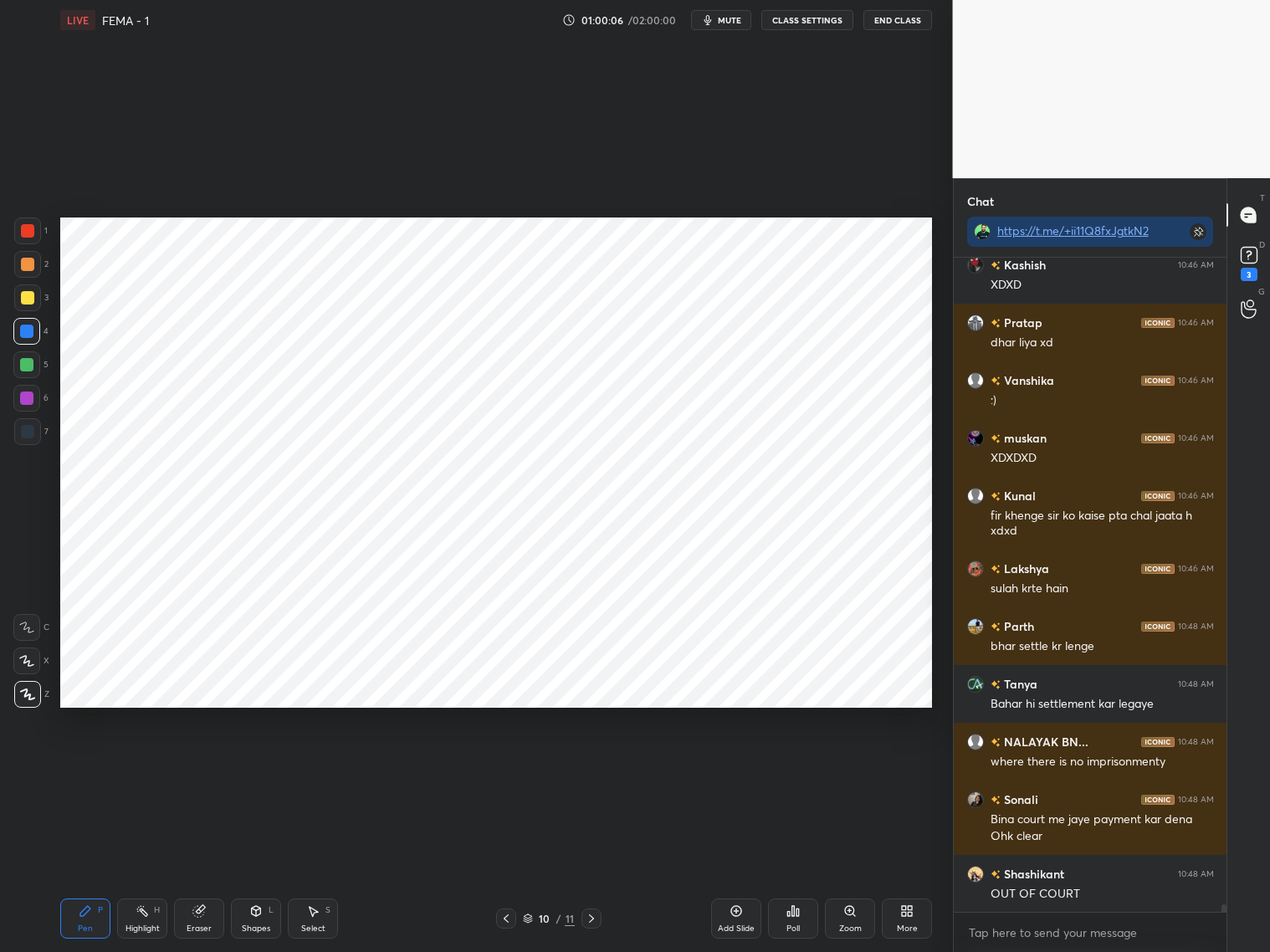 scroll, scrollTop: 53289, scrollLeft: 0, axis: vertical 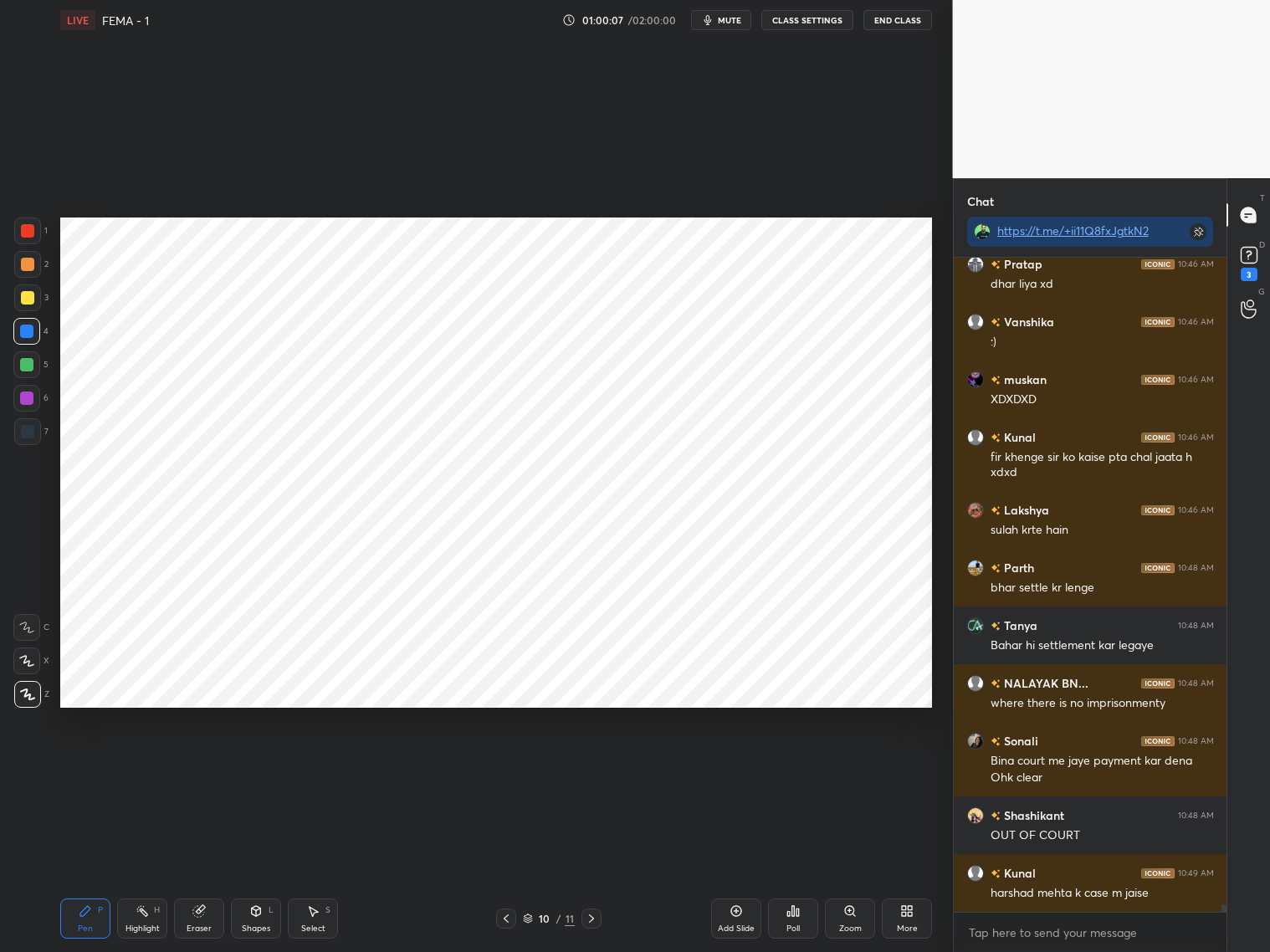 click 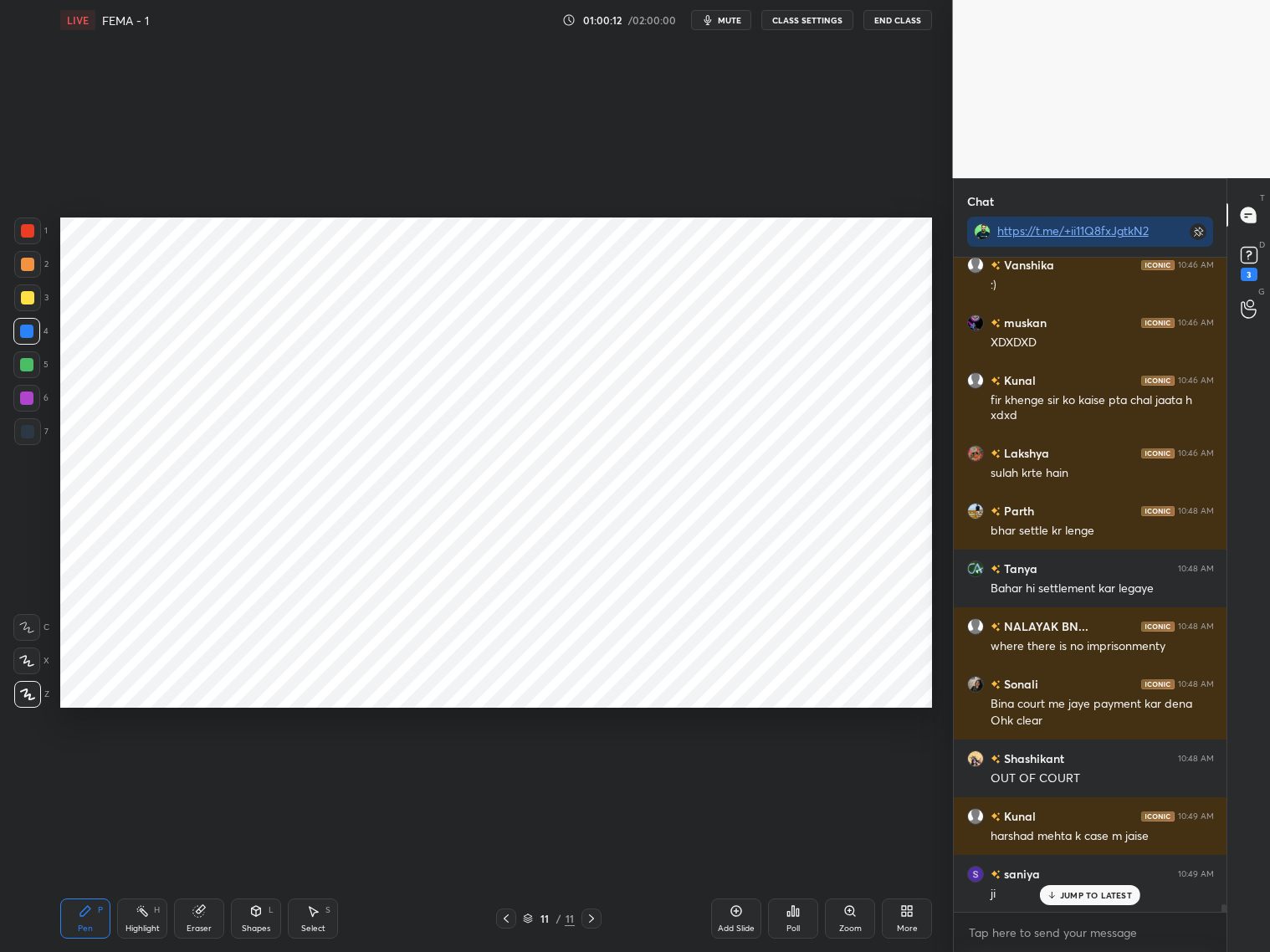 scroll, scrollTop: 53403, scrollLeft: 0, axis: vertical 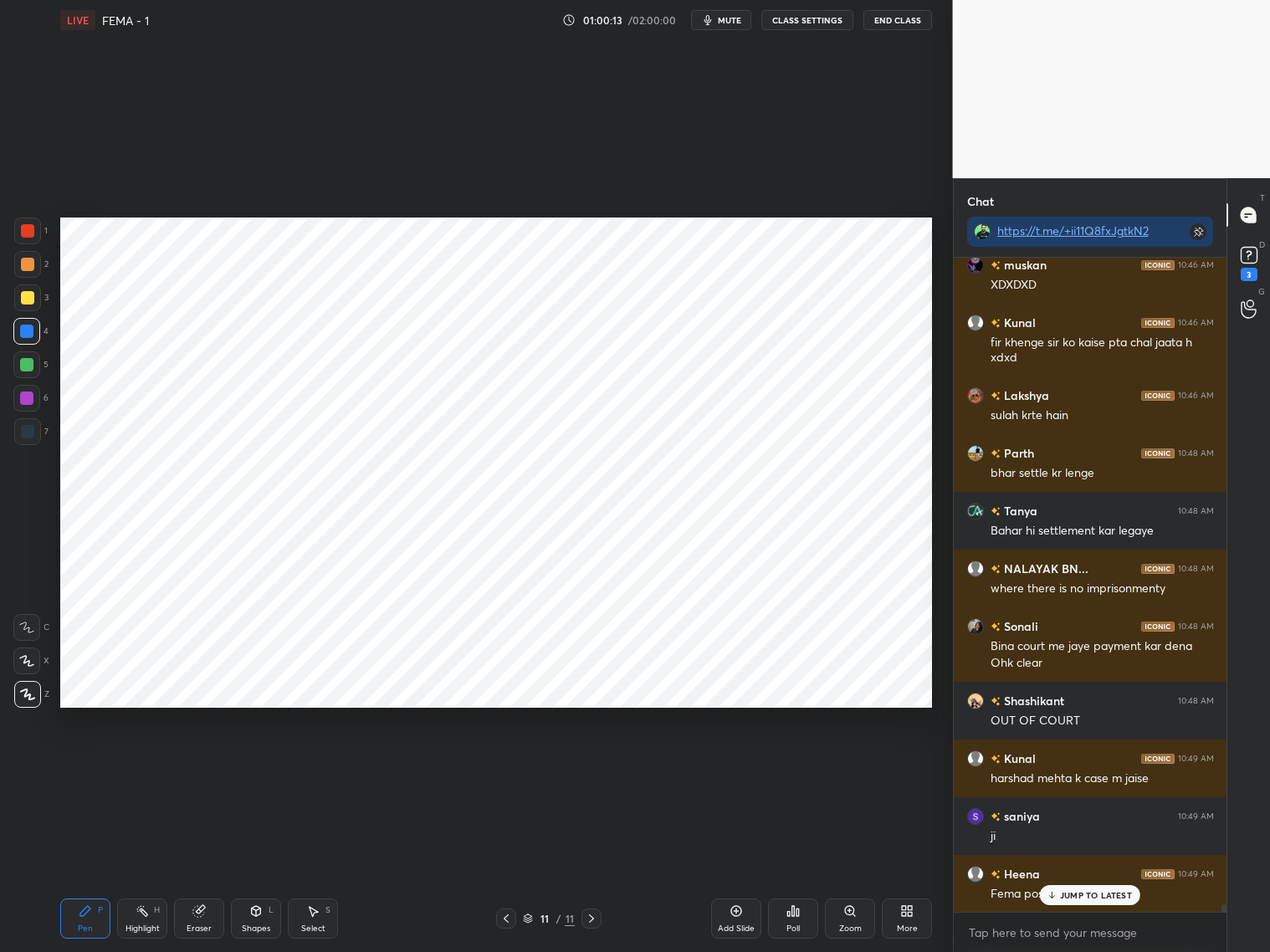 click 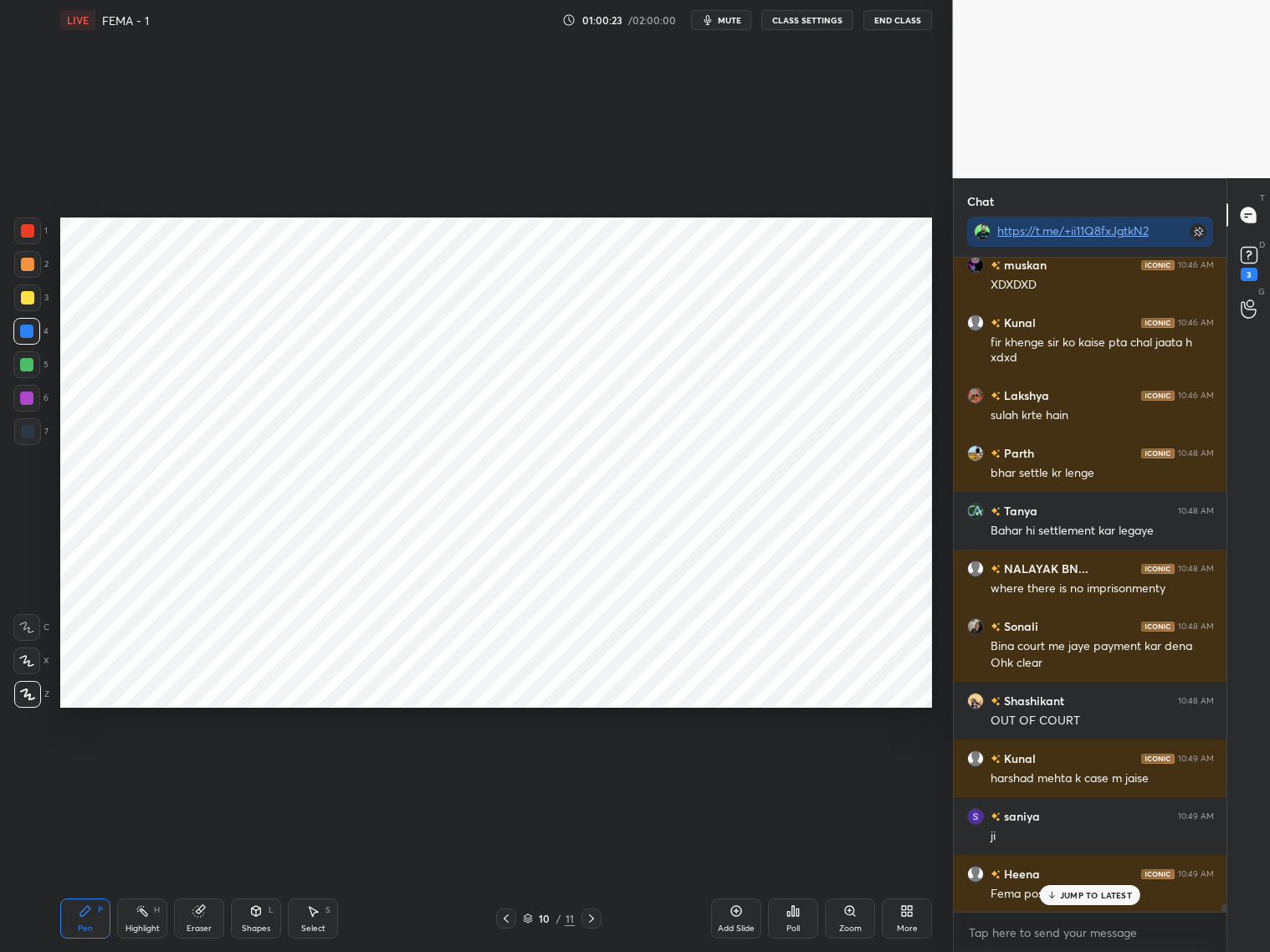 click at bounding box center (591, 919) 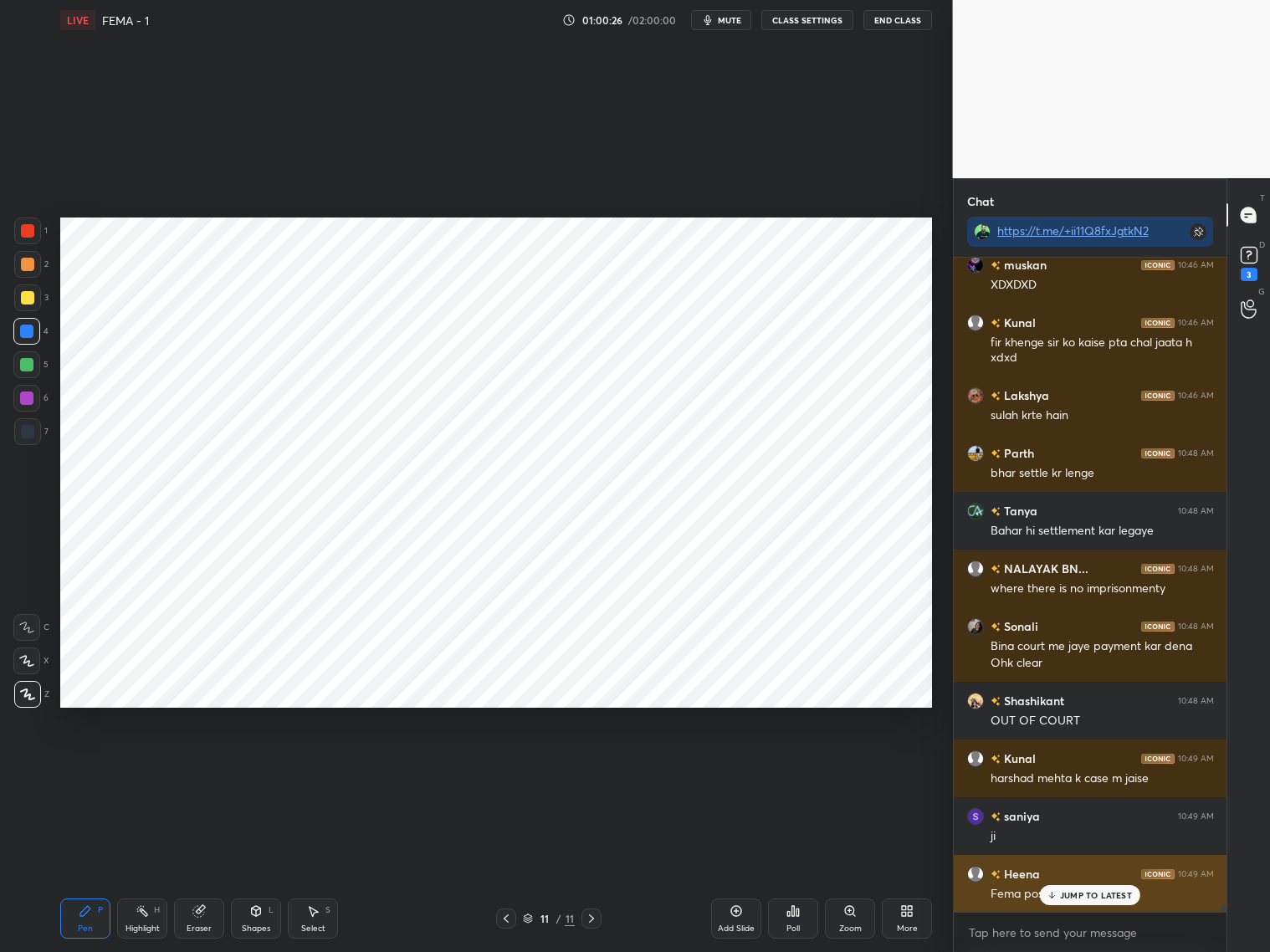 click on "JUMP TO LATEST" at bounding box center (1096, 895) 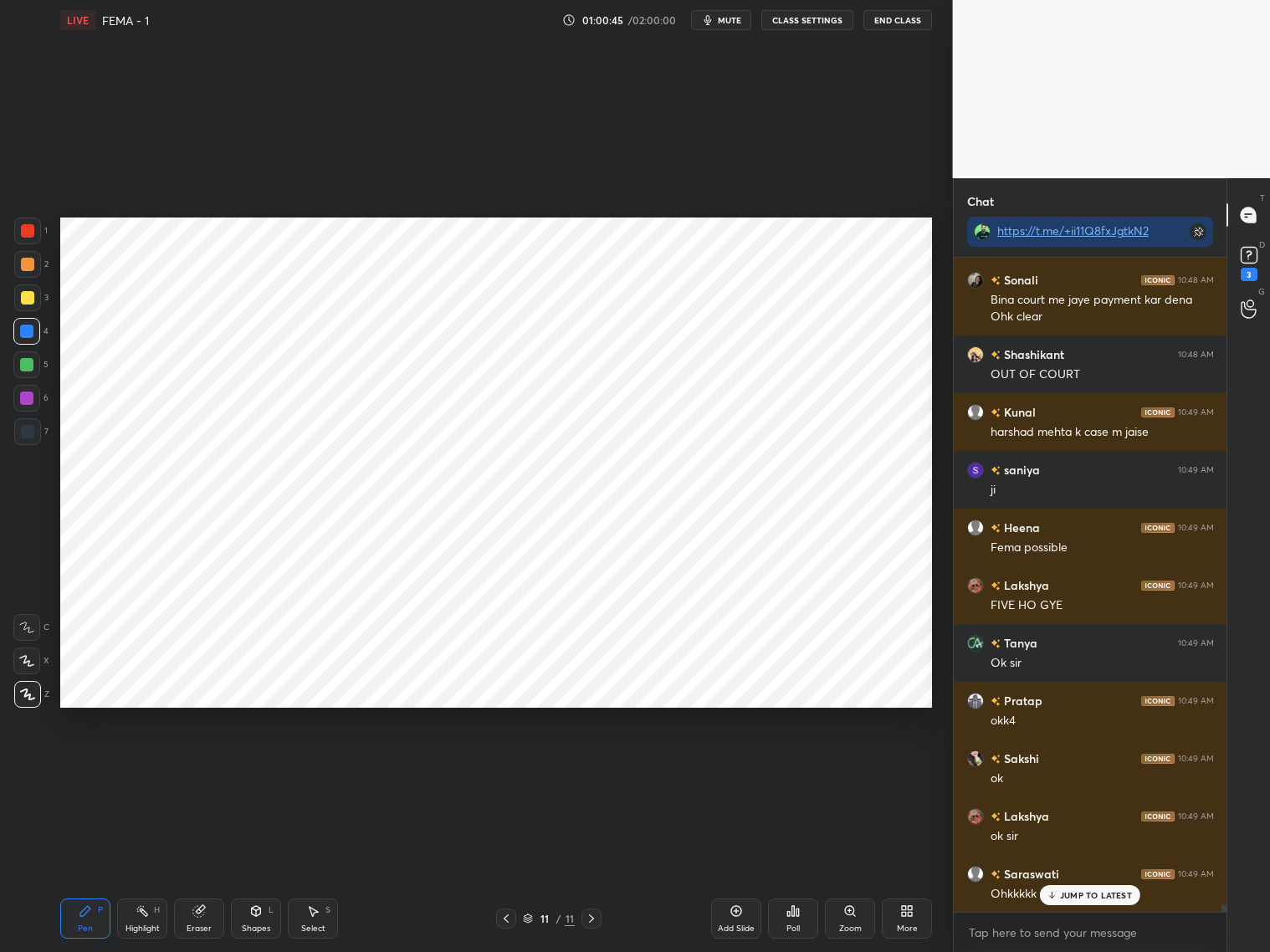 scroll, scrollTop: 53866, scrollLeft: 0, axis: vertical 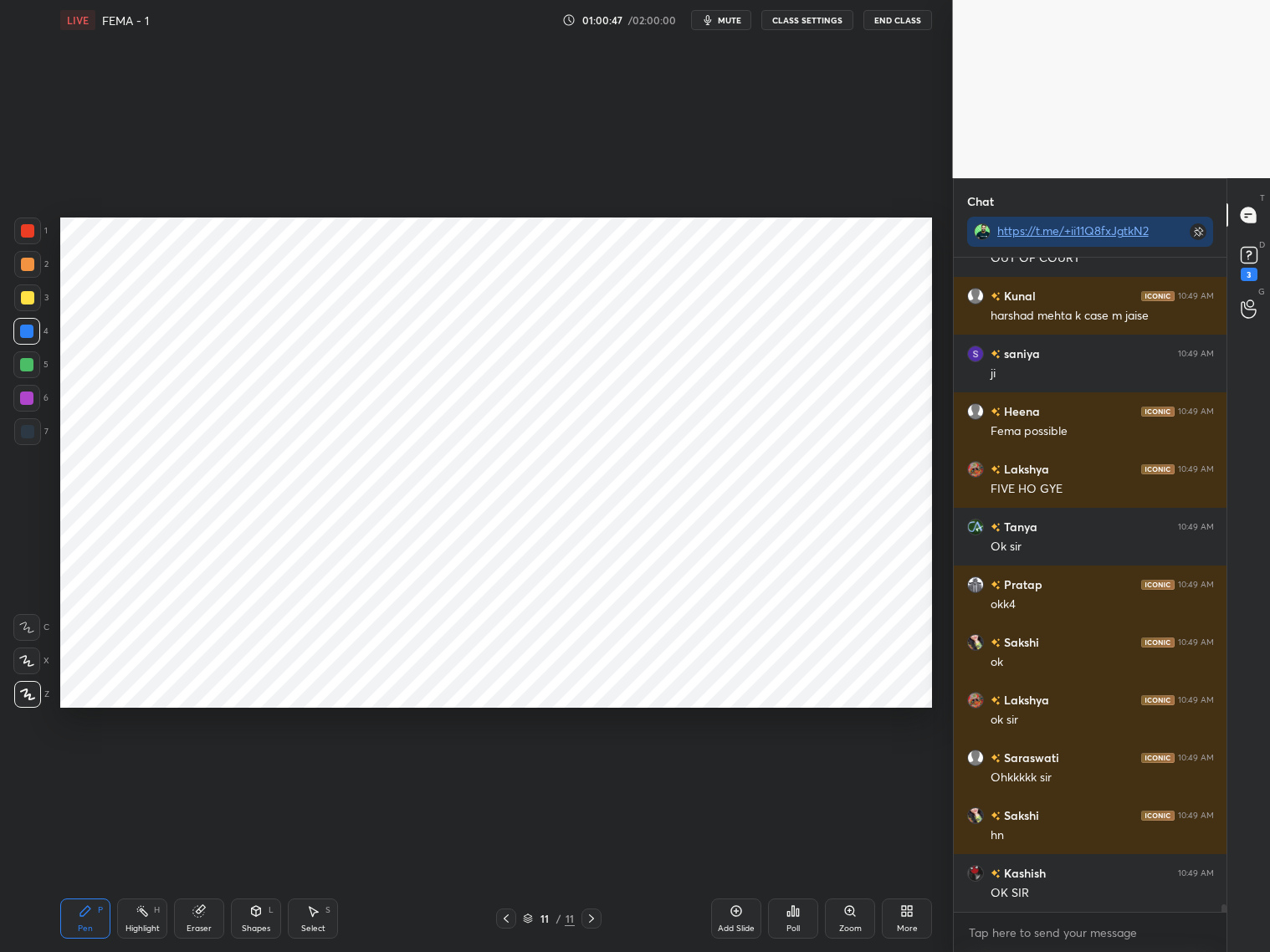 click at bounding box center (506, 919) 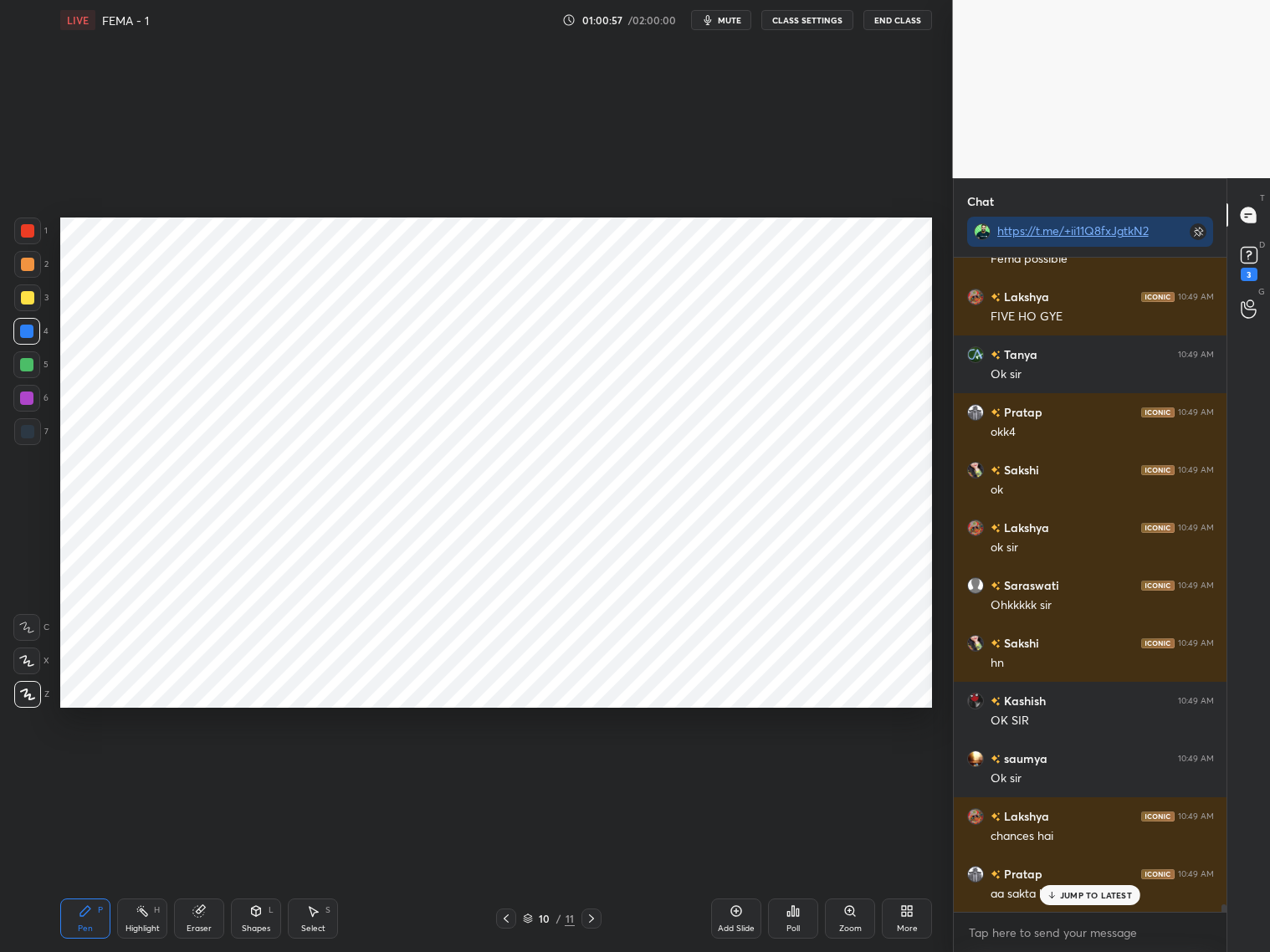scroll, scrollTop: 54055, scrollLeft: 0, axis: vertical 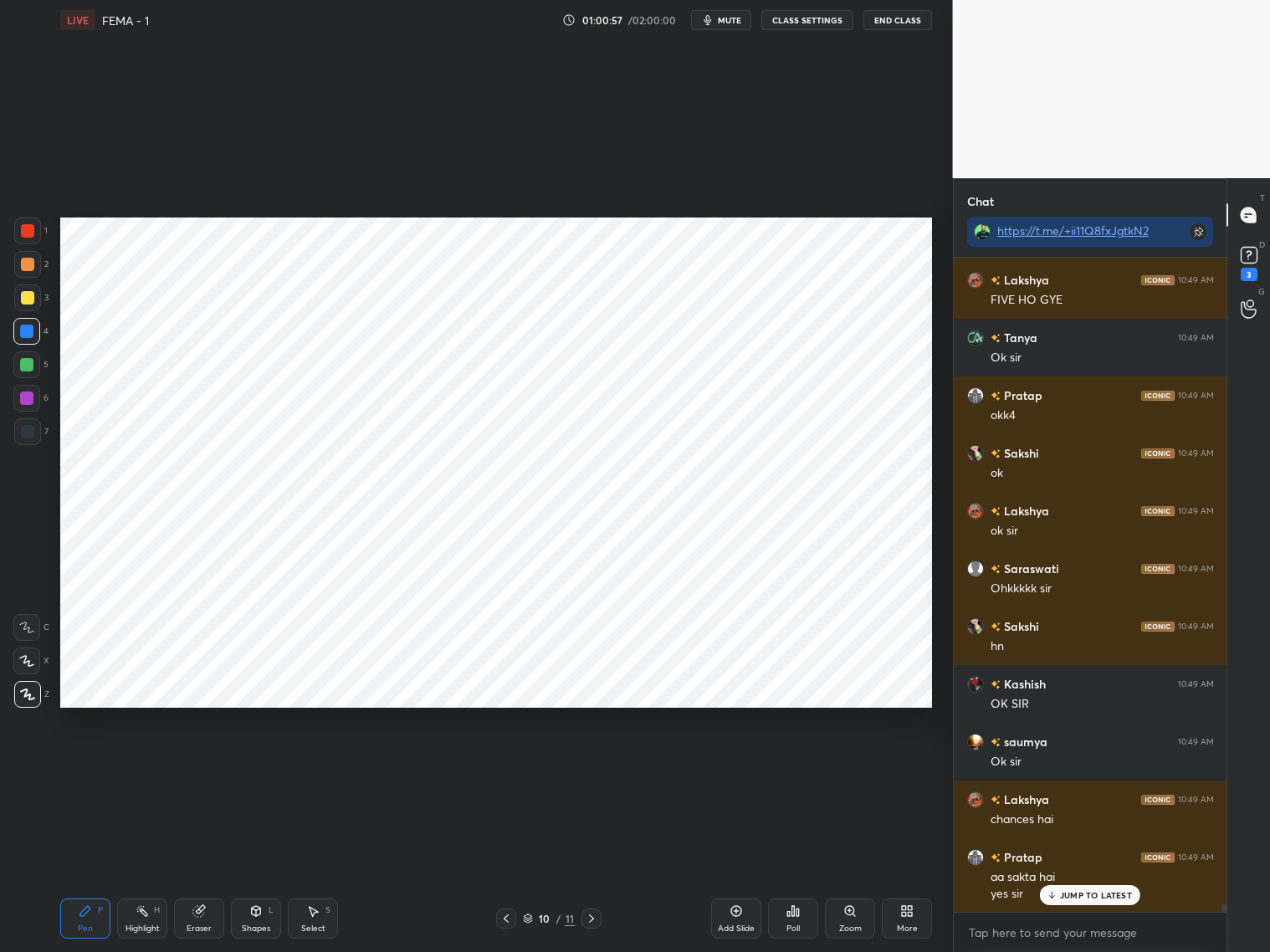 click 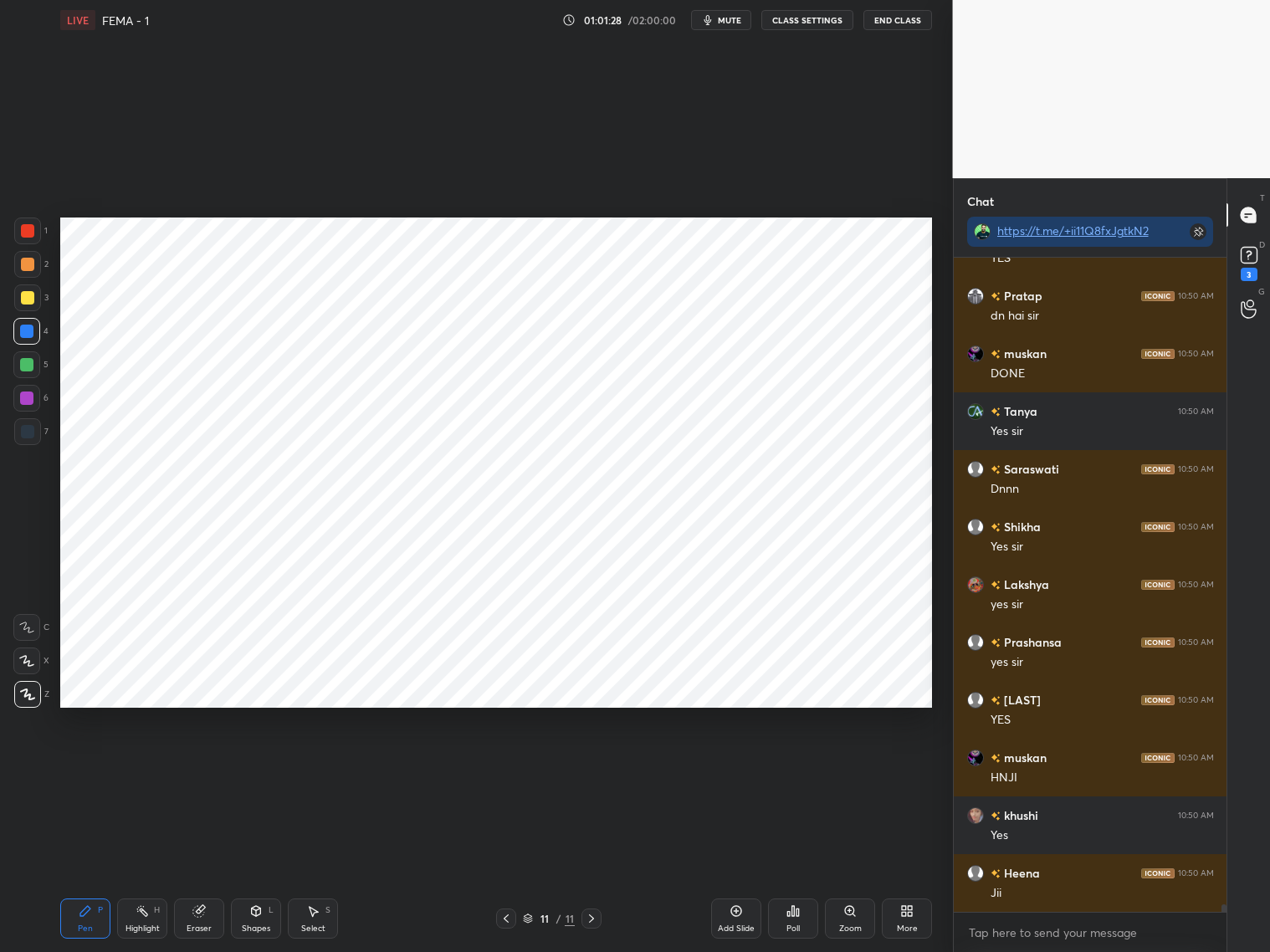 scroll, scrollTop: 54805, scrollLeft: 0, axis: vertical 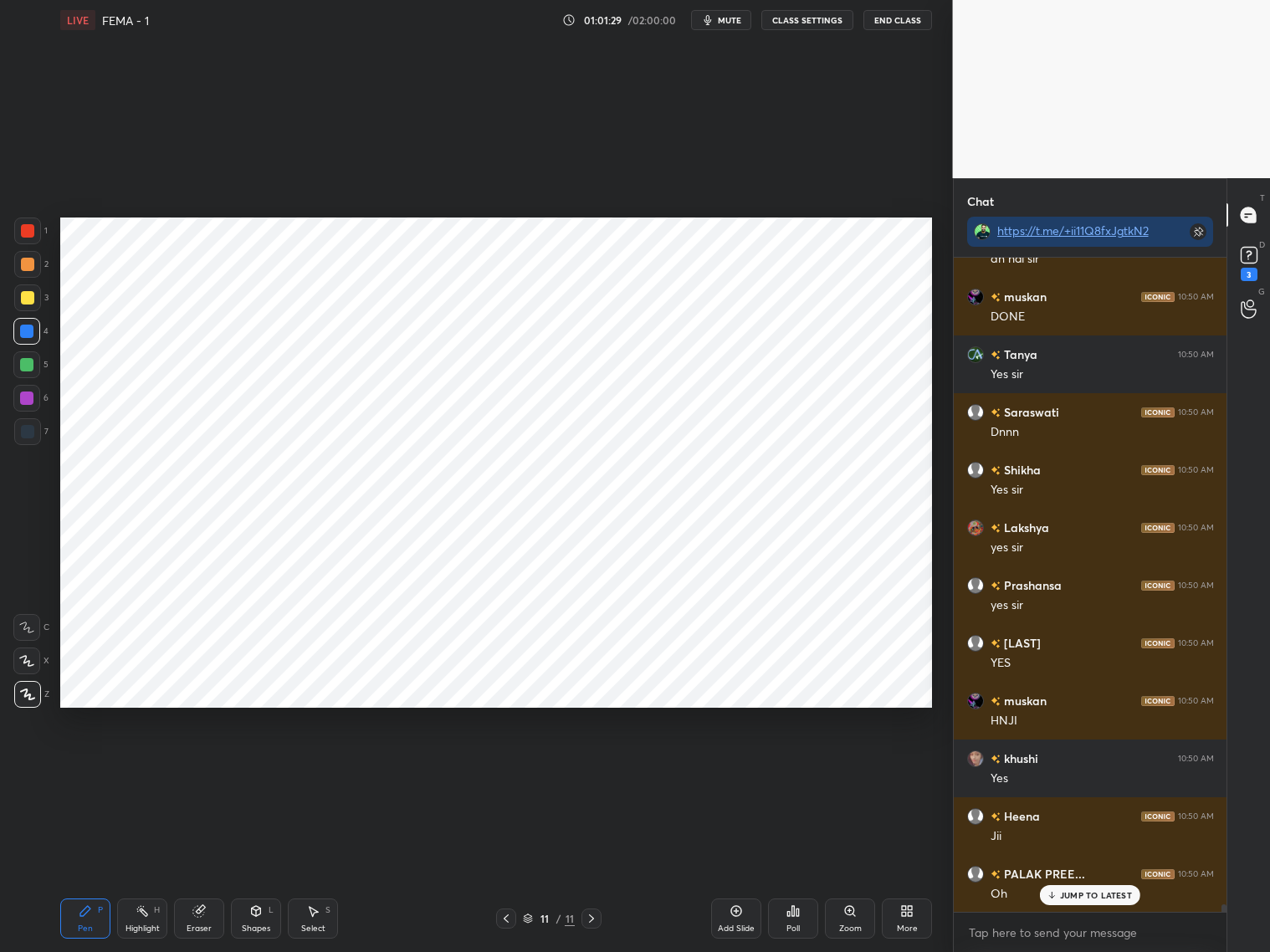 click on "More" at bounding box center [907, 919] 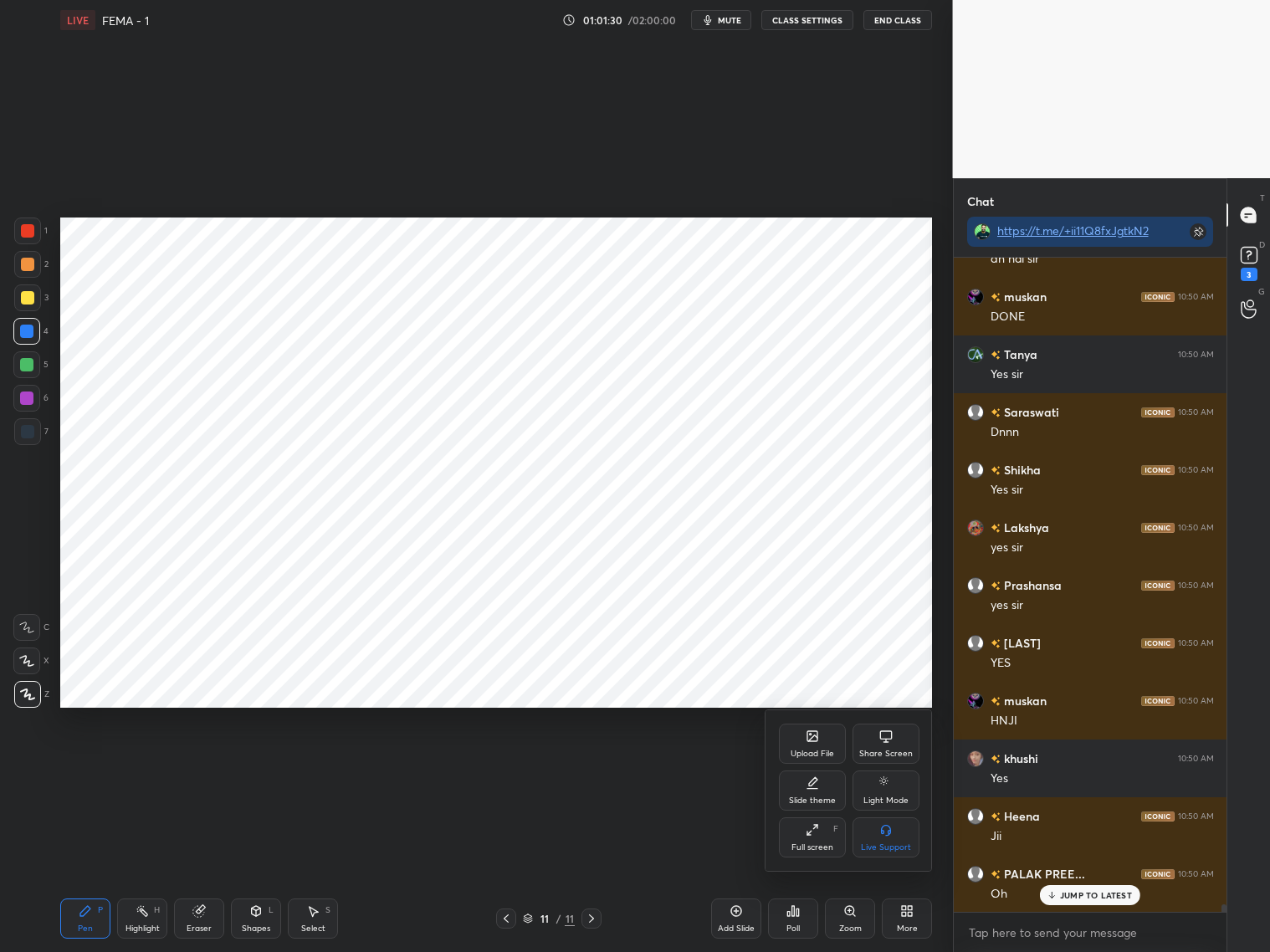 click on "Upload File" at bounding box center [812, 754] 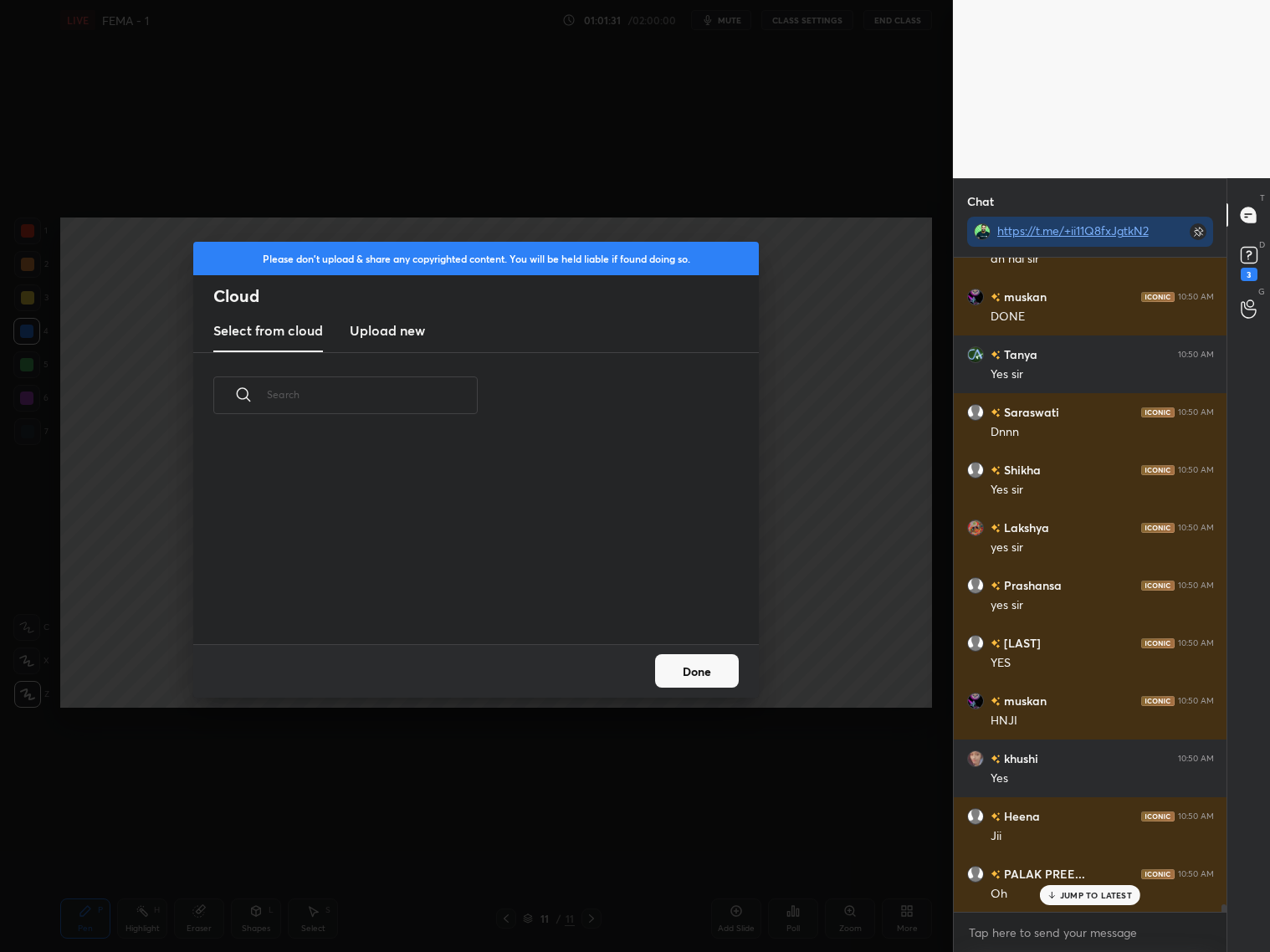 scroll, scrollTop: 5, scrollLeft: 8, axis: both 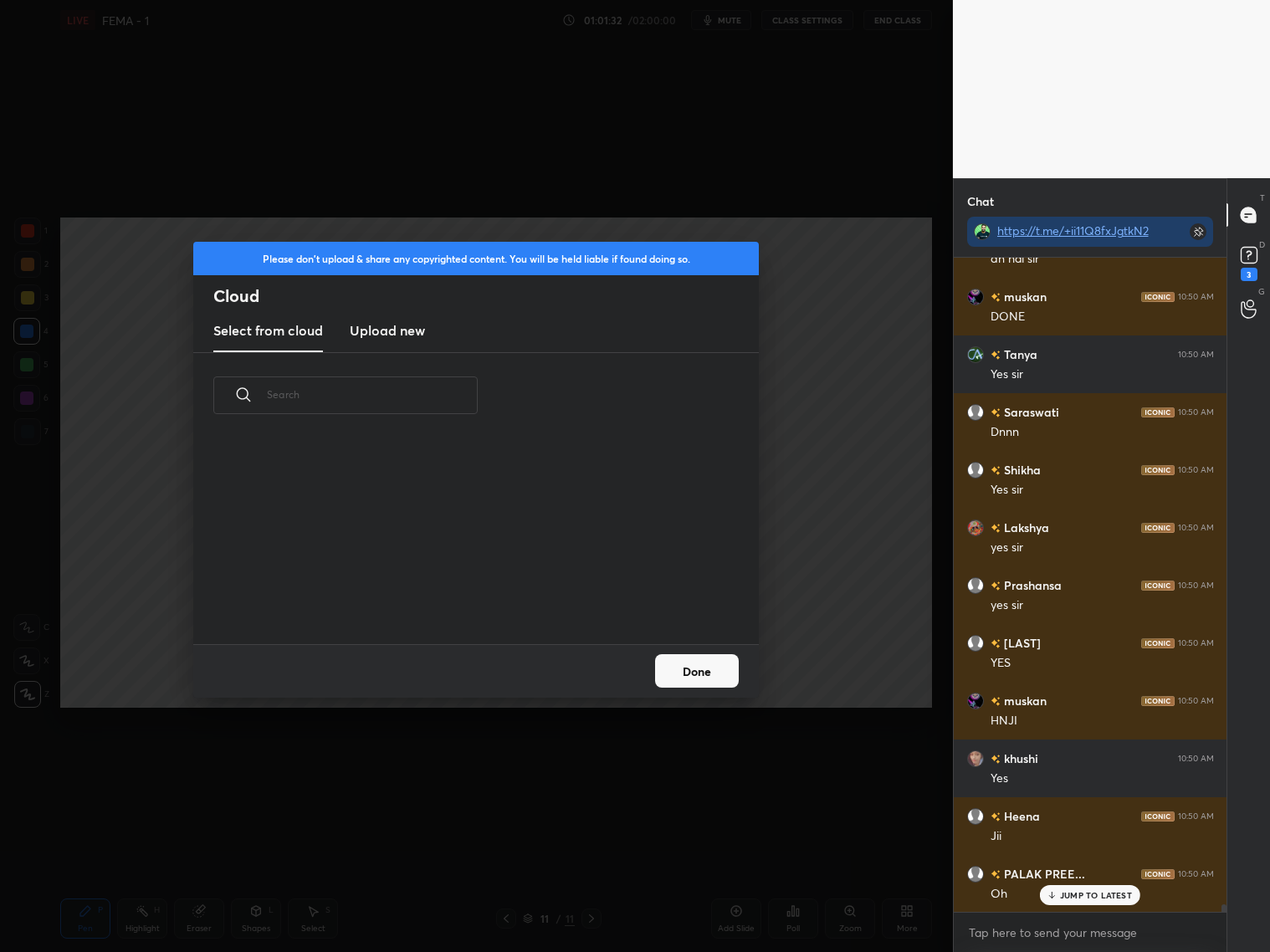 click on "Upload new" at bounding box center [387, 330] 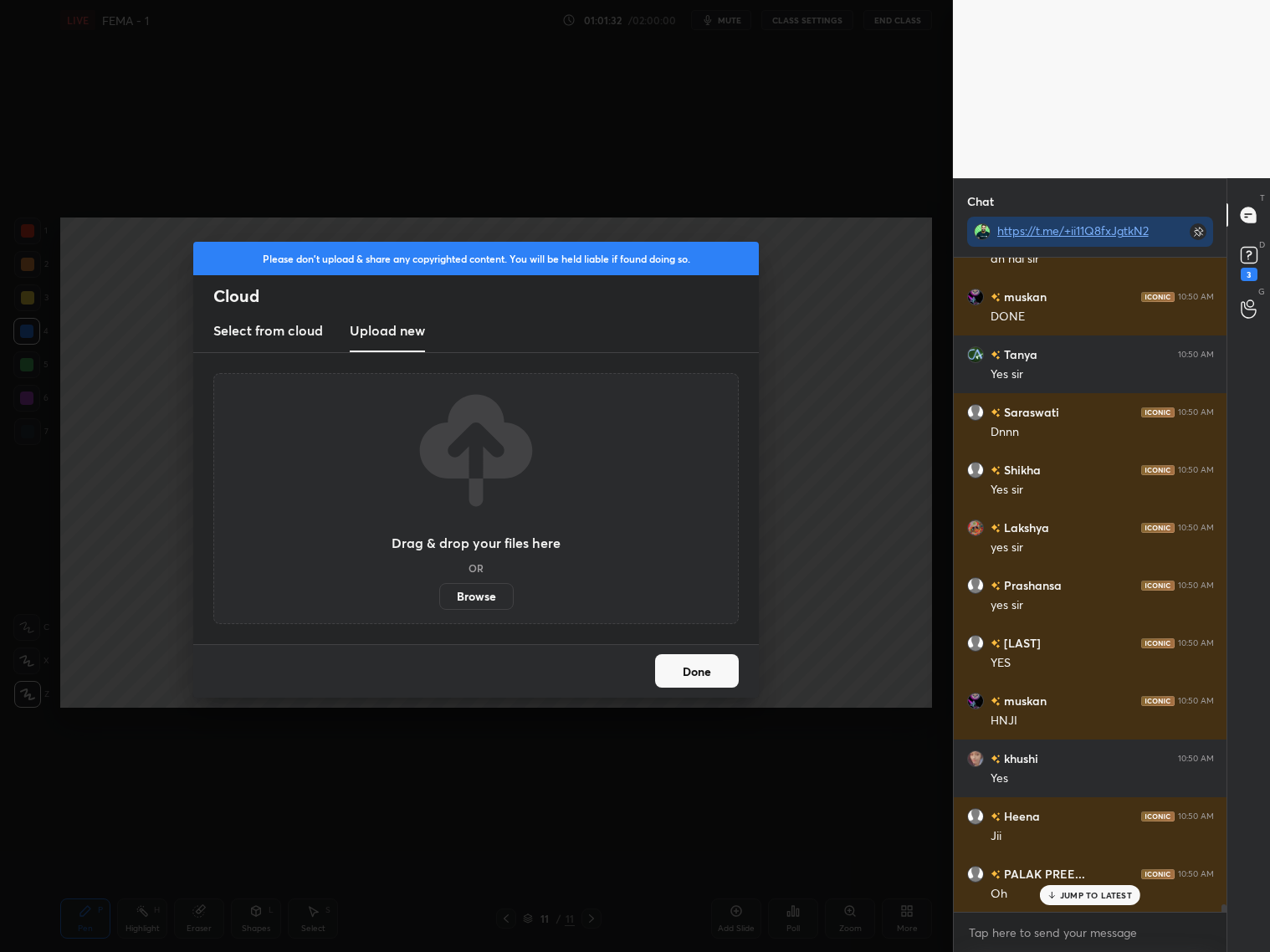 click on "Browse" at bounding box center [476, 596] 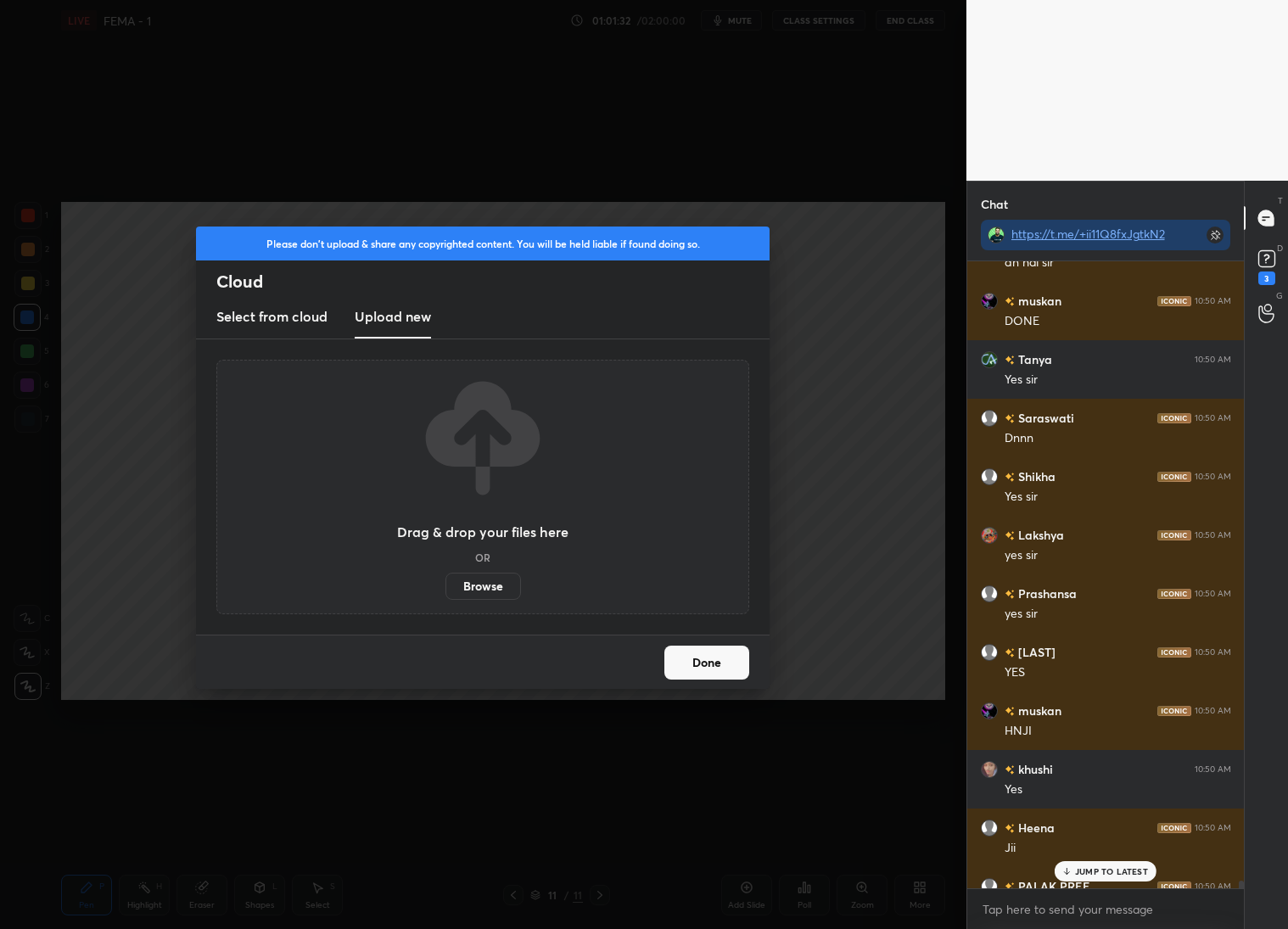 scroll, scrollTop: 820, scrollLeft: 898, axis: both 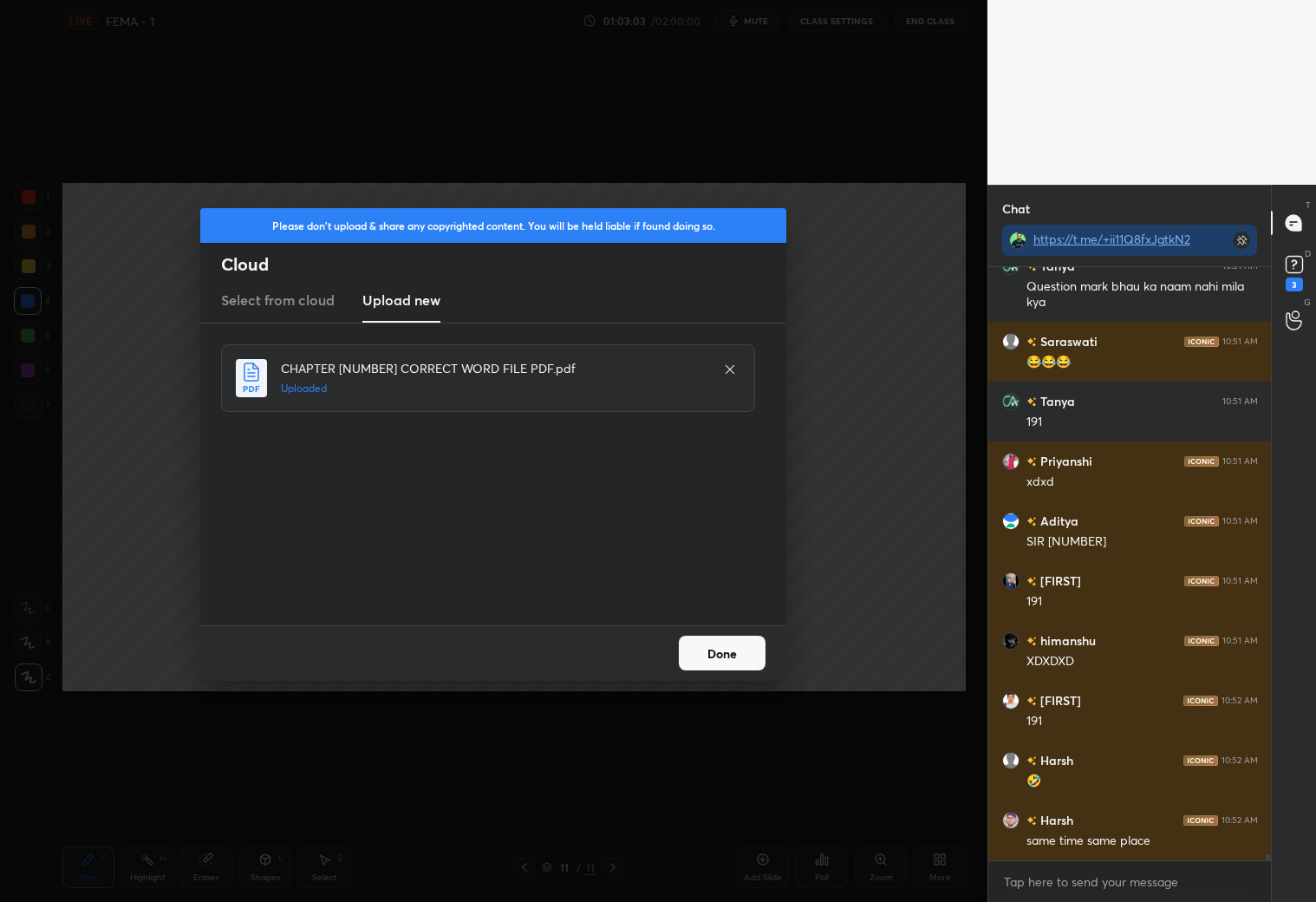 click on "Done" at bounding box center (722, 653) 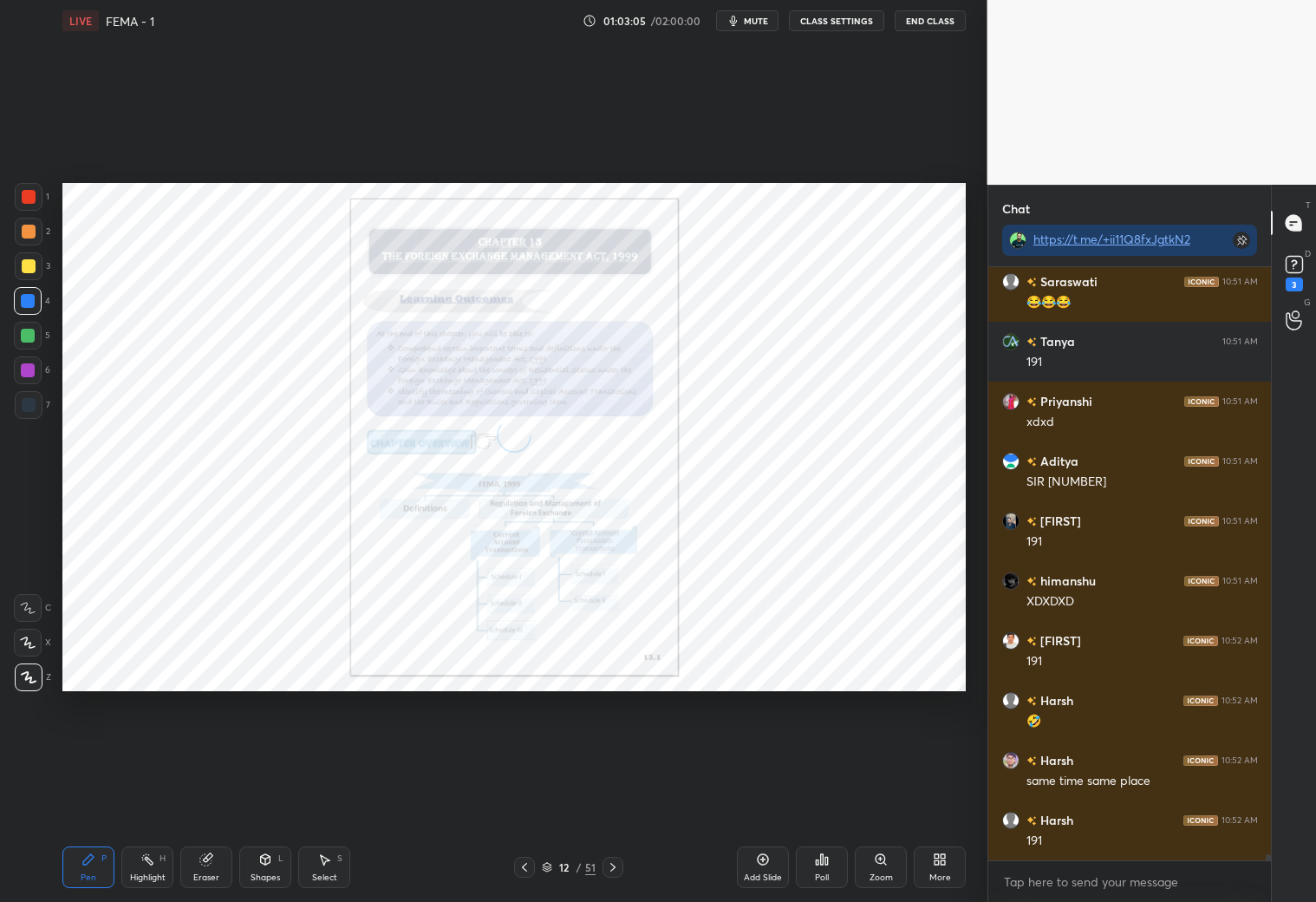 scroll, scrollTop: 58878, scrollLeft: 0, axis: vertical 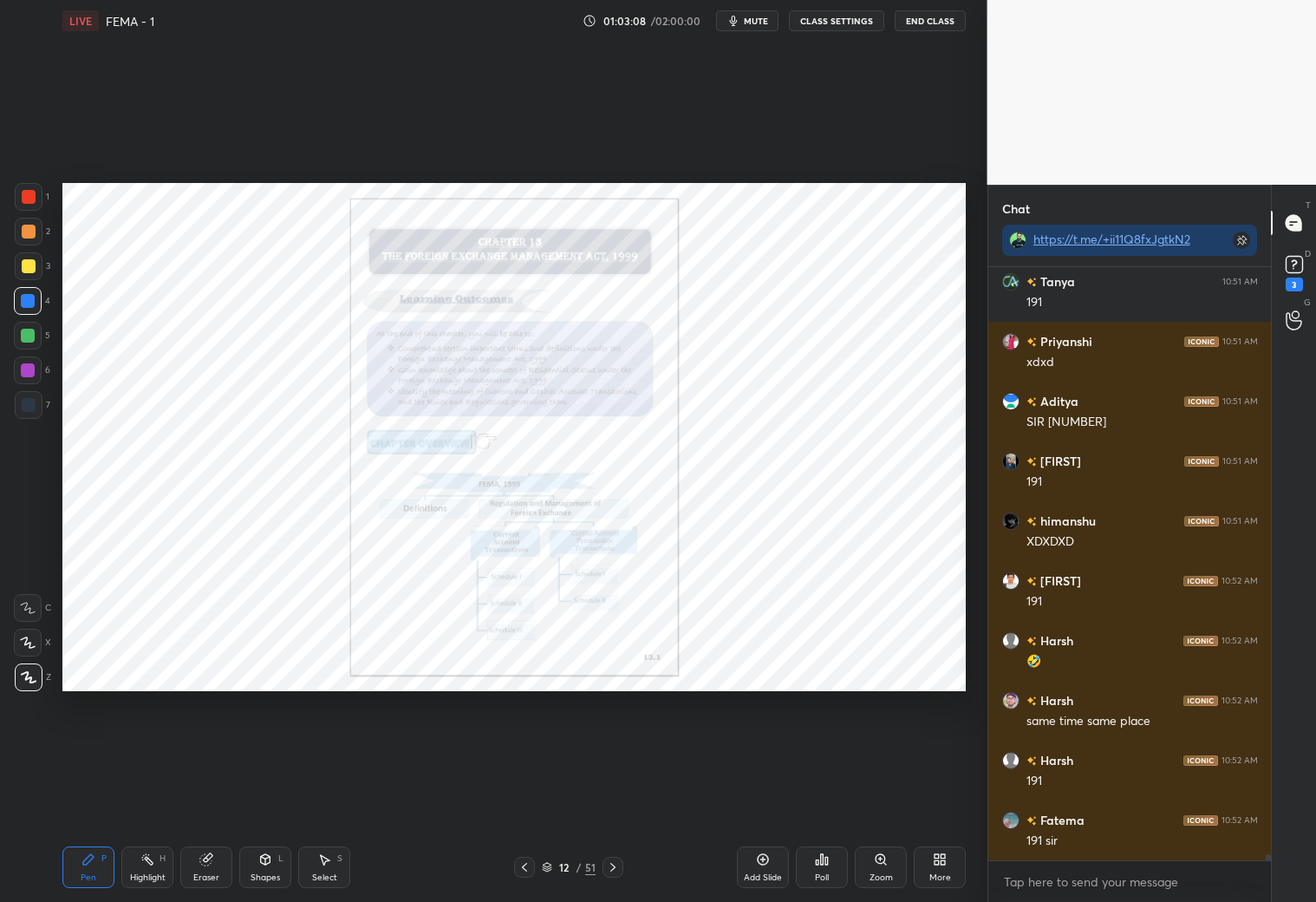 click 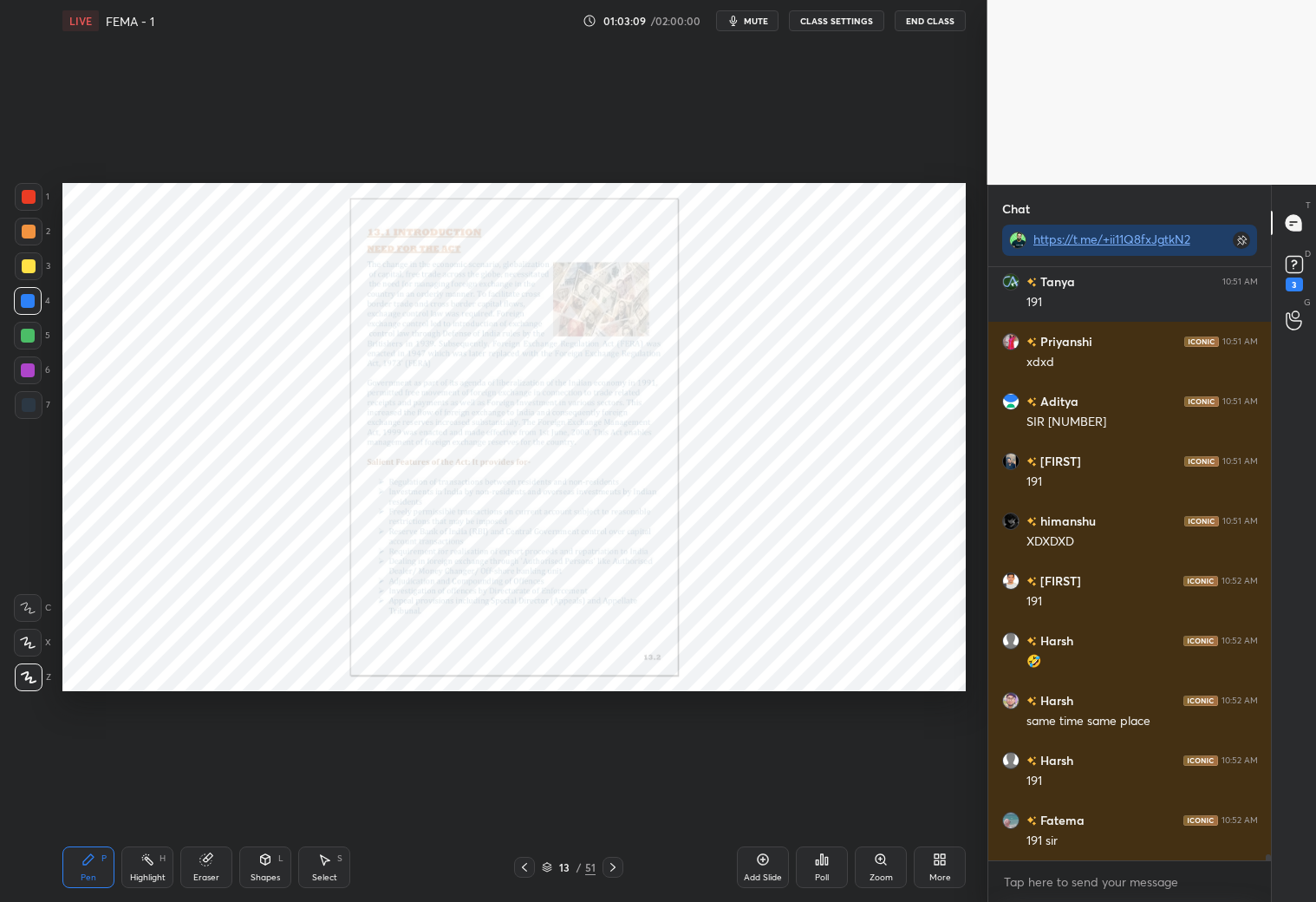 scroll, scrollTop: 58938, scrollLeft: 0, axis: vertical 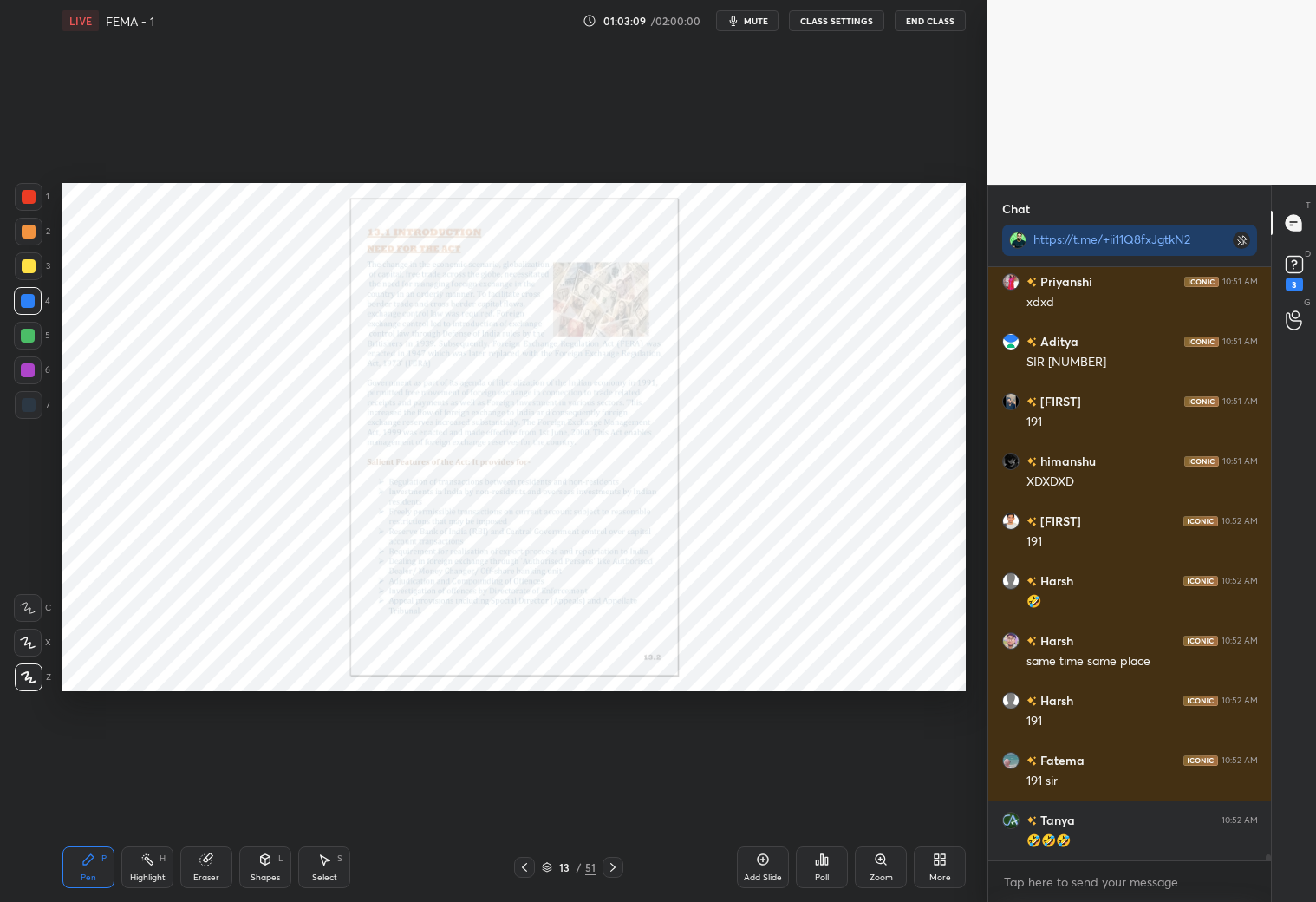 click 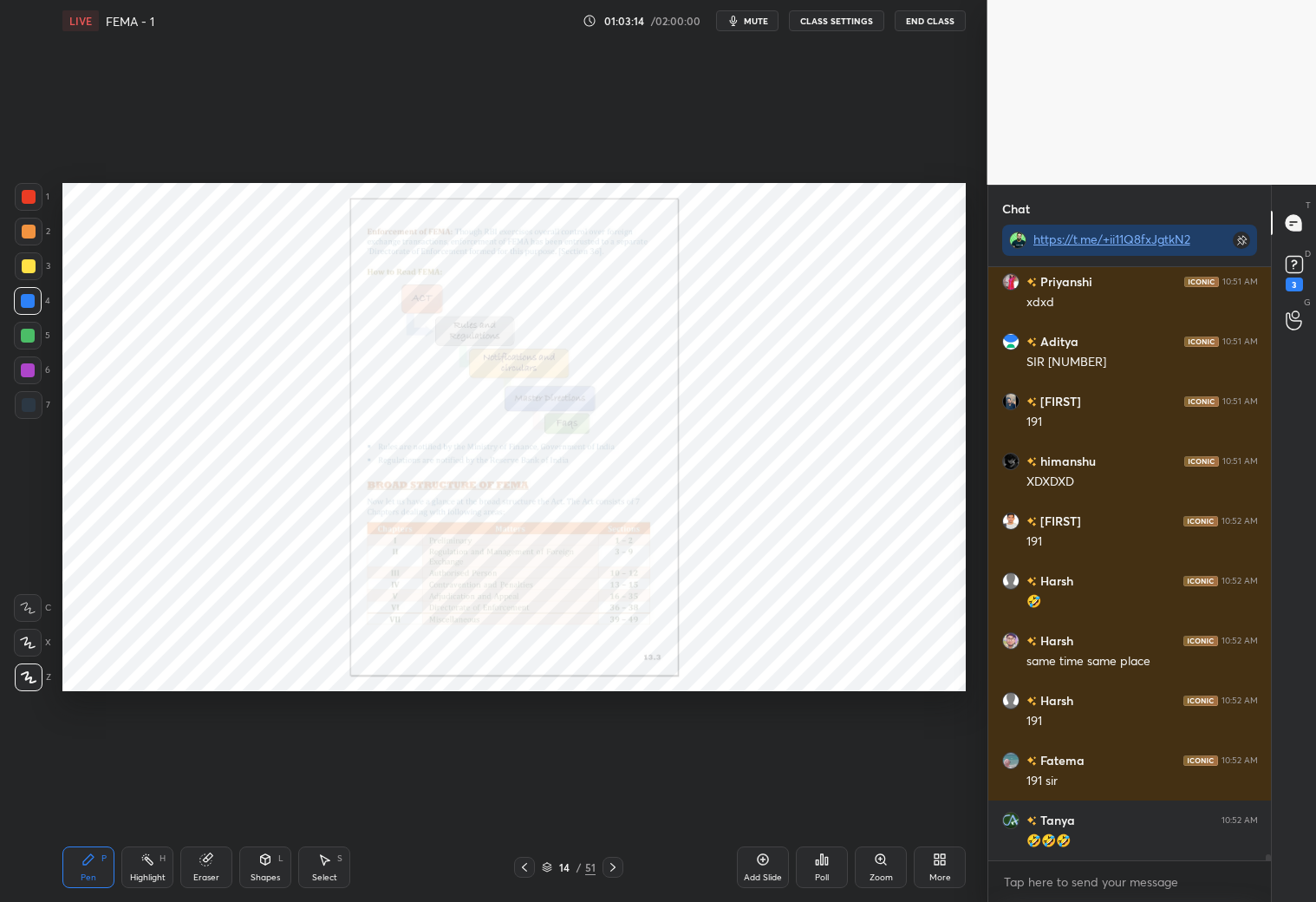 click on "Zoom" at bounding box center [881, 867] 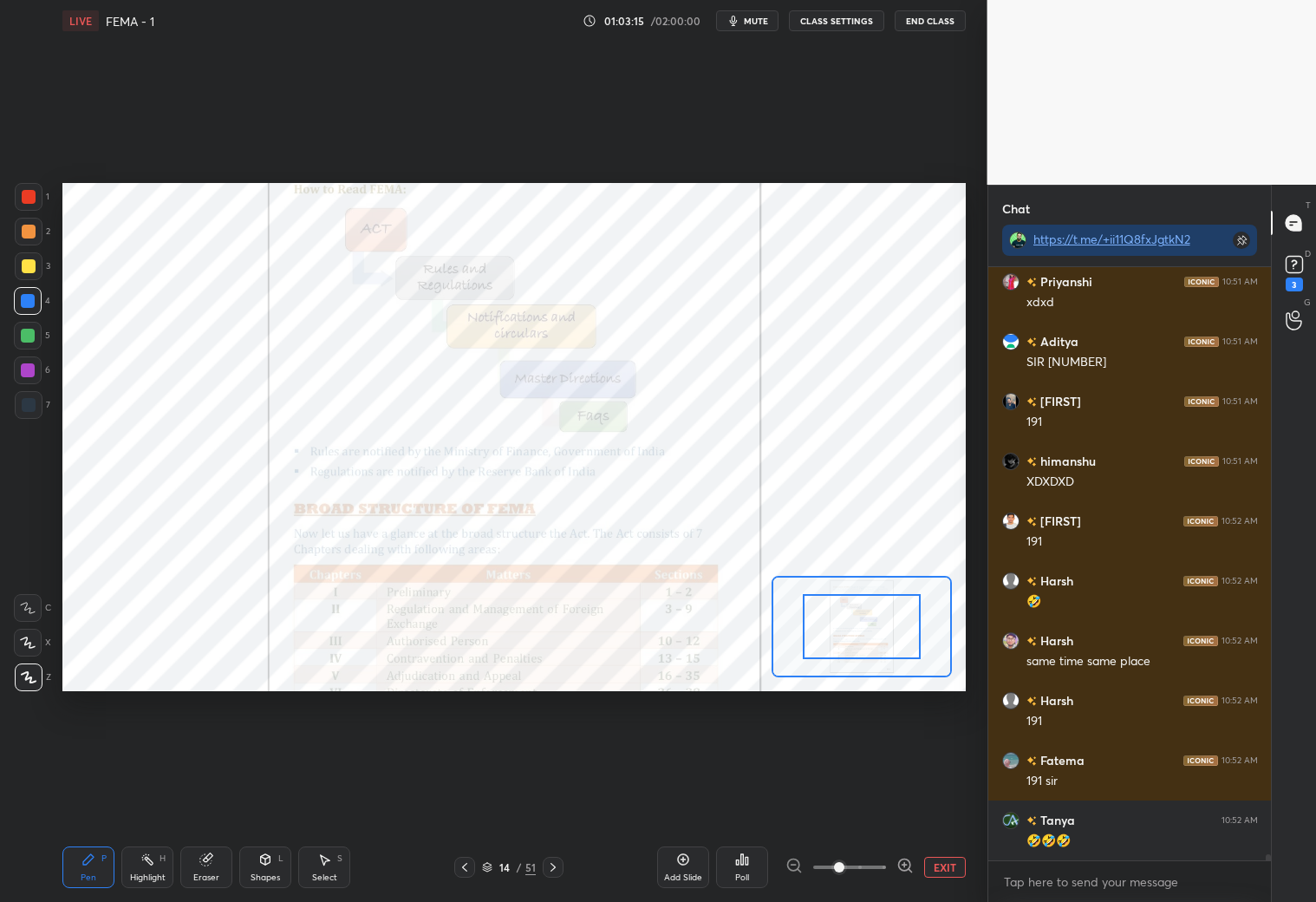 click at bounding box center [850, 867] 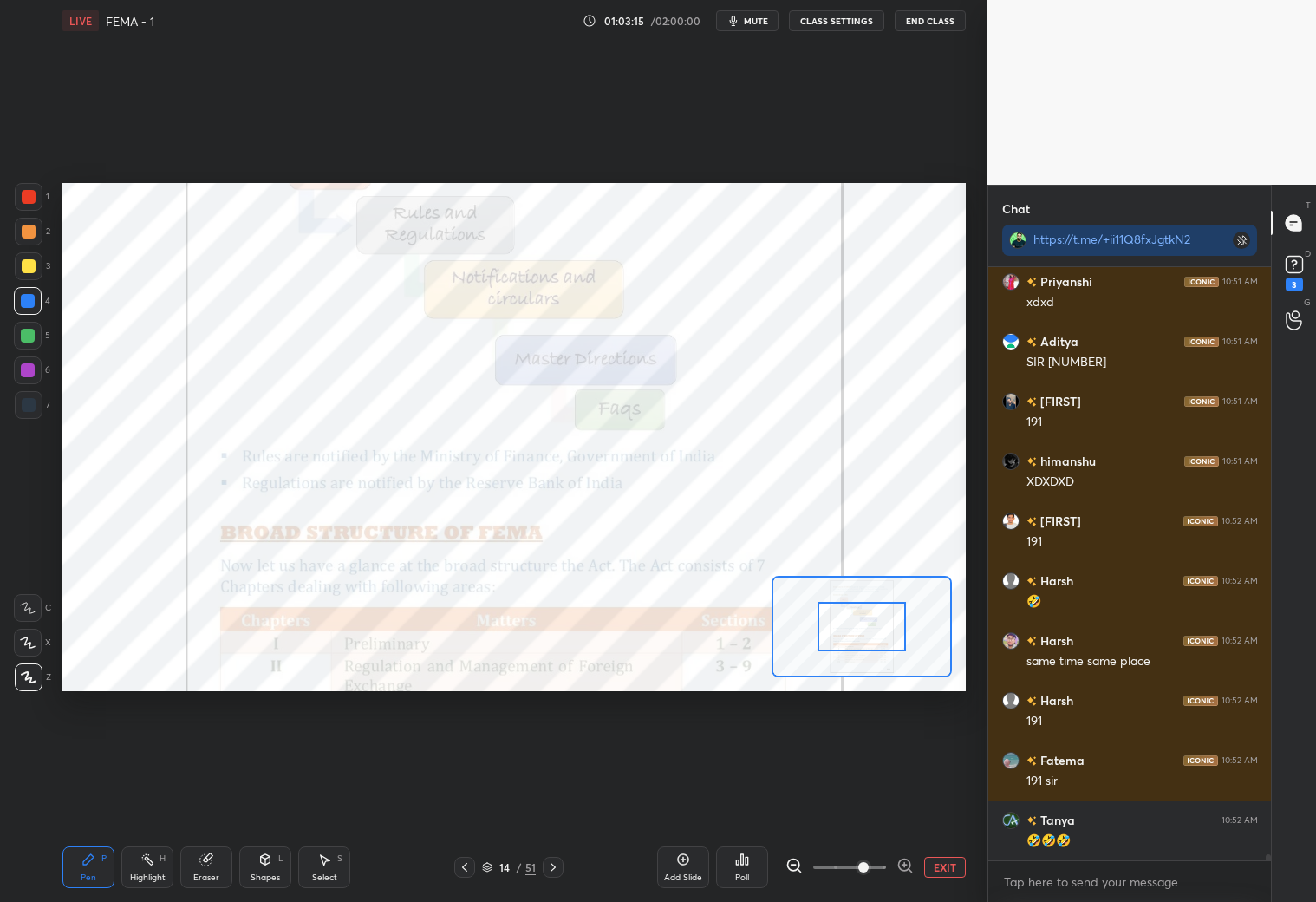 click at bounding box center (863, 867) 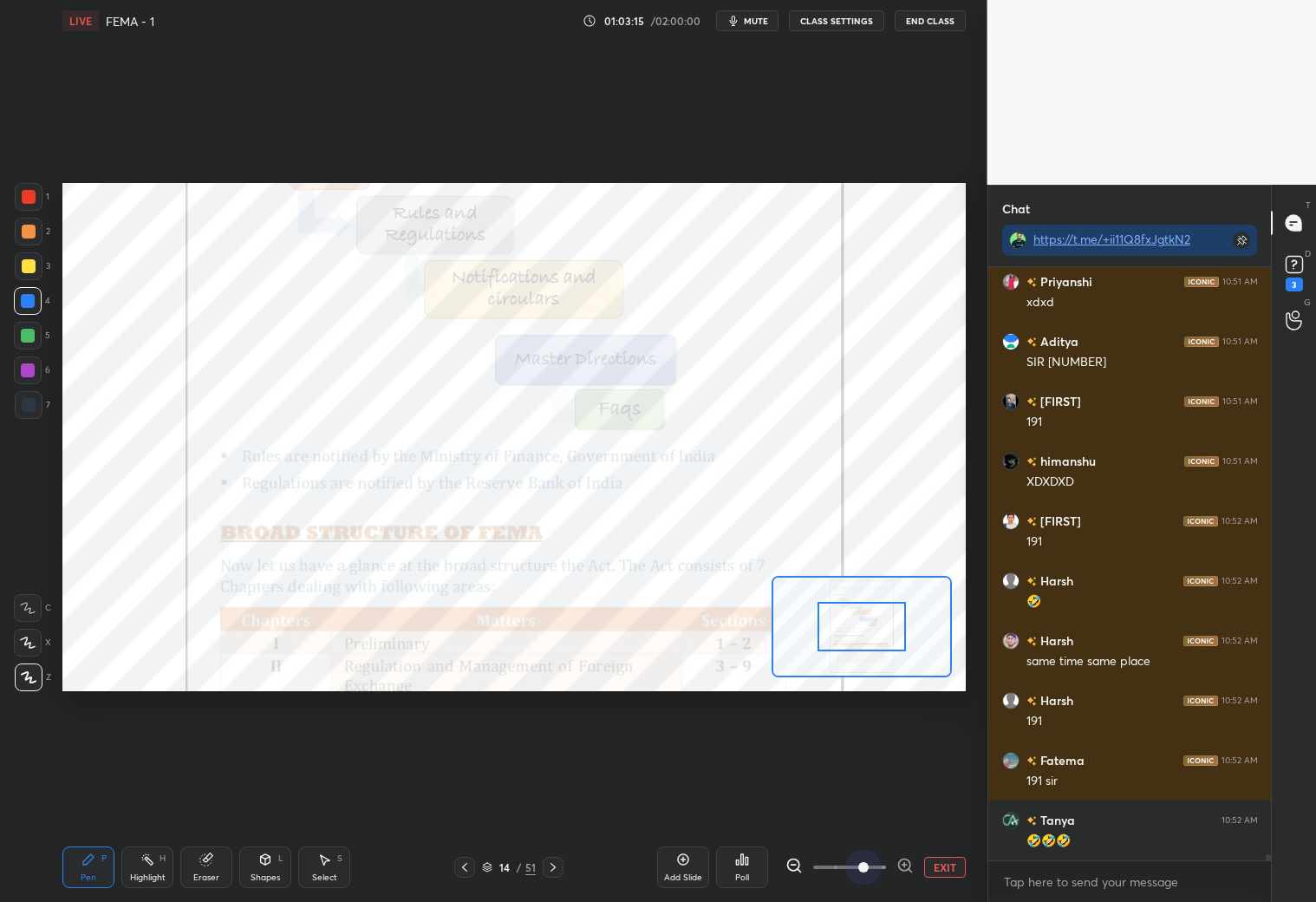 drag, startPoint x: 871, startPoint y: 860, endPoint x: 882, endPoint y: 861, distance: 11.045361 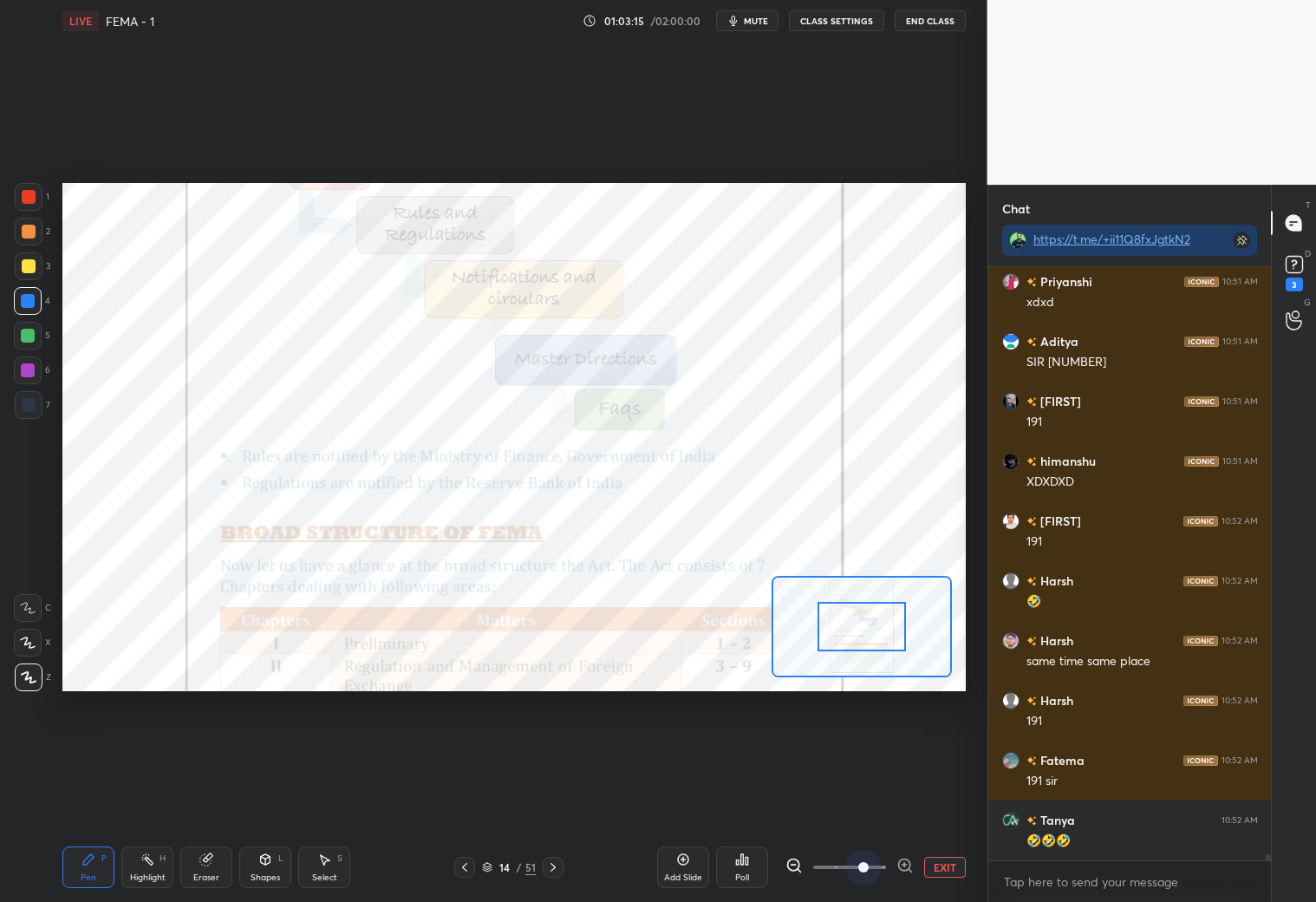 click at bounding box center (863, 867) 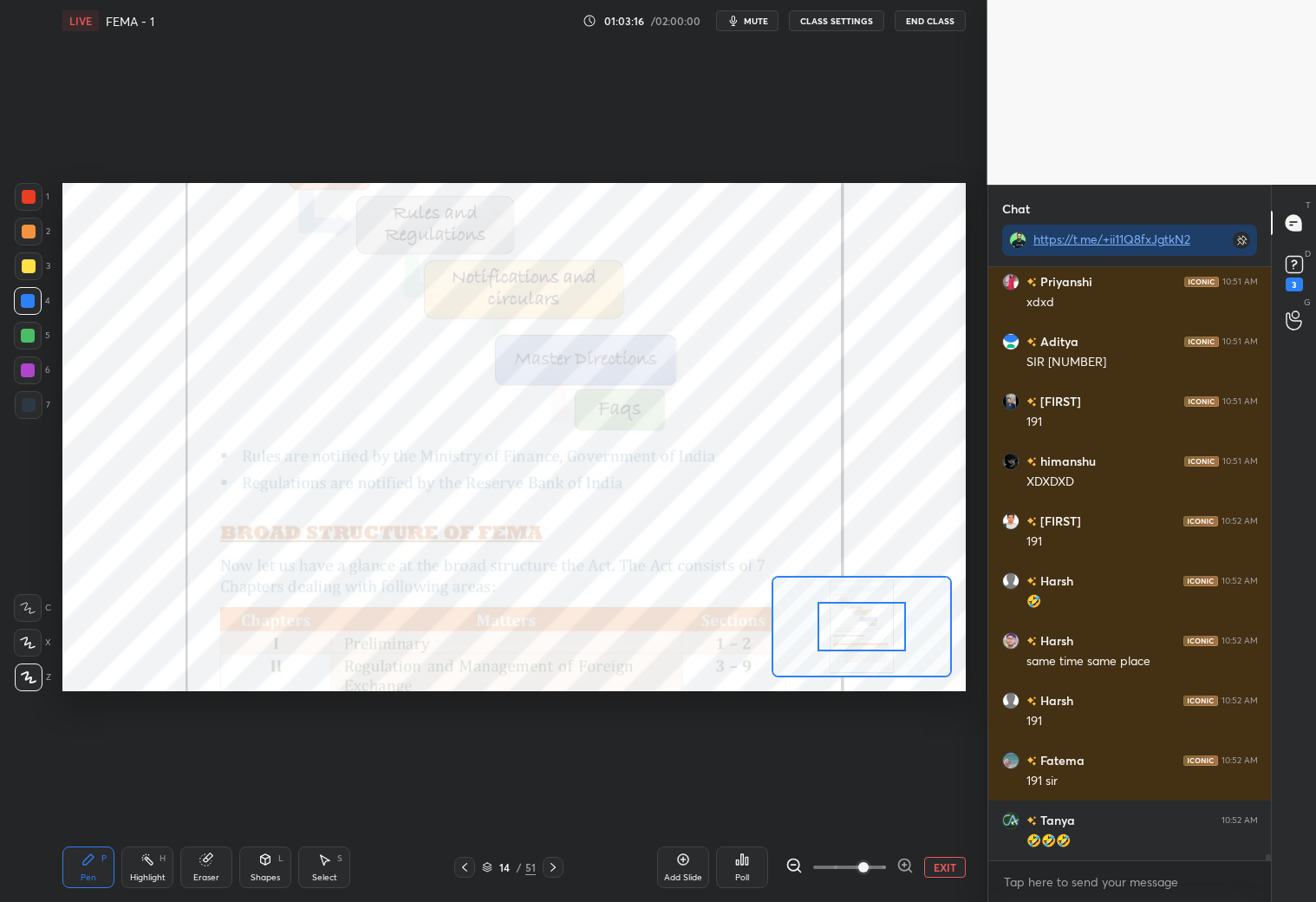 drag, startPoint x: 902, startPoint y: 864, endPoint x: 916, endPoint y: 857, distance: 15.652476 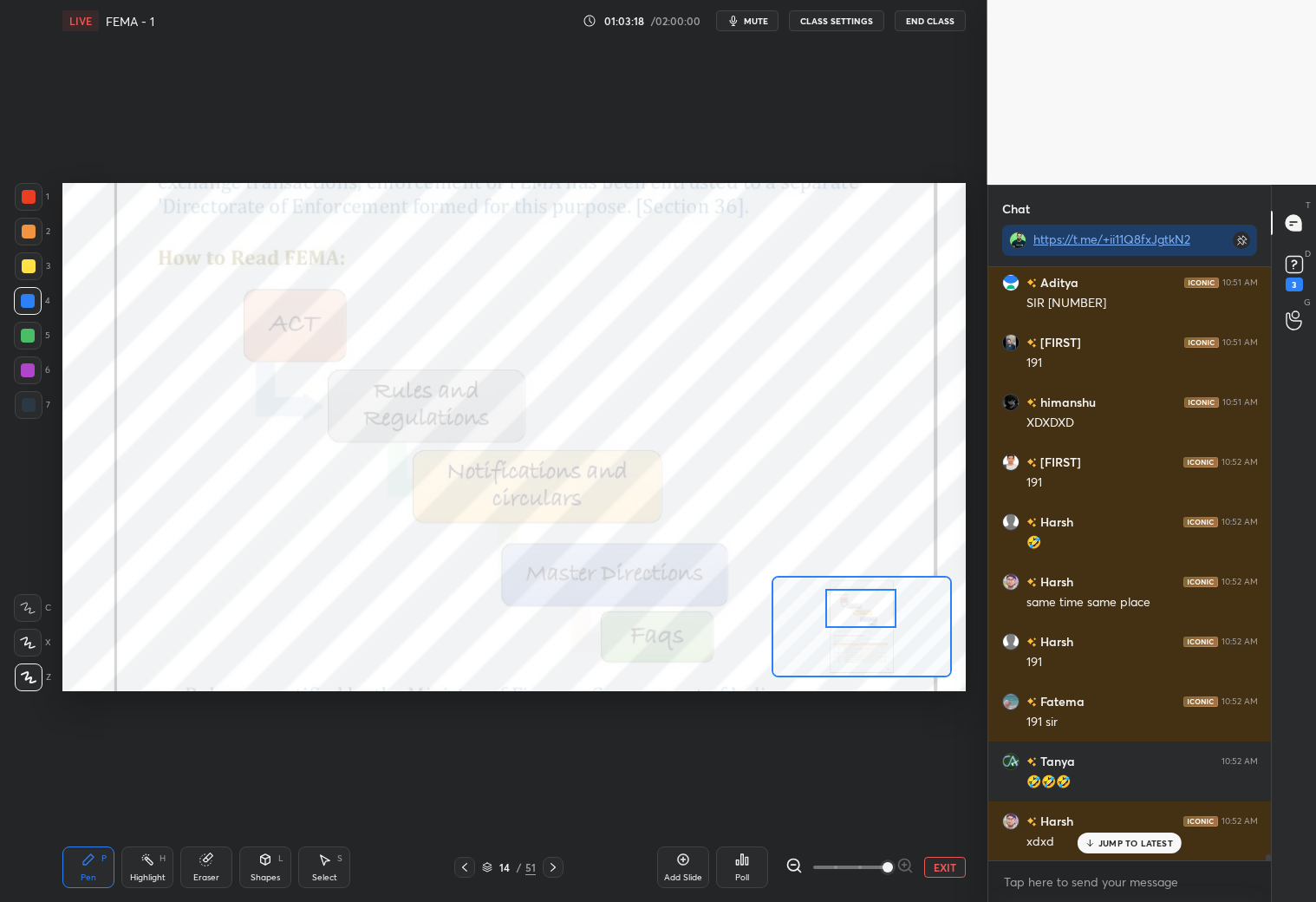 scroll, scrollTop: 59057, scrollLeft: 0, axis: vertical 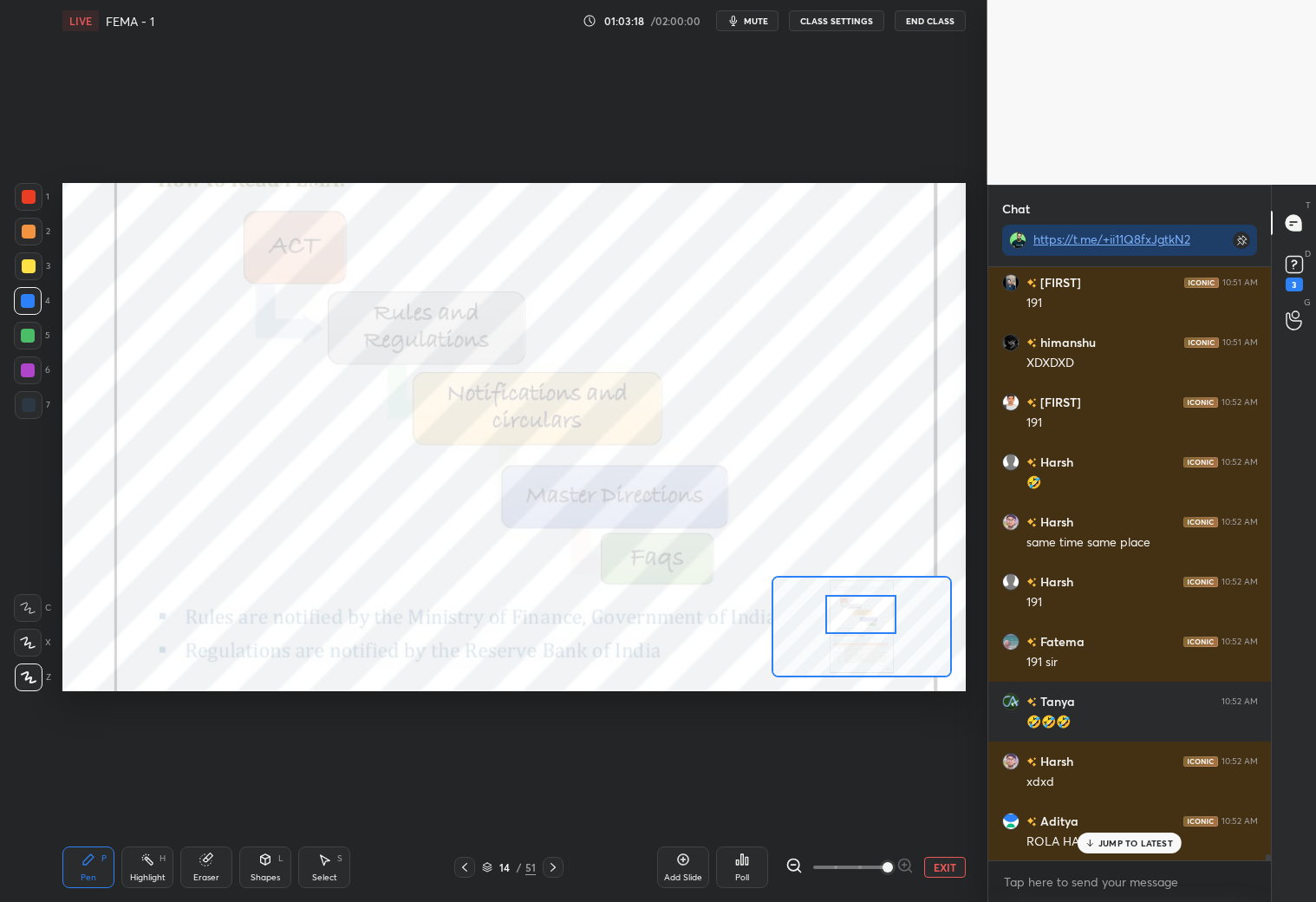 drag, startPoint x: 851, startPoint y: 616, endPoint x: 838, endPoint y: 597, distance: 23.021729 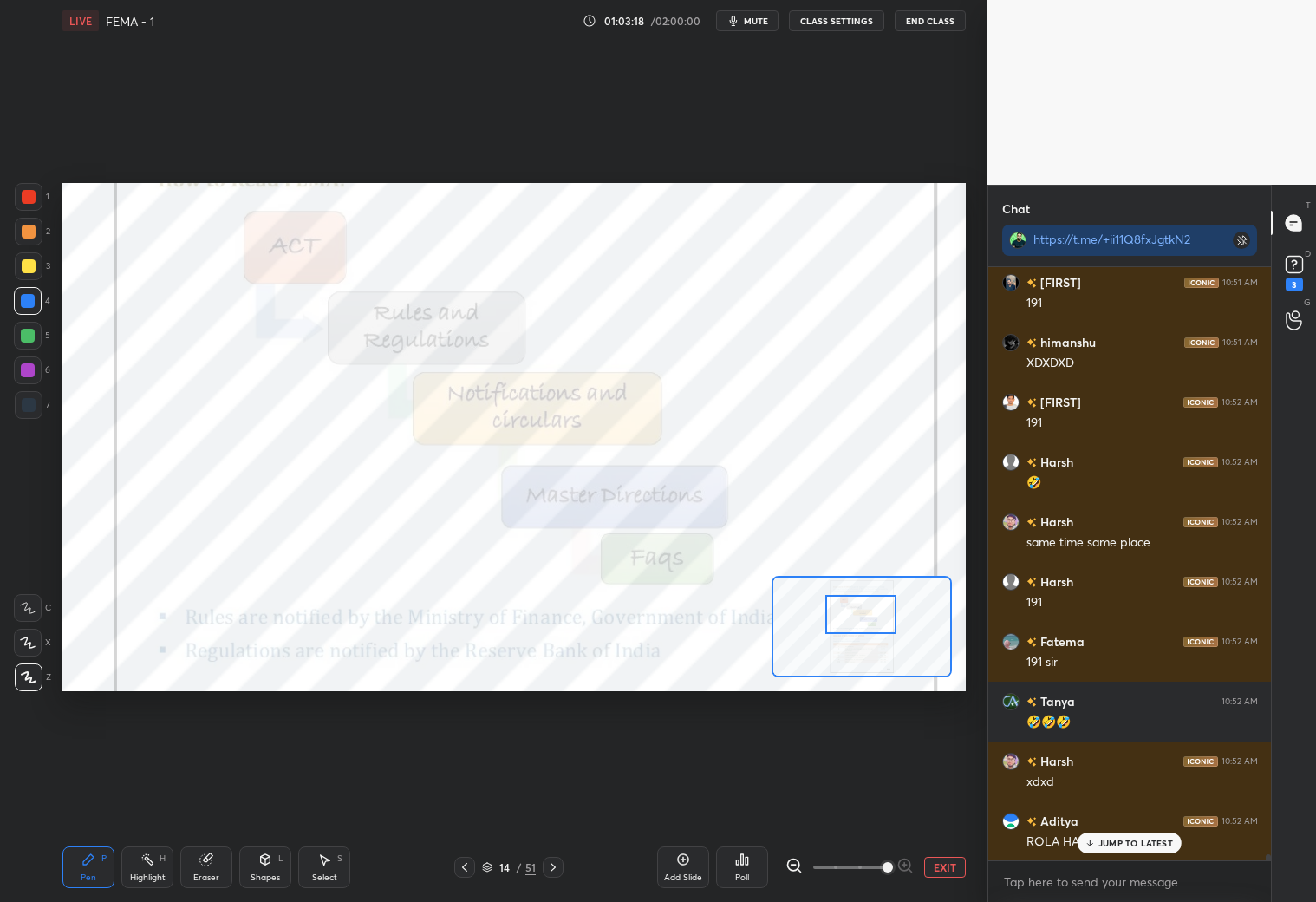 click at bounding box center (861, 614) 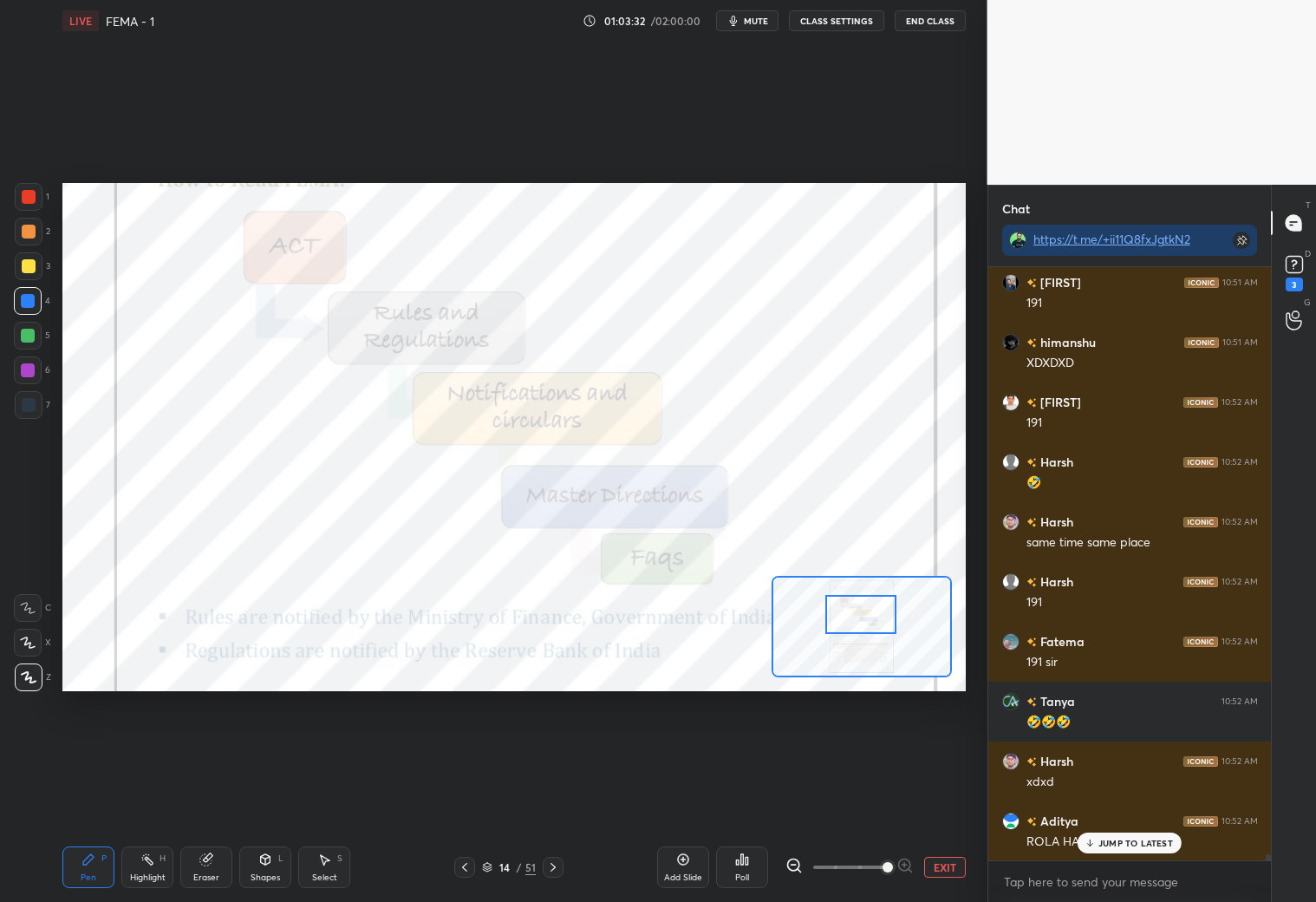 click at bounding box center [28, 608] 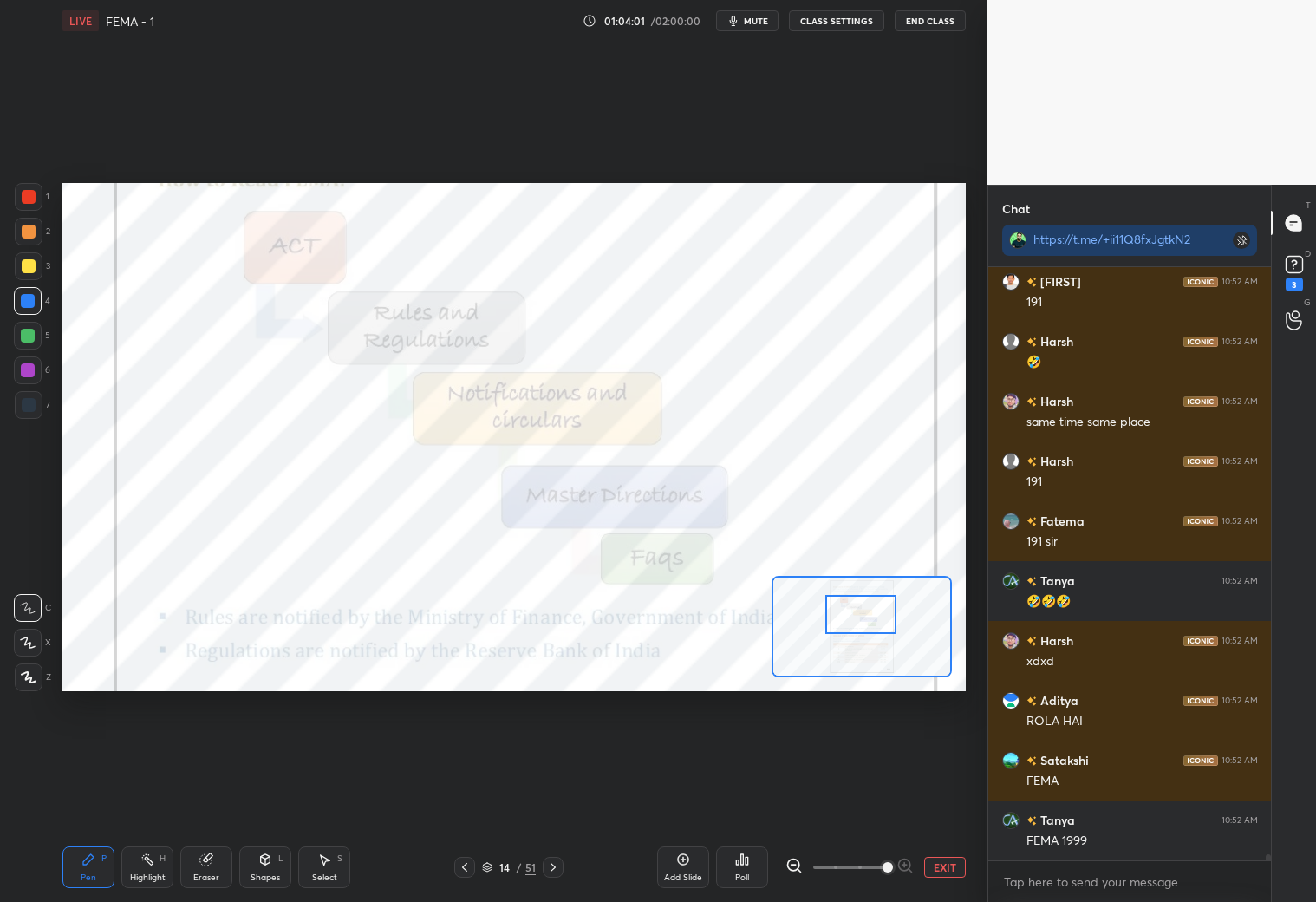scroll, scrollTop: 59237, scrollLeft: 0, axis: vertical 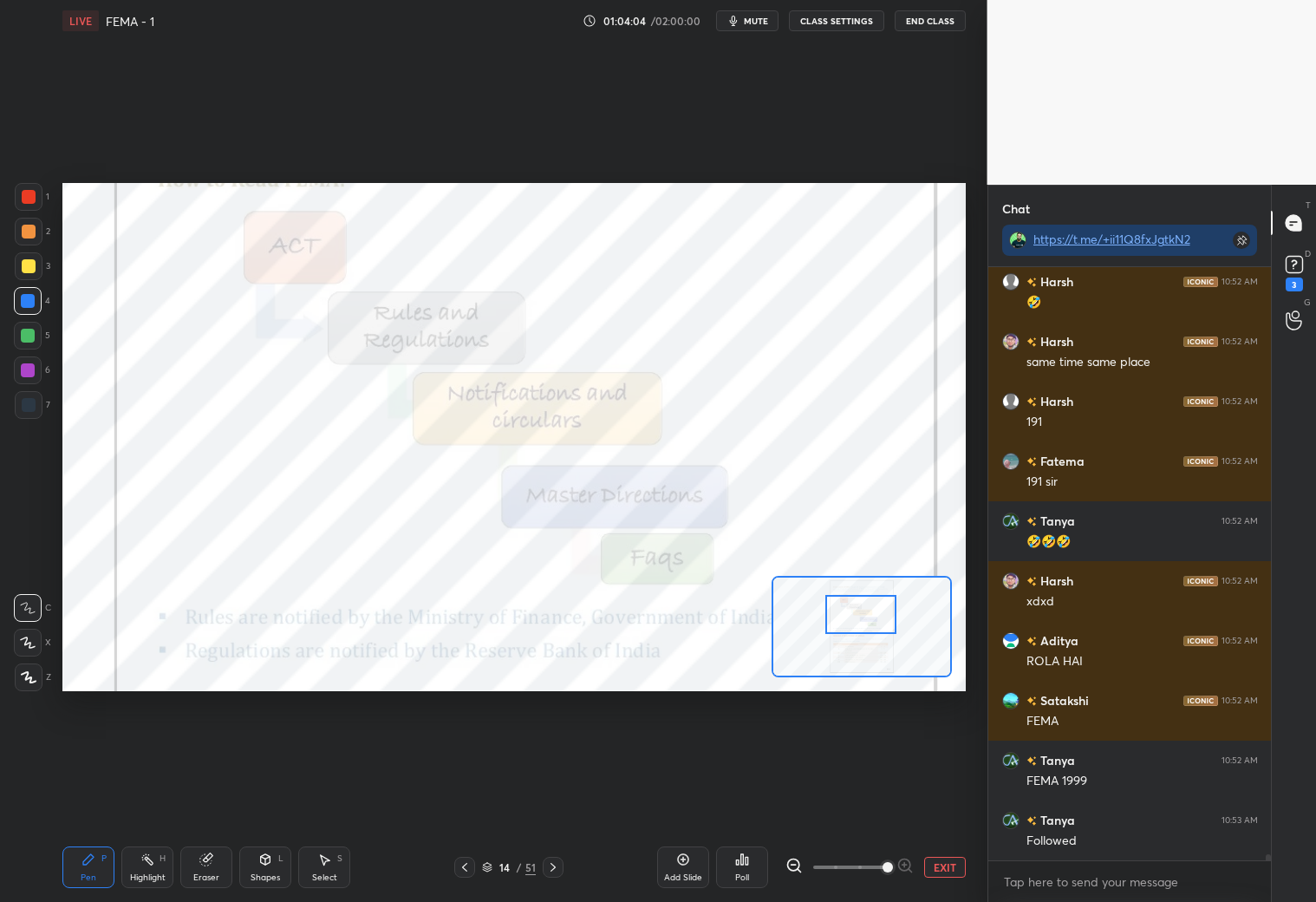 drag, startPoint x: 199, startPoint y: 872, endPoint x: 197, endPoint y: 830, distance: 42.04759 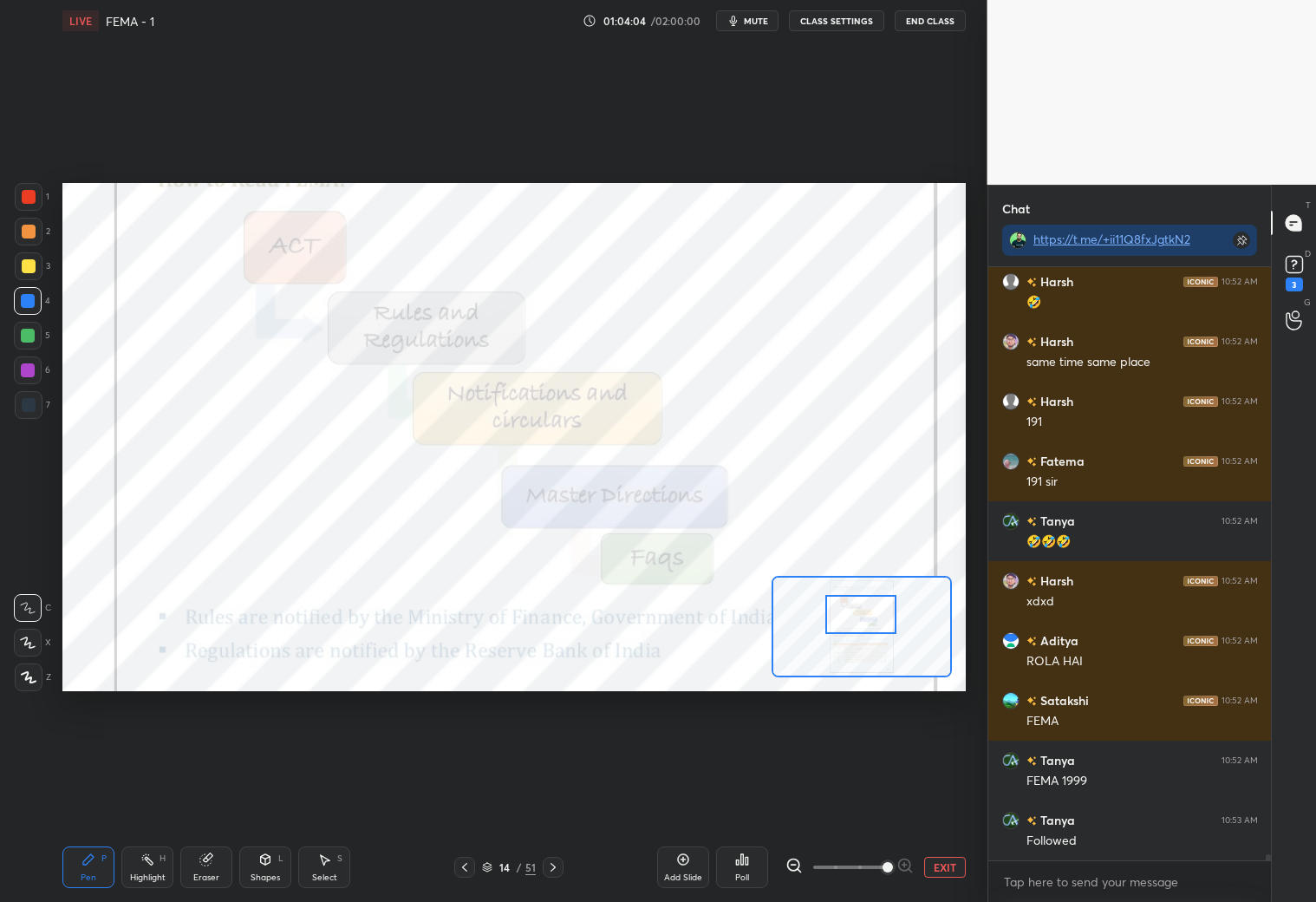 click on "Eraser" at bounding box center (206, 867) 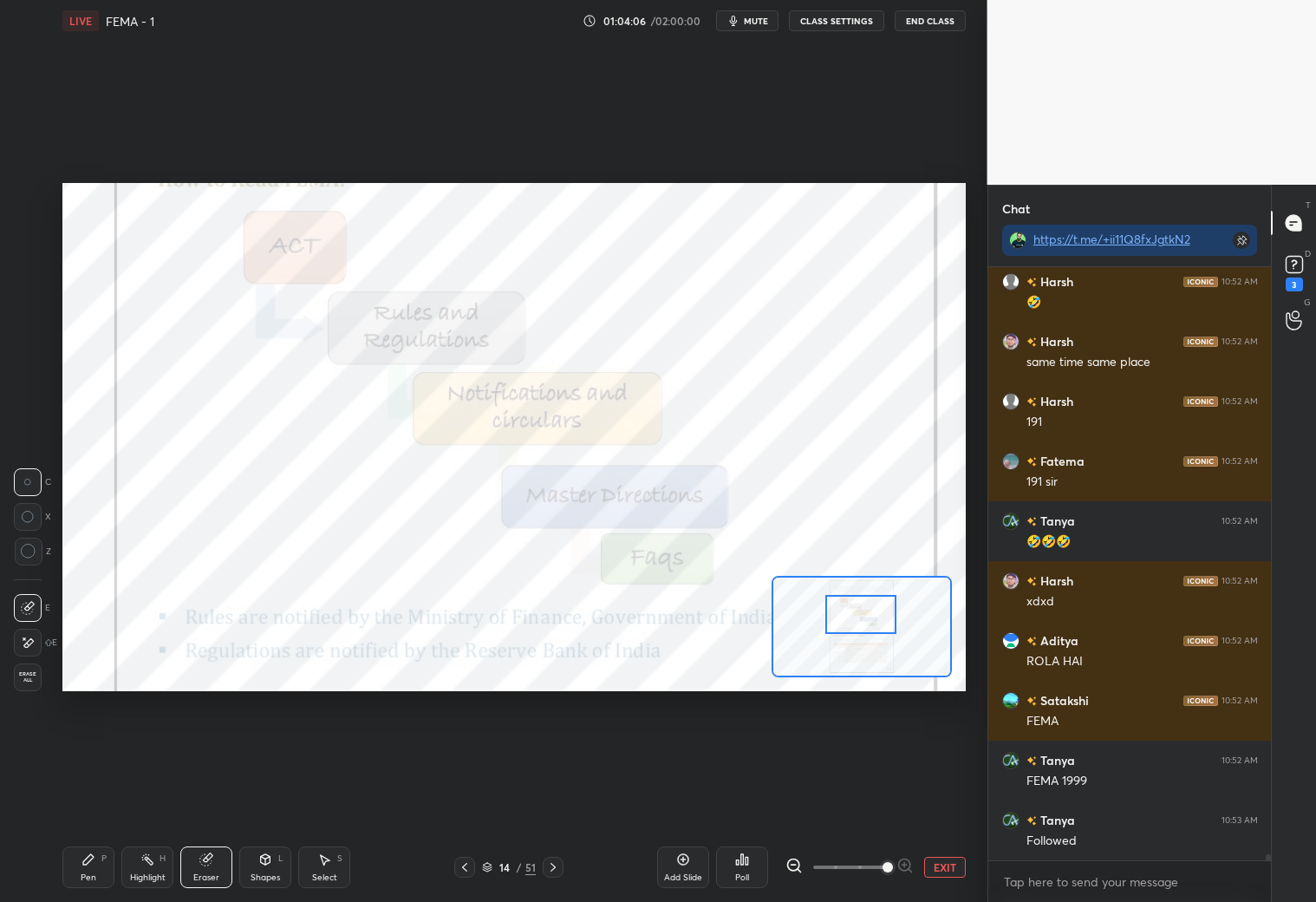 drag, startPoint x: 94, startPoint y: 860, endPoint x: 92, endPoint y: 814, distance: 46.043458 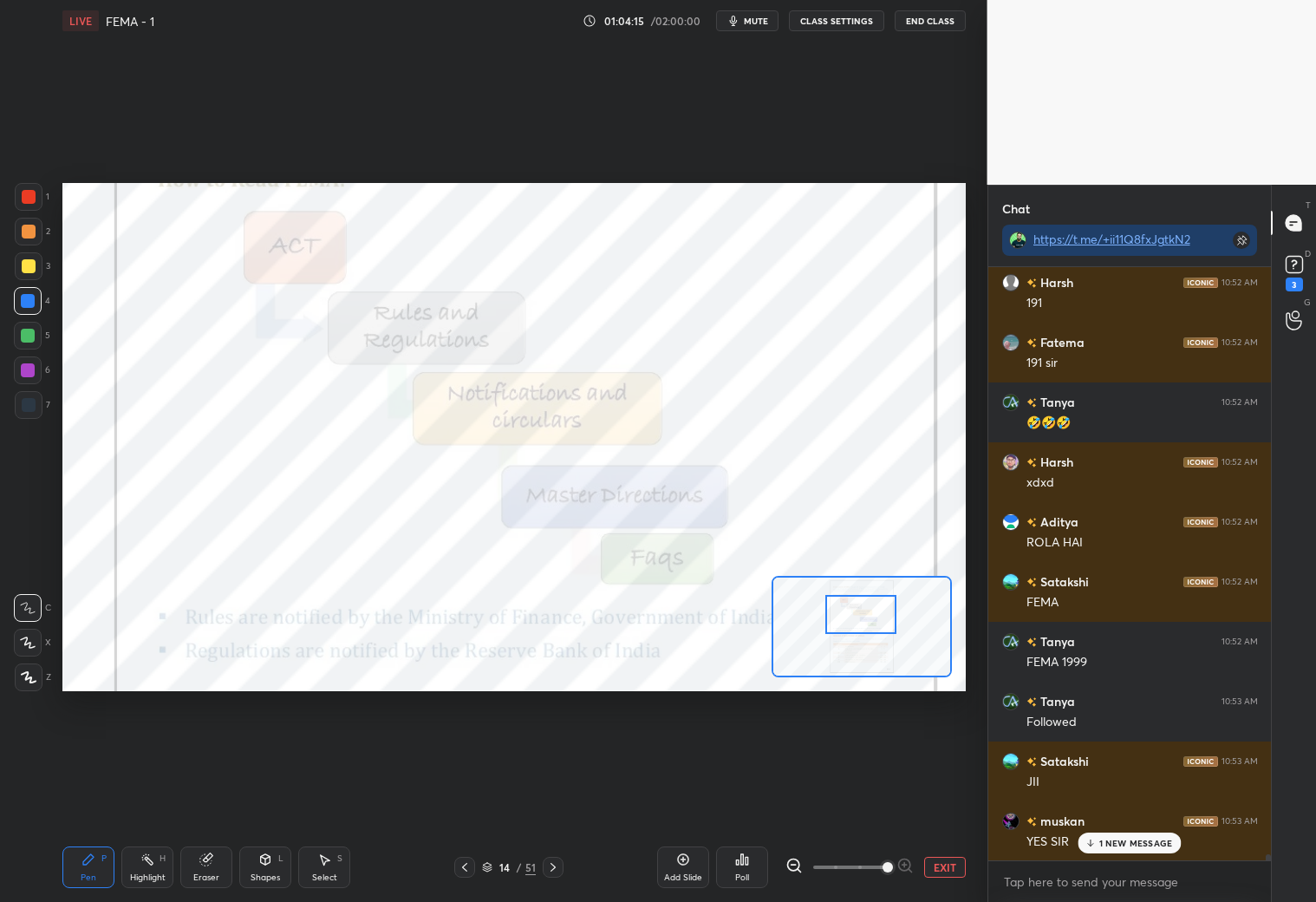 scroll, scrollTop: 59417, scrollLeft: 0, axis: vertical 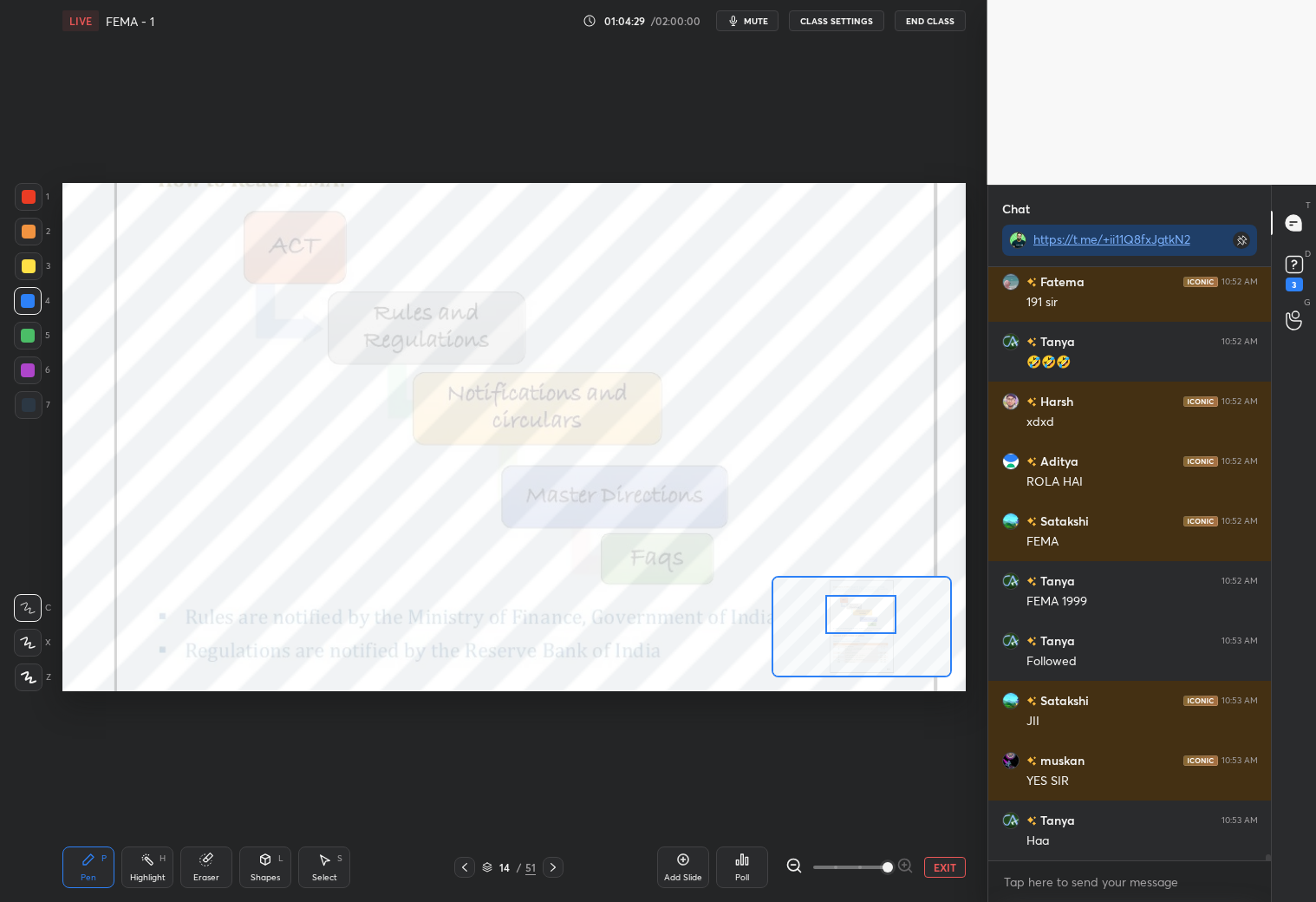 drag, startPoint x: 33, startPoint y: 198, endPoint x: 36, endPoint y: 212, distance: 14.31782 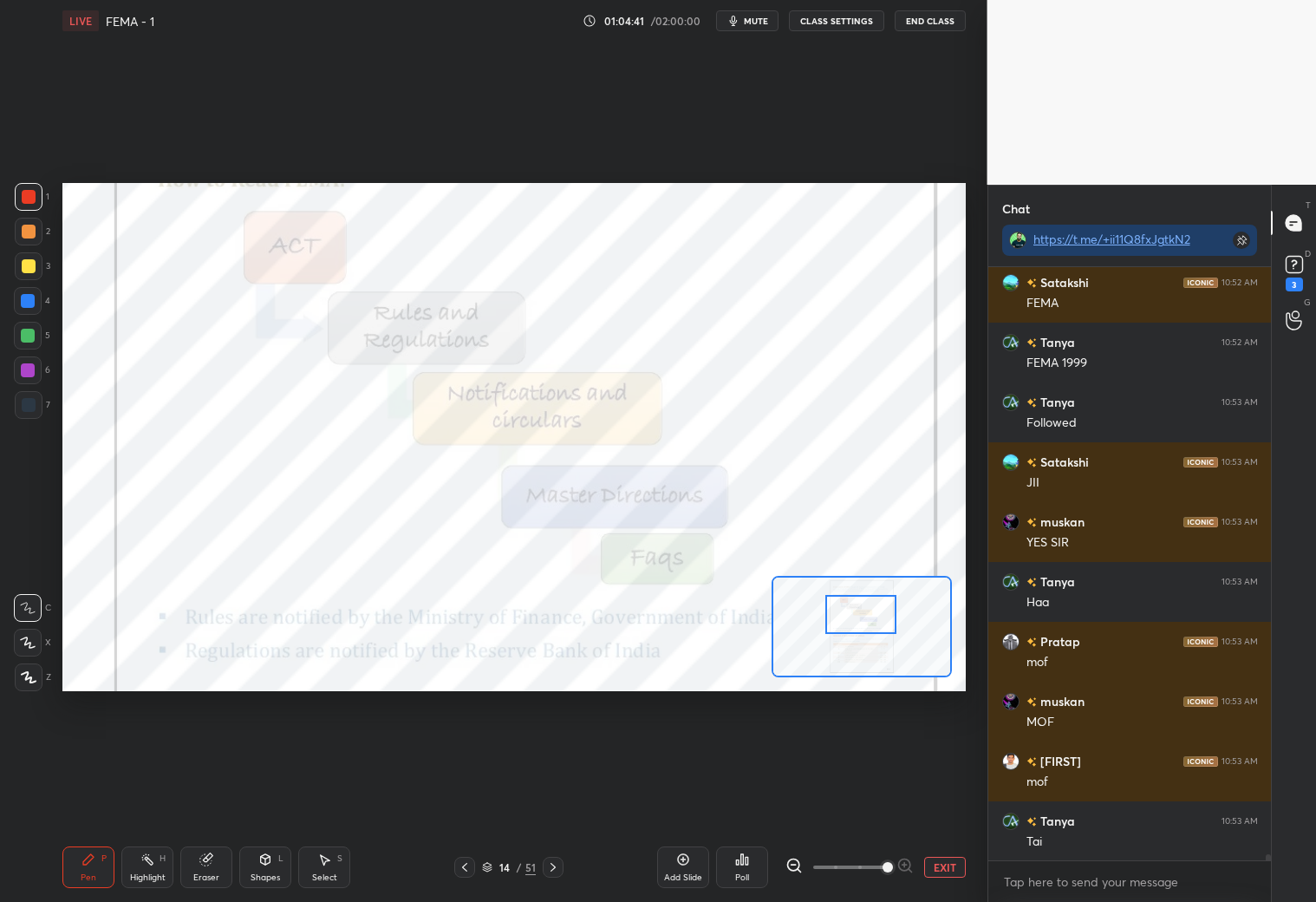 scroll, scrollTop: 59716, scrollLeft: 0, axis: vertical 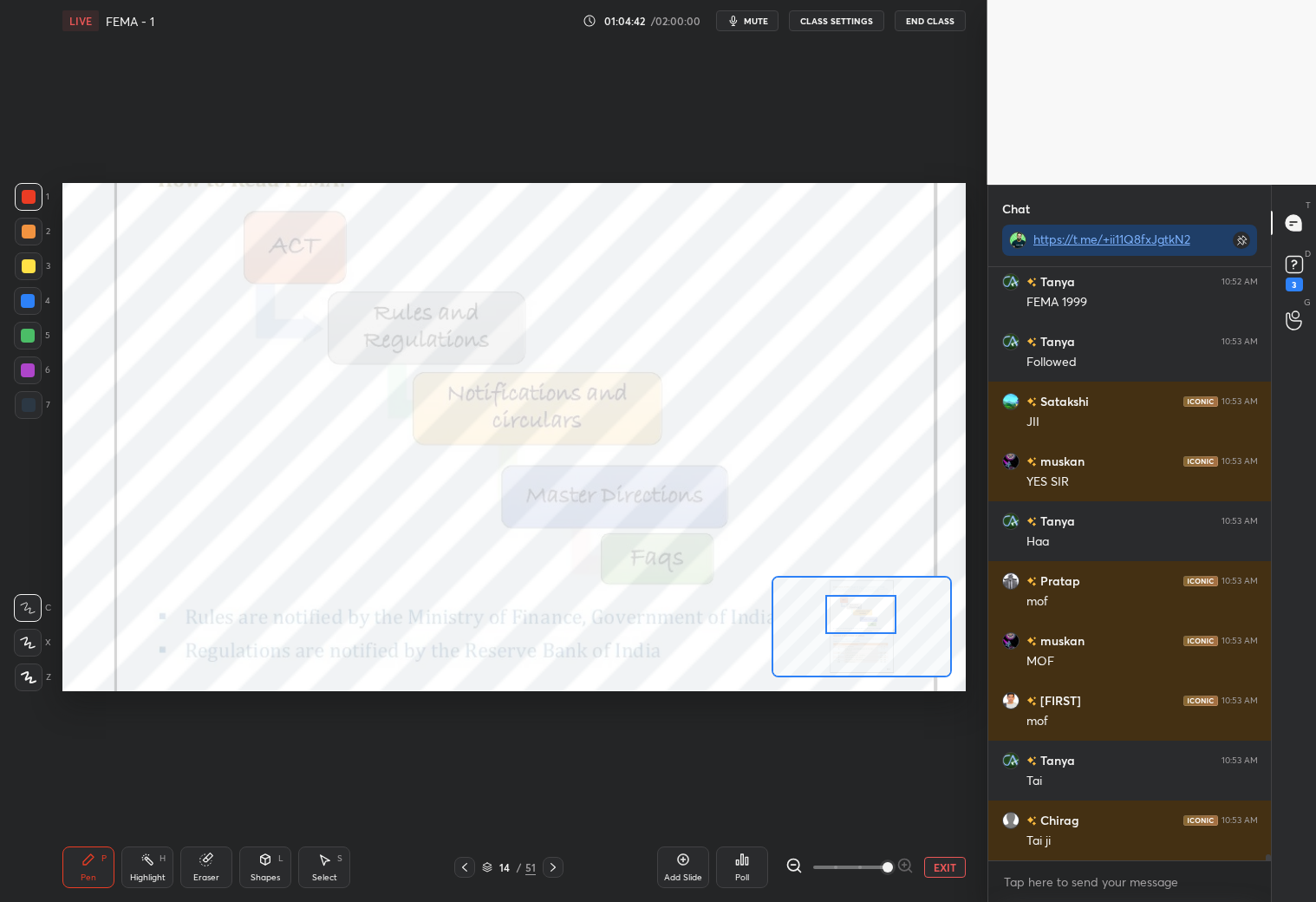 drag, startPoint x: 23, startPoint y: 290, endPoint x: 49, endPoint y: 281, distance: 27.513633 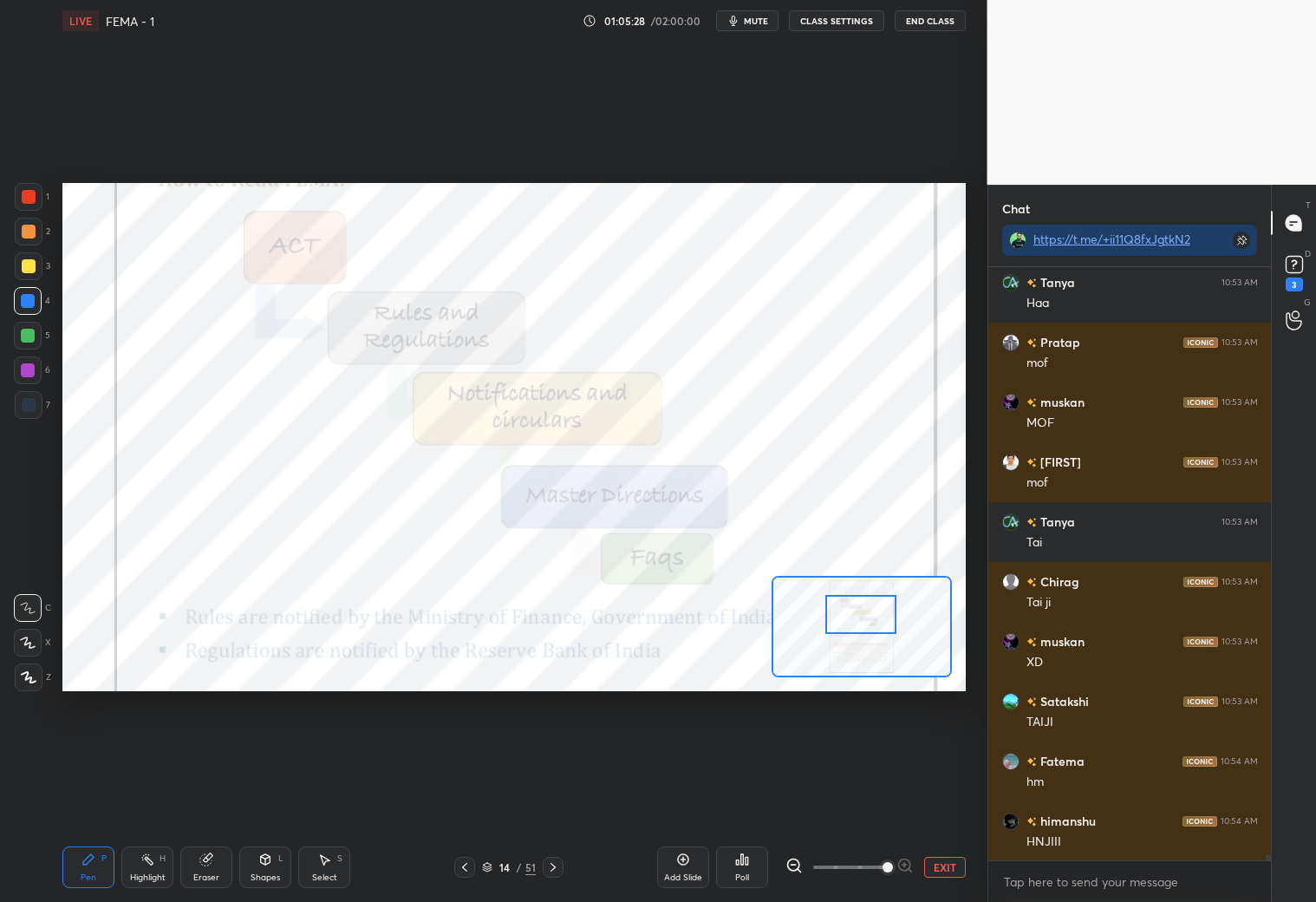 scroll, scrollTop: 60015, scrollLeft: 0, axis: vertical 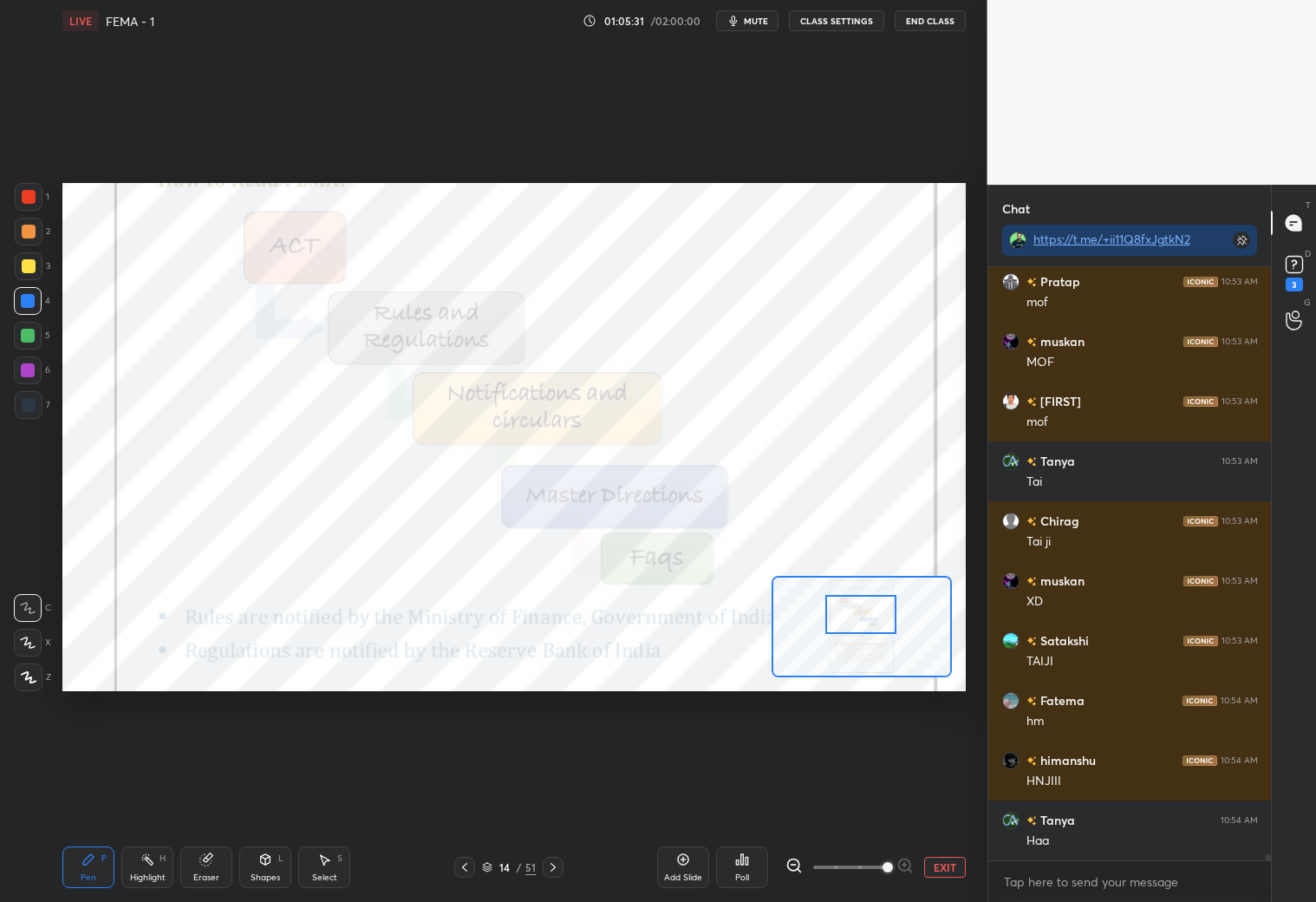 click at bounding box center [29, 197] 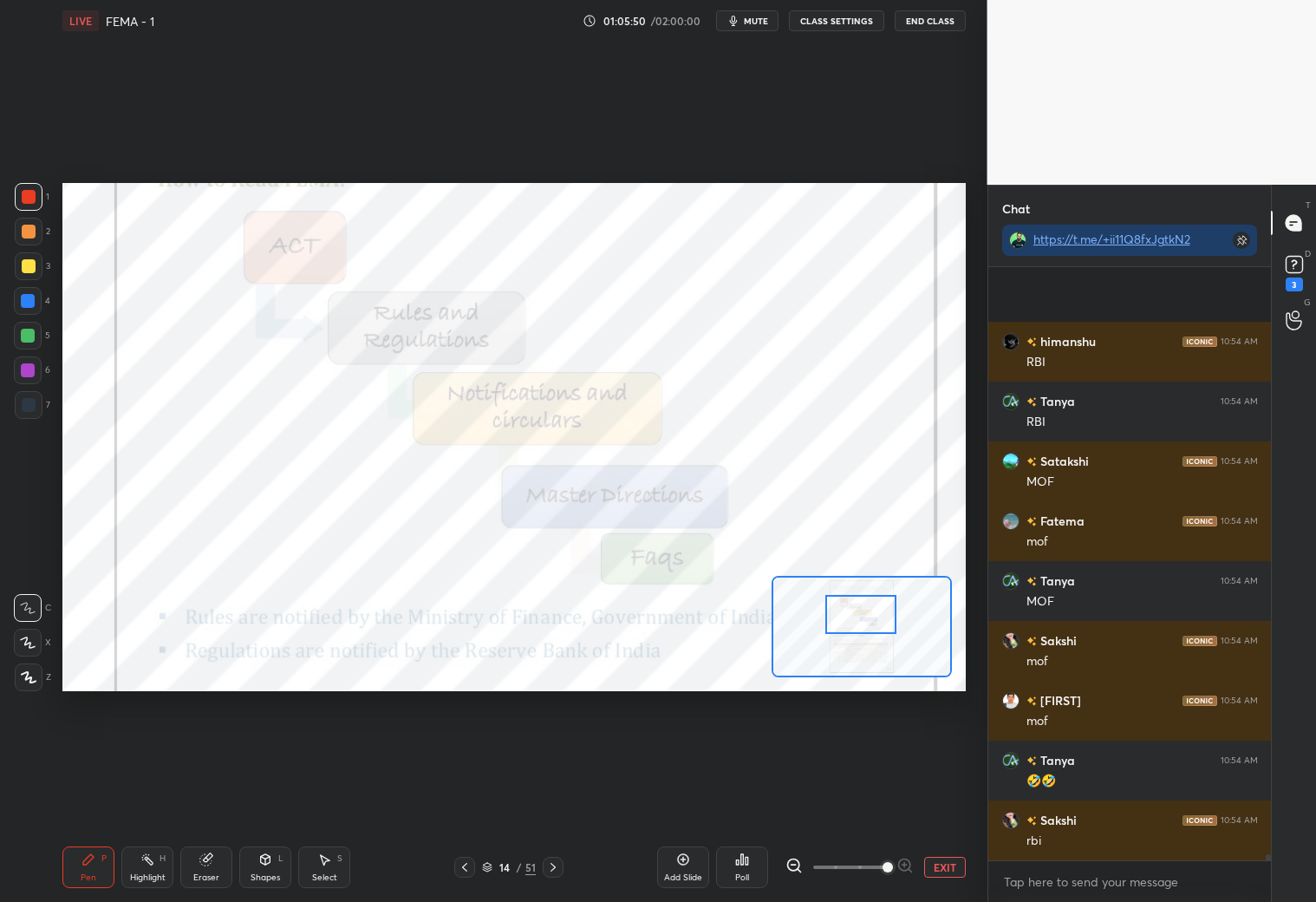 scroll, scrollTop: 60852, scrollLeft: 0, axis: vertical 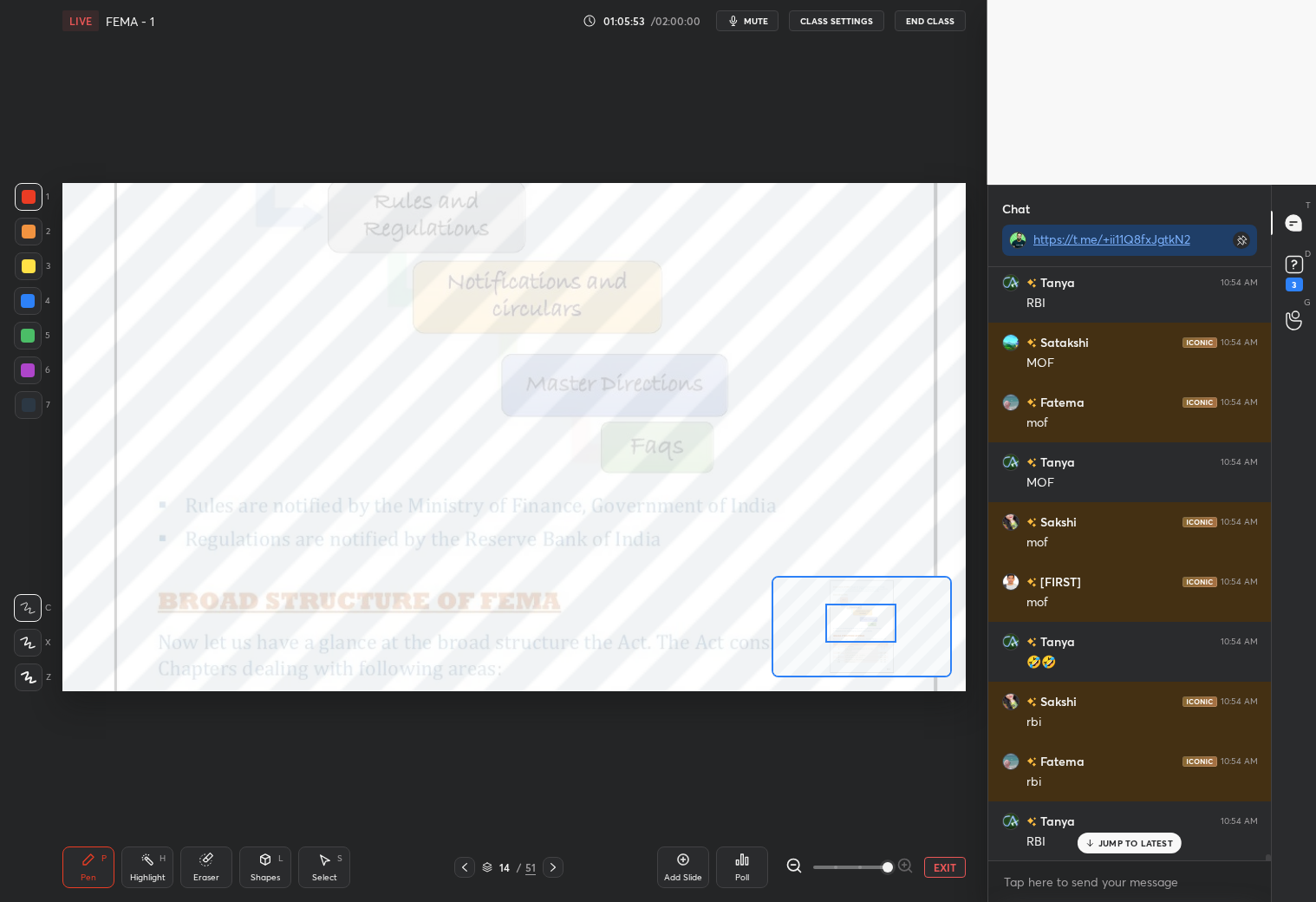drag, startPoint x: 876, startPoint y: 618, endPoint x: 876, endPoint y: 627, distance: 9 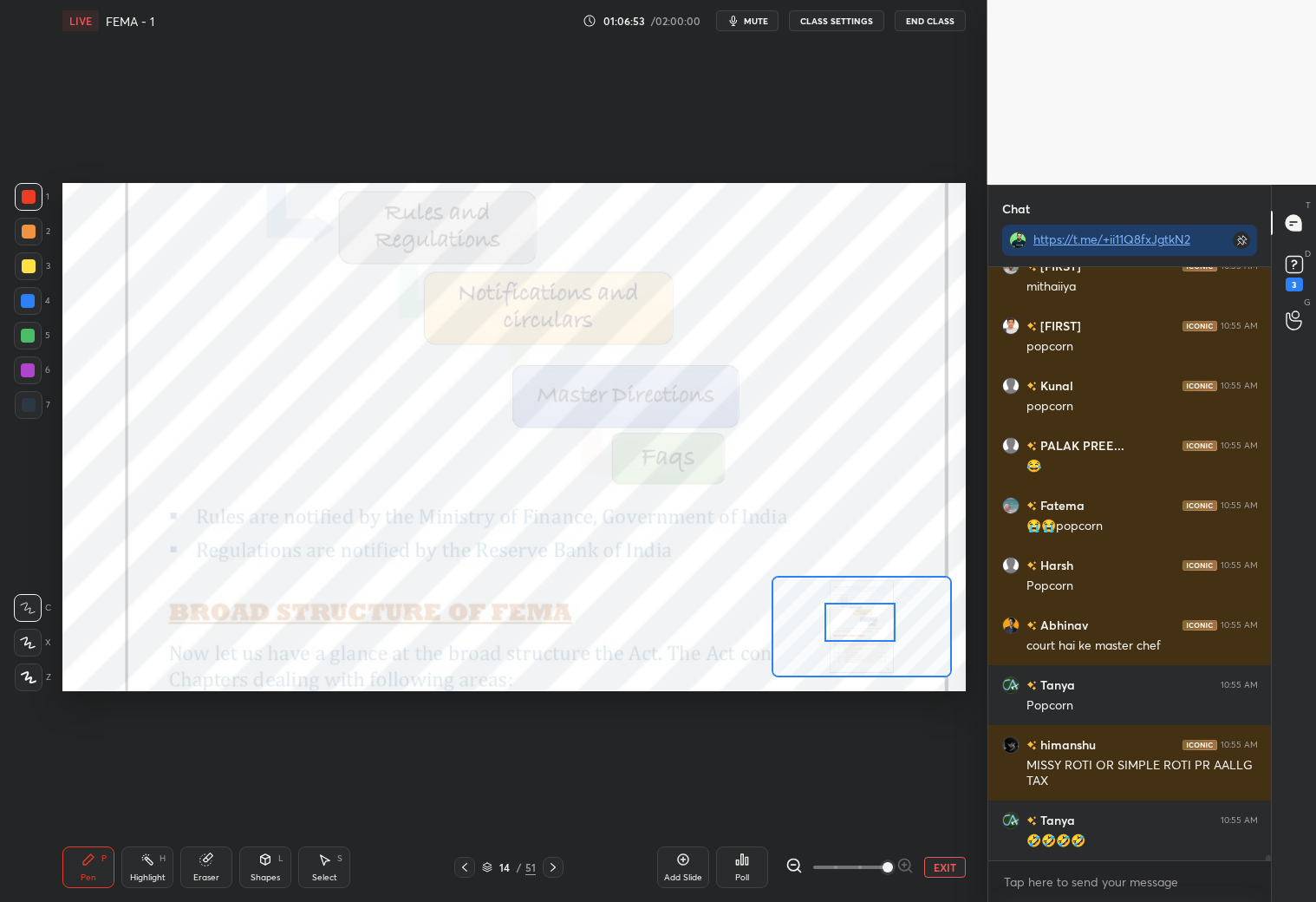 scroll, scrollTop: 62125, scrollLeft: 0, axis: vertical 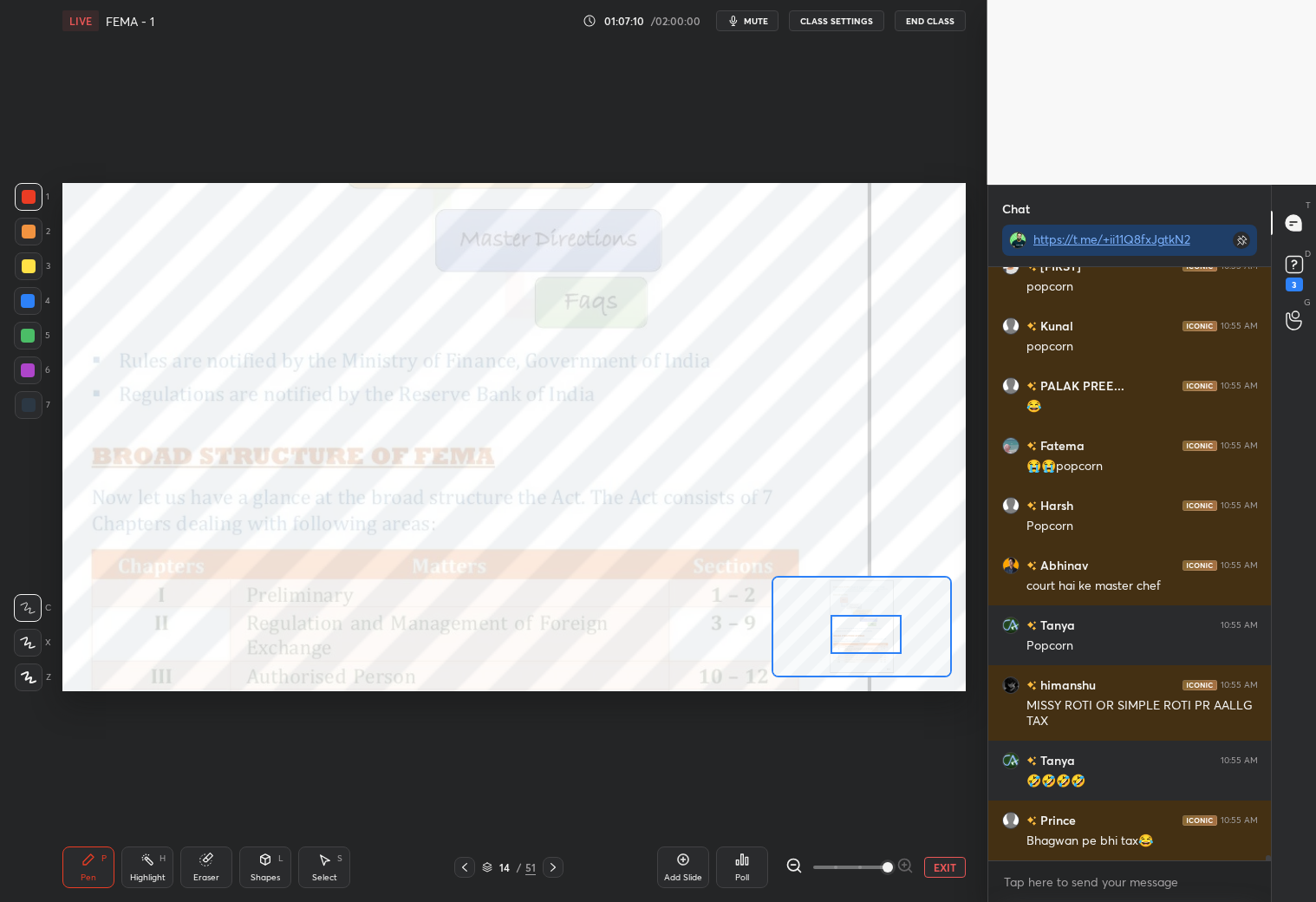drag, startPoint x: 873, startPoint y: 624, endPoint x: 879, endPoint y: 631, distance: 9.219544 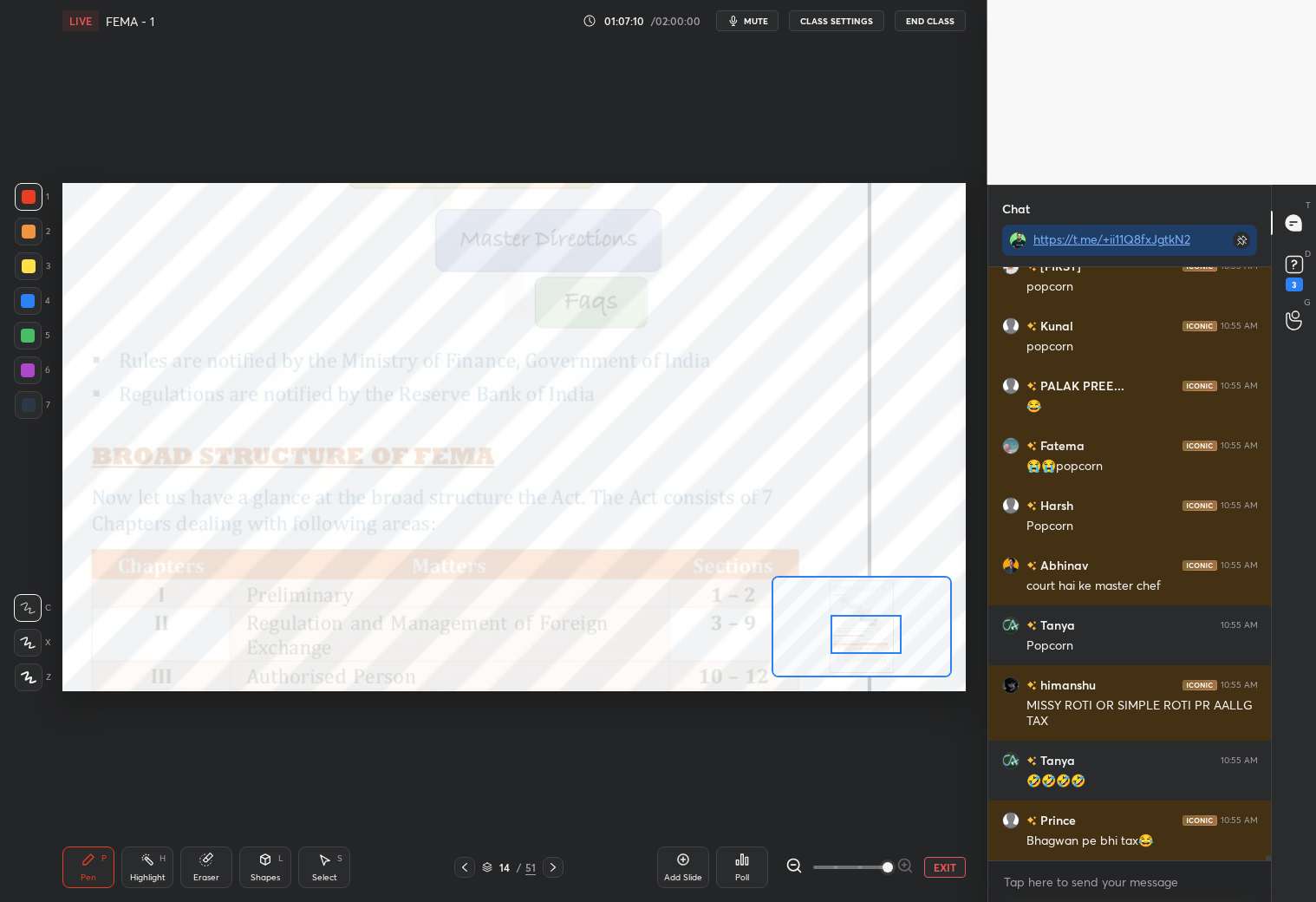 click at bounding box center (866, 634) 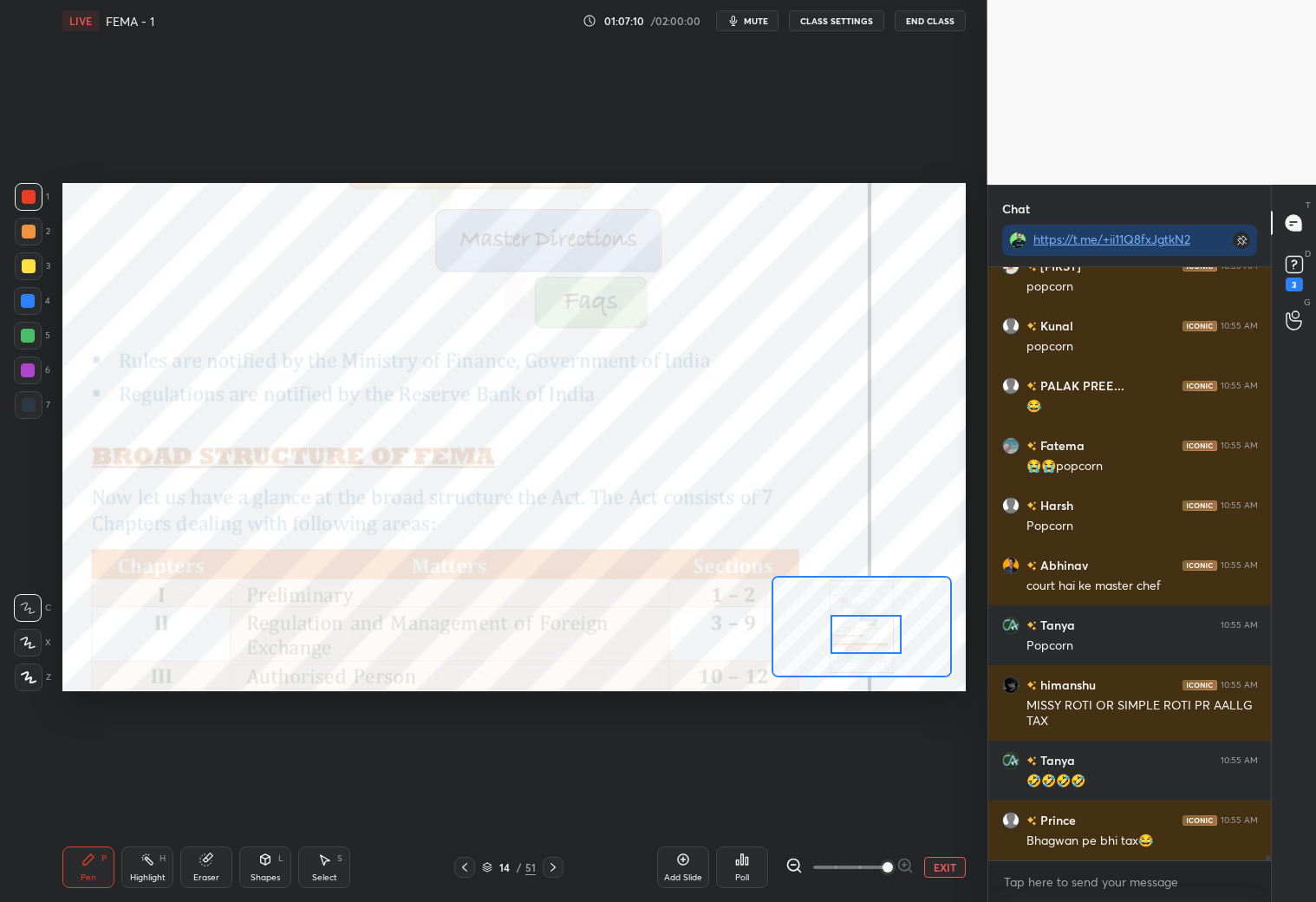 scroll, scrollTop: 62216, scrollLeft: 0, axis: vertical 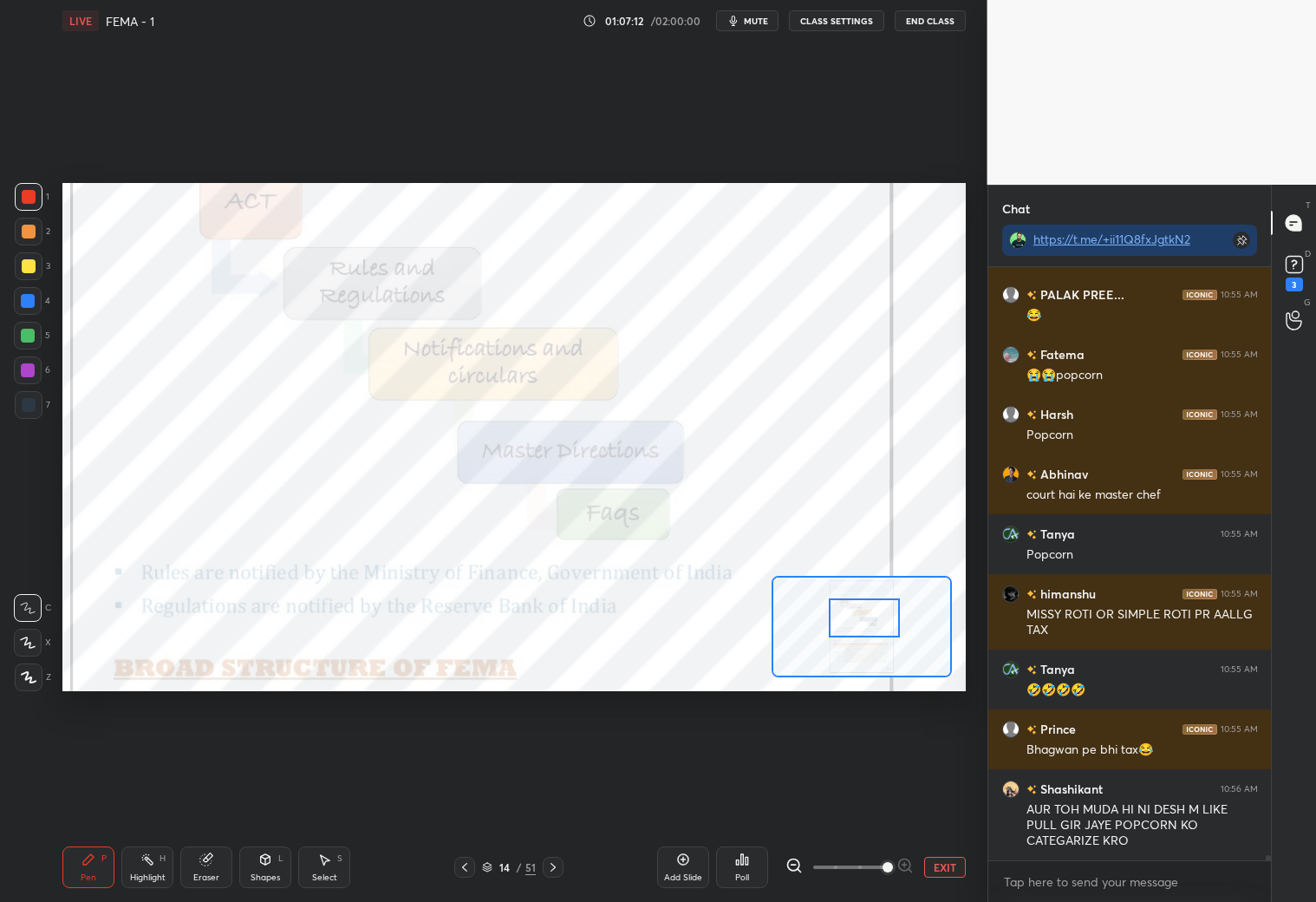 drag, startPoint x: 880, startPoint y: 635, endPoint x: 876, endPoint y: 617, distance: 18.439089 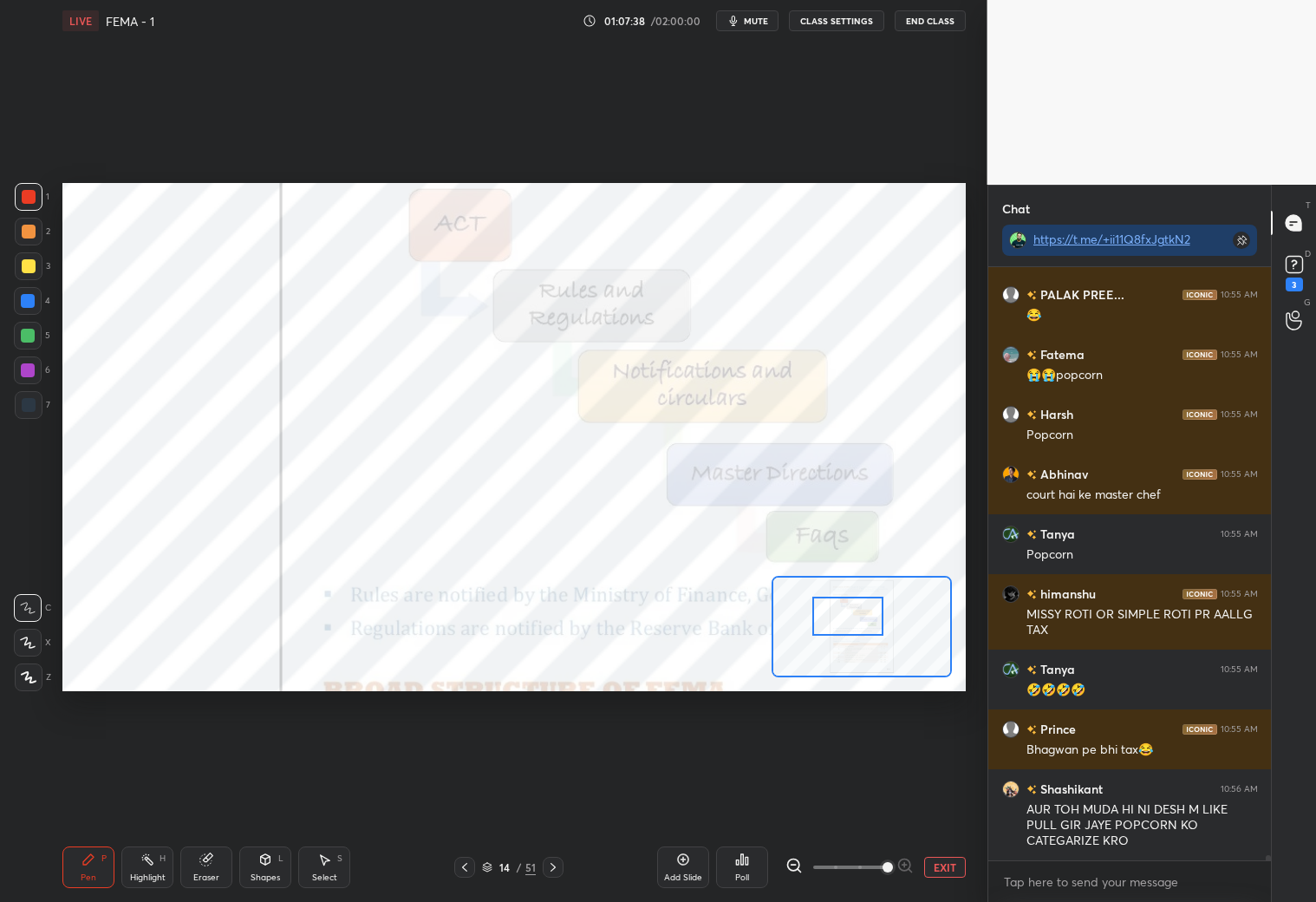 drag, startPoint x: 854, startPoint y: 625, endPoint x: 844, endPoint y: 622, distance: 10.440307 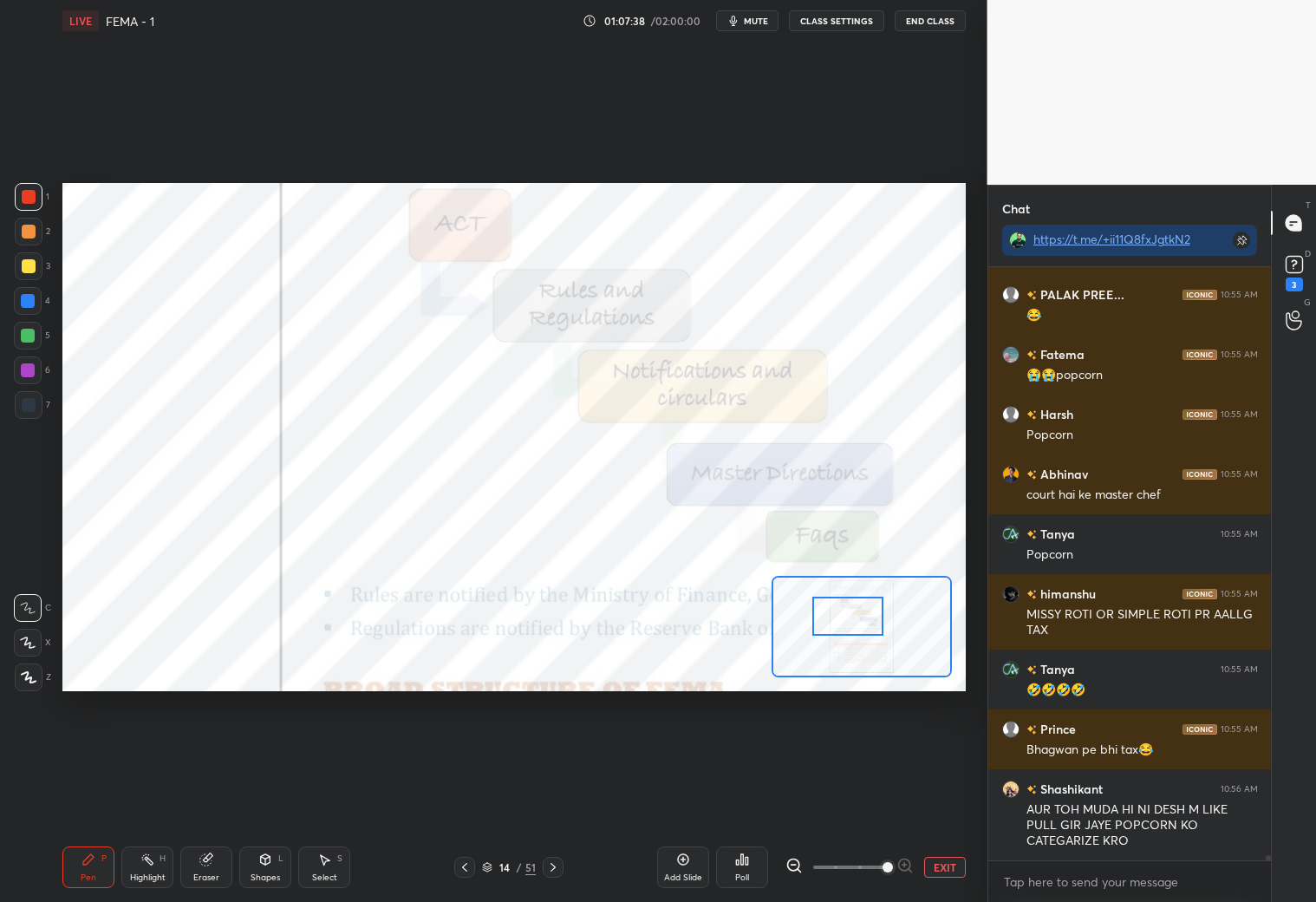 click at bounding box center (848, 616) 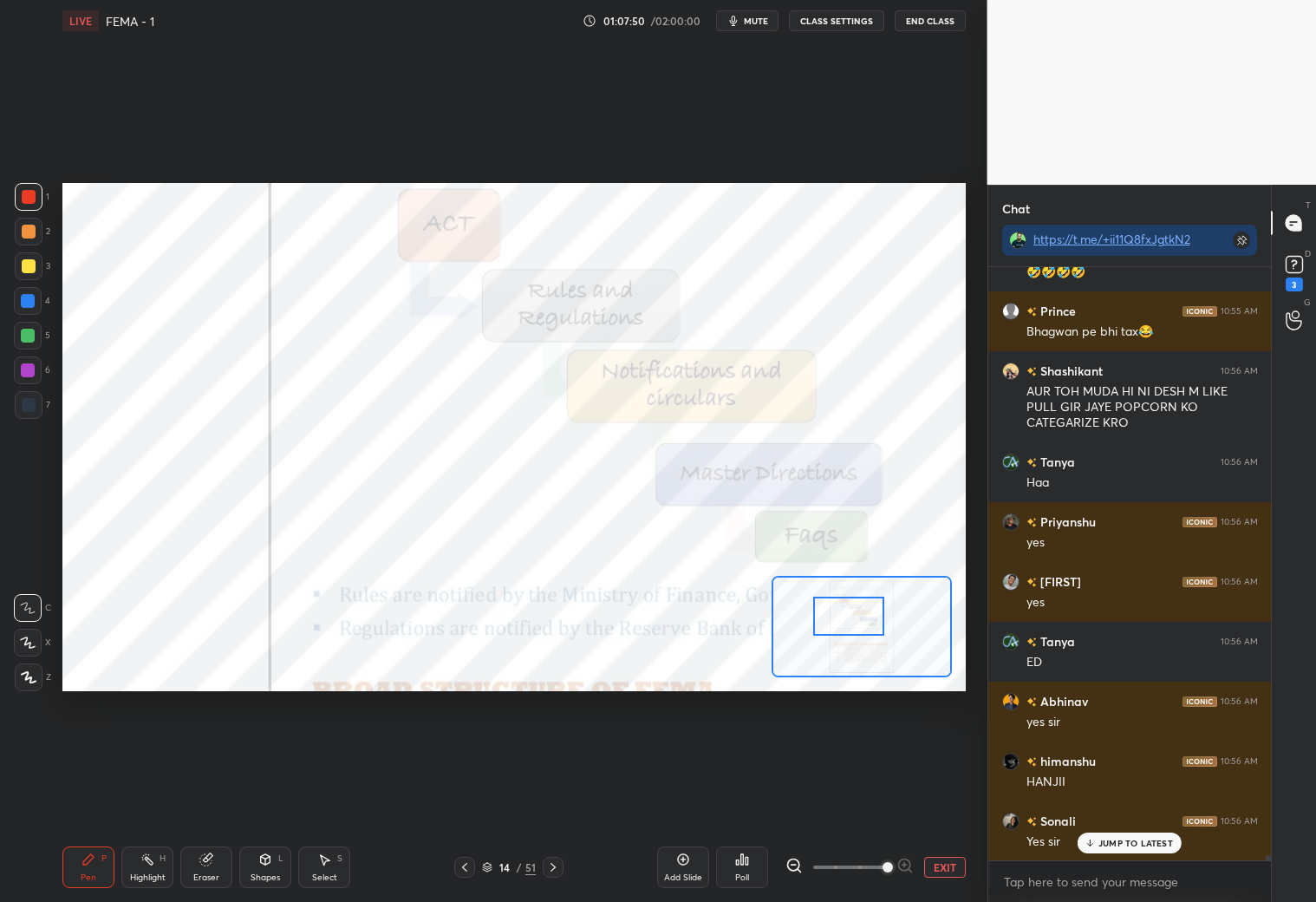 scroll, scrollTop: 62695, scrollLeft: 0, axis: vertical 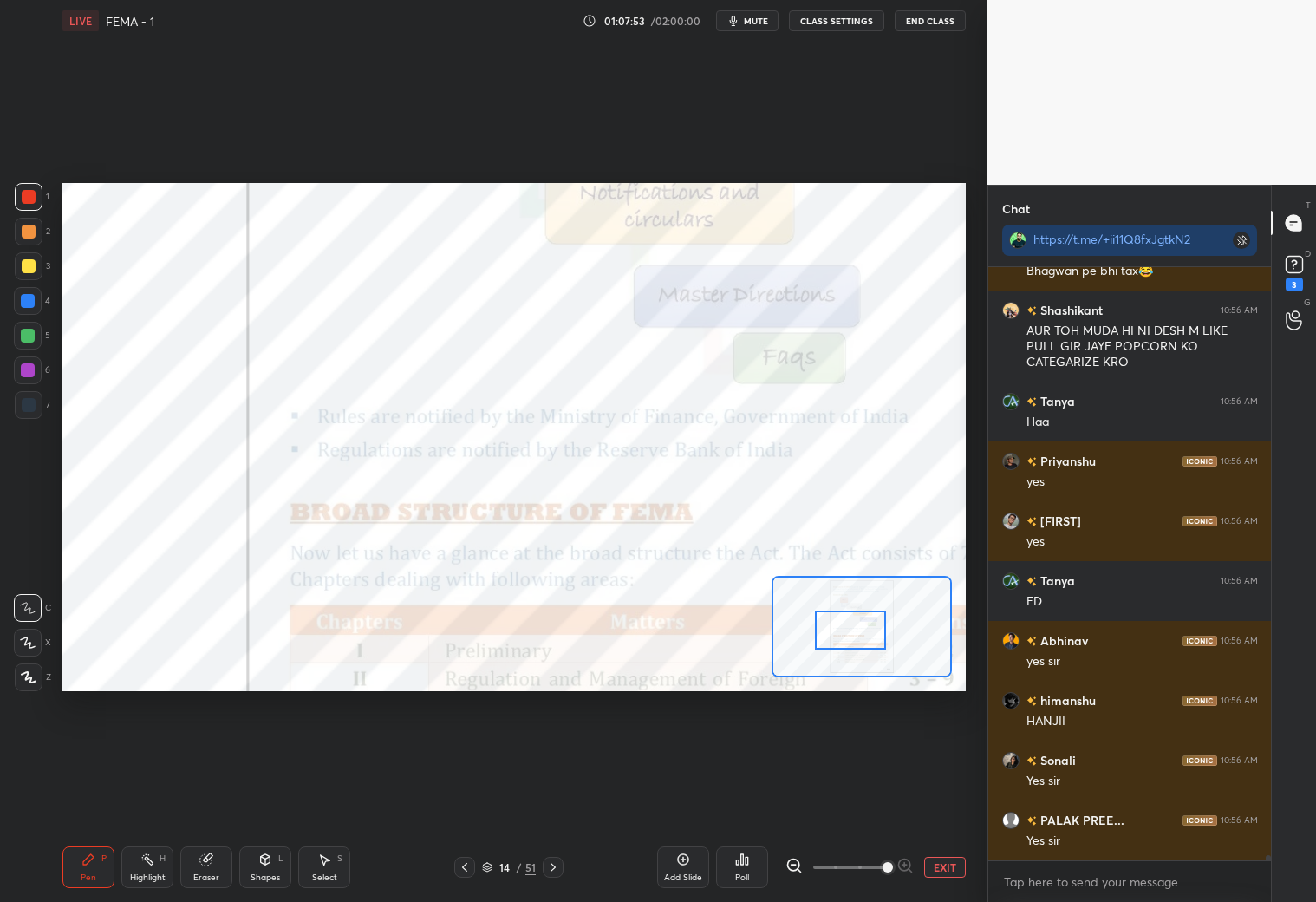 drag, startPoint x: 872, startPoint y: 620, endPoint x: 869, endPoint y: 633, distance: 13.341664 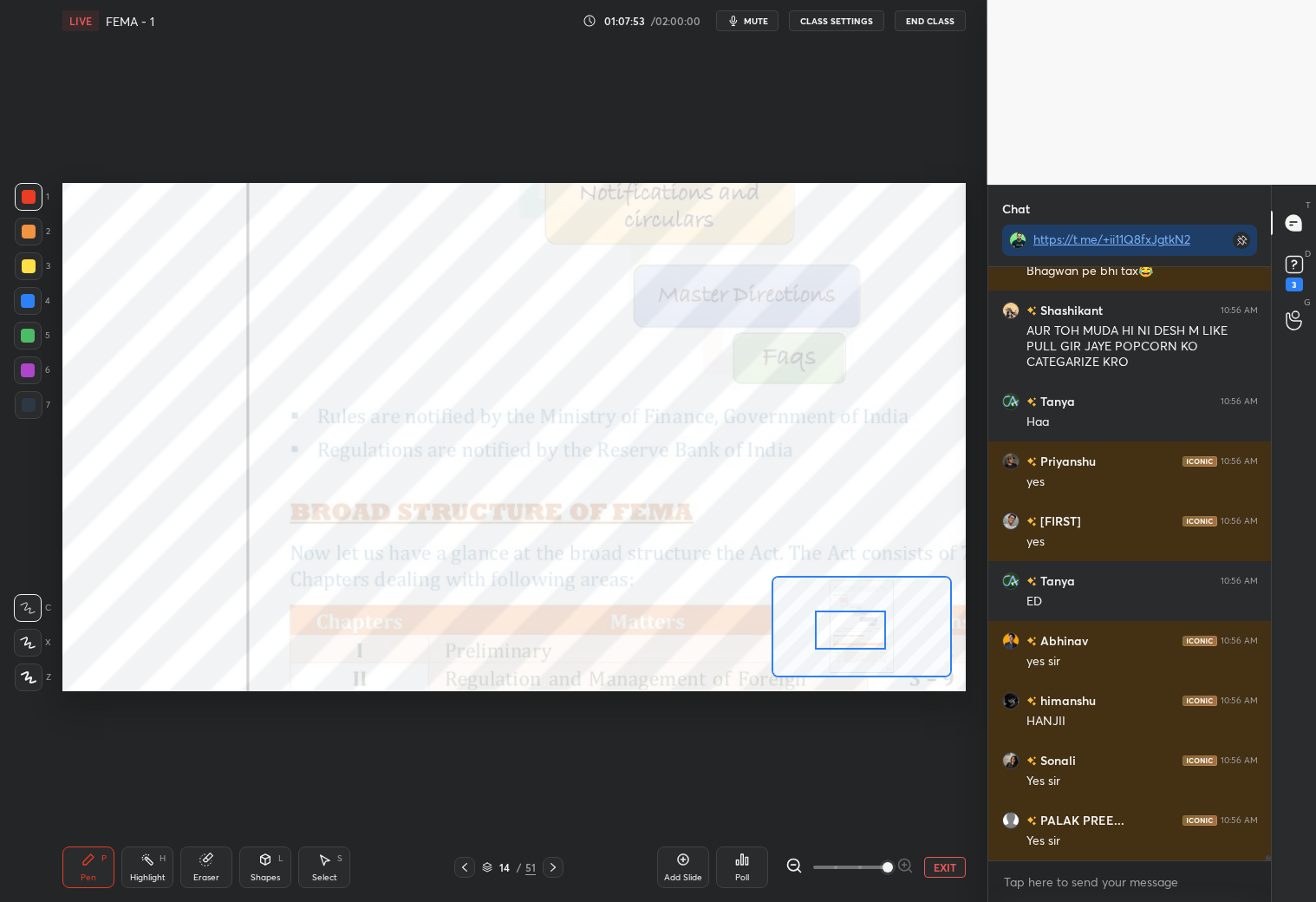 click at bounding box center [850, 630] 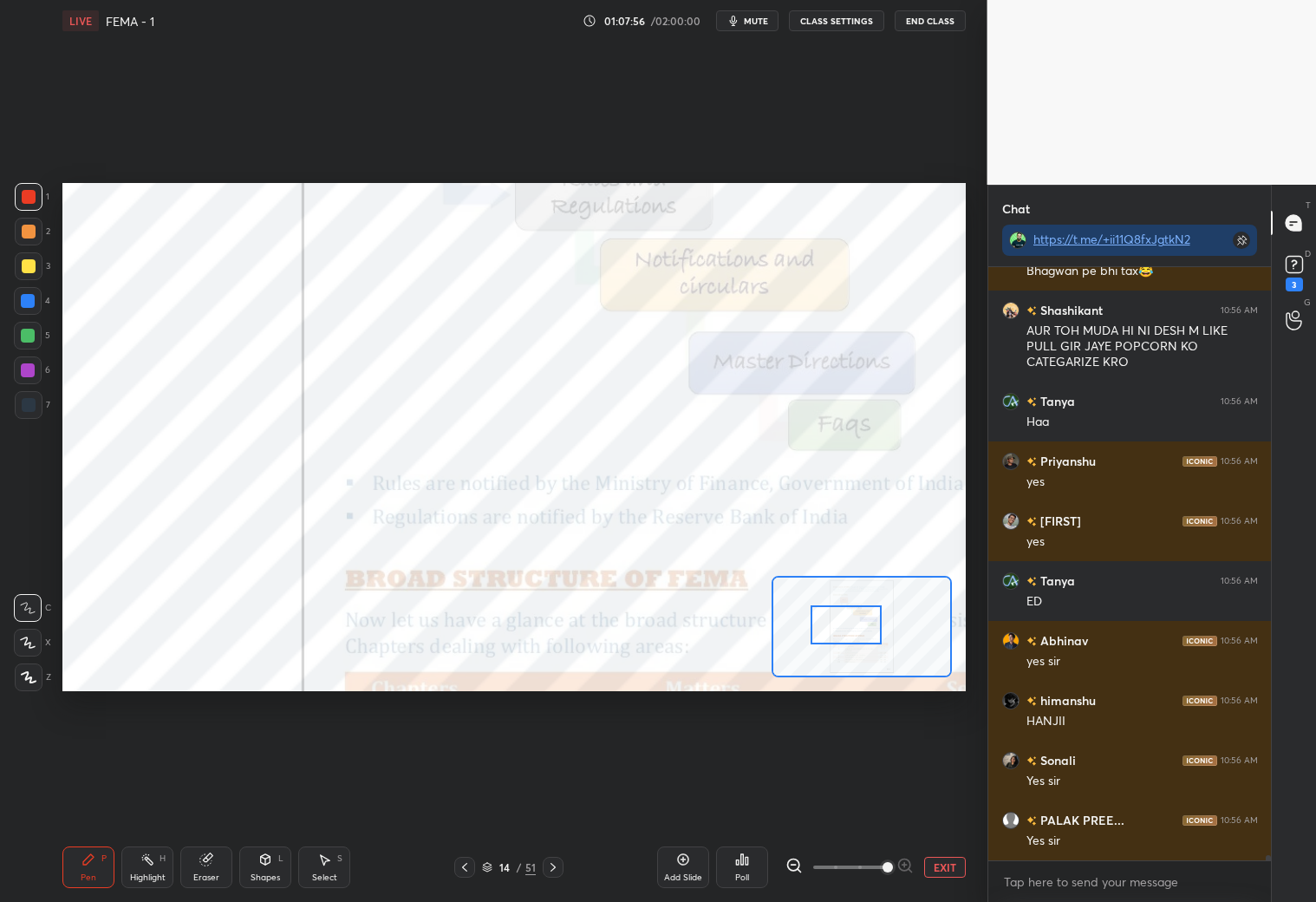 click at bounding box center (846, 624) 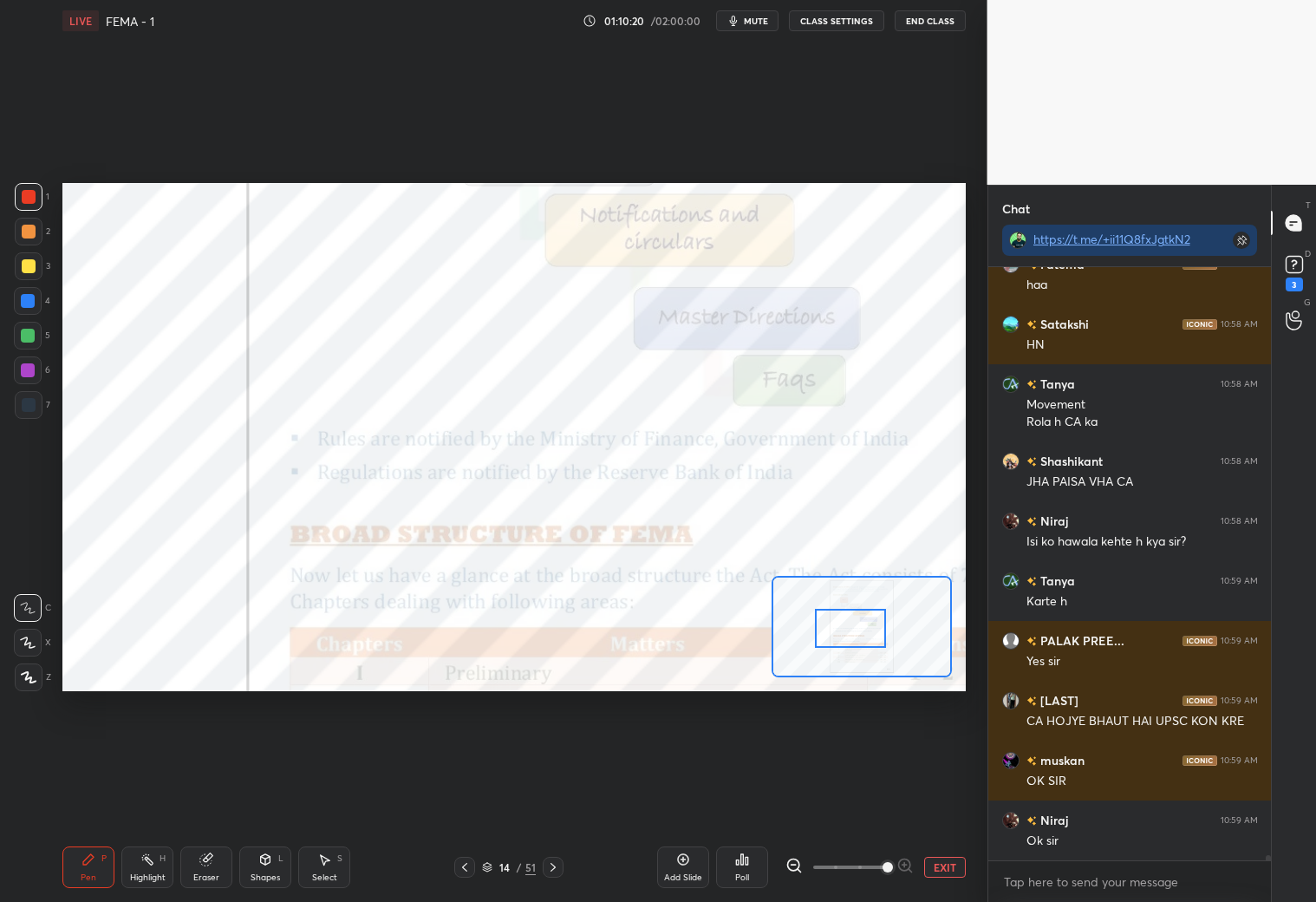 scroll, scrollTop: 64346, scrollLeft: 0, axis: vertical 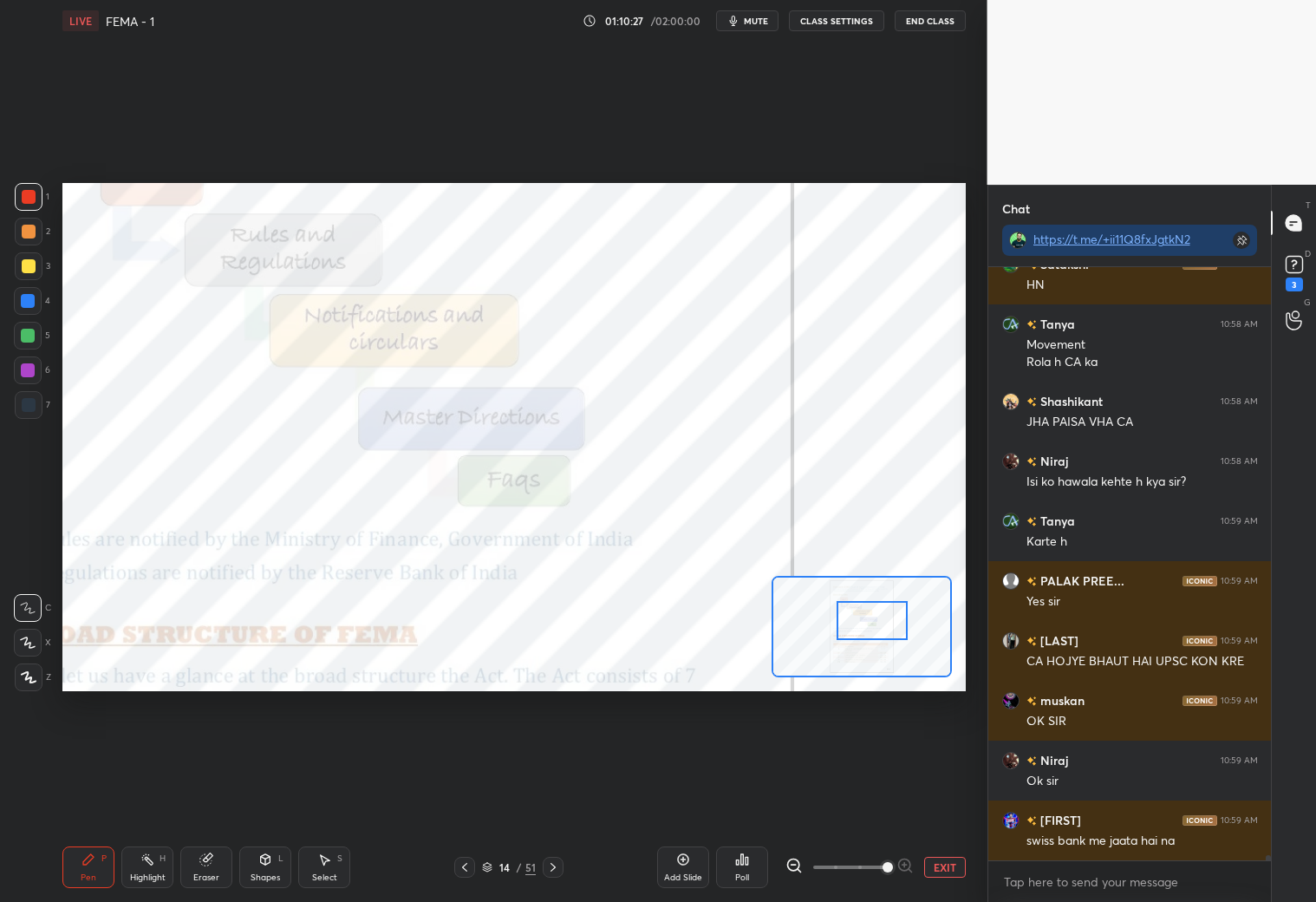 drag, startPoint x: 865, startPoint y: 626, endPoint x: 854, endPoint y: 616, distance: 14.866069 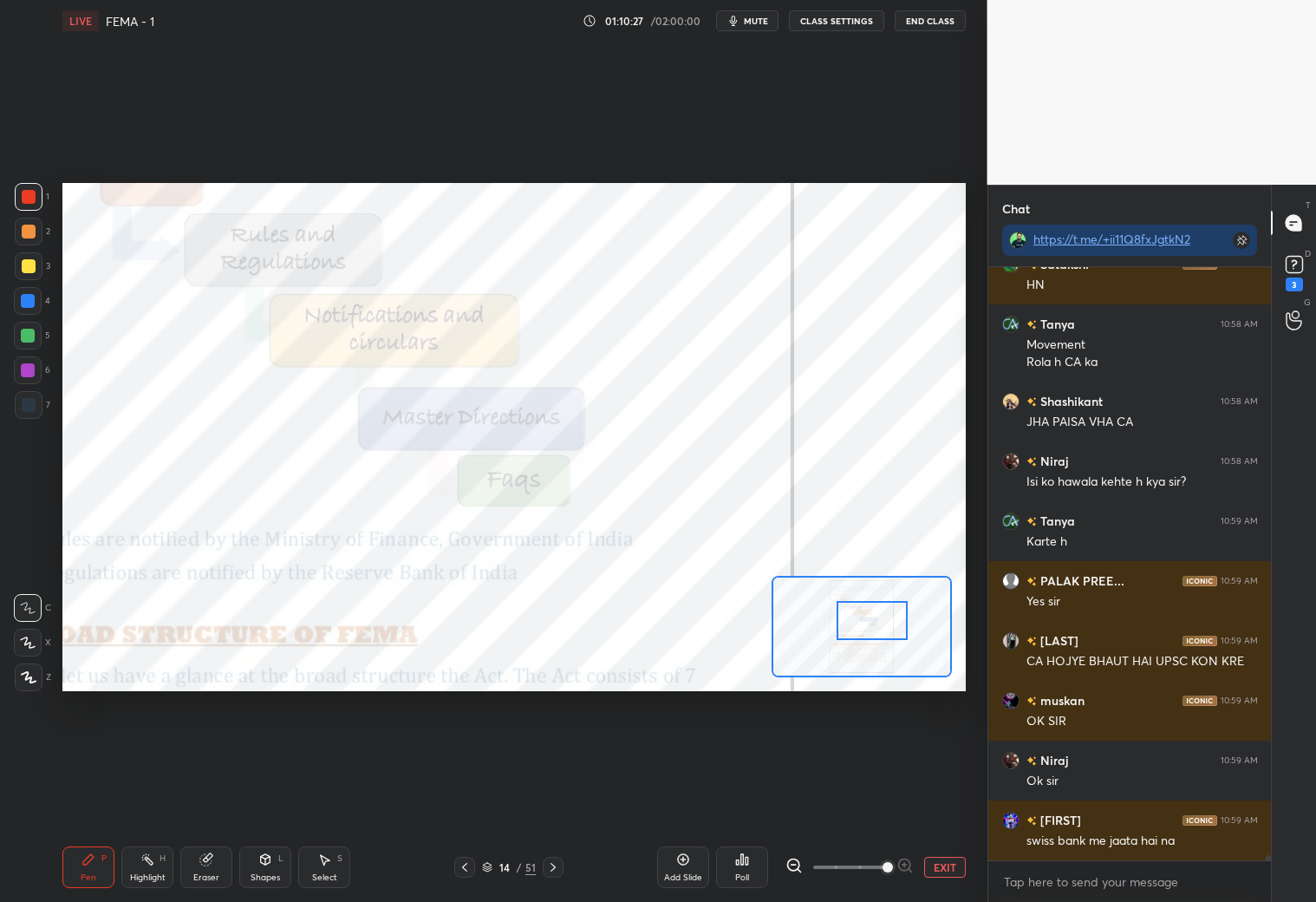 click at bounding box center [872, 620] 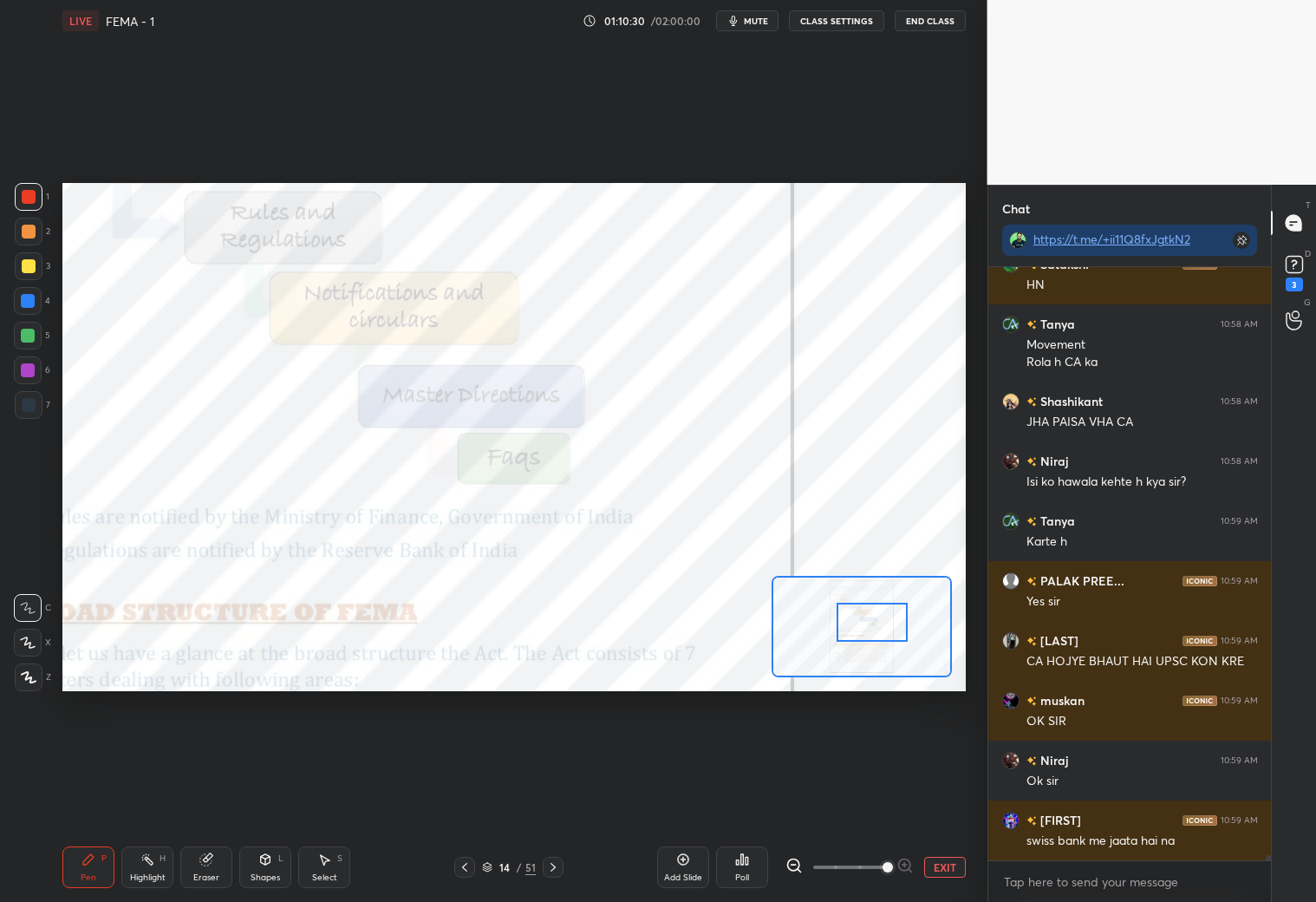 scroll, scrollTop: 64405, scrollLeft: 0, axis: vertical 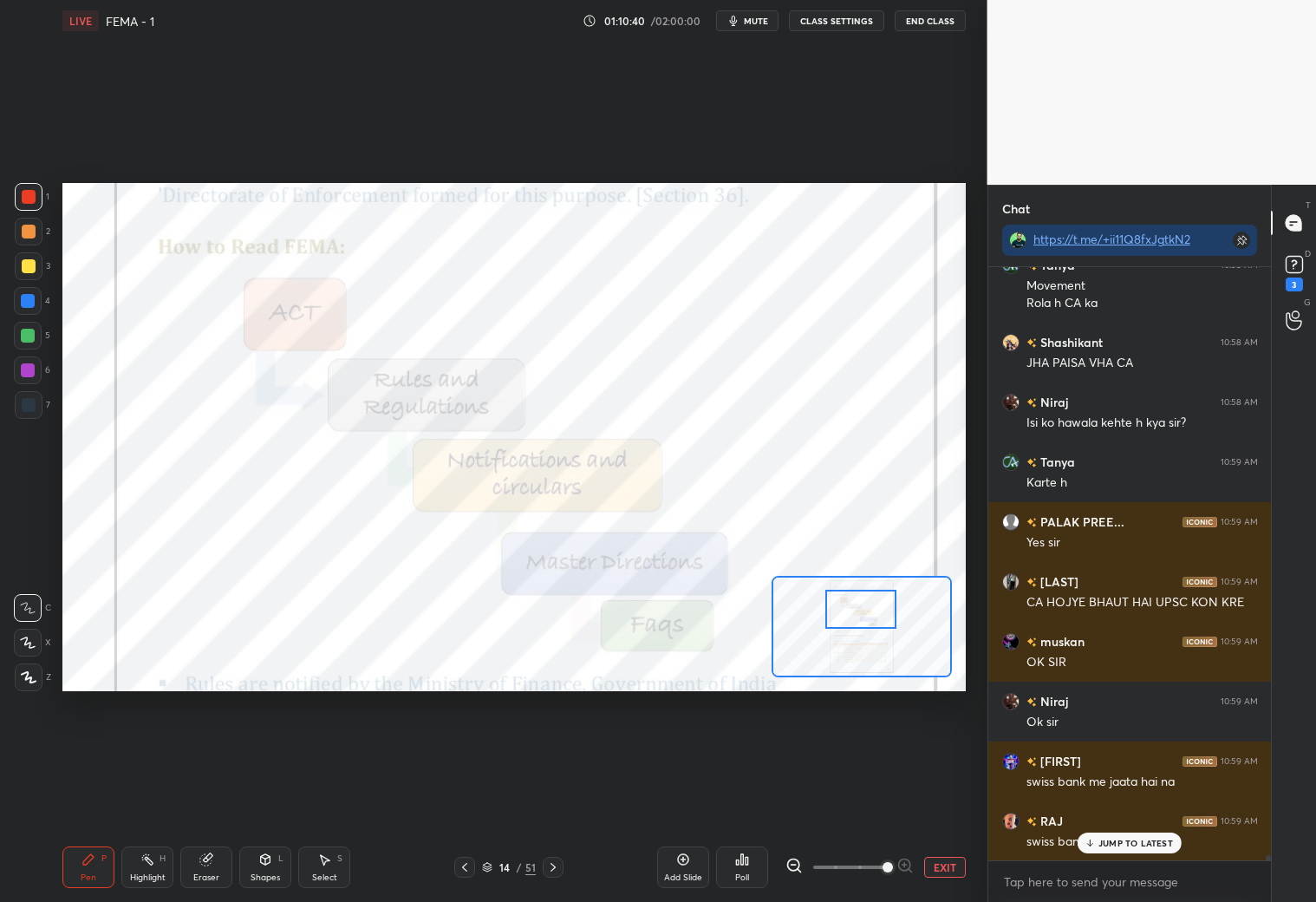 drag, startPoint x: 867, startPoint y: 617, endPoint x: 857, endPoint y: 603, distance: 17 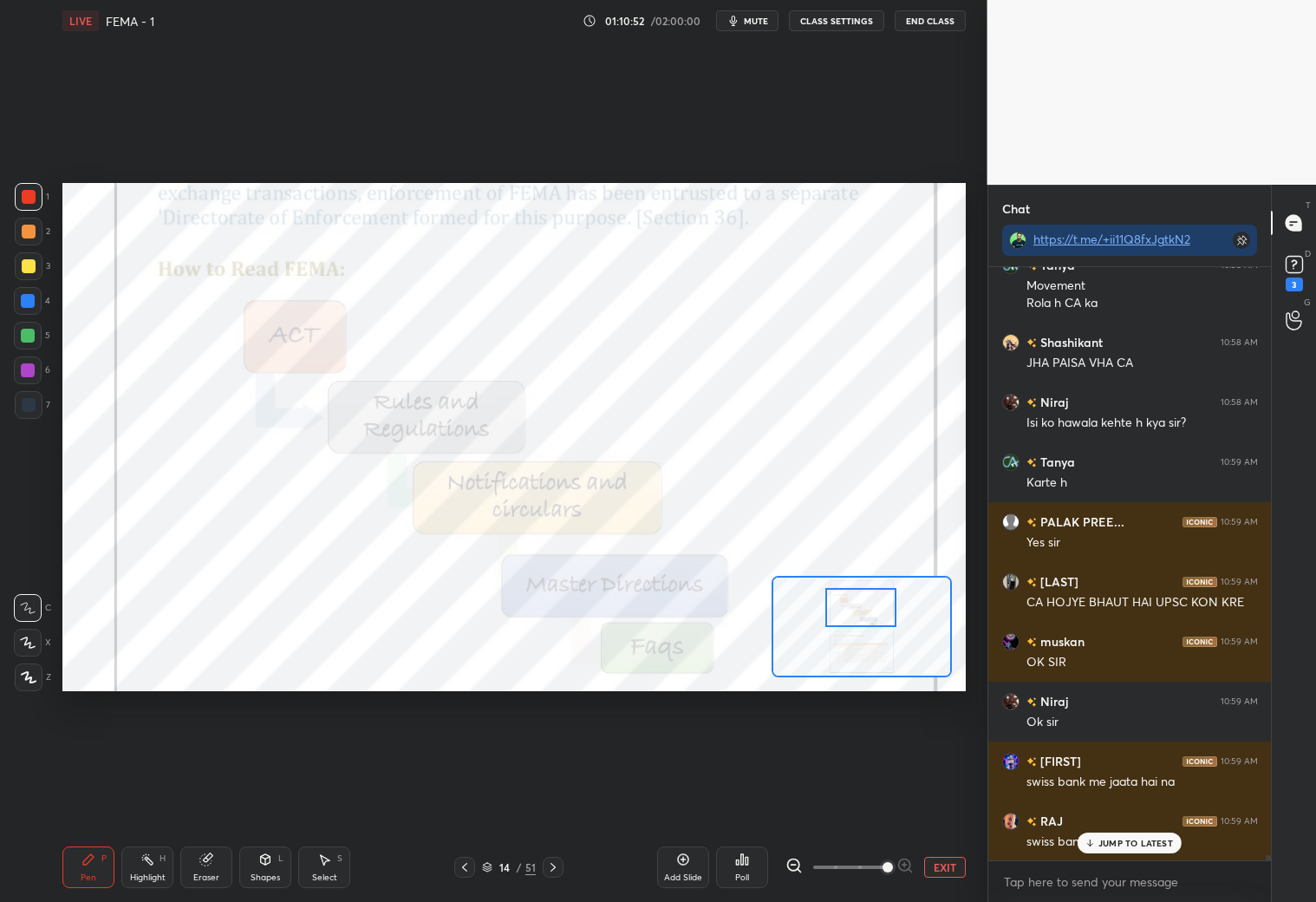 click 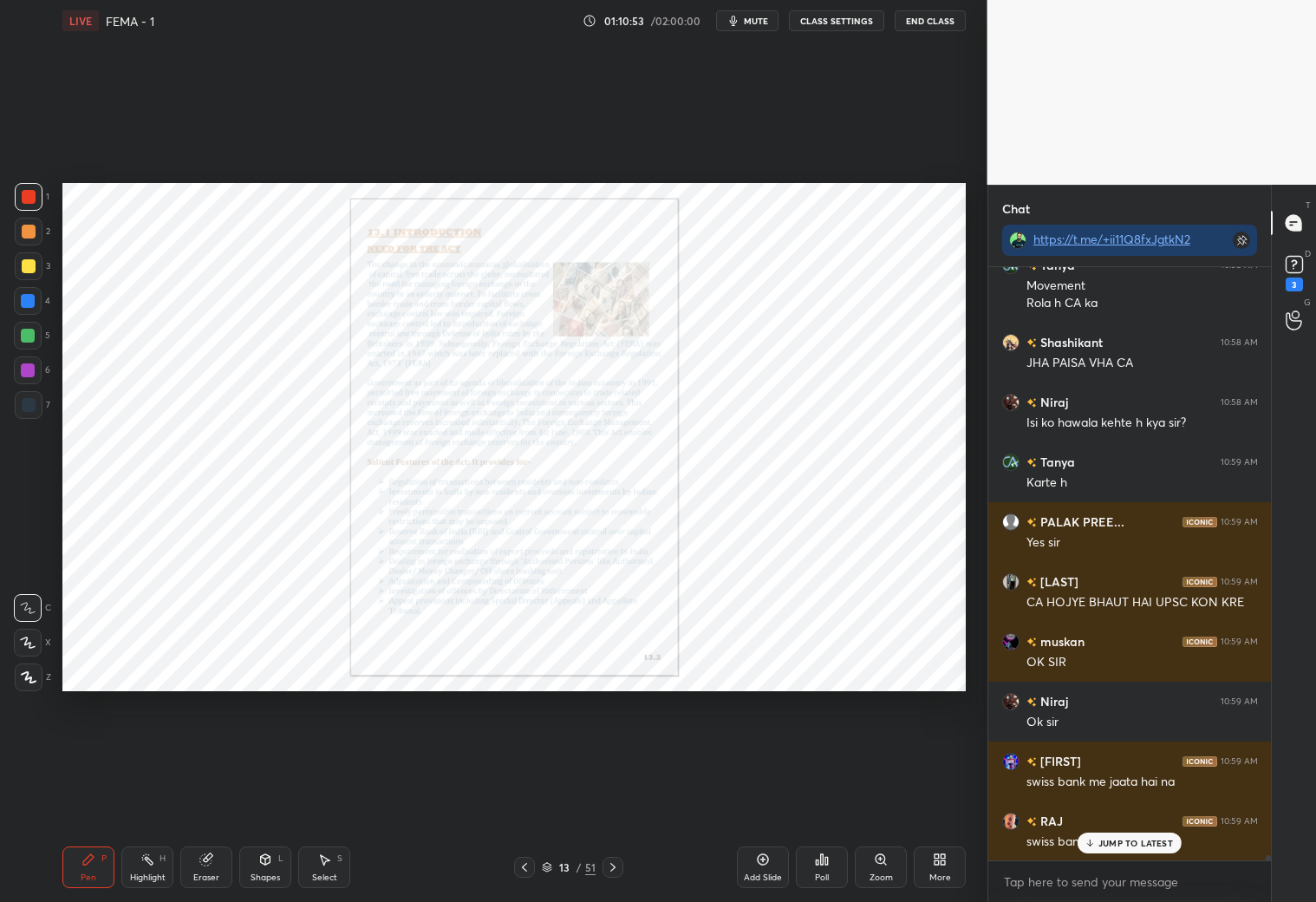 click at bounding box center (524, 867) 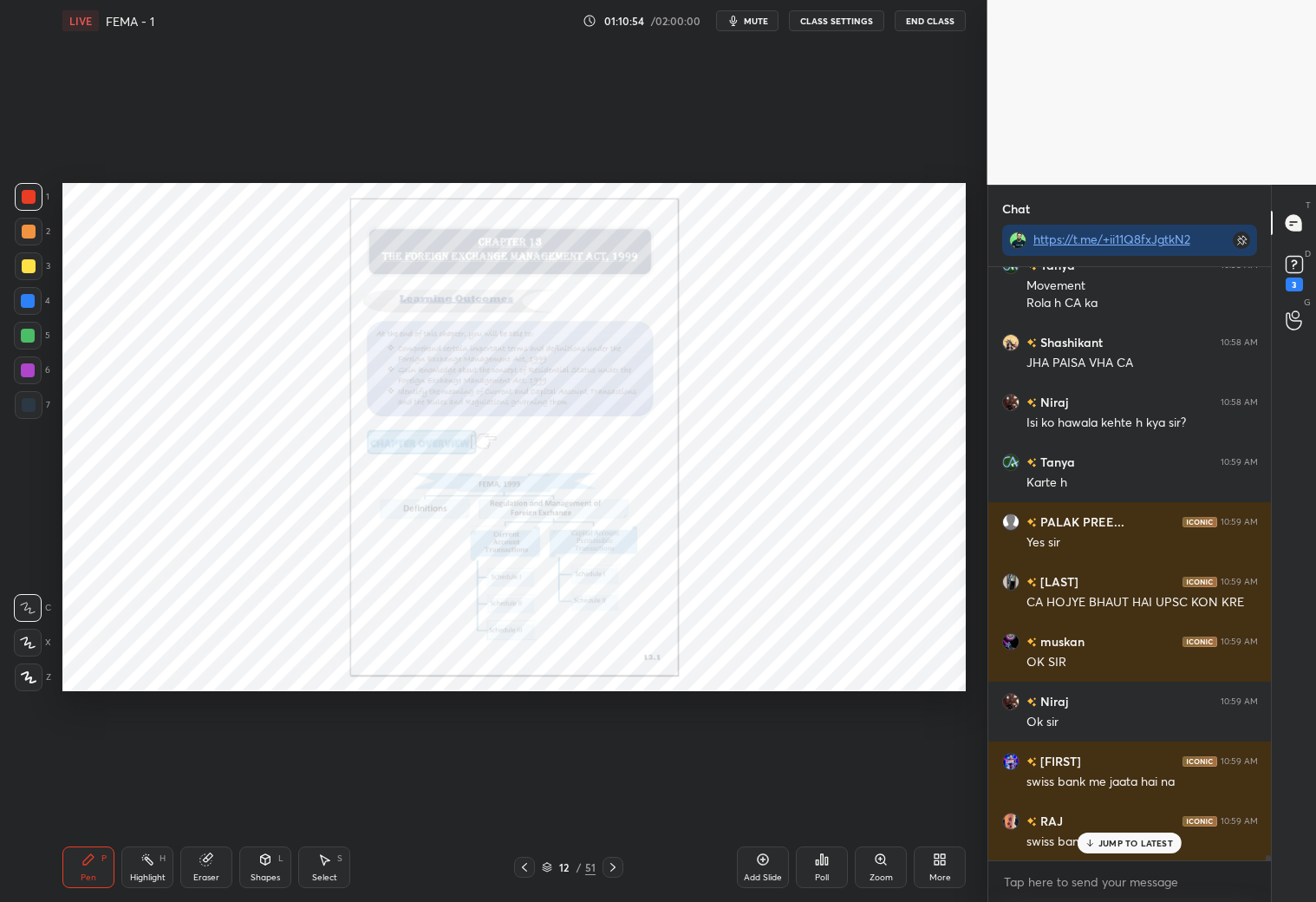 click 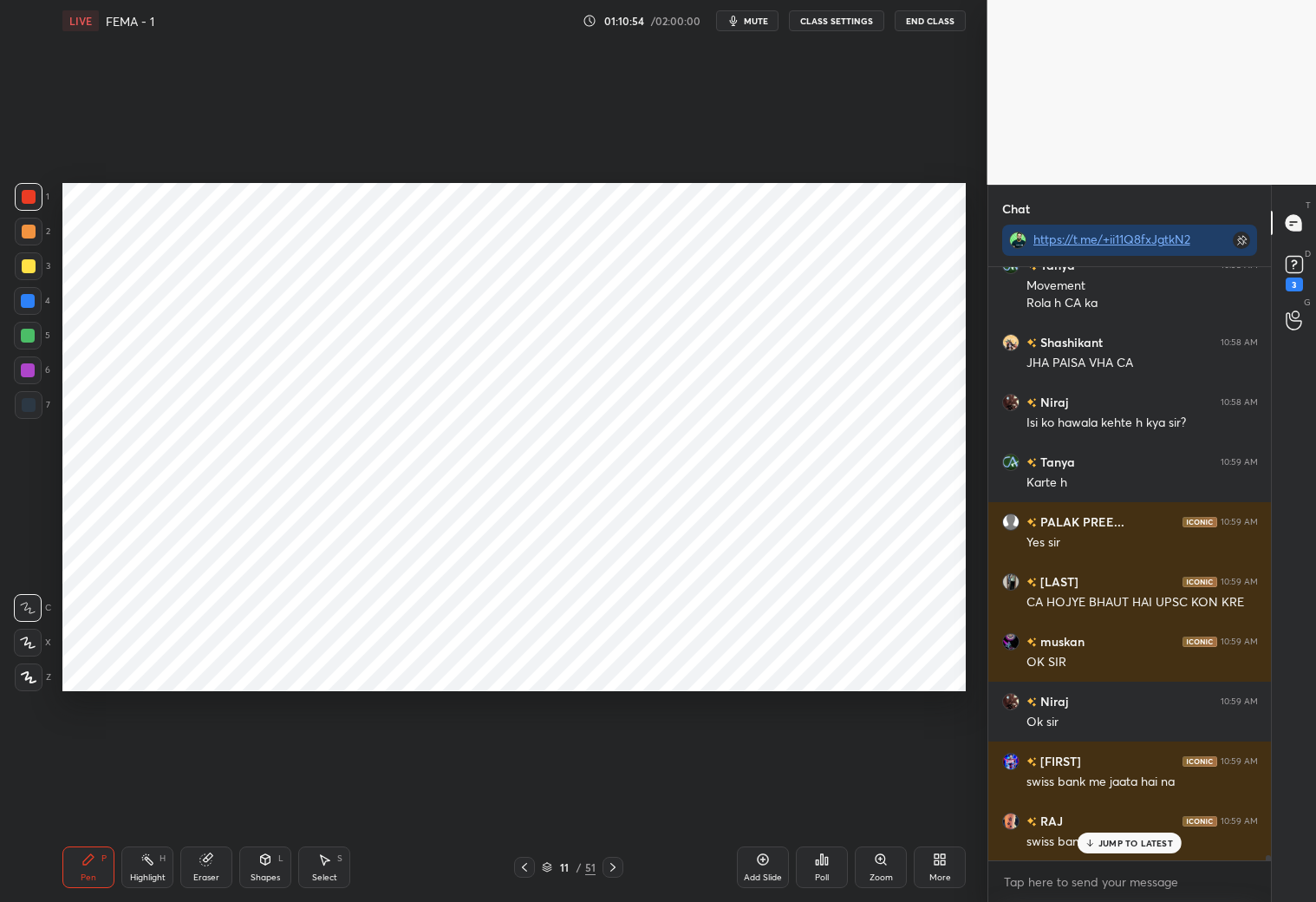 click 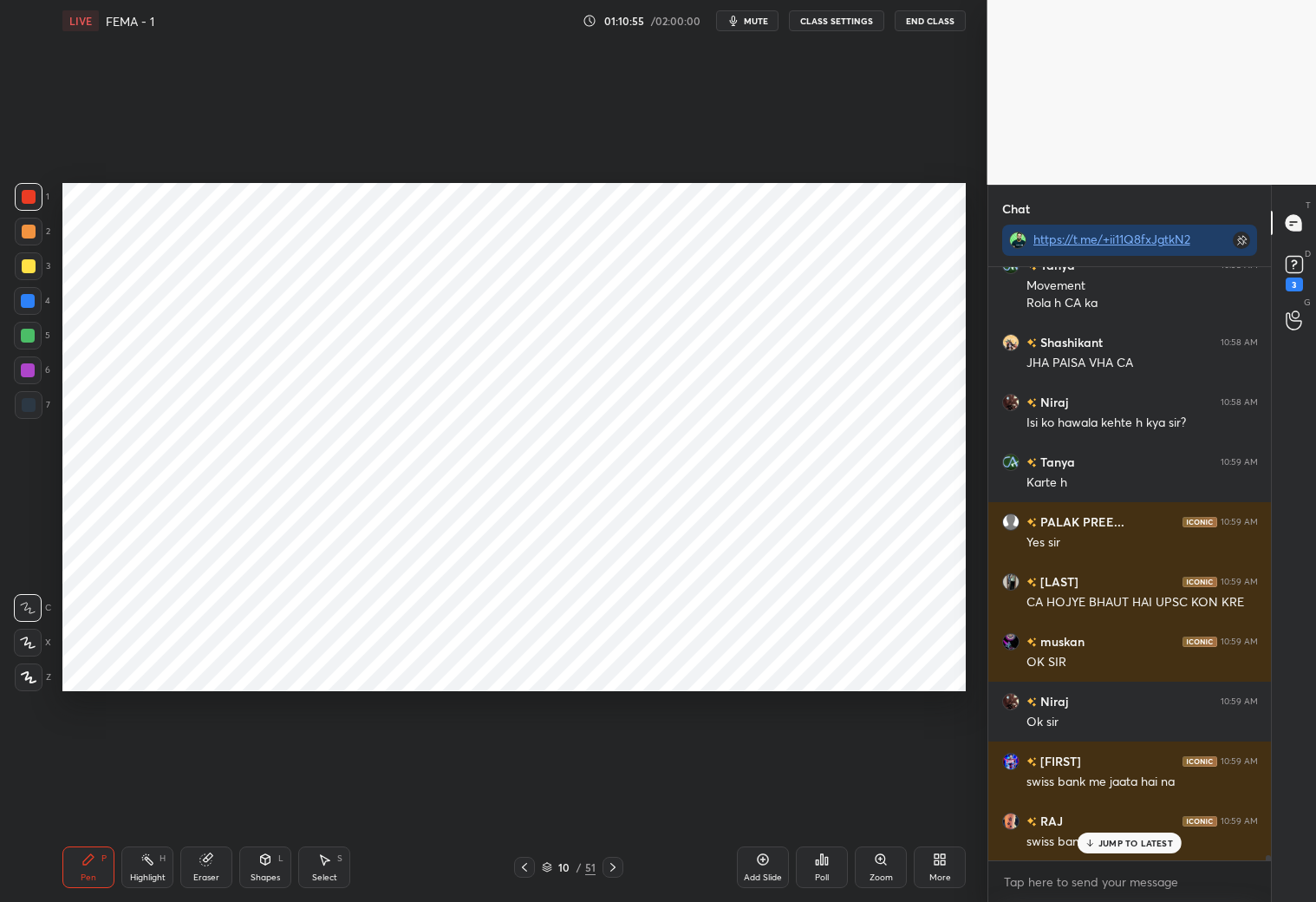click 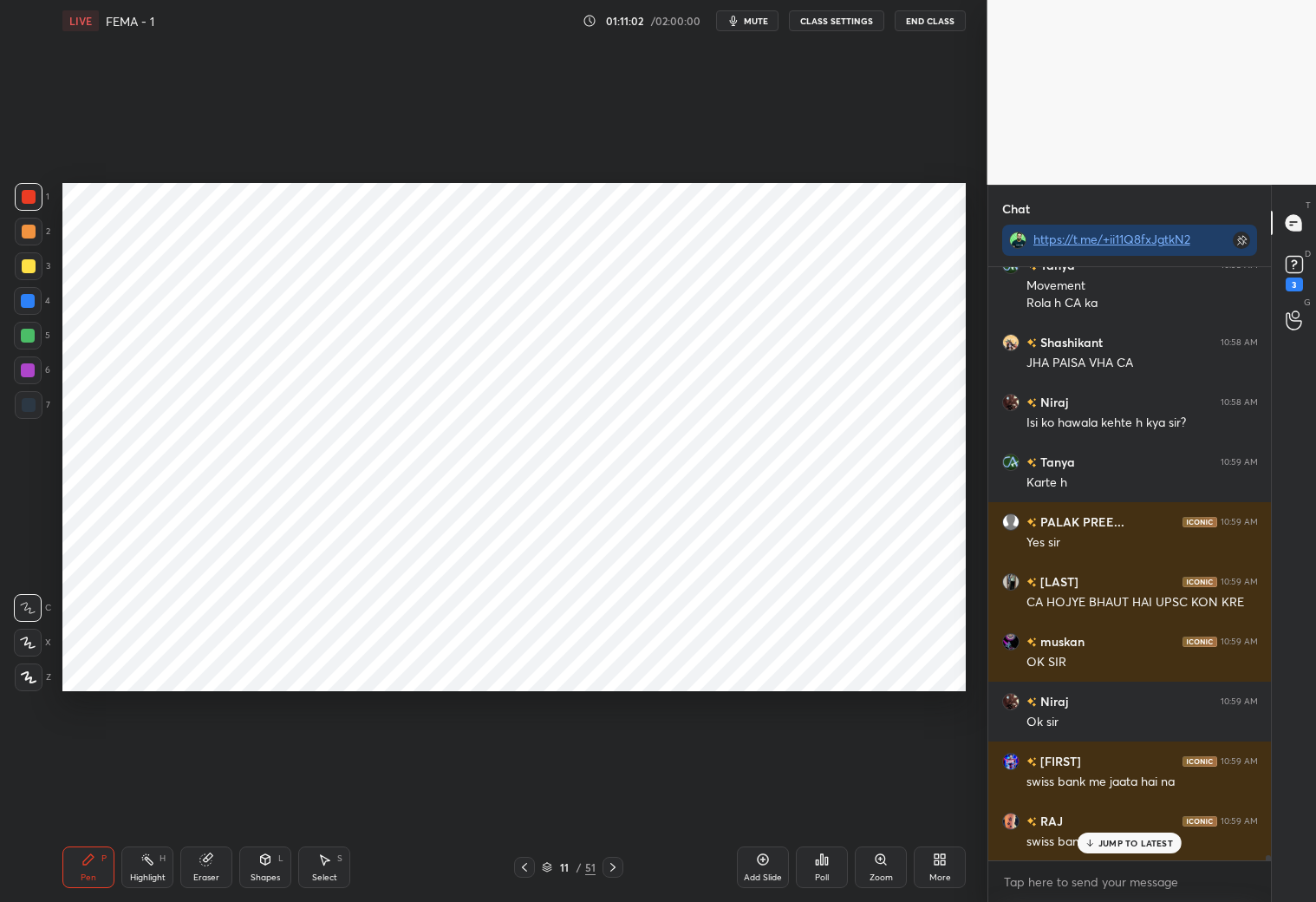 click at bounding box center [28, 370] 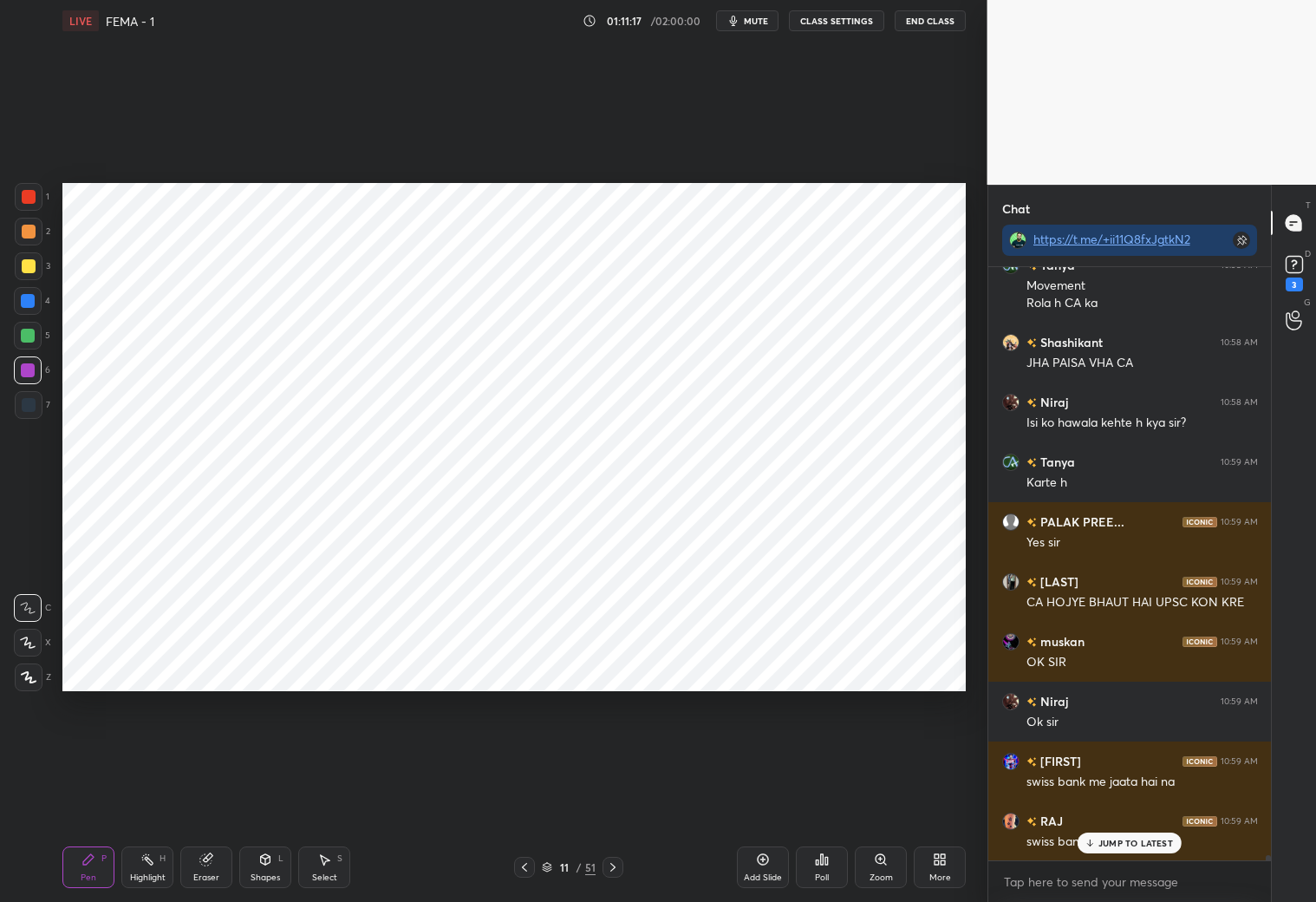 click at bounding box center [29, 197] 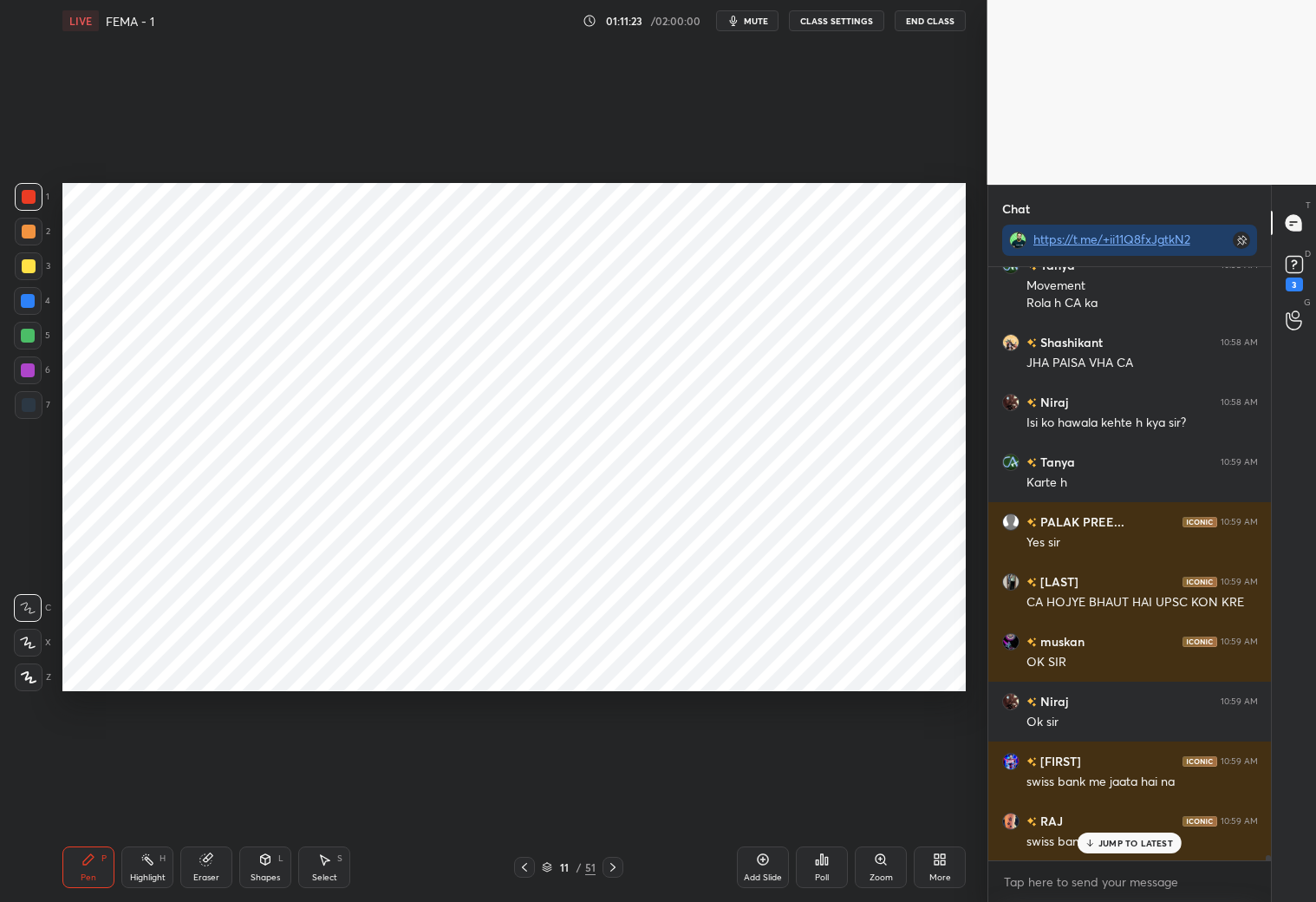 click at bounding box center (28, 370) 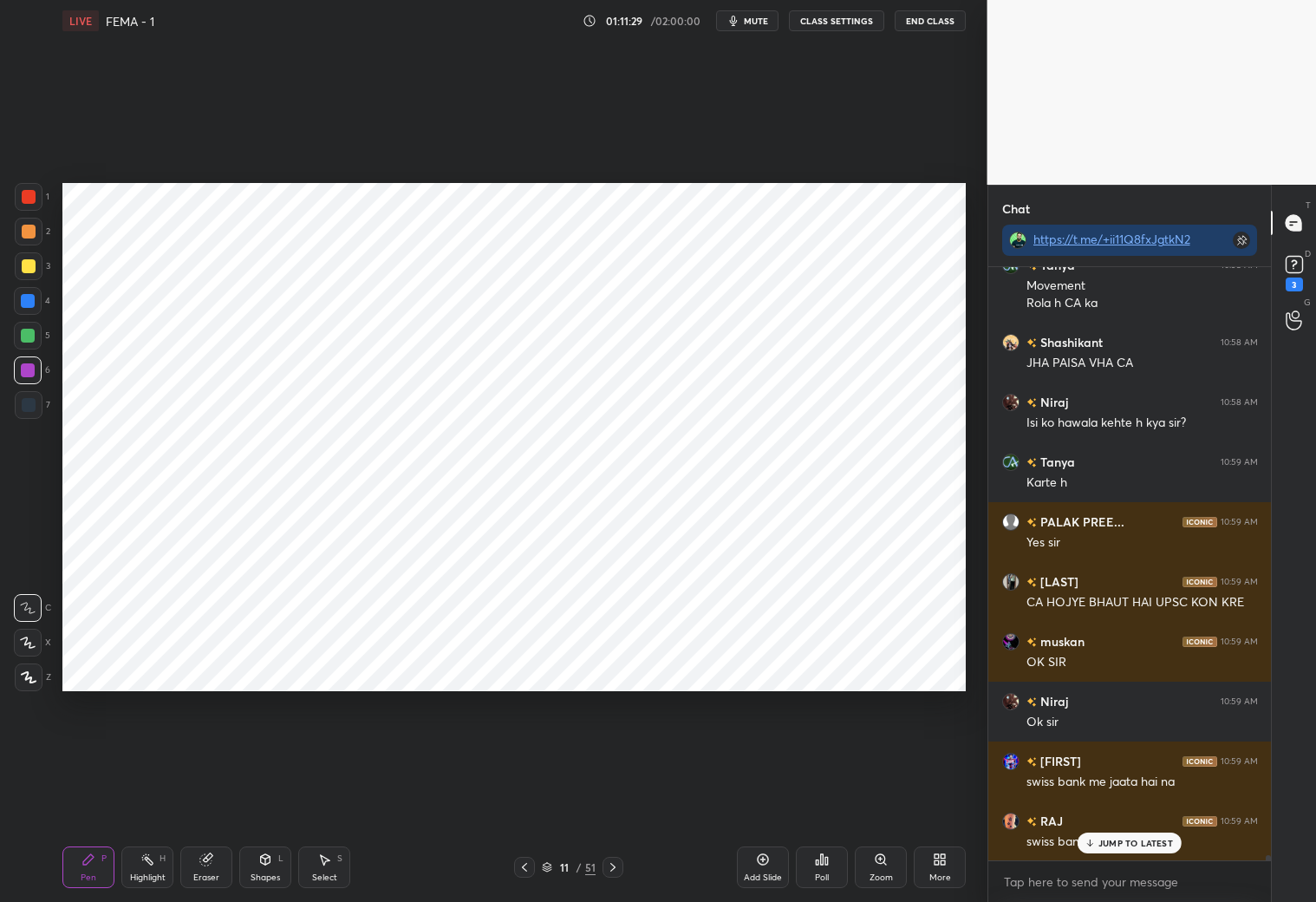 scroll, scrollTop: 64464, scrollLeft: 0, axis: vertical 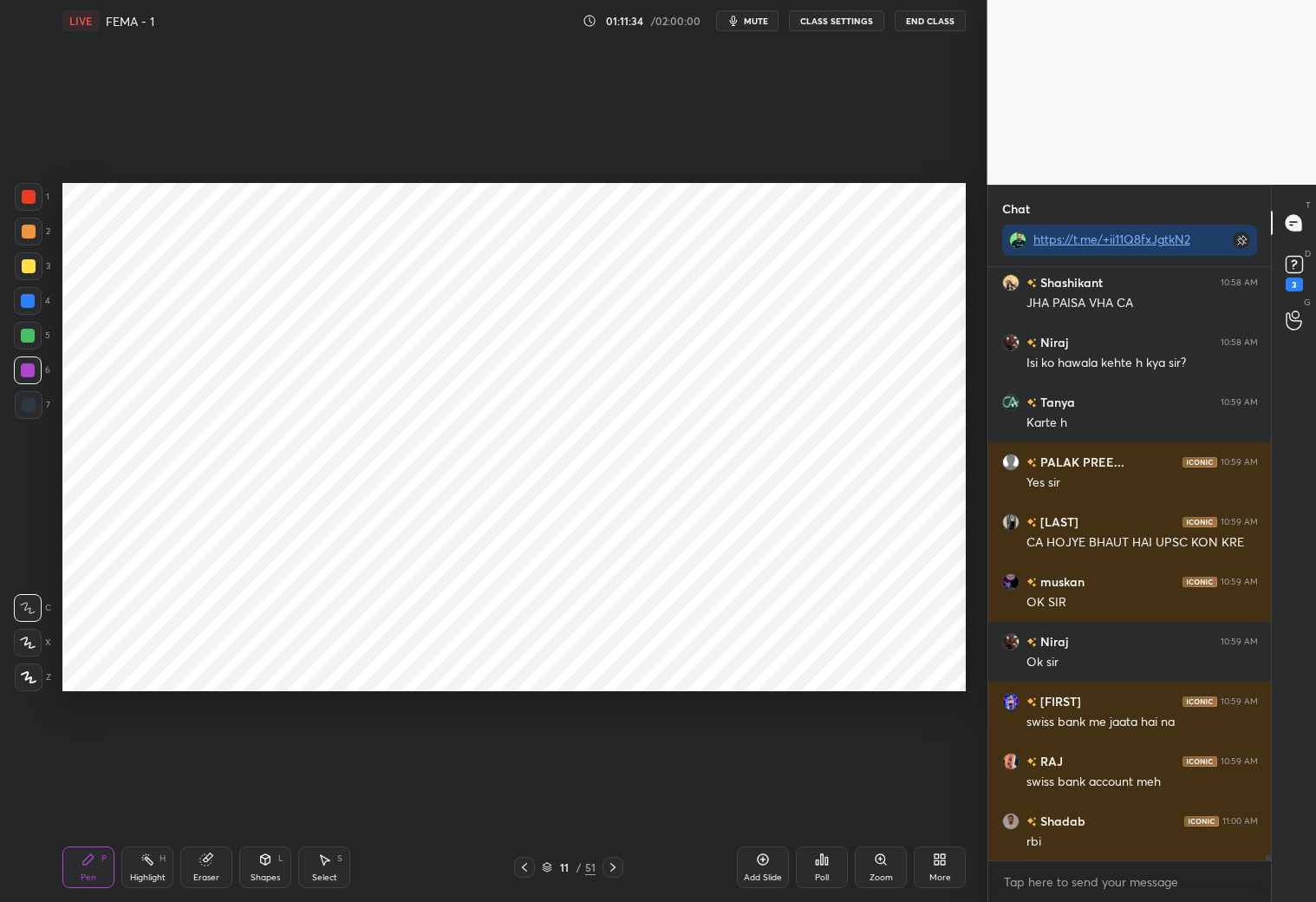 drag, startPoint x: 27, startPoint y: 199, endPoint x: 37, endPoint y: 200, distance: 10.049876 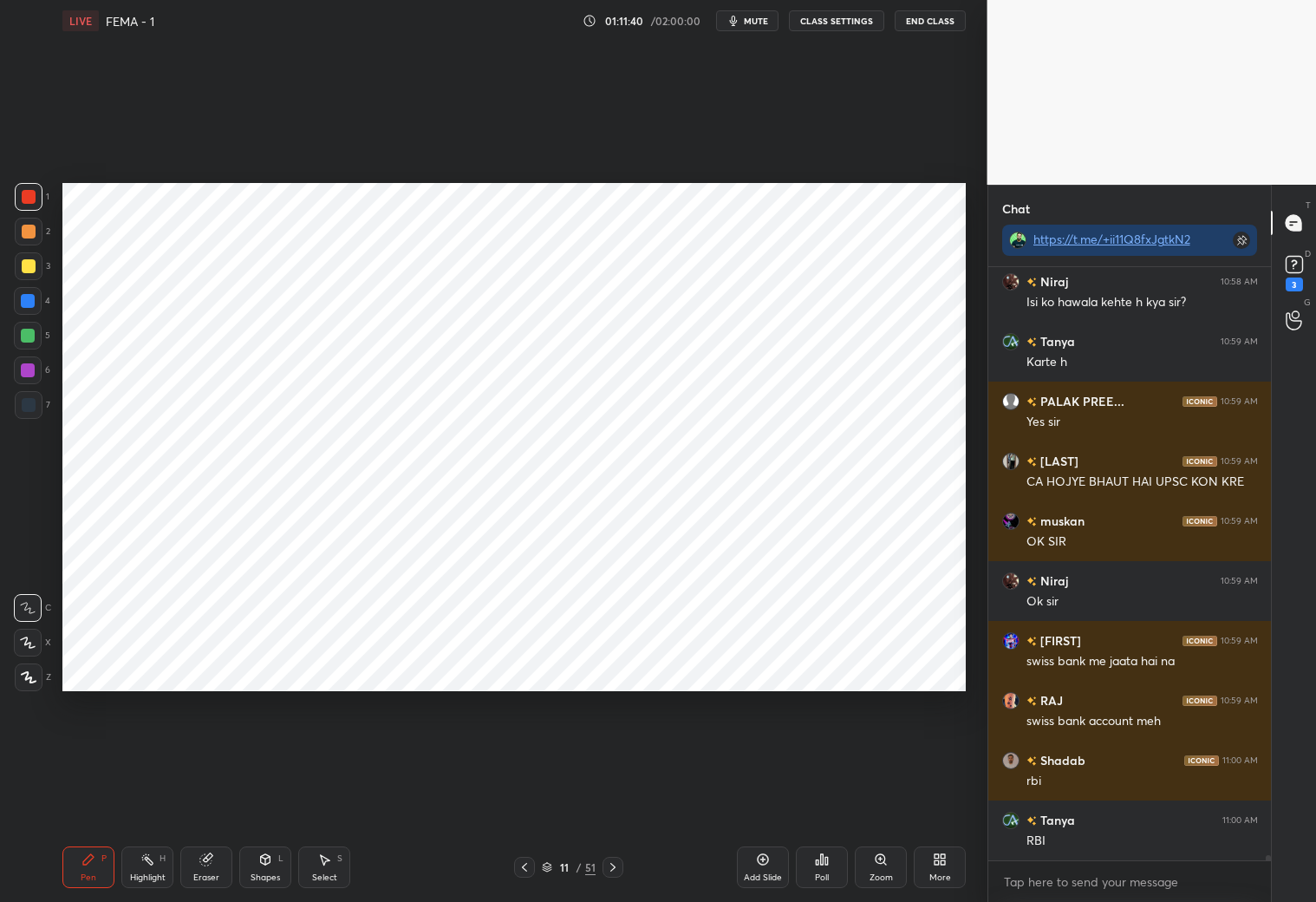 scroll, scrollTop: 64585, scrollLeft: 0, axis: vertical 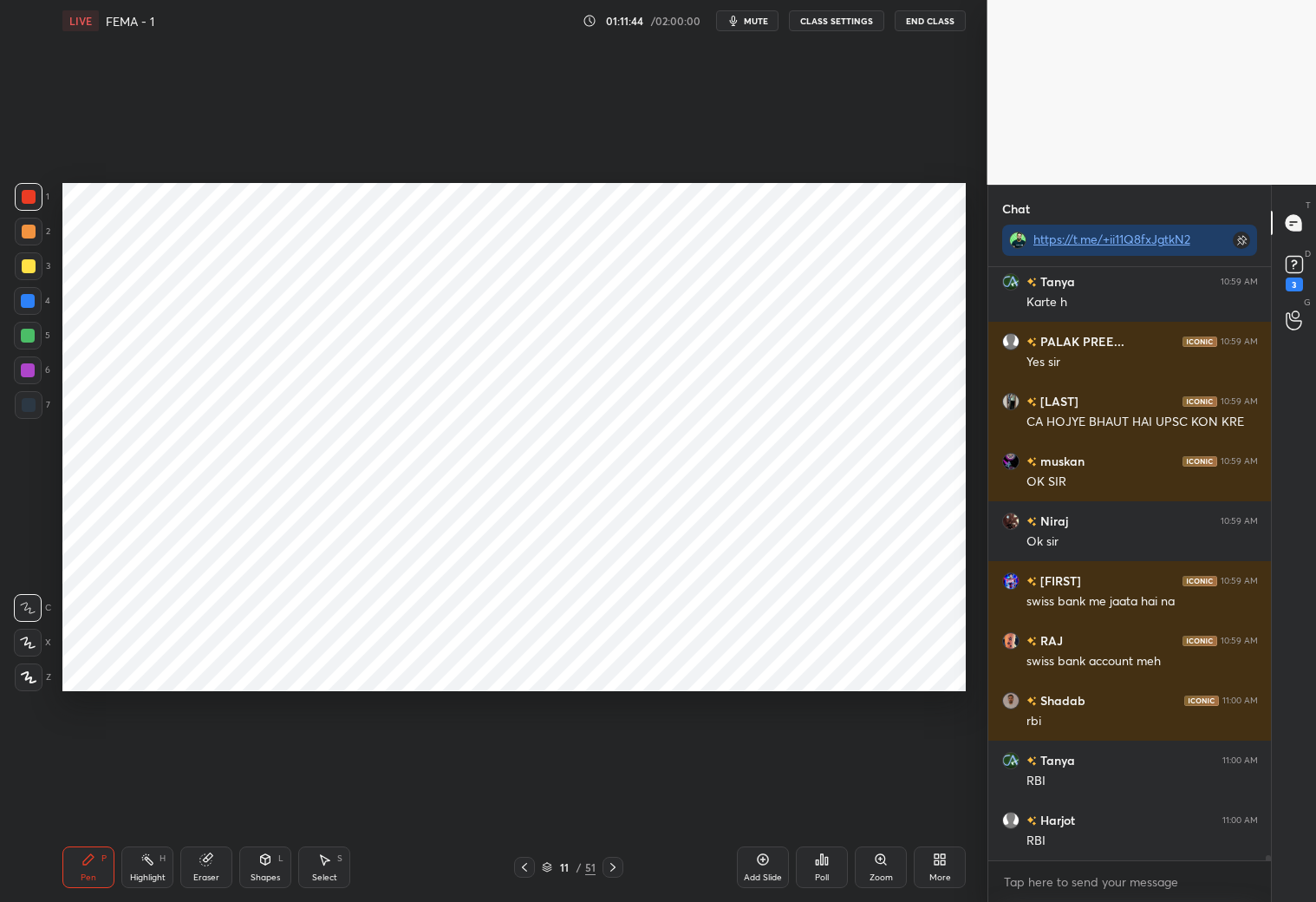 click at bounding box center [28, 370] 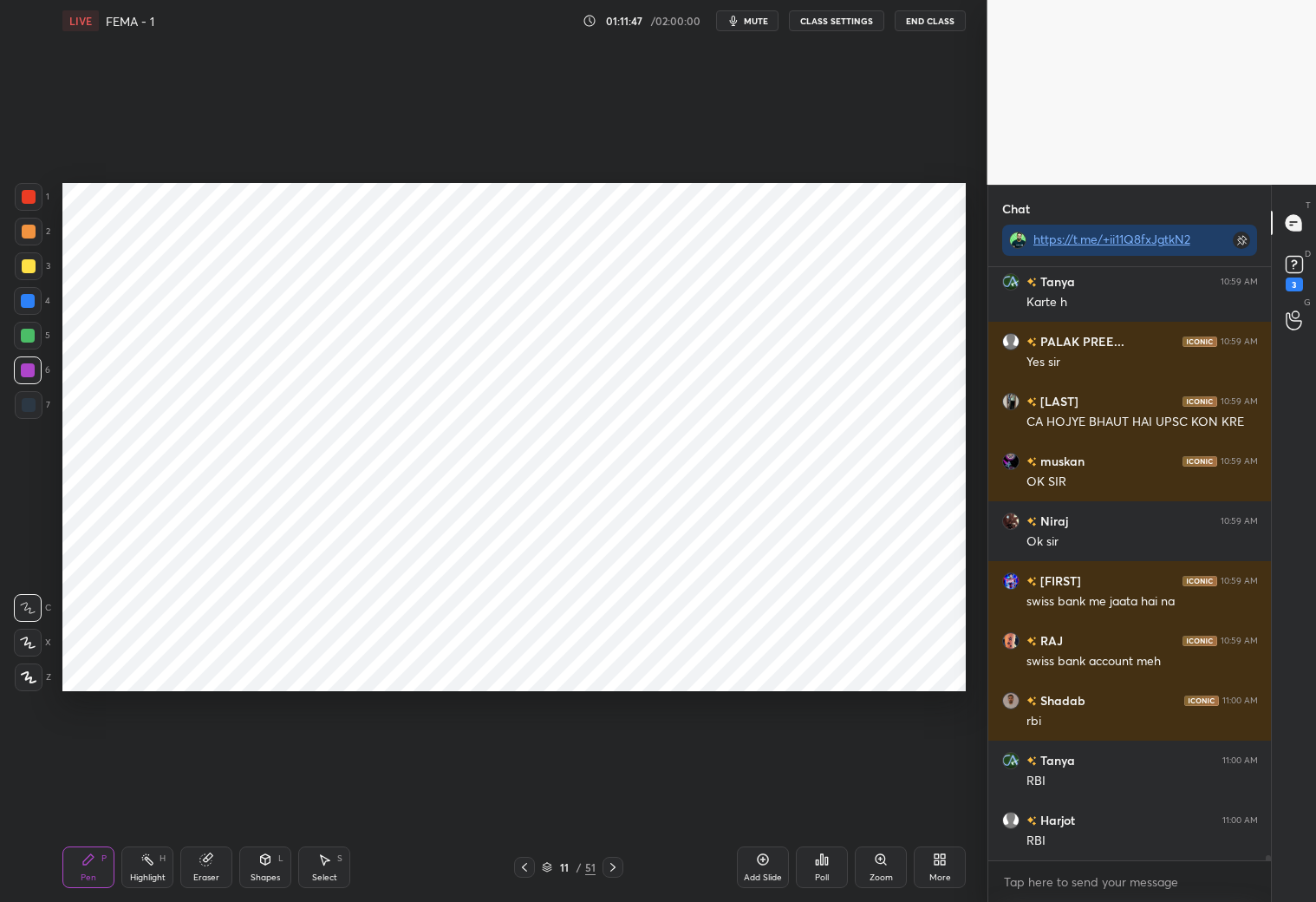 click on "Add Slide" at bounding box center (763, 867) 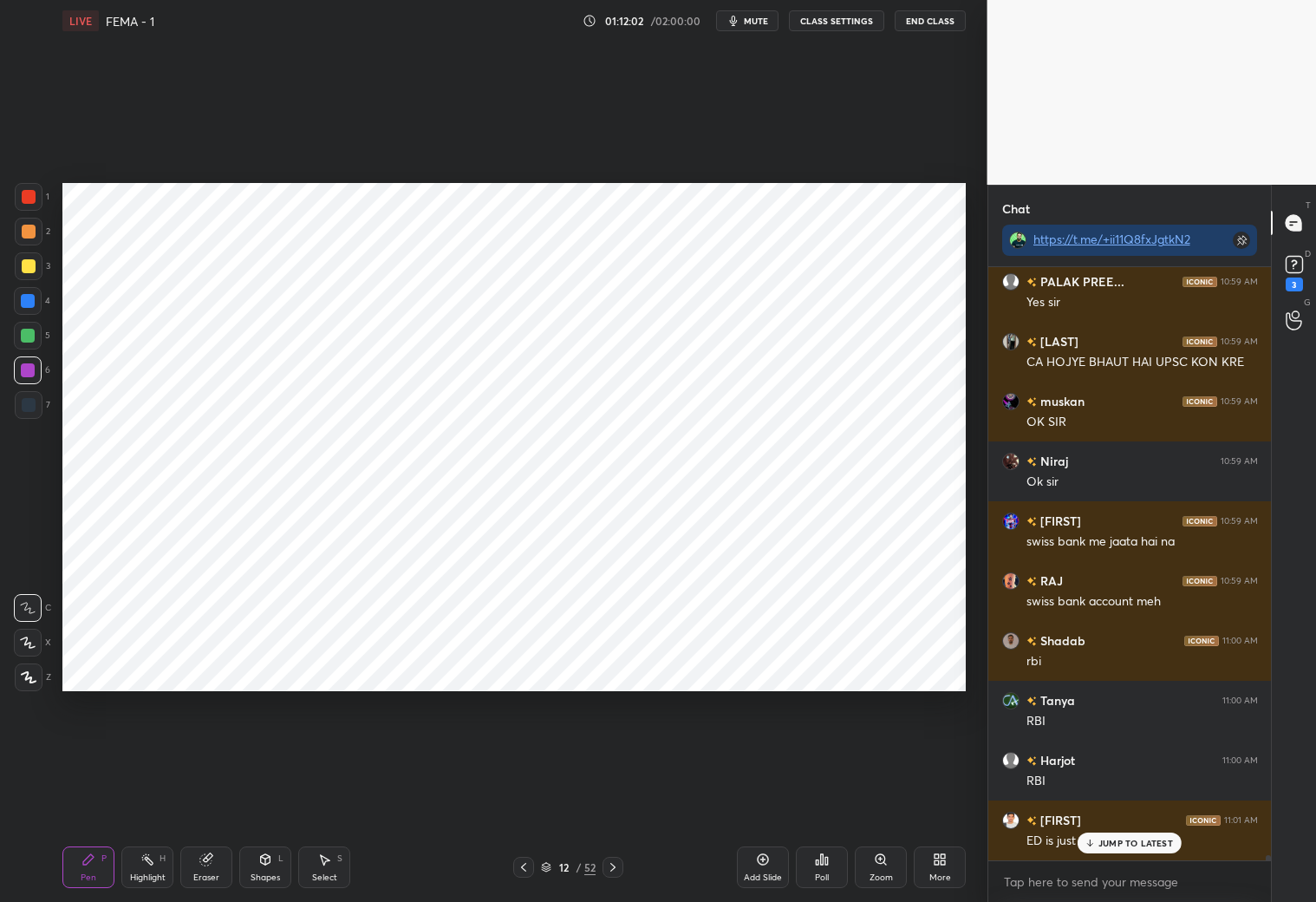 scroll, scrollTop: 64704, scrollLeft: 0, axis: vertical 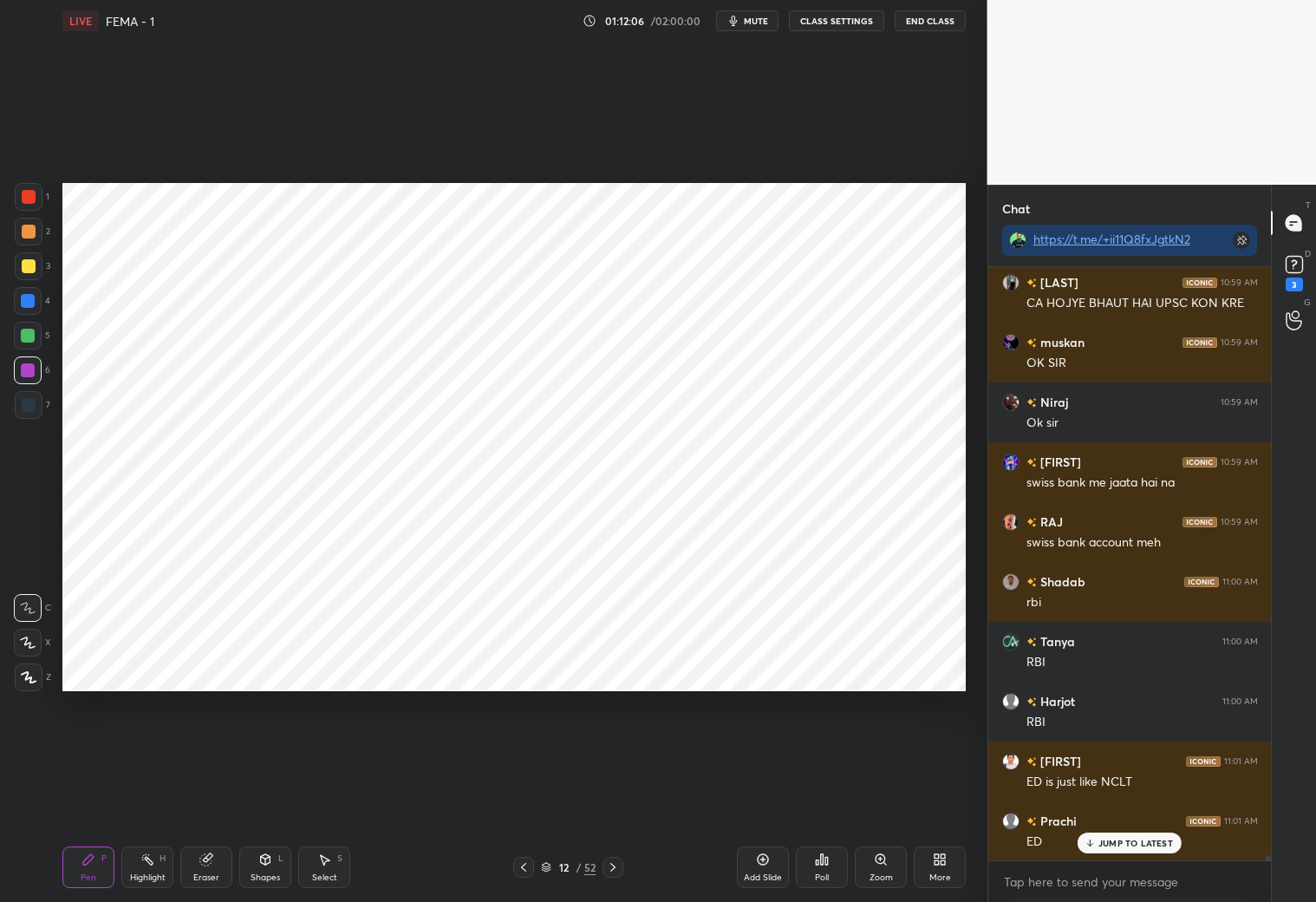 click 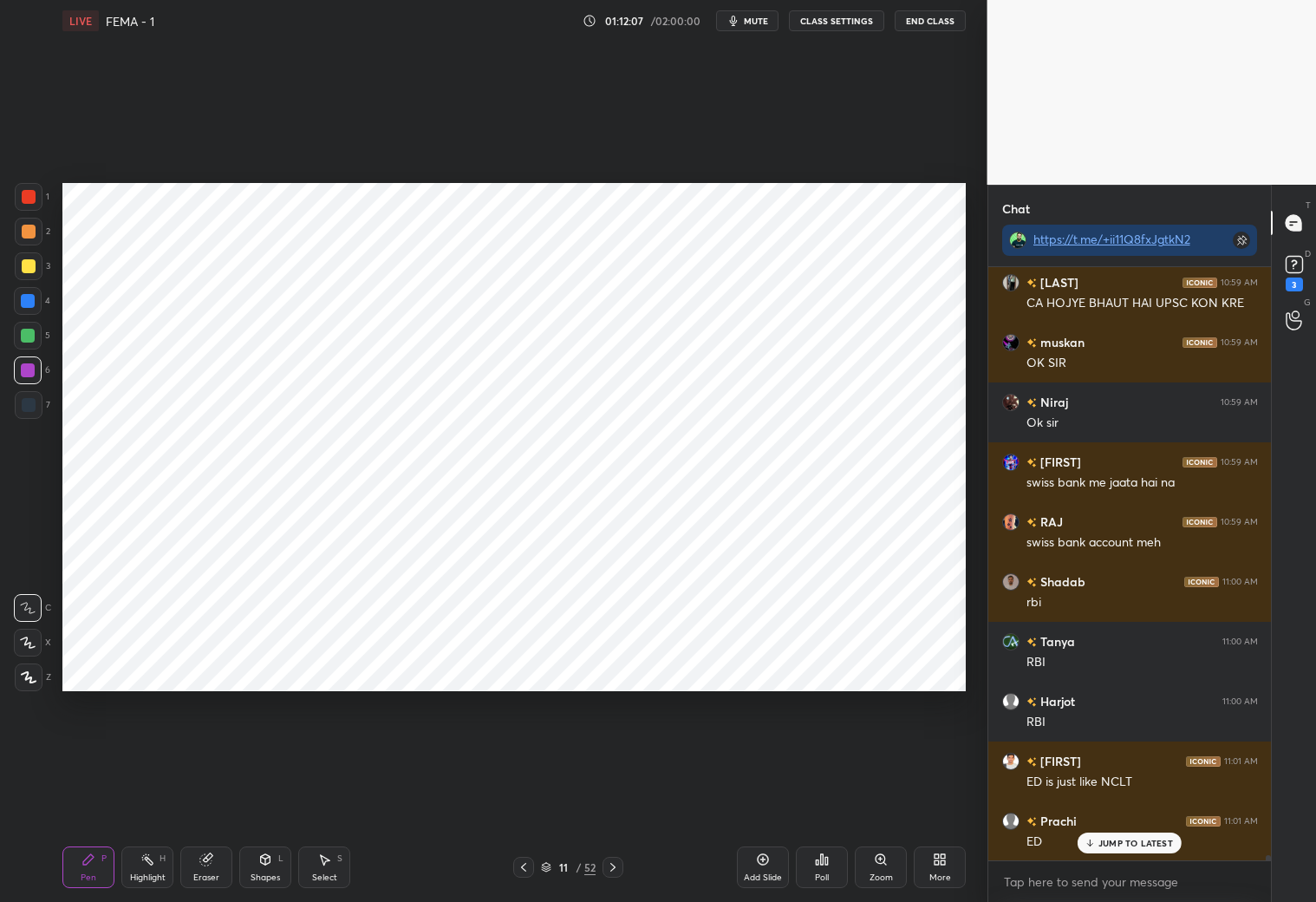 click 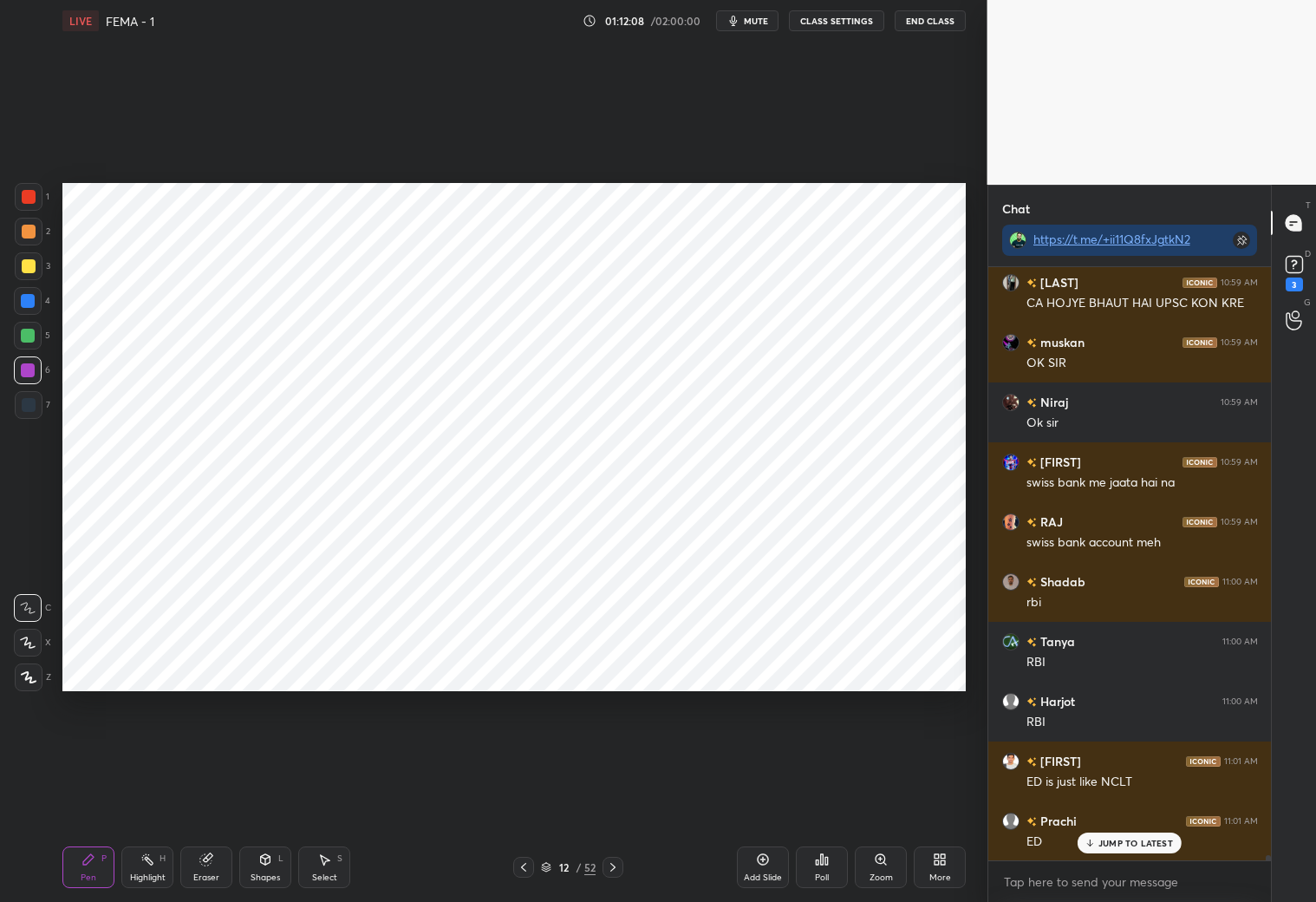 click at bounding box center (29, 197) 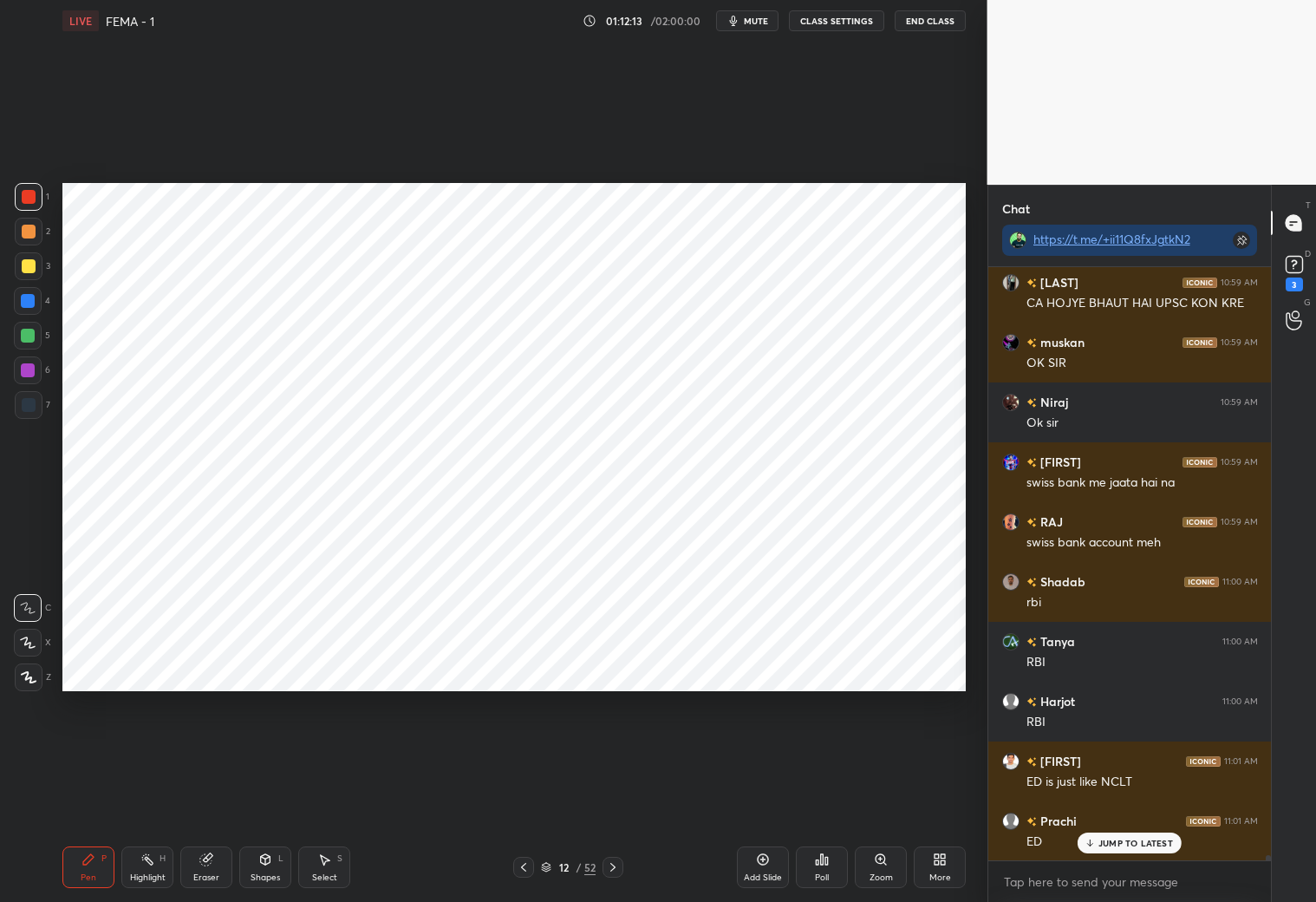 scroll, scrollTop: 64764, scrollLeft: 0, axis: vertical 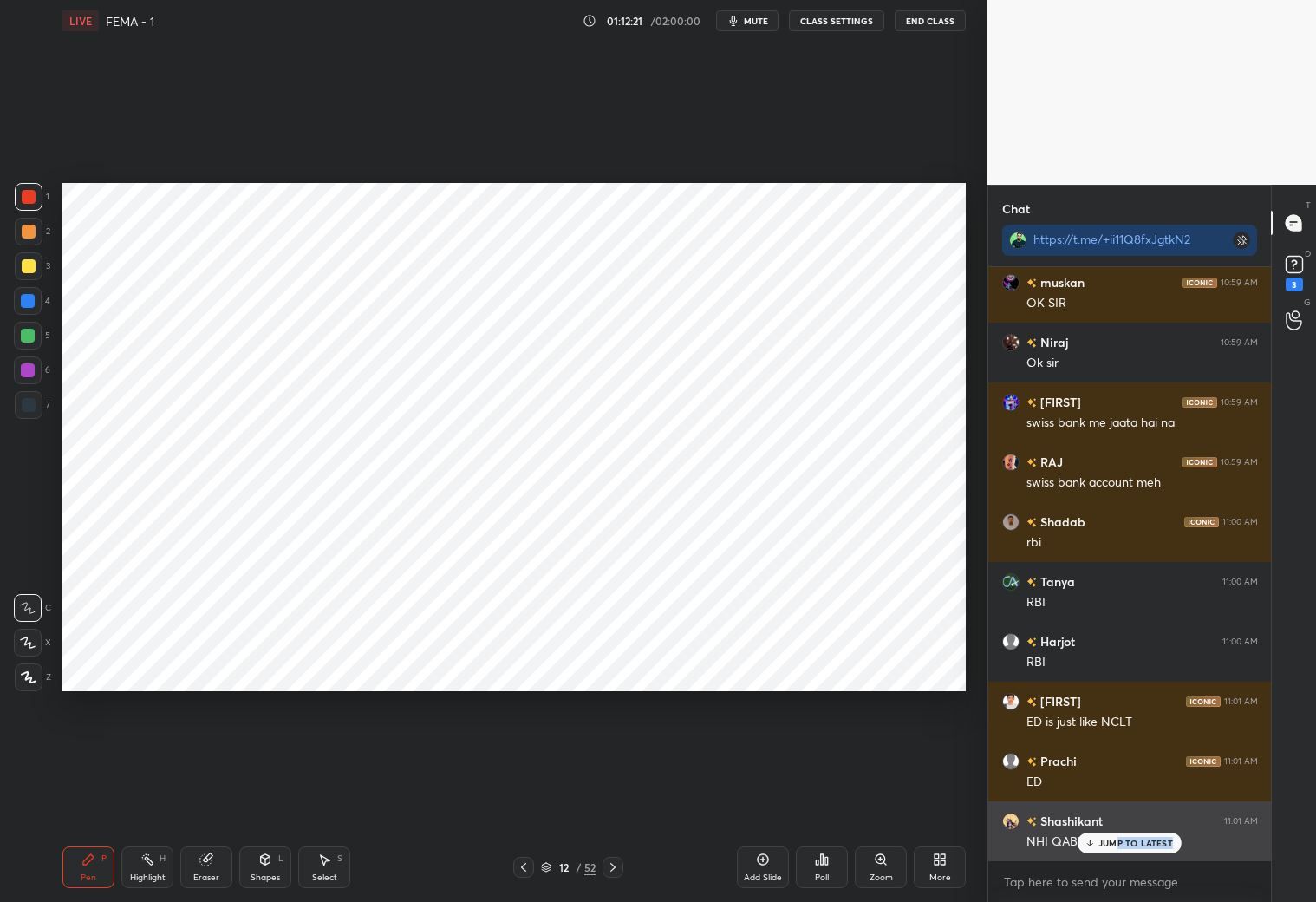 click on "JUMP TO LATEST" at bounding box center (1130, 843) 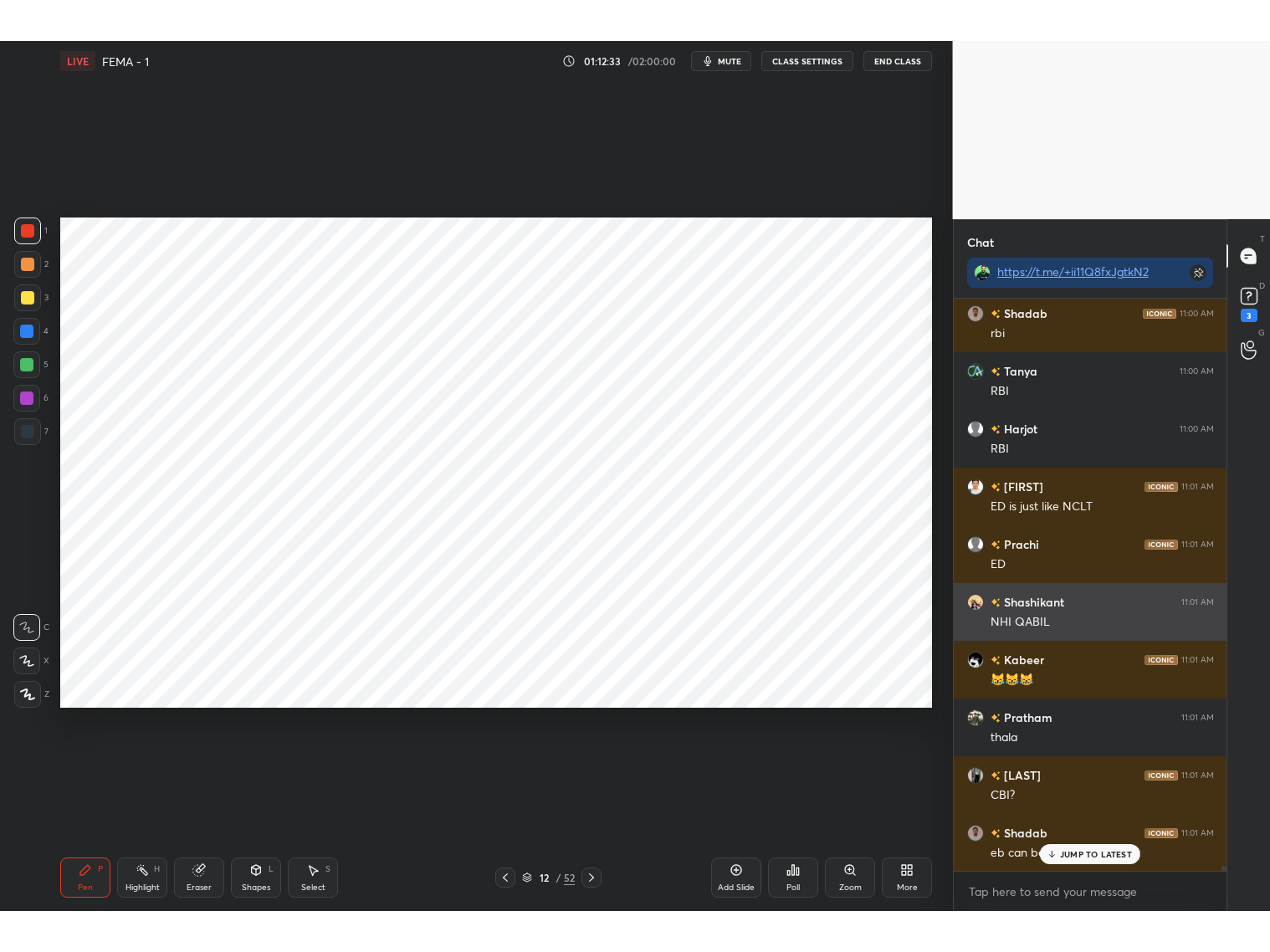 scroll, scrollTop: 62756, scrollLeft: 0, axis: vertical 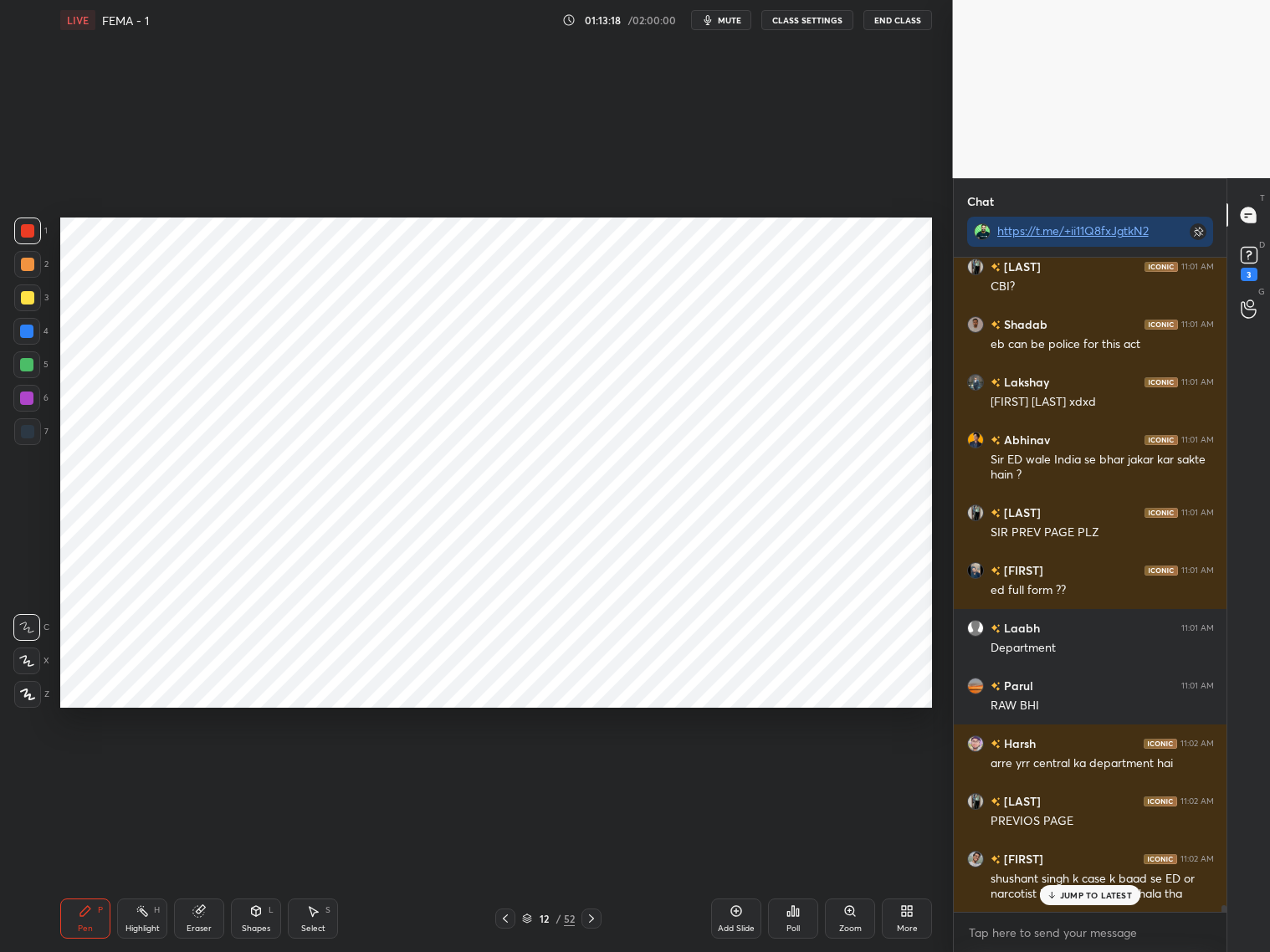 click 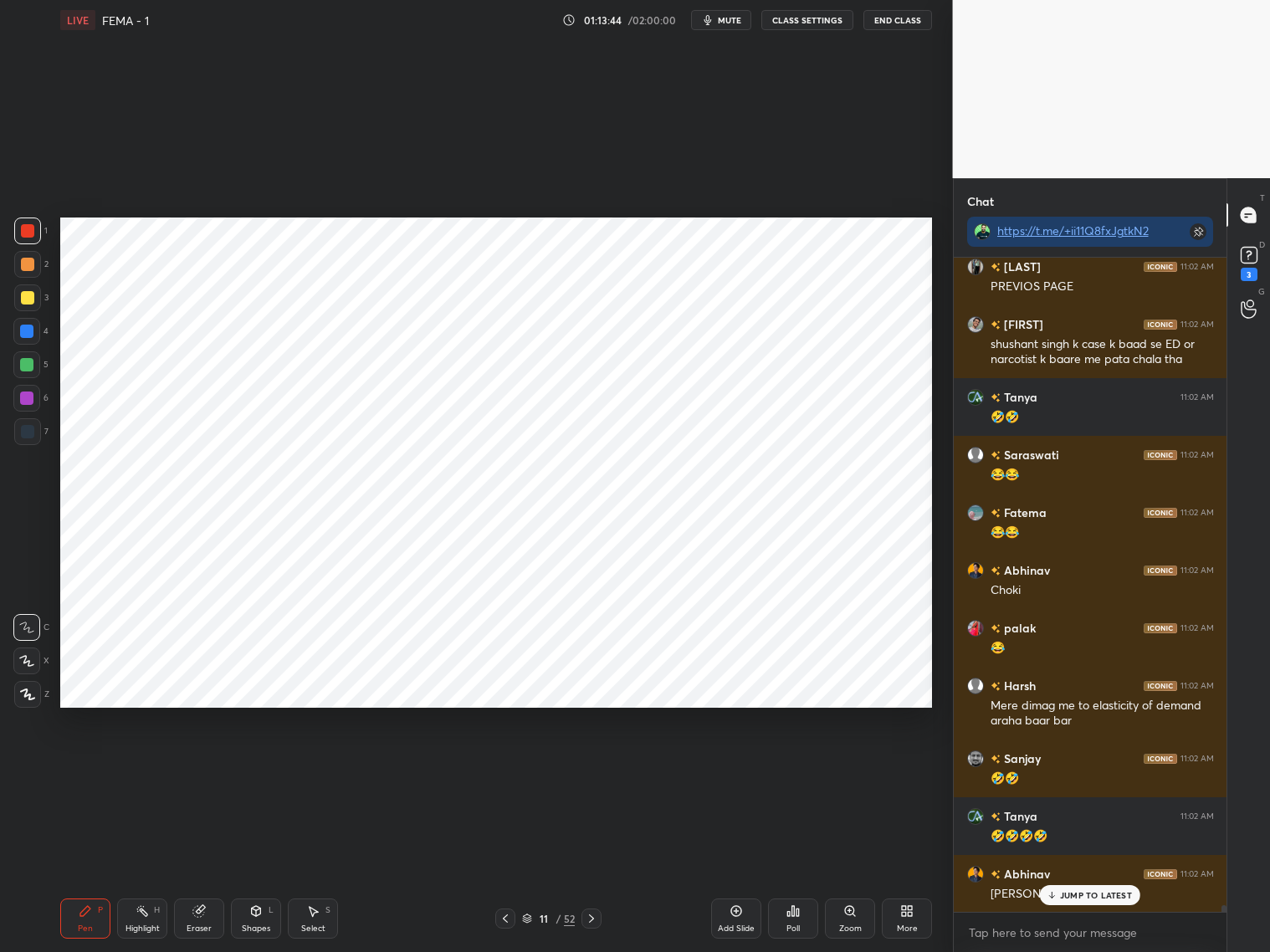 scroll, scrollTop: 63758, scrollLeft: 0, axis: vertical 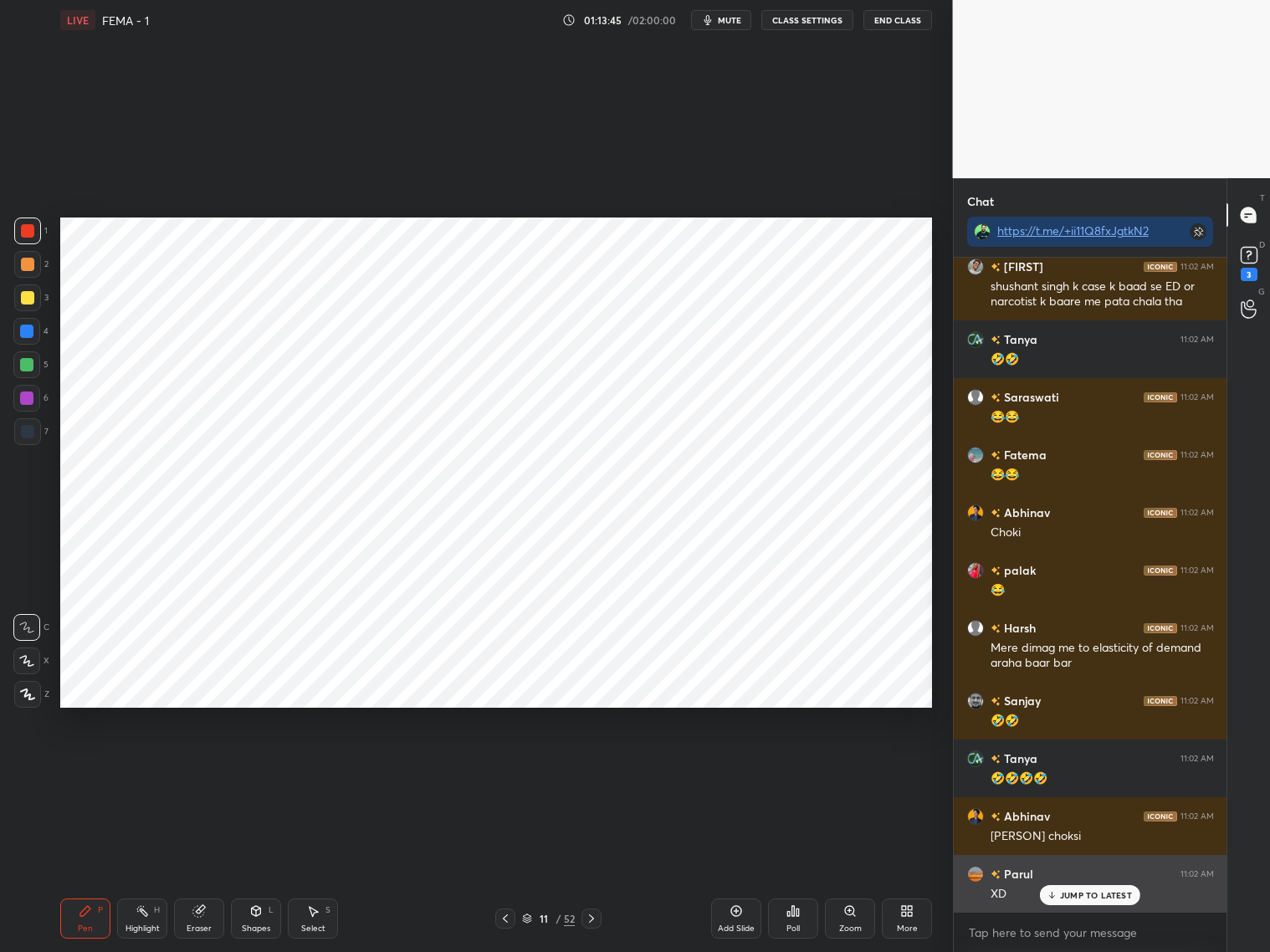 click on "JUMP TO LATEST" at bounding box center [1096, 895] 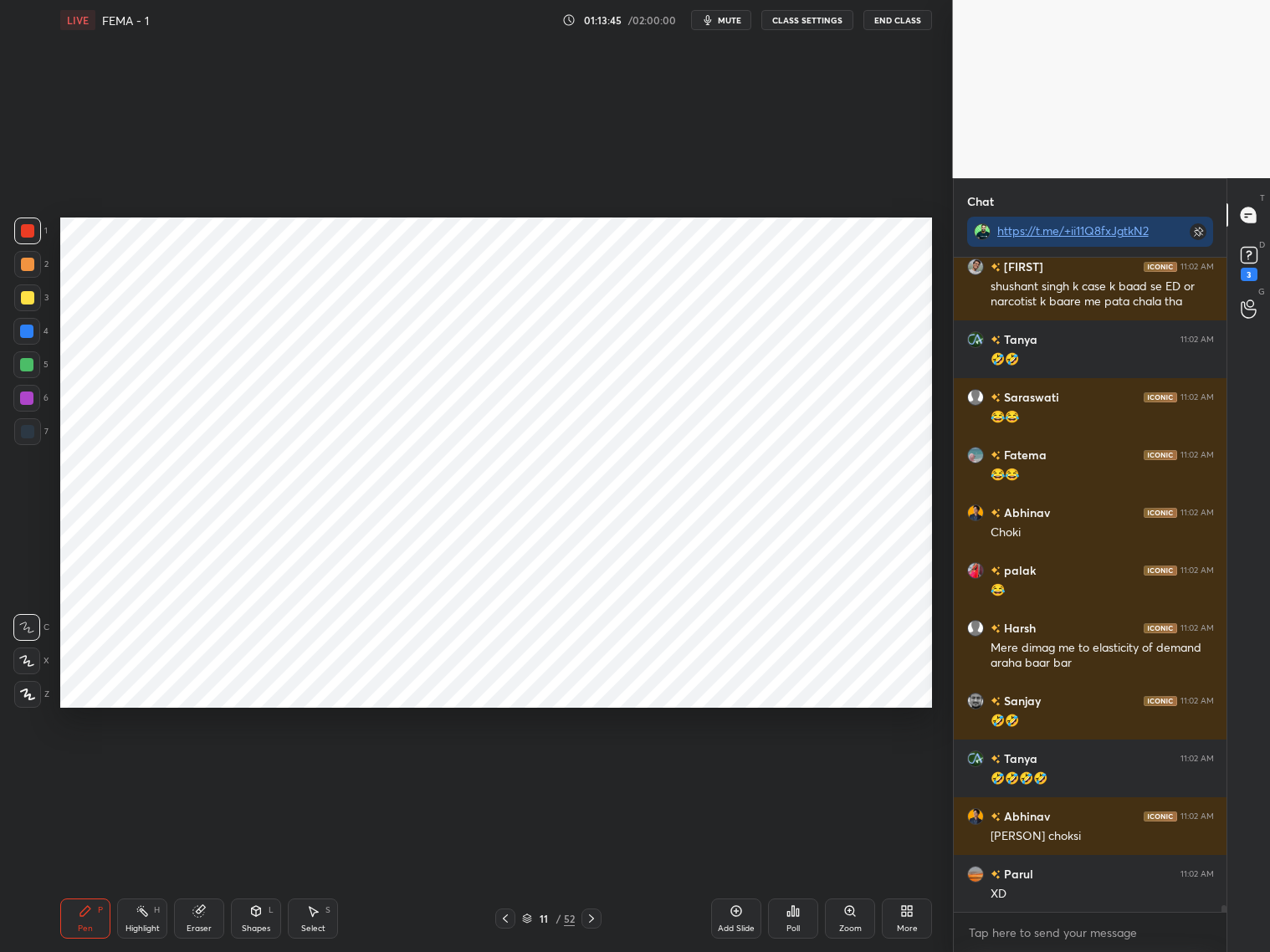scroll, scrollTop: 63931, scrollLeft: 0, axis: vertical 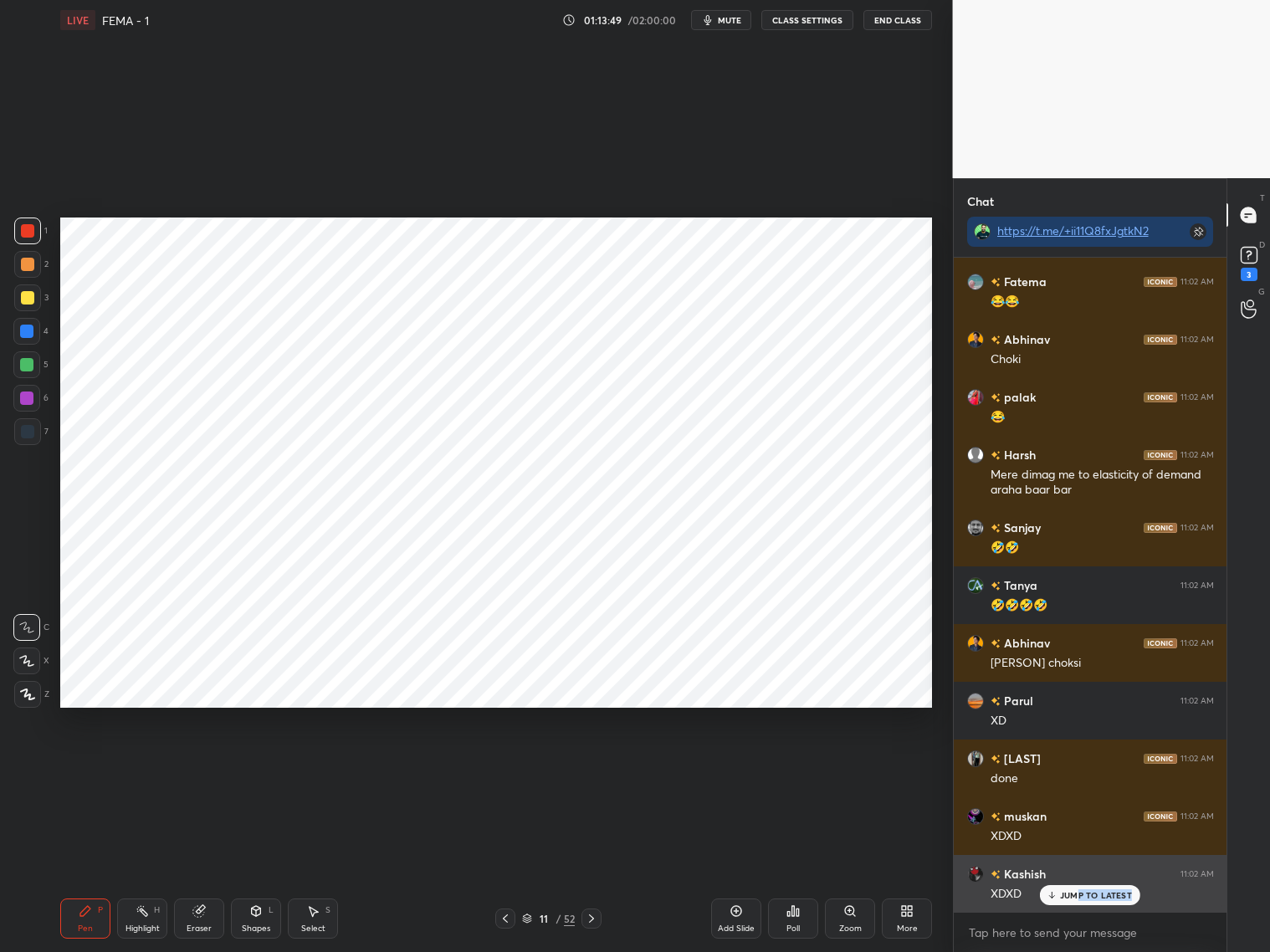 click on "JUMP TO LATEST" at bounding box center [1090, 895] 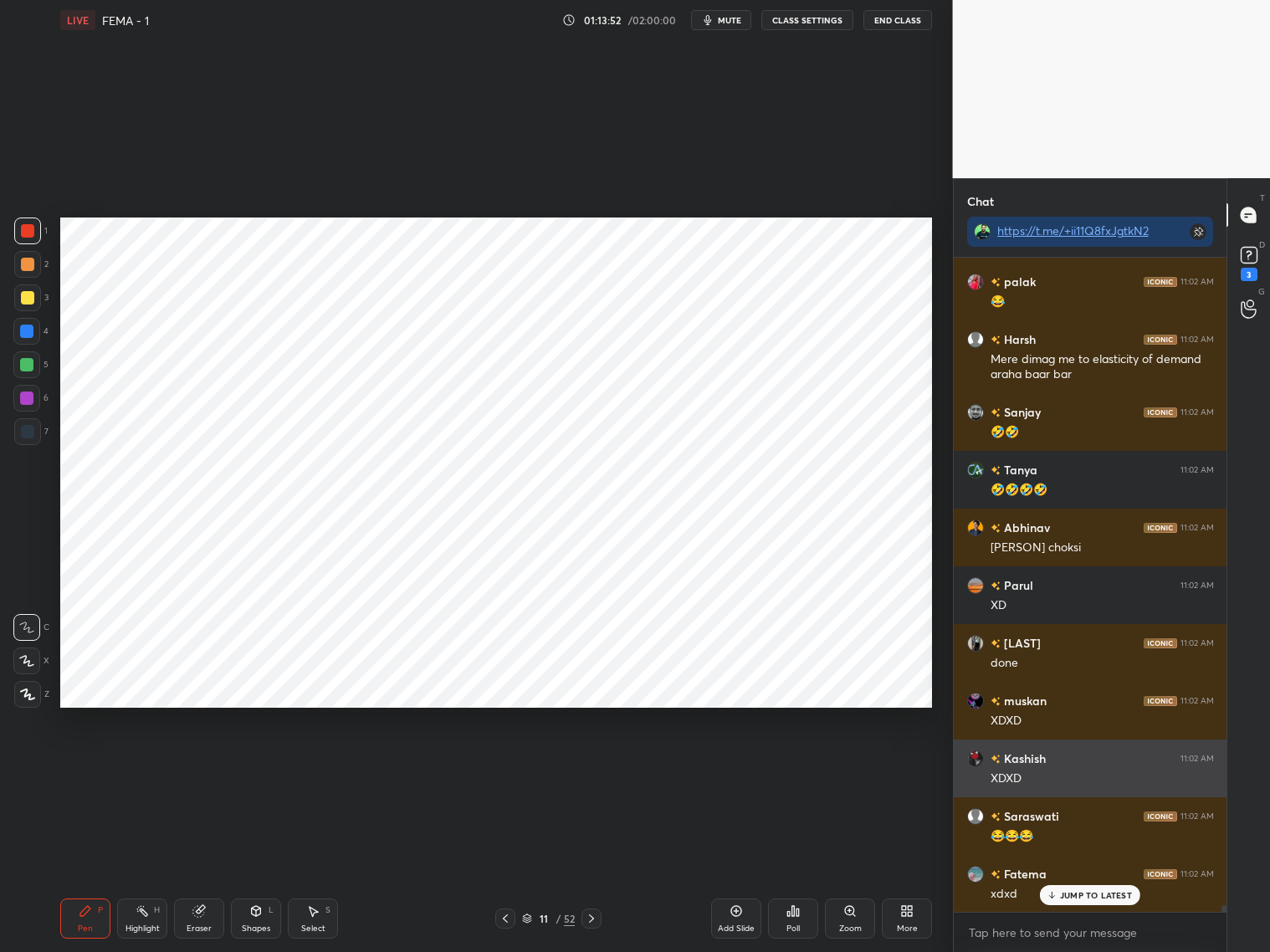 scroll, scrollTop: 64105, scrollLeft: 0, axis: vertical 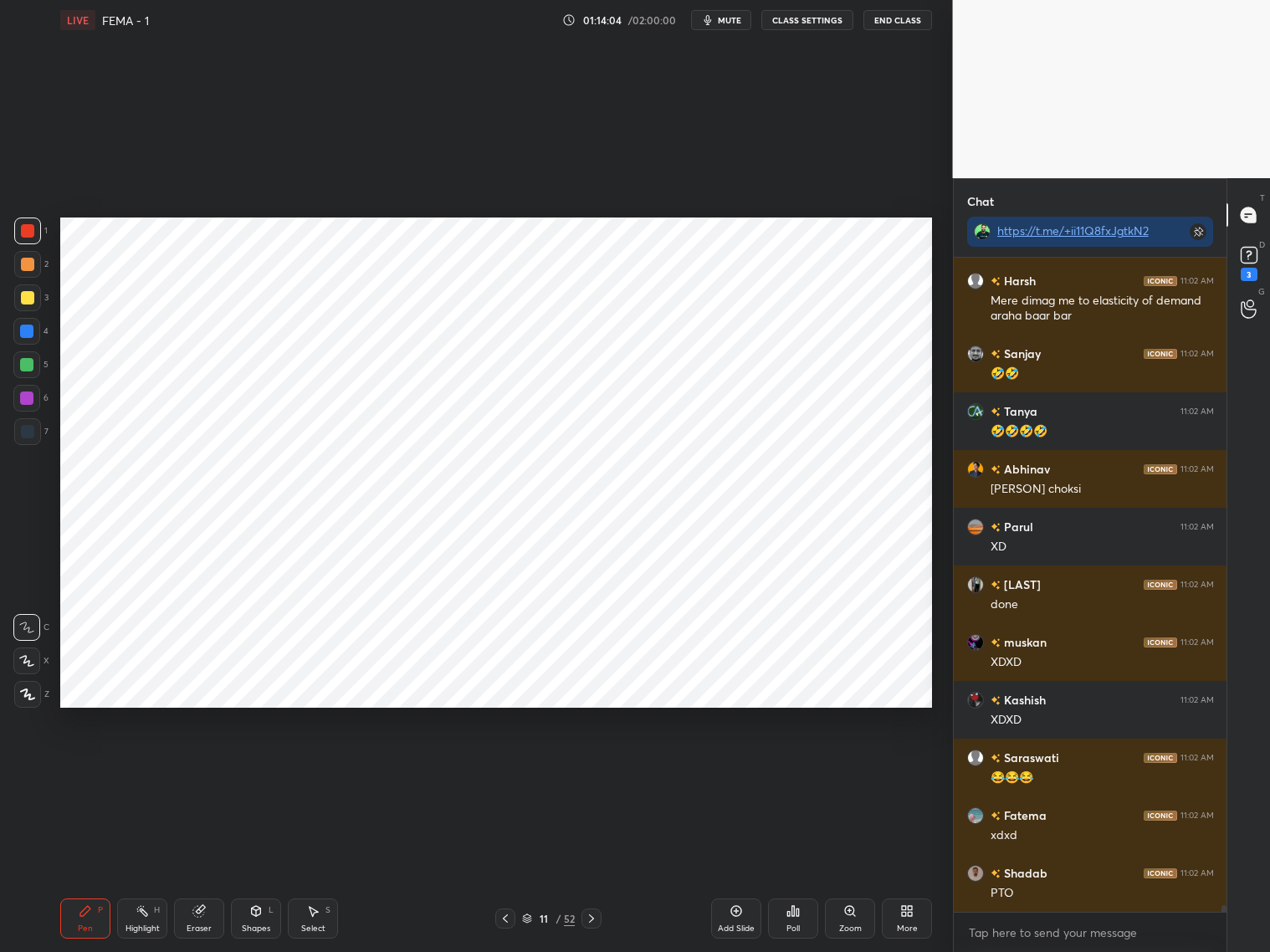 click on "11 / 52" at bounding box center (548, 919) 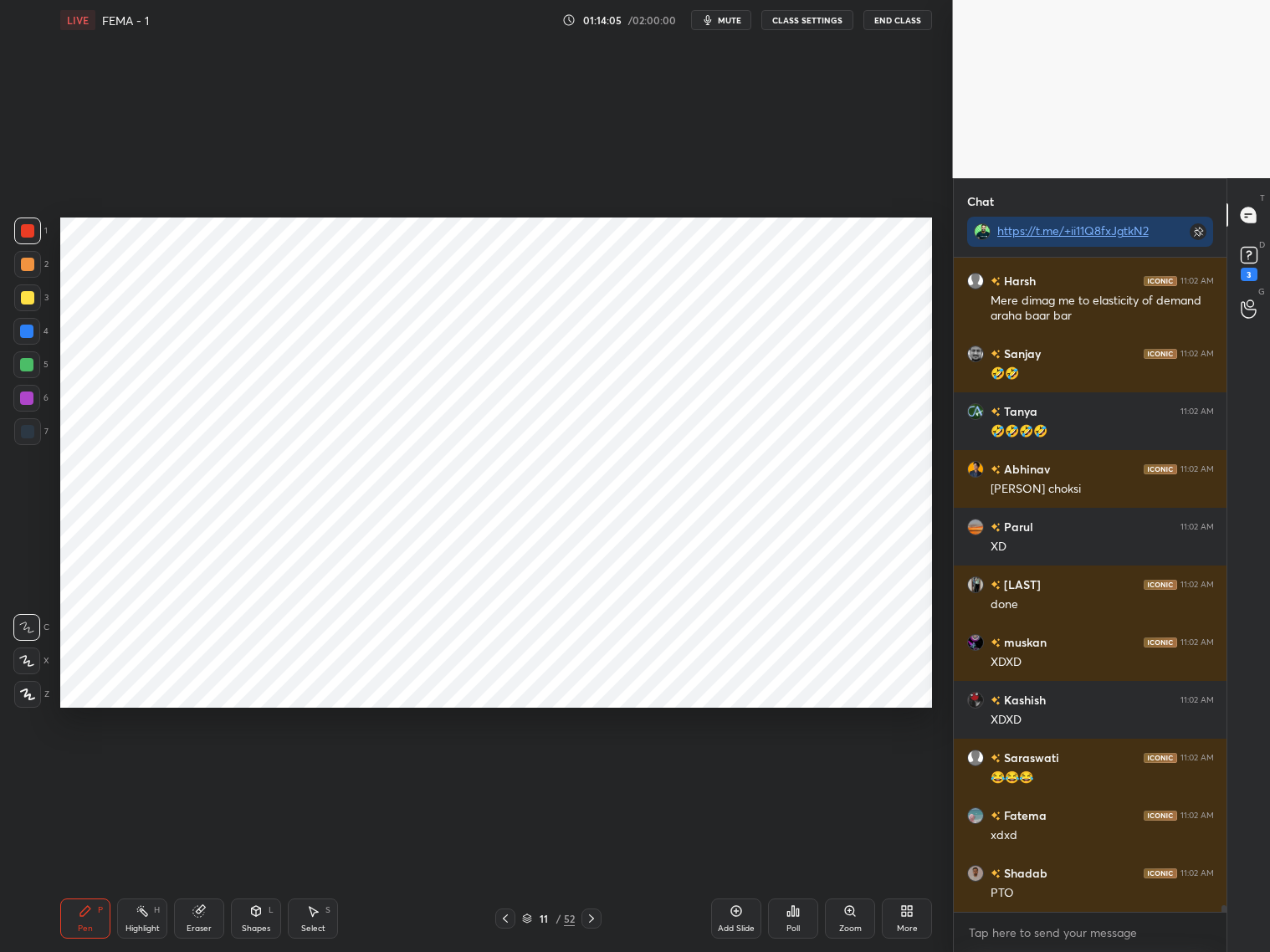 click 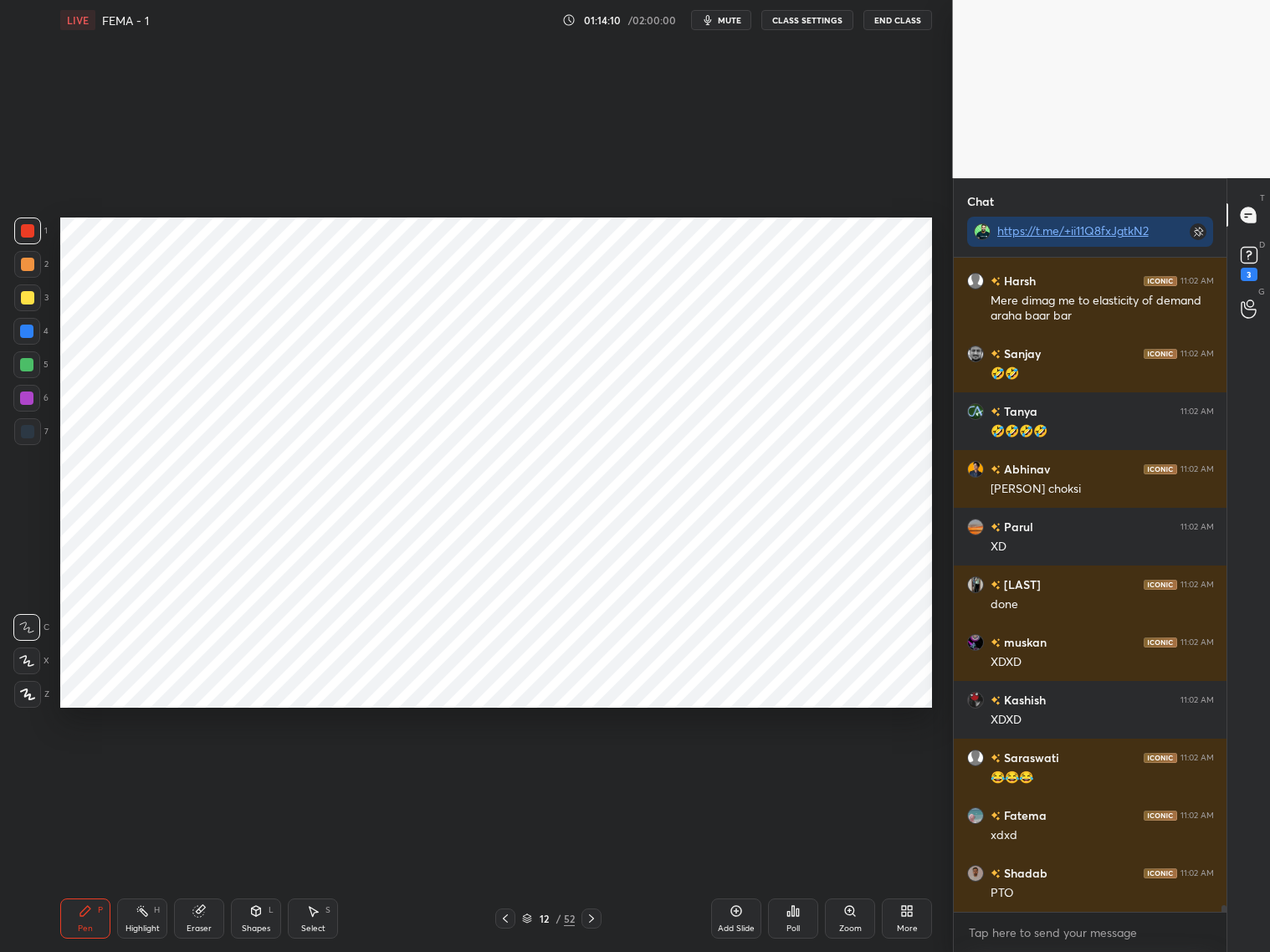 scroll, scrollTop: 64177, scrollLeft: 0, axis: vertical 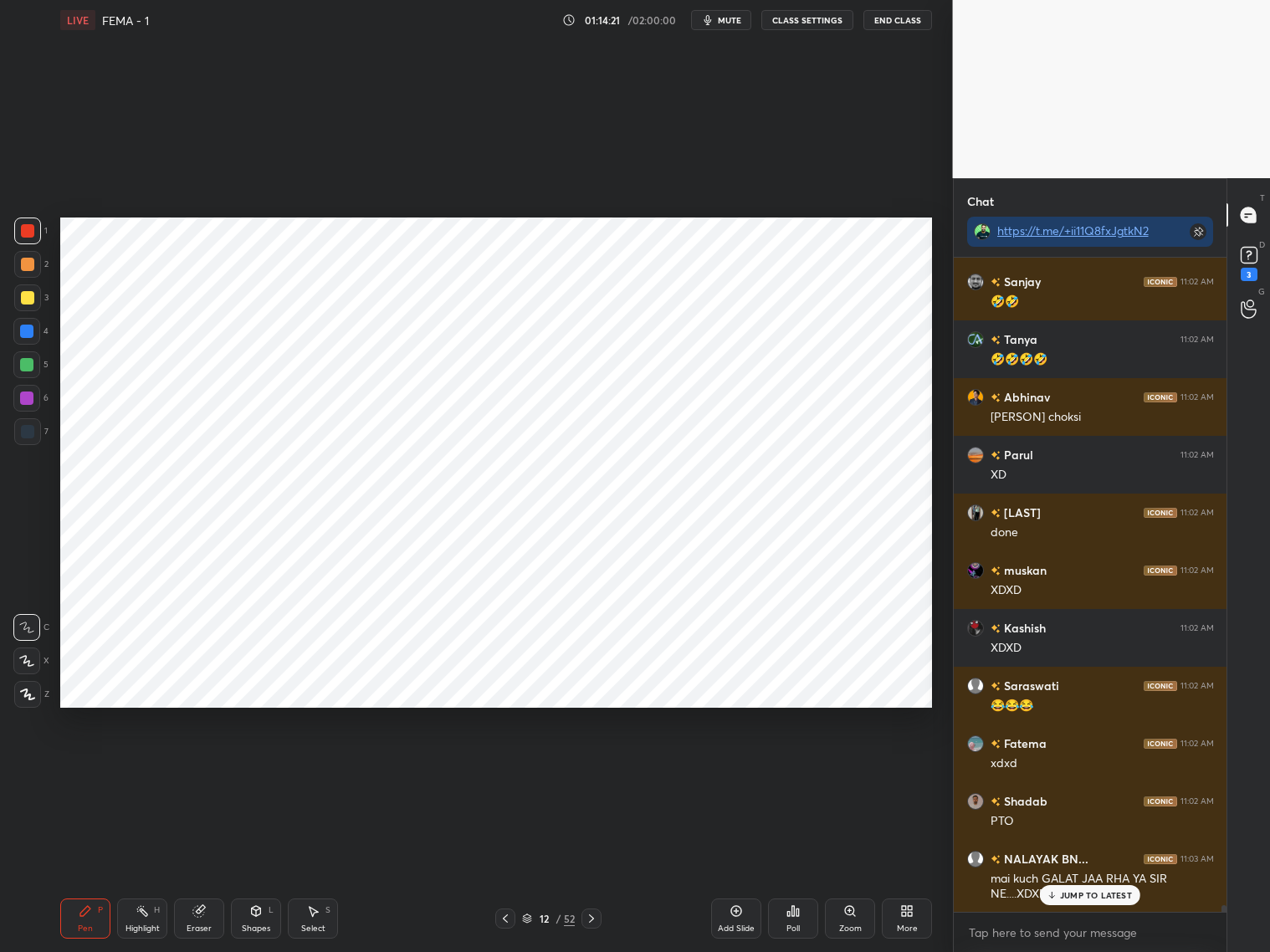 click 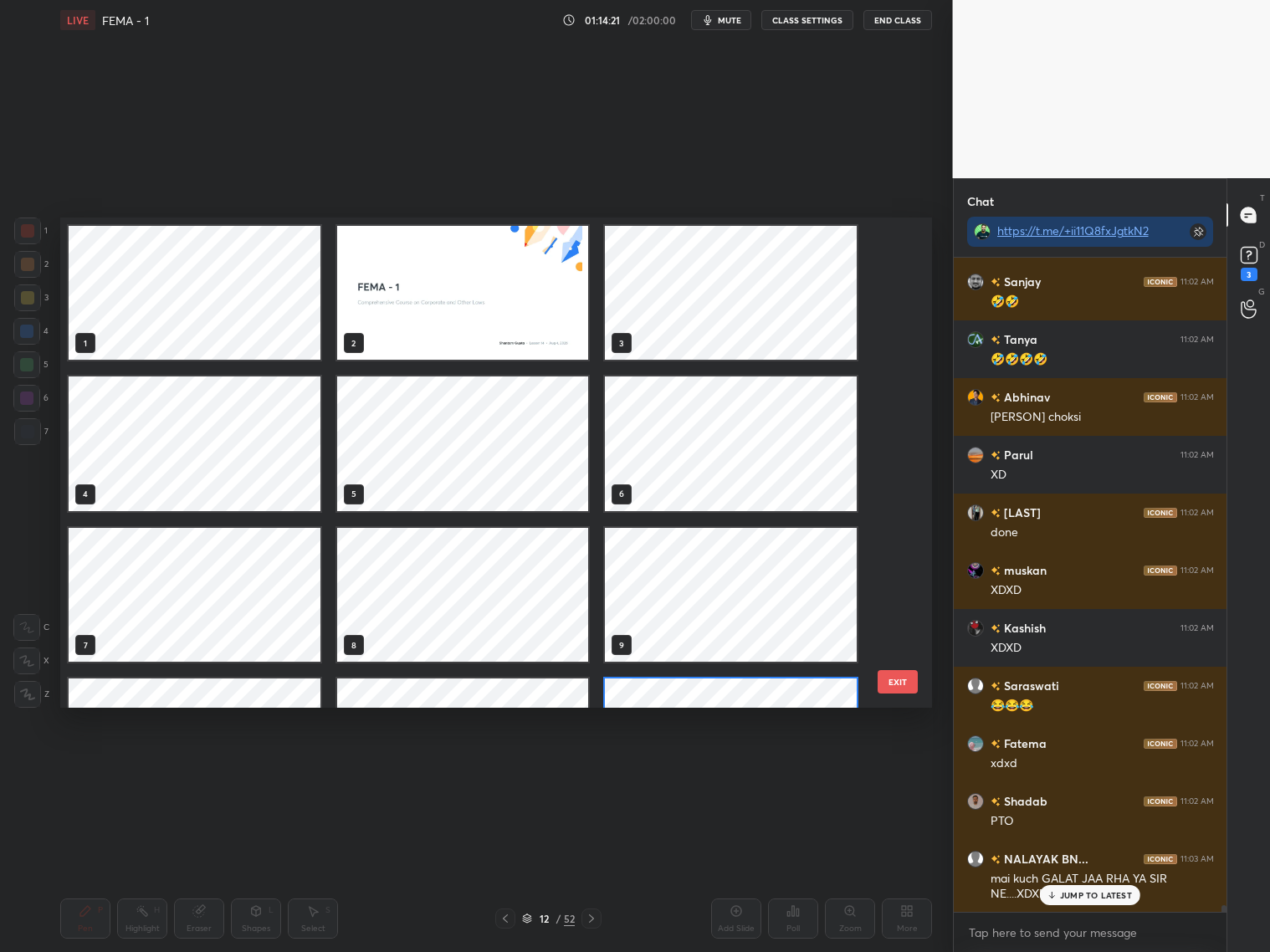 scroll, scrollTop: 113, scrollLeft: 0, axis: vertical 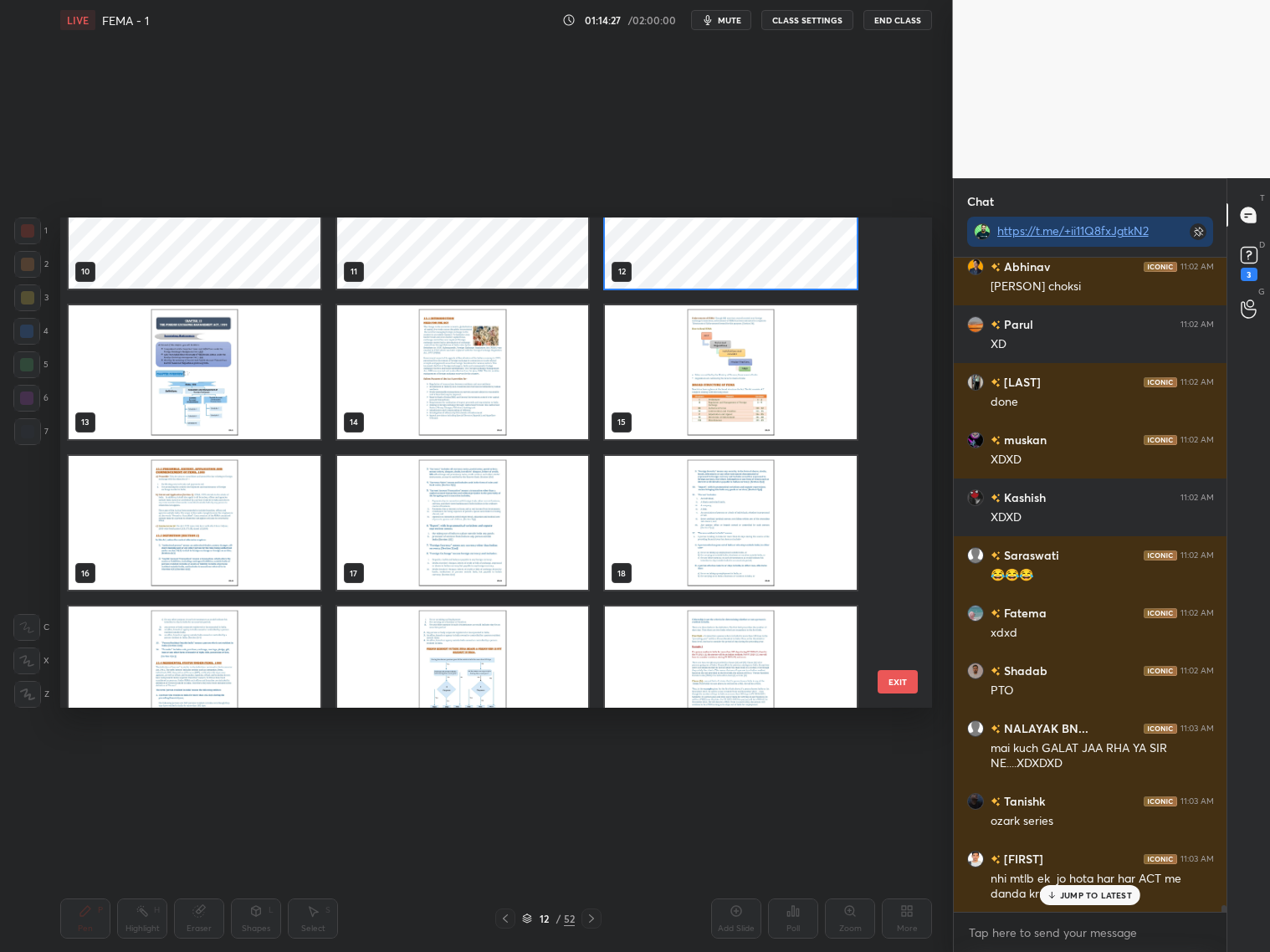 click at bounding box center (730, 371) 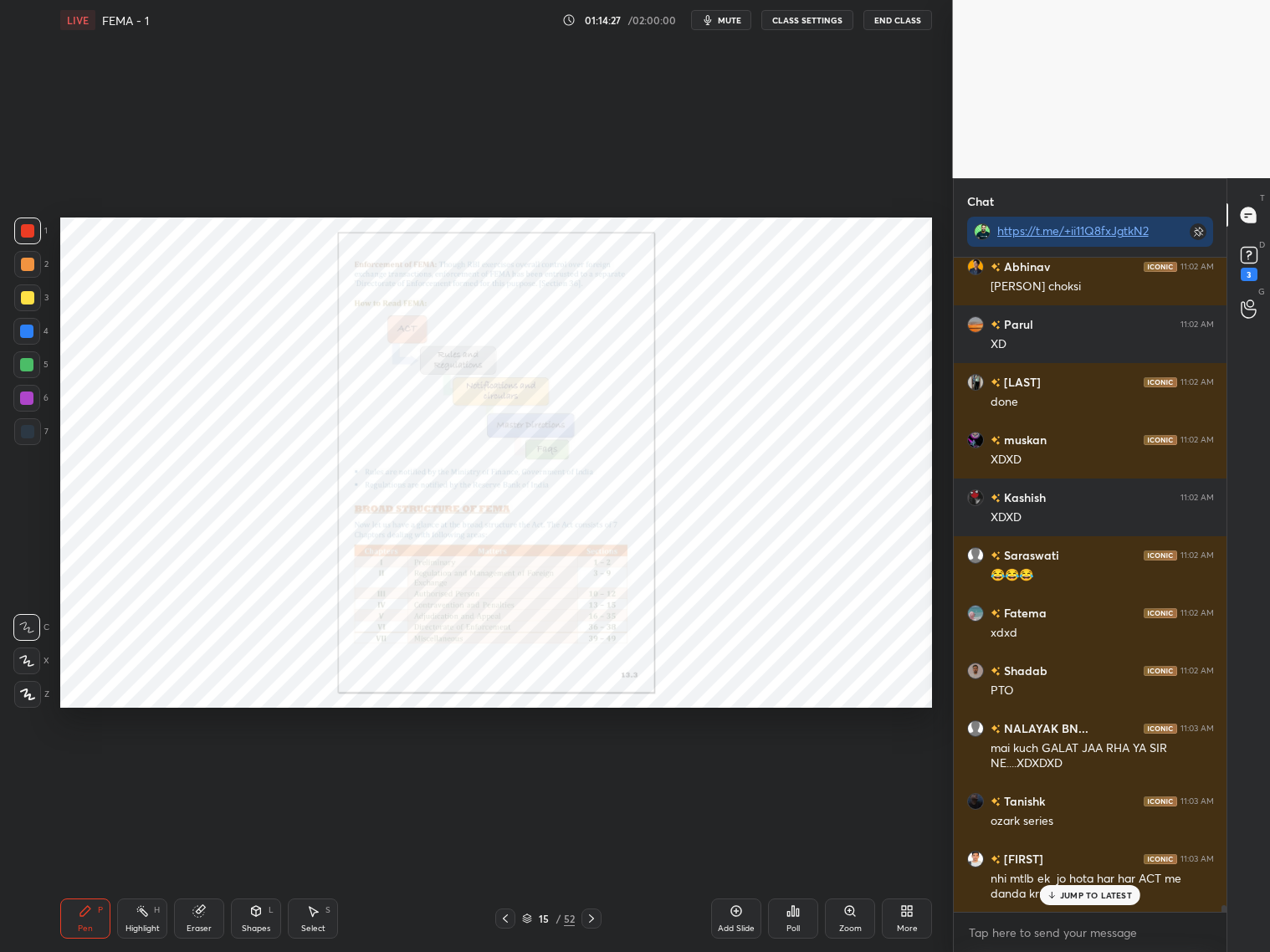 click at bounding box center [730, 371] 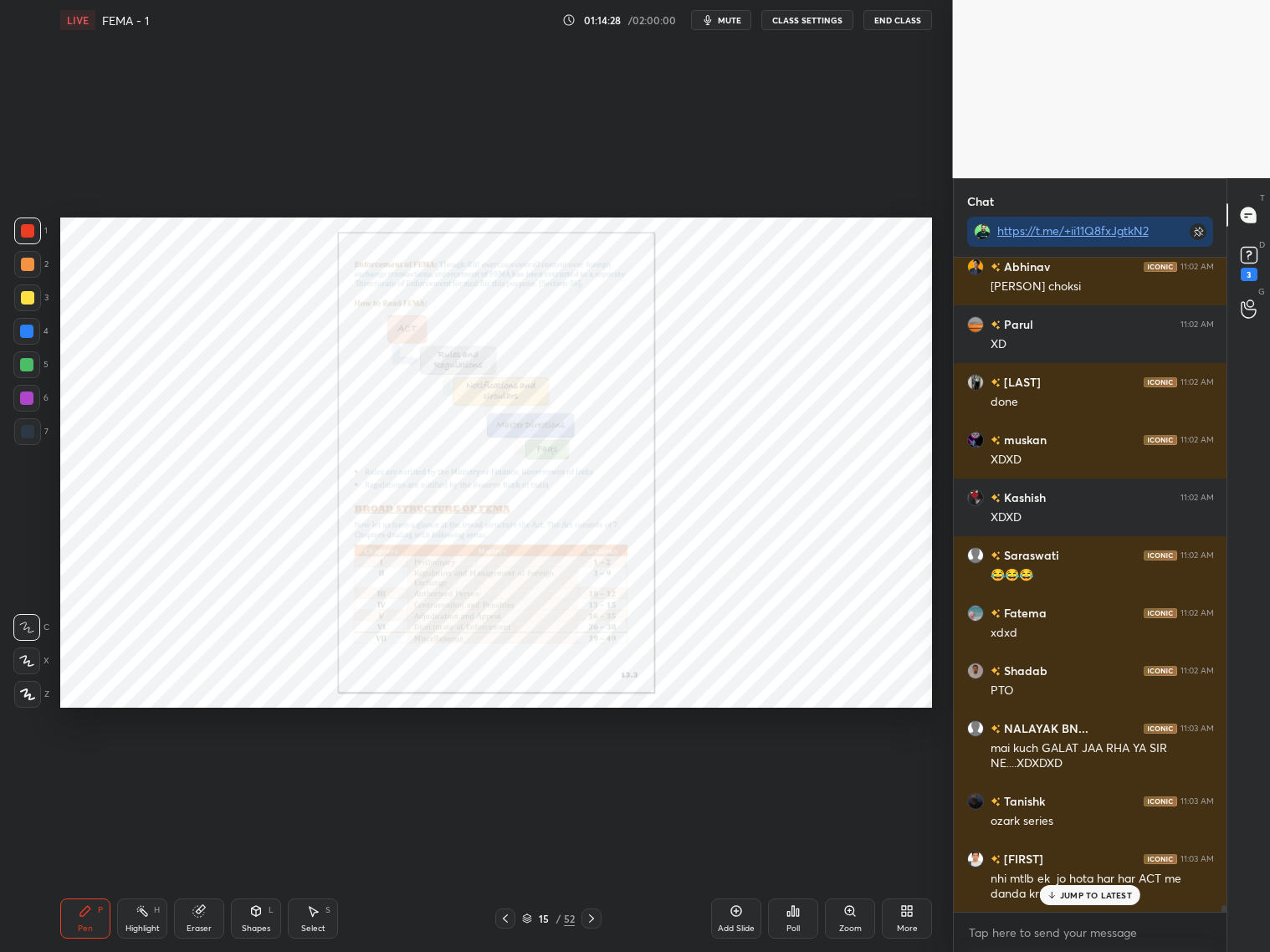 click at bounding box center (730, 371) 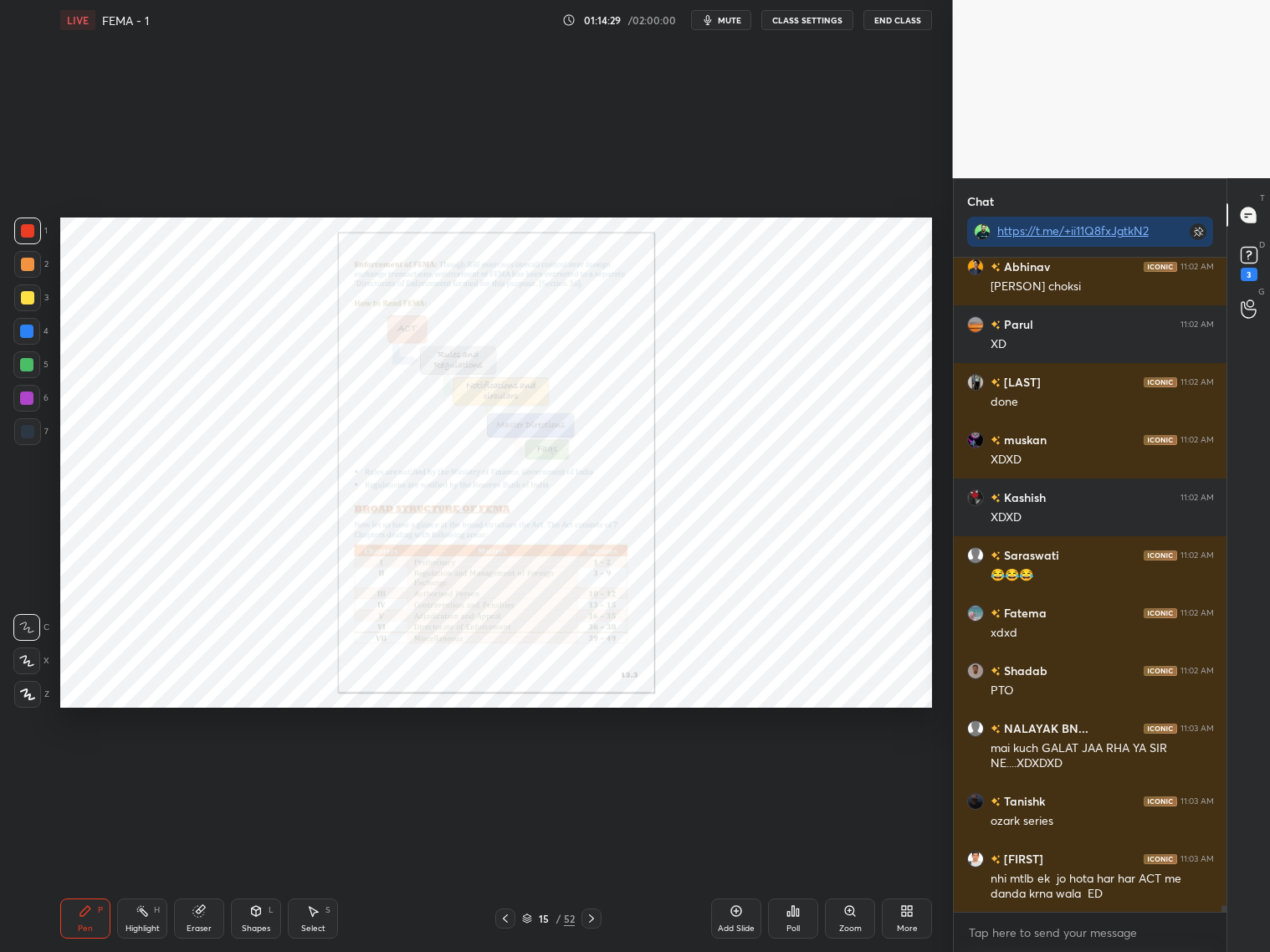scroll, scrollTop: 64365, scrollLeft: 0, axis: vertical 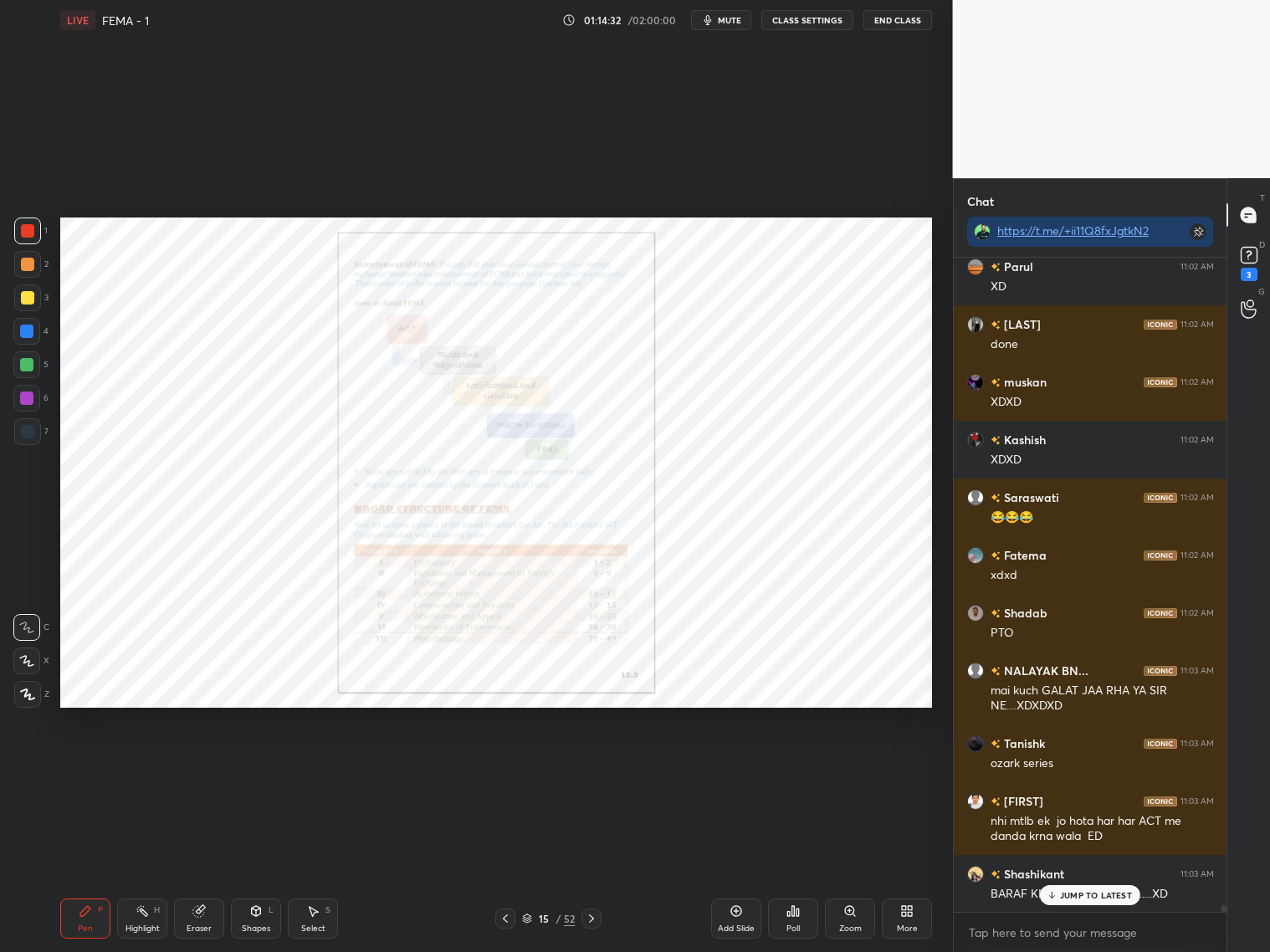 click 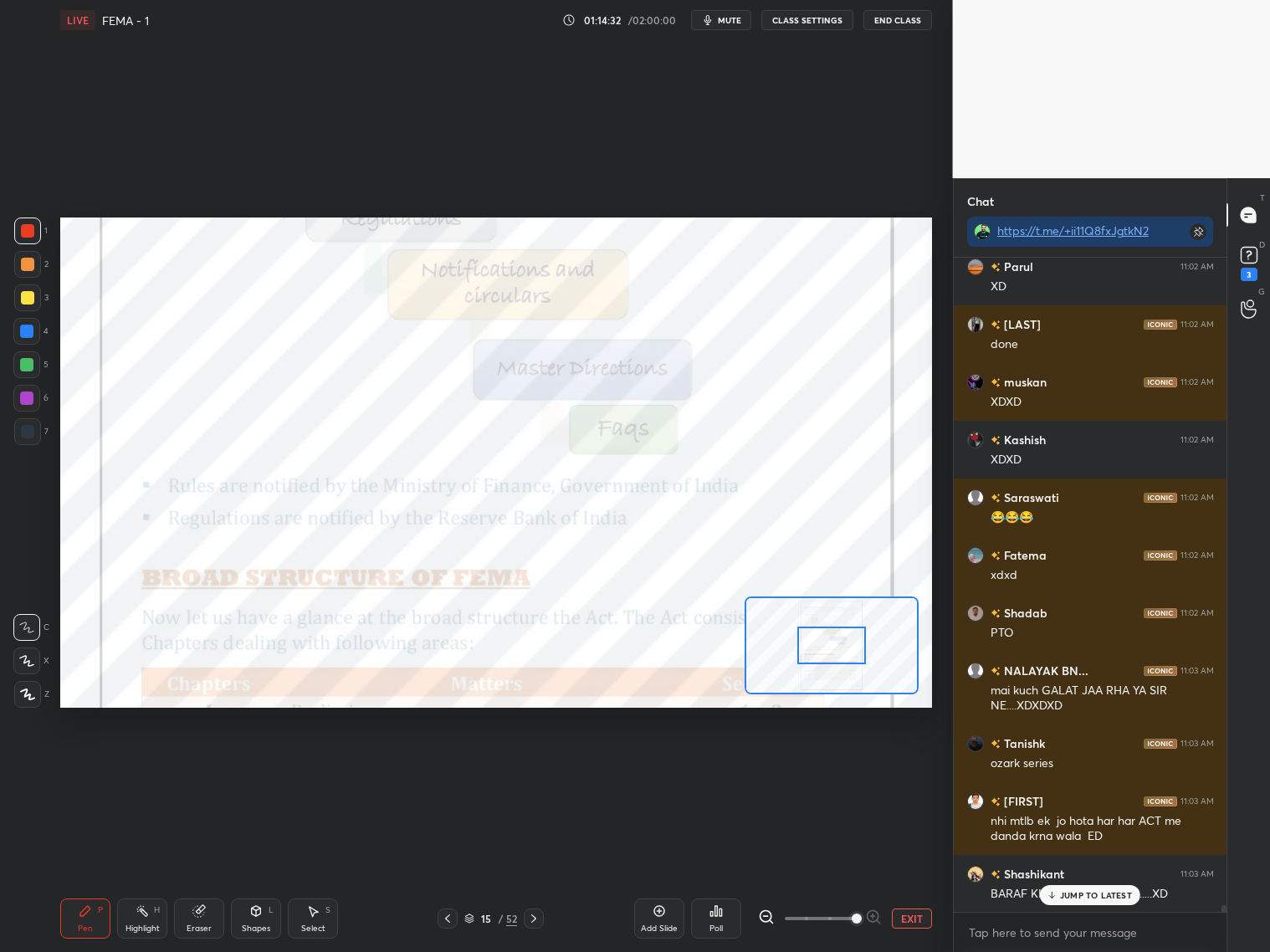 click at bounding box center (857, 919) 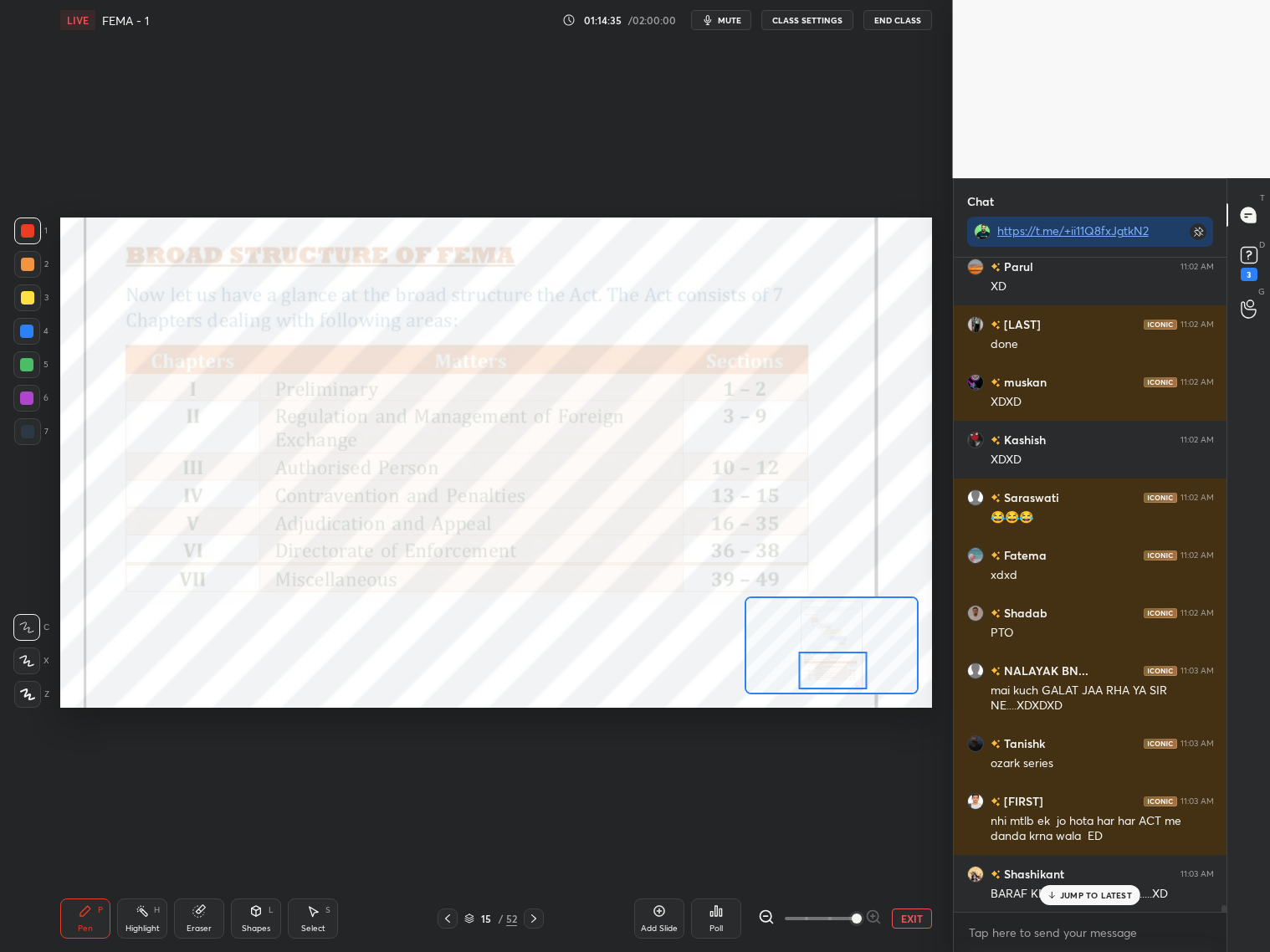 drag, startPoint x: 850, startPoint y: 647, endPoint x: 860, endPoint y: 658, distance: 14.866069 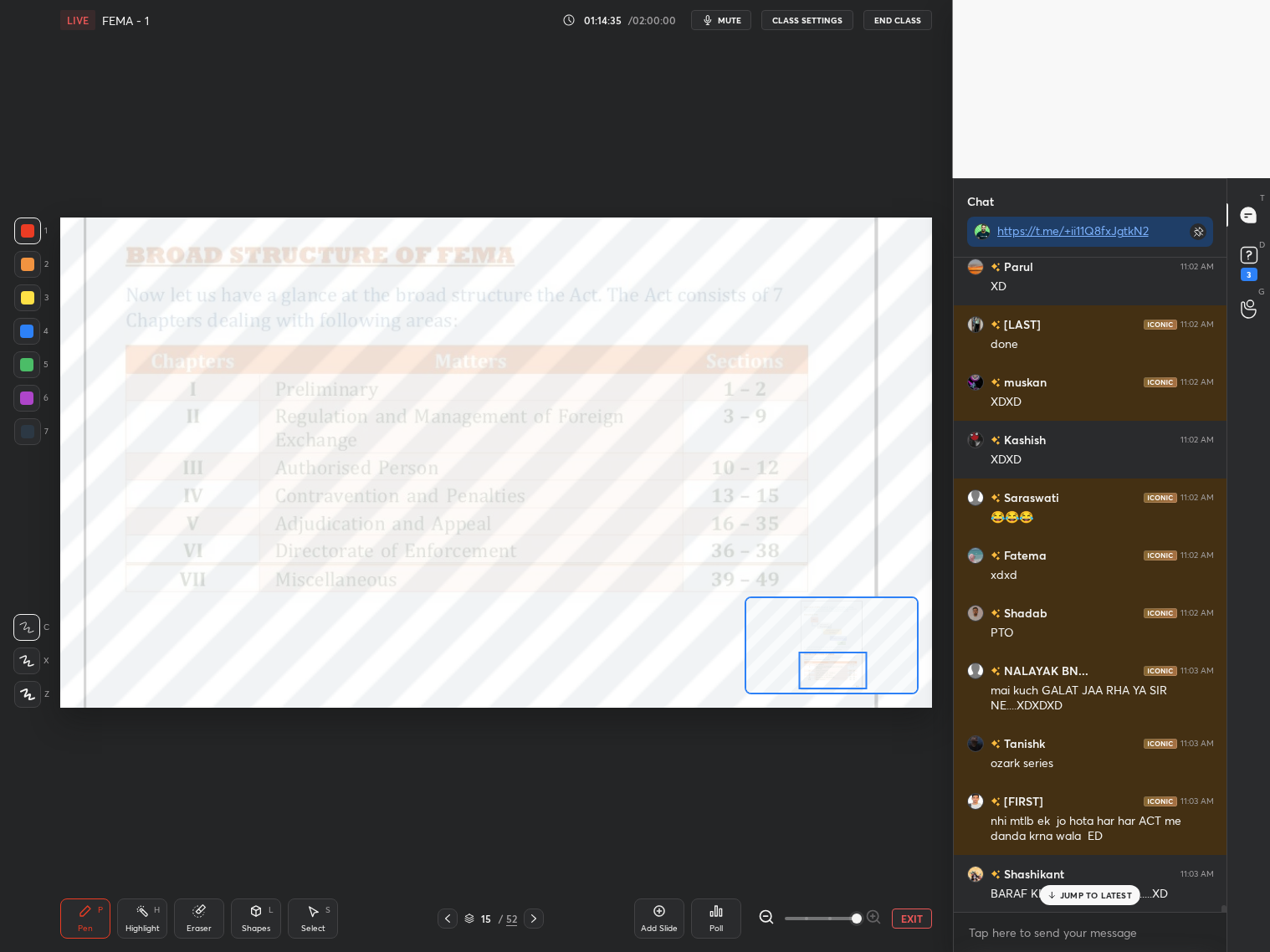 click at bounding box center [833, 670] 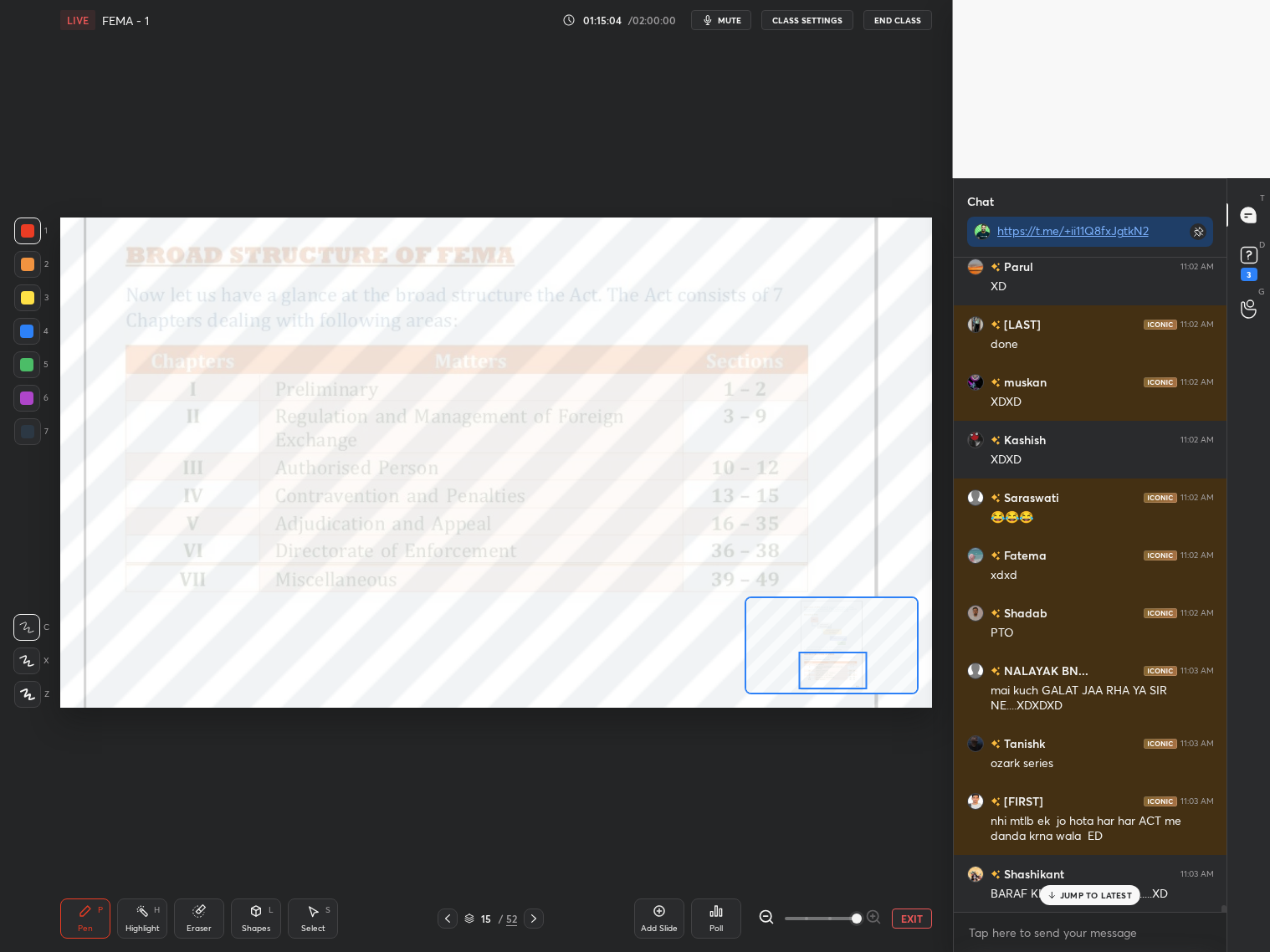 scroll, scrollTop: 64423, scrollLeft: 0, axis: vertical 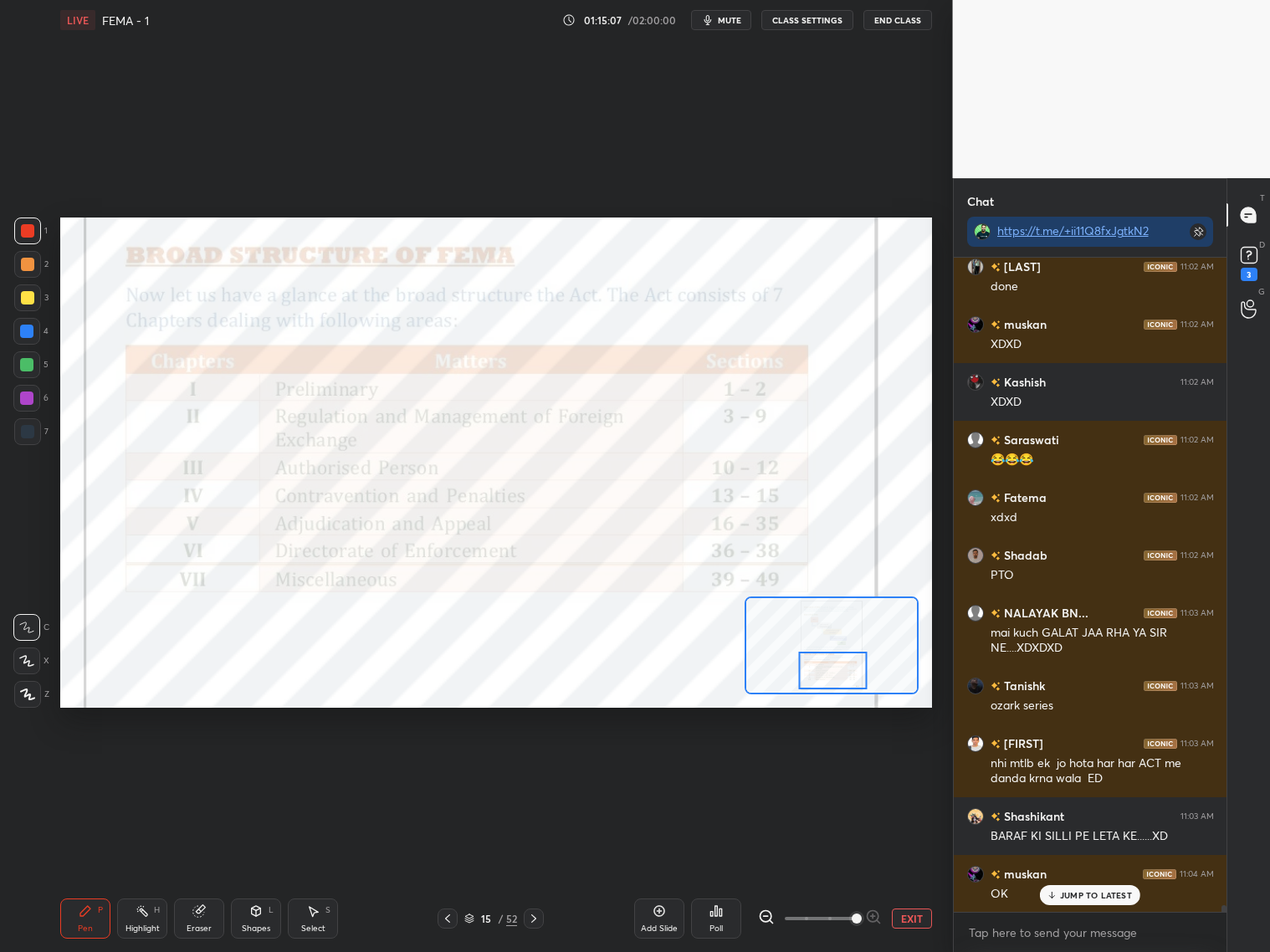 click 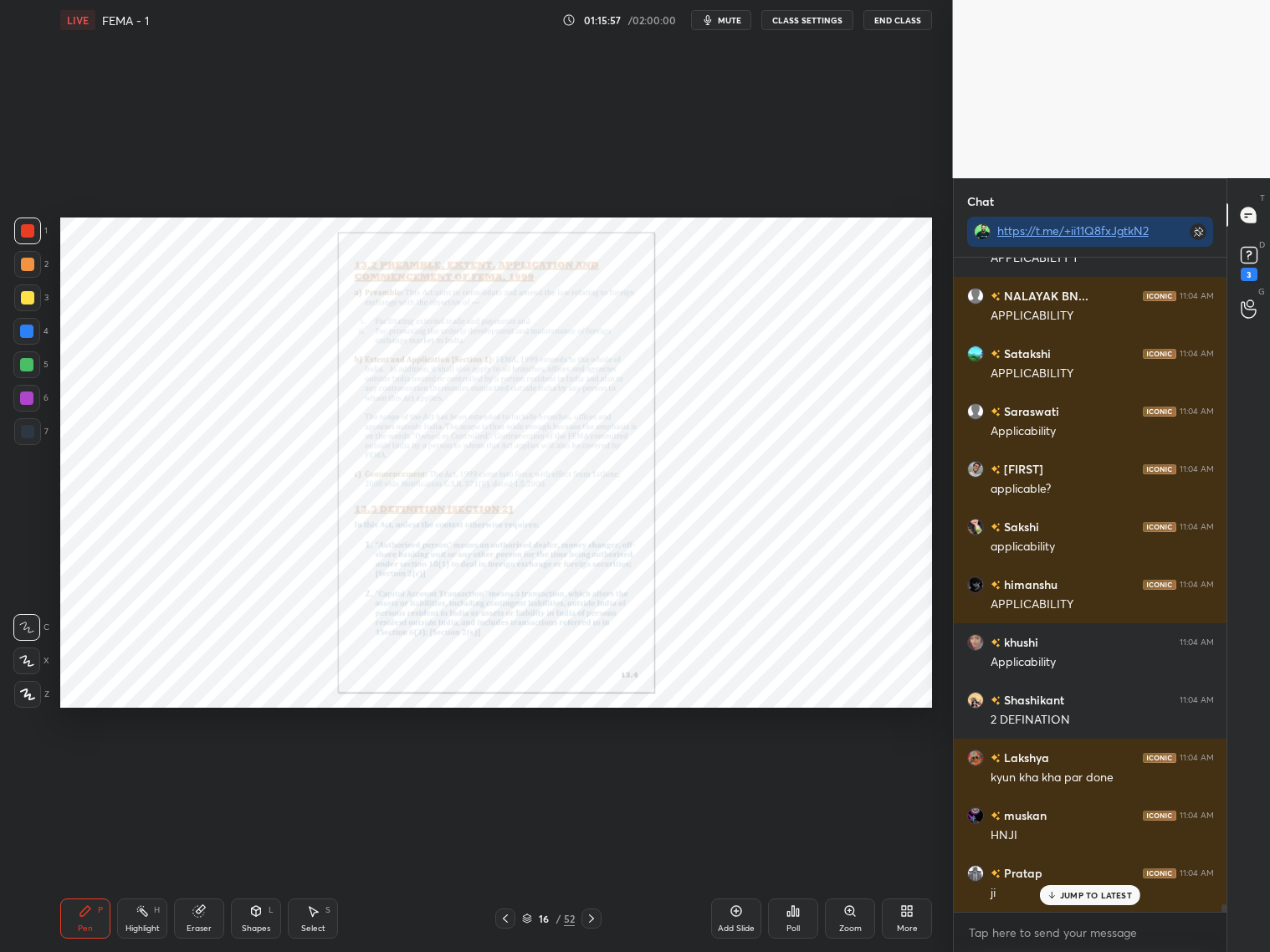 scroll, scrollTop: 56173, scrollLeft: 0, axis: vertical 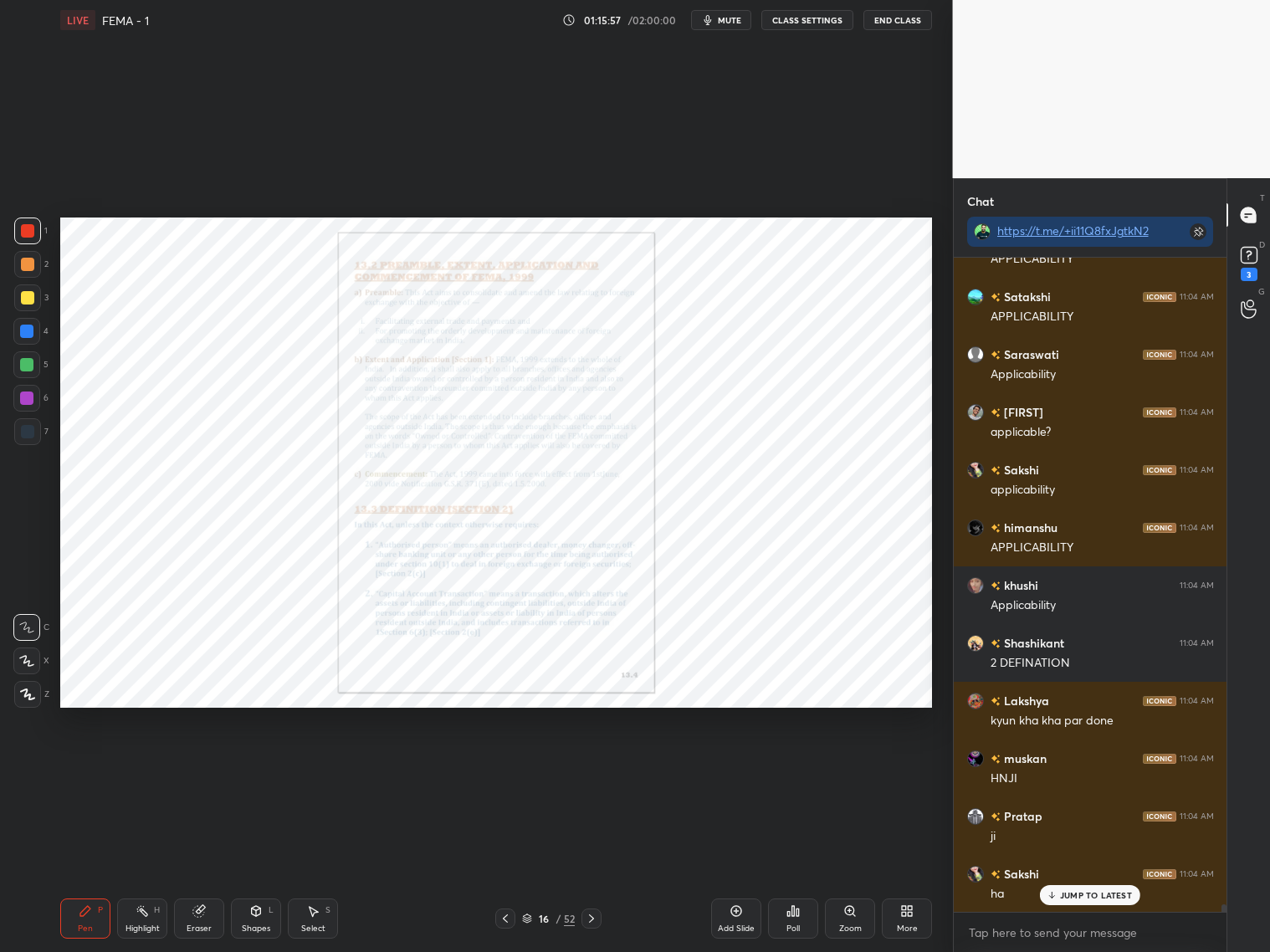drag, startPoint x: 30, startPoint y: 356, endPoint x: 33, endPoint y: 343, distance: 13.341664 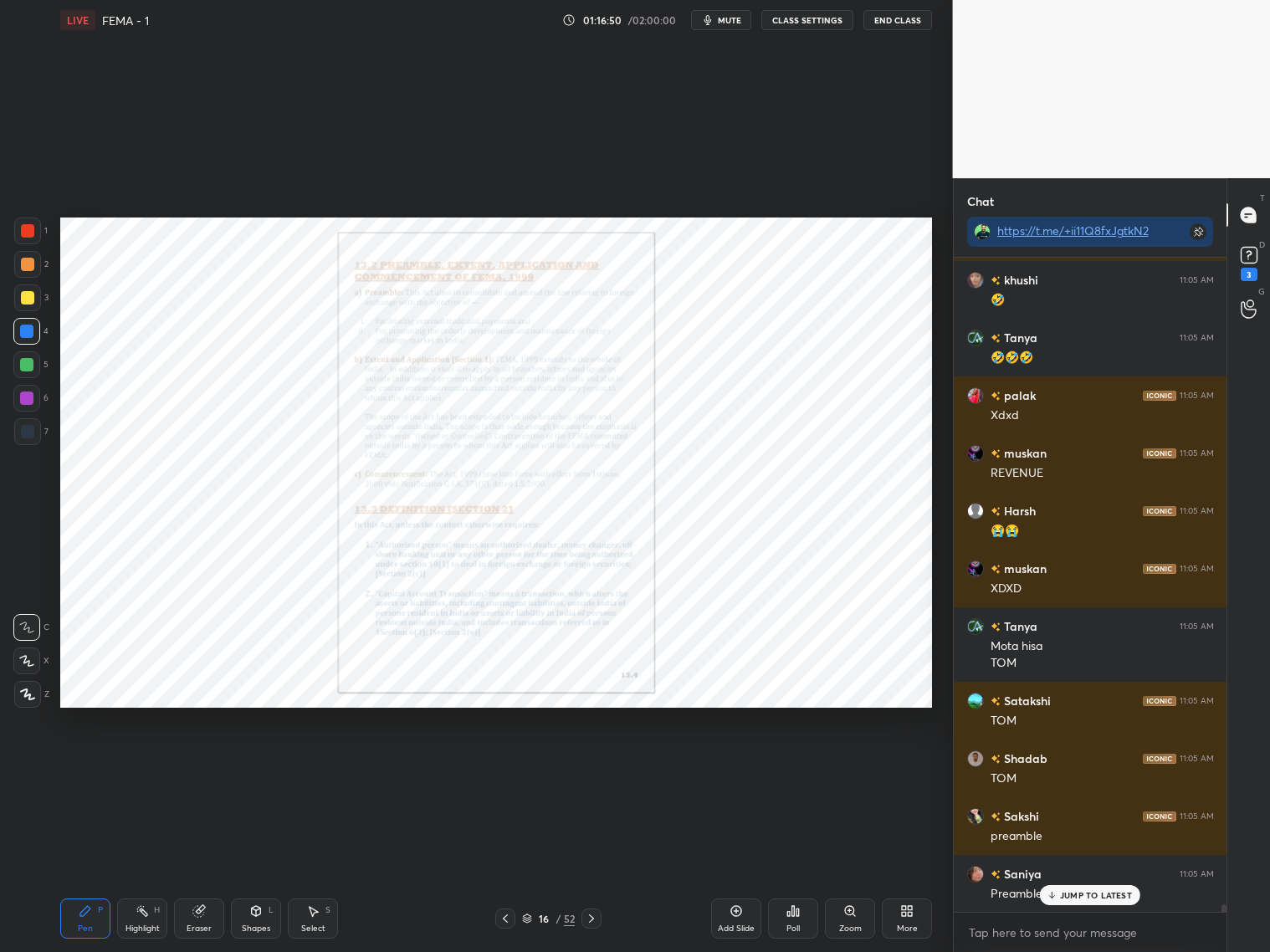 scroll, scrollTop: 57881, scrollLeft: 0, axis: vertical 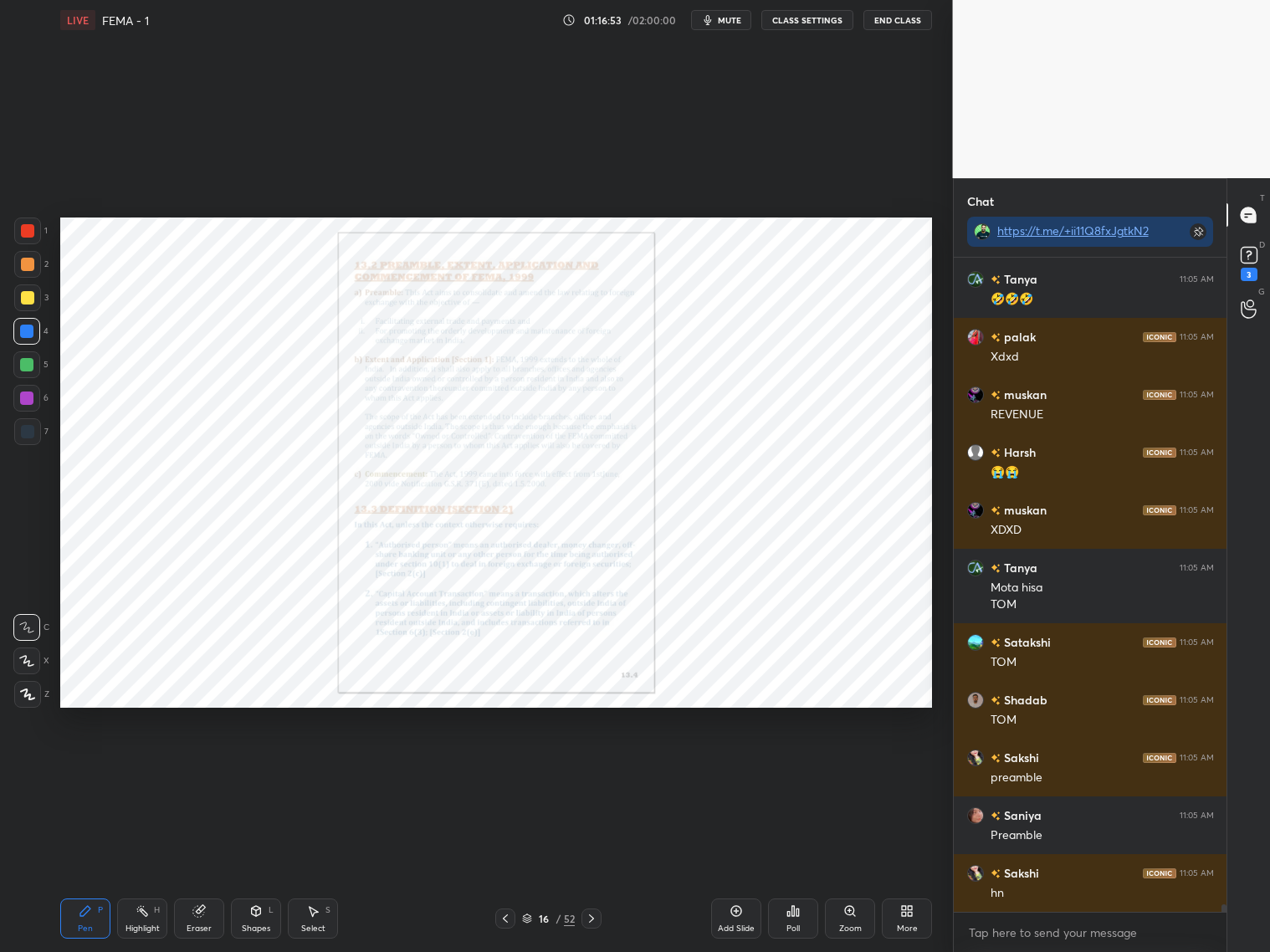 click on "Zoom" at bounding box center (850, 919) 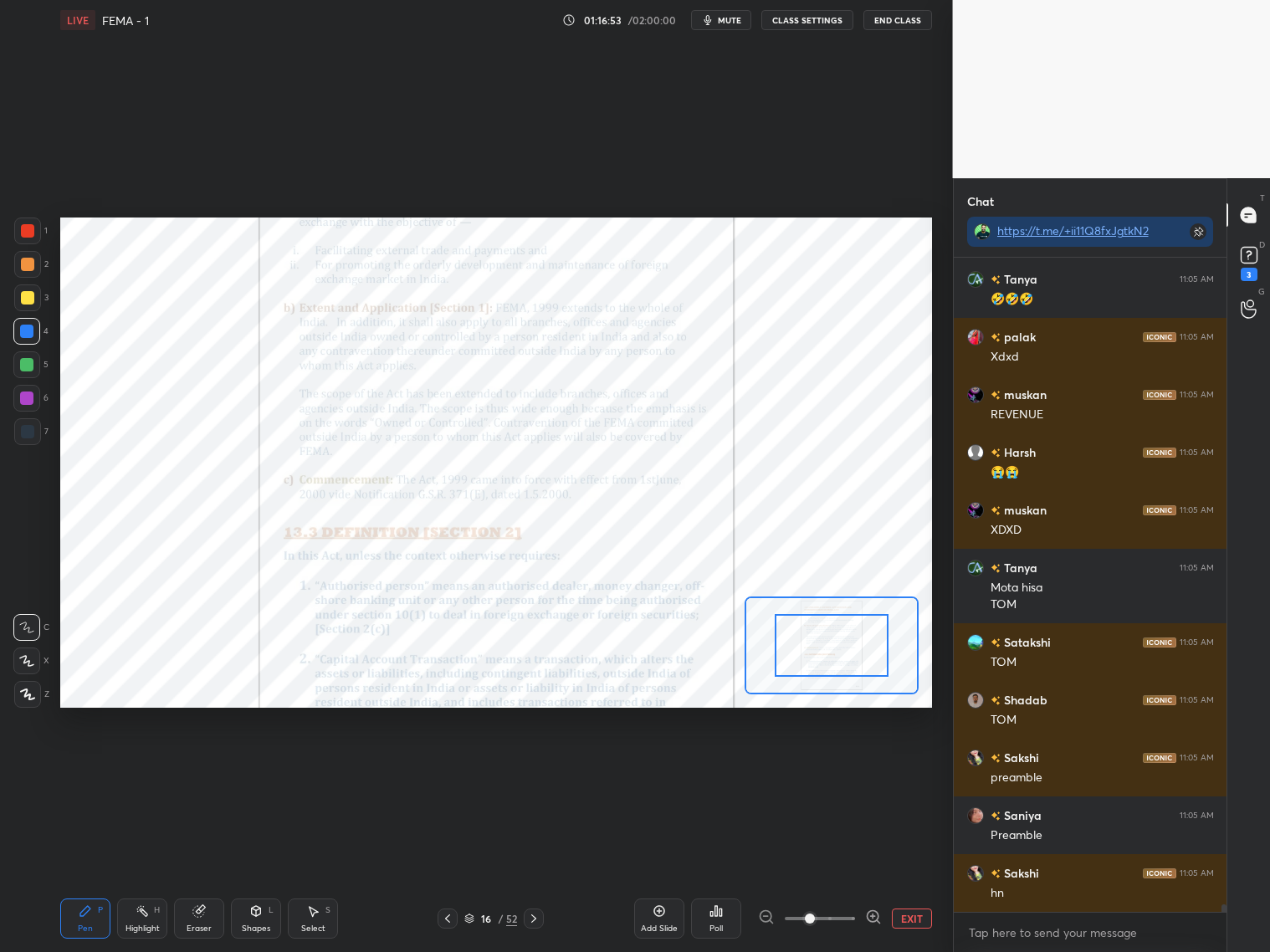drag, startPoint x: 849, startPoint y: 918, endPoint x: 852, endPoint y: 909, distance: 9.486833 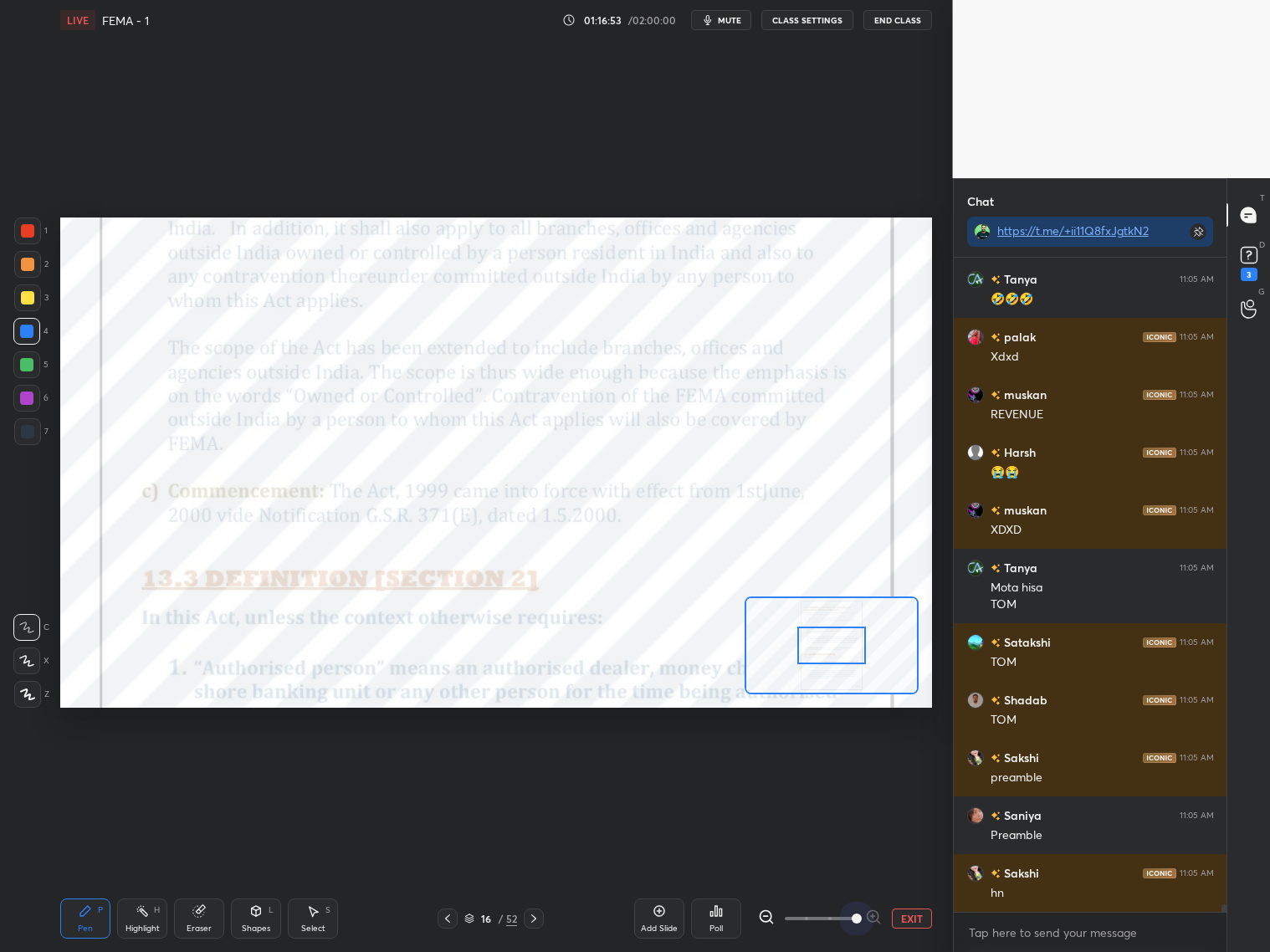 drag, startPoint x: 852, startPoint y: 909, endPoint x: 853, endPoint y: 898, distance: 11.045361 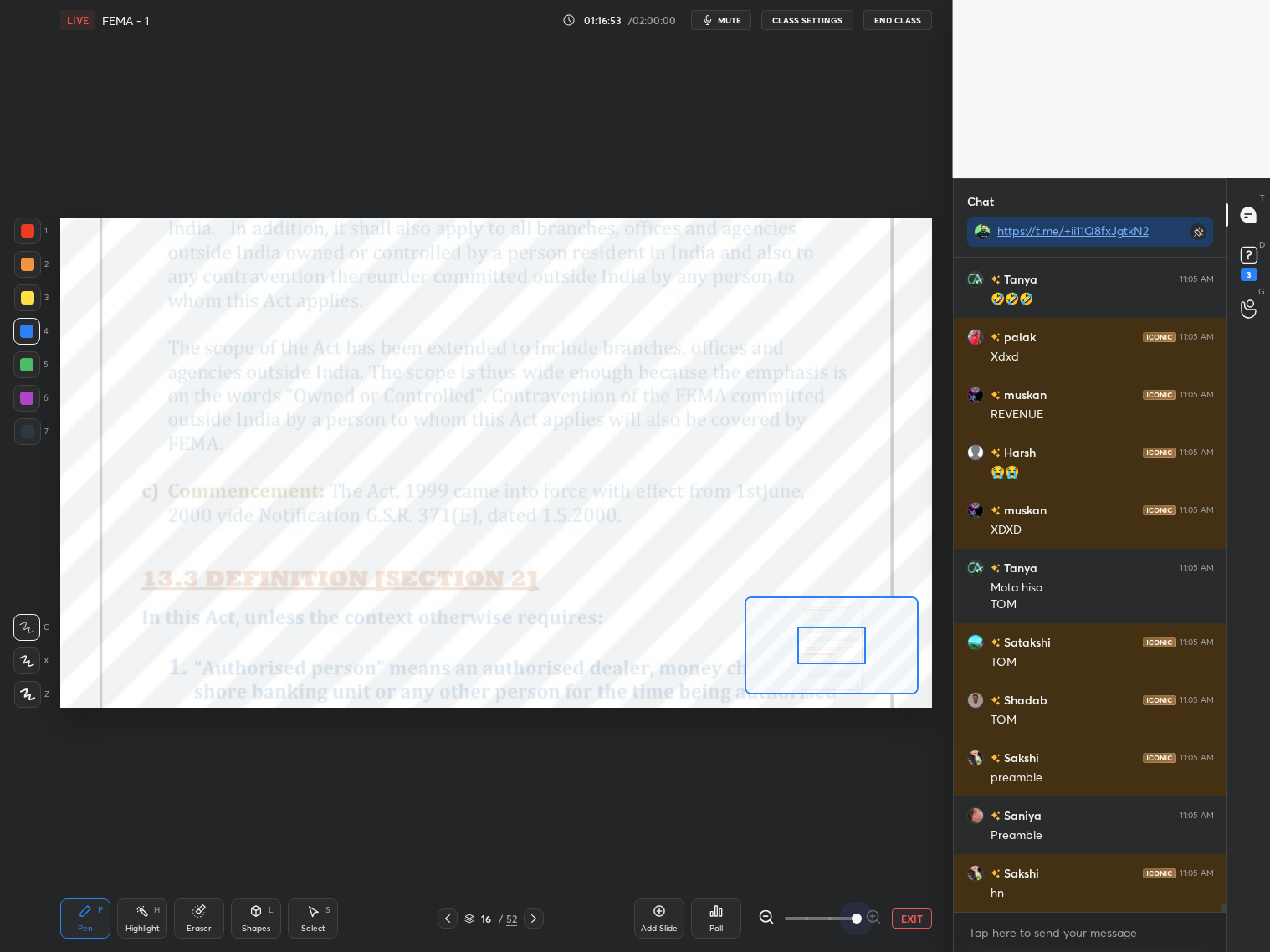 click at bounding box center [857, 919] 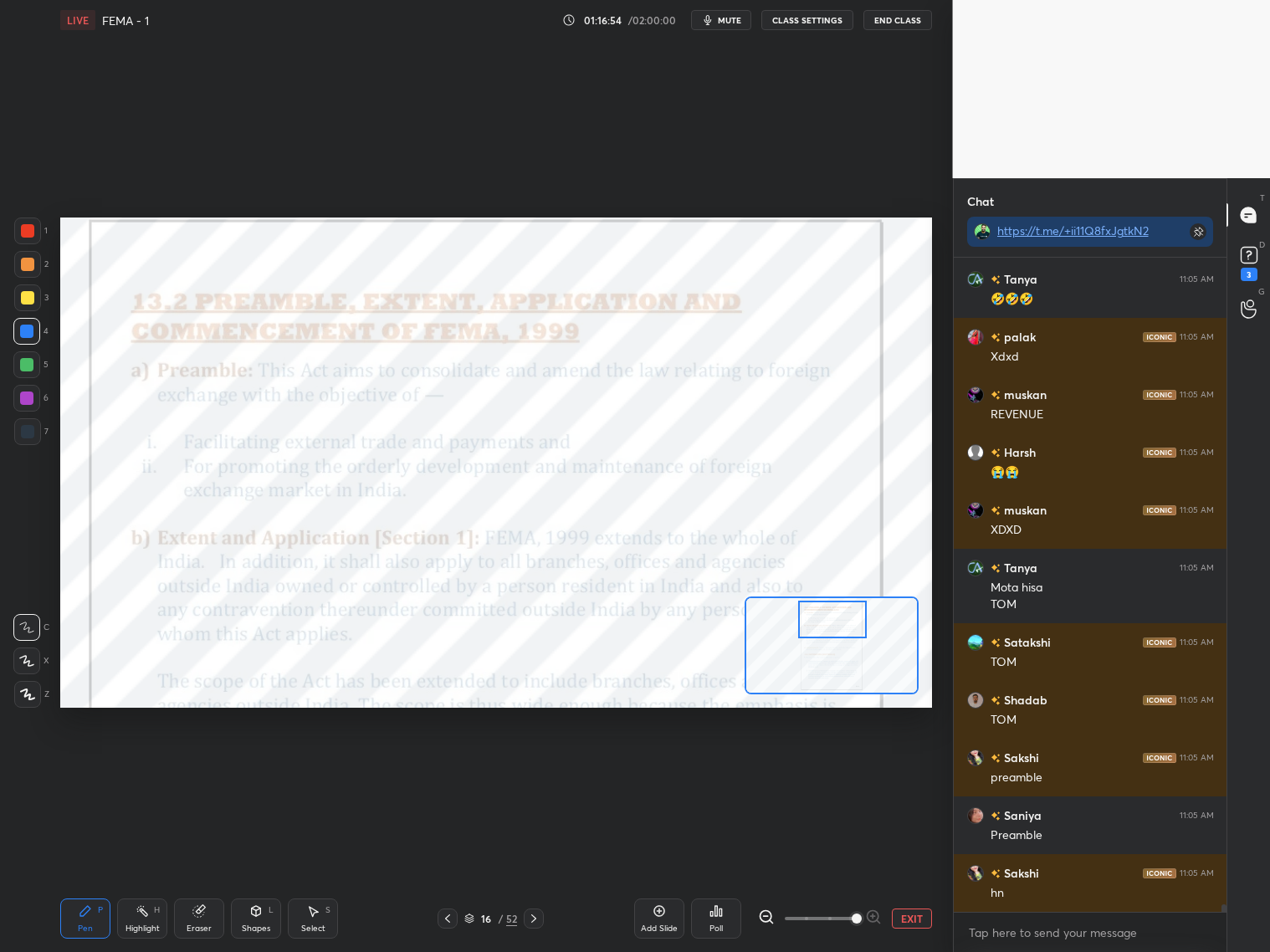 drag, startPoint x: 830, startPoint y: 637, endPoint x: 833, endPoint y: 621, distance: 16.278821 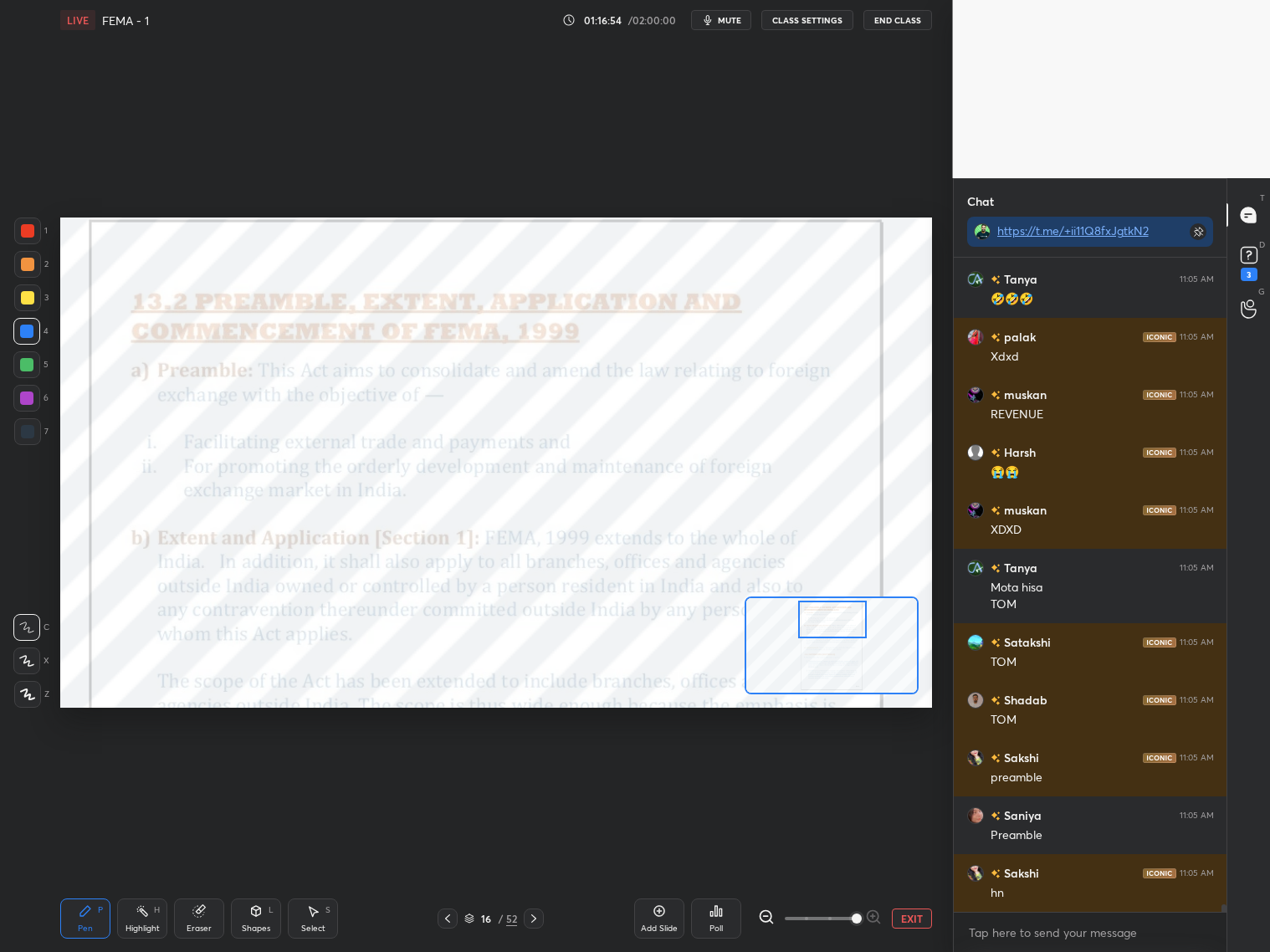 click at bounding box center [832, 619] 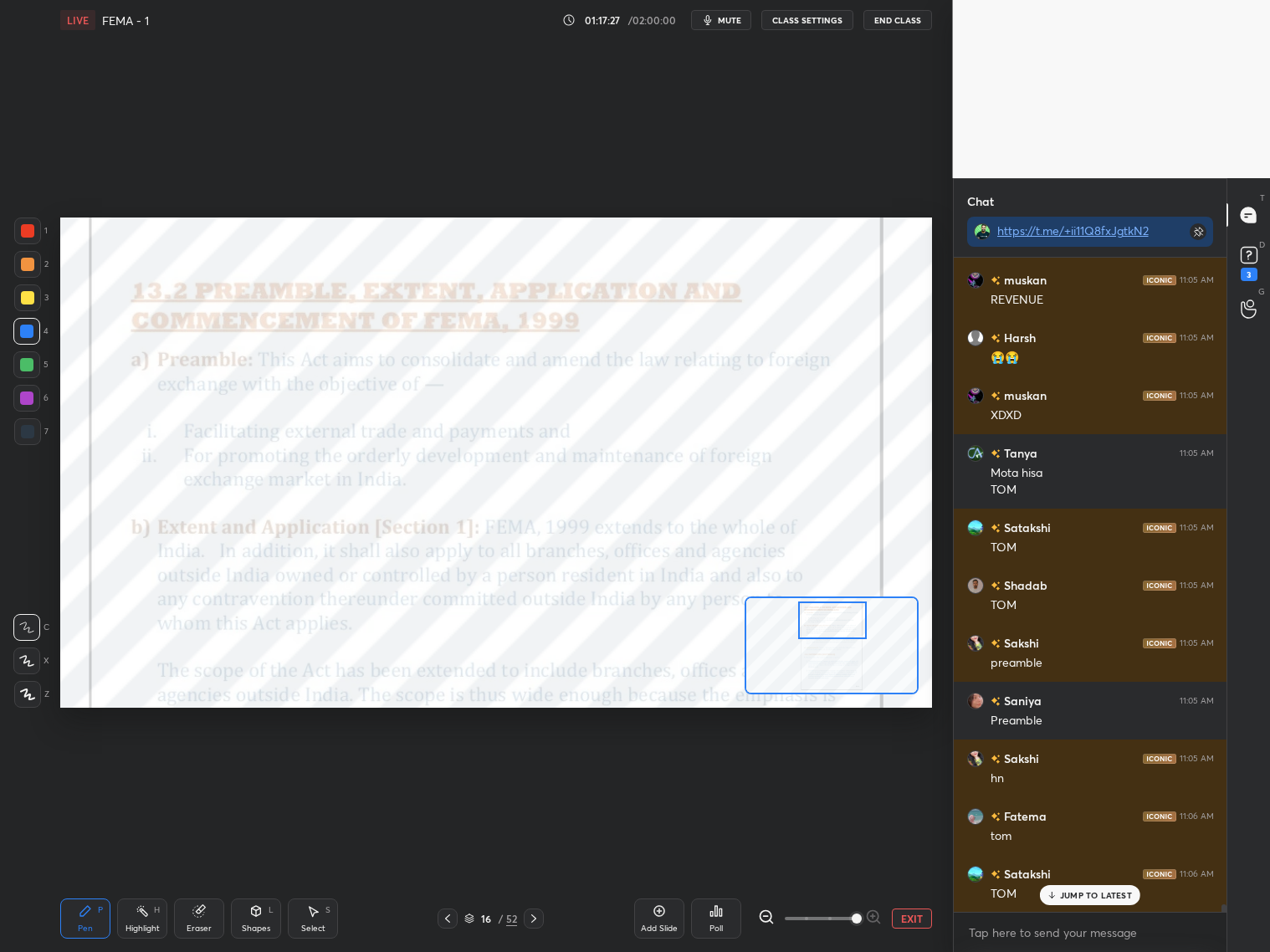 scroll, scrollTop: 58054, scrollLeft: 0, axis: vertical 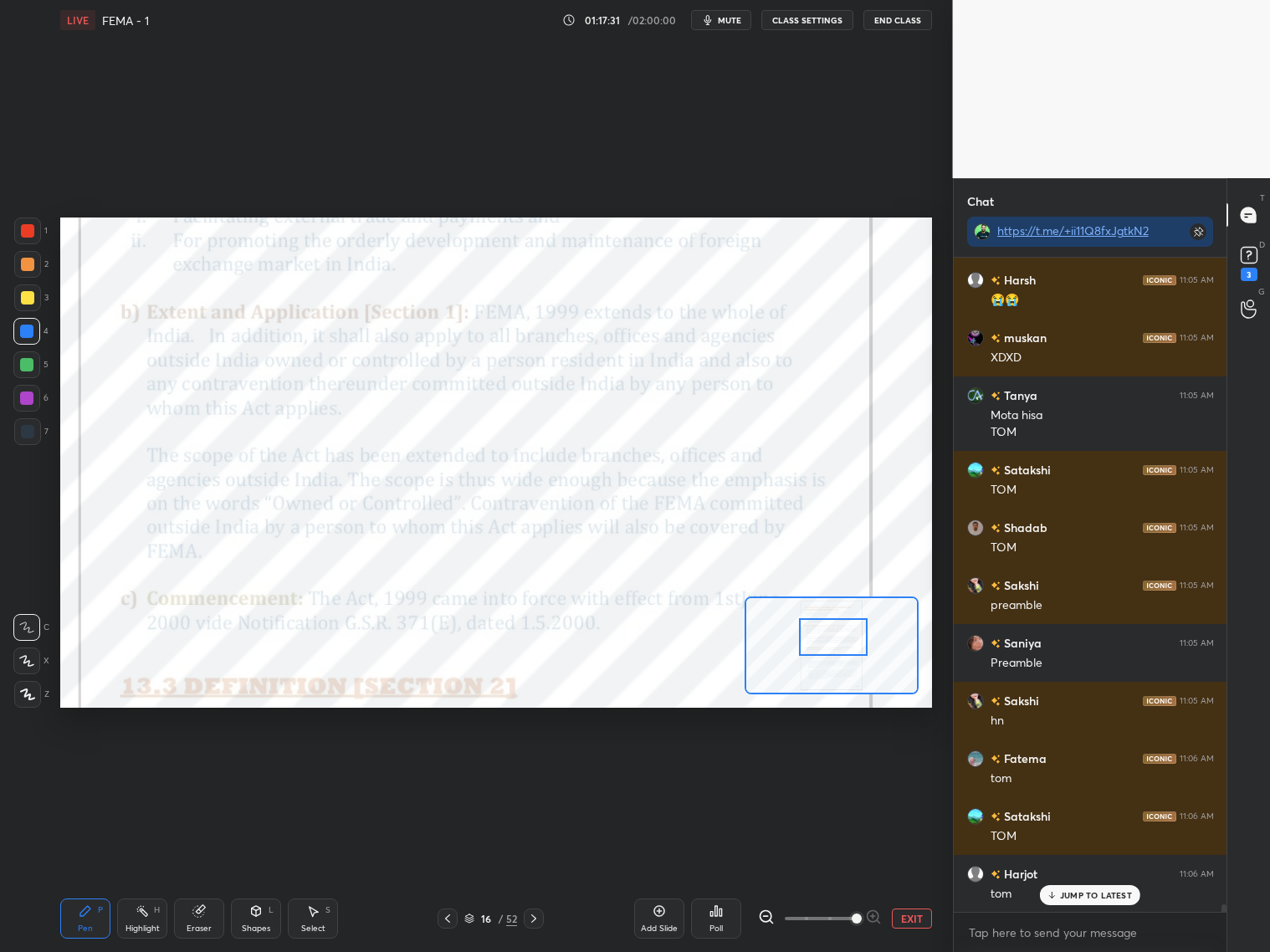 drag, startPoint x: 837, startPoint y: 629, endPoint x: 841, endPoint y: 640, distance: 11.7047 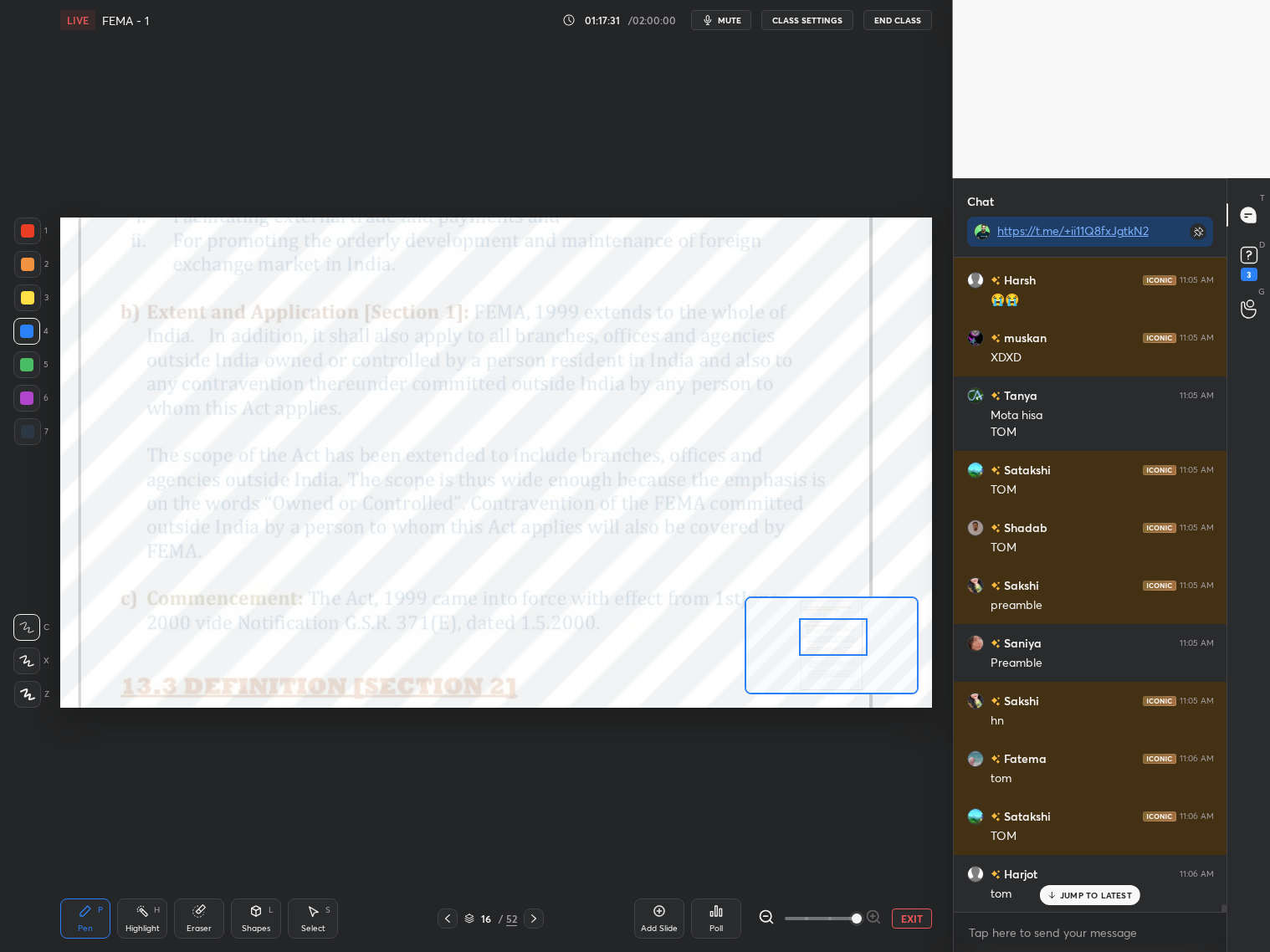 click at bounding box center [833, 637] 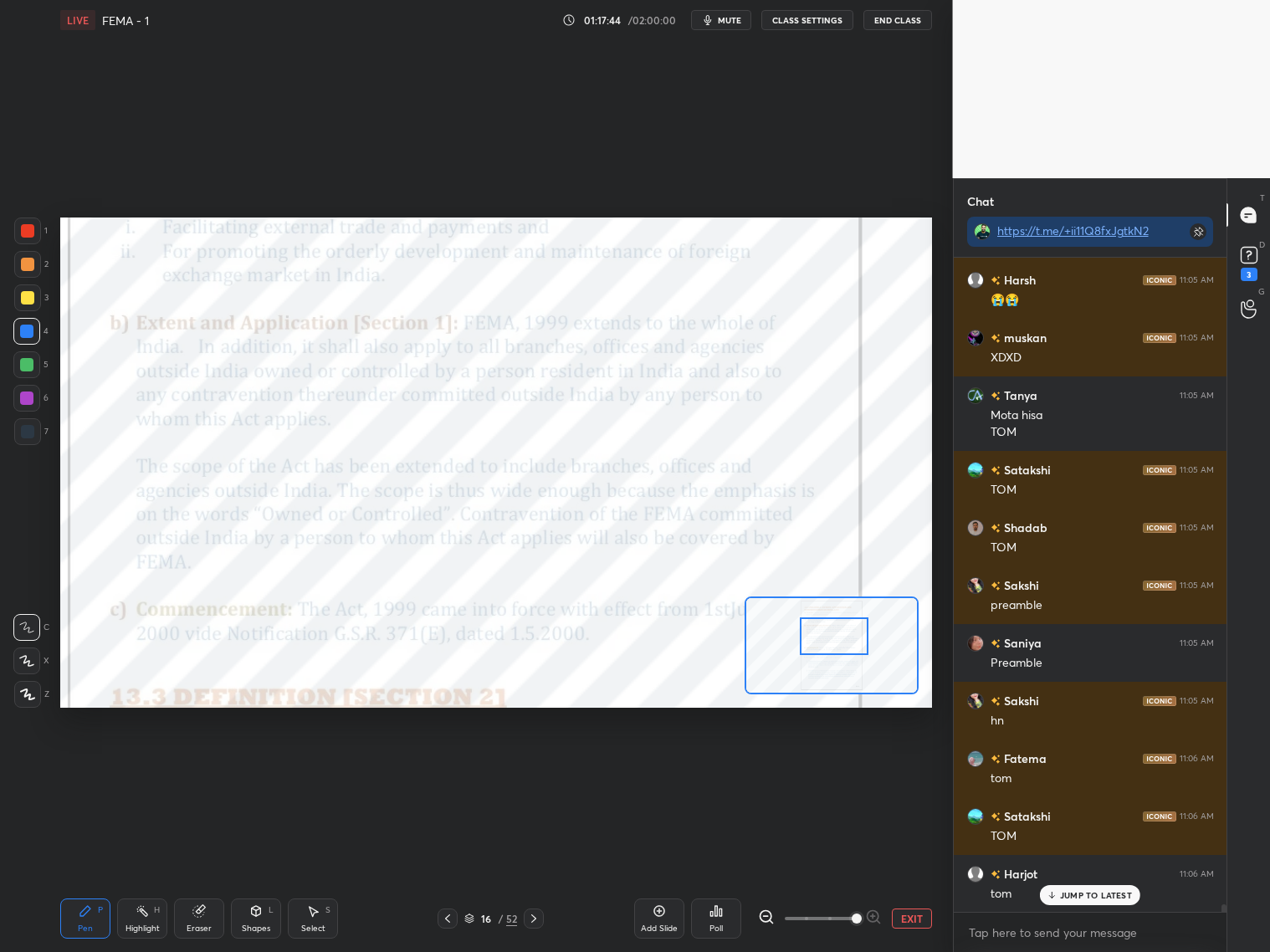scroll, scrollTop: 58111, scrollLeft: 0, axis: vertical 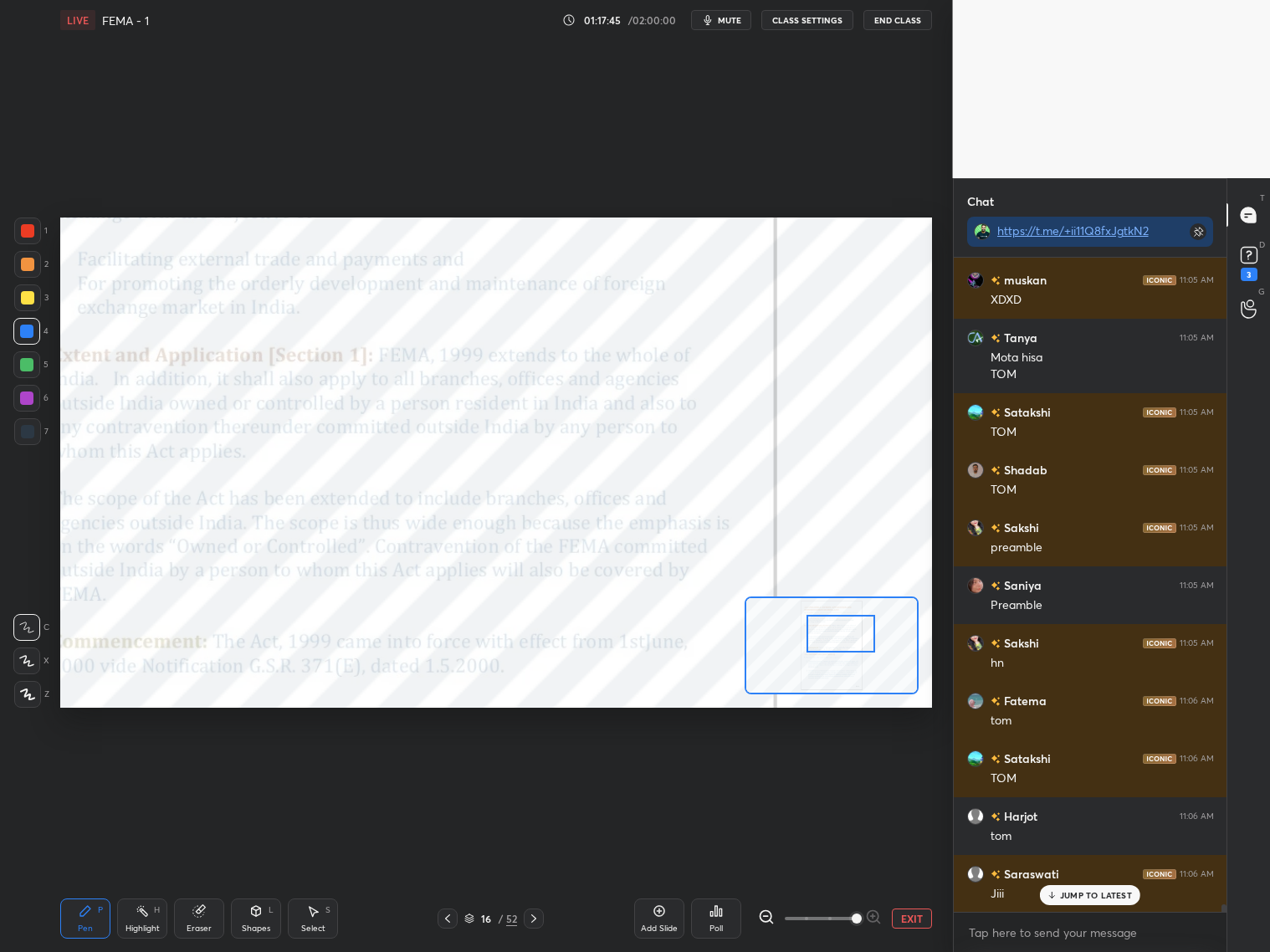 drag, startPoint x: 840, startPoint y: 647, endPoint x: 854, endPoint y: 627, distance: 24.413111 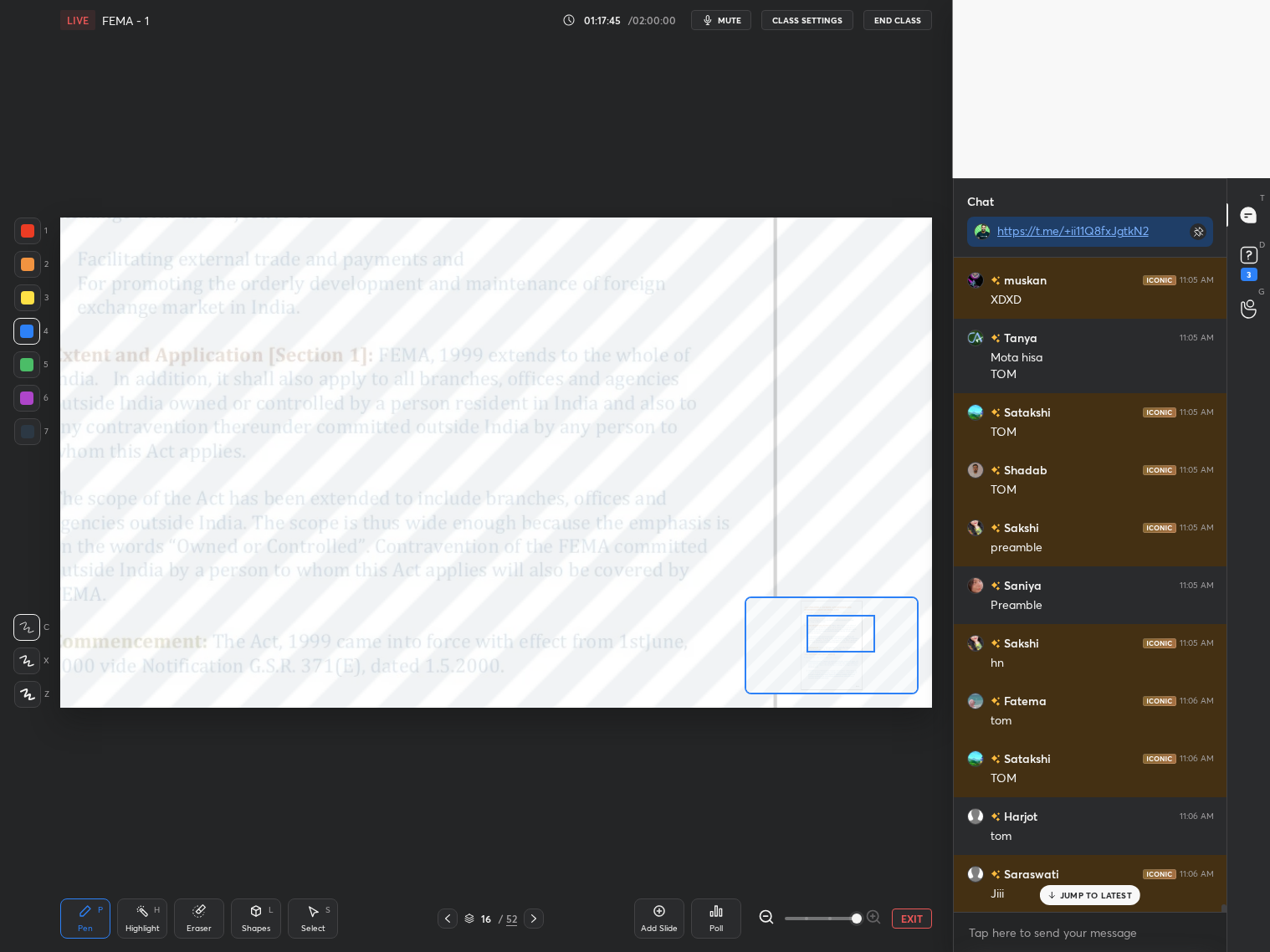click at bounding box center [841, 633] 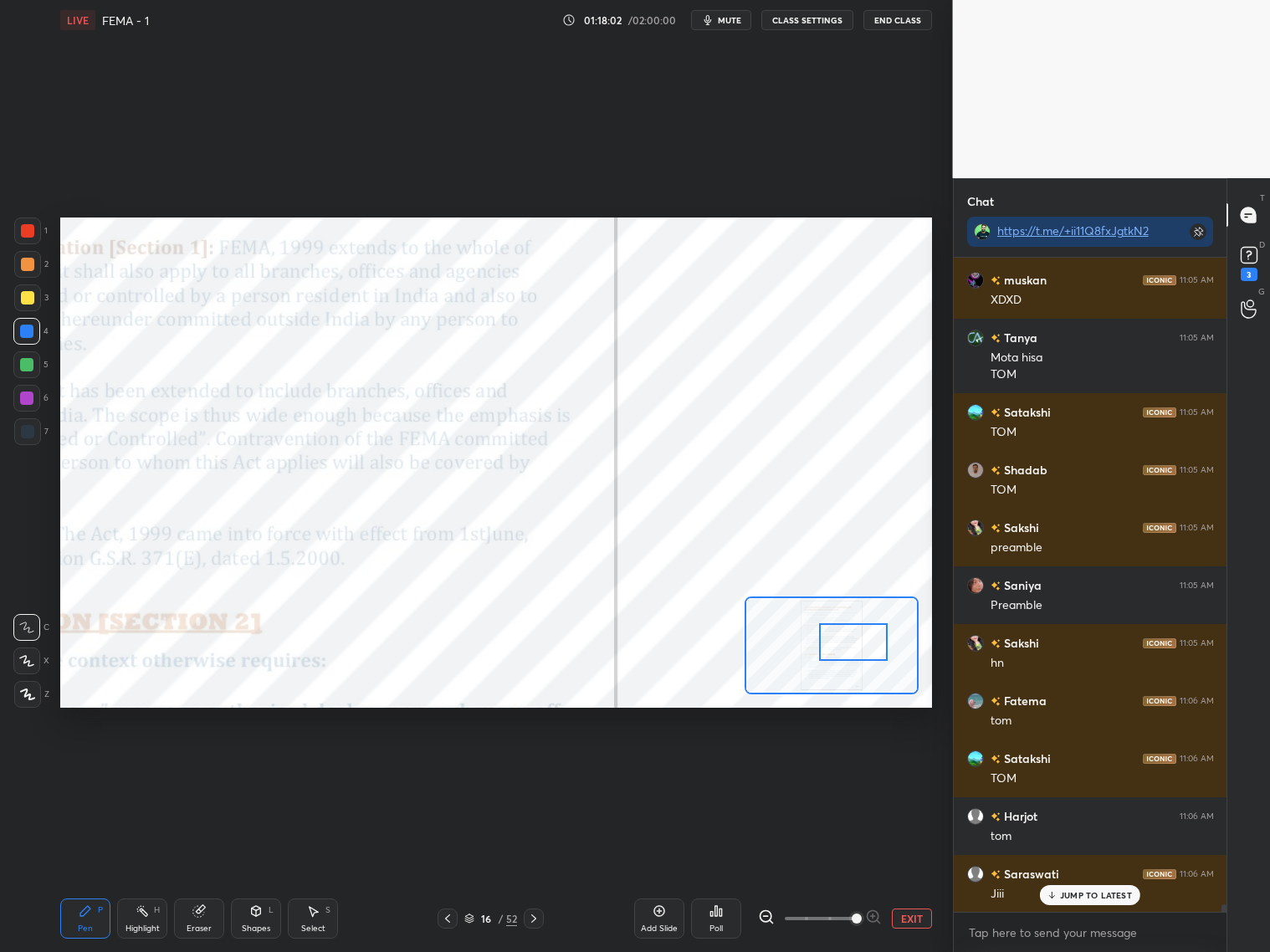 click at bounding box center (853, 642) 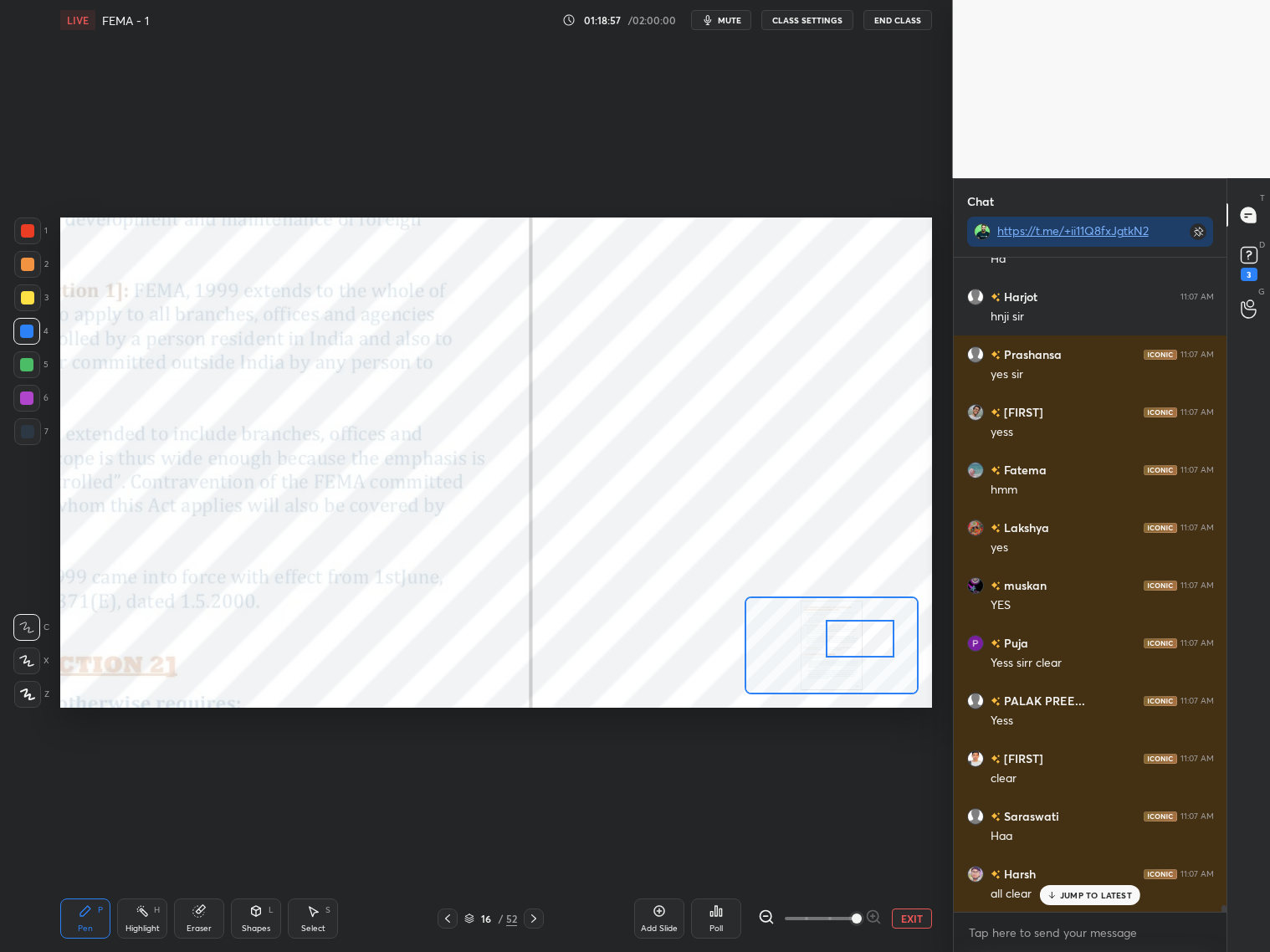 scroll, scrollTop: 59843, scrollLeft: 0, axis: vertical 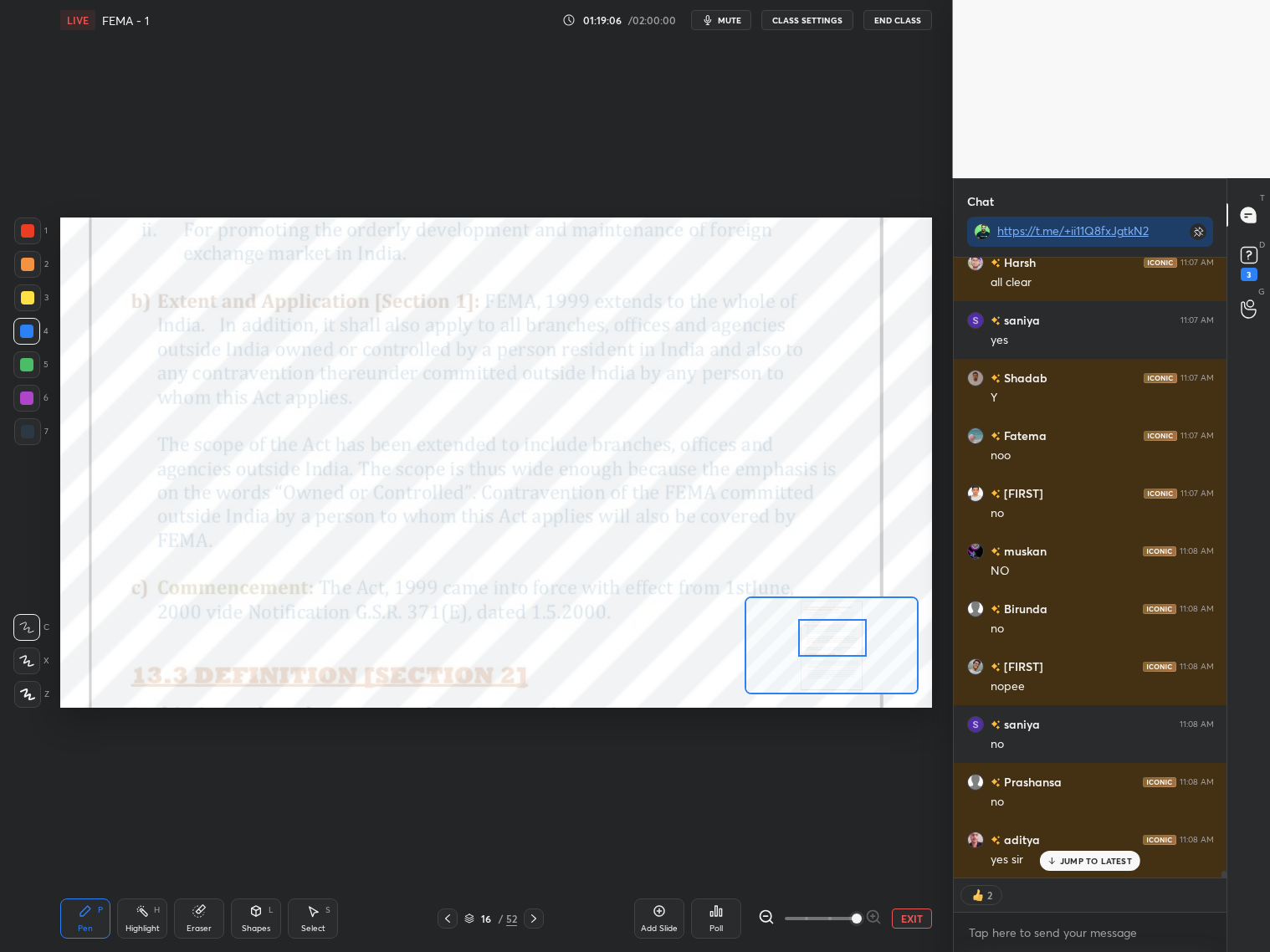 drag, startPoint x: 845, startPoint y: 642, endPoint x: 818, endPoint y: 642, distance: 27 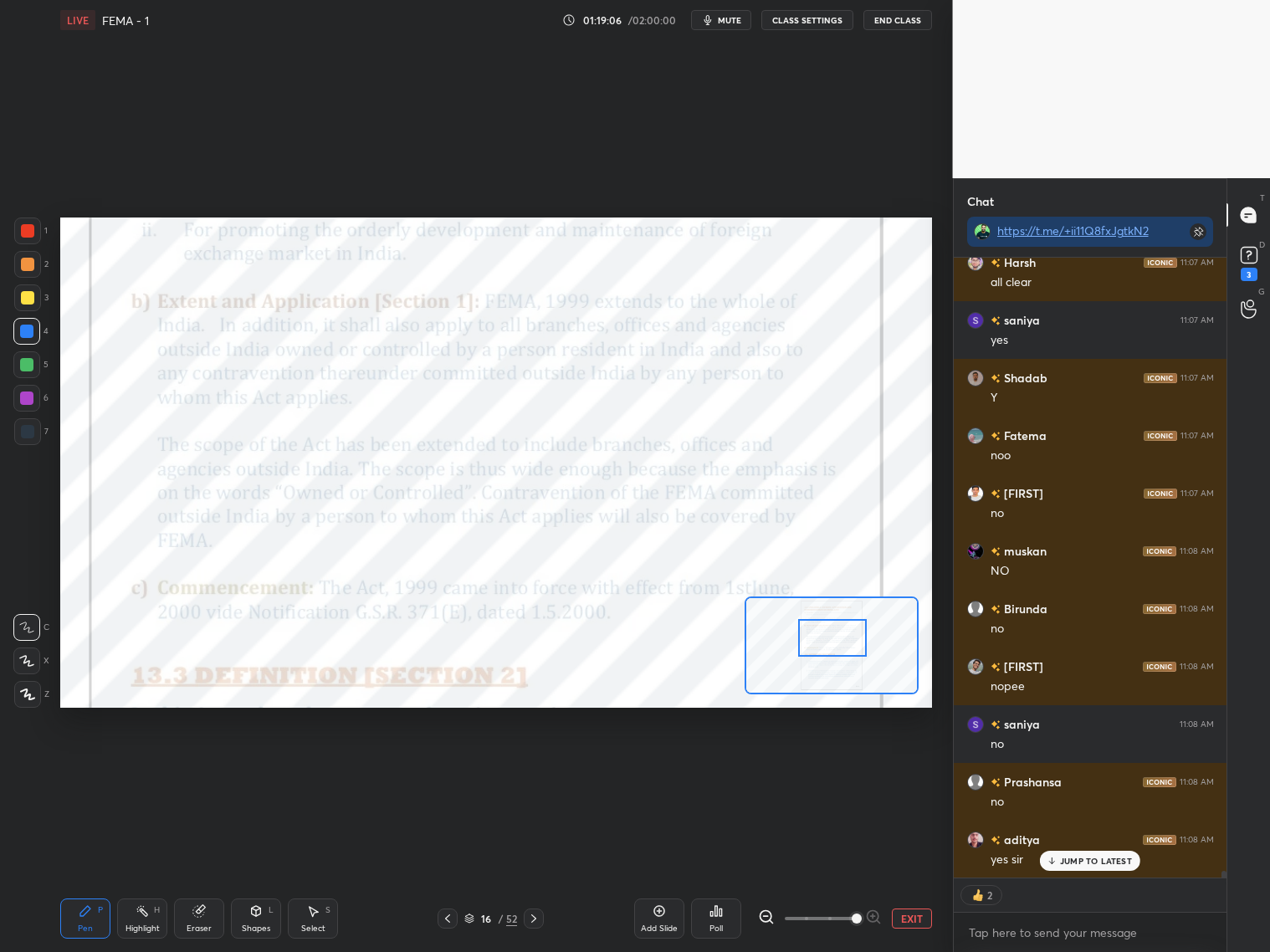 click at bounding box center [832, 637] 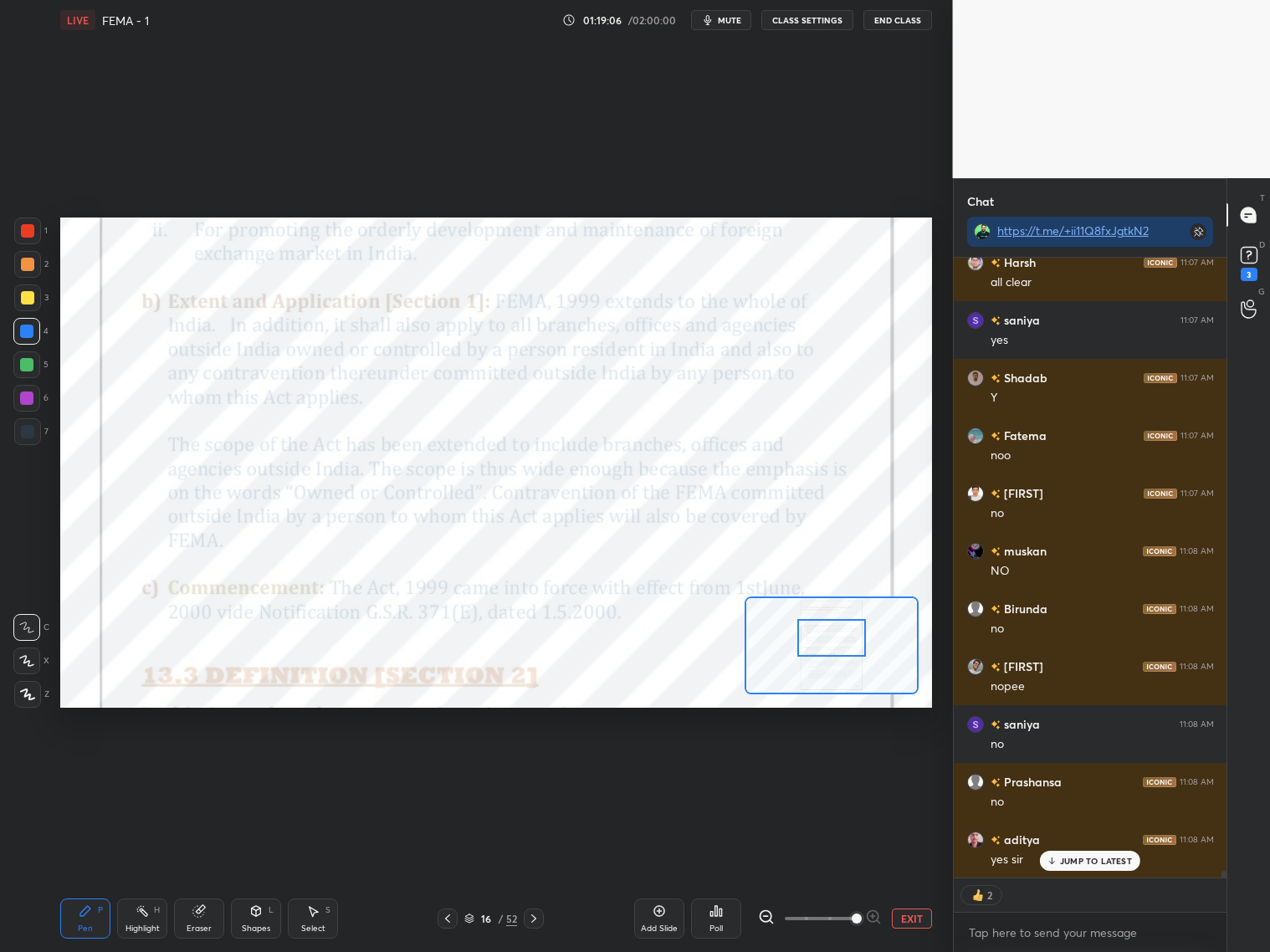scroll, scrollTop: 60455, scrollLeft: 0, axis: vertical 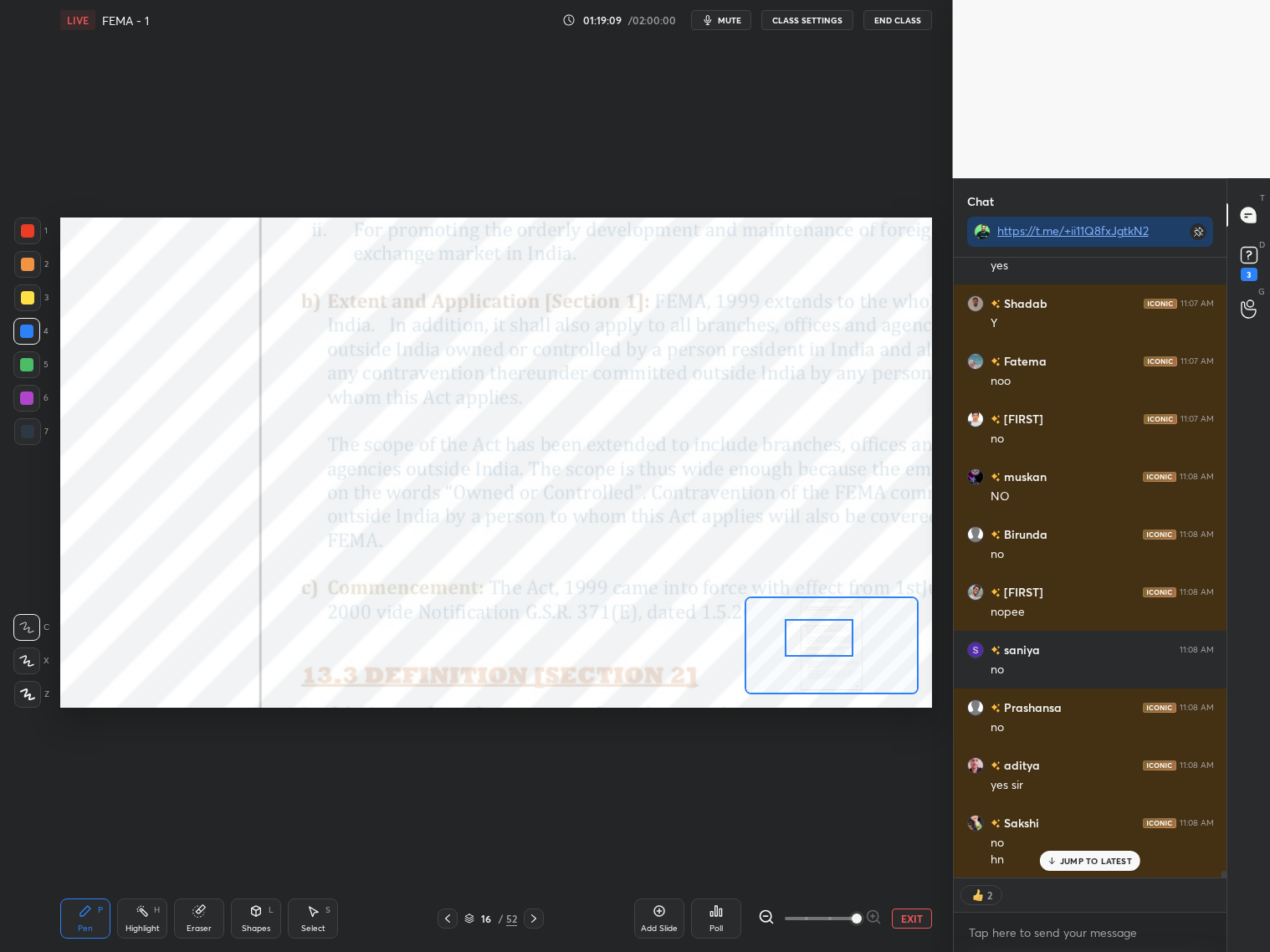 click at bounding box center [819, 637] 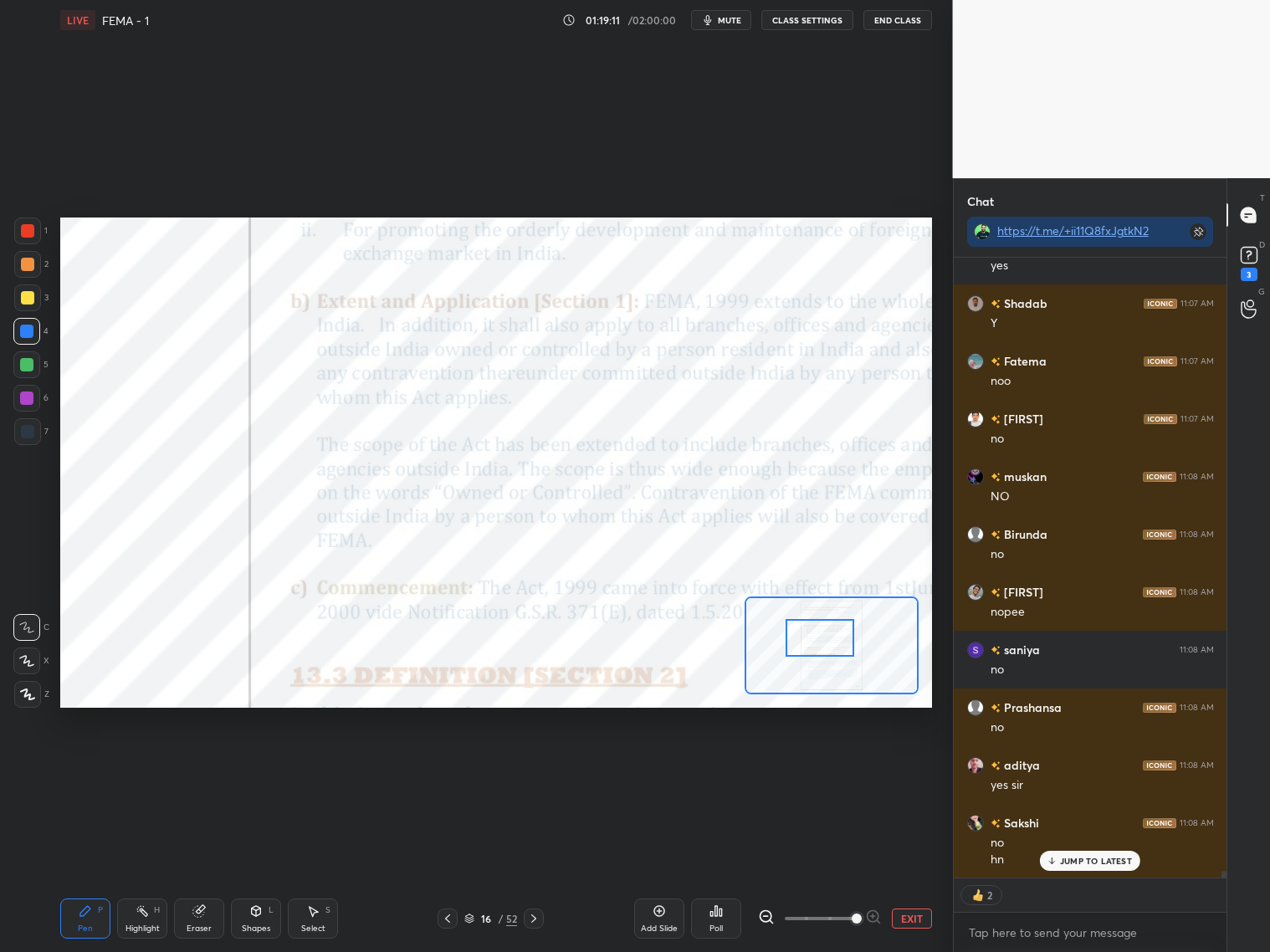 scroll, scrollTop: 5, scrollLeft: 5, axis: both 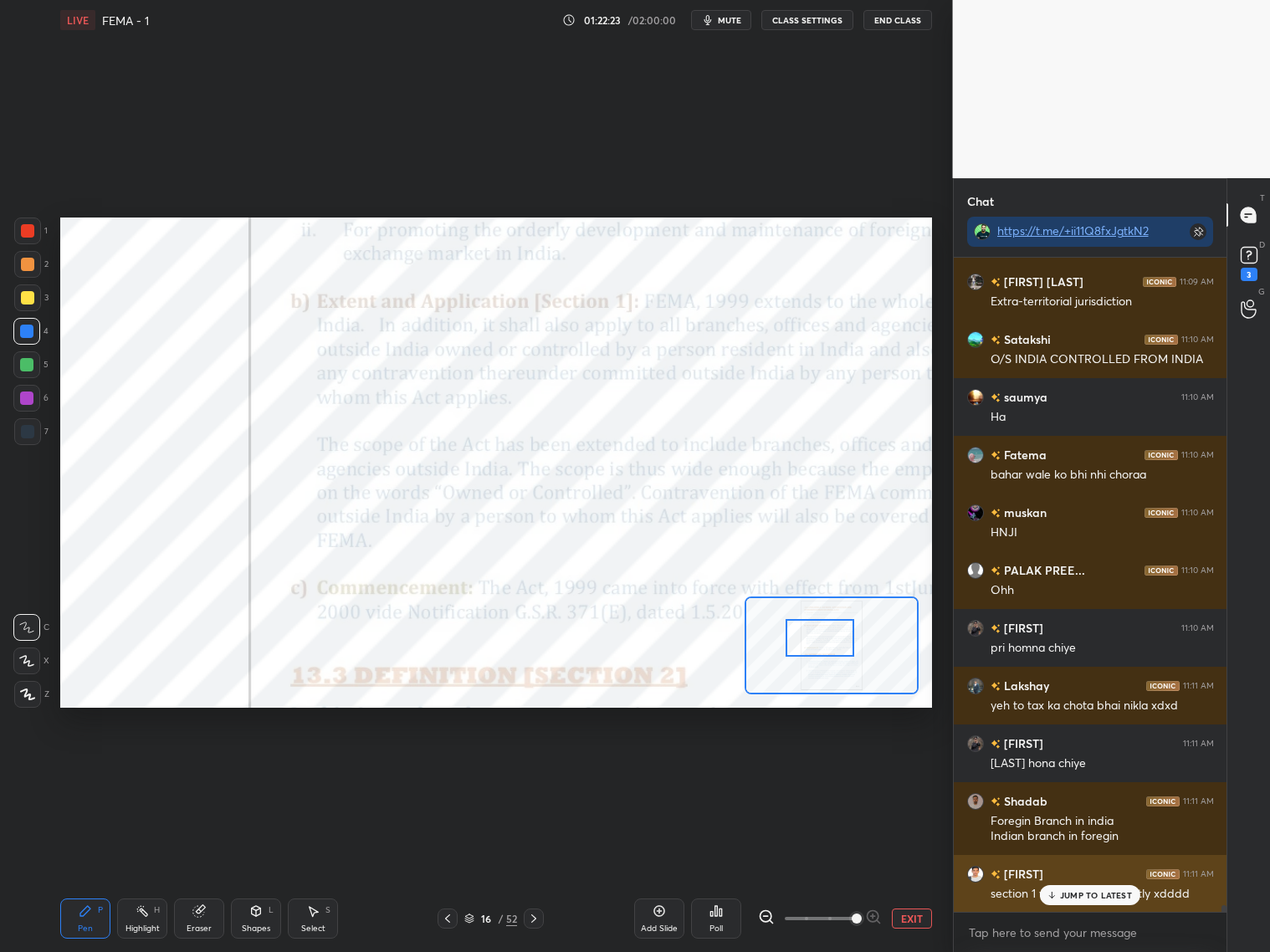 click on "JUMP TO LATEST" at bounding box center [1090, 895] 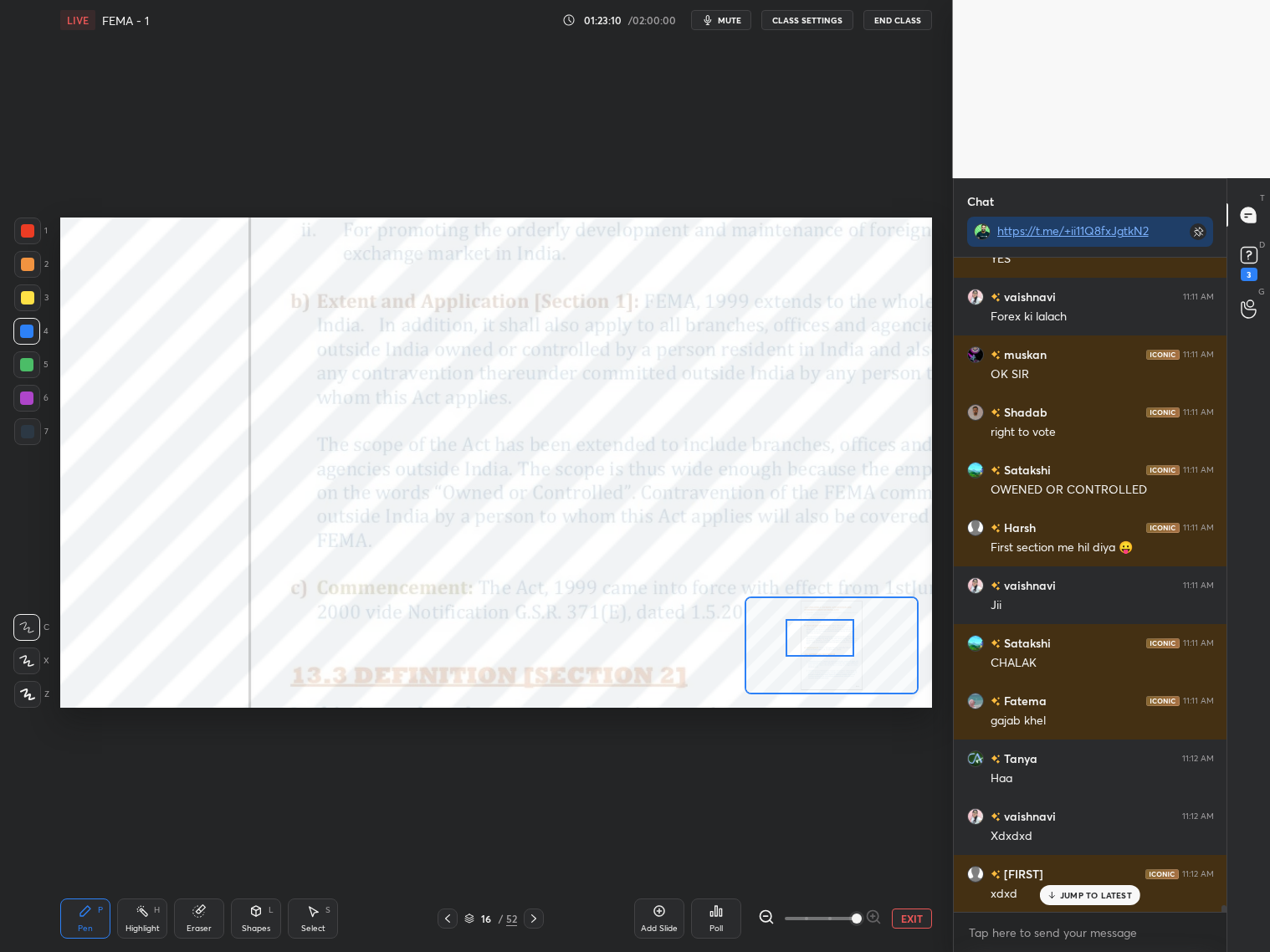 scroll, scrollTop: 62415, scrollLeft: 0, axis: vertical 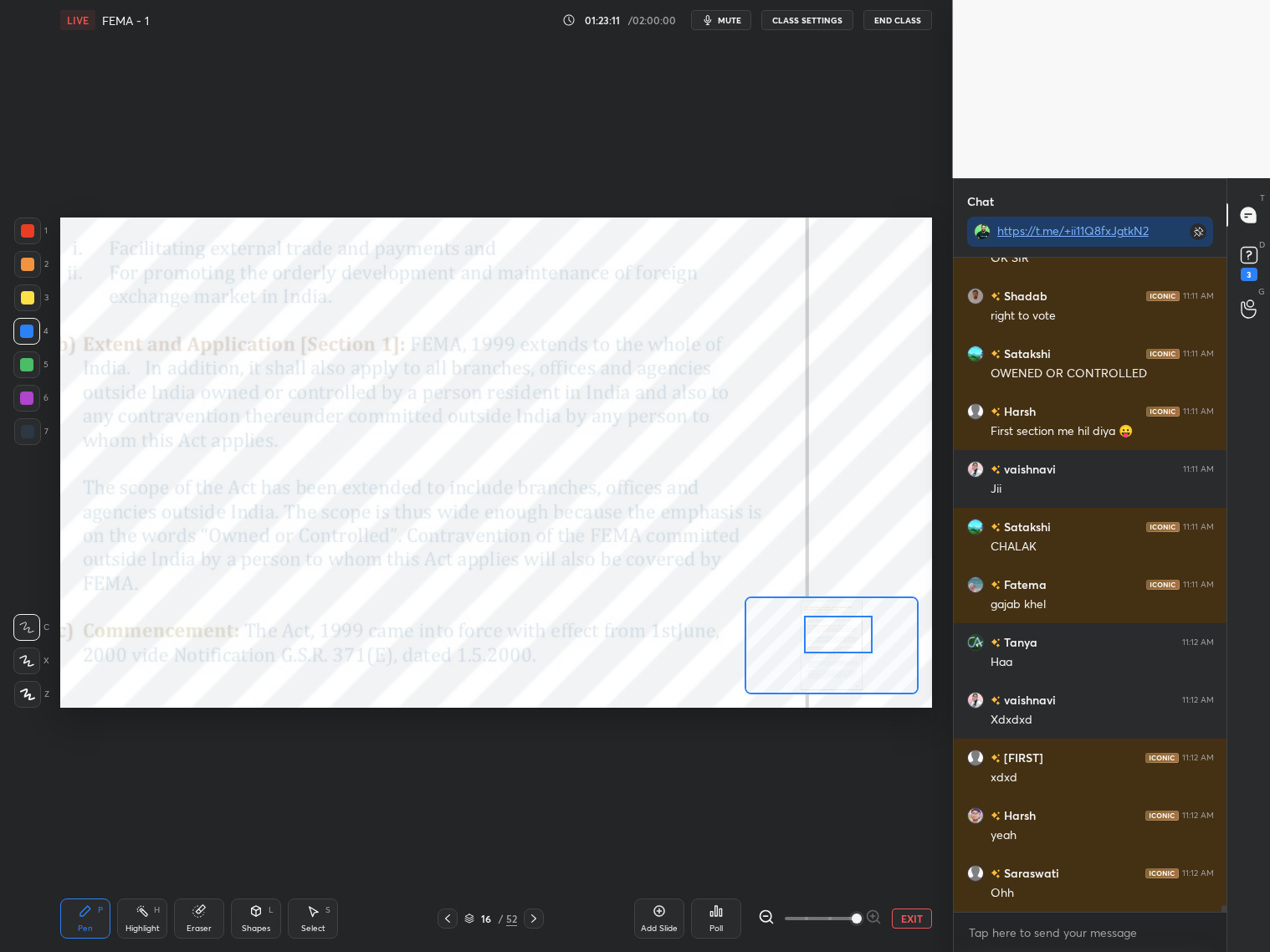 drag, startPoint x: 836, startPoint y: 627, endPoint x: 853, endPoint y: 625, distance: 17.117243 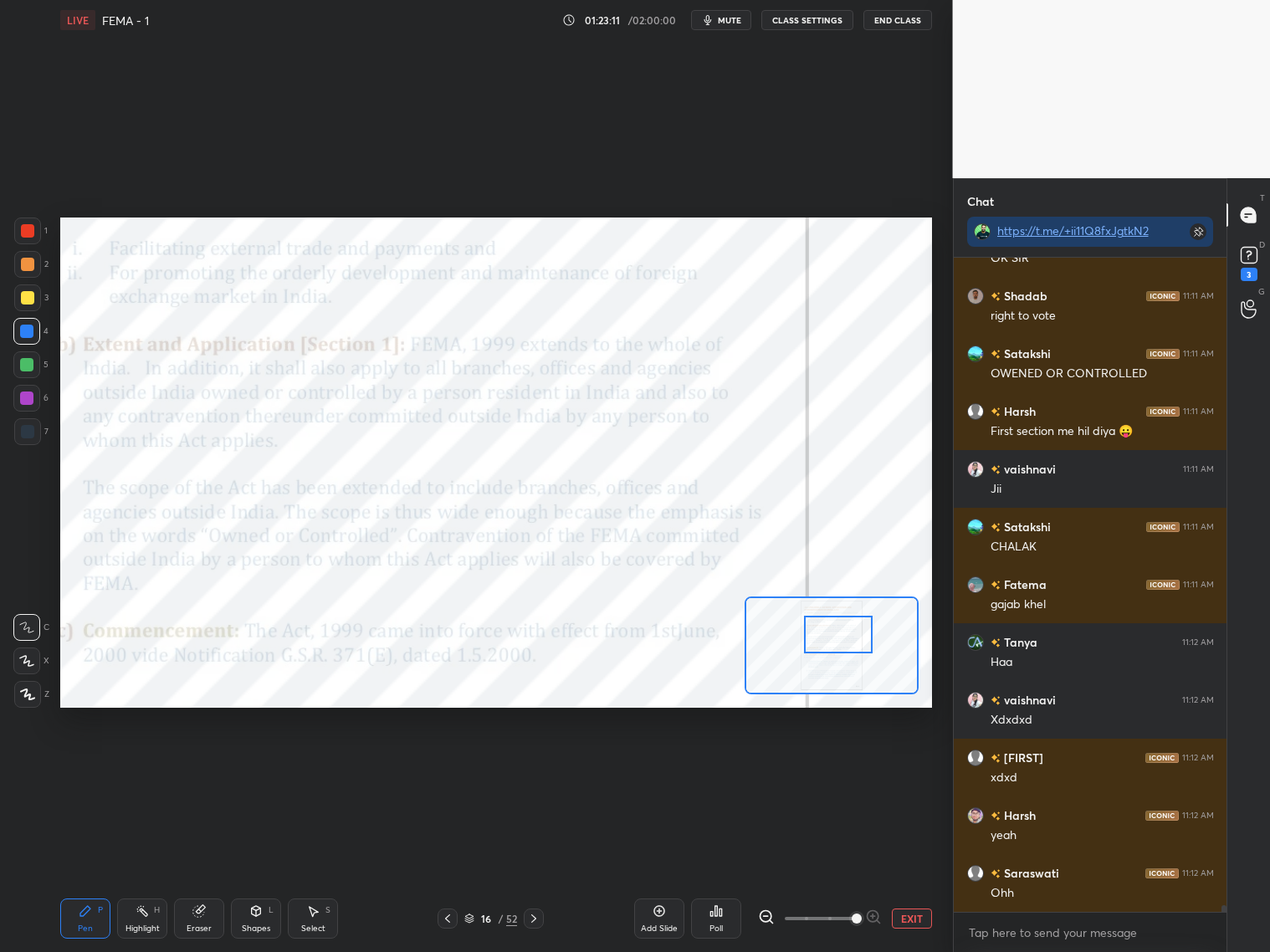 click at bounding box center [838, 634] 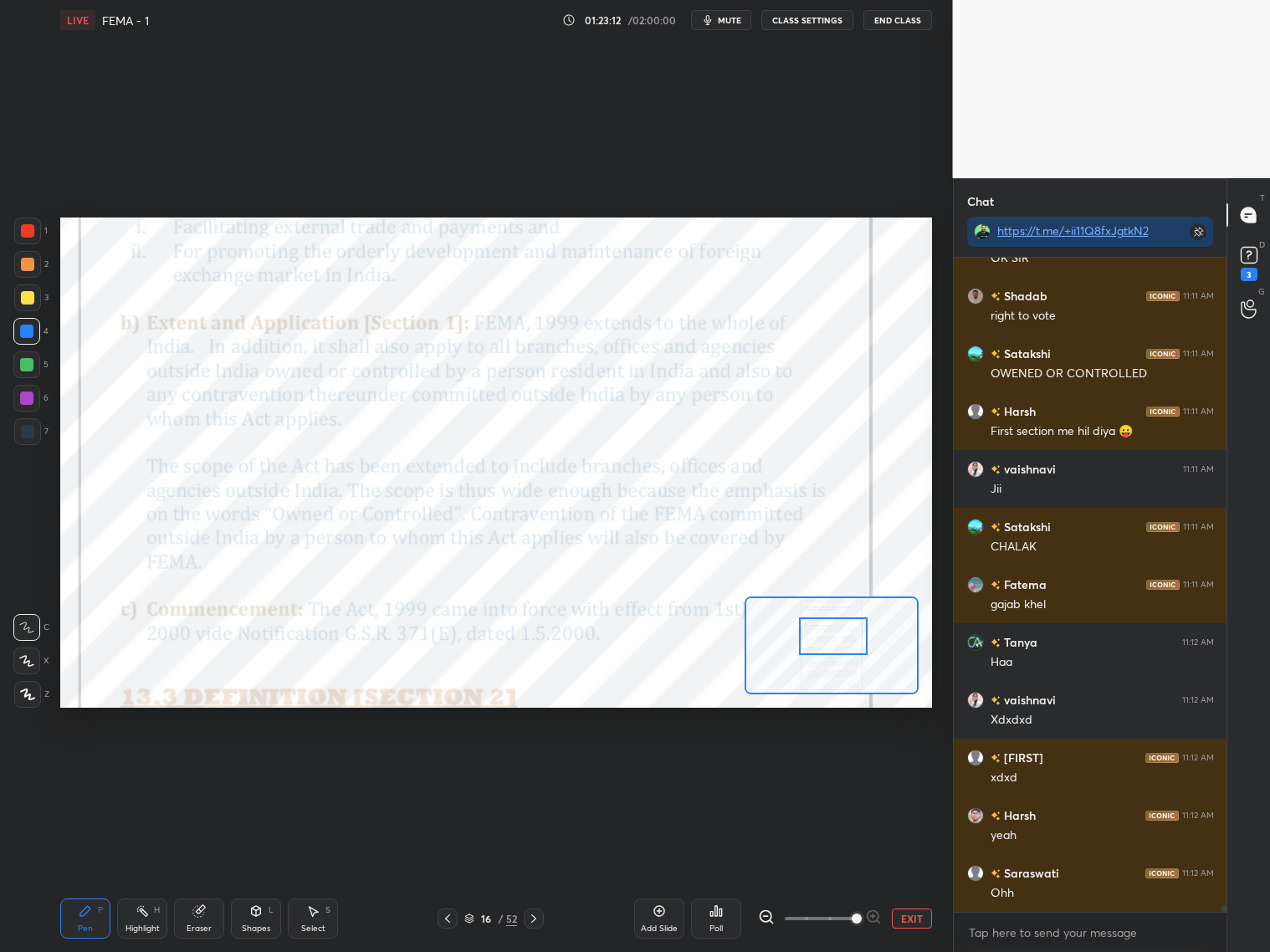 scroll, scrollTop: 62472, scrollLeft: 0, axis: vertical 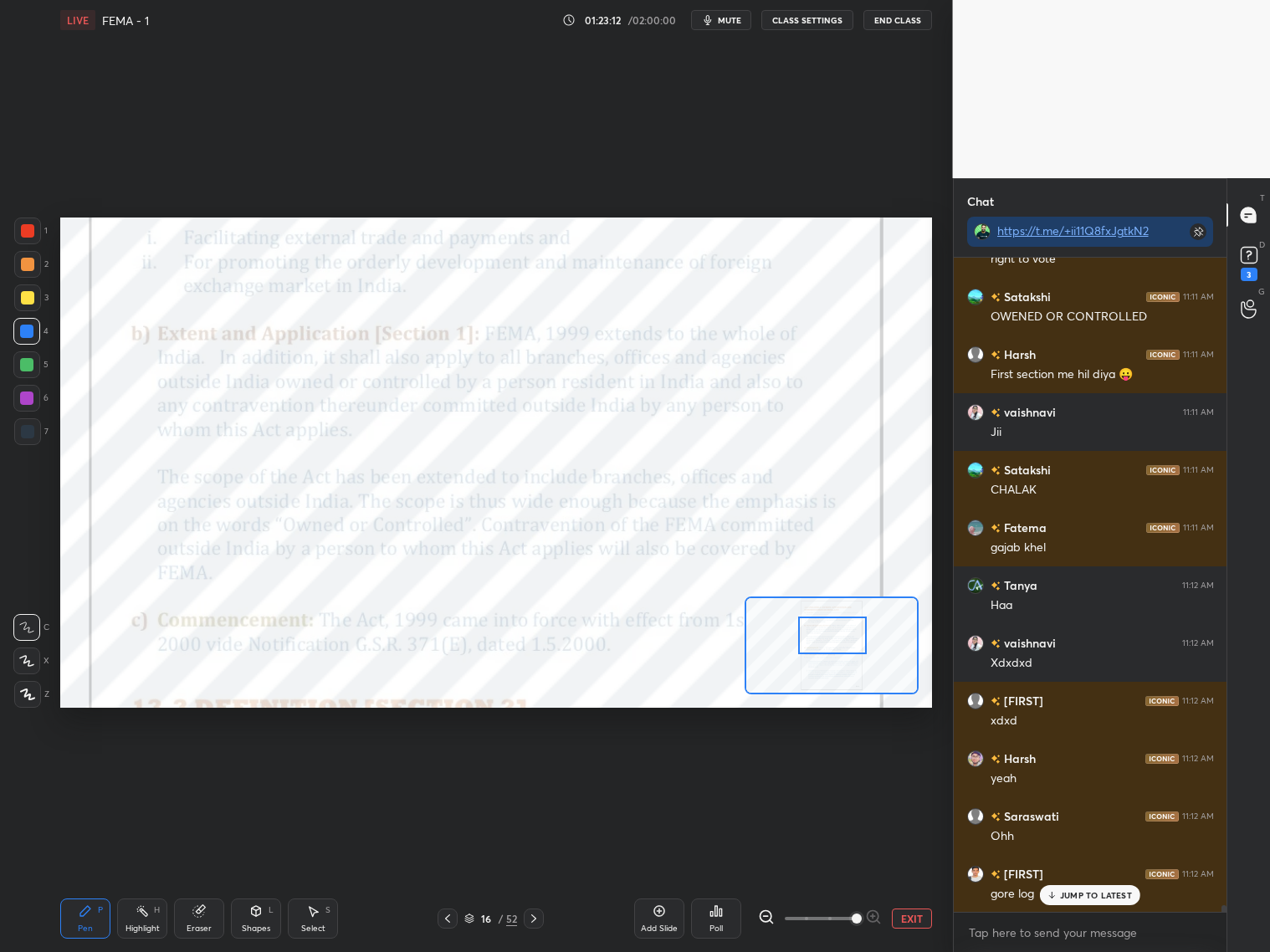 drag, startPoint x: 855, startPoint y: 627, endPoint x: 845, endPoint y: 627, distance: 10 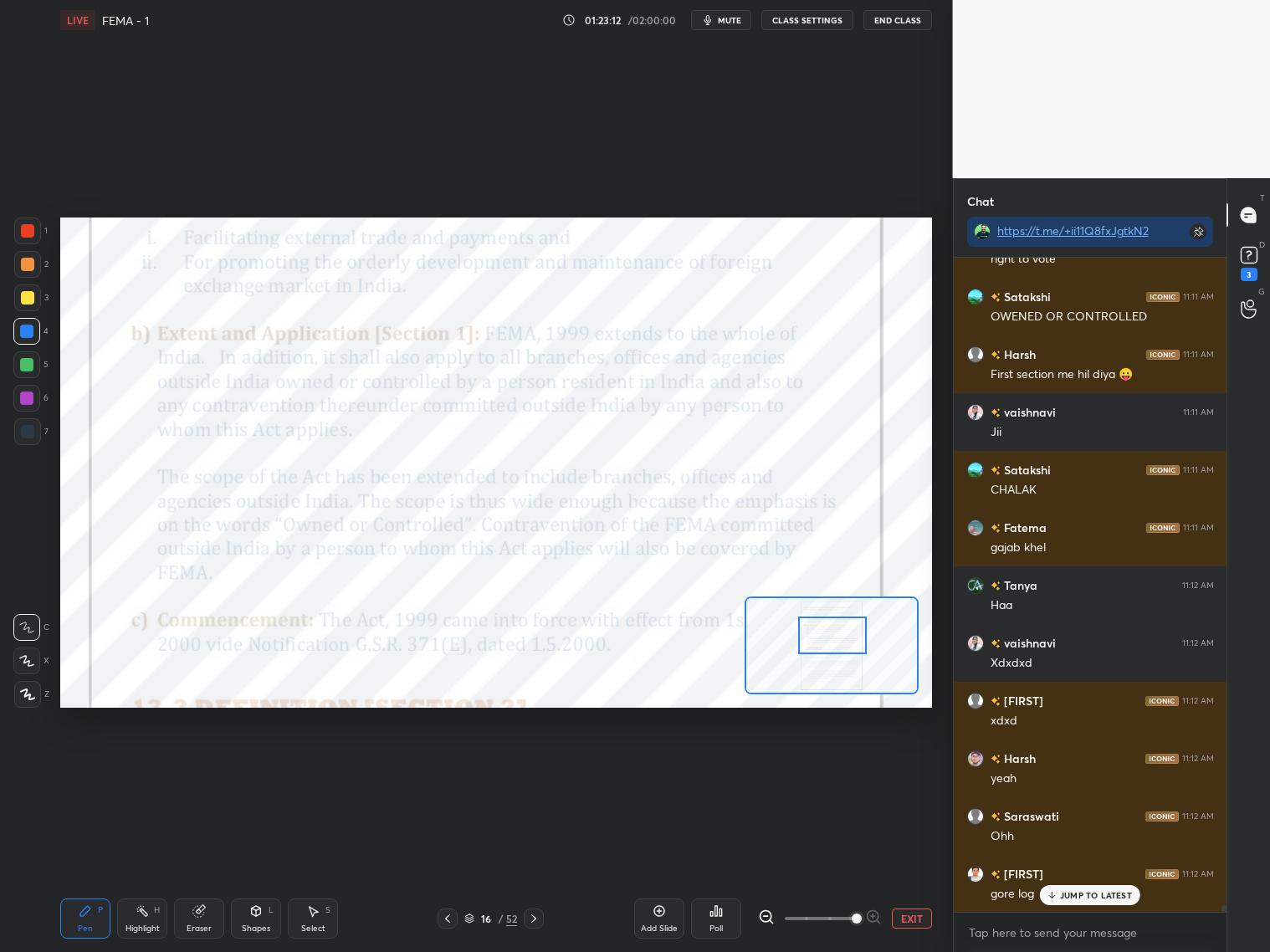 click at bounding box center [832, 635] 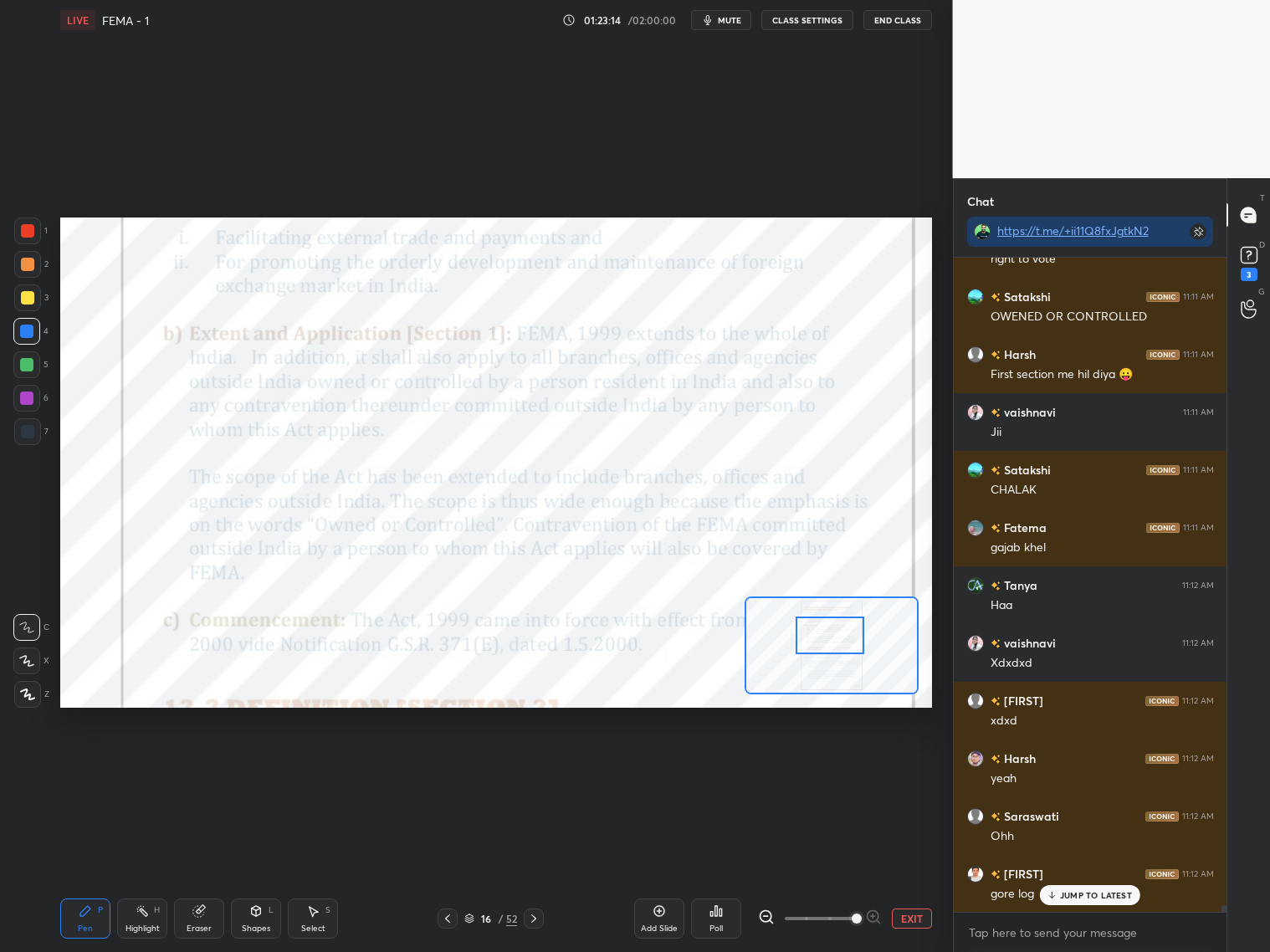 scroll, scrollTop: 62530, scrollLeft: 0, axis: vertical 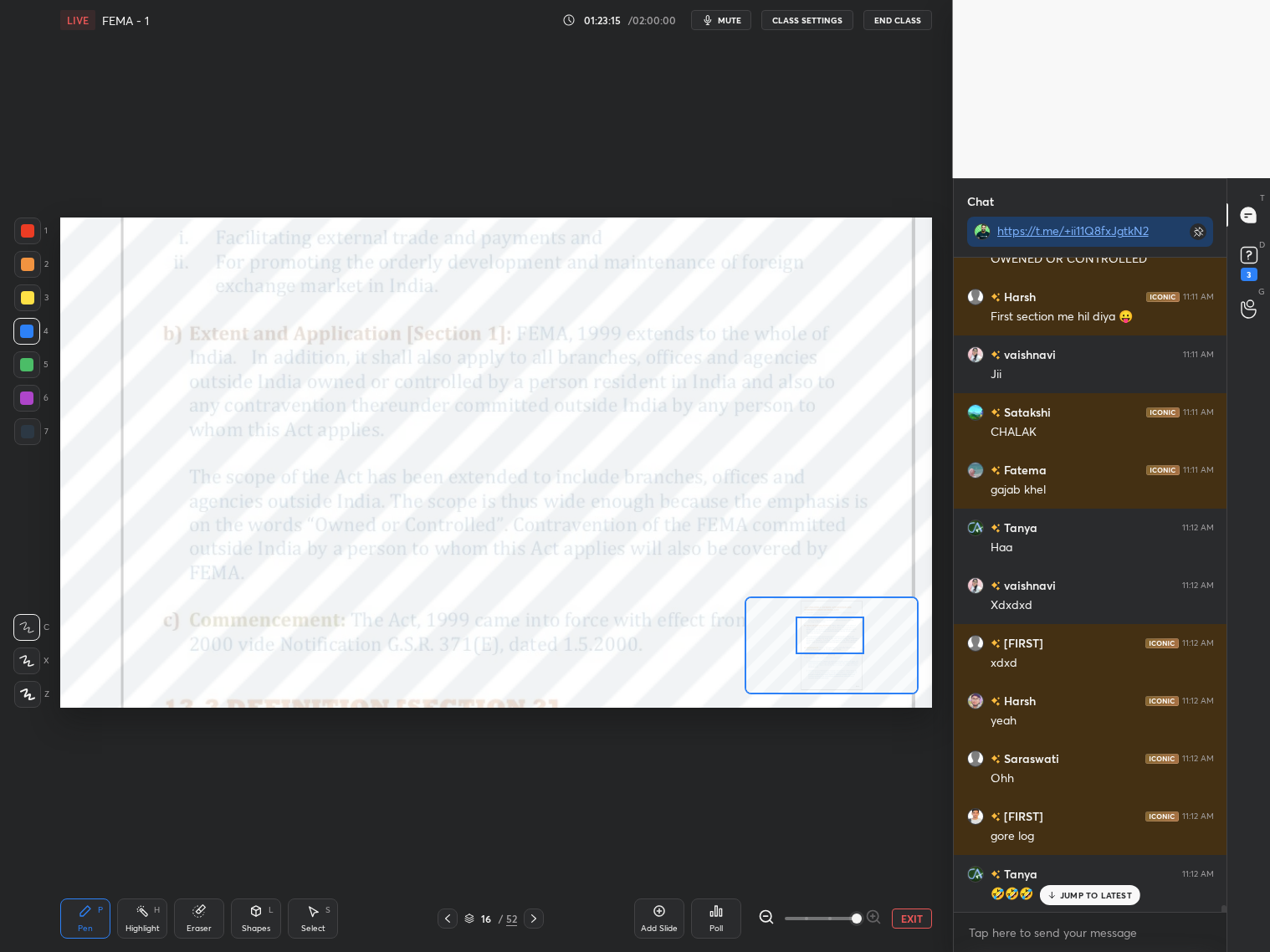 click on "Setting up your live class Poll for   secs No correct answer Start poll" at bounding box center [496, 463] 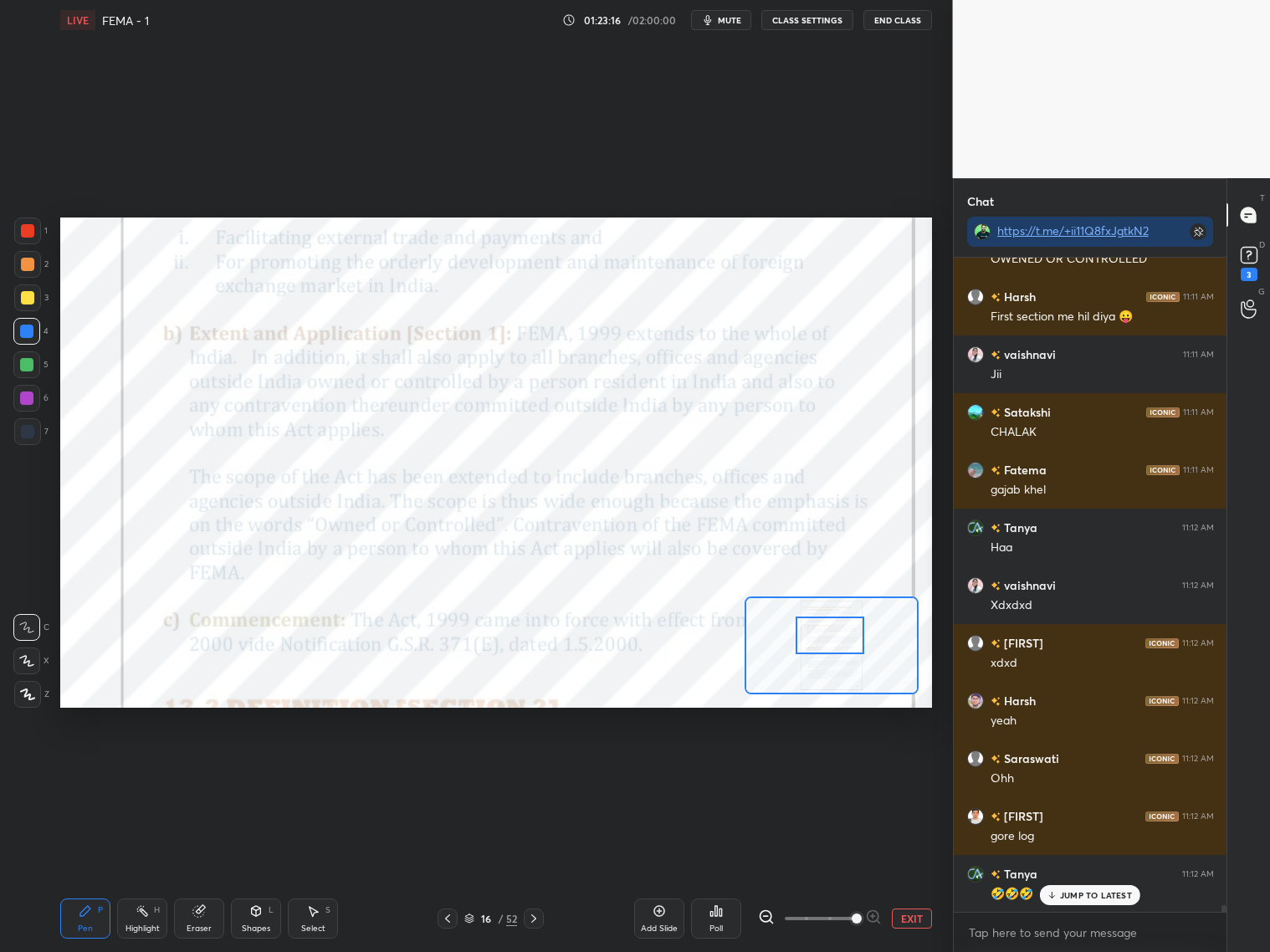 click on "Eraser" at bounding box center [199, 919] 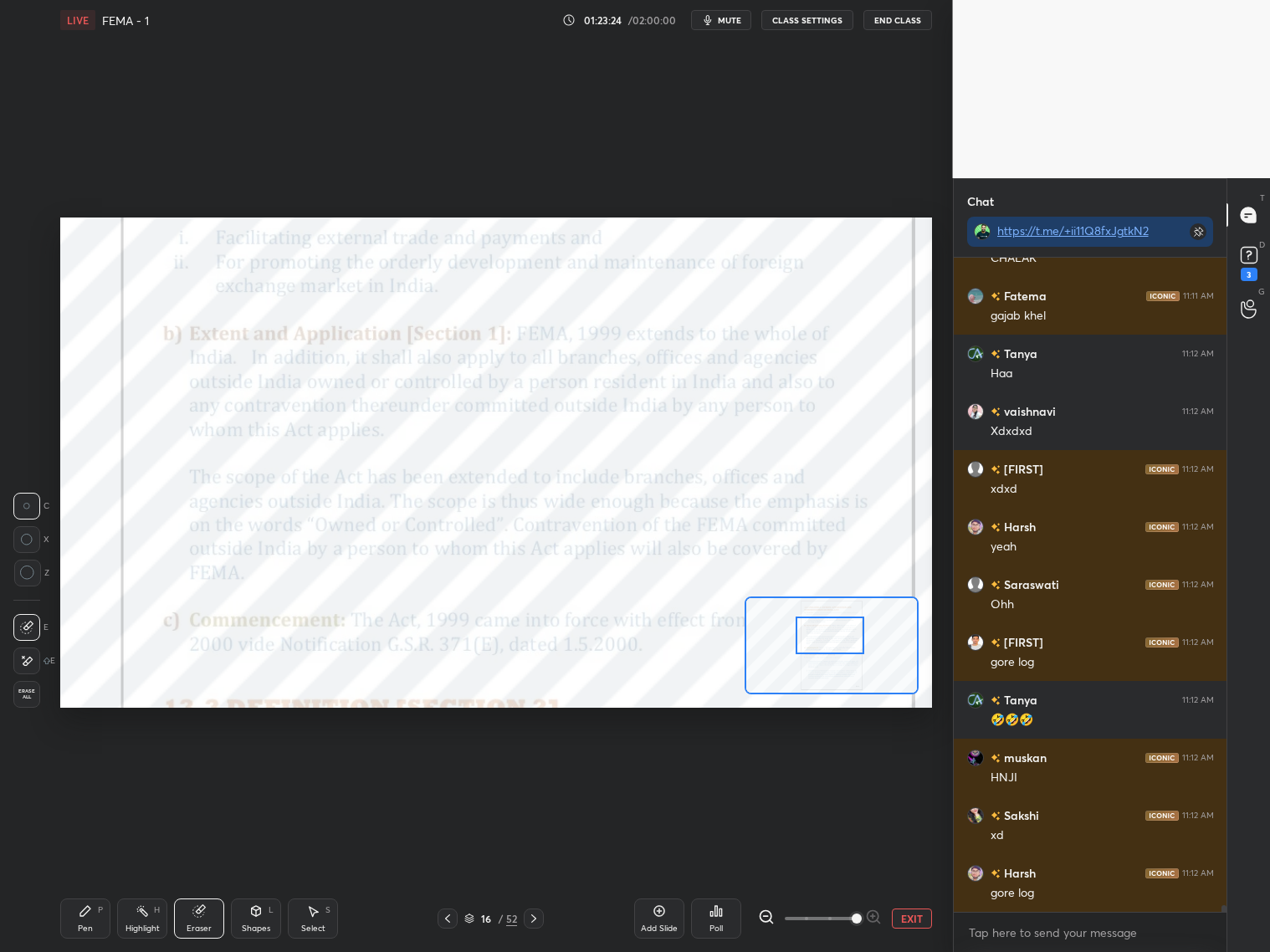 scroll, scrollTop: 62761, scrollLeft: 0, axis: vertical 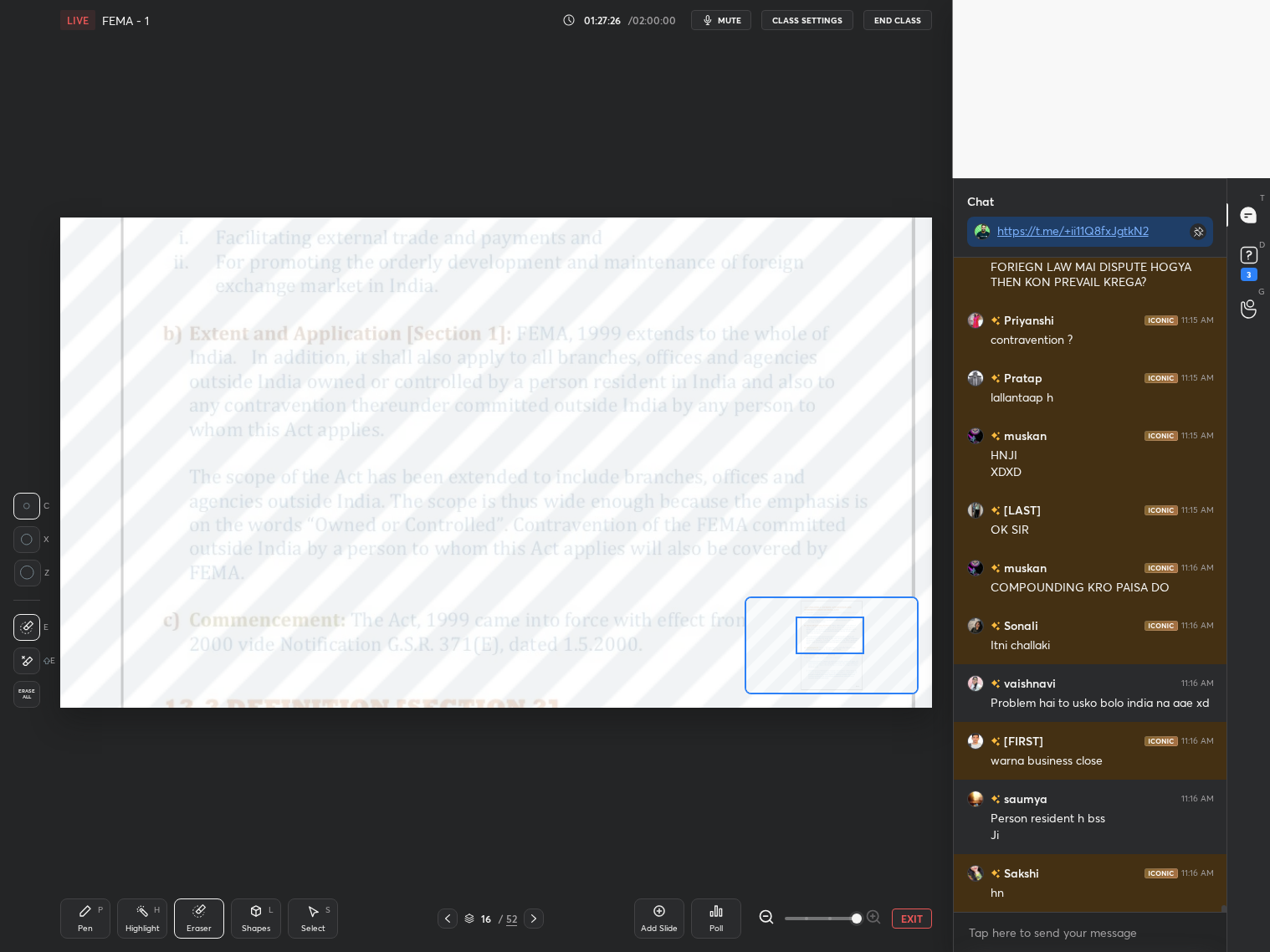 click 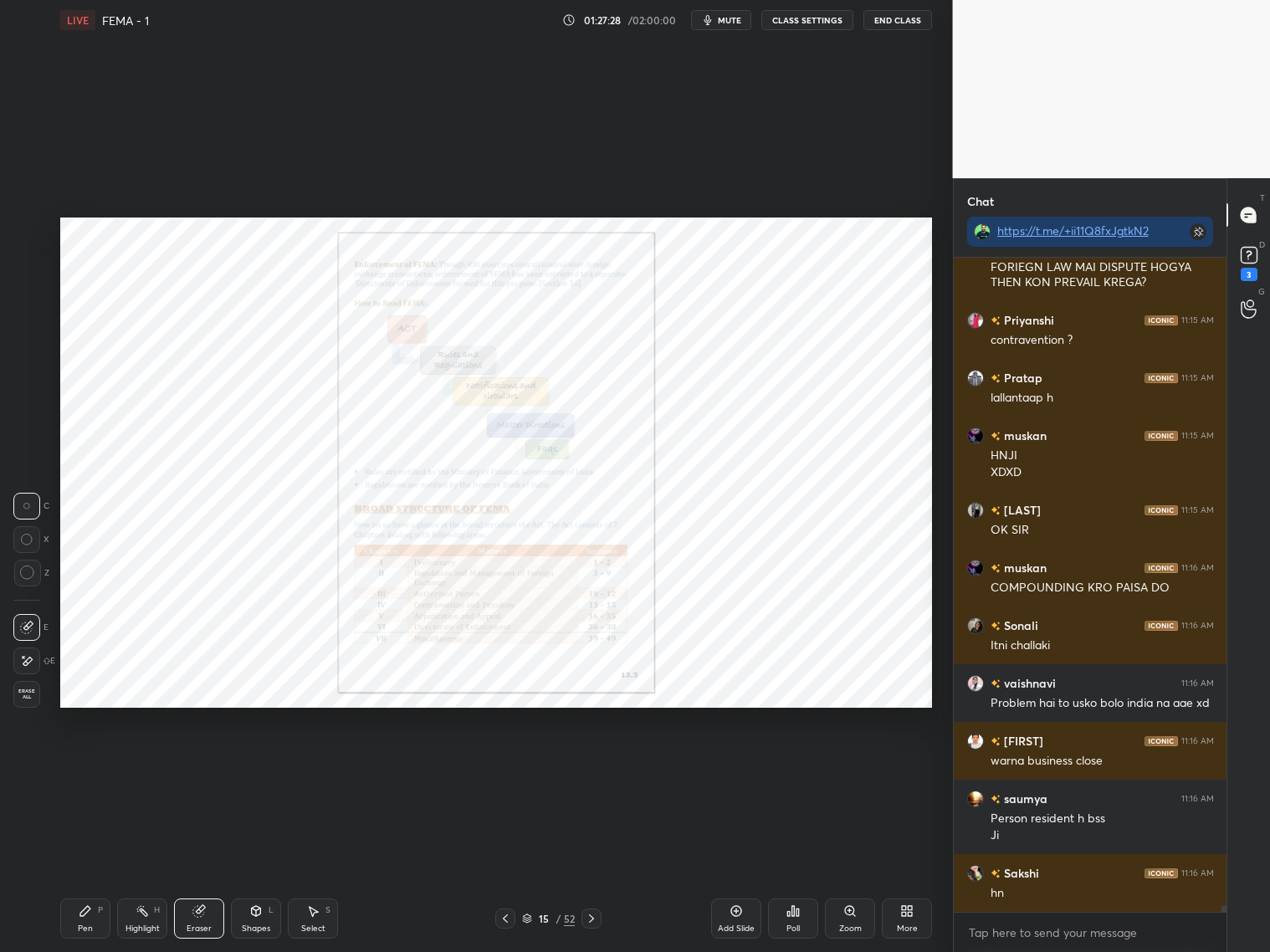 click 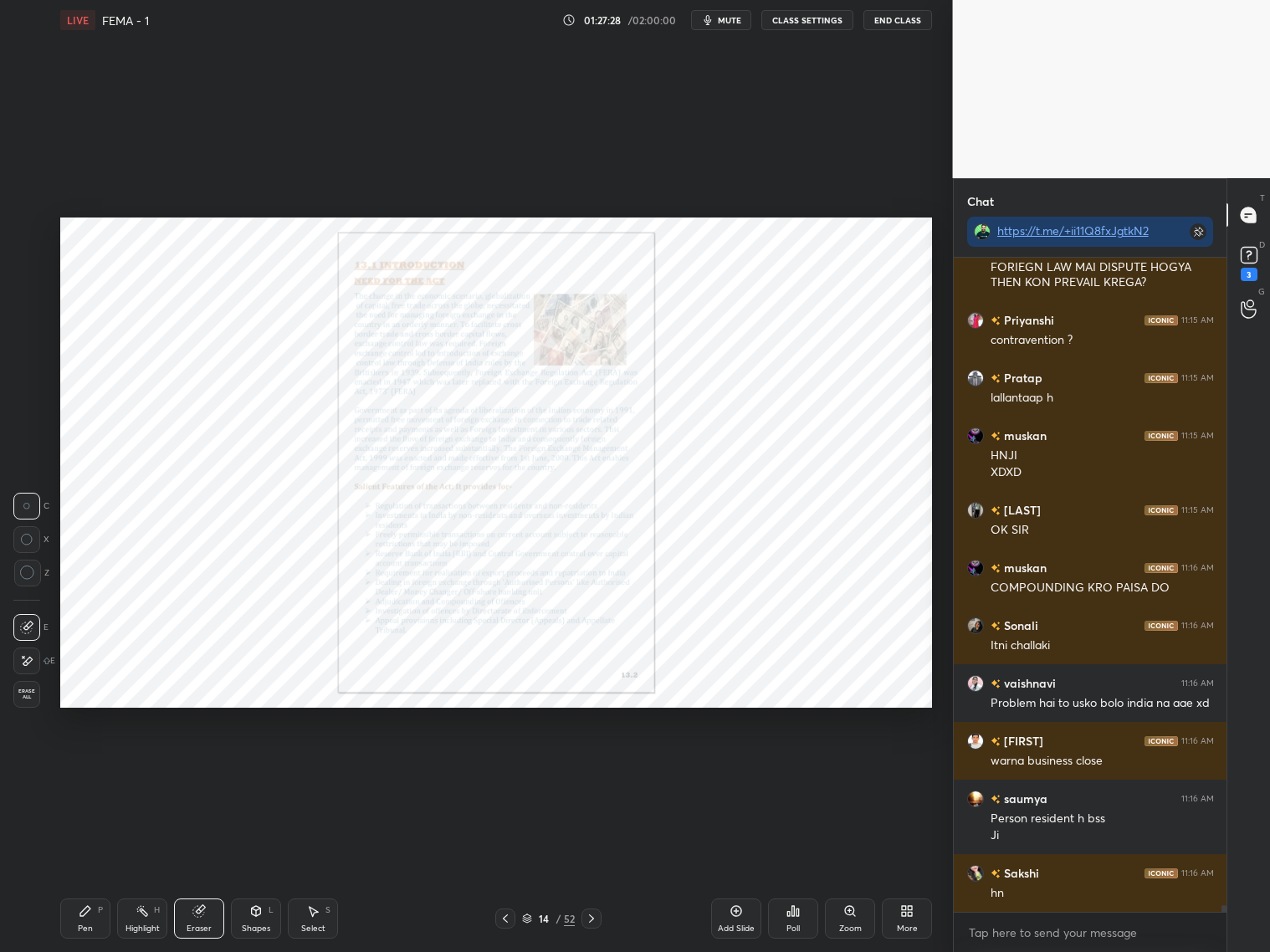 click 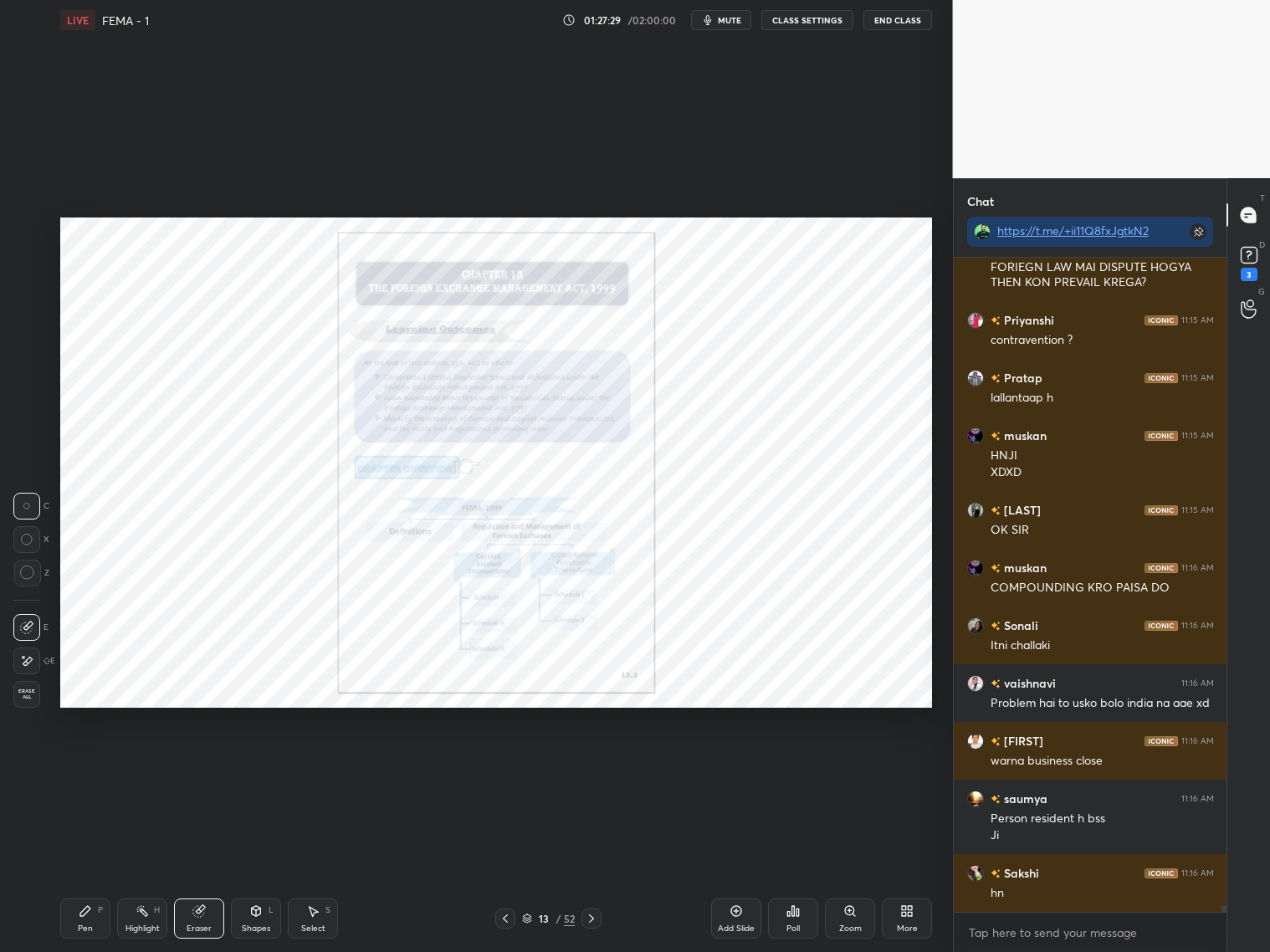 click 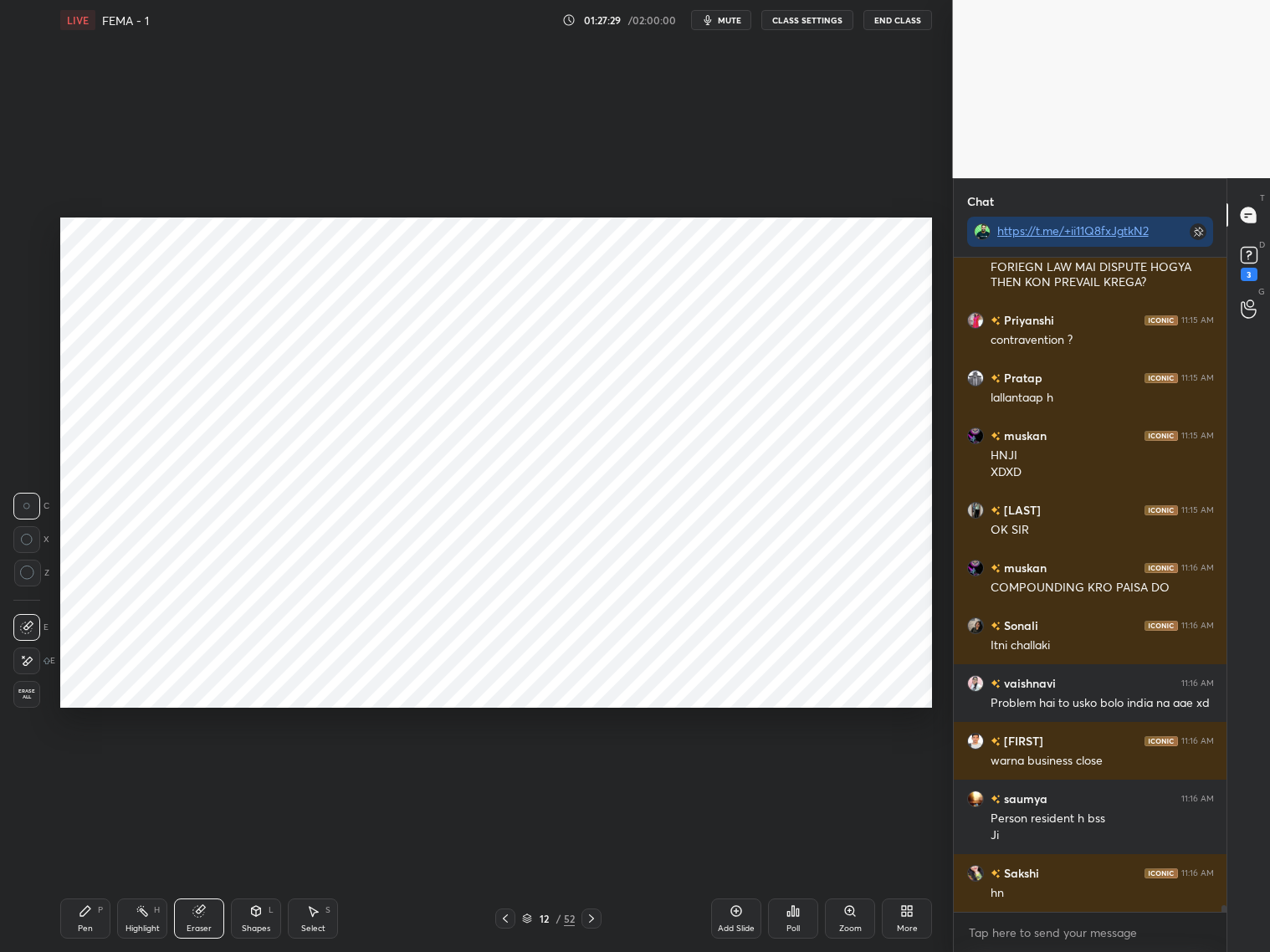 click 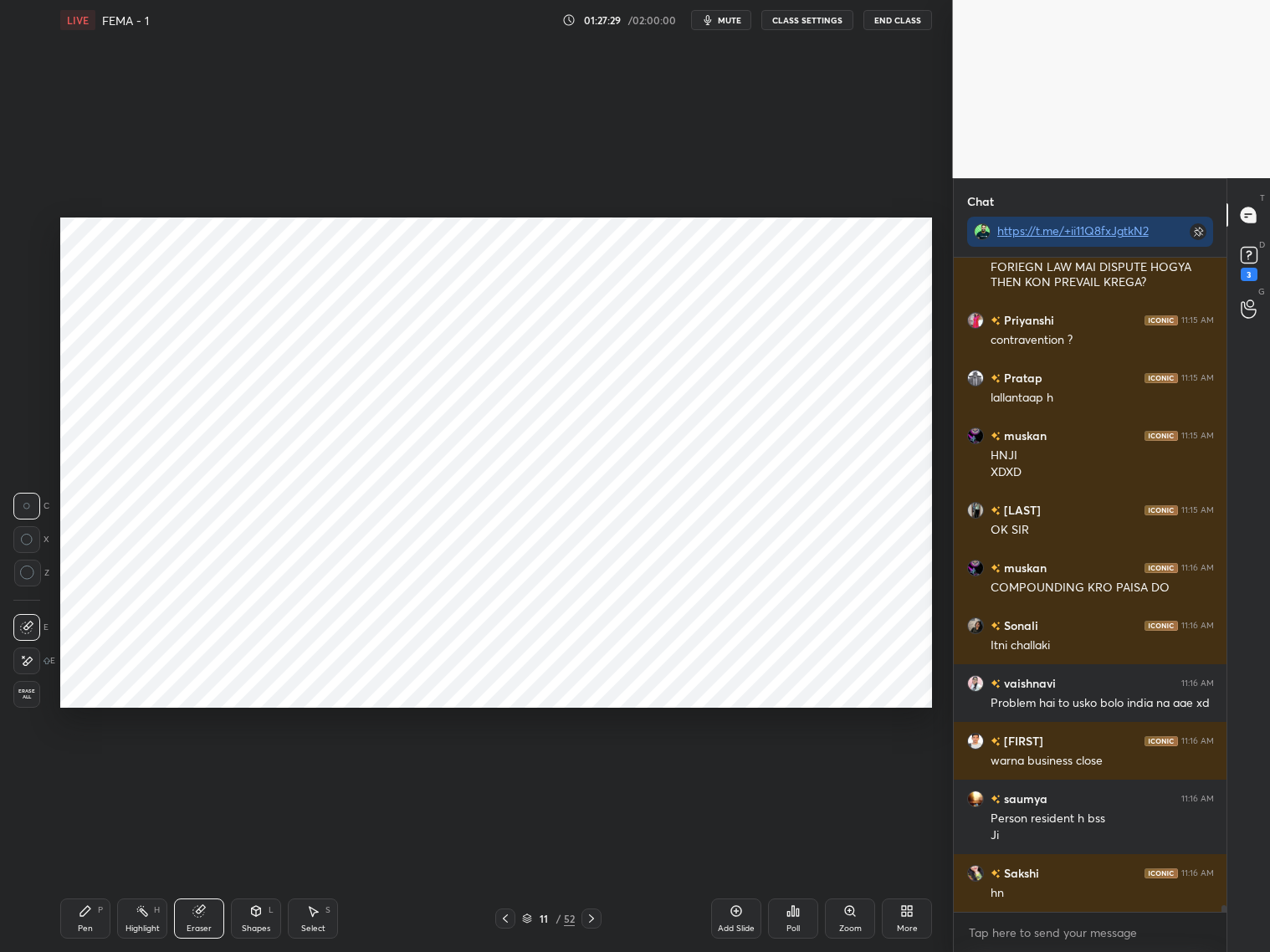 click 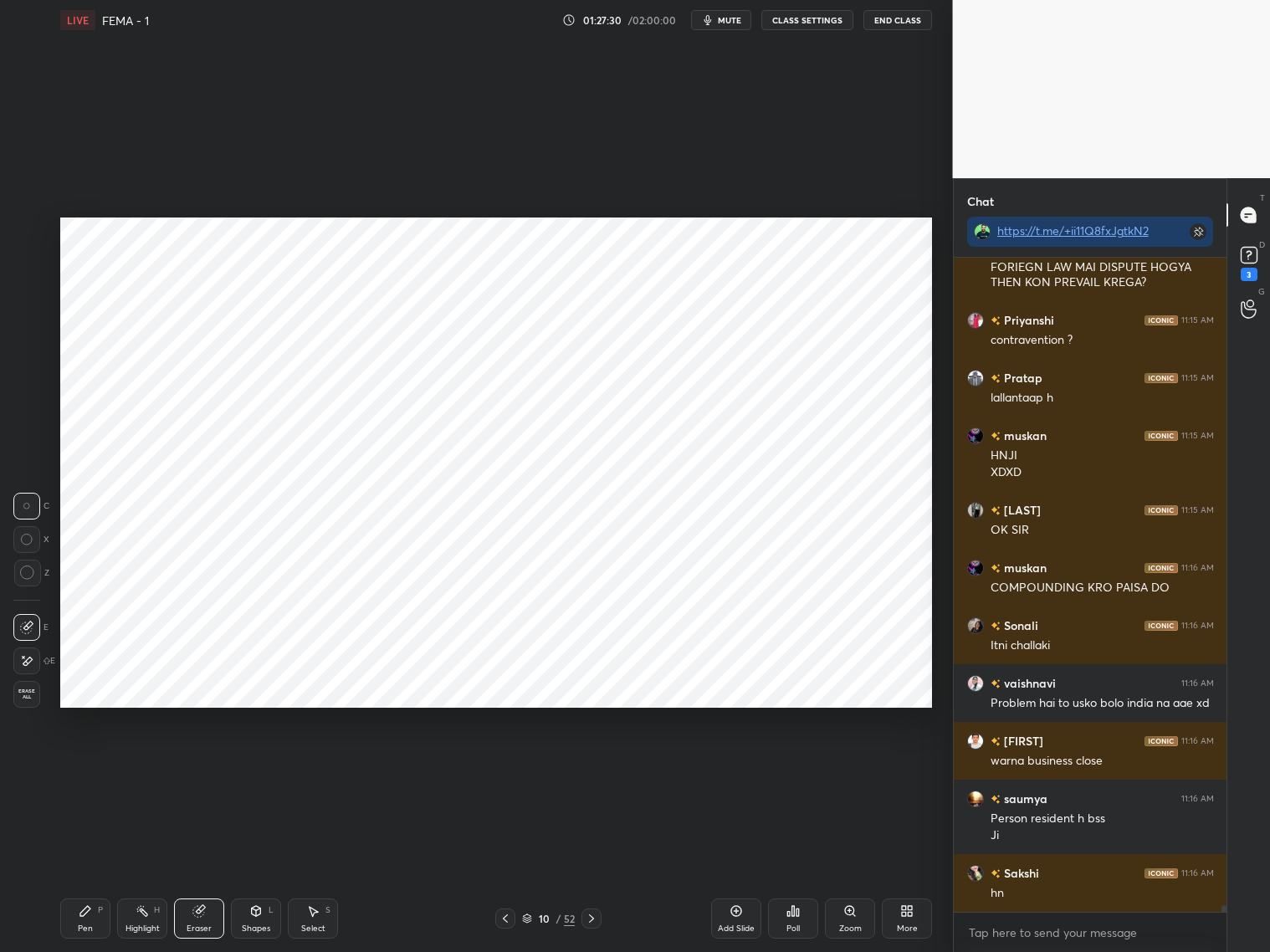 click 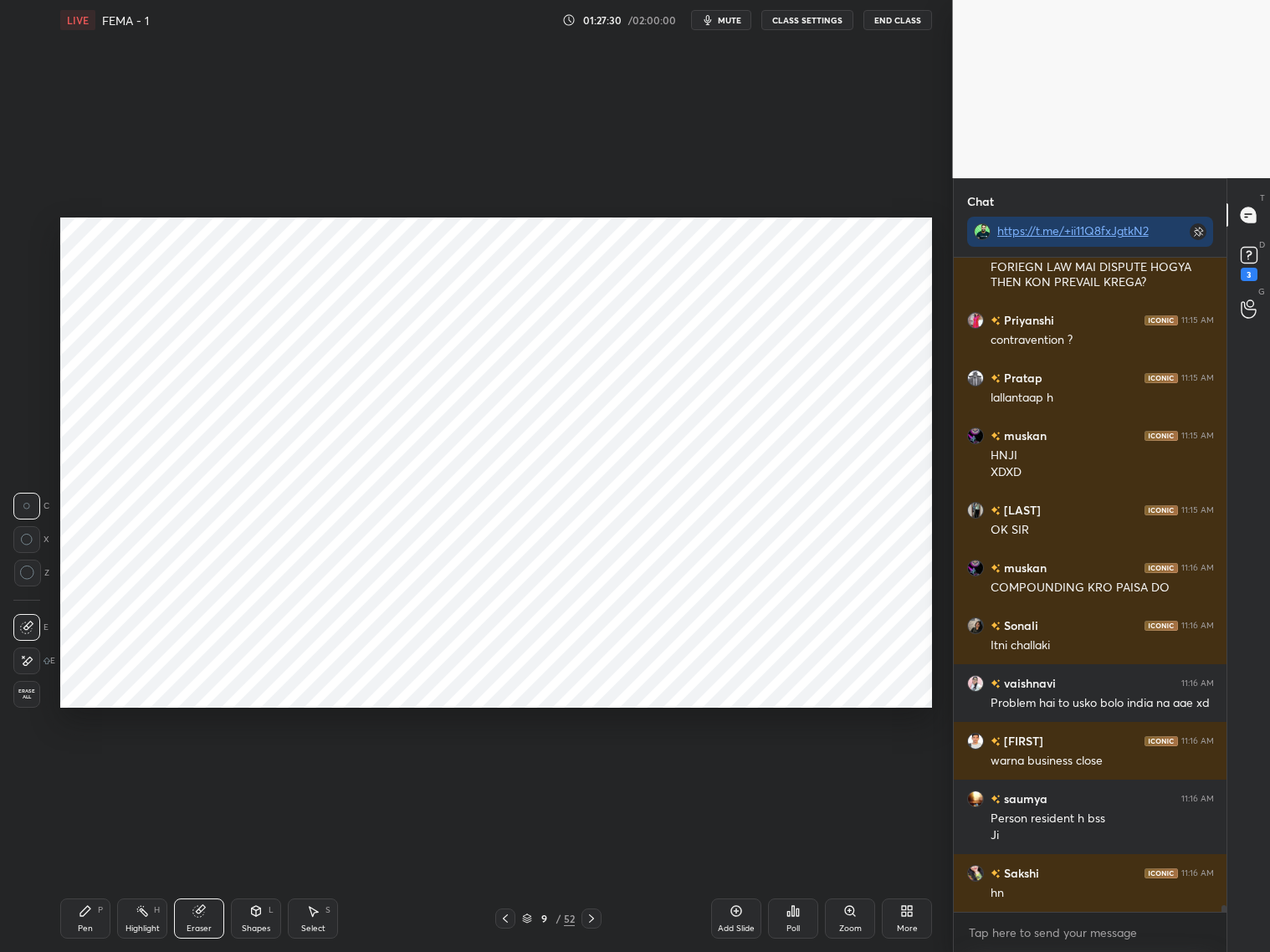 click 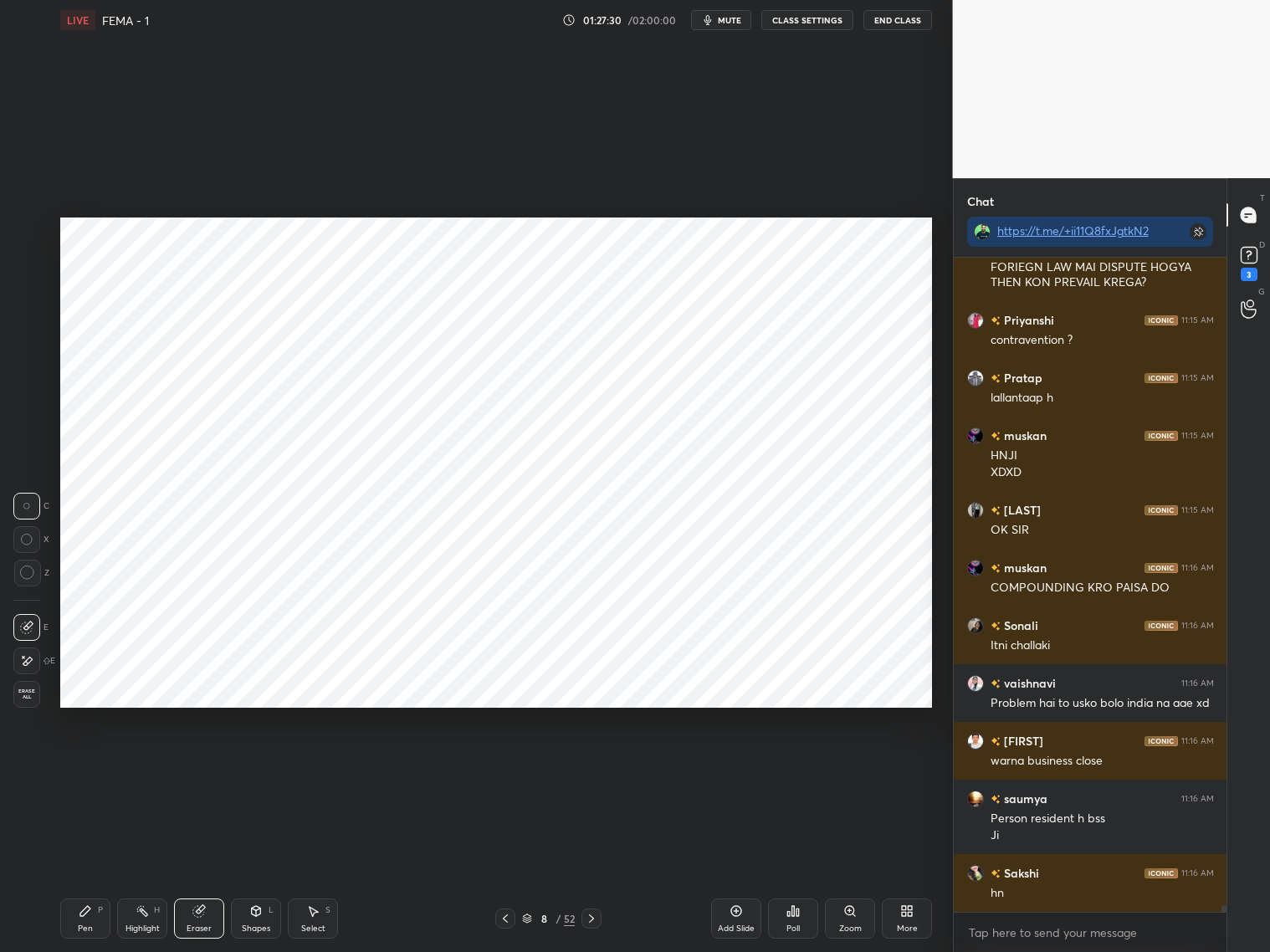click 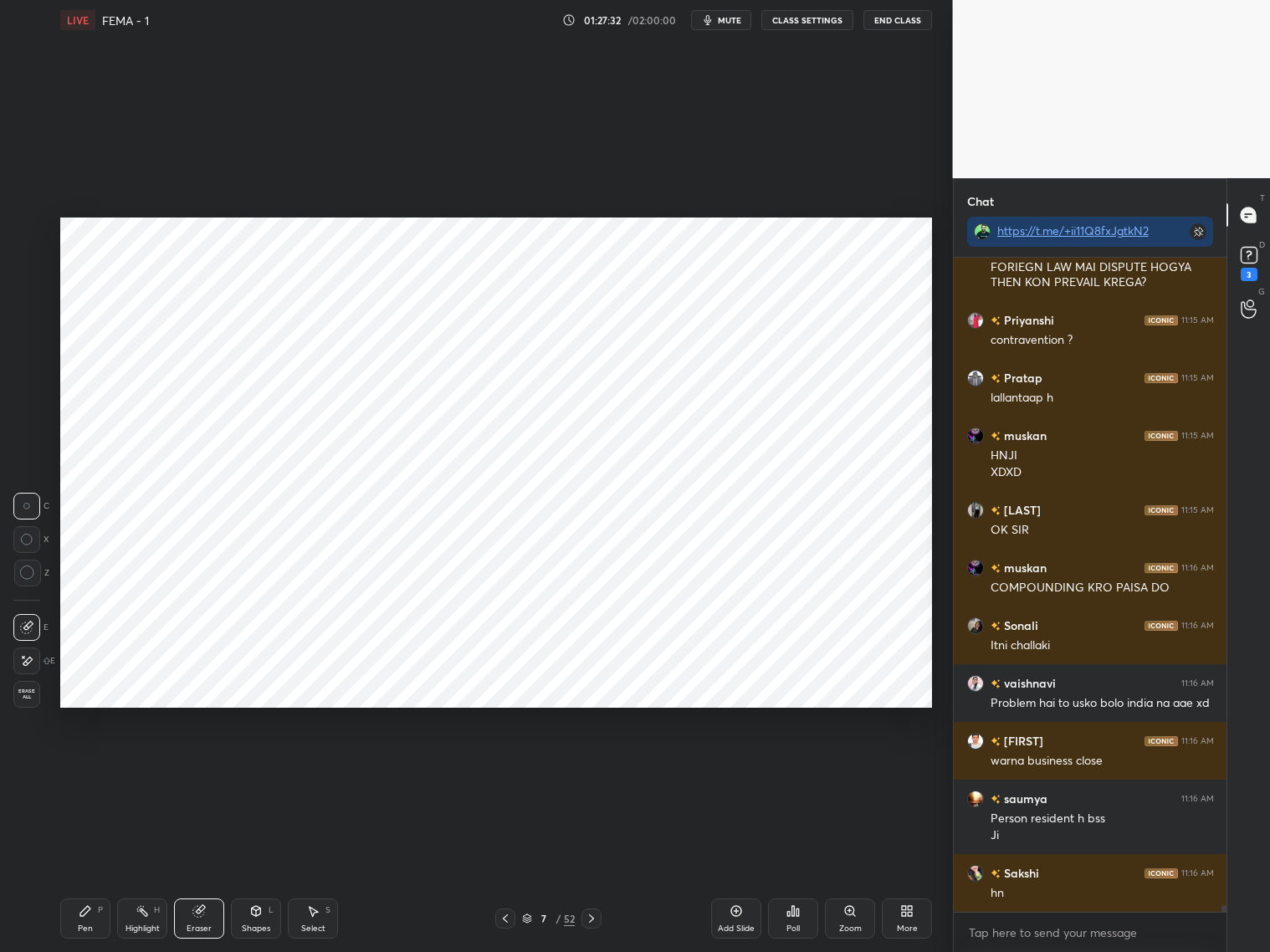 click 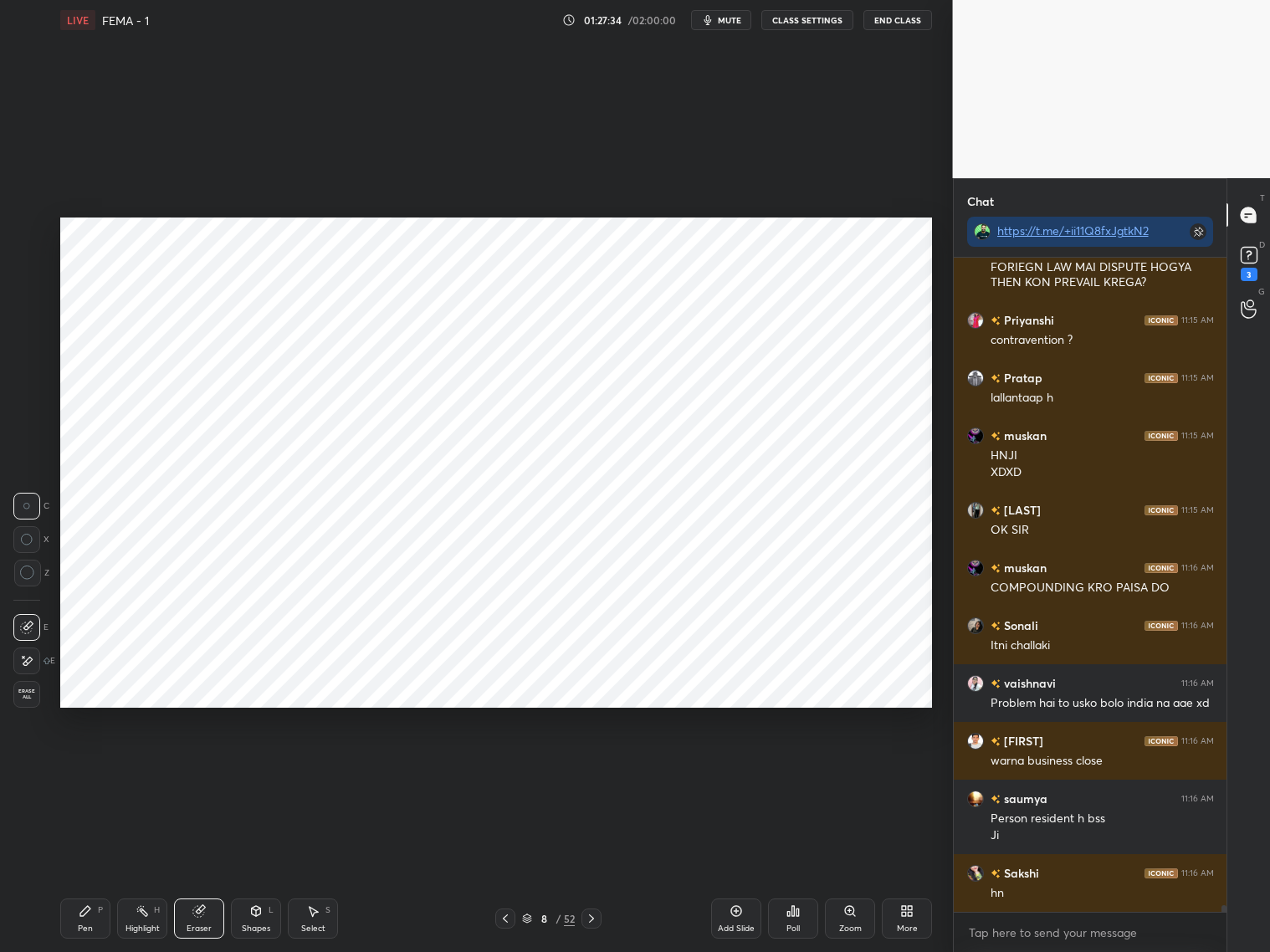 drag, startPoint x: 87, startPoint y: 921, endPoint x: 96, endPoint y: 900, distance: 22.847 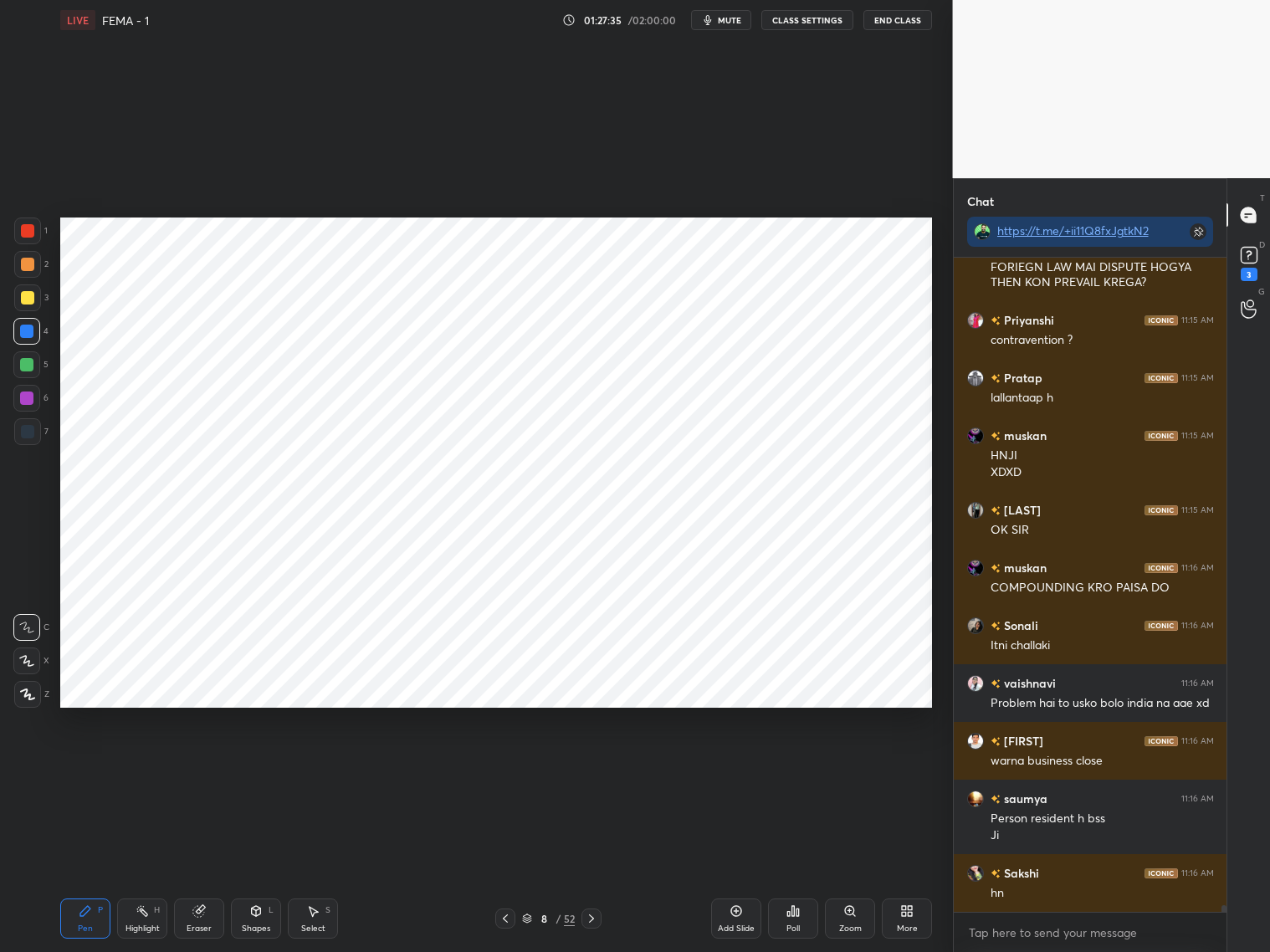 scroll, scrollTop: 64706, scrollLeft: 0, axis: vertical 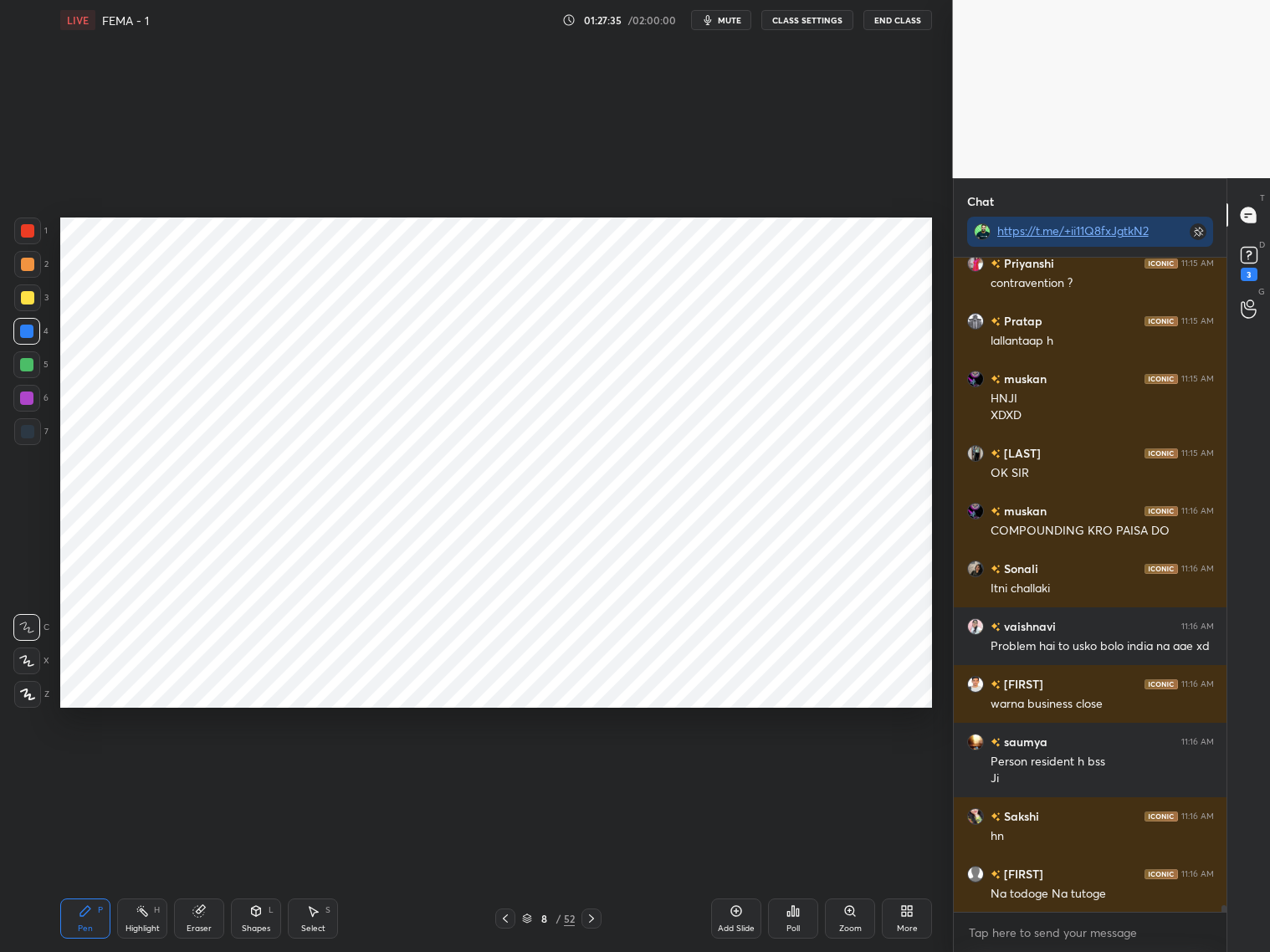 click at bounding box center (28, 432) 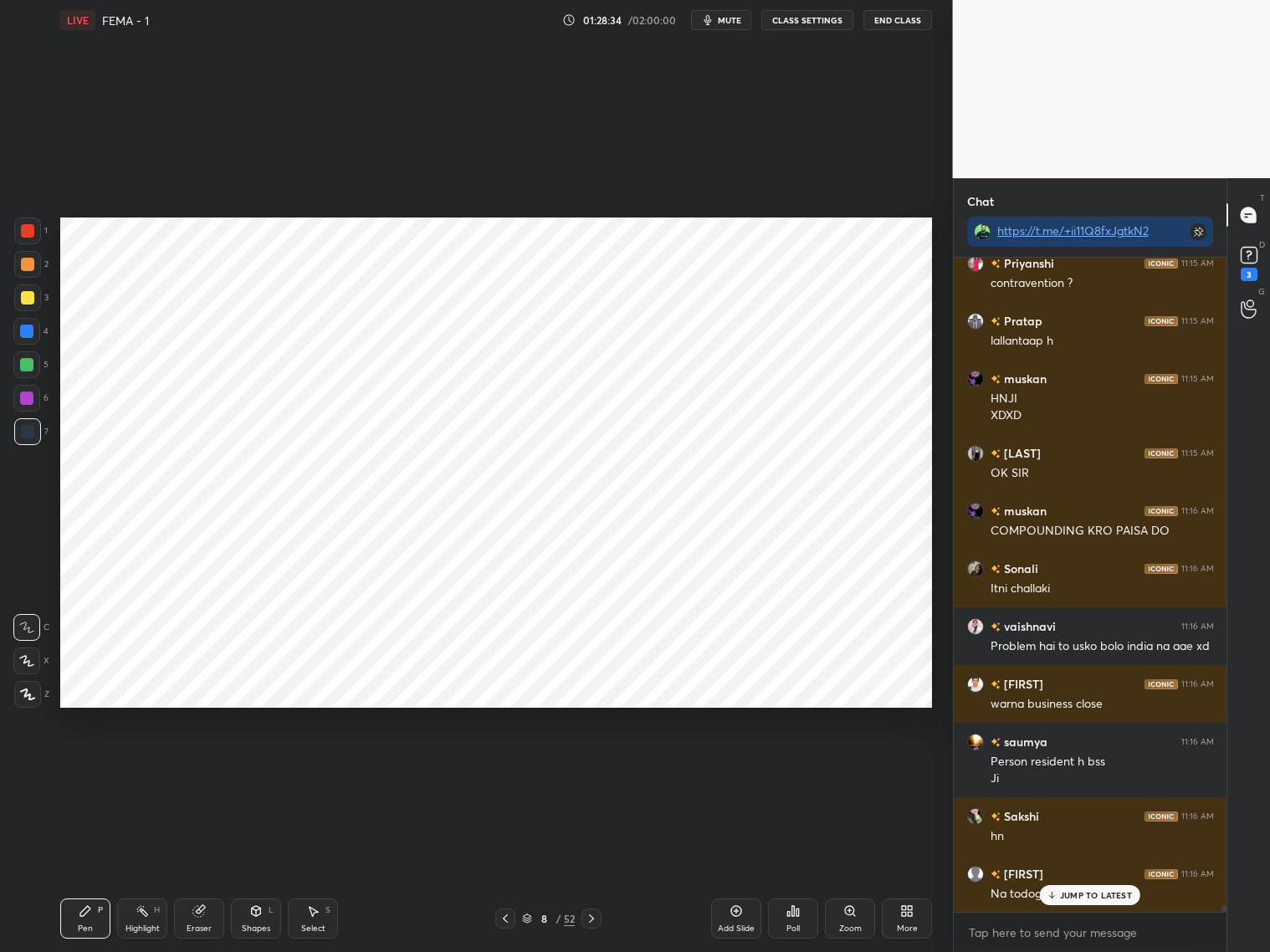scroll, scrollTop: 64764, scrollLeft: 0, axis: vertical 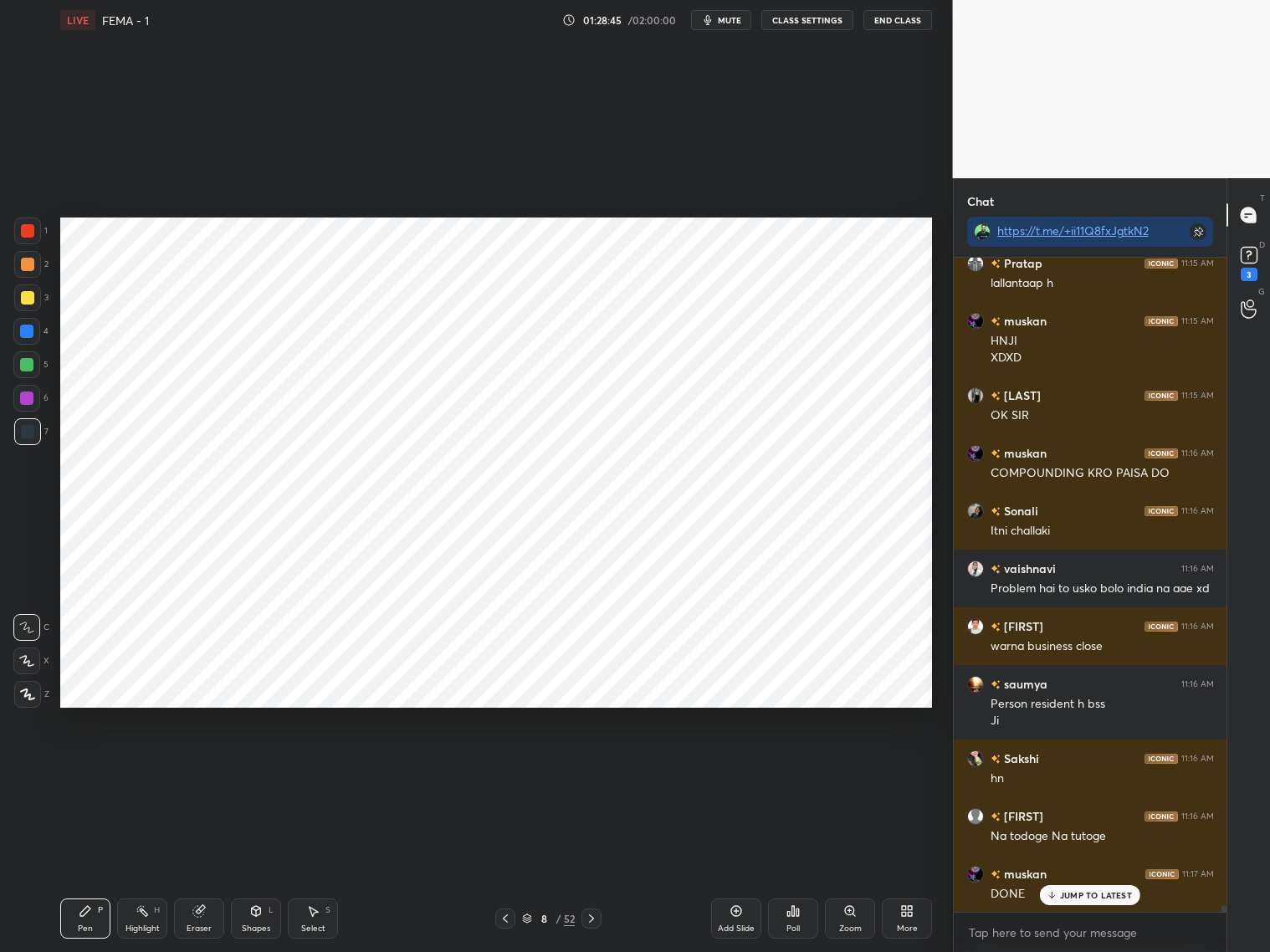 click 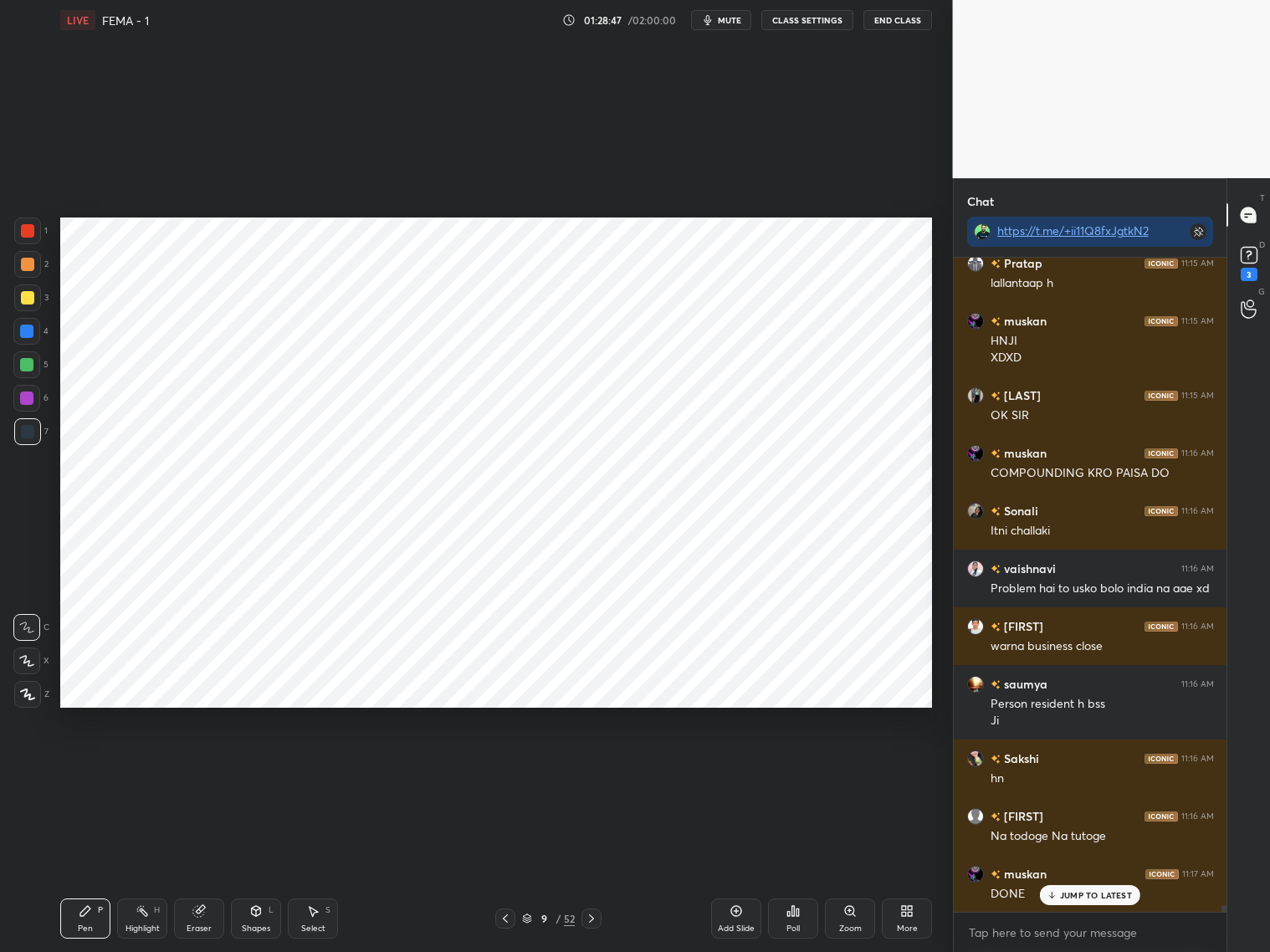 click 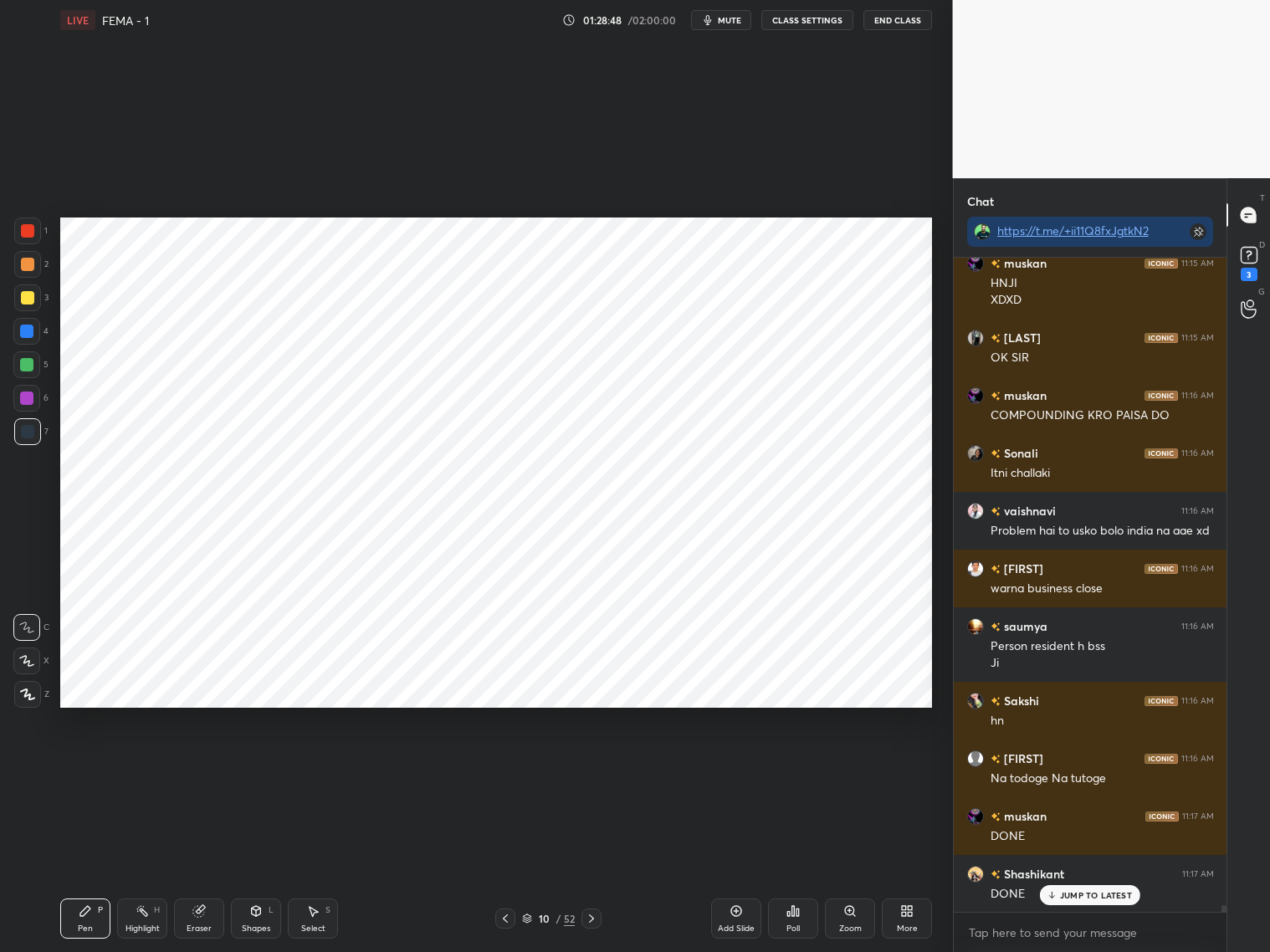 click 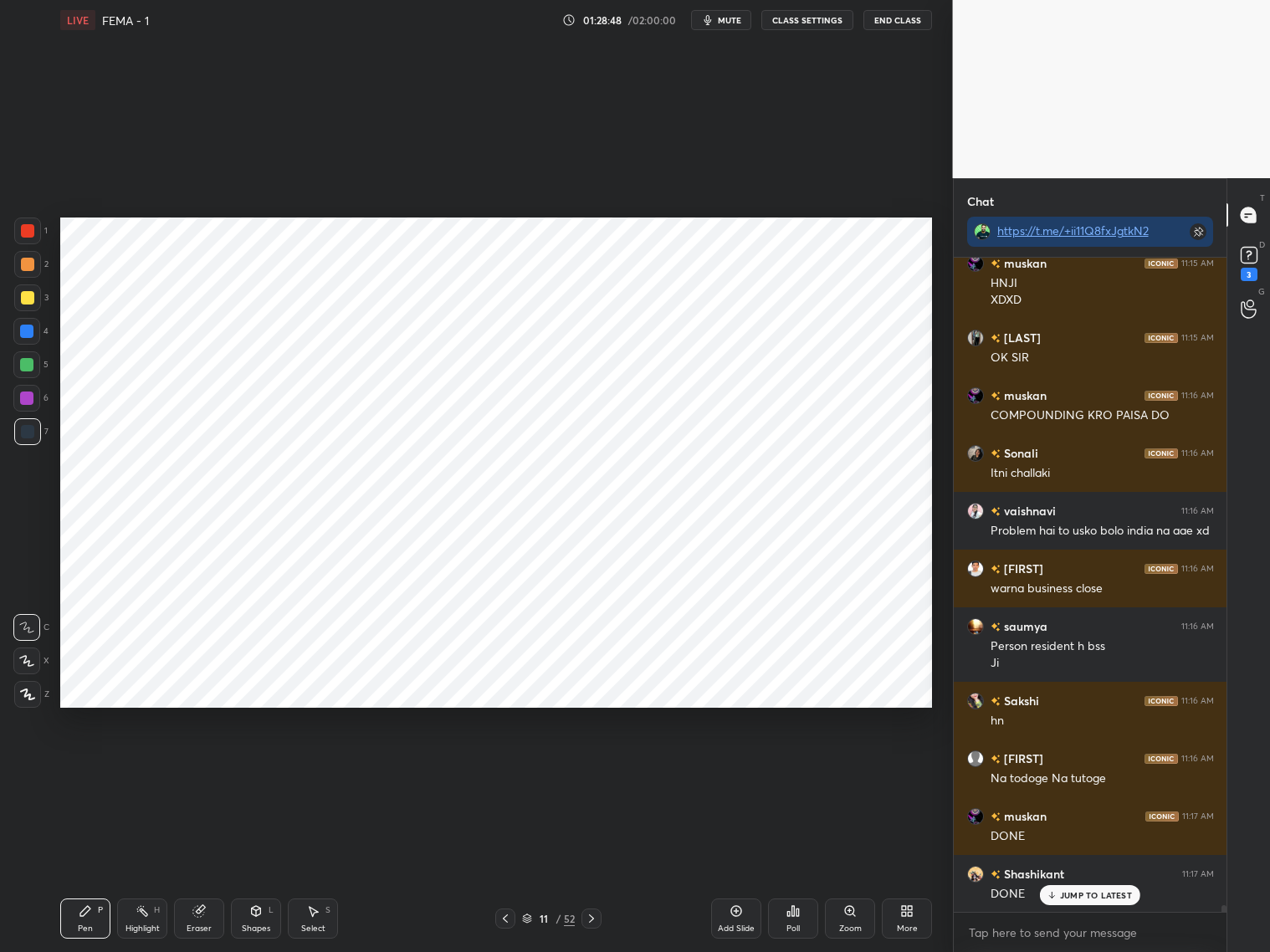 scroll, scrollTop: 64879, scrollLeft: 0, axis: vertical 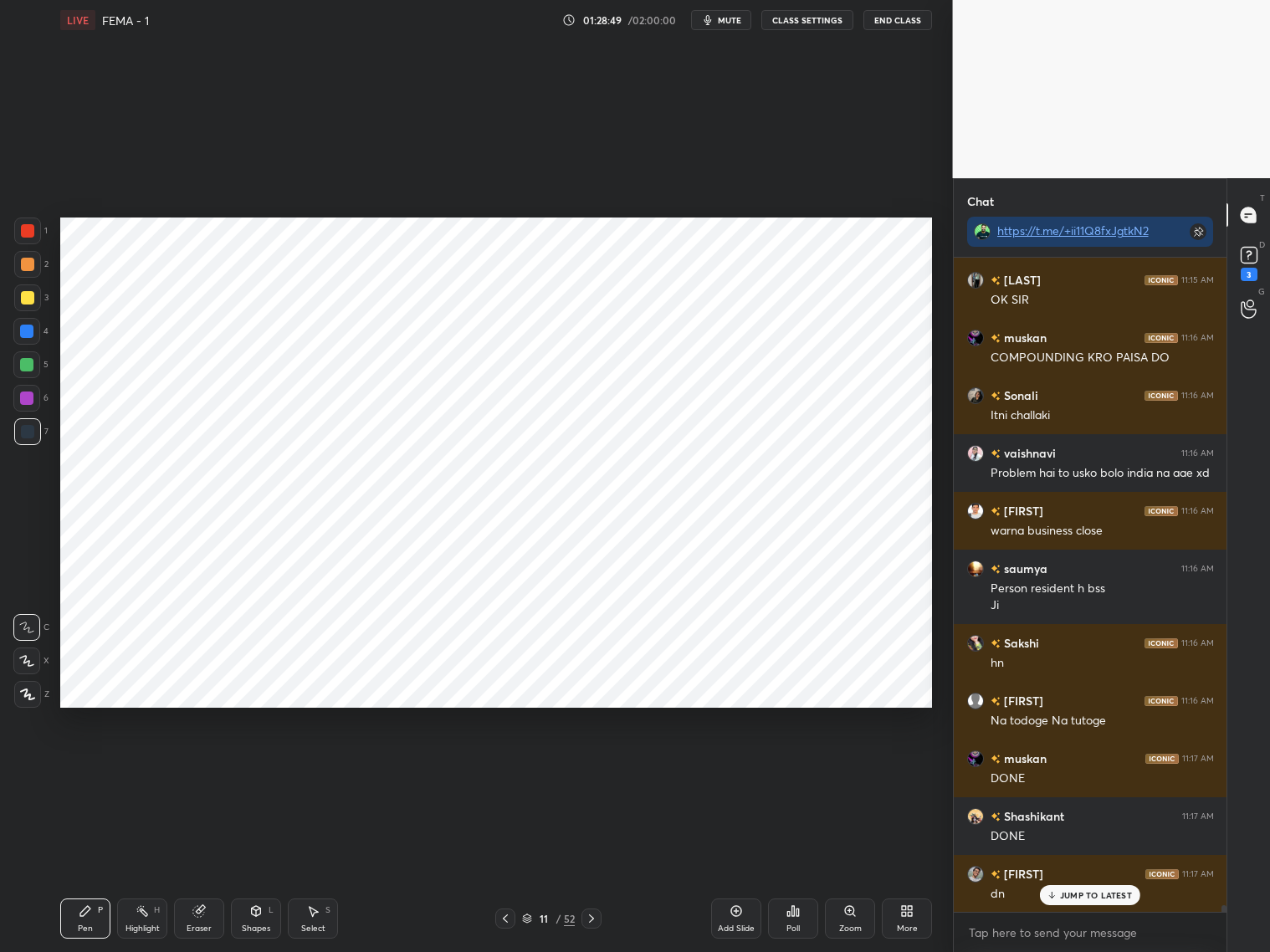 click 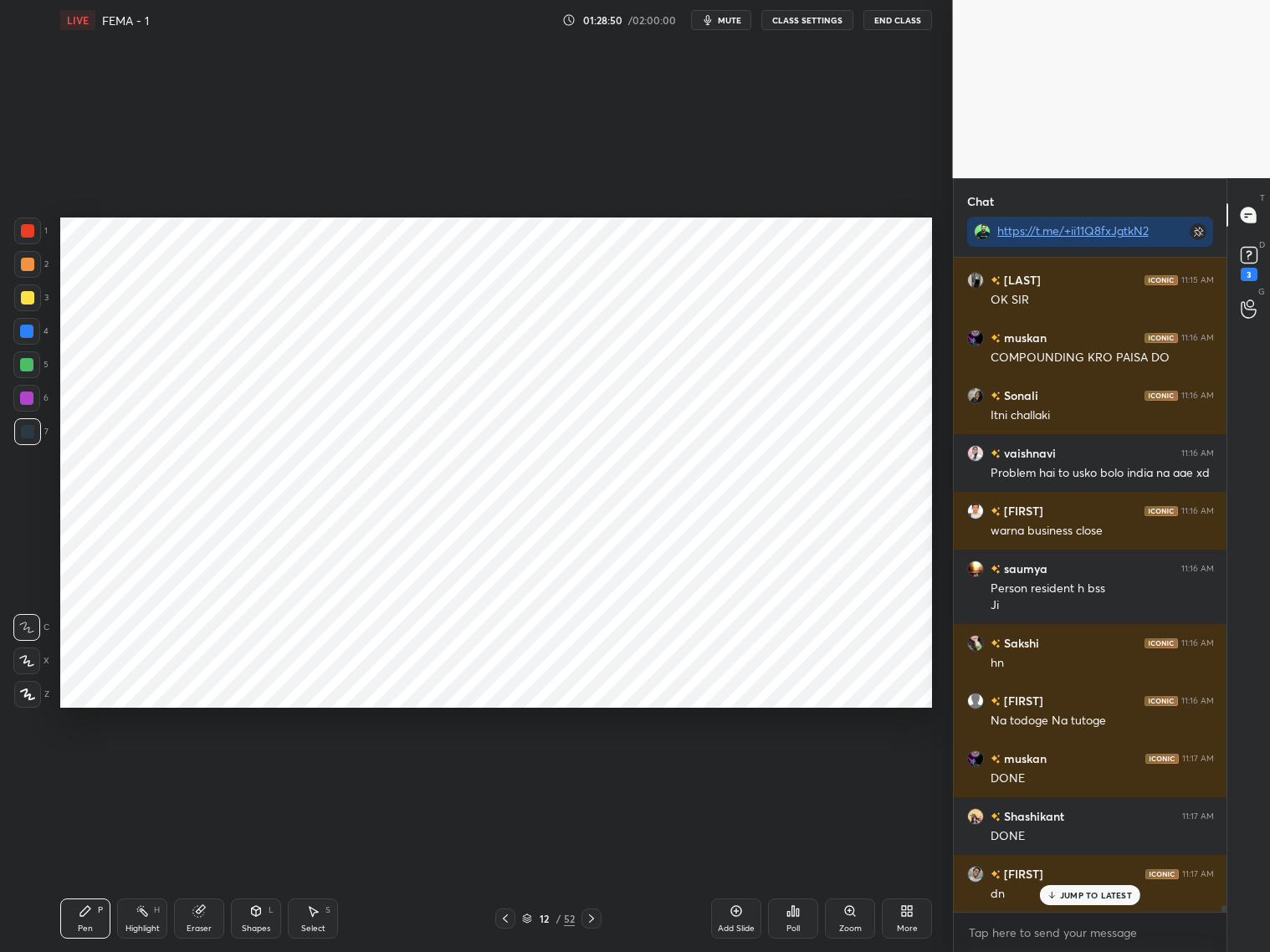 click 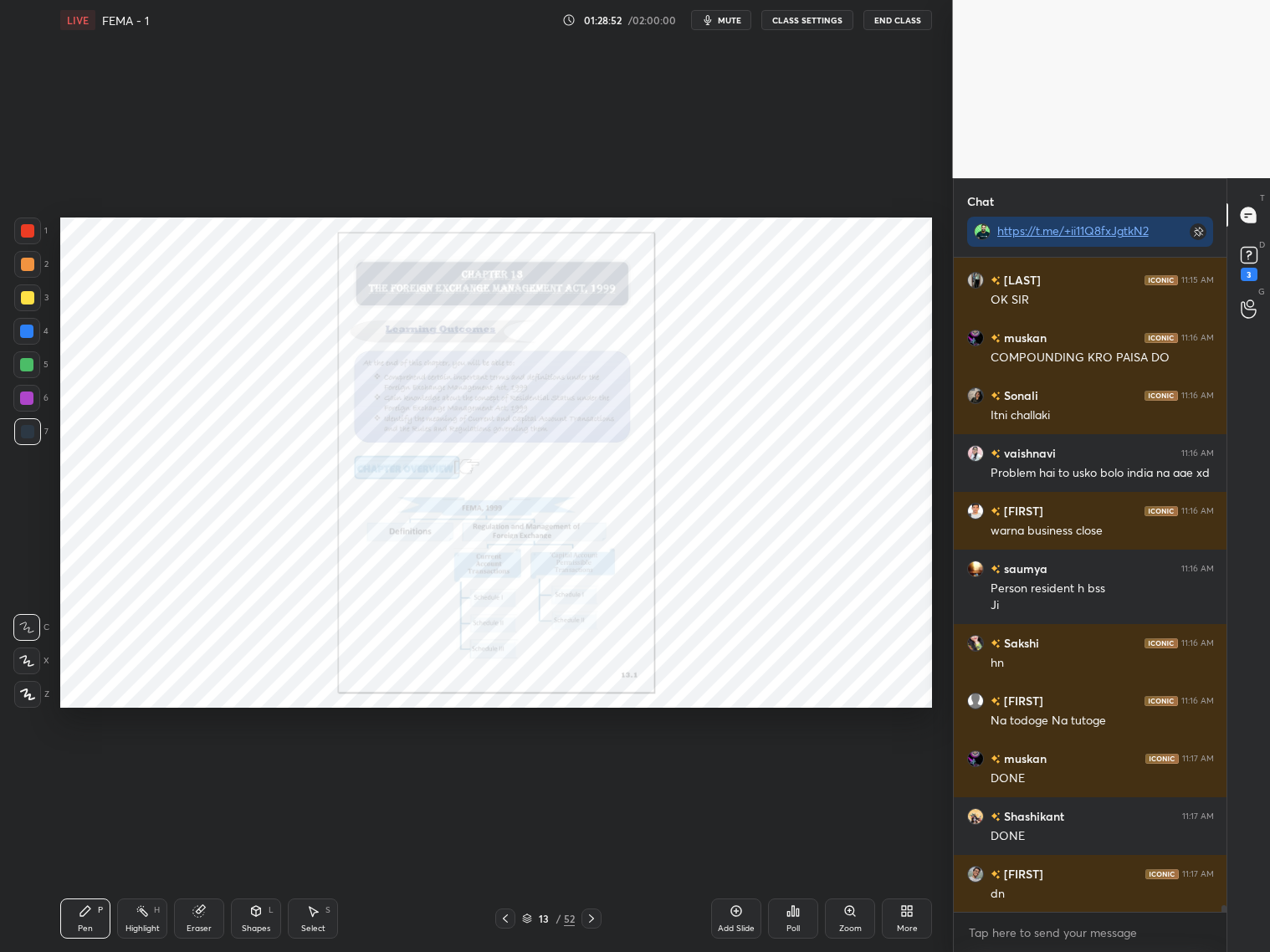 scroll, scrollTop: 64938, scrollLeft: 0, axis: vertical 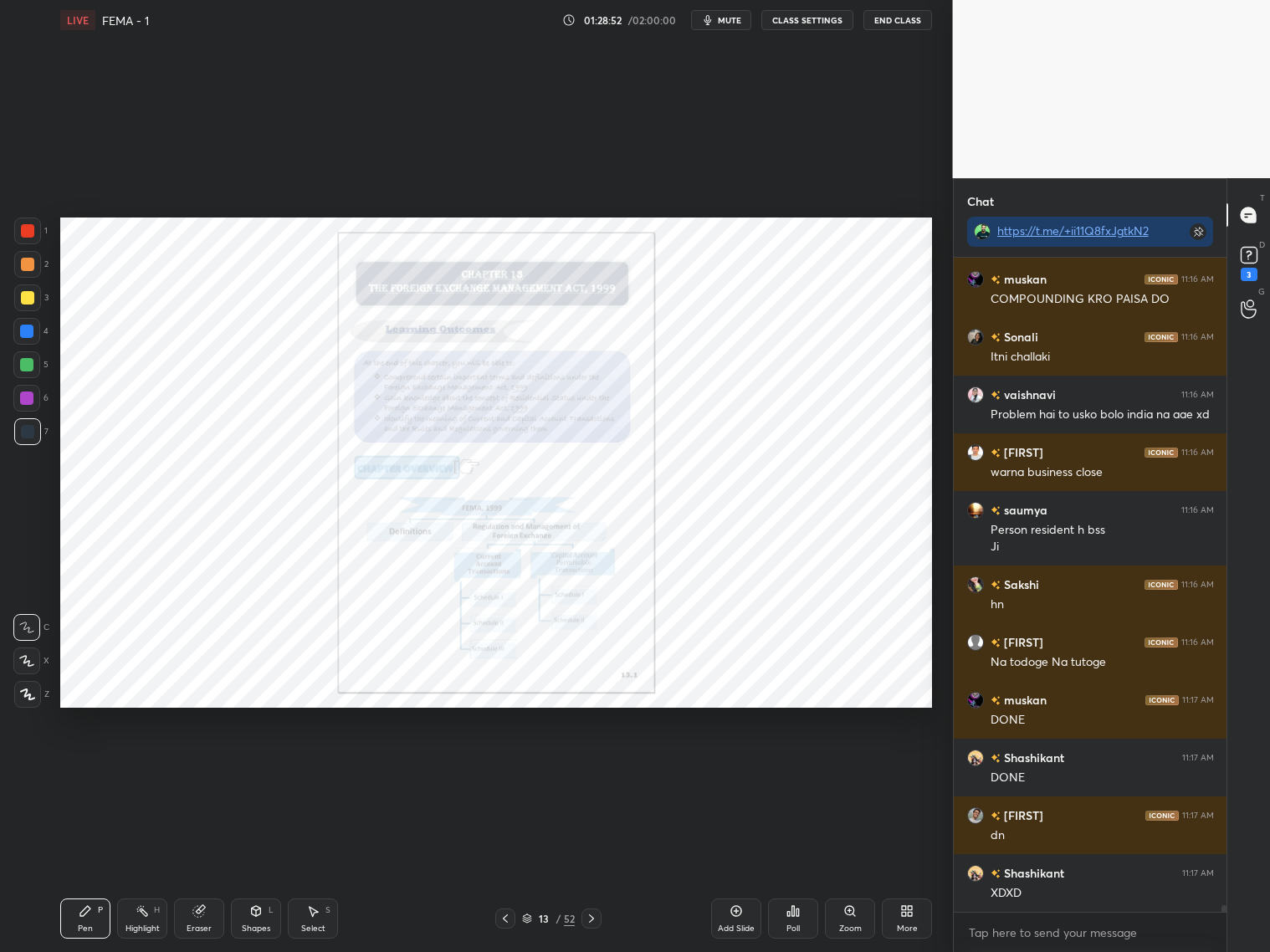 click 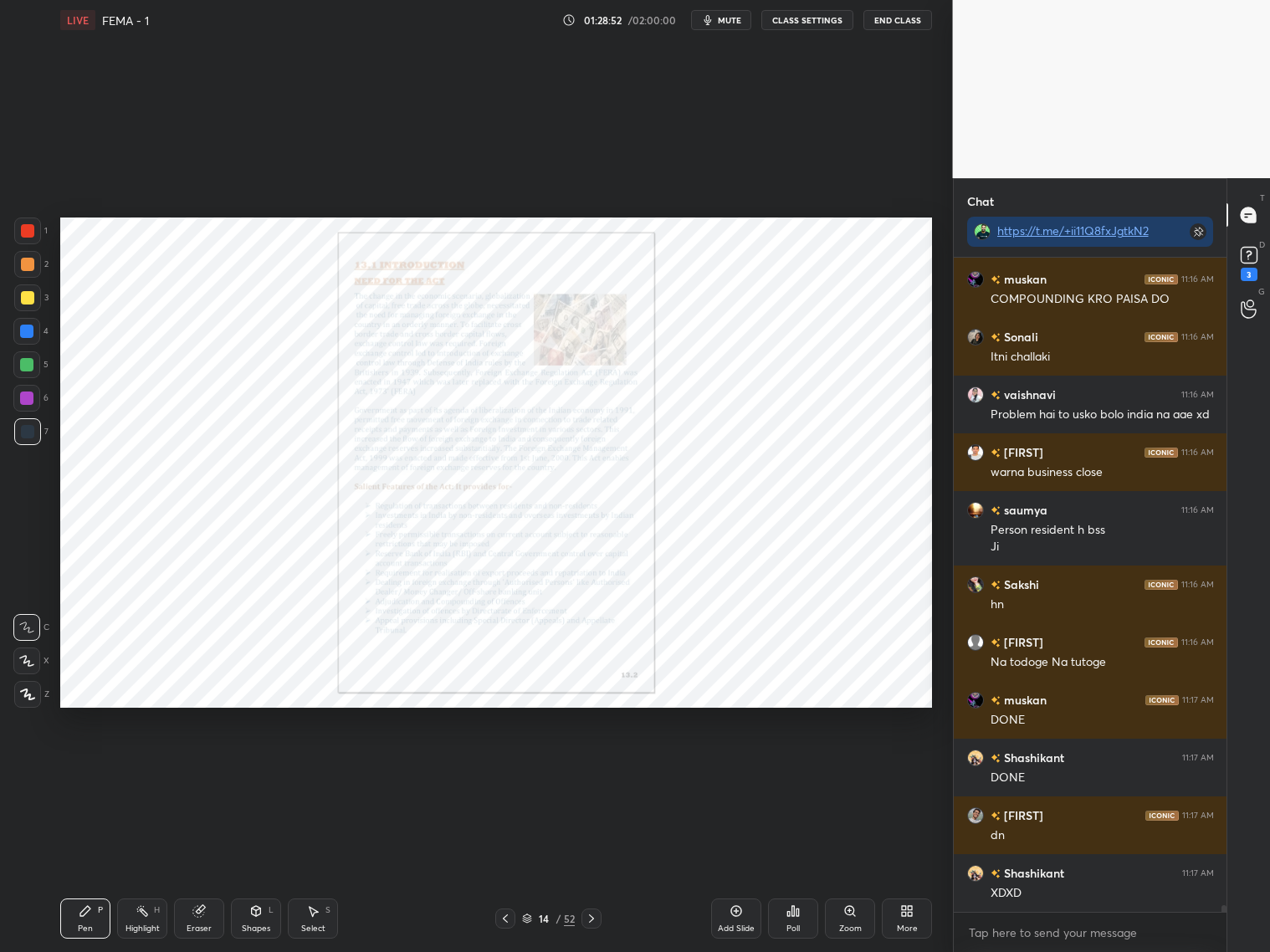 click 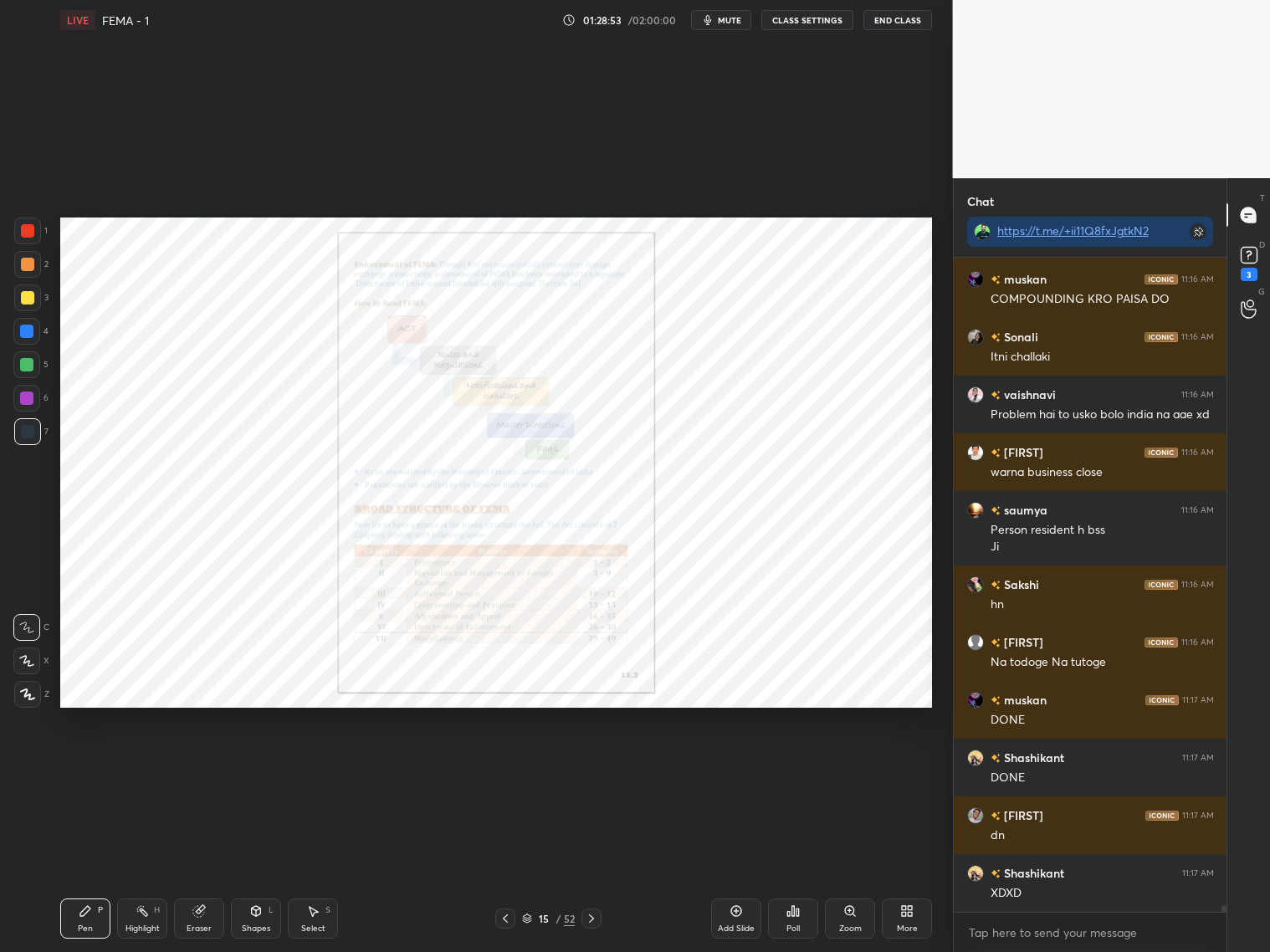 click at bounding box center (591, 919) 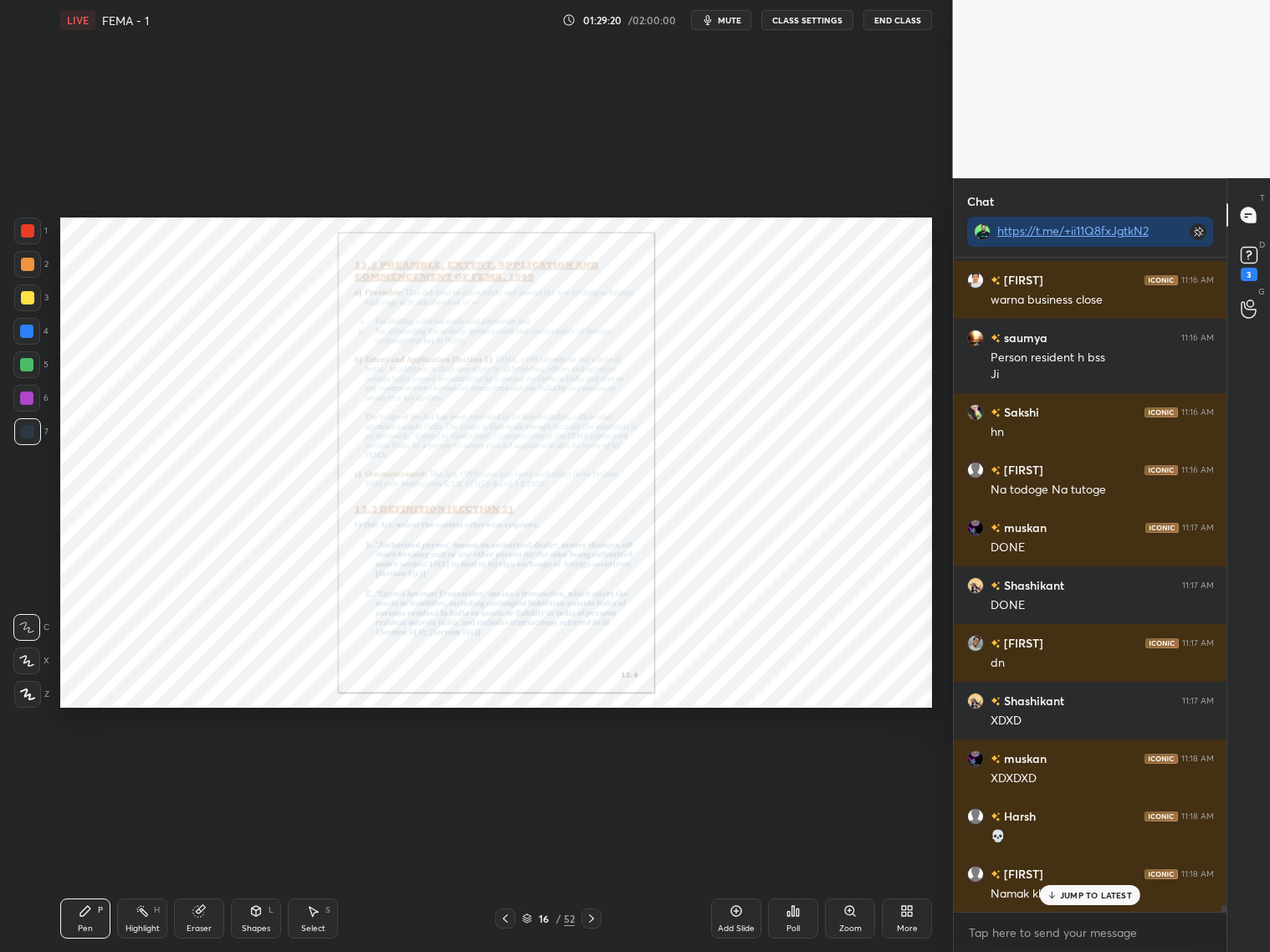 scroll, scrollTop: 65168, scrollLeft: 0, axis: vertical 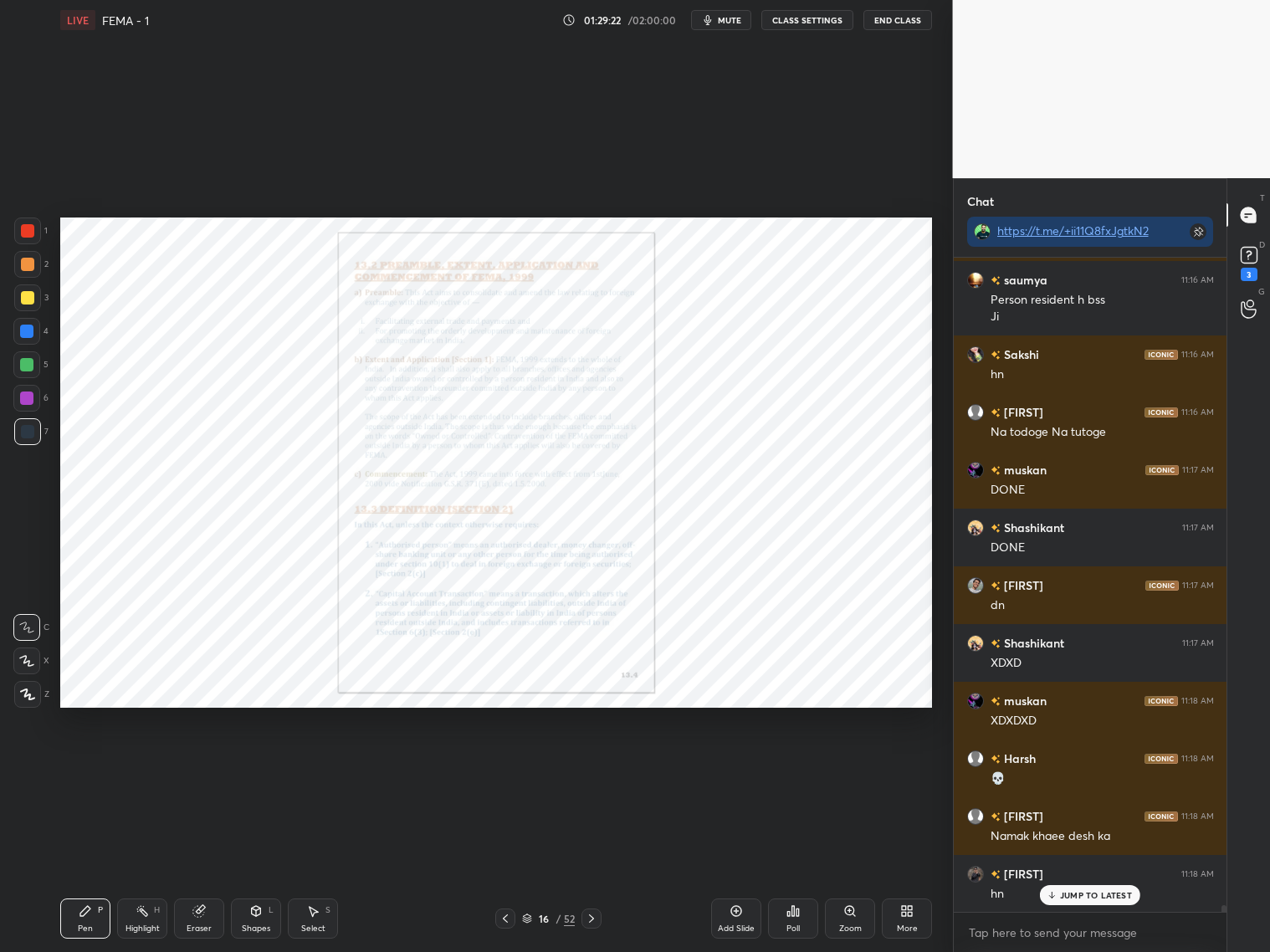 click on "Add Slide" at bounding box center [736, 919] 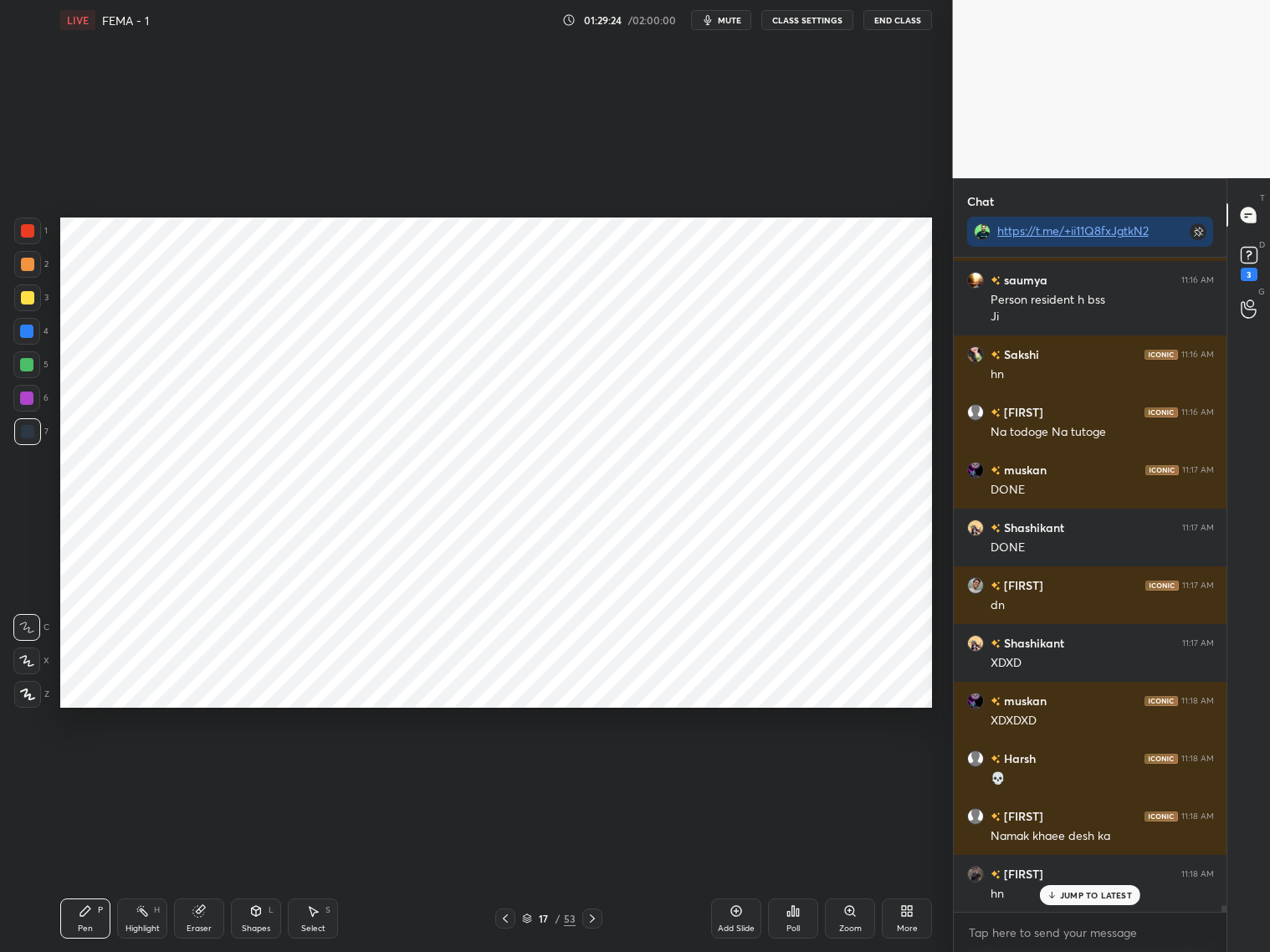 click on "Shapes L" at bounding box center [256, 919] 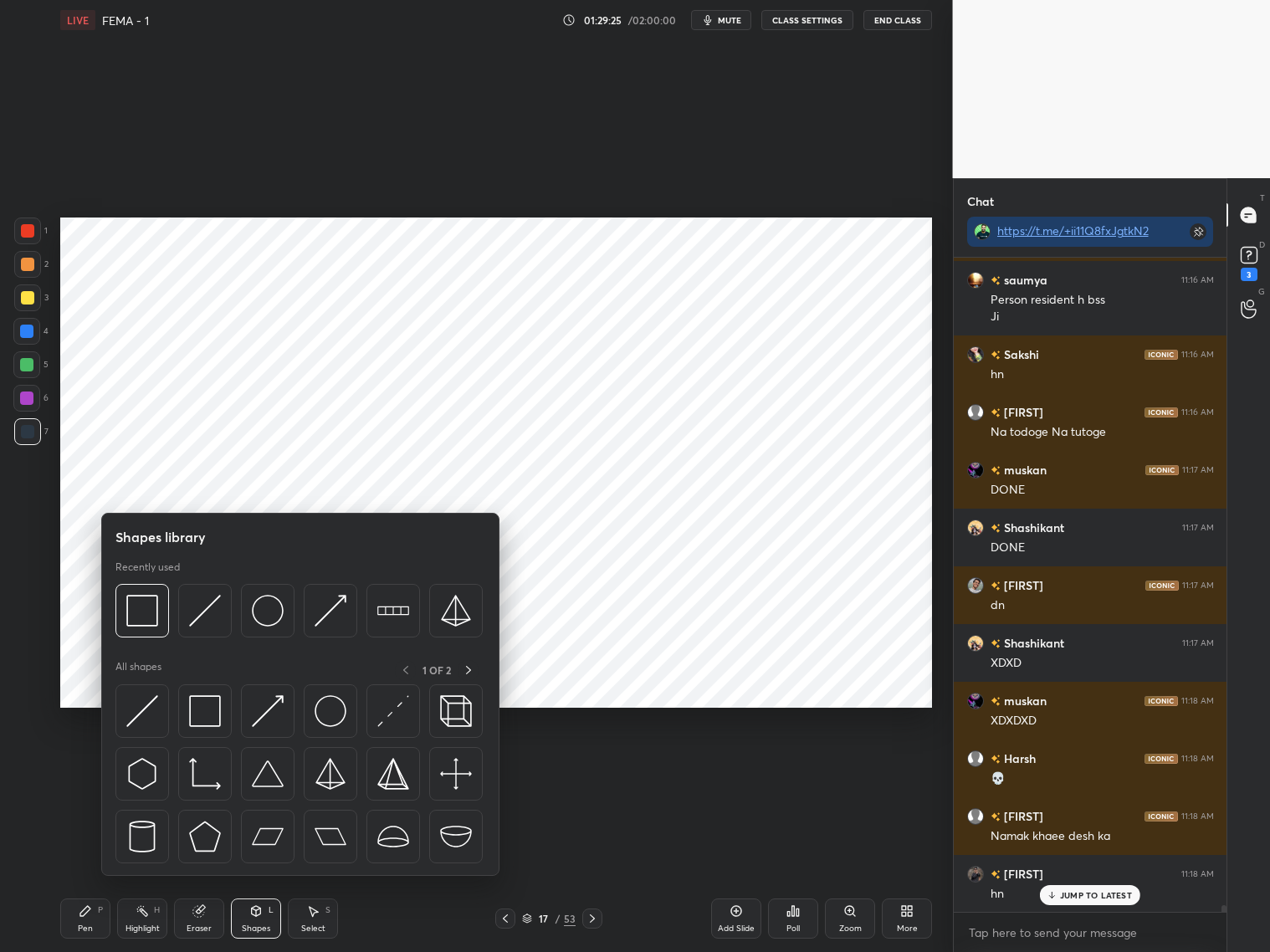 drag, startPoint x: 25, startPoint y: 335, endPoint x: 40, endPoint y: 310, distance: 29.154759 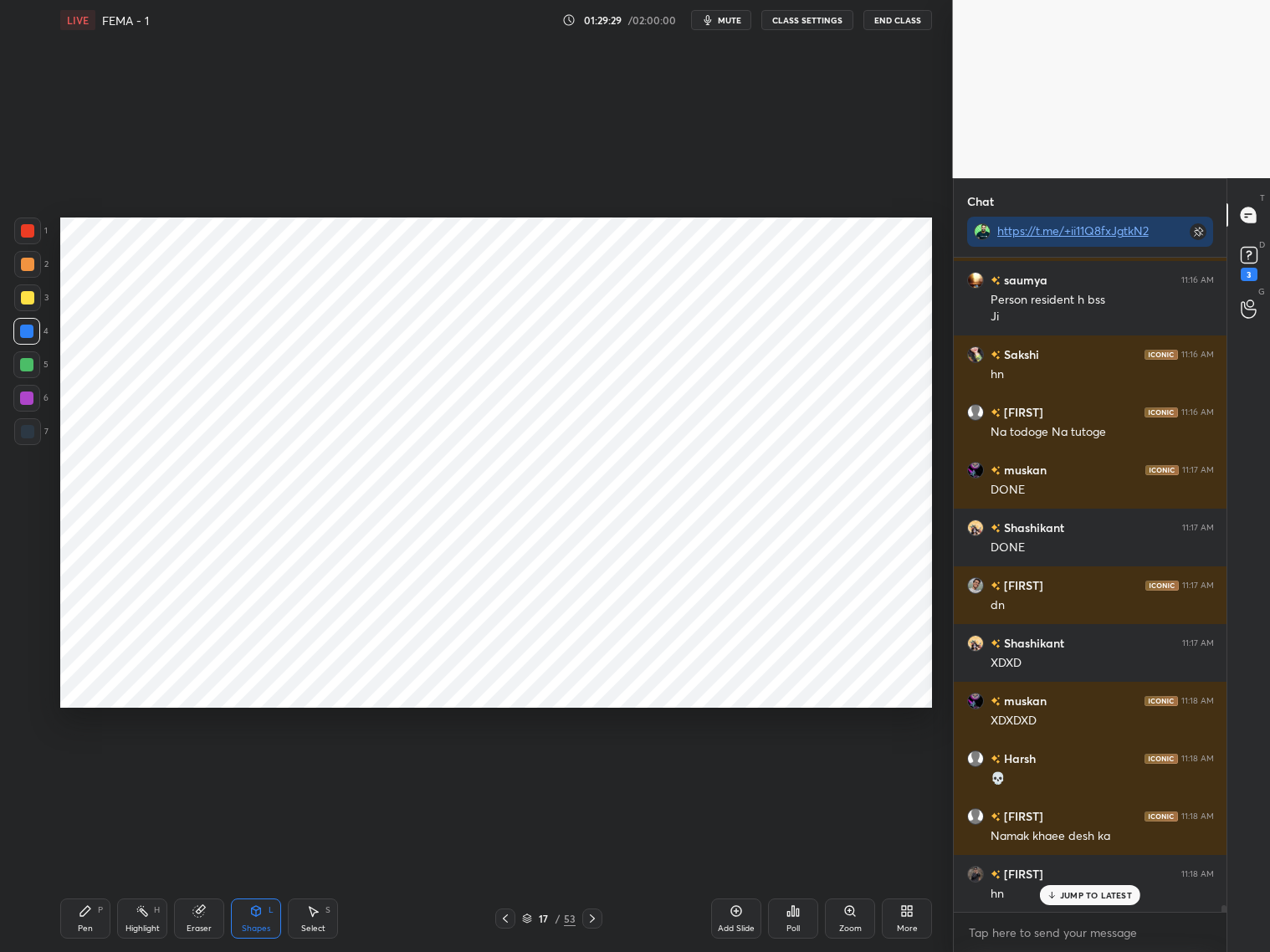 click 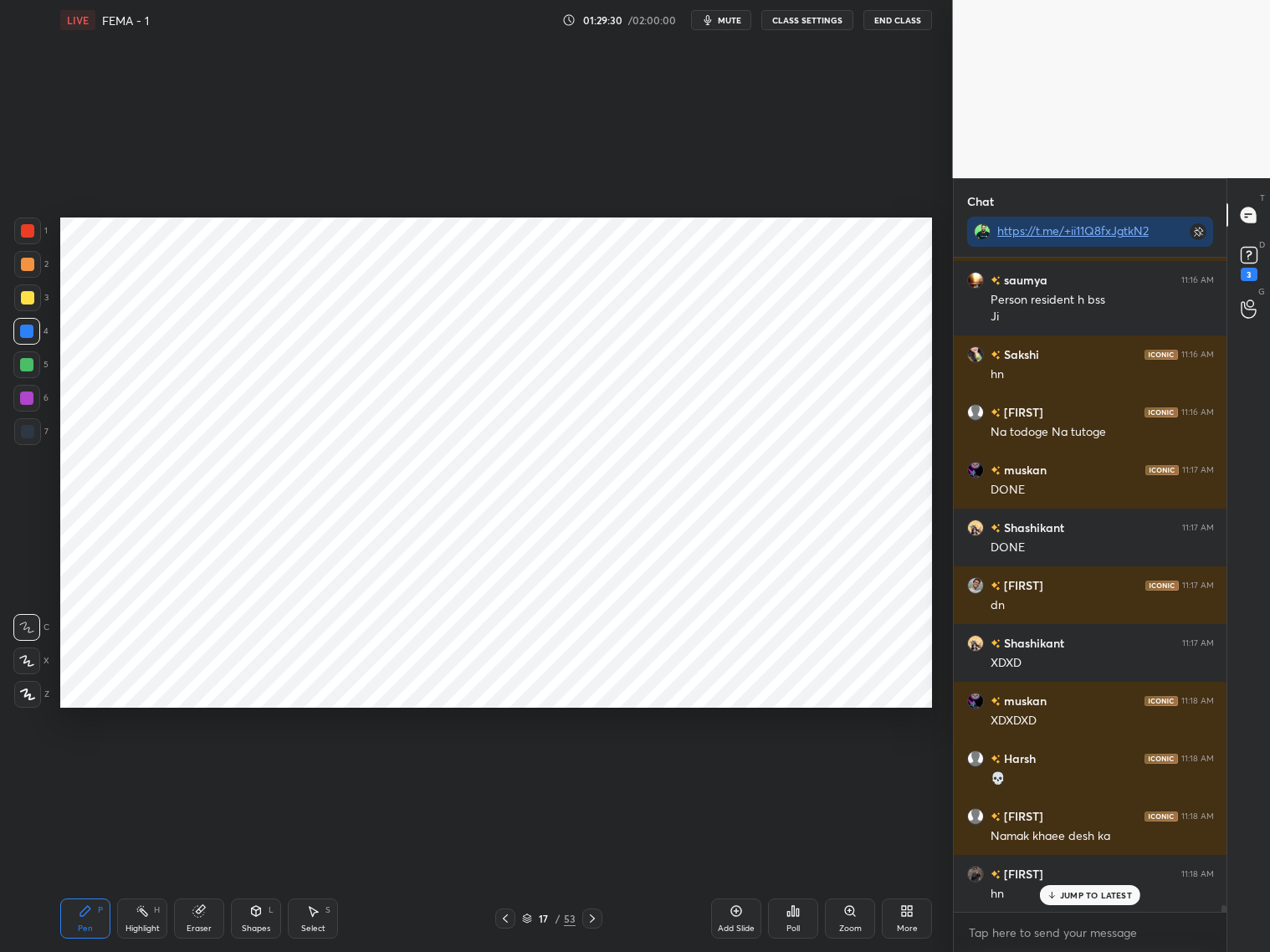 click at bounding box center [28, 432] 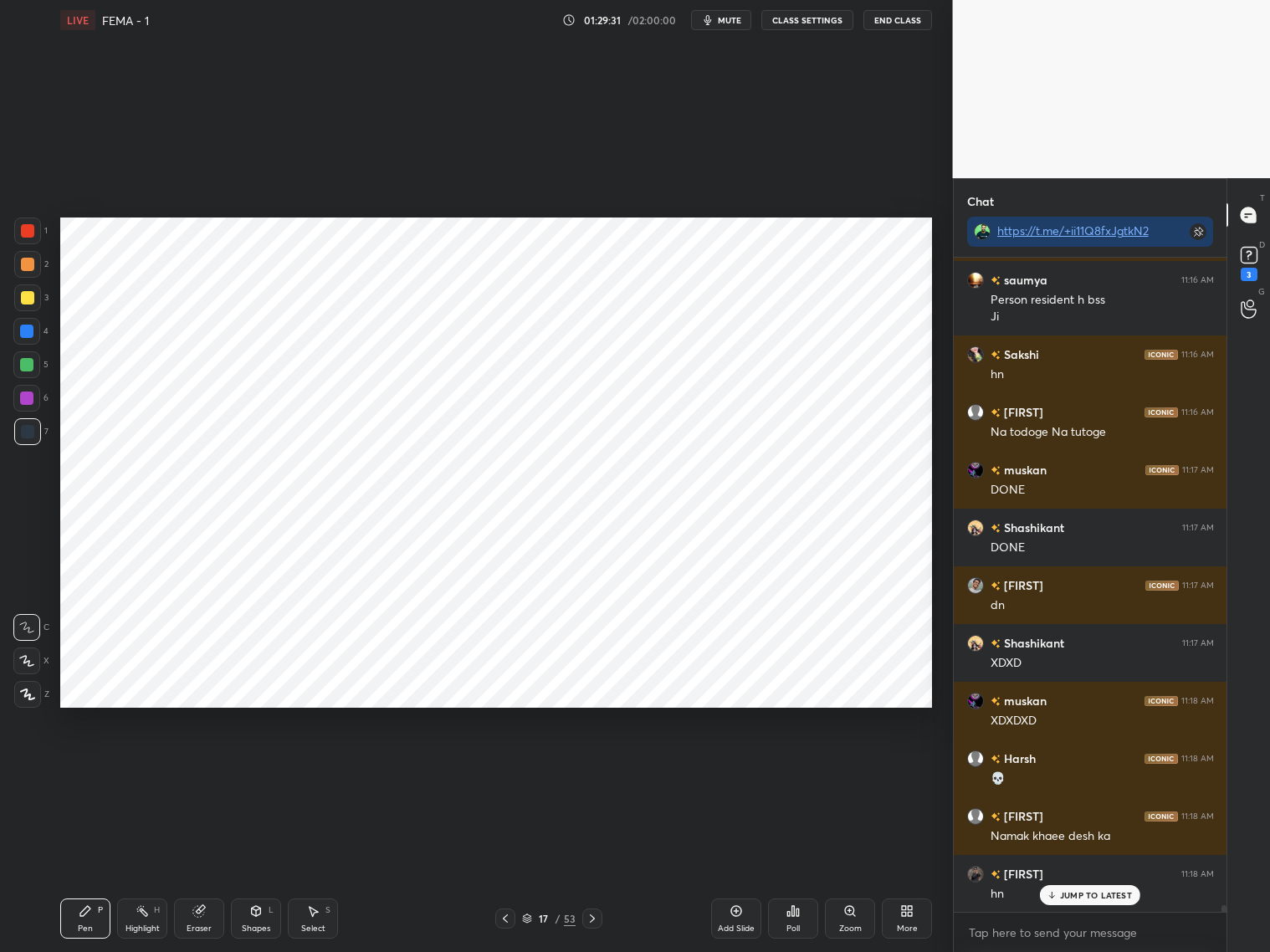 click at bounding box center (27, 661) 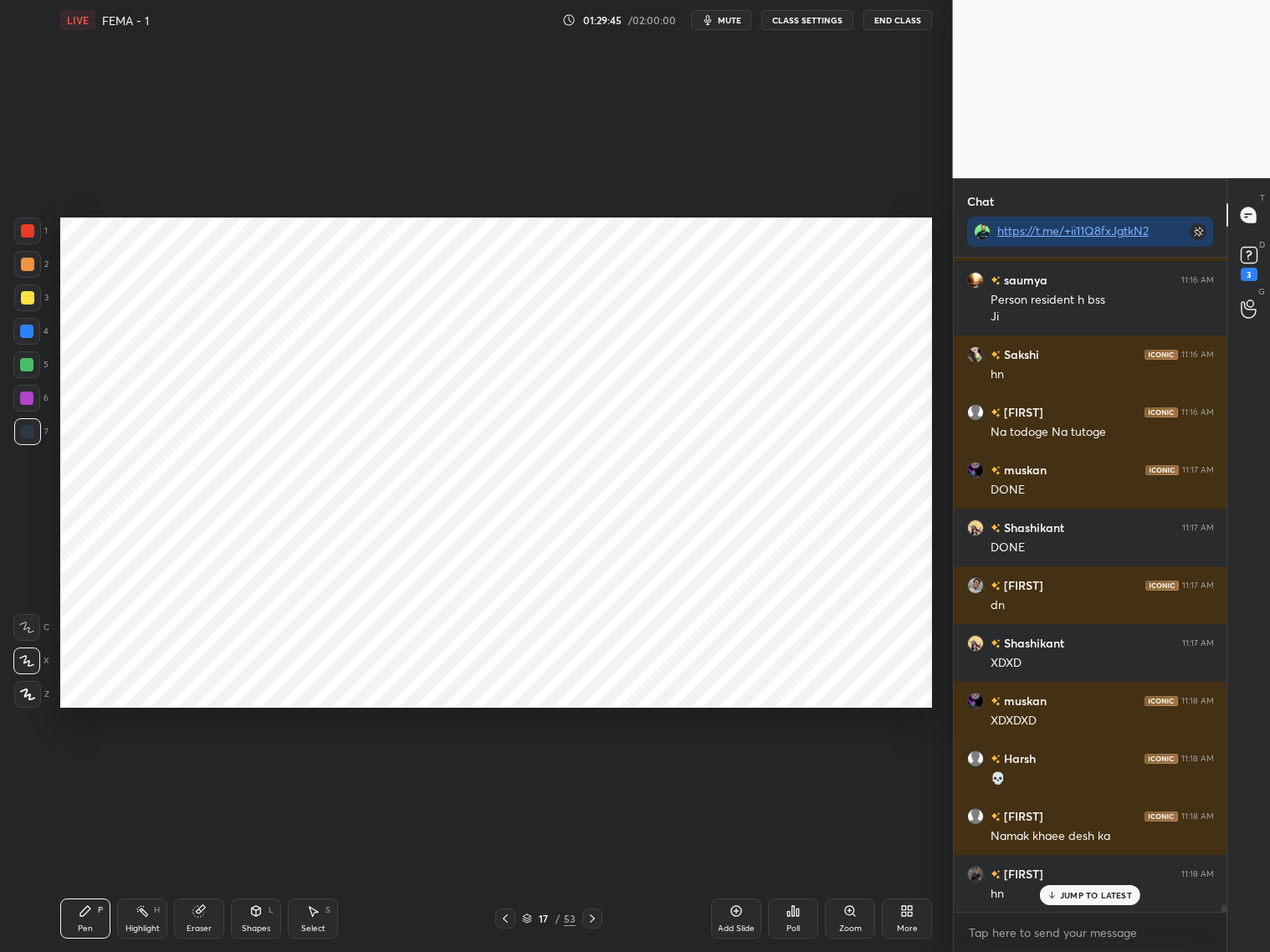 click on "JUMP TO LATEST" at bounding box center (1096, 895) 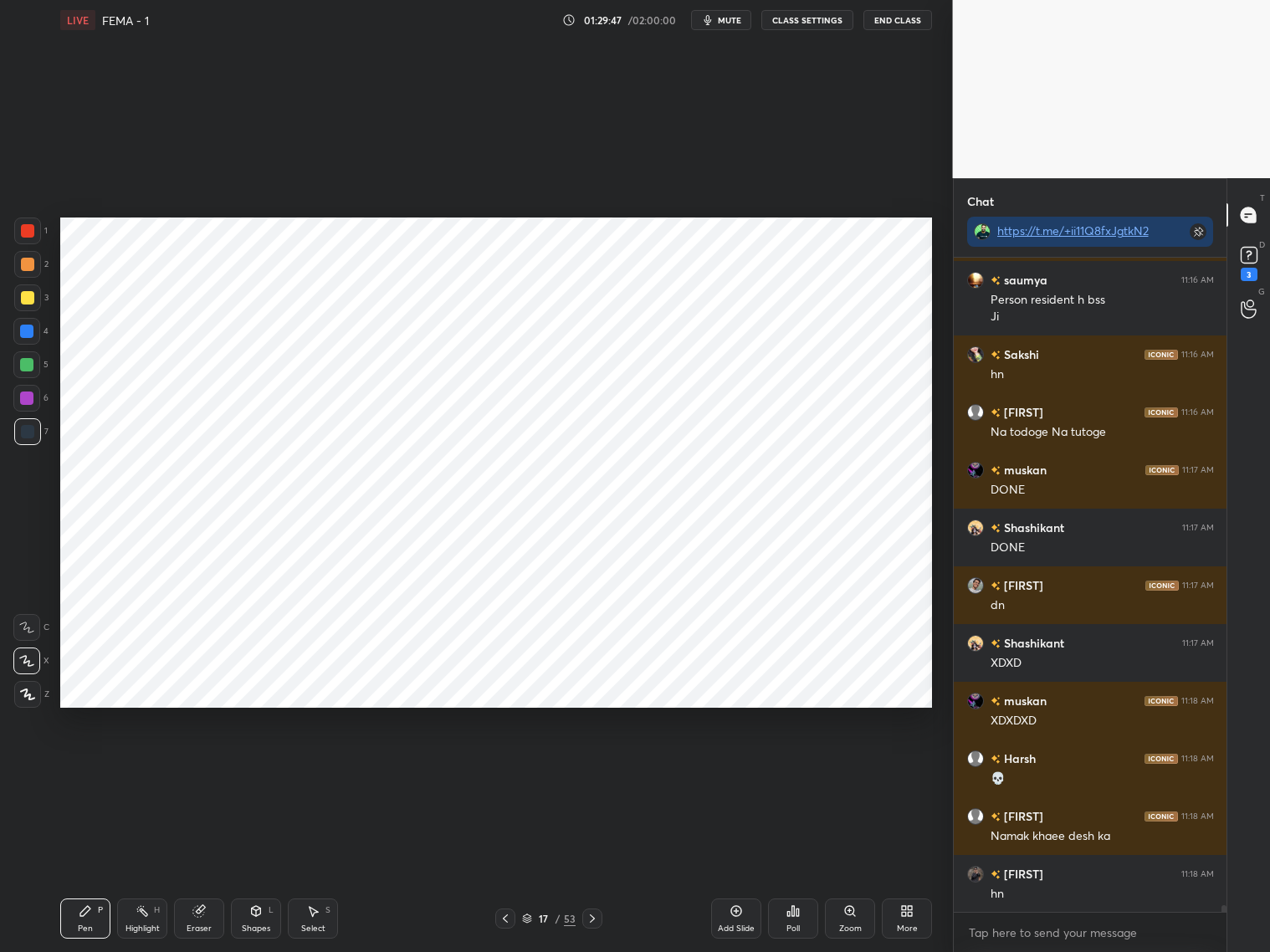 drag, startPoint x: 26, startPoint y: 272, endPoint x: 39, endPoint y: 268, distance: 13.601471 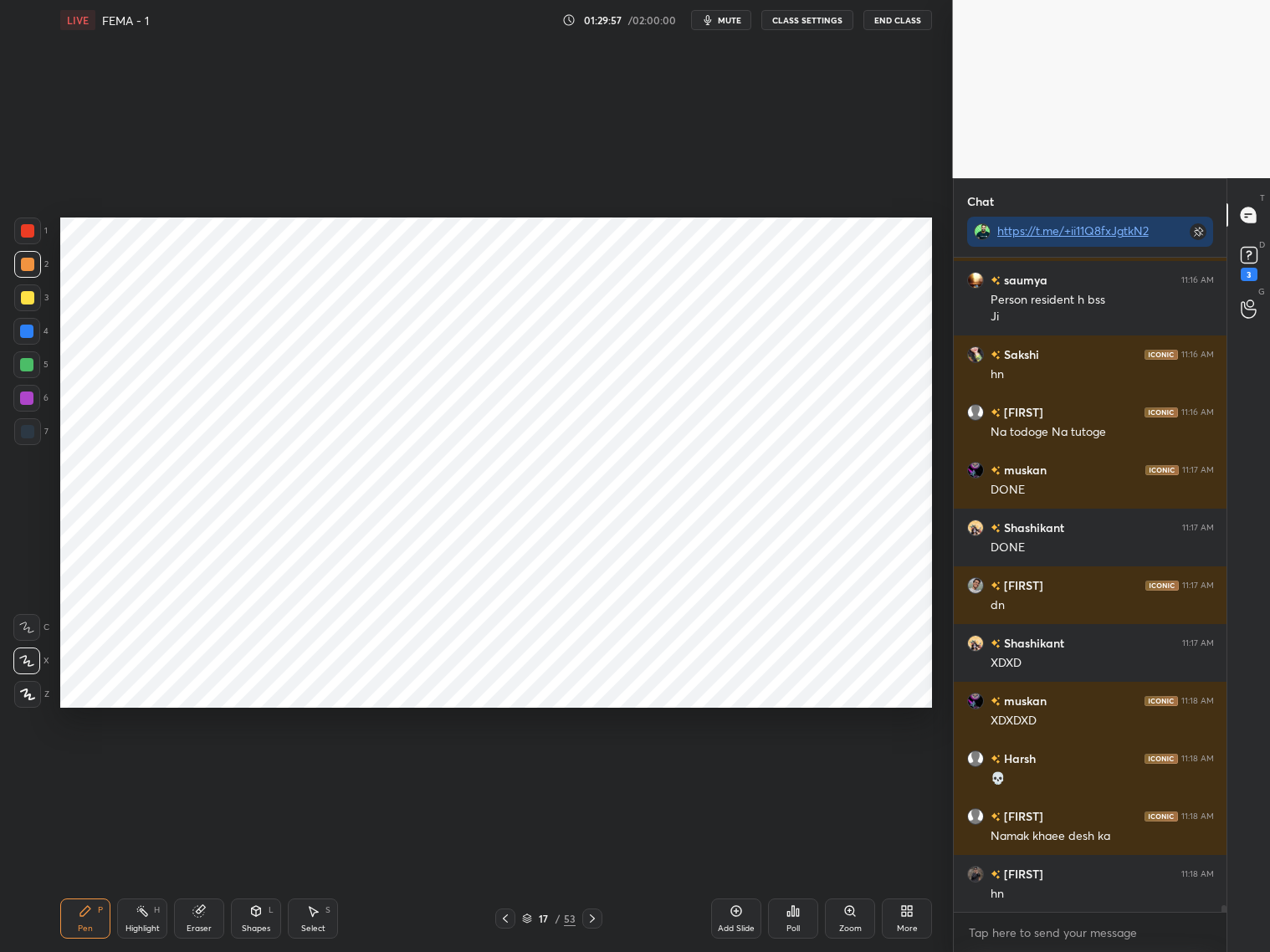 click at bounding box center [28, 432] 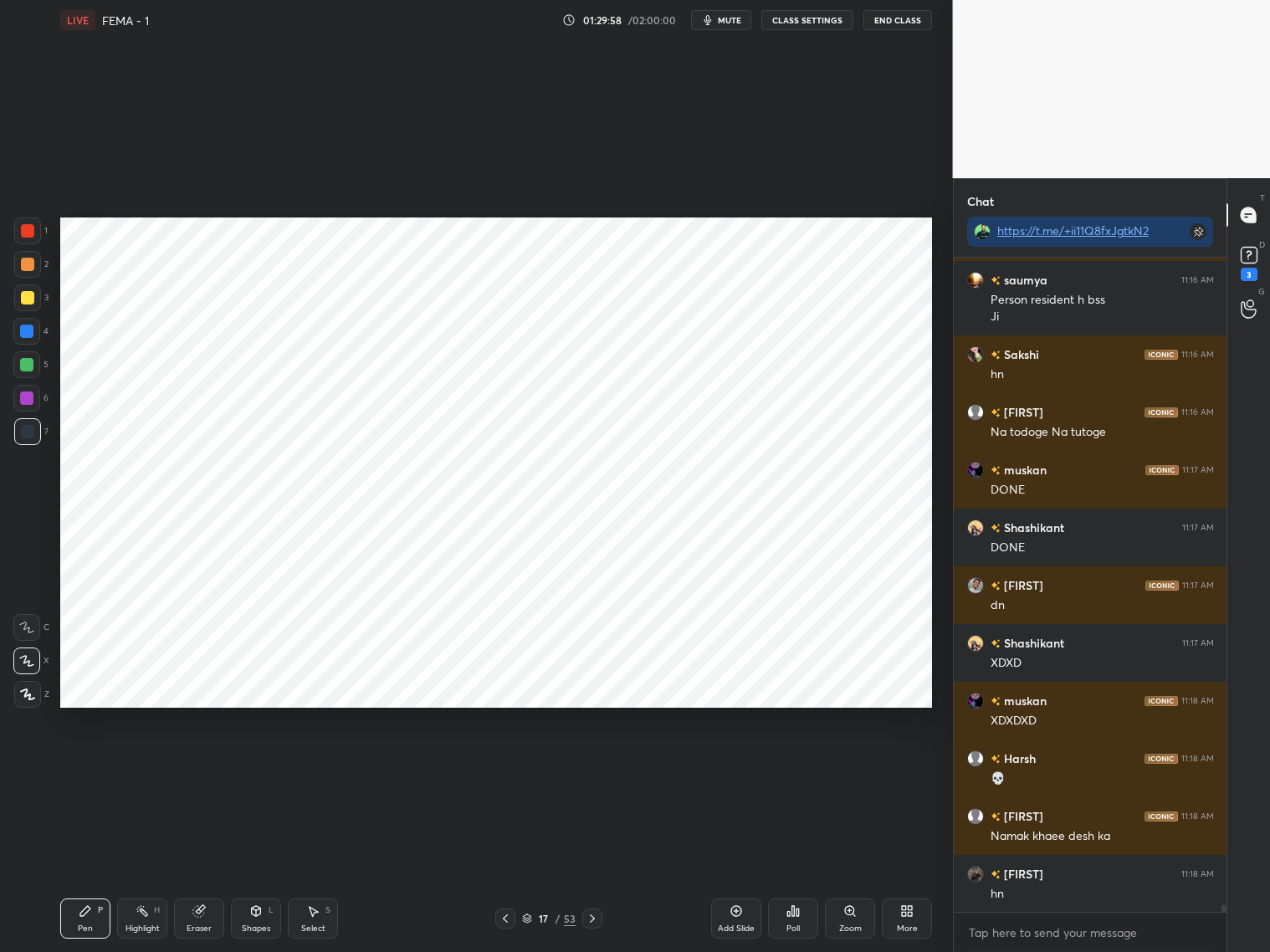 scroll, scrollTop: 65226, scrollLeft: 0, axis: vertical 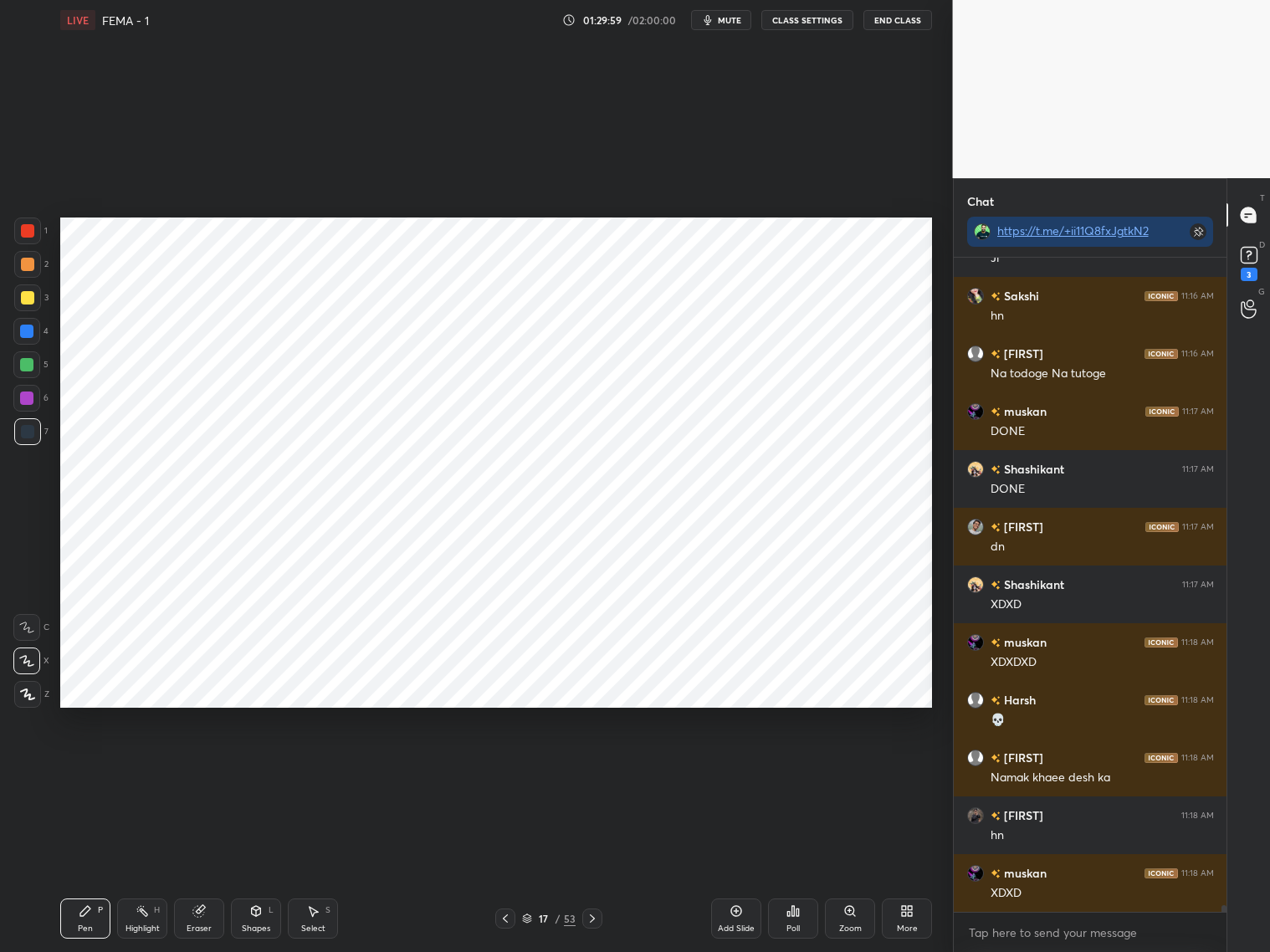 click at bounding box center (27, 331) 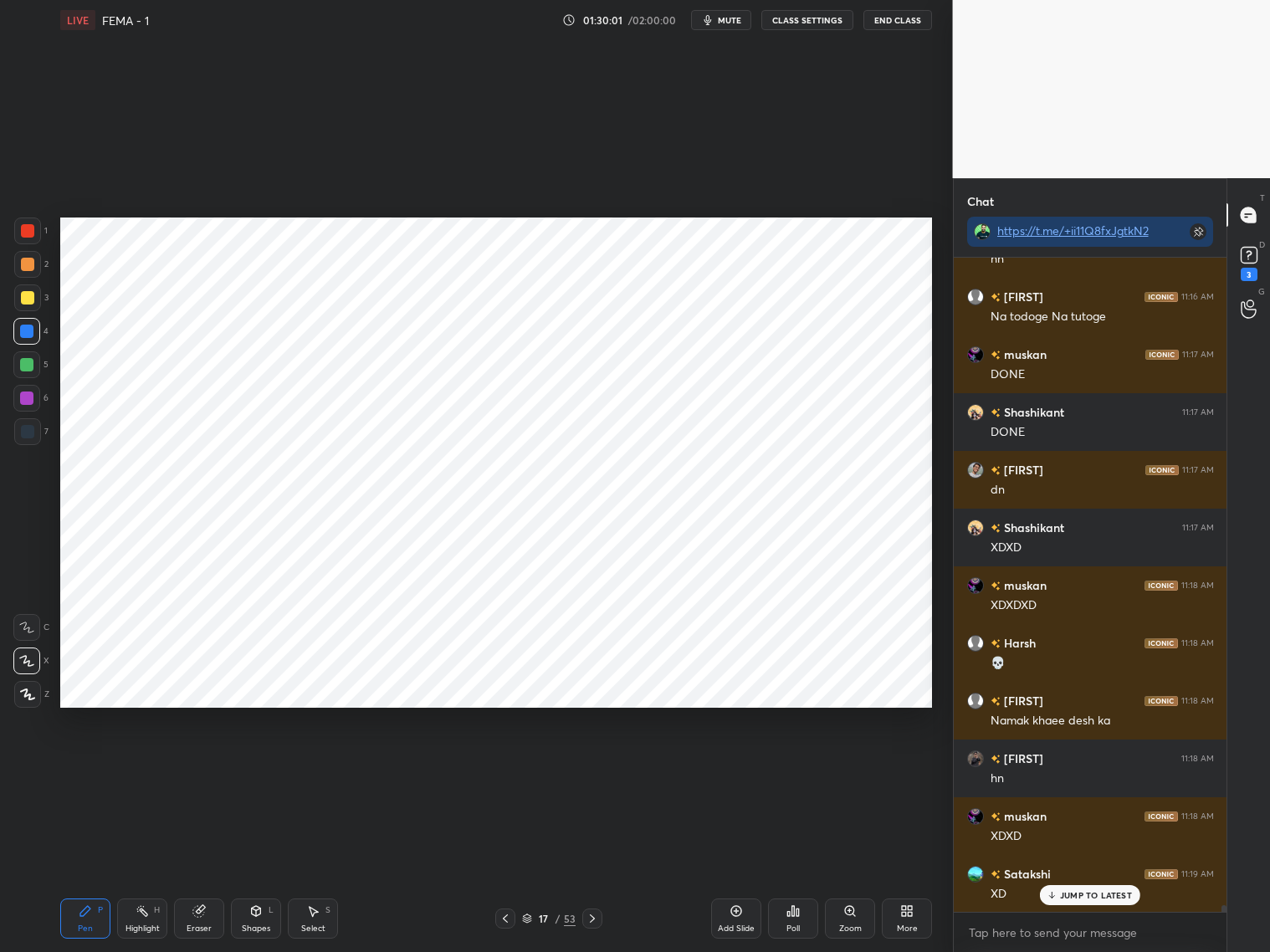 scroll, scrollTop: 65341, scrollLeft: 0, axis: vertical 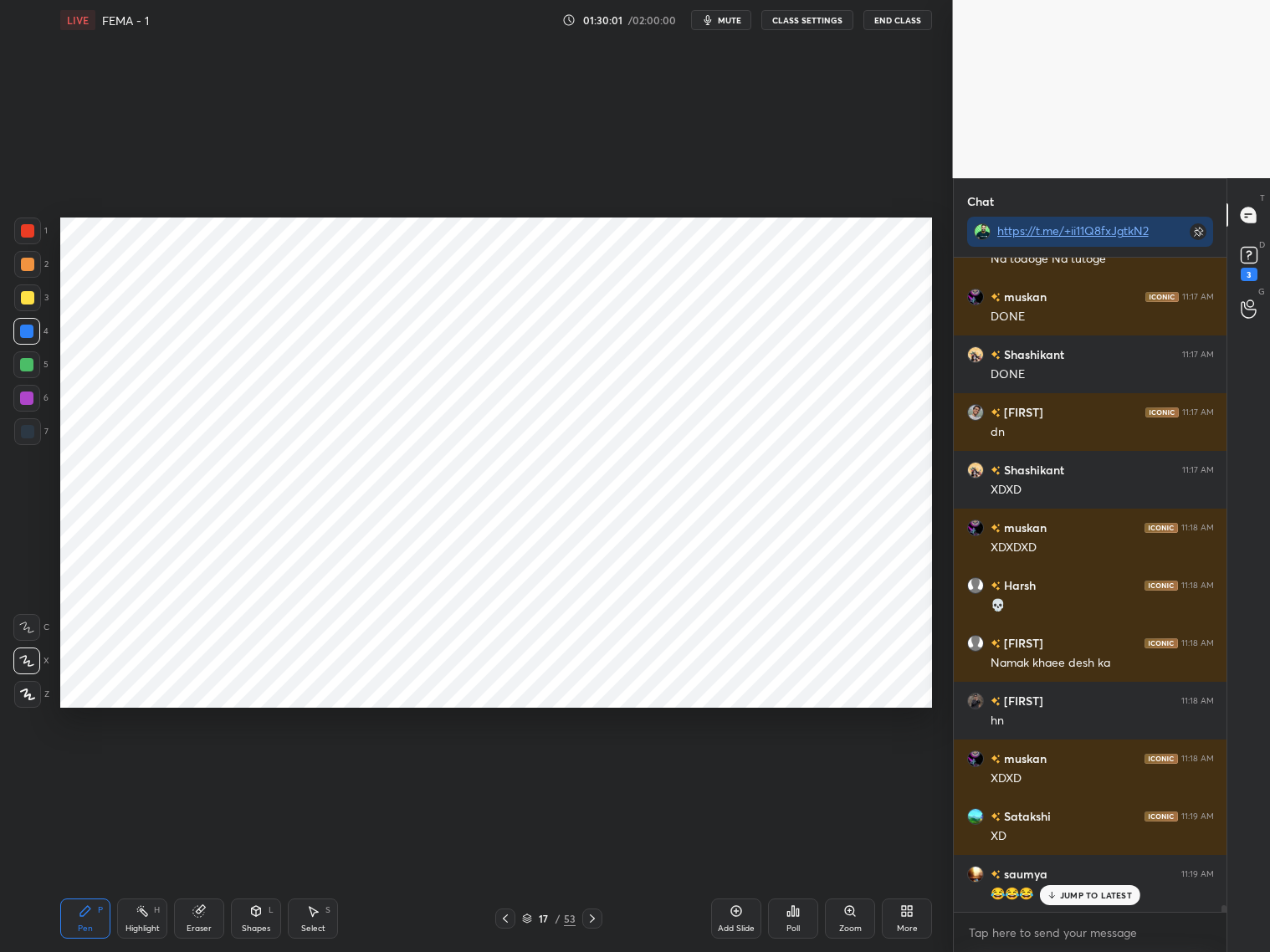 drag, startPoint x: 26, startPoint y: 695, endPoint x: 28, endPoint y: 686, distance: 9.219544 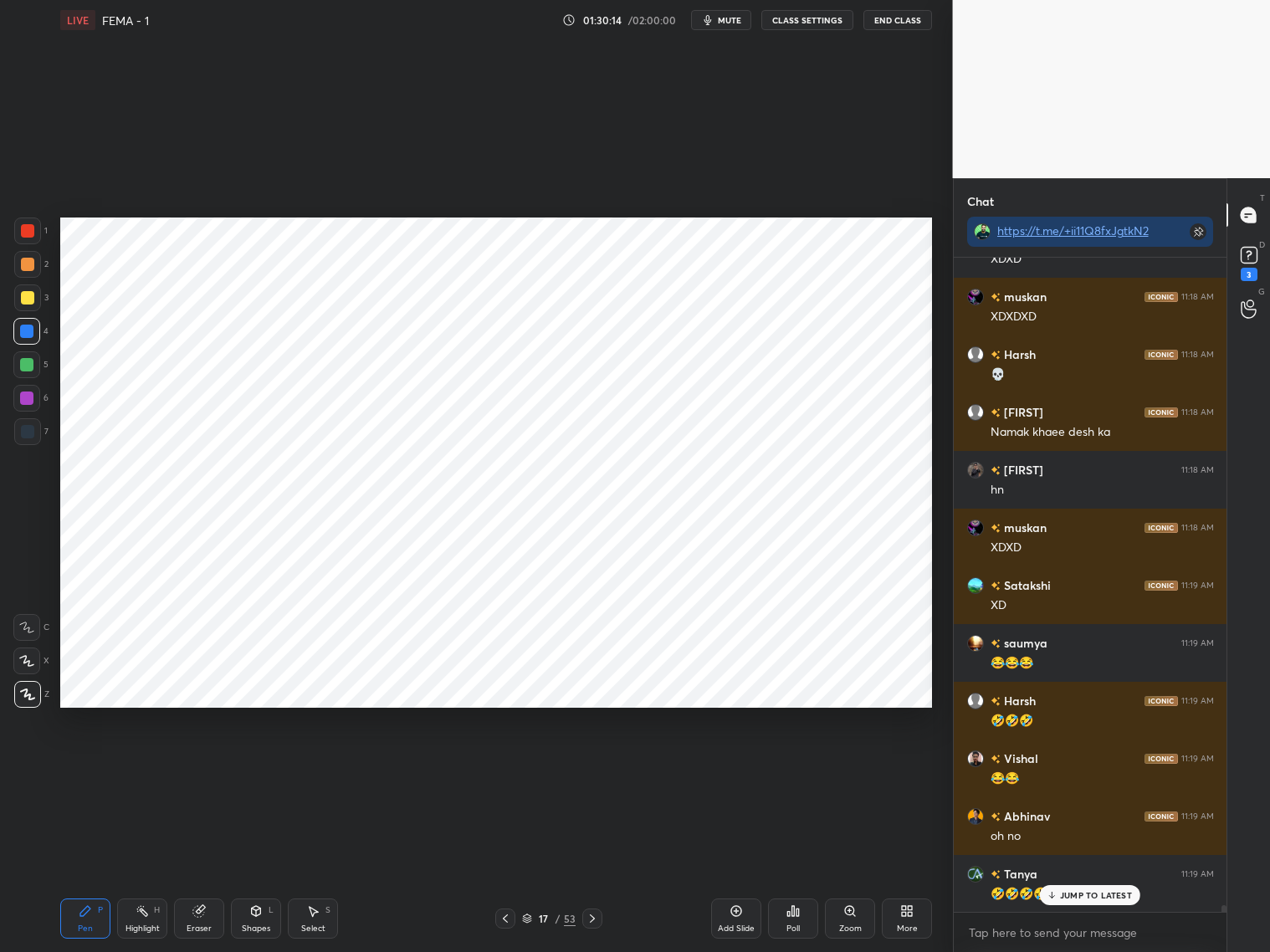 scroll, scrollTop: 65588, scrollLeft: 0, axis: vertical 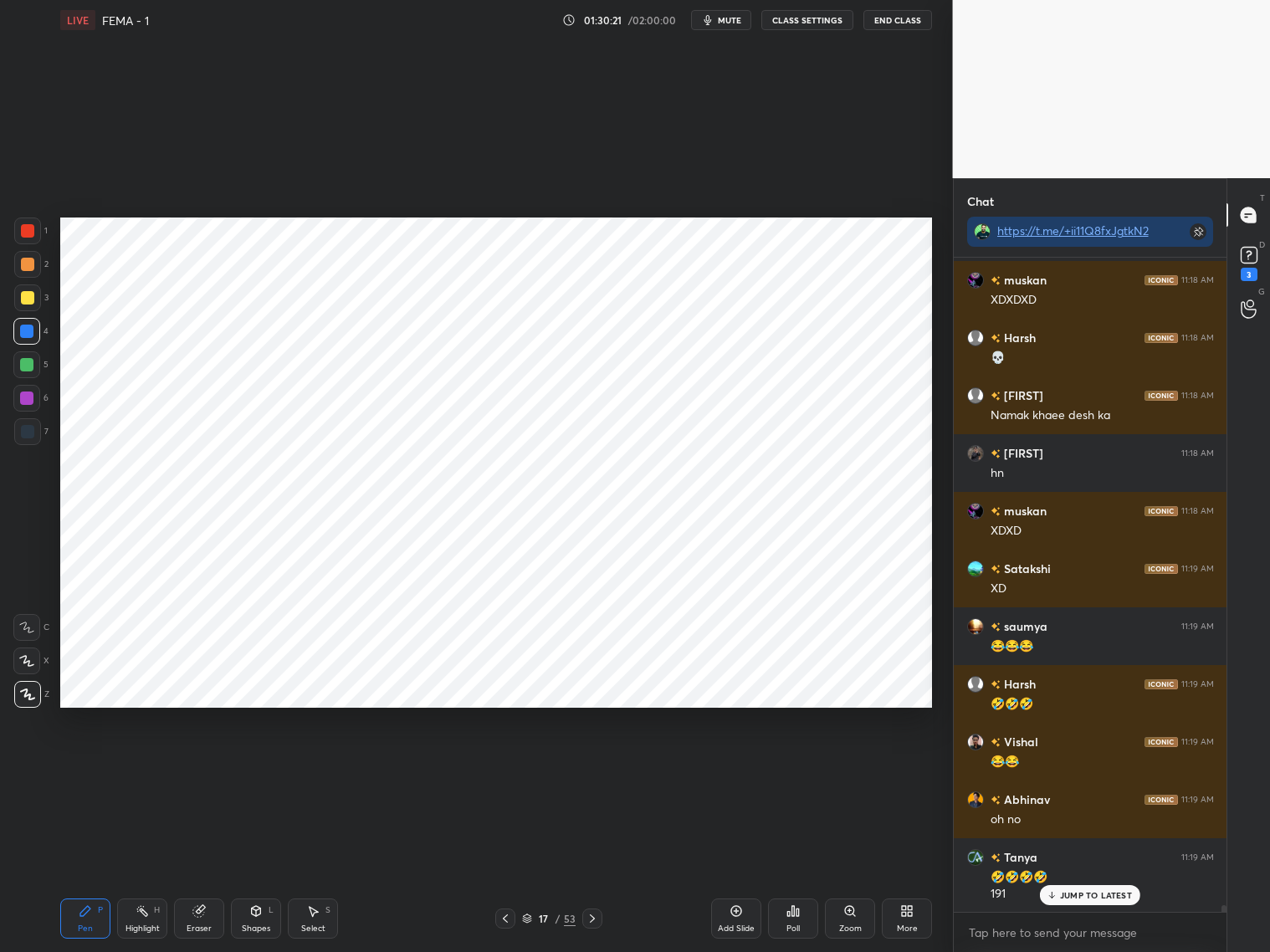 click at bounding box center (28, 231) 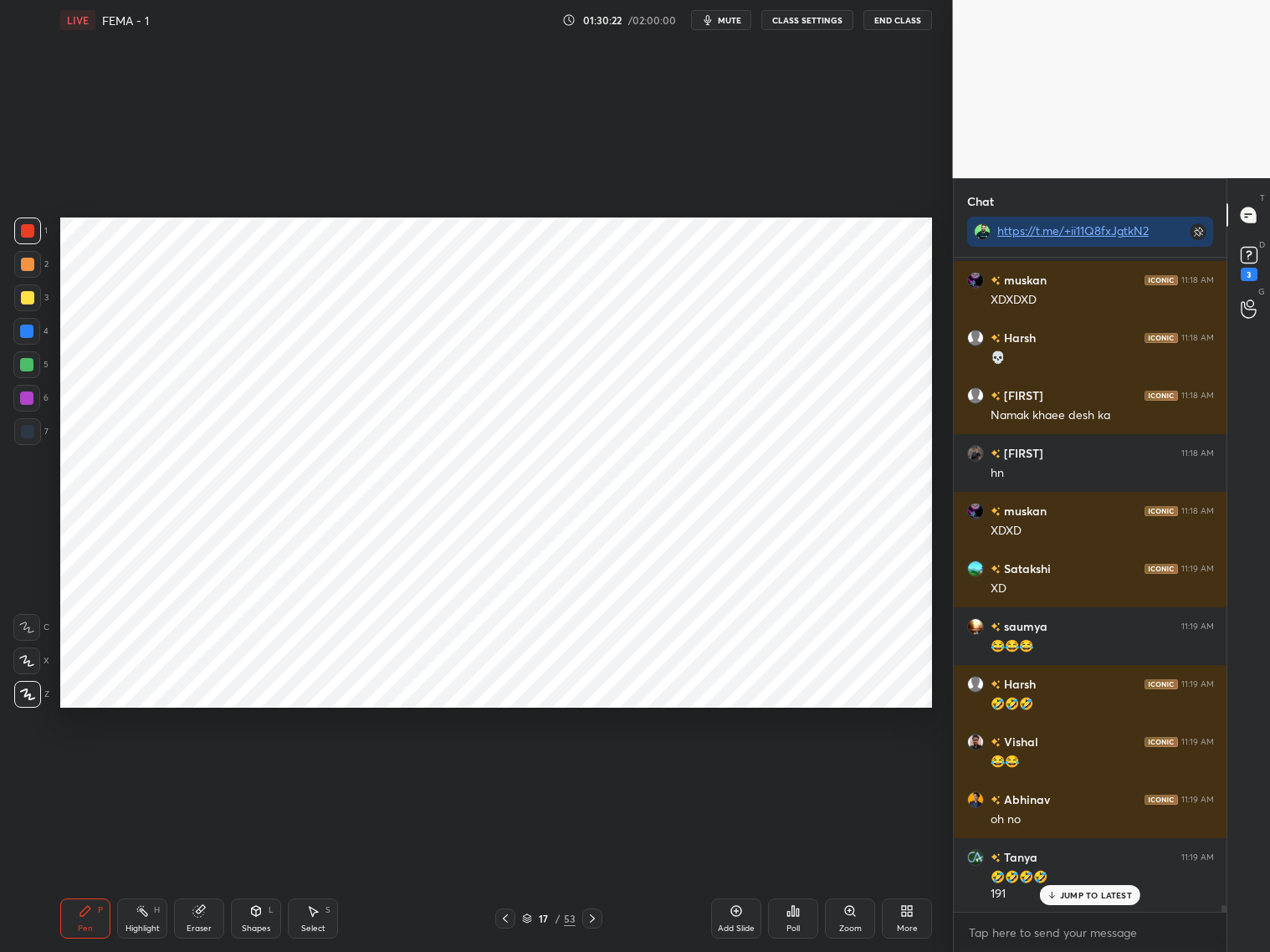 click 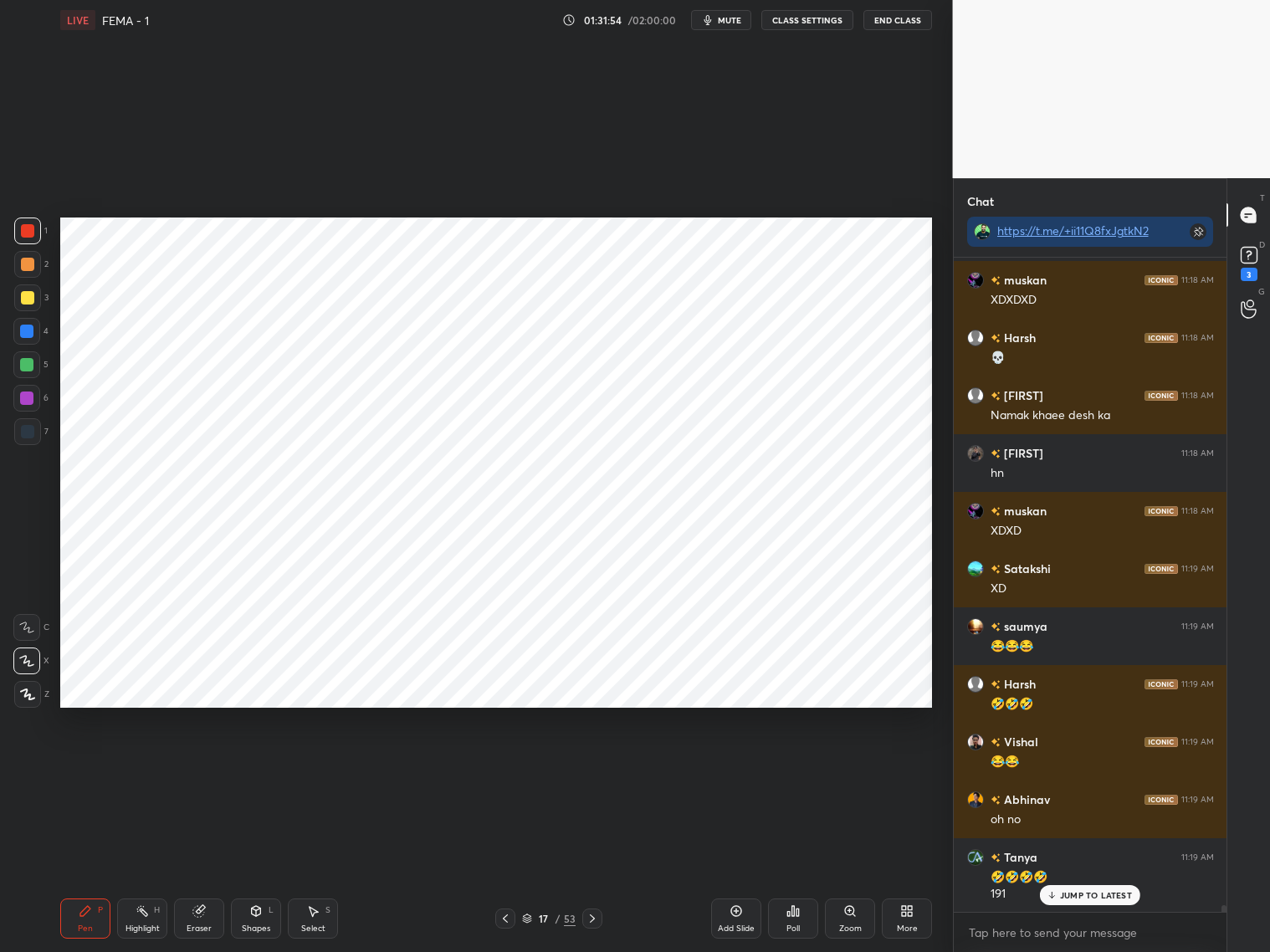 drag, startPoint x: 23, startPoint y: 335, endPoint x: 32, endPoint y: 325, distance: 13.45362 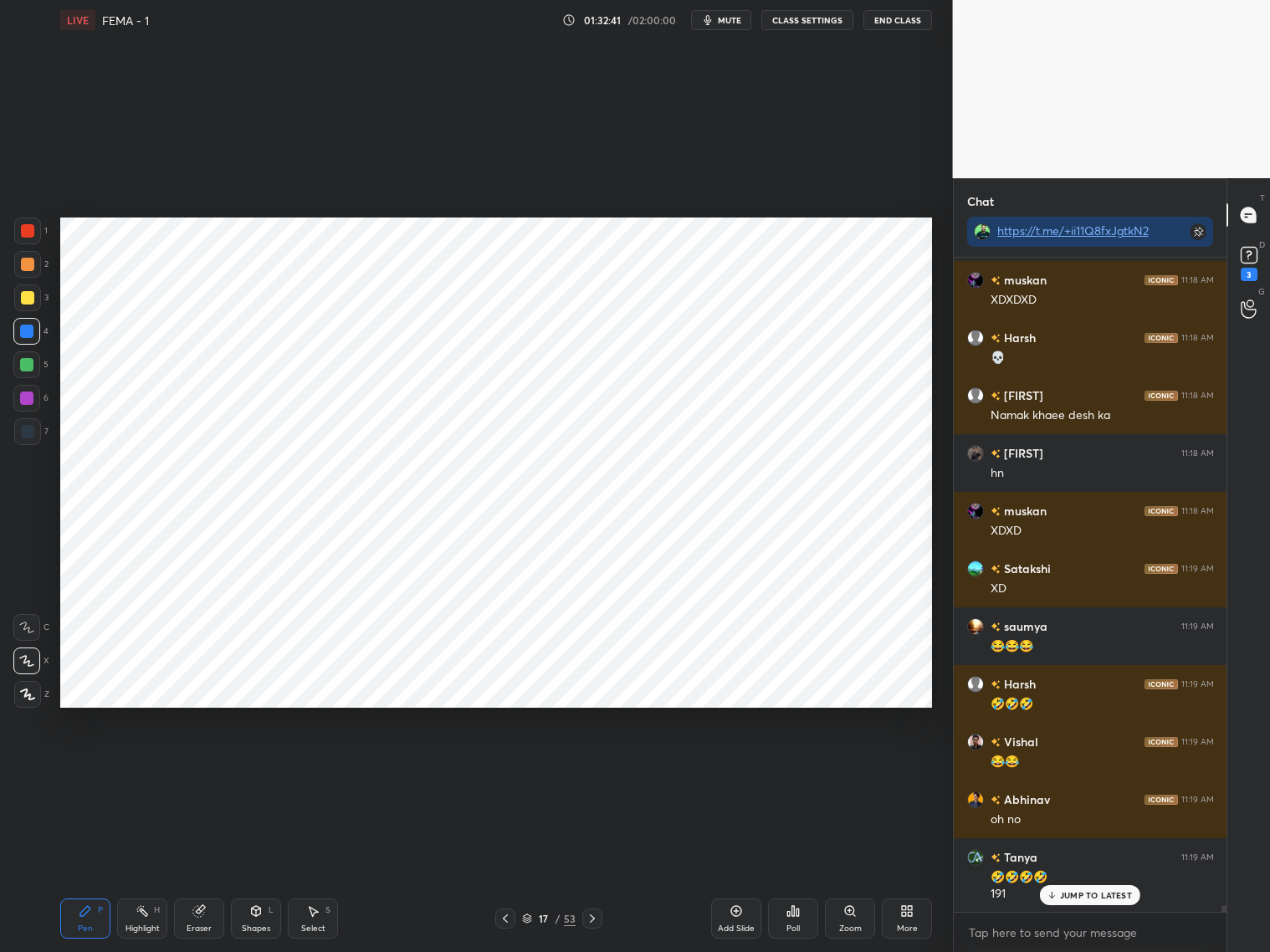 drag, startPoint x: 27, startPoint y: 407, endPoint x: 59, endPoint y: 400, distance: 32.756679 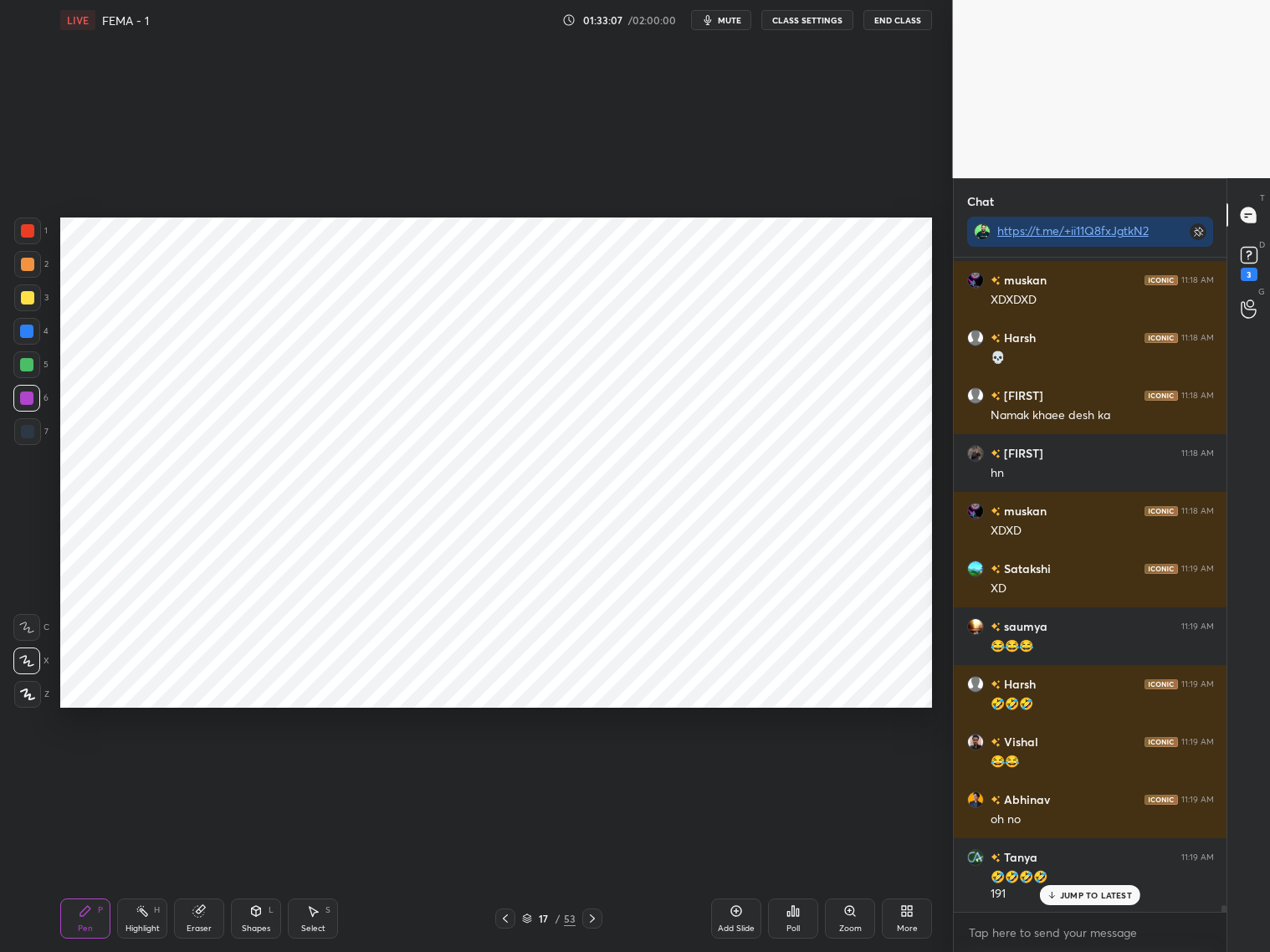 drag, startPoint x: 204, startPoint y: 929, endPoint x: 218, endPoint y: 859, distance: 71.38627 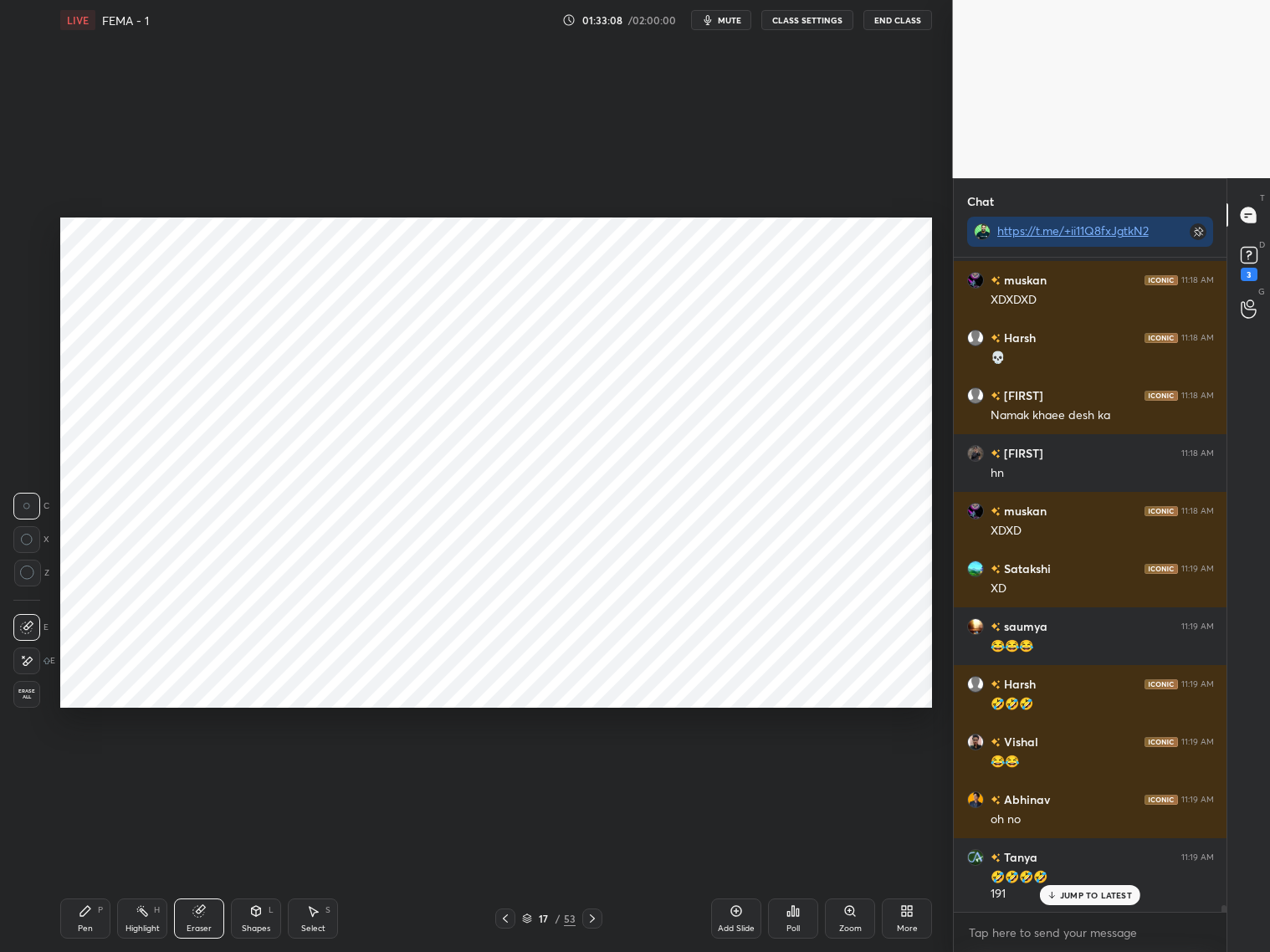 click on "Pen P" at bounding box center [85, 919] 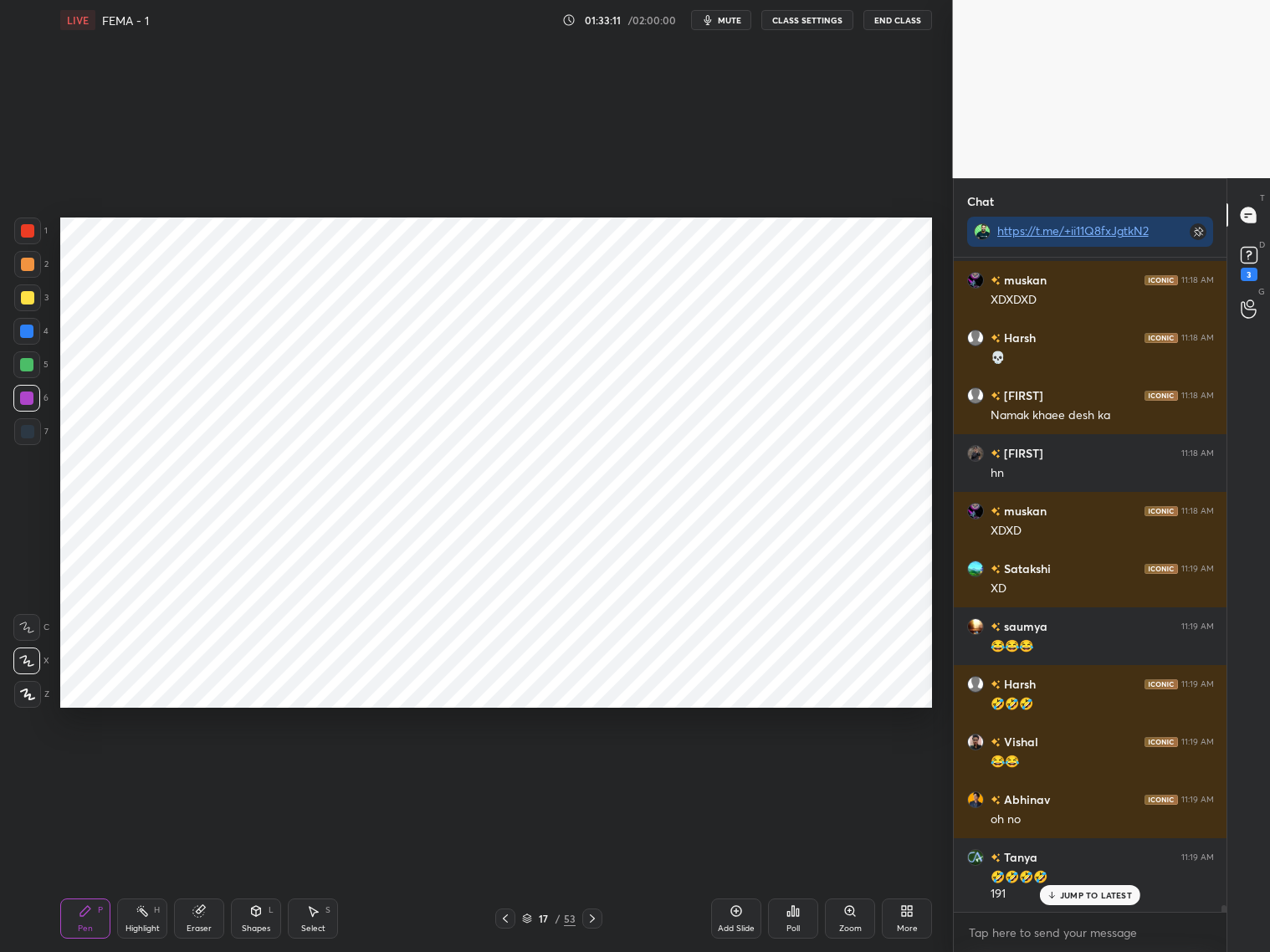 scroll, scrollTop: 65646, scrollLeft: 0, axis: vertical 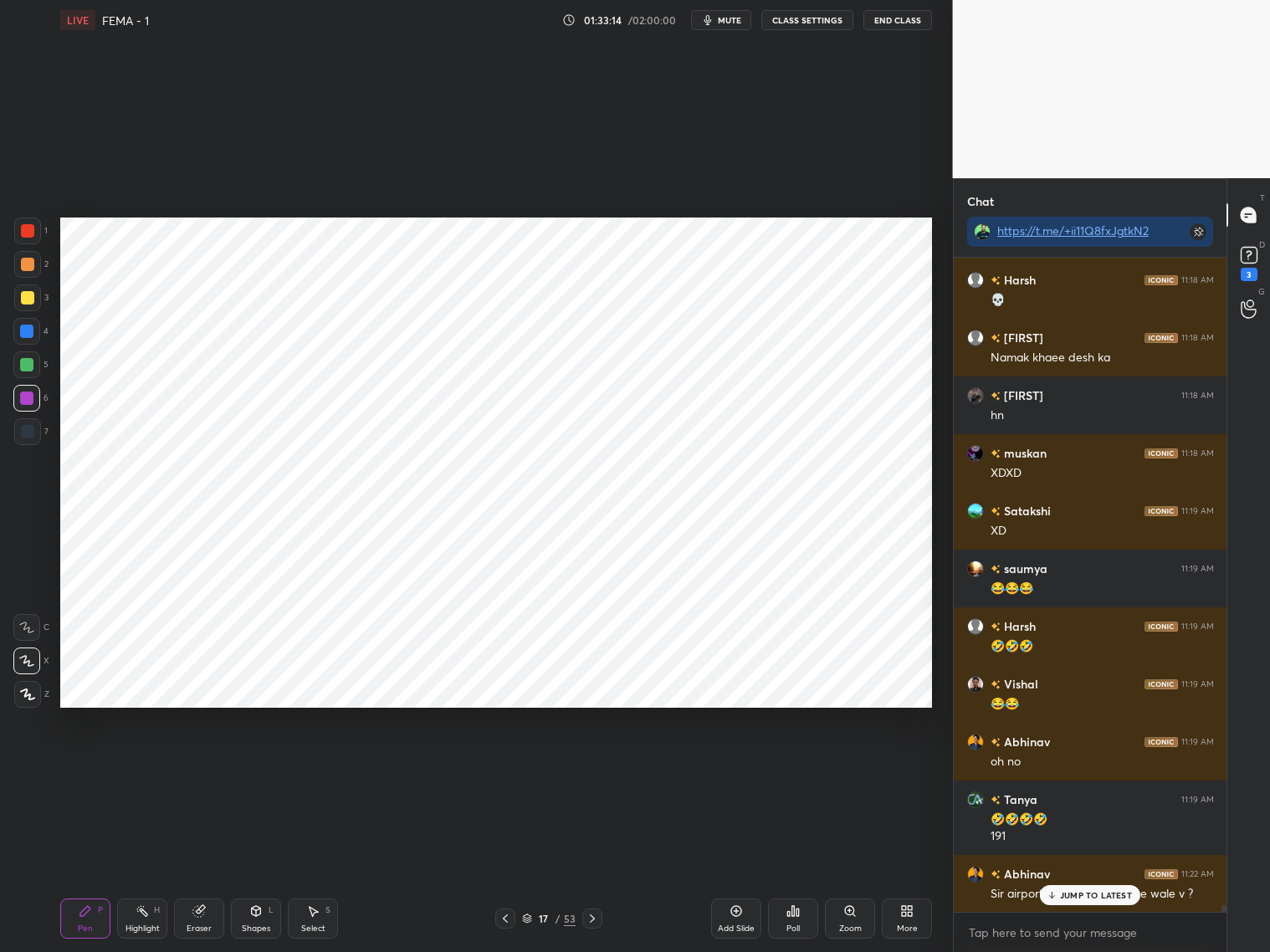 click on "JUMP TO LATEST" at bounding box center [1090, 895] 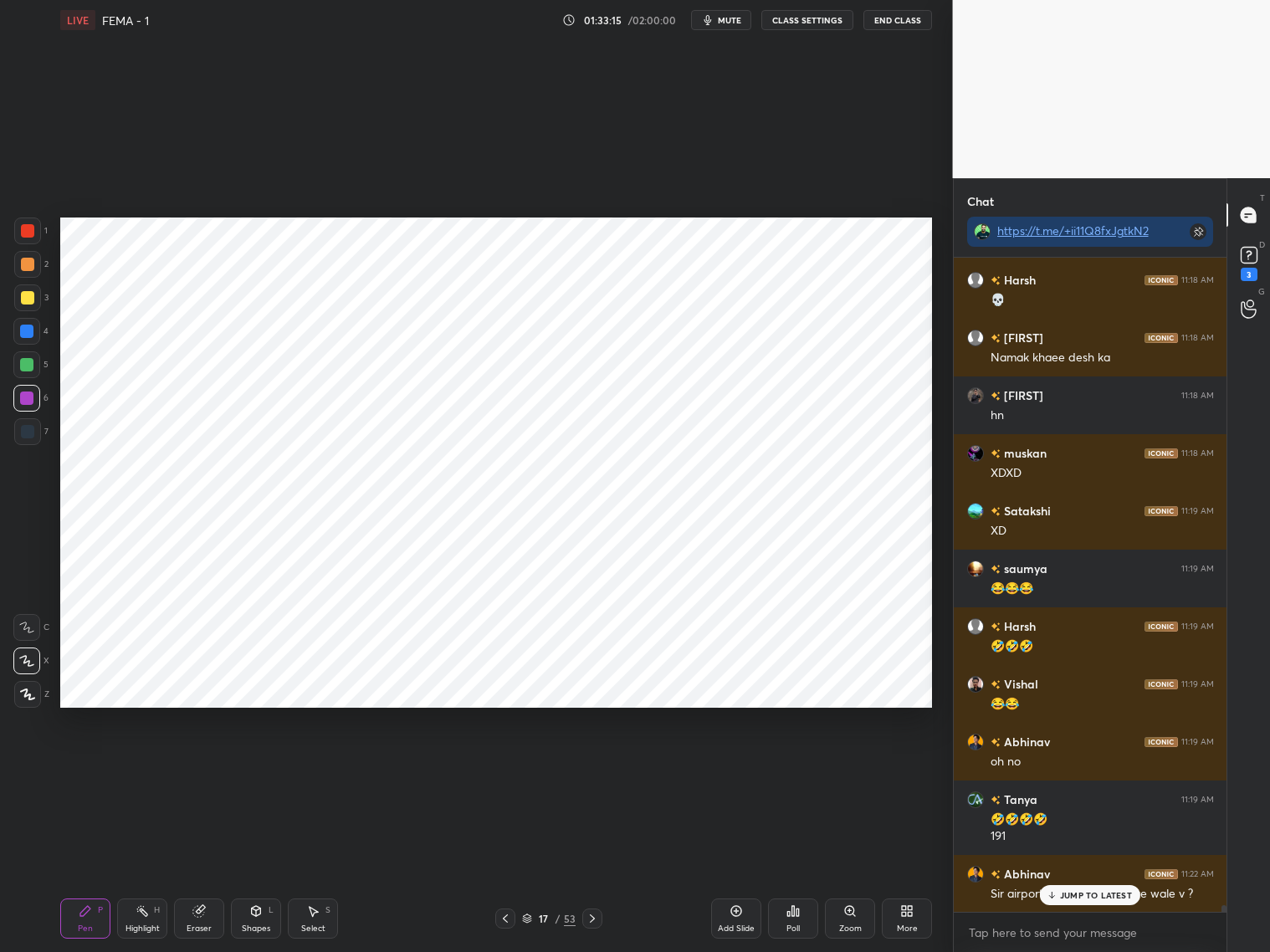 scroll, scrollTop: 65704, scrollLeft: 0, axis: vertical 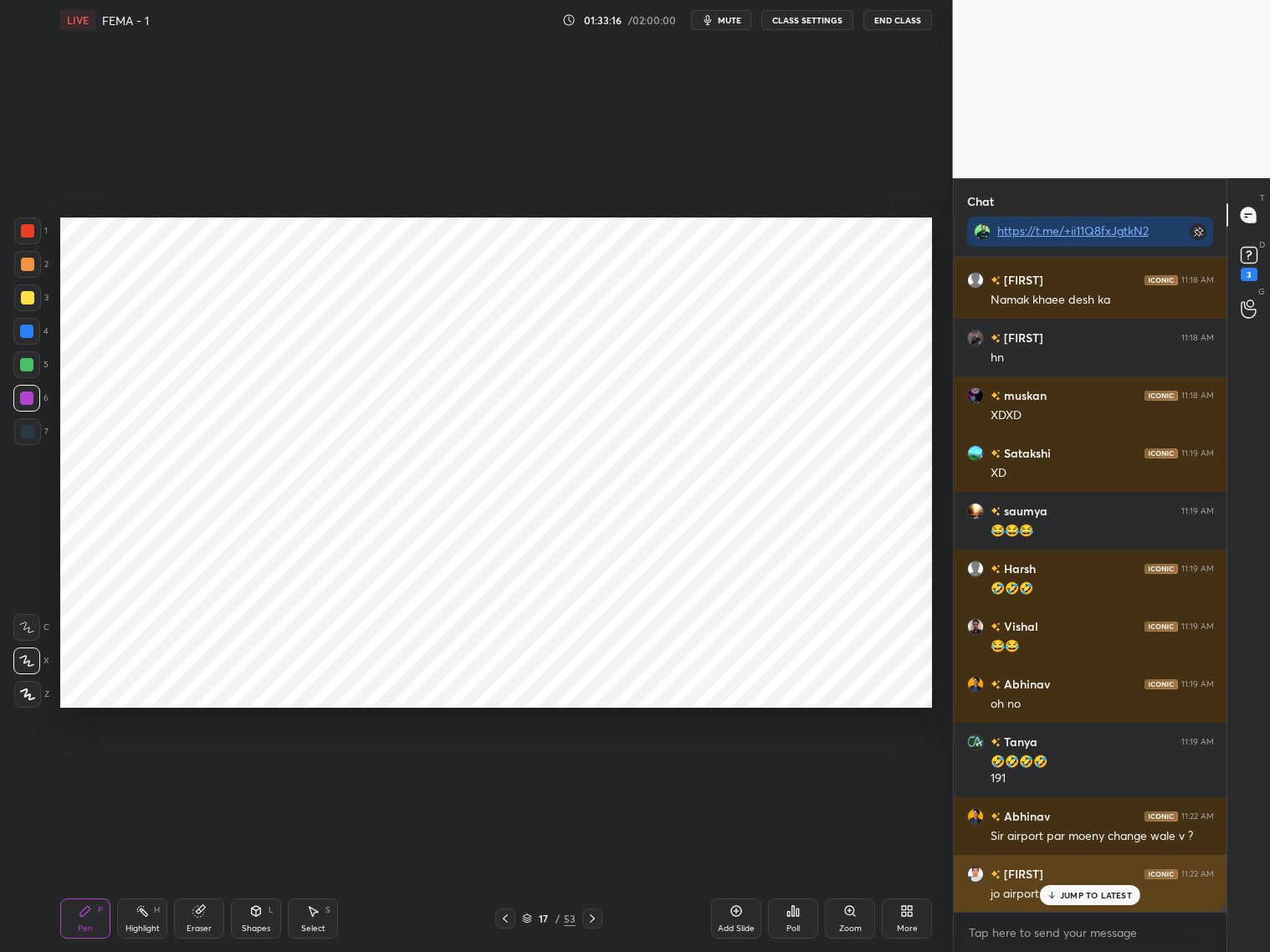 click on "JUMP TO LATEST" at bounding box center (1096, 895) 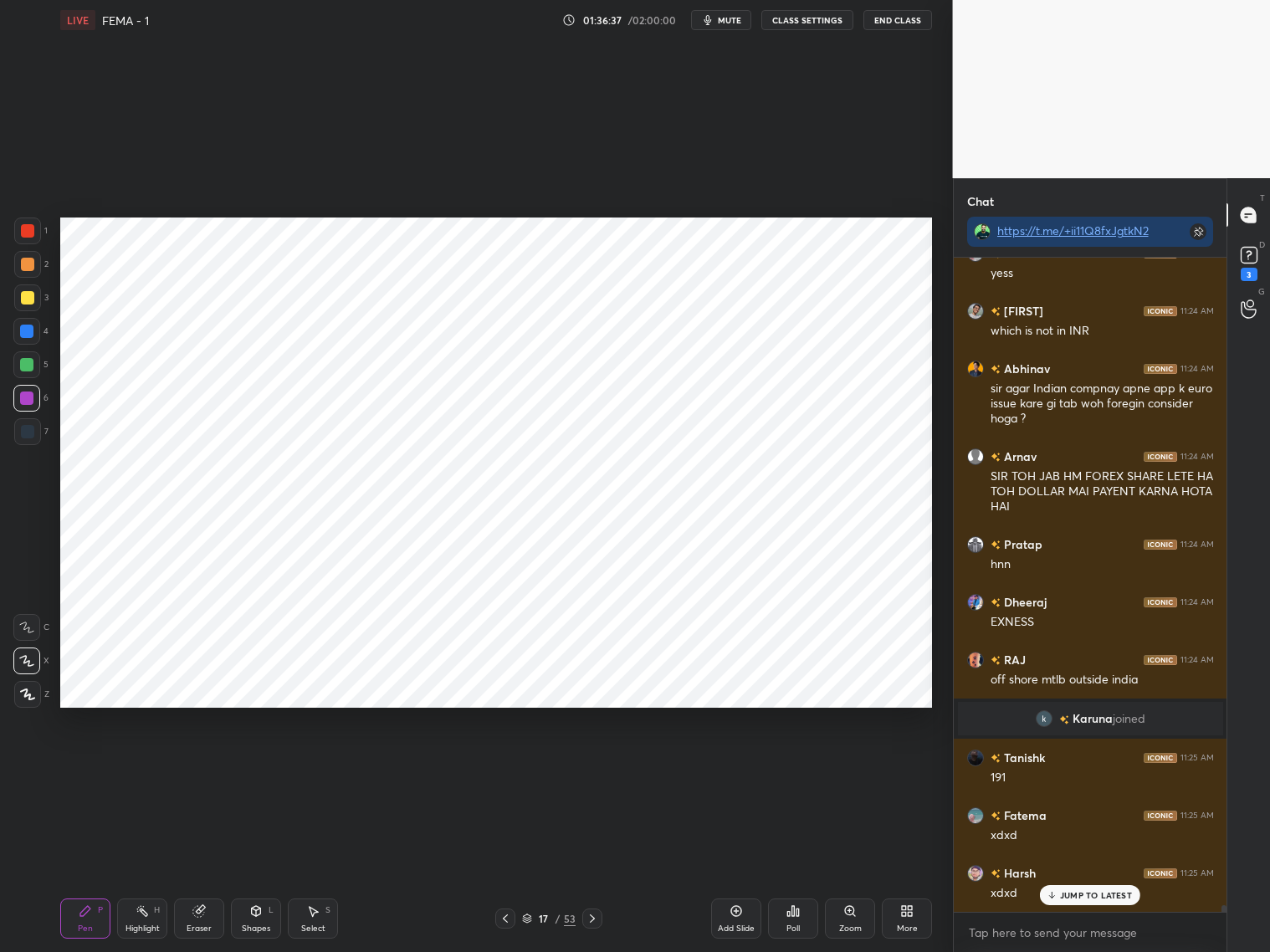 scroll, scrollTop: 63731, scrollLeft: 0, axis: vertical 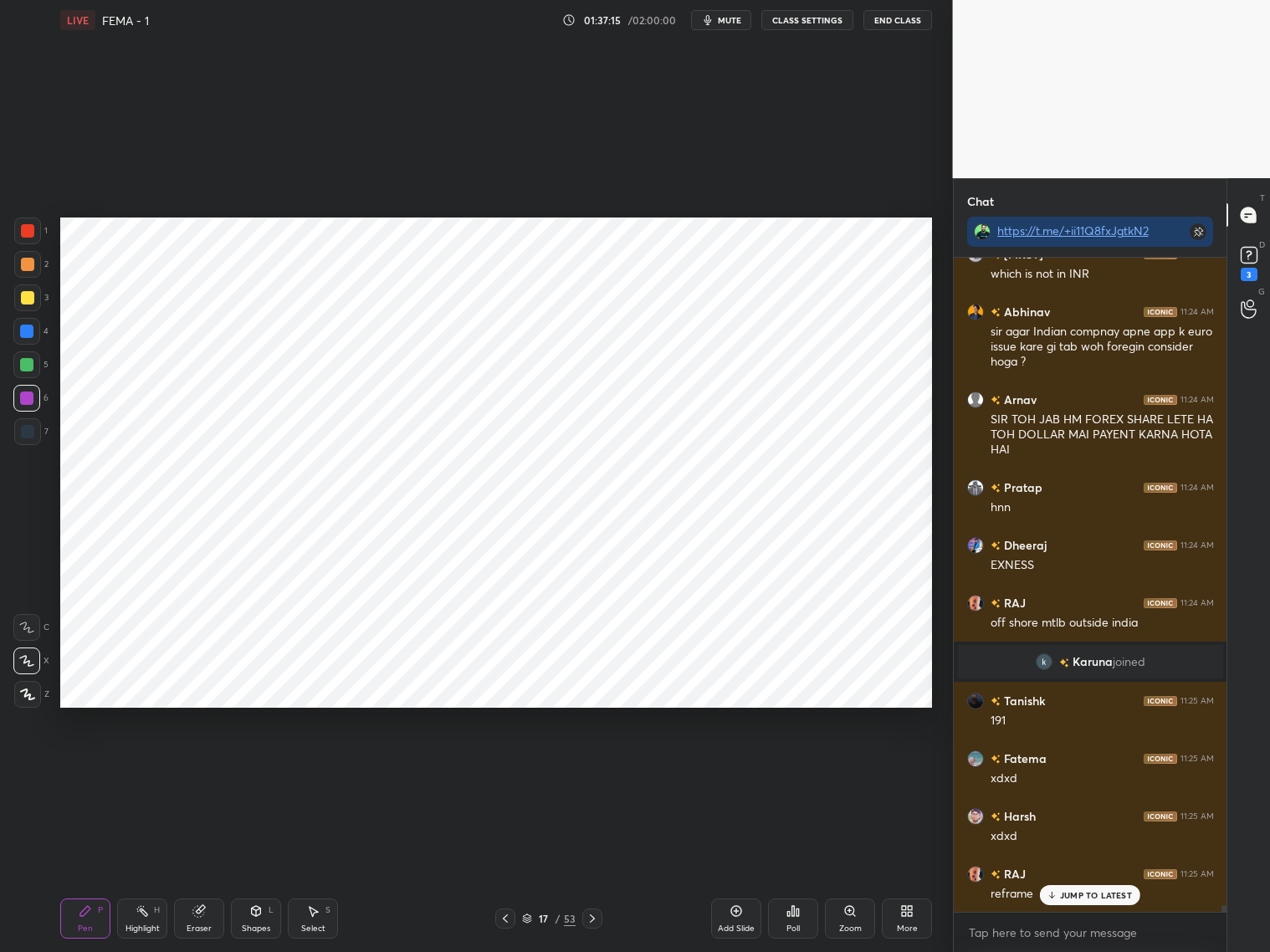 click on "JUMP TO LATEST" at bounding box center (1096, 895) 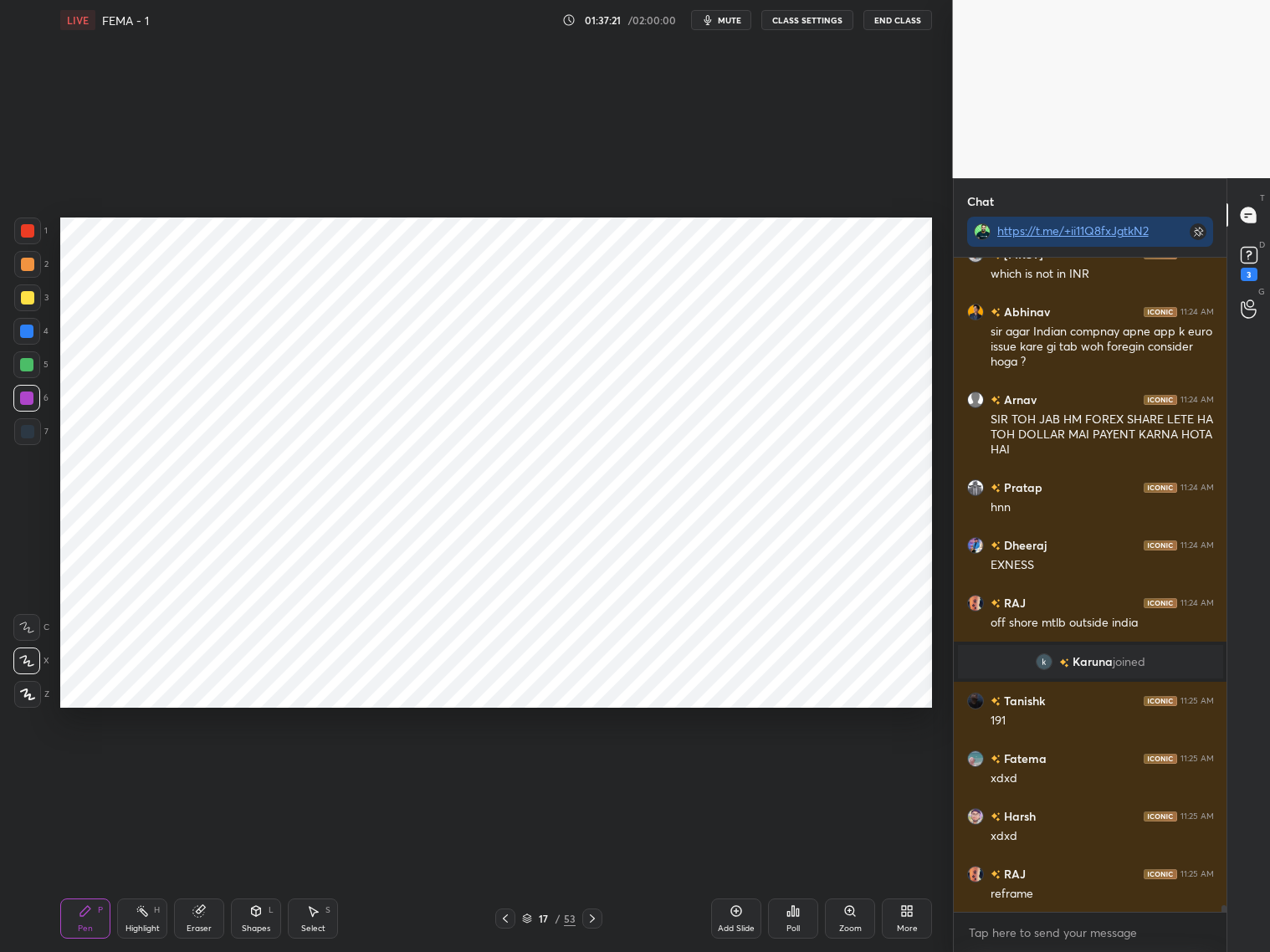scroll, scrollTop: 63789, scrollLeft: 0, axis: vertical 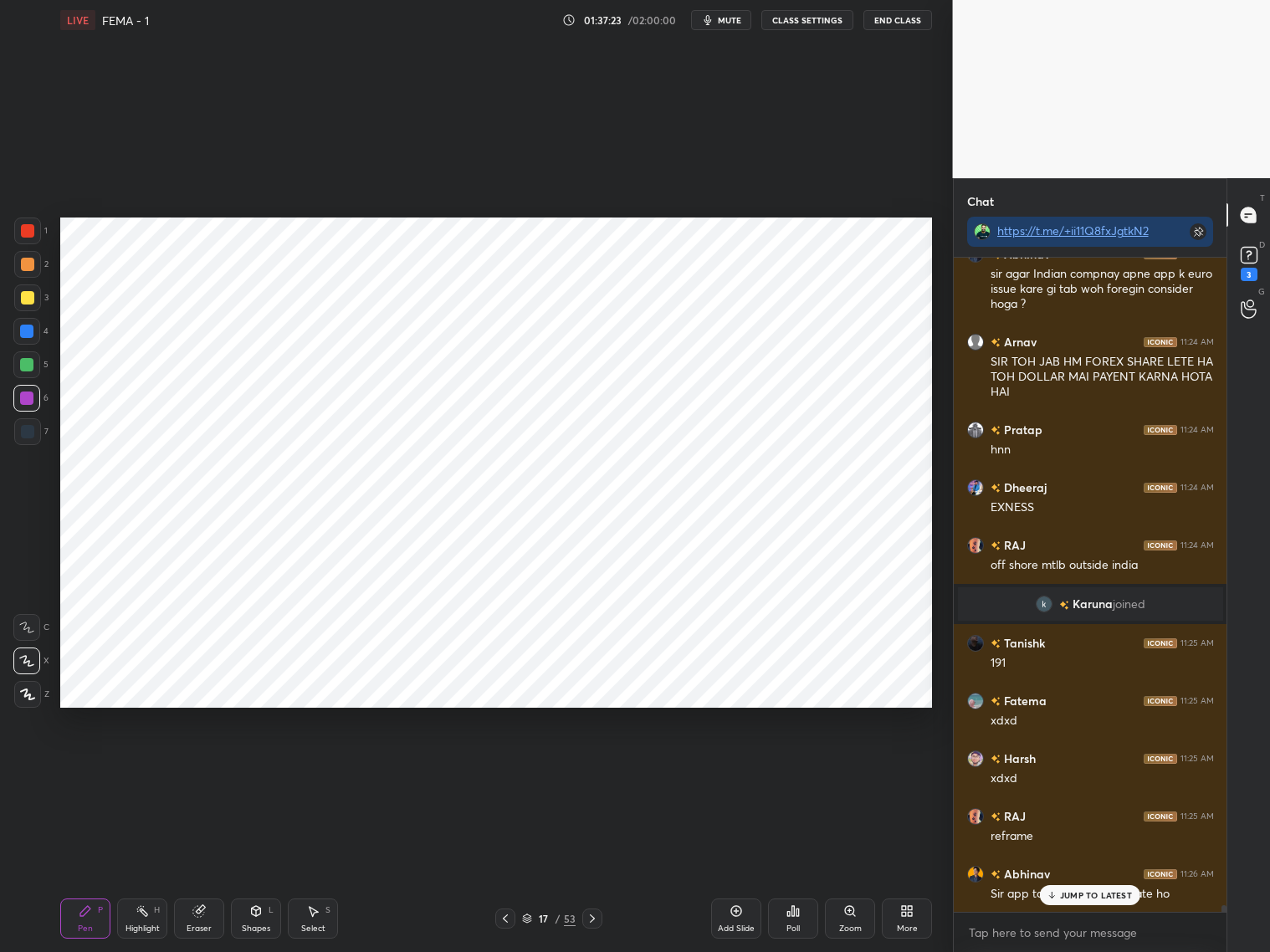 click on "JUMP TO LATEST" at bounding box center [1096, 895] 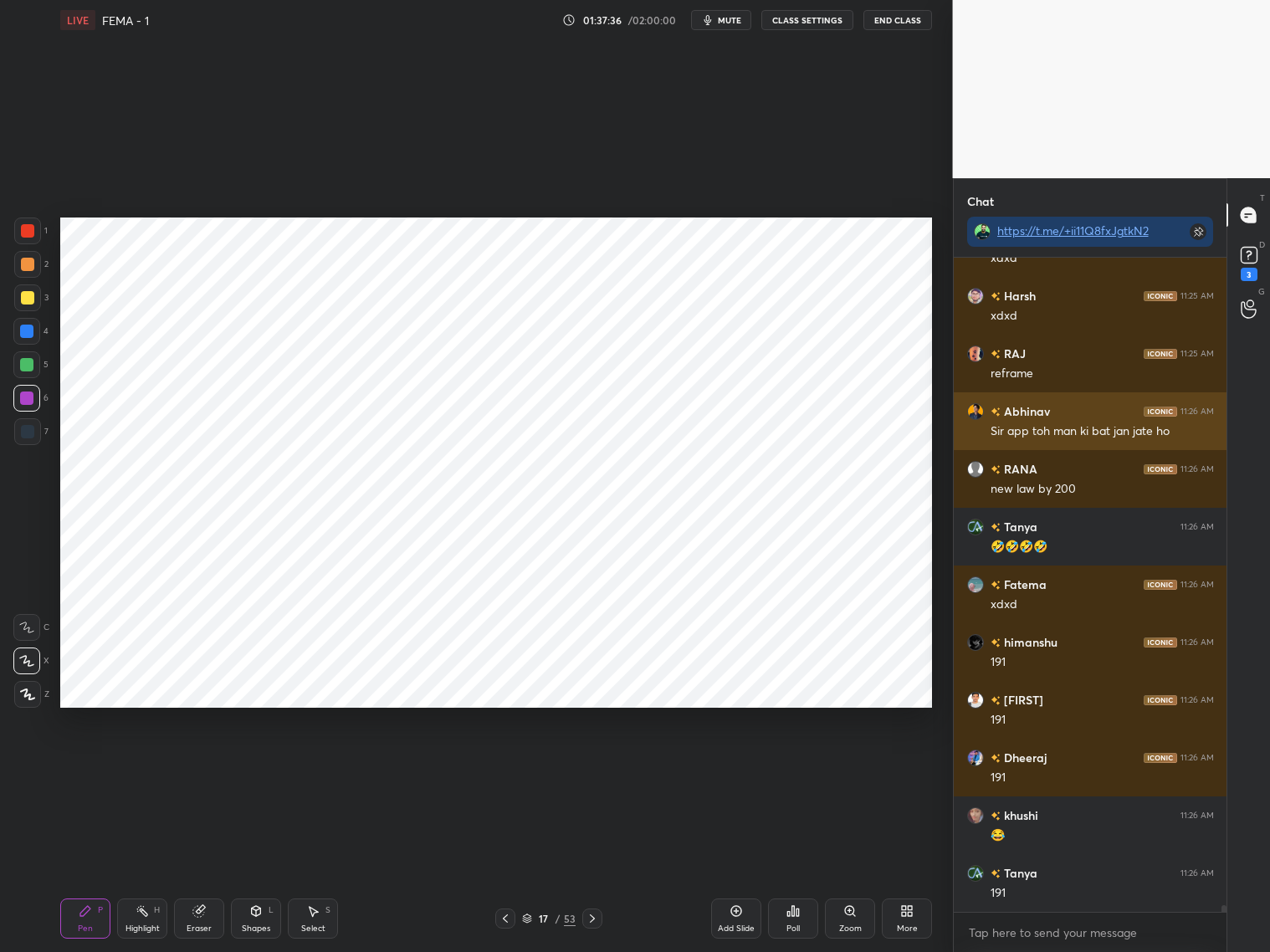 scroll, scrollTop: 64309, scrollLeft: 0, axis: vertical 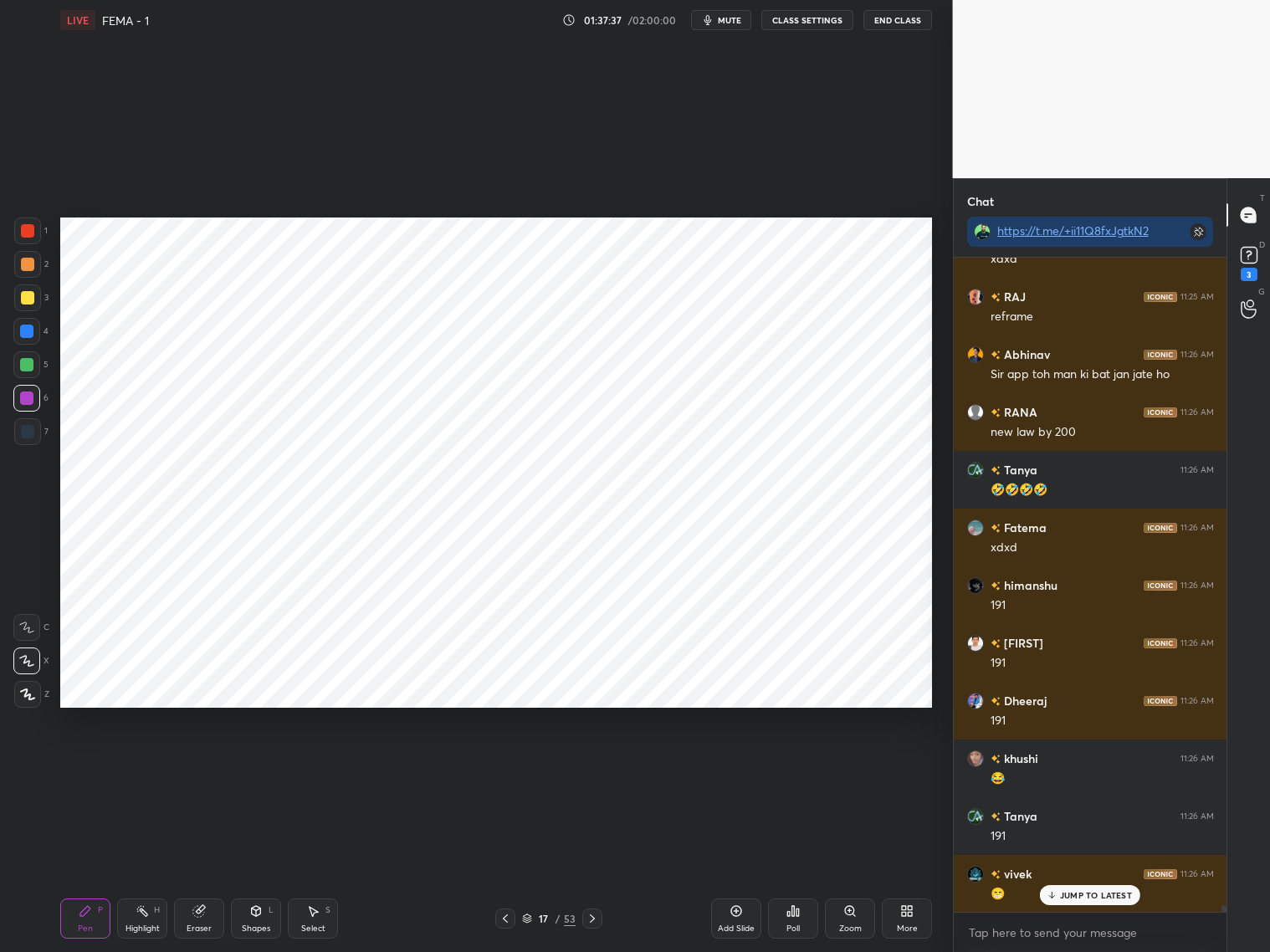 drag, startPoint x: 733, startPoint y: 30, endPoint x: 745, endPoint y: 23, distance: 13.892444 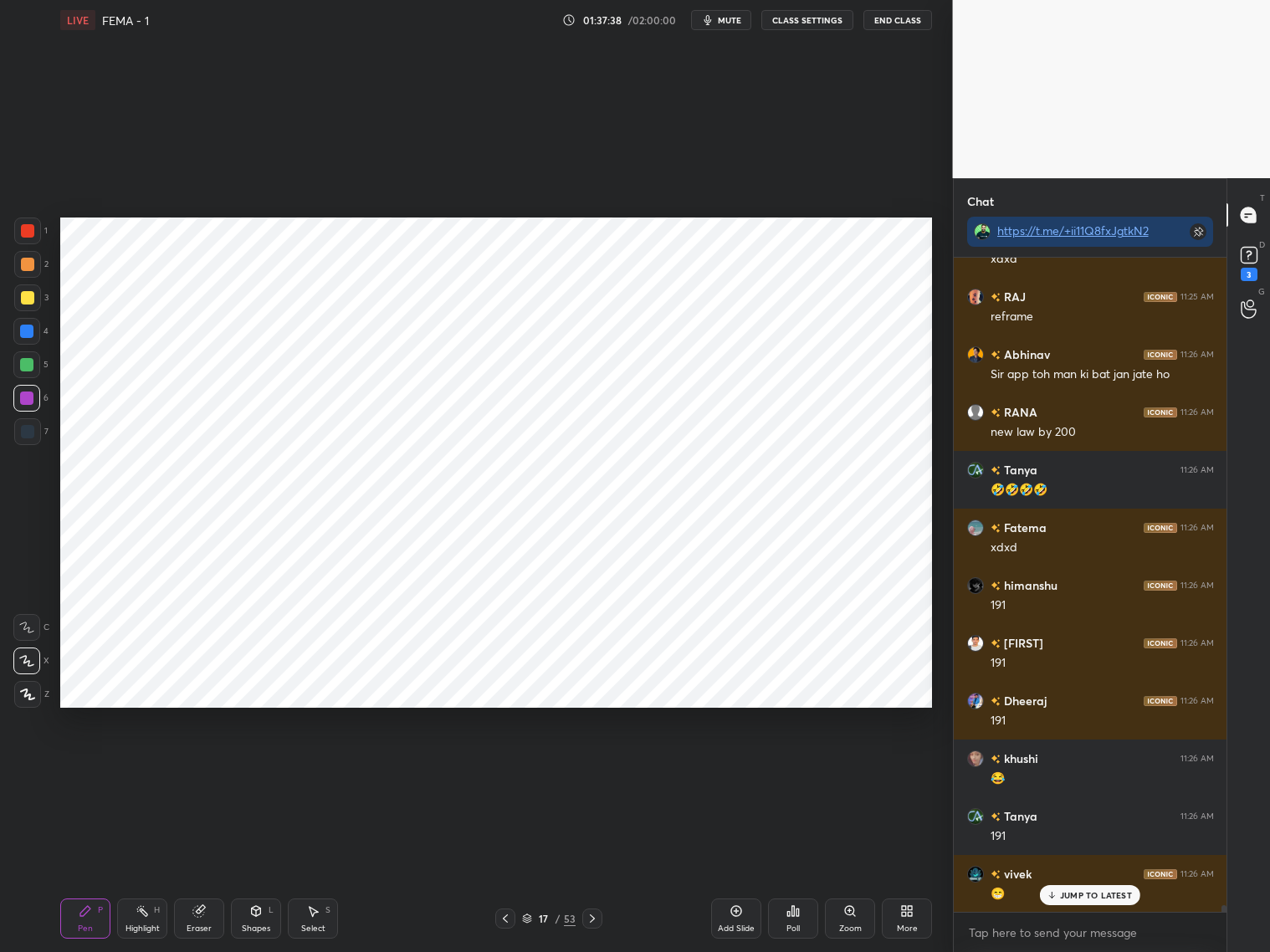scroll, scrollTop: 64366, scrollLeft: 0, axis: vertical 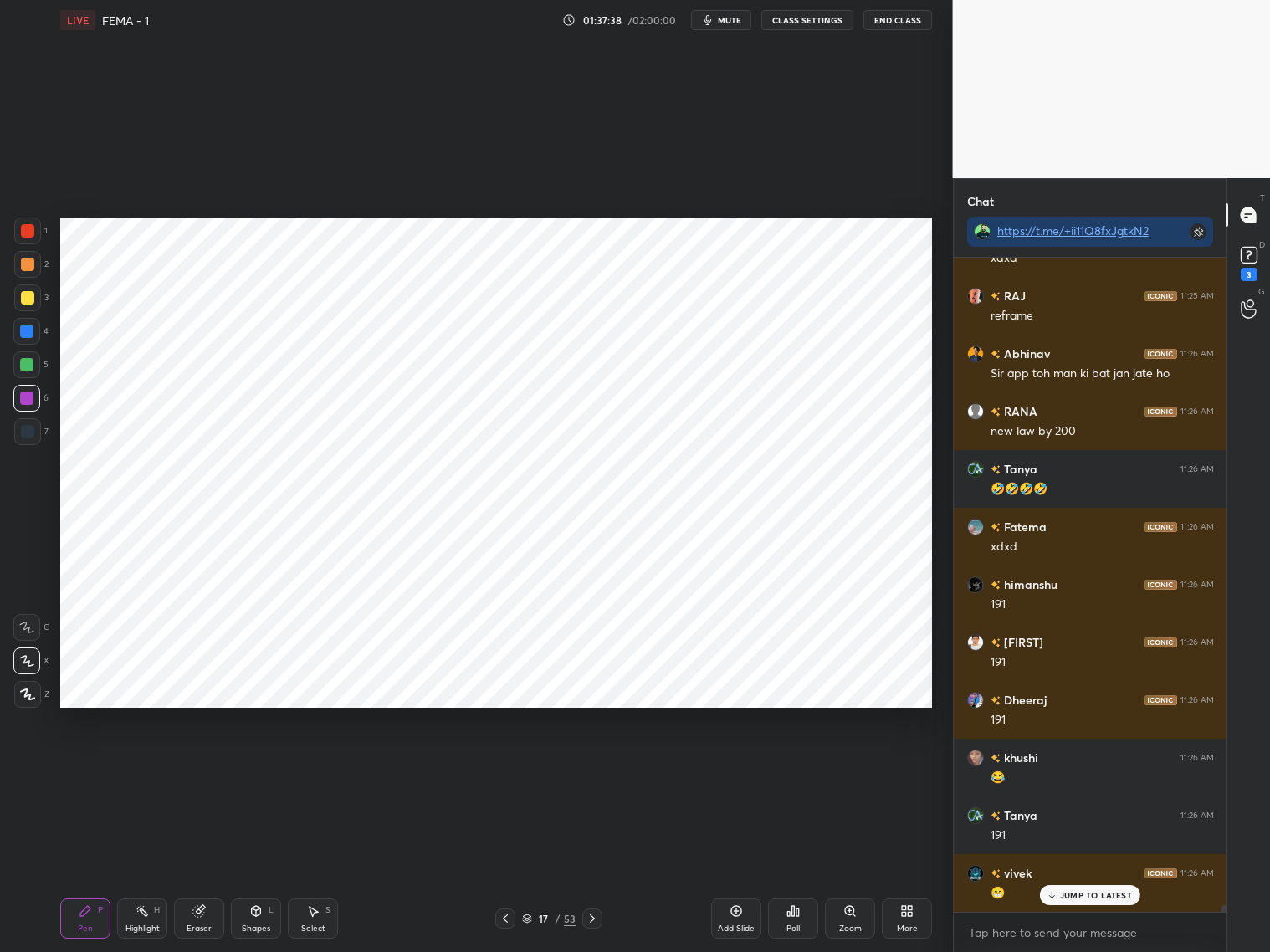 click on "mute" at bounding box center [730, 20] 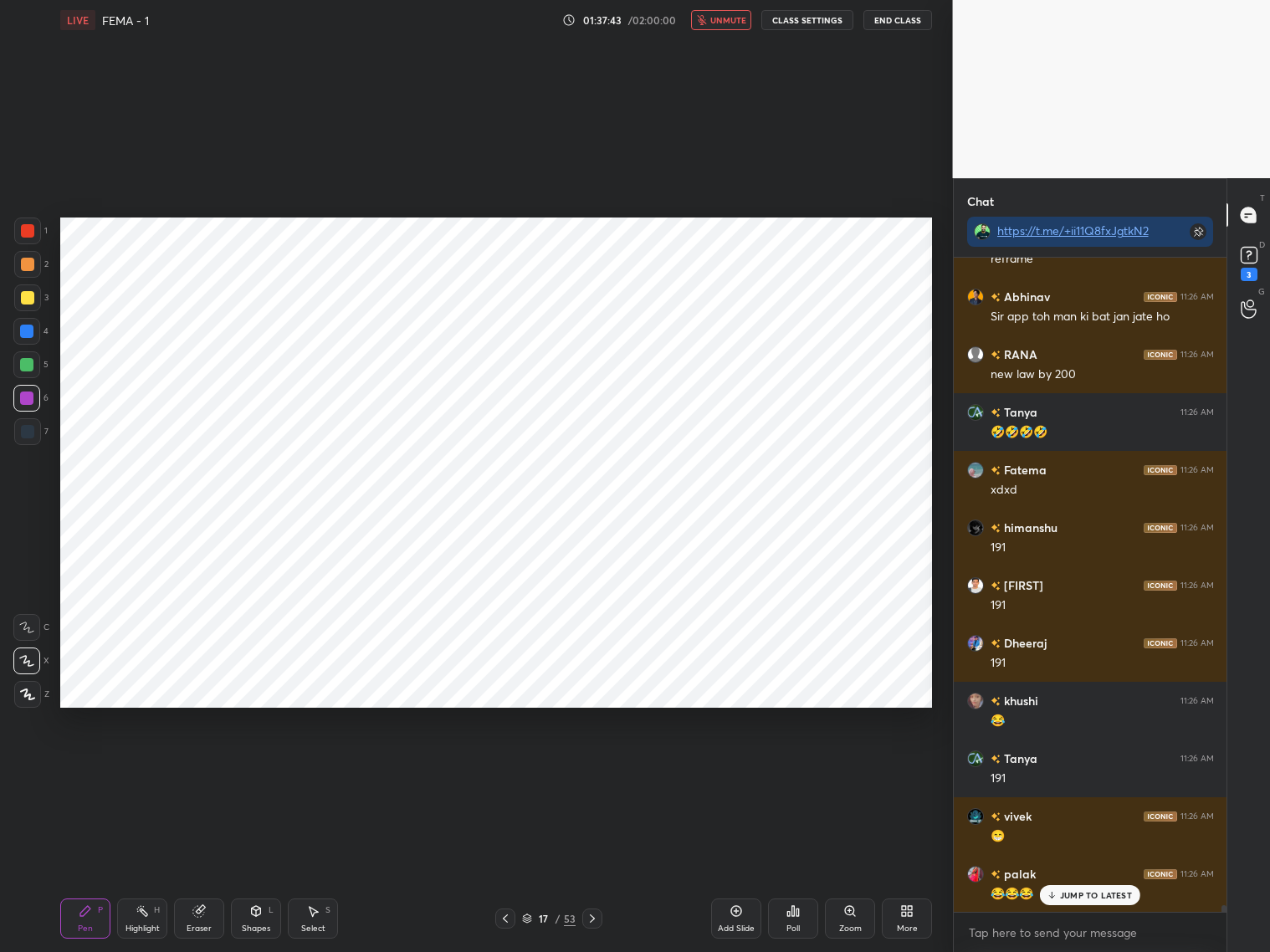 scroll, scrollTop: 64424, scrollLeft: 0, axis: vertical 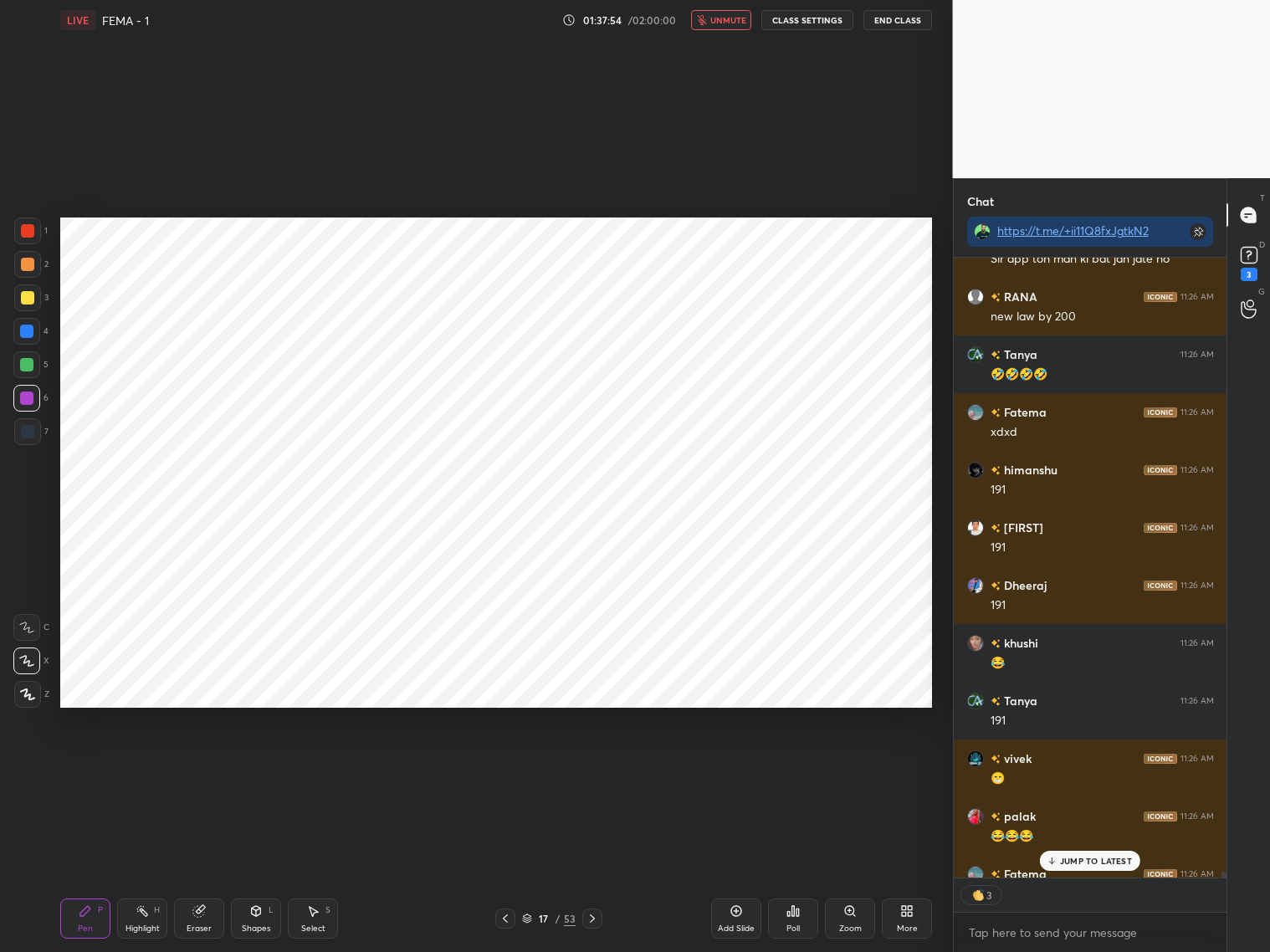 drag, startPoint x: 733, startPoint y: 23, endPoint x: 741, endPoint y: 13, distance: 12.8062 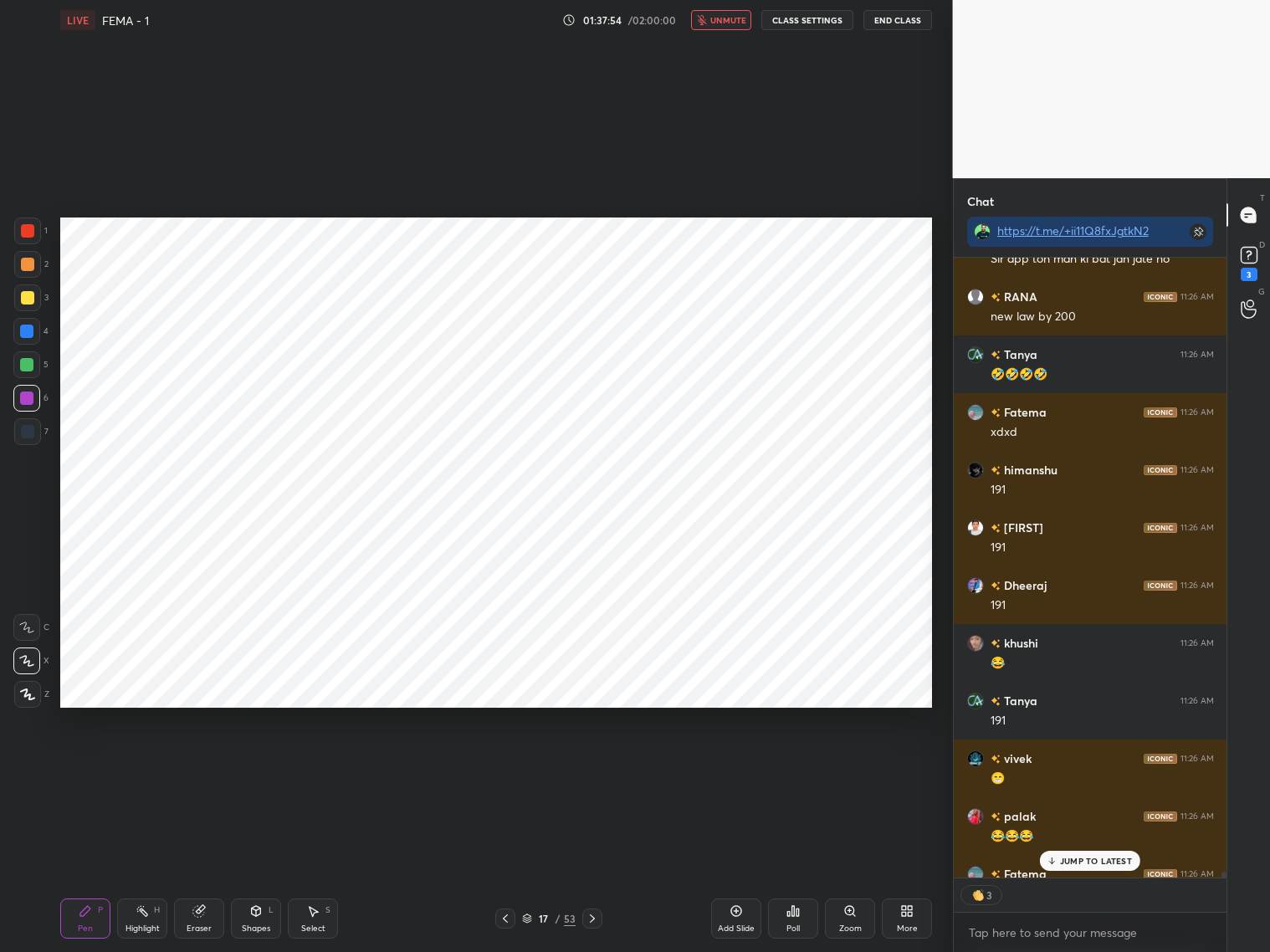 click on "unmute" at bounding box center [721, 20] 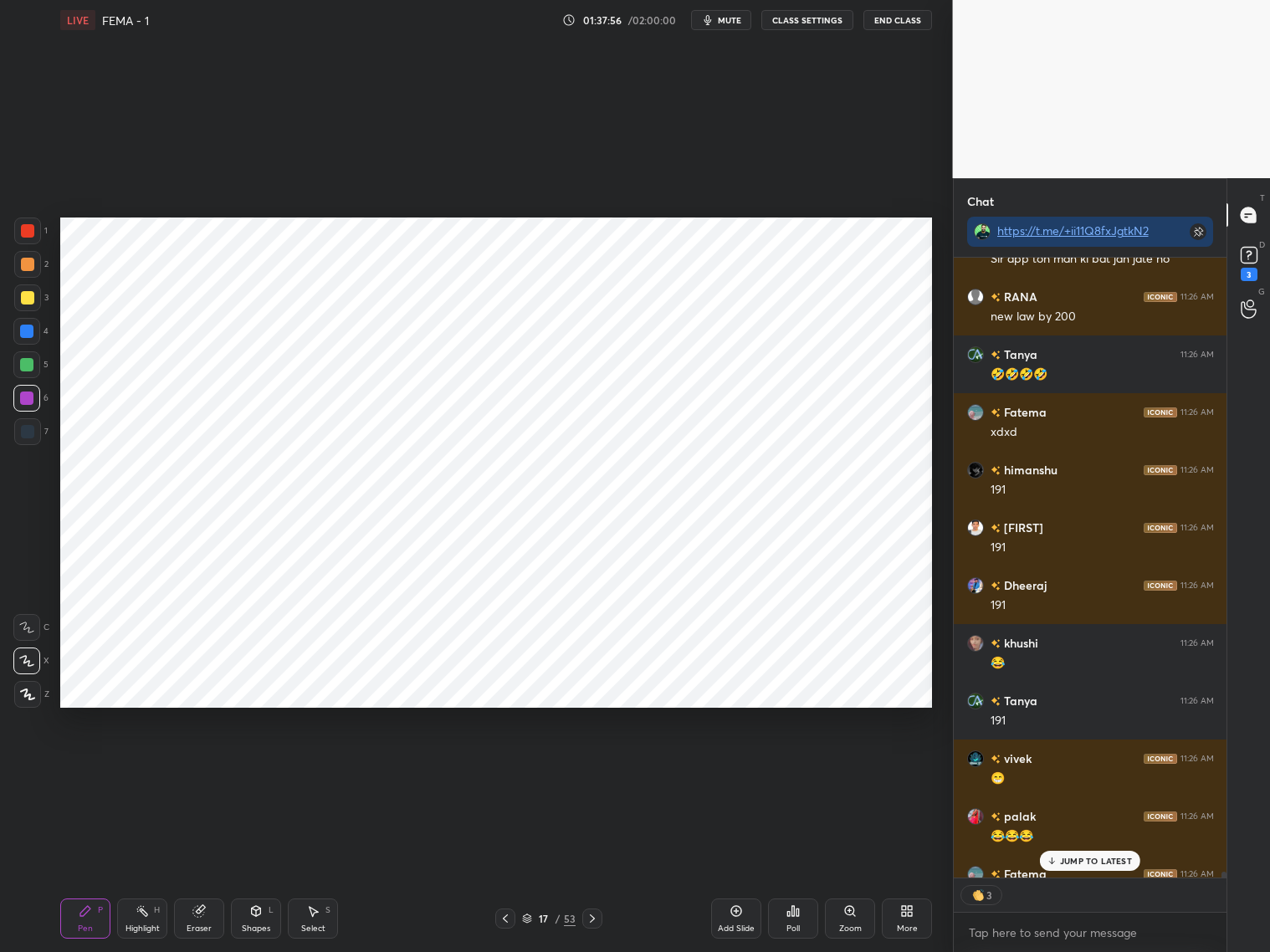 scroll, scrollTop: 64516, scrollLeft: 0, axis: vertical 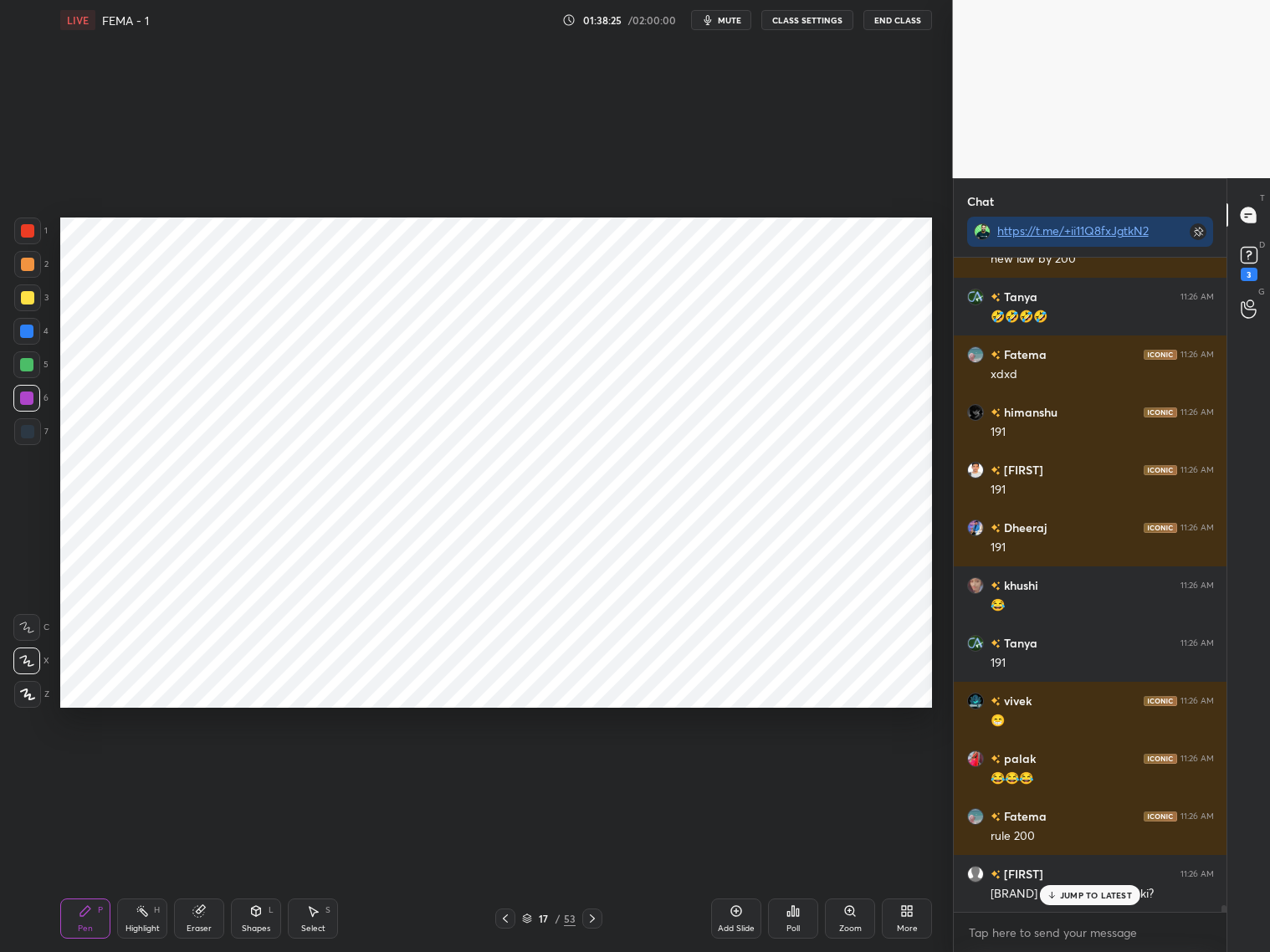 click on "JUMP TO LATEST" at bounding box center (1090, 895) 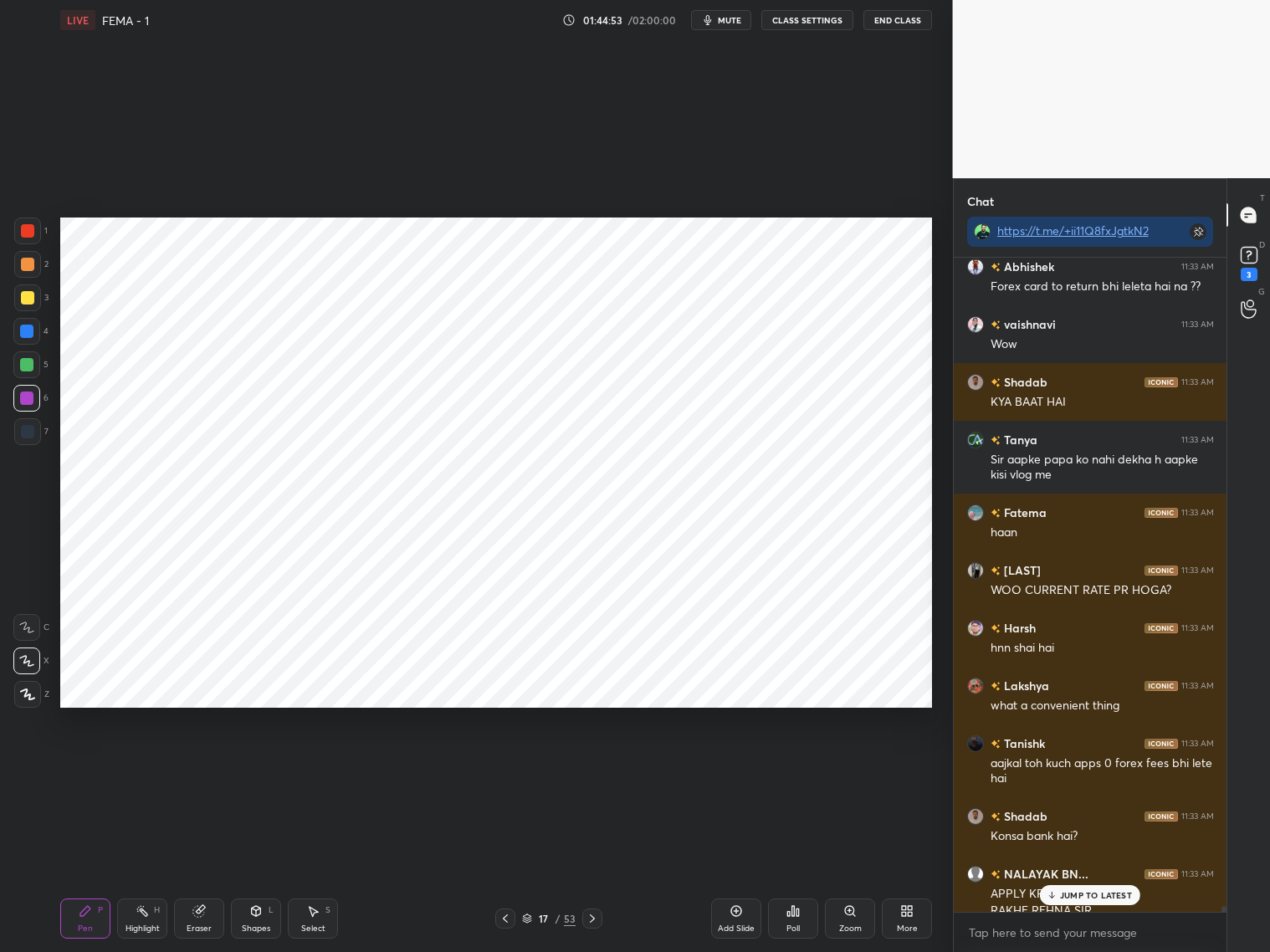 scroll, scrollTop: 68460, scrollLeft: 0, axis: vertical 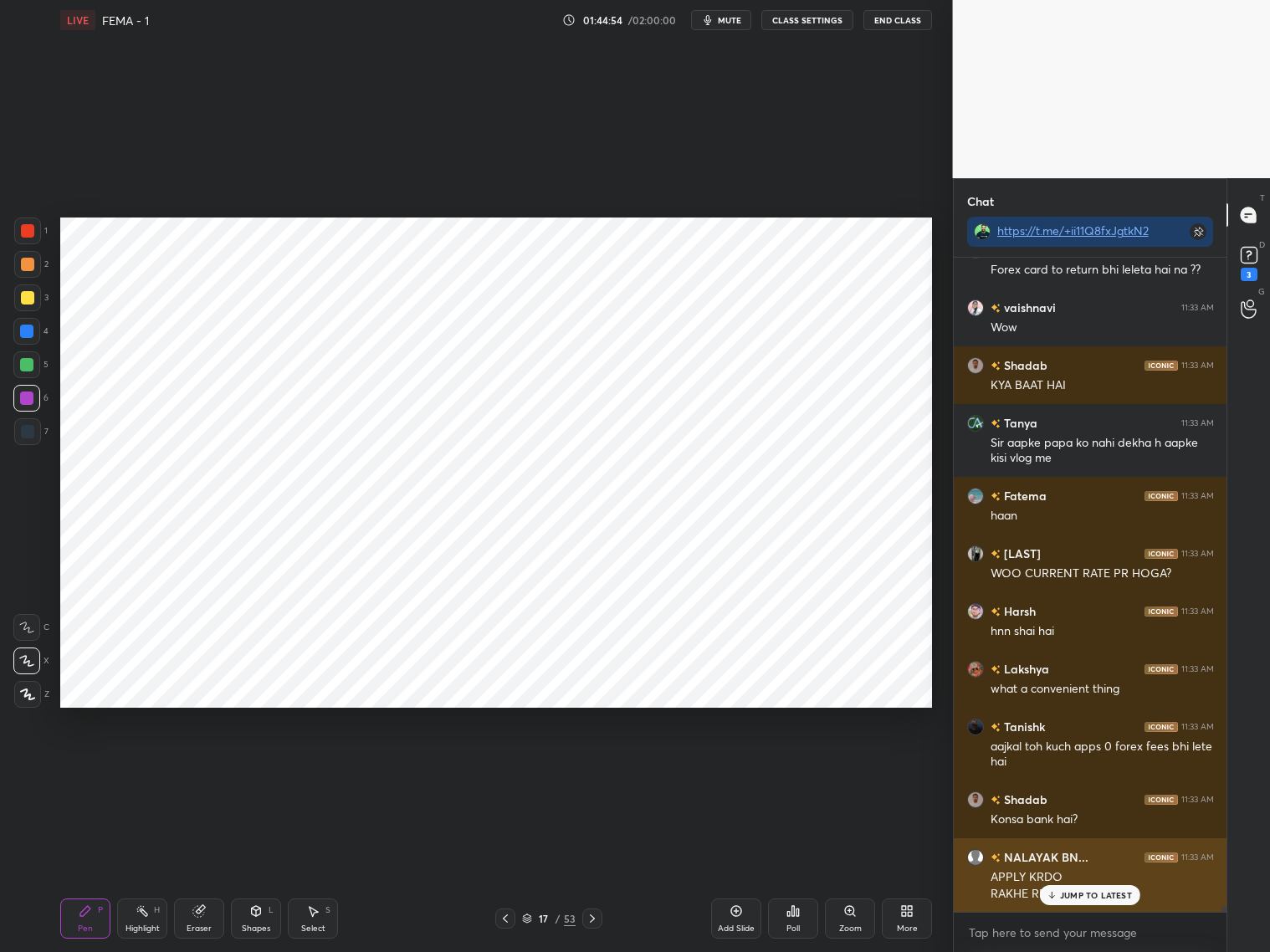 drag, startPoint x: 1097, startPoint y: 898, endPoint x: 1111, endPoint y: 897, distance: 14.035669 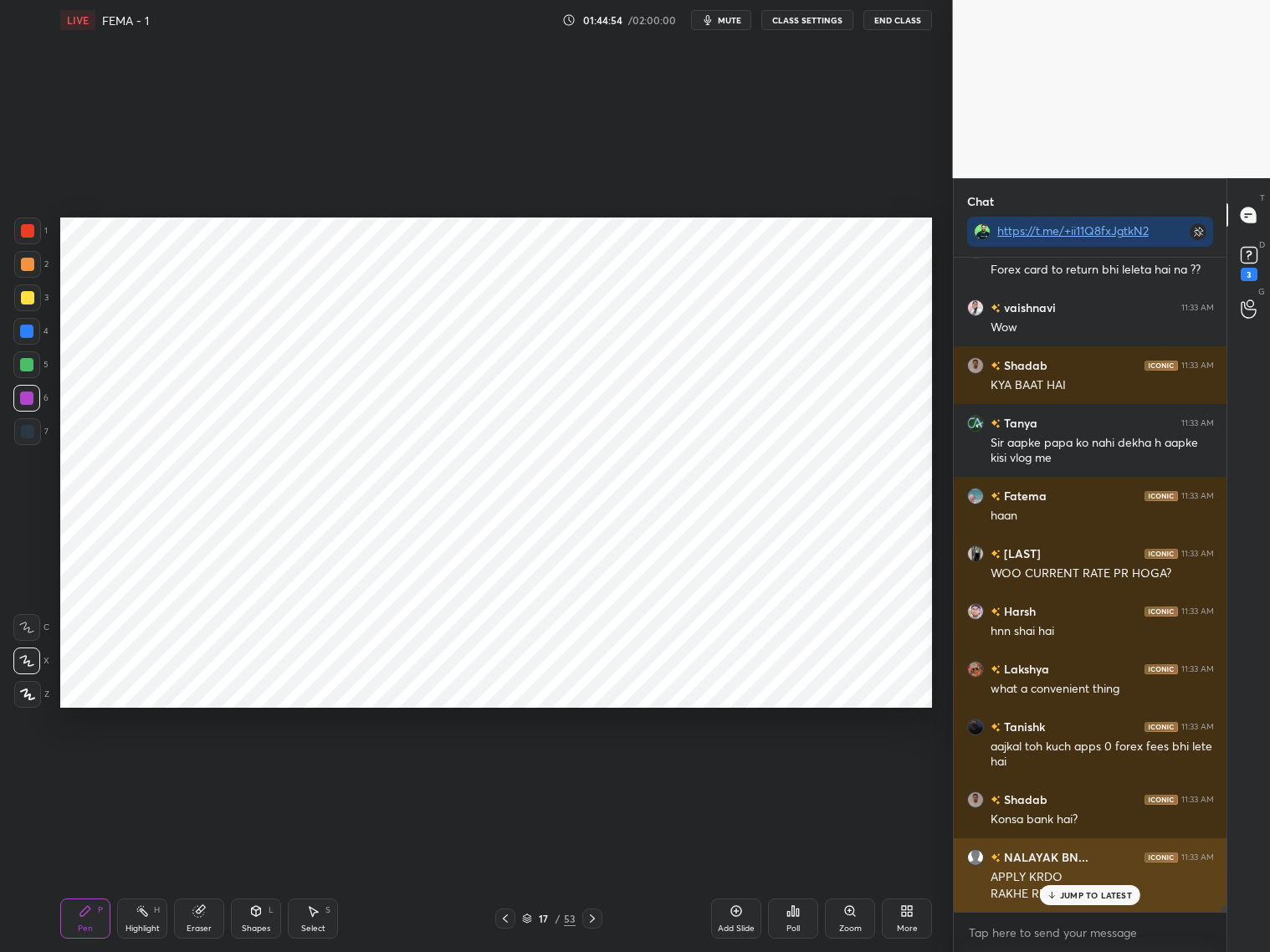 click on "JUMP TO LATEST" at bounding box center (1096, 895) 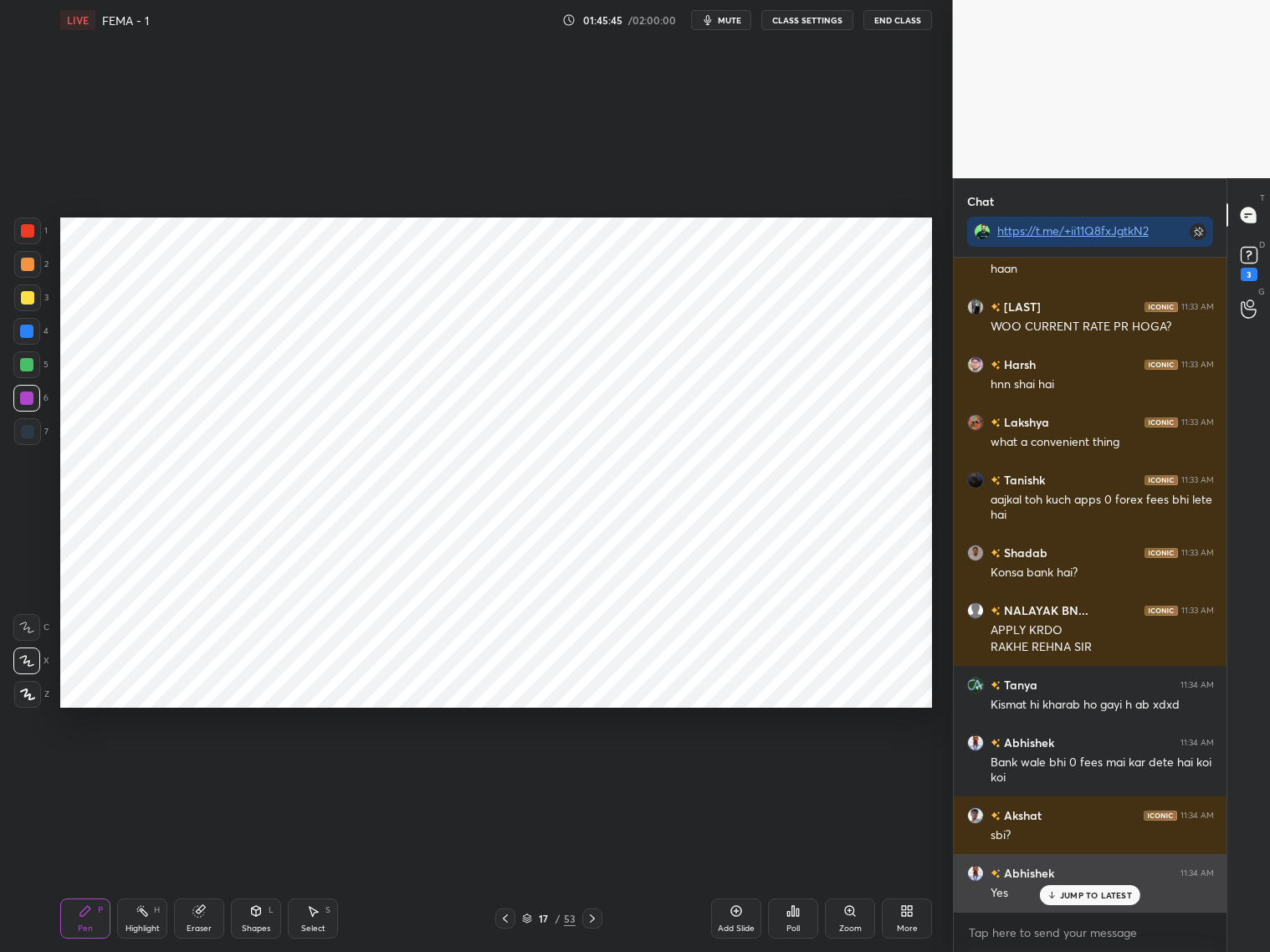 scroll, scrollTop: 68763, scrollLeft: 0, axis: vertical 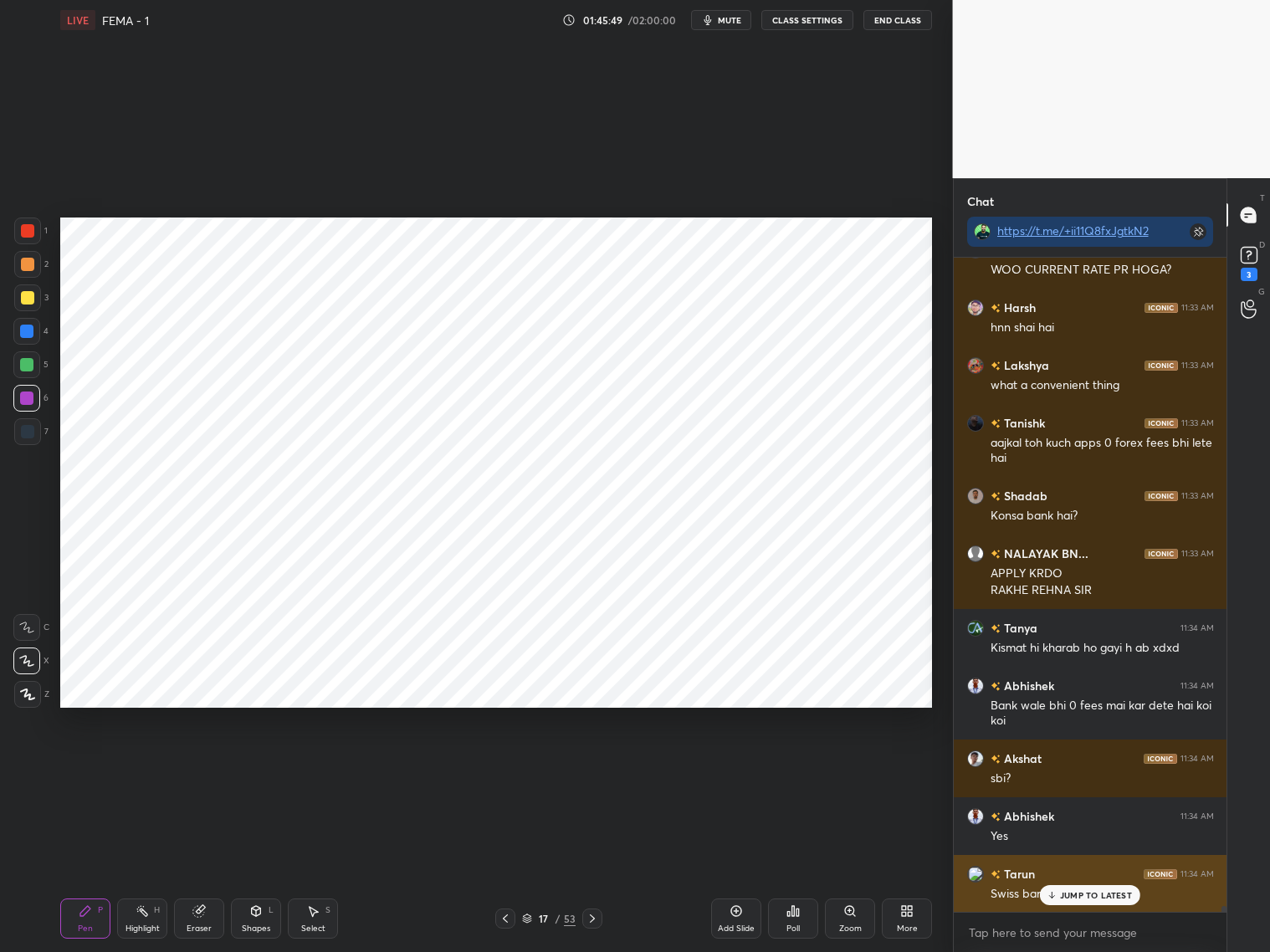 click on "JUMP TO LATEST" at bounding box center [1096, 895] 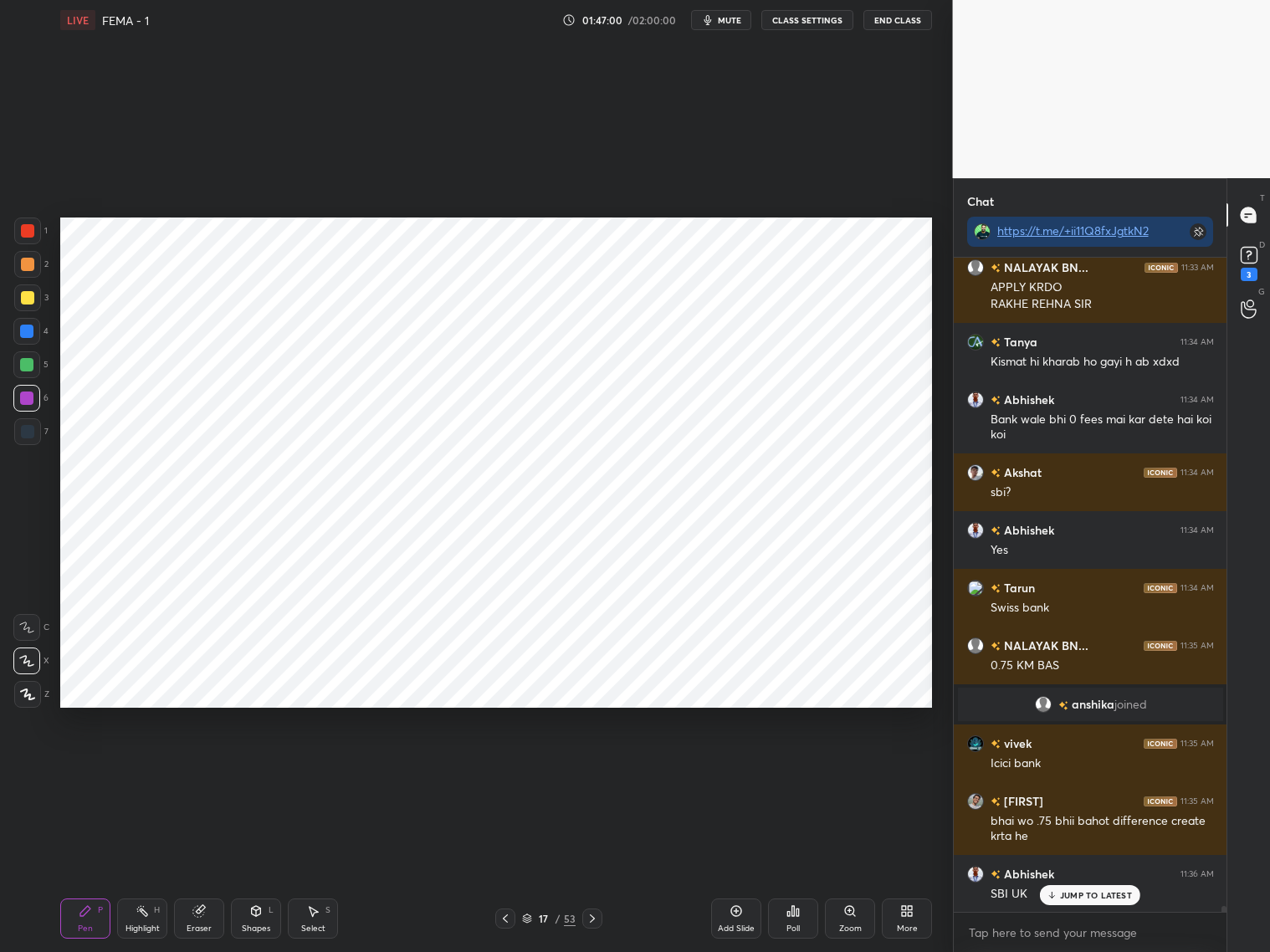 scroll, scrollTop: 69108, scrollLeft: 0, axis: vertical 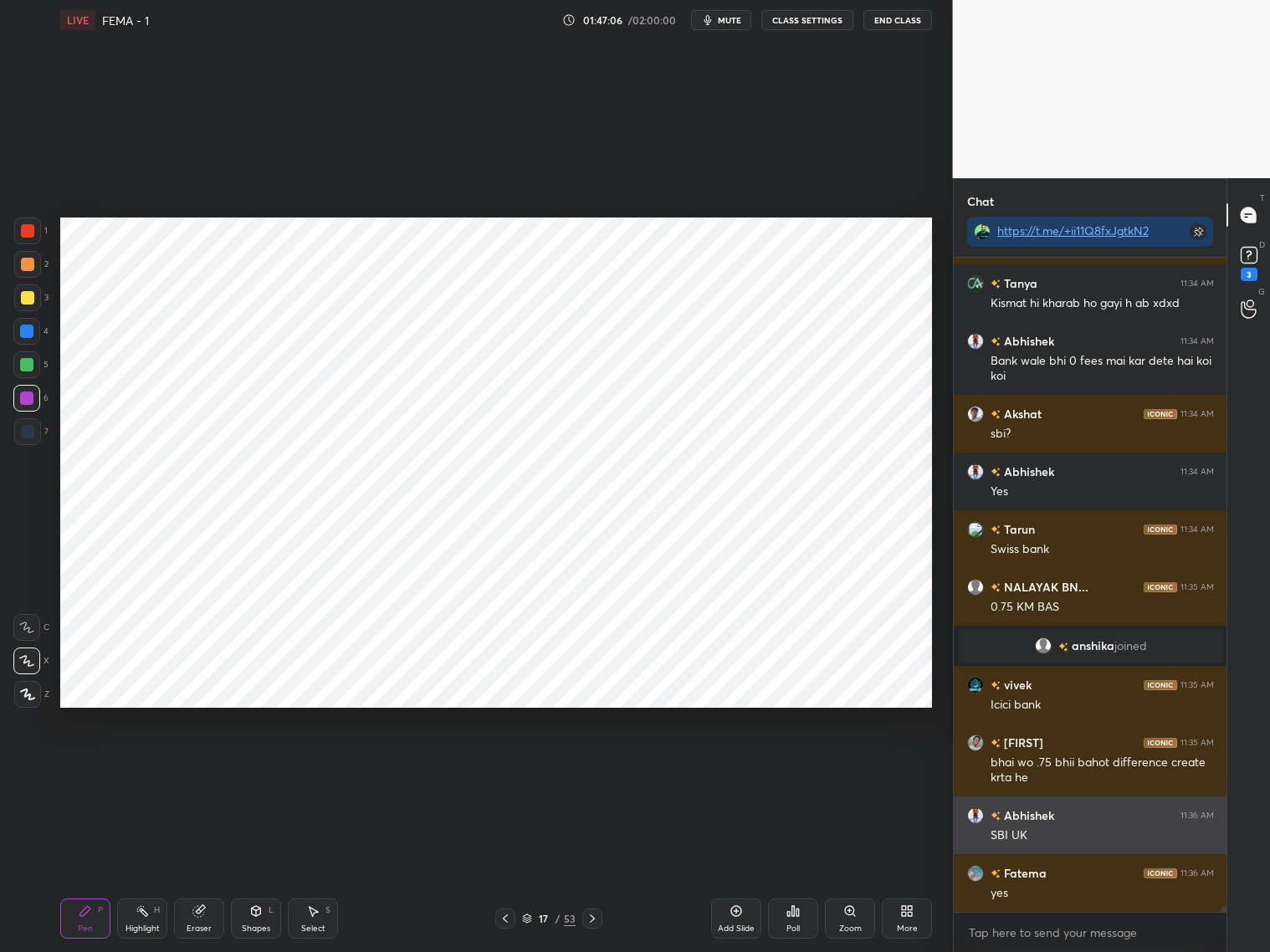 click at bounding box center (976, 816) 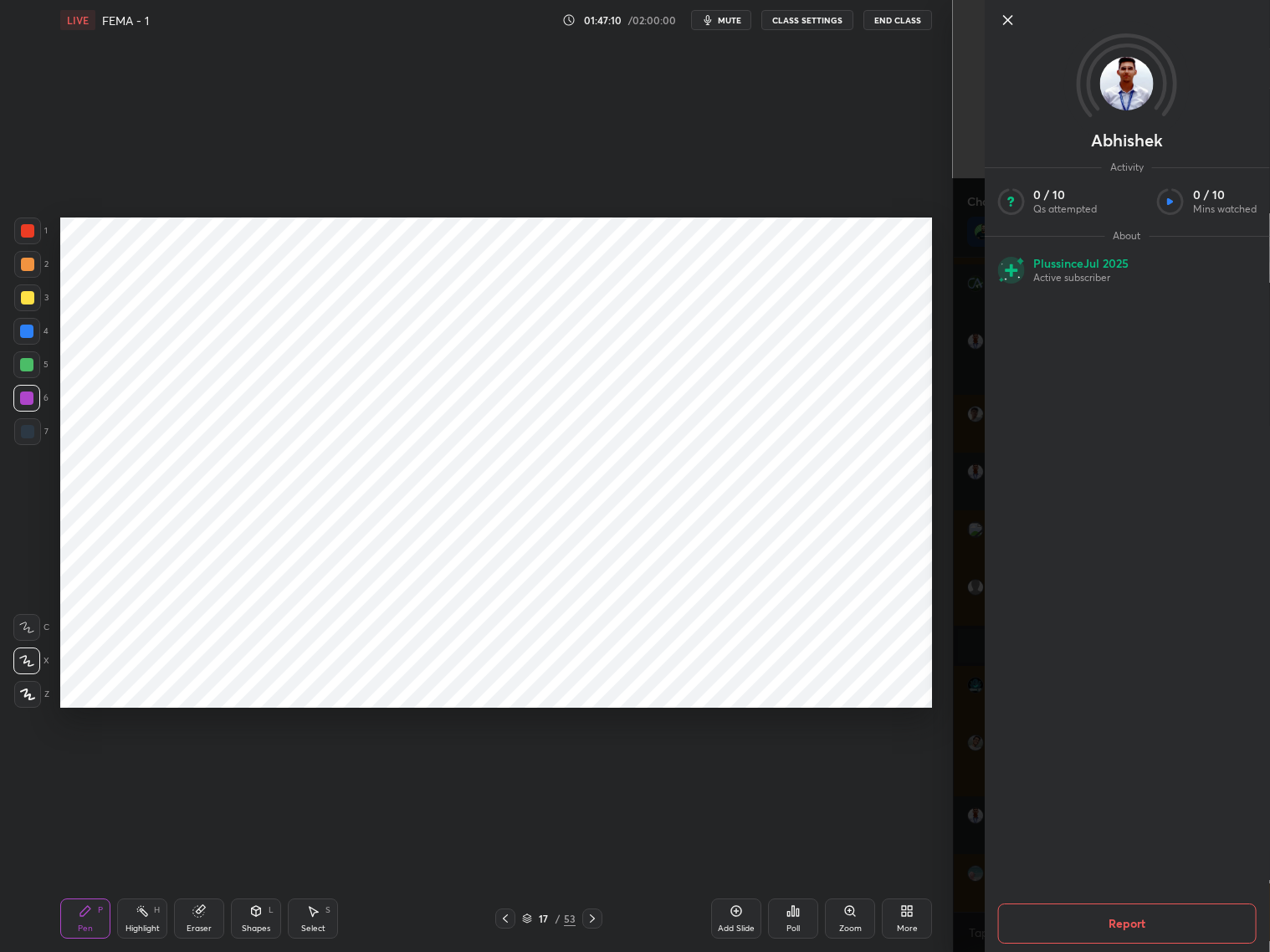 click 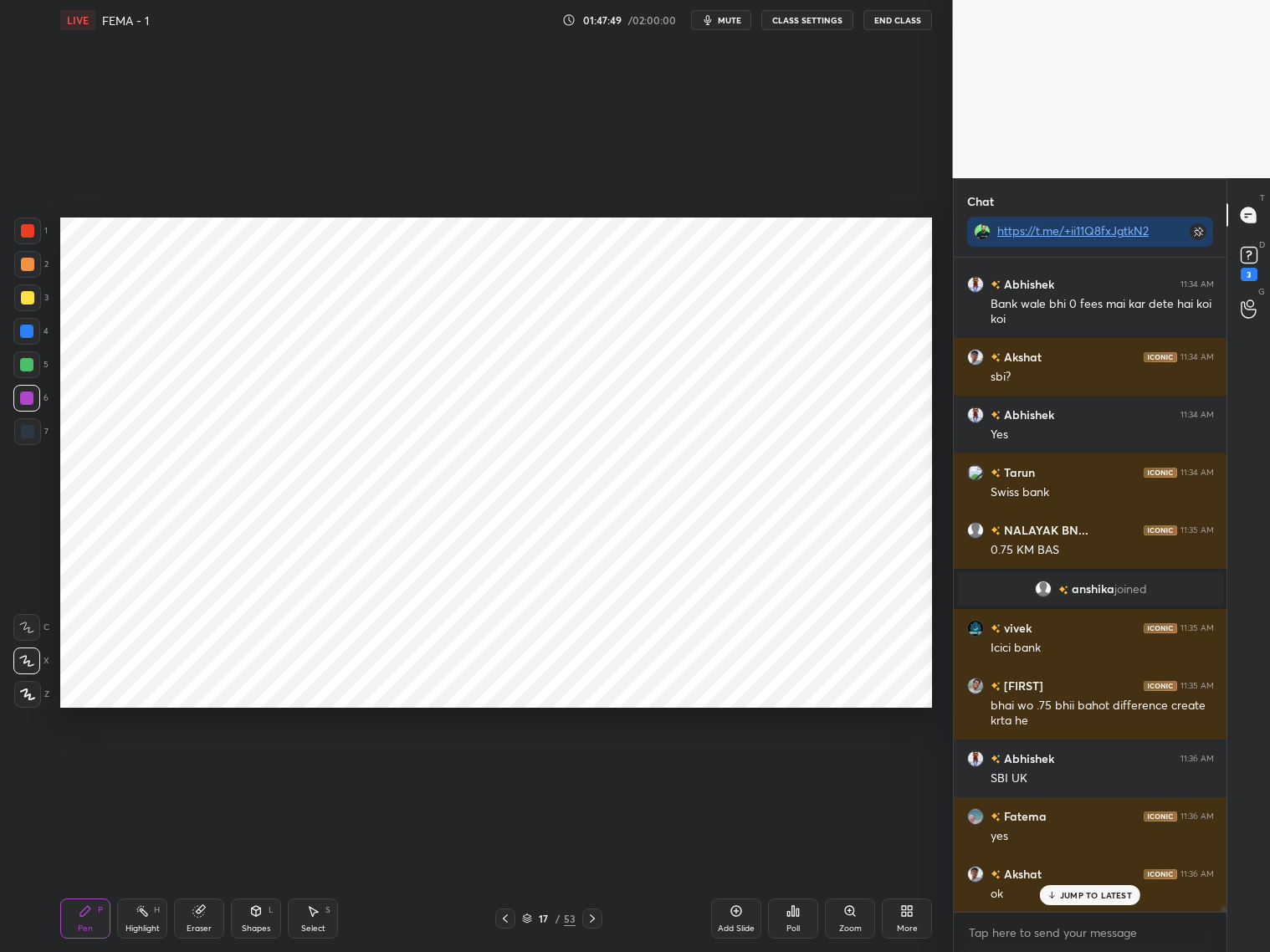 scroll, scrollTop: 69222, scrollLeft: 0, axis: vertical 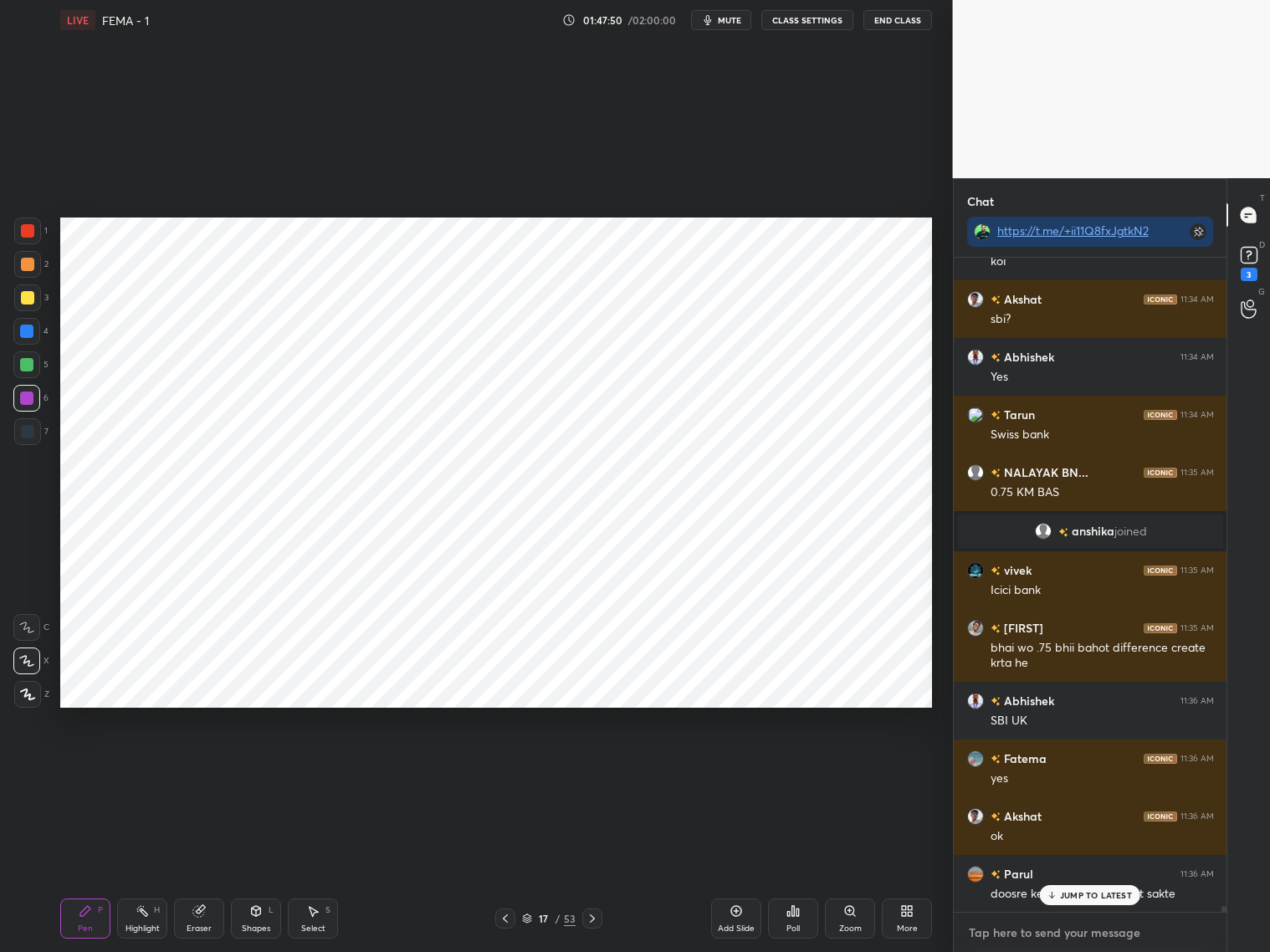 type on "x" 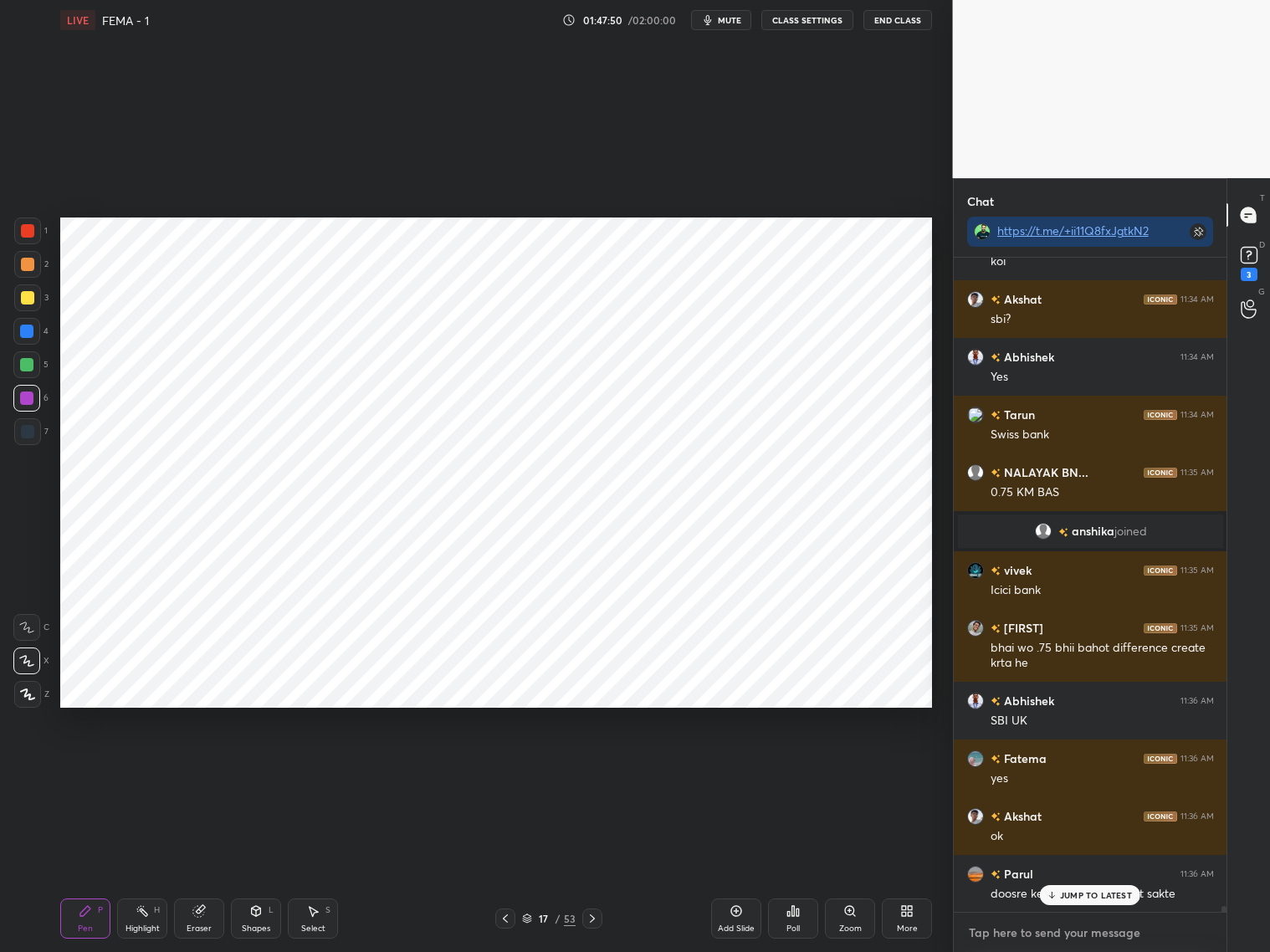 click at bounding box center [1090, 933] 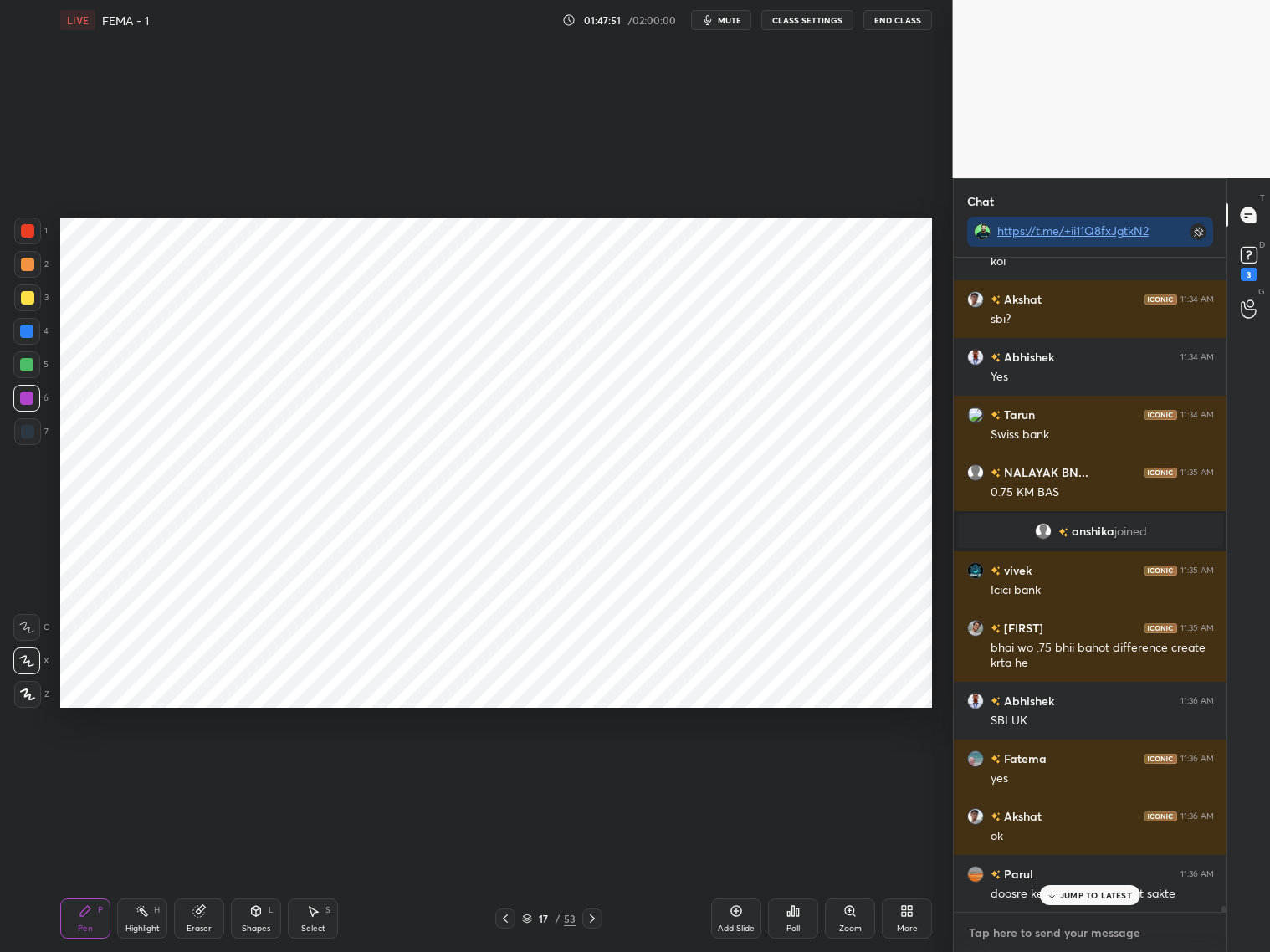 type on "W" 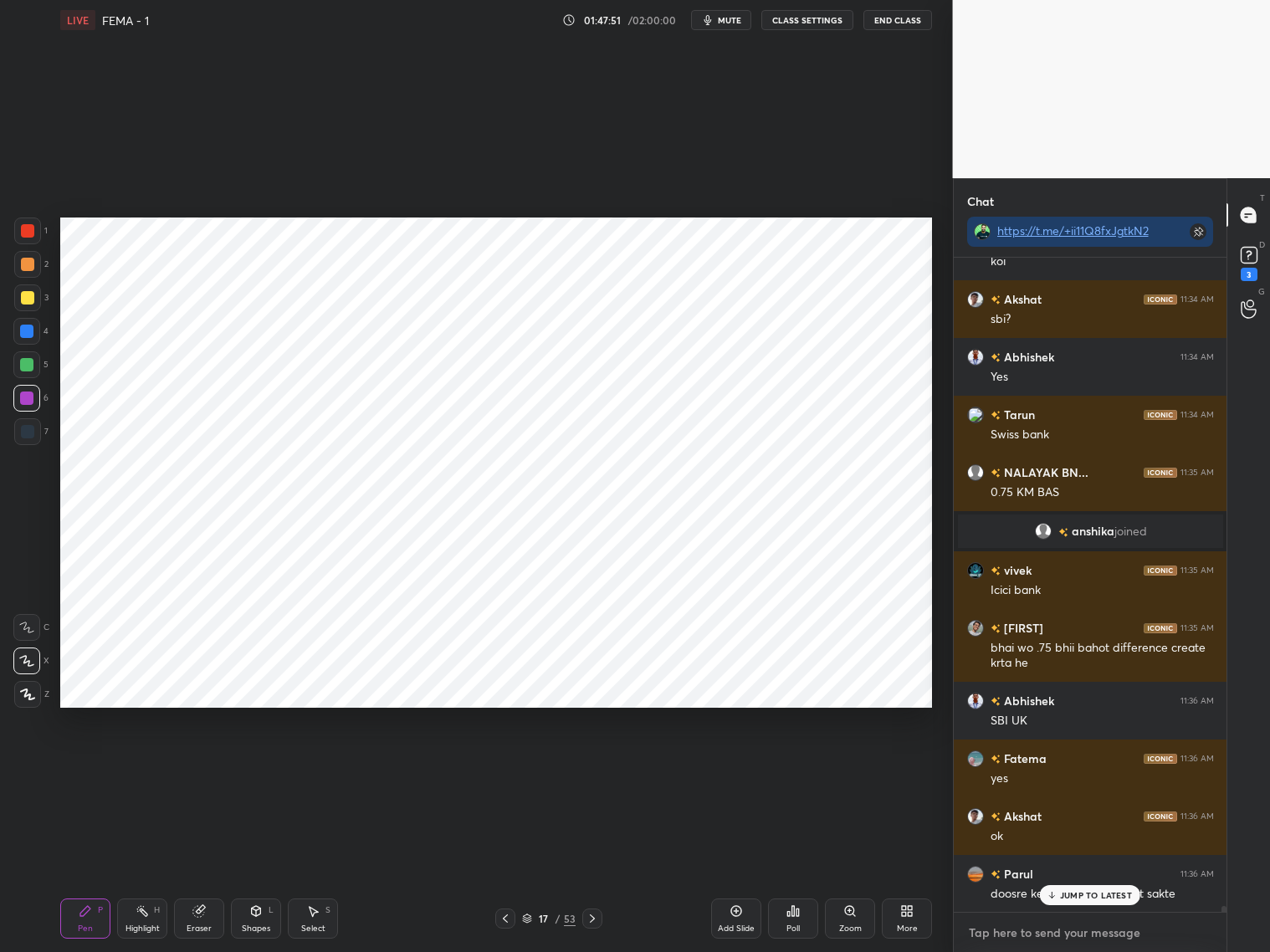 type on "x" 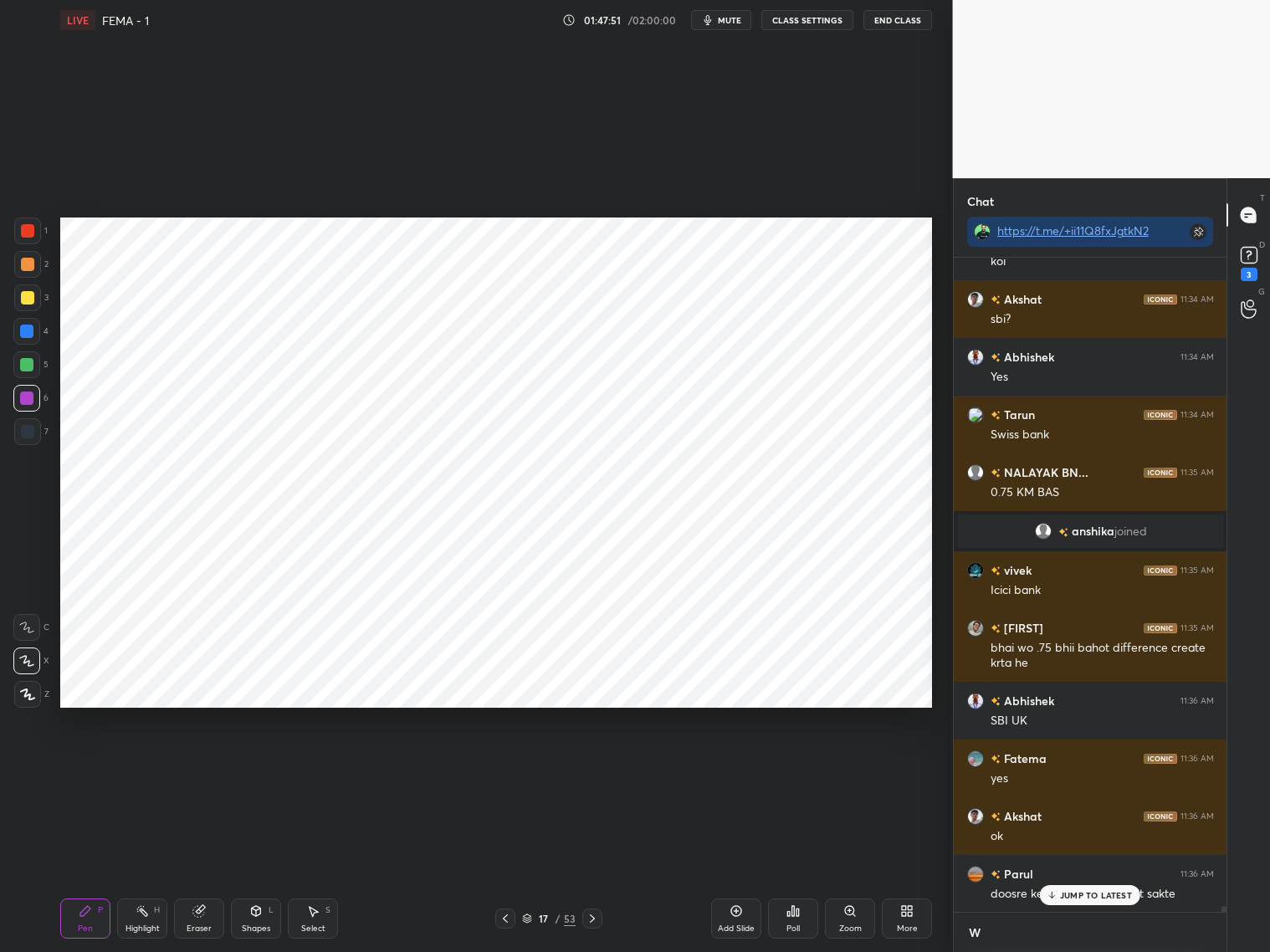 scroll, scrollTop: 645, scrollLeft: 269, axis: both 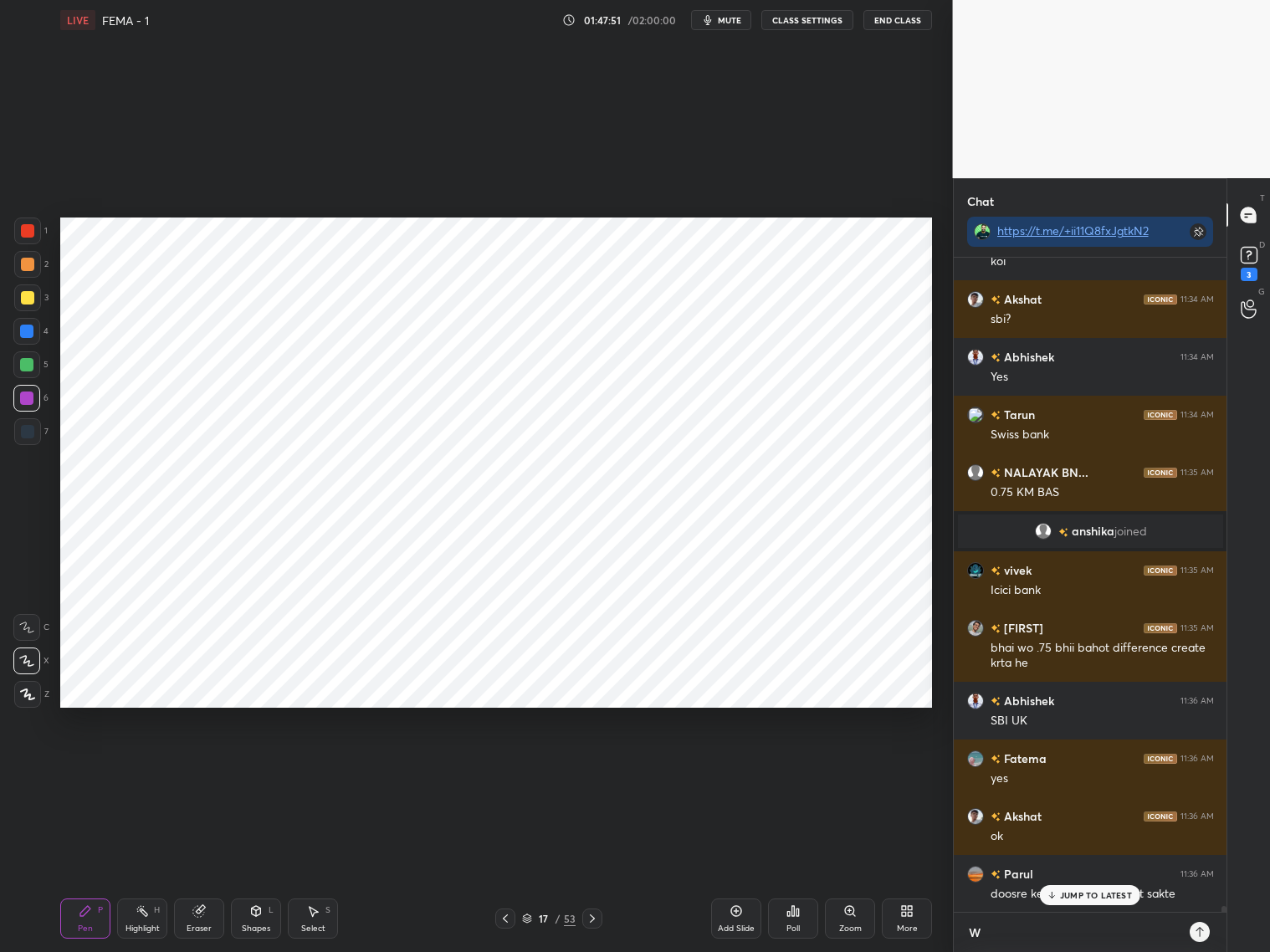type on "WJ" 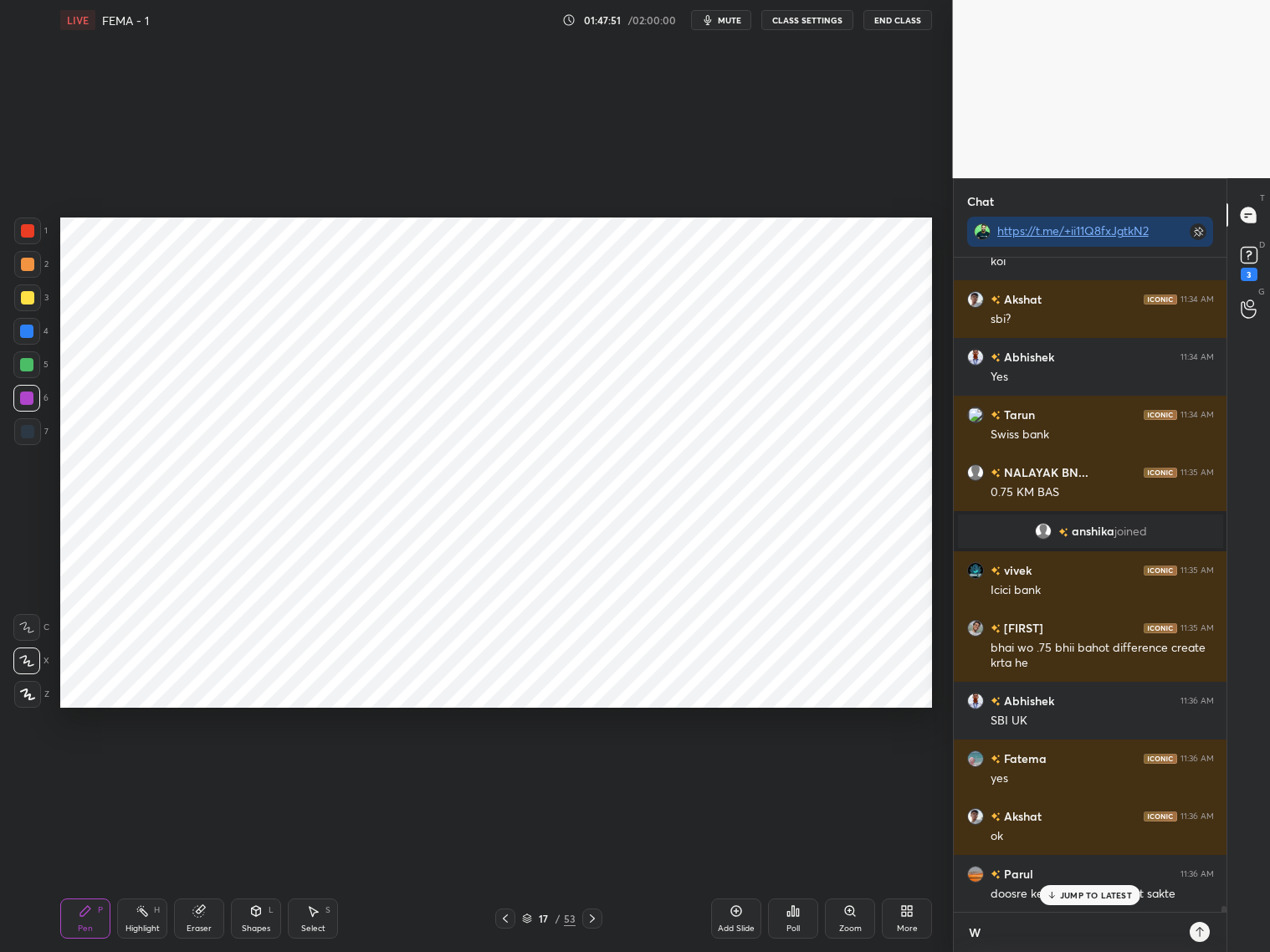 type on "x" 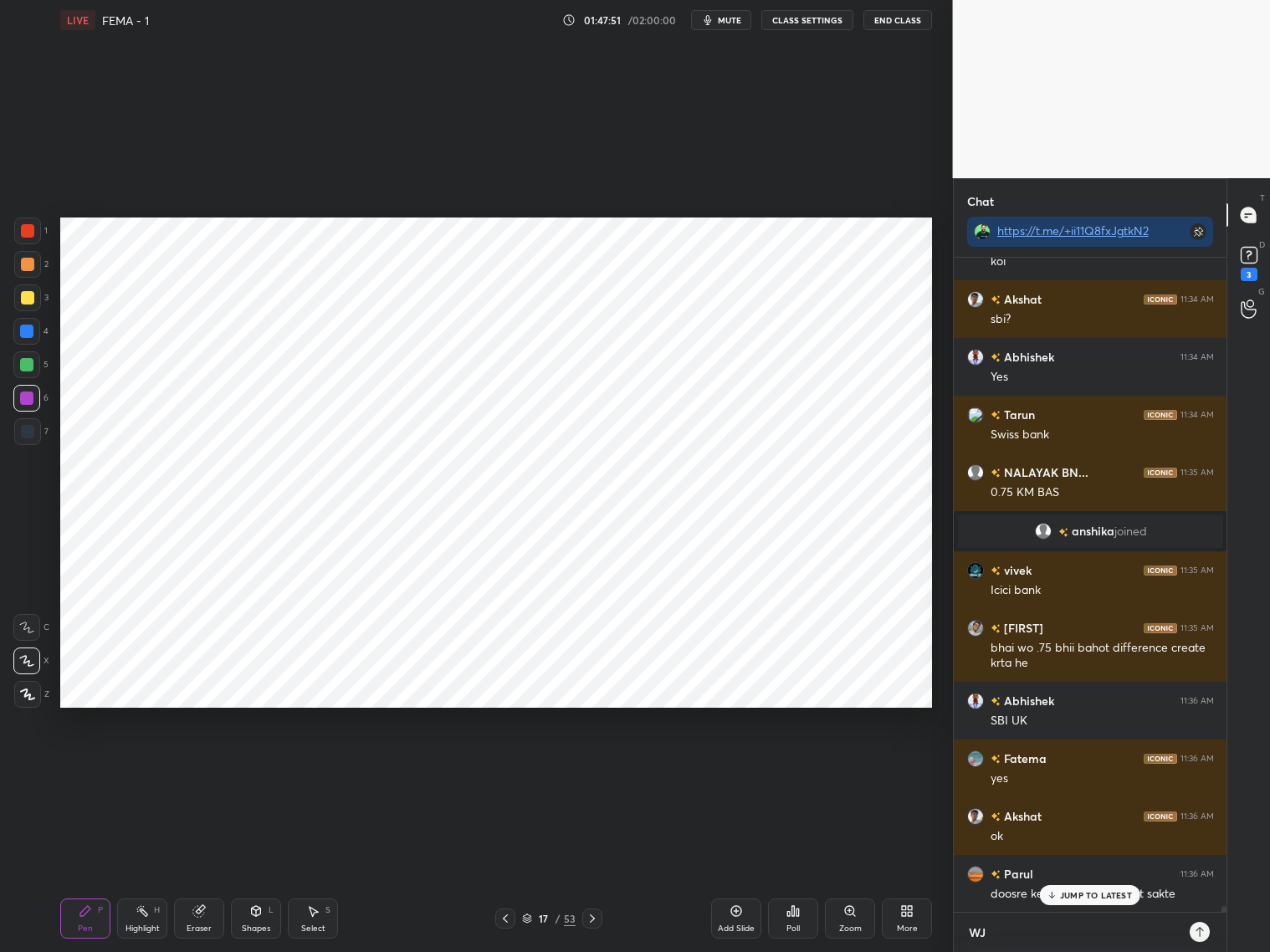 scroll, scrollTop: 5, scrollLeft: 5, axis: both 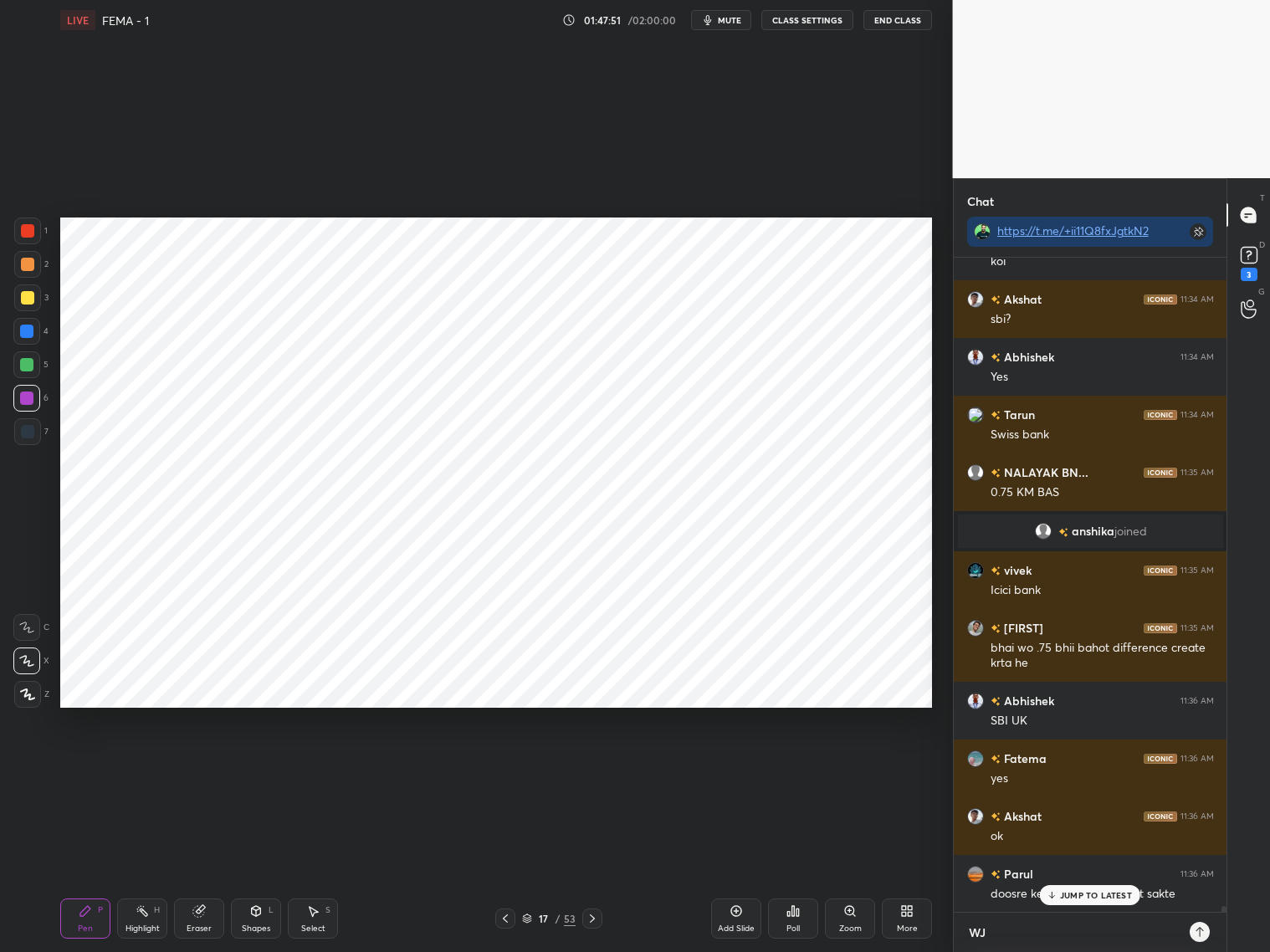 type on "WJA" 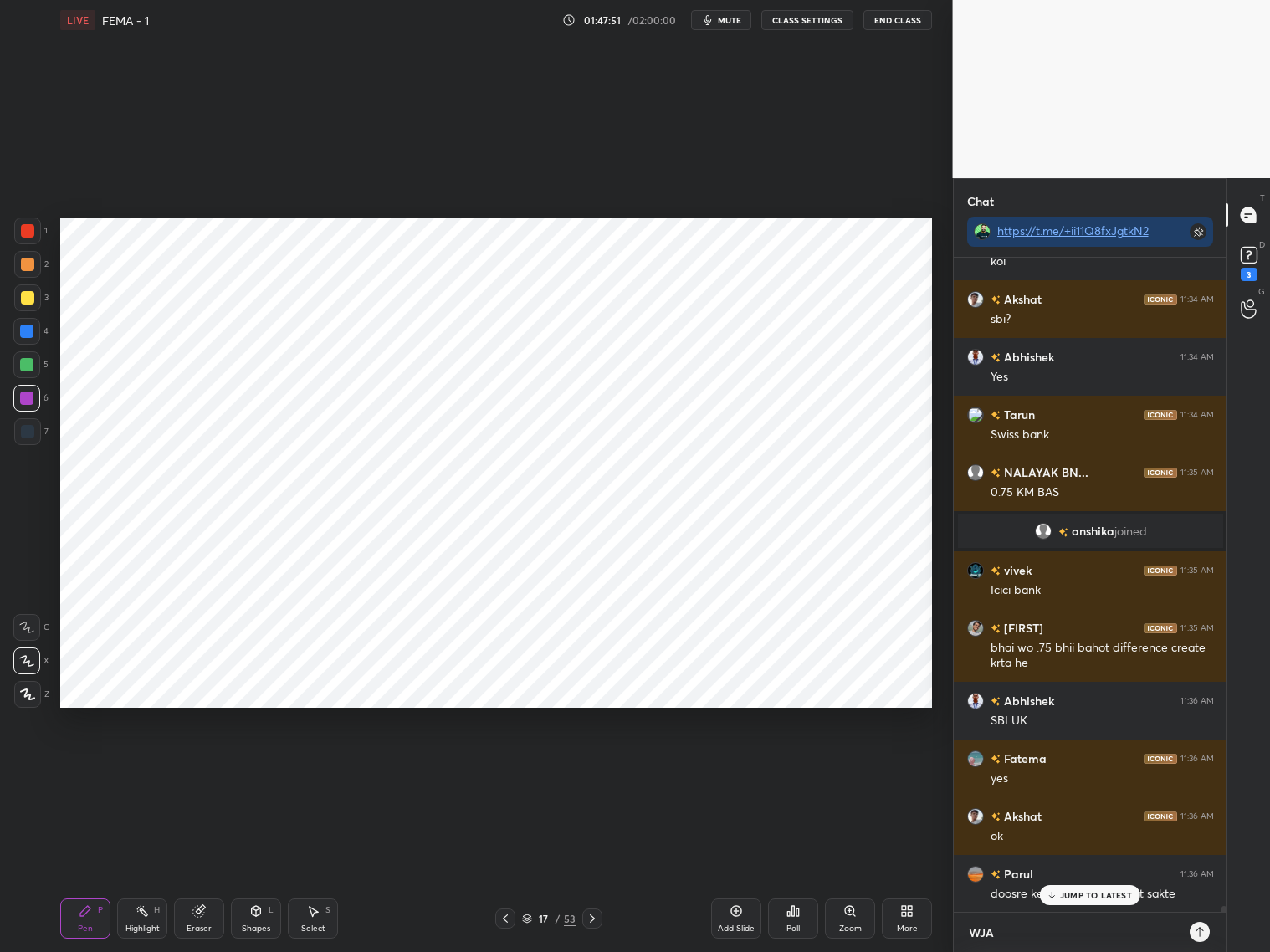 type on "WJAT" 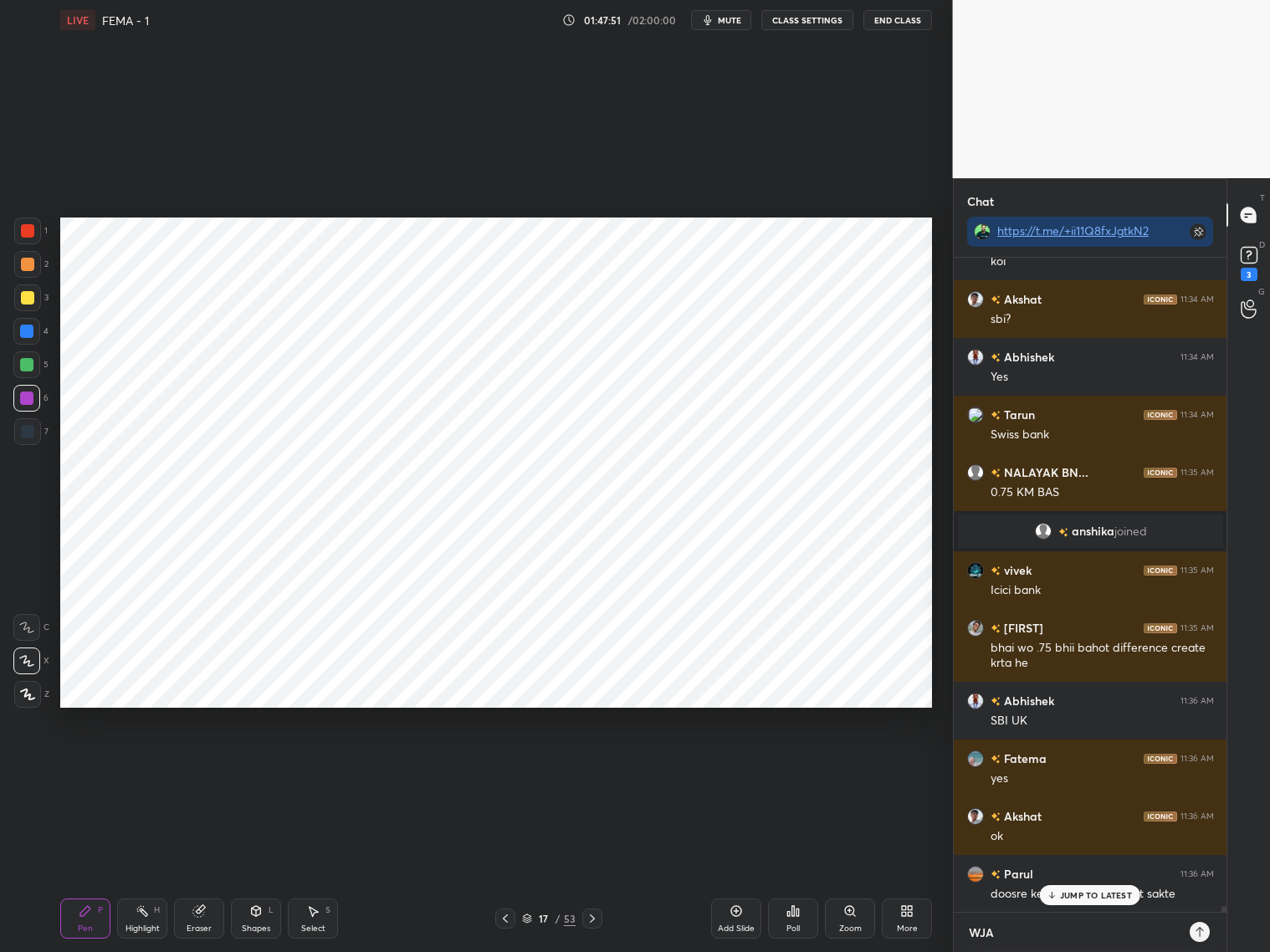 type on "x" 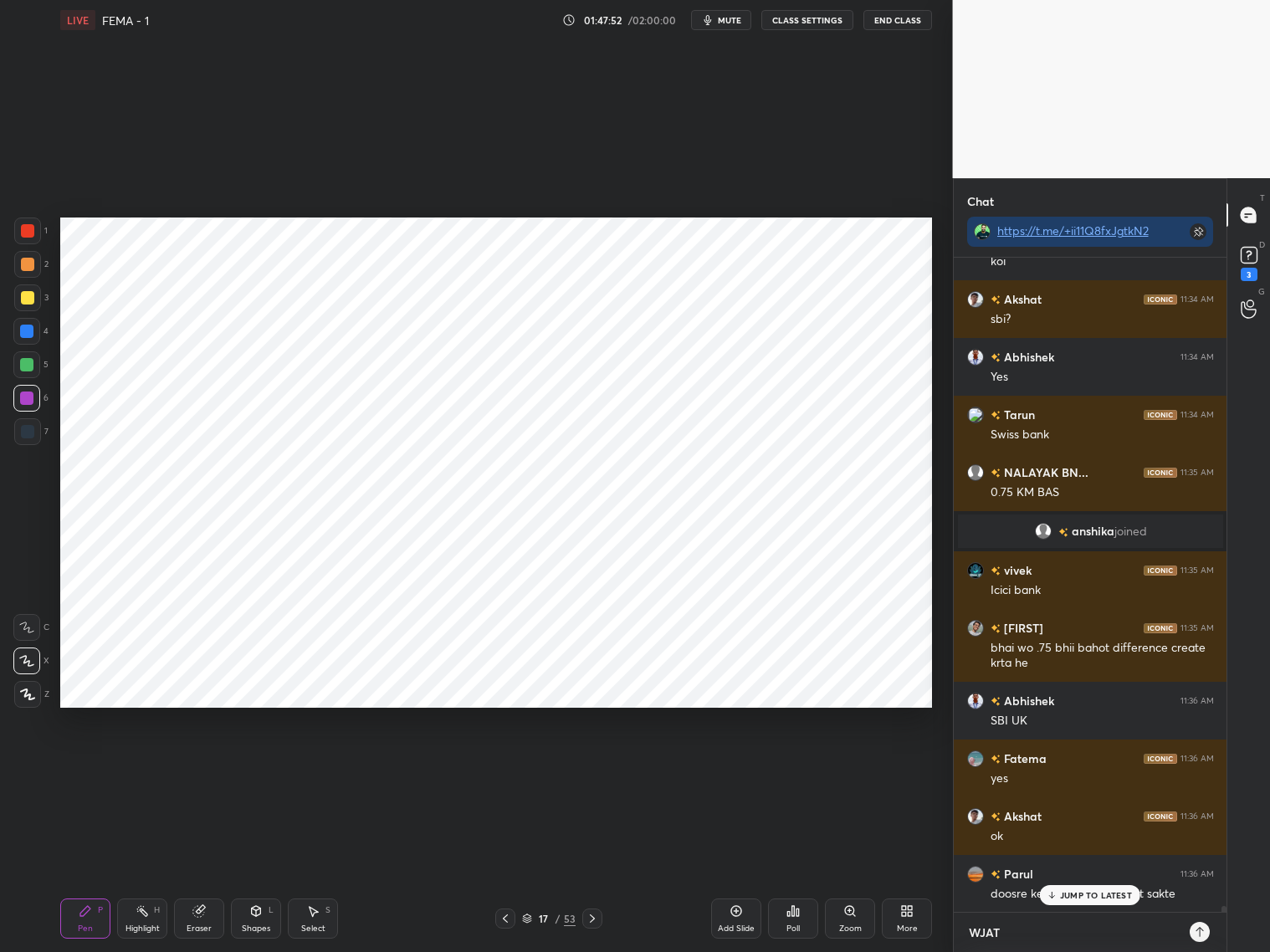 type on "WJAT" 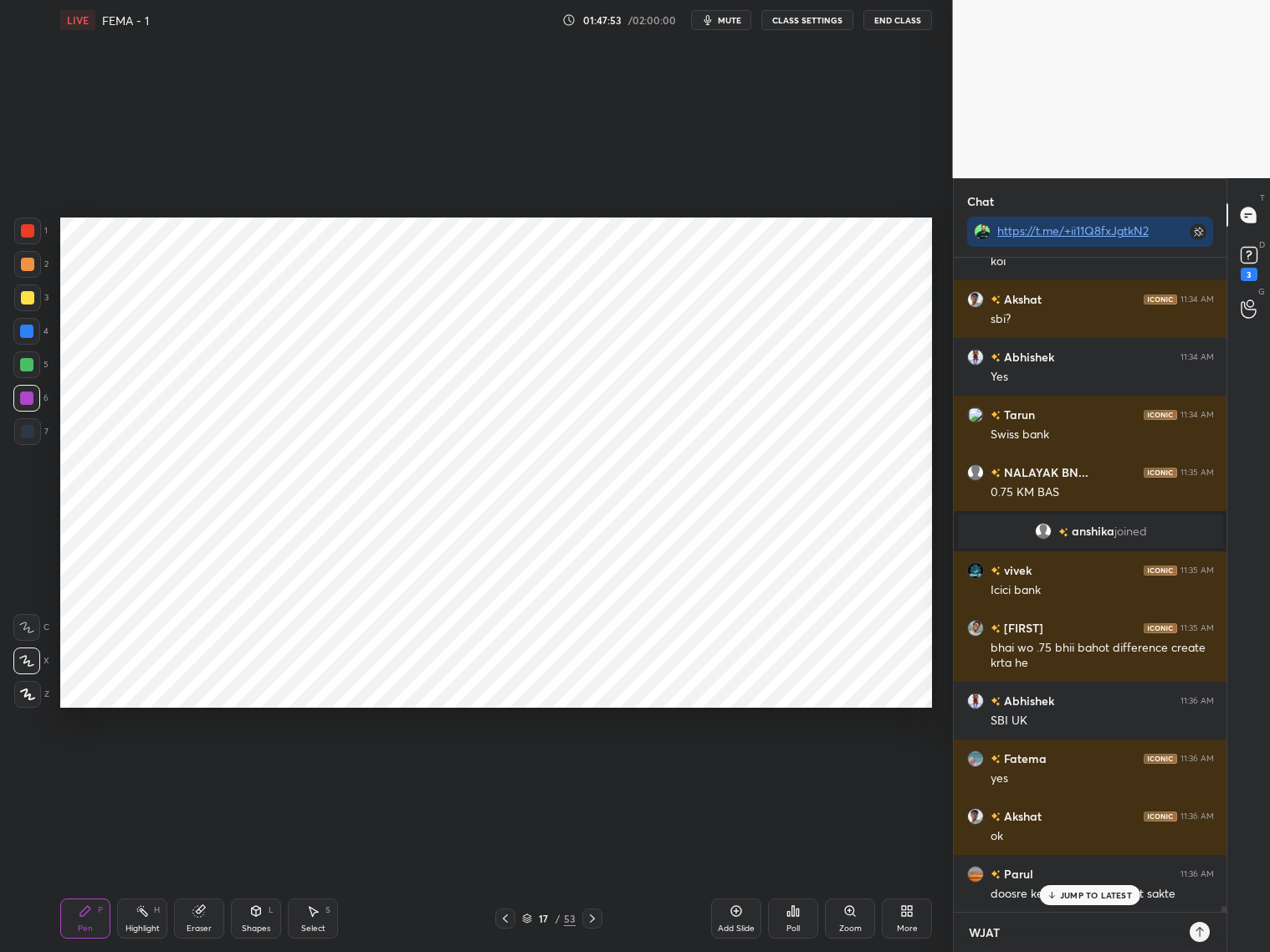 type on "WJAT \" 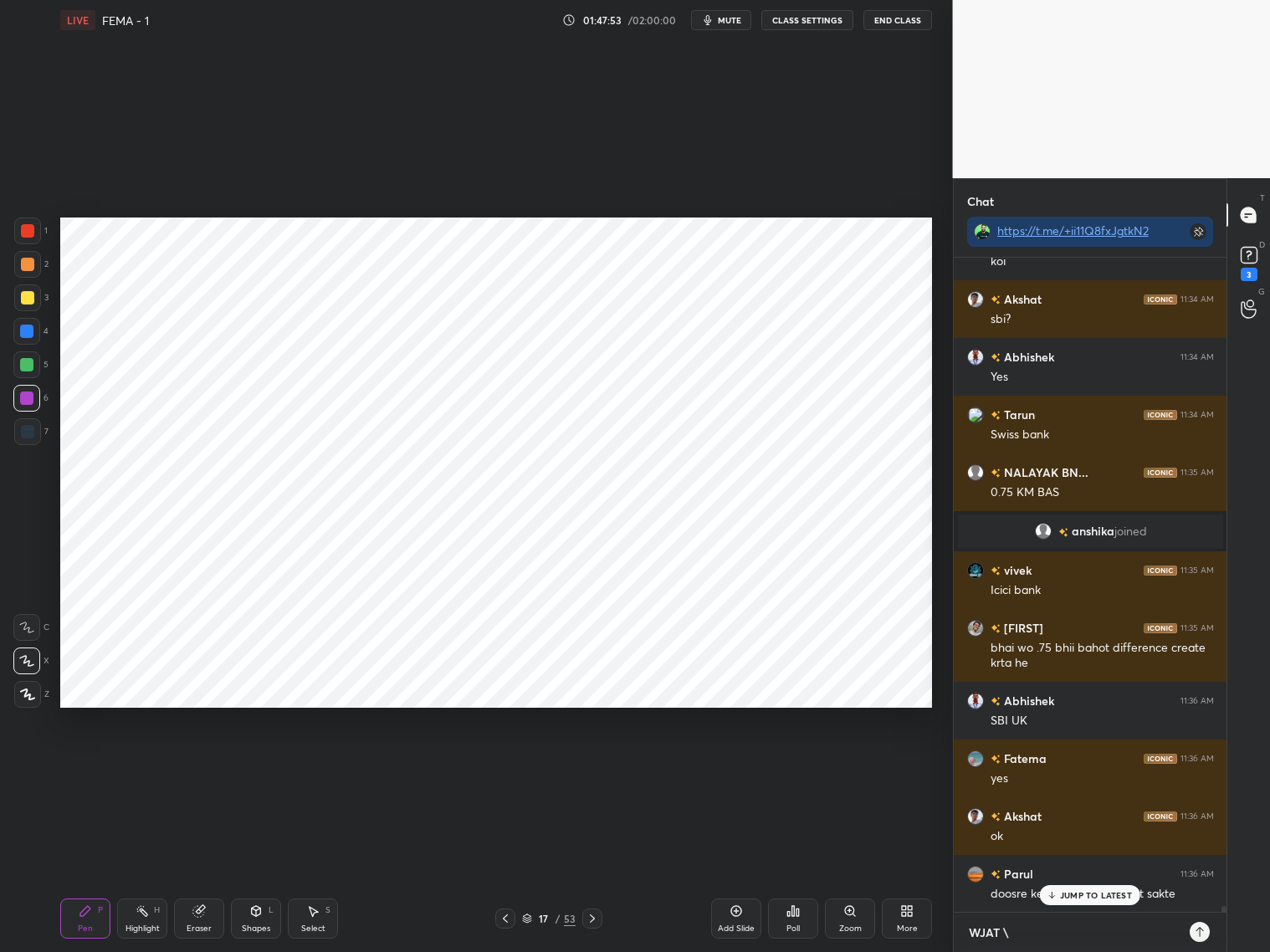 type on "WJAT" 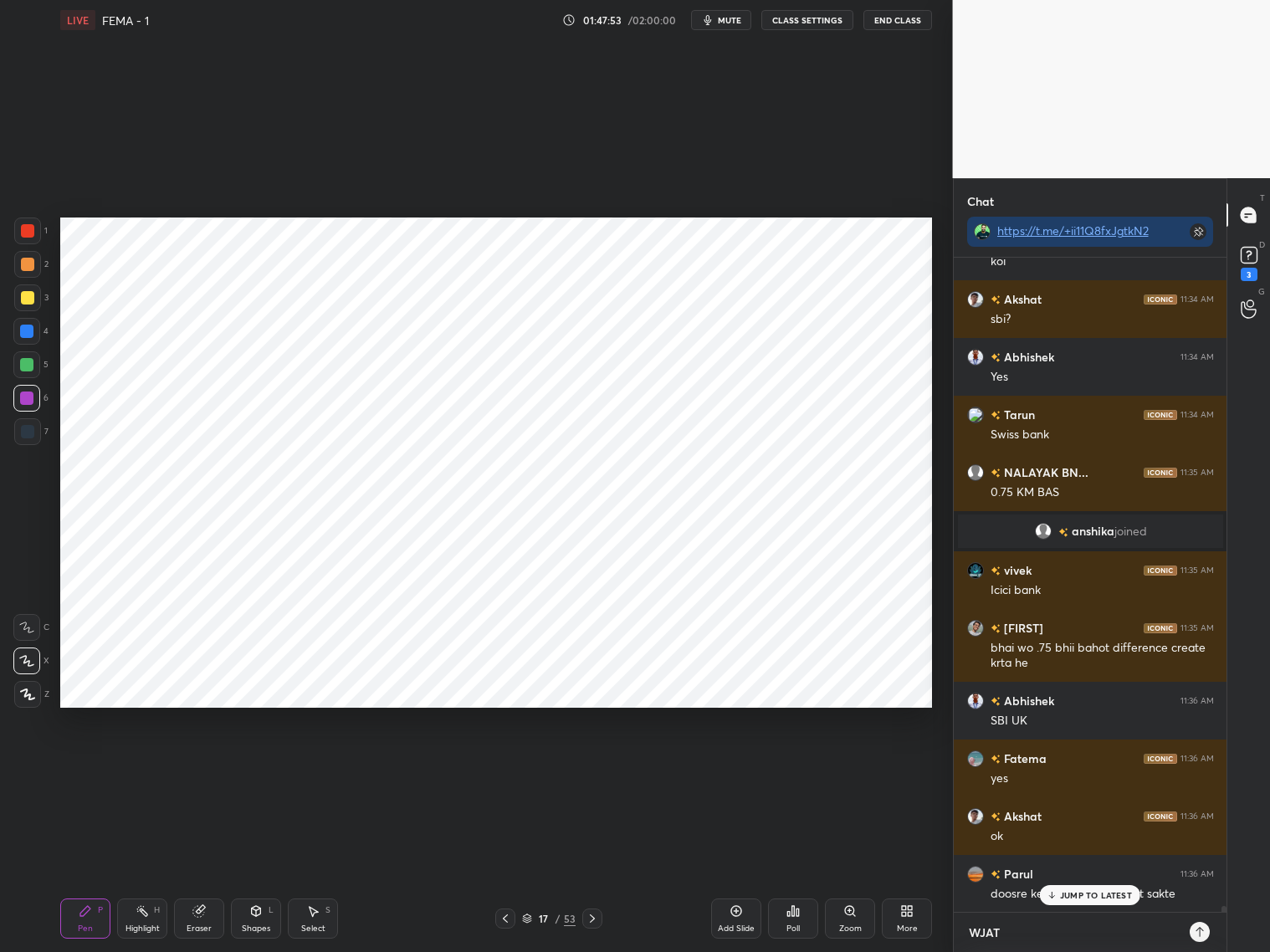 type on "WJAT" 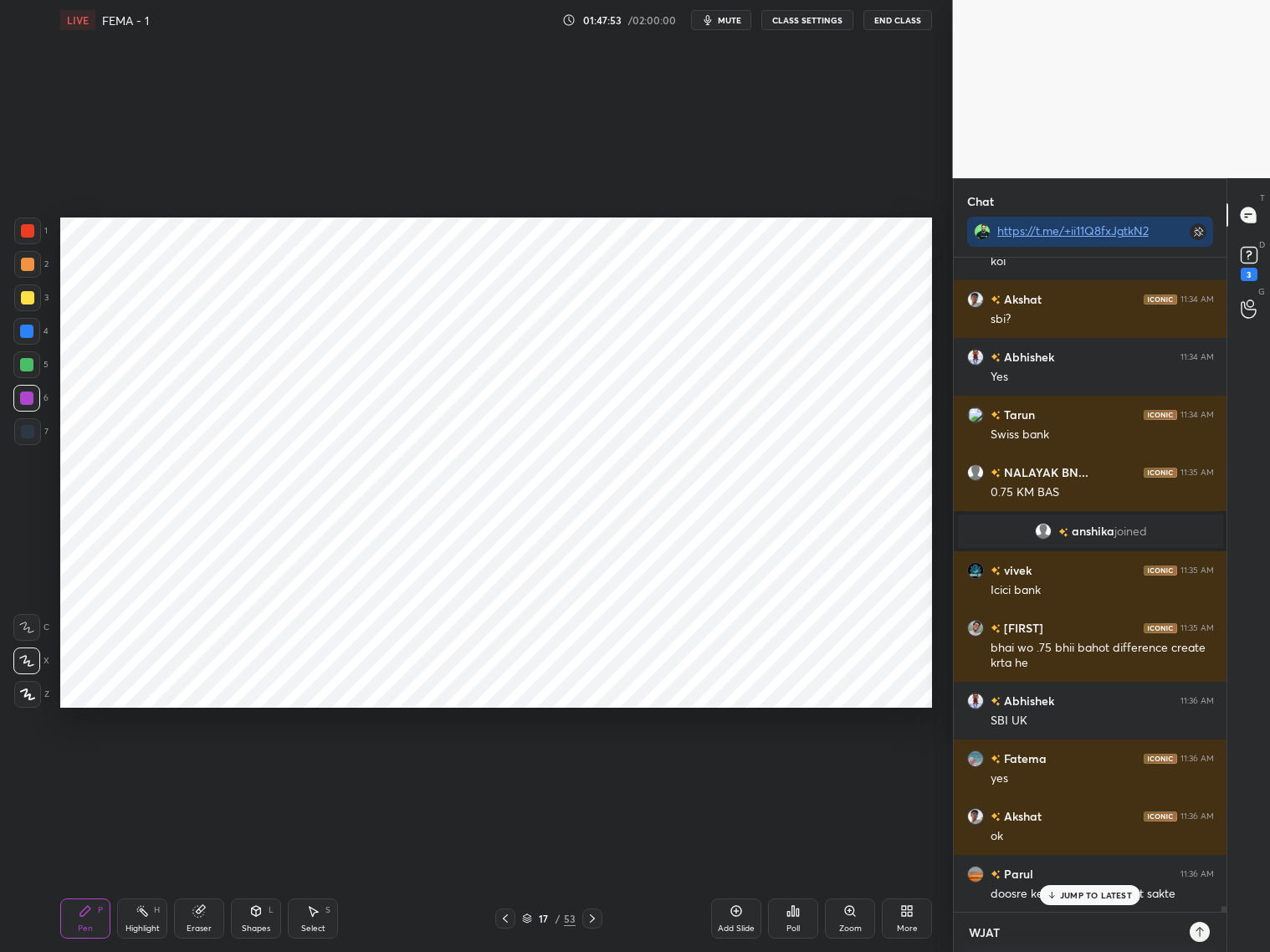 type on "x" 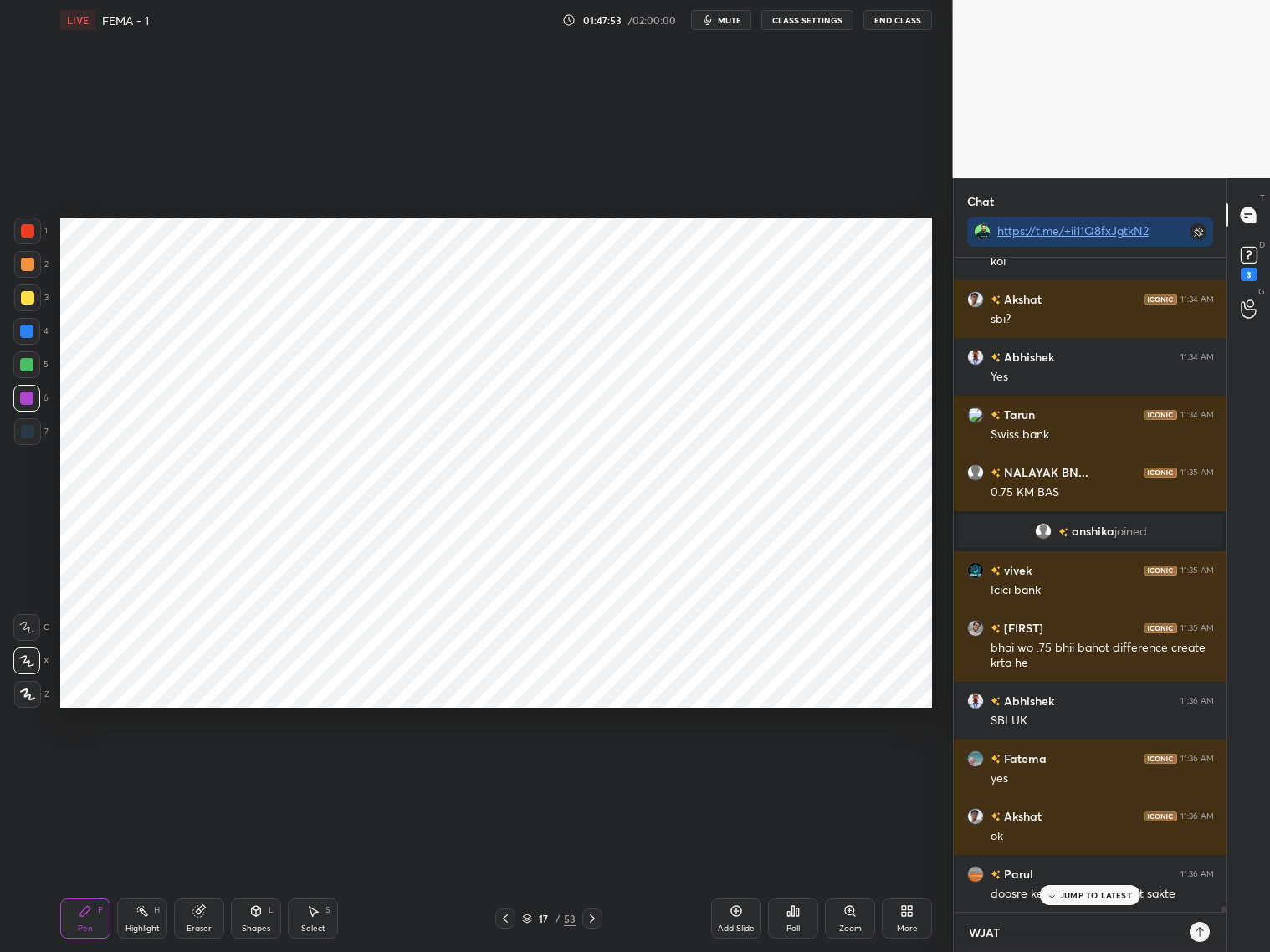 type on "x" 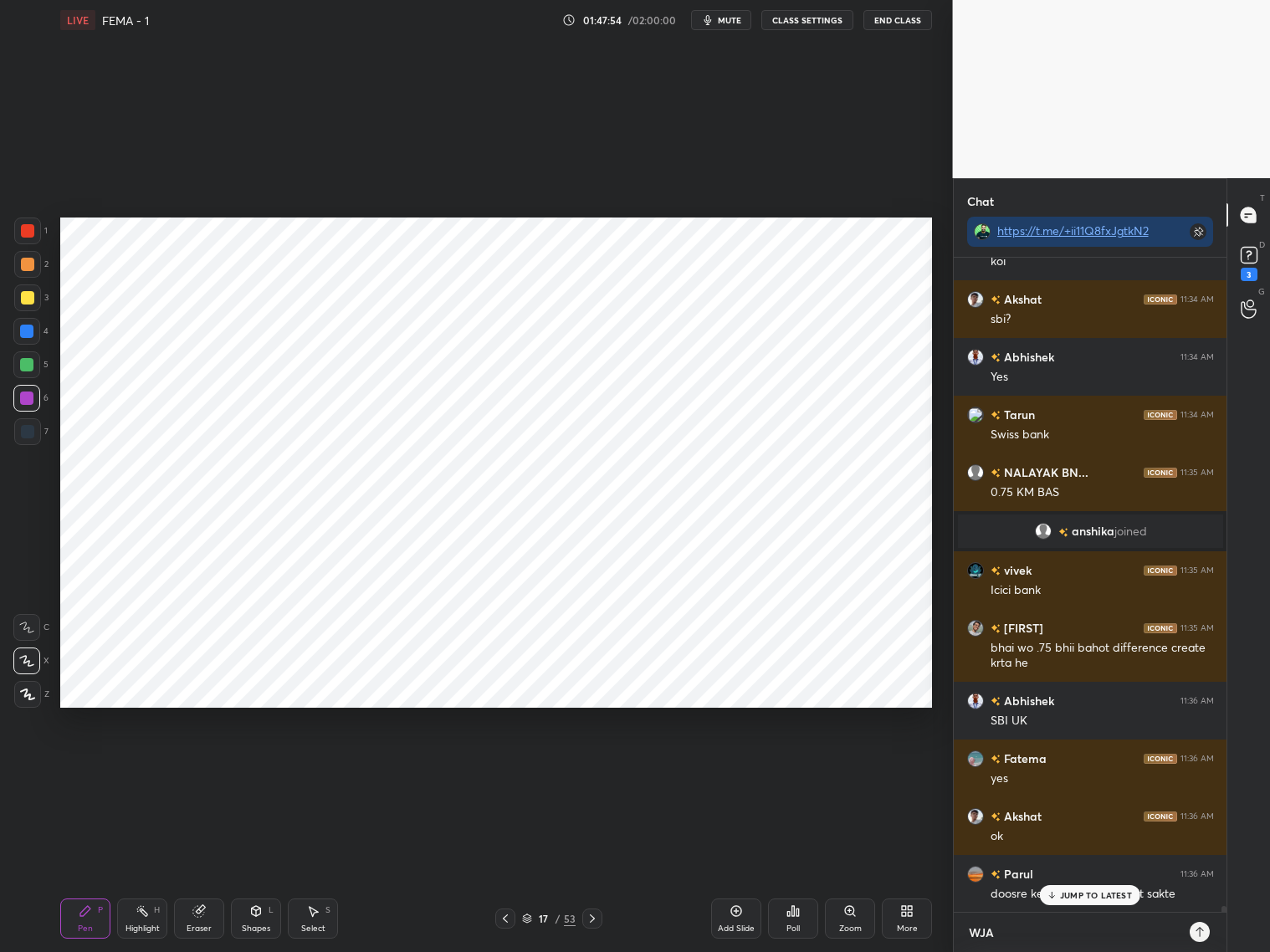 type on "WJ" 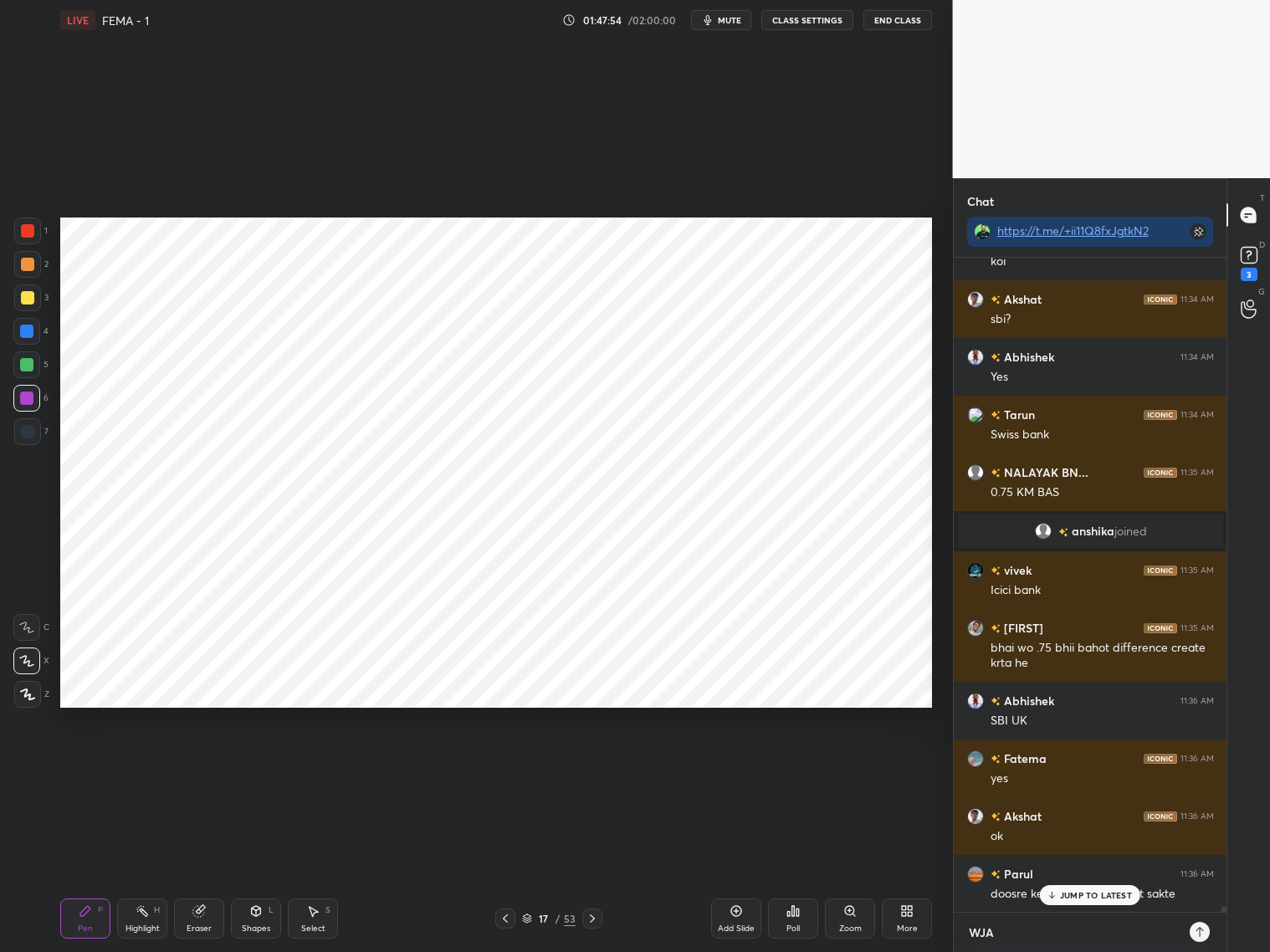 type on "x" 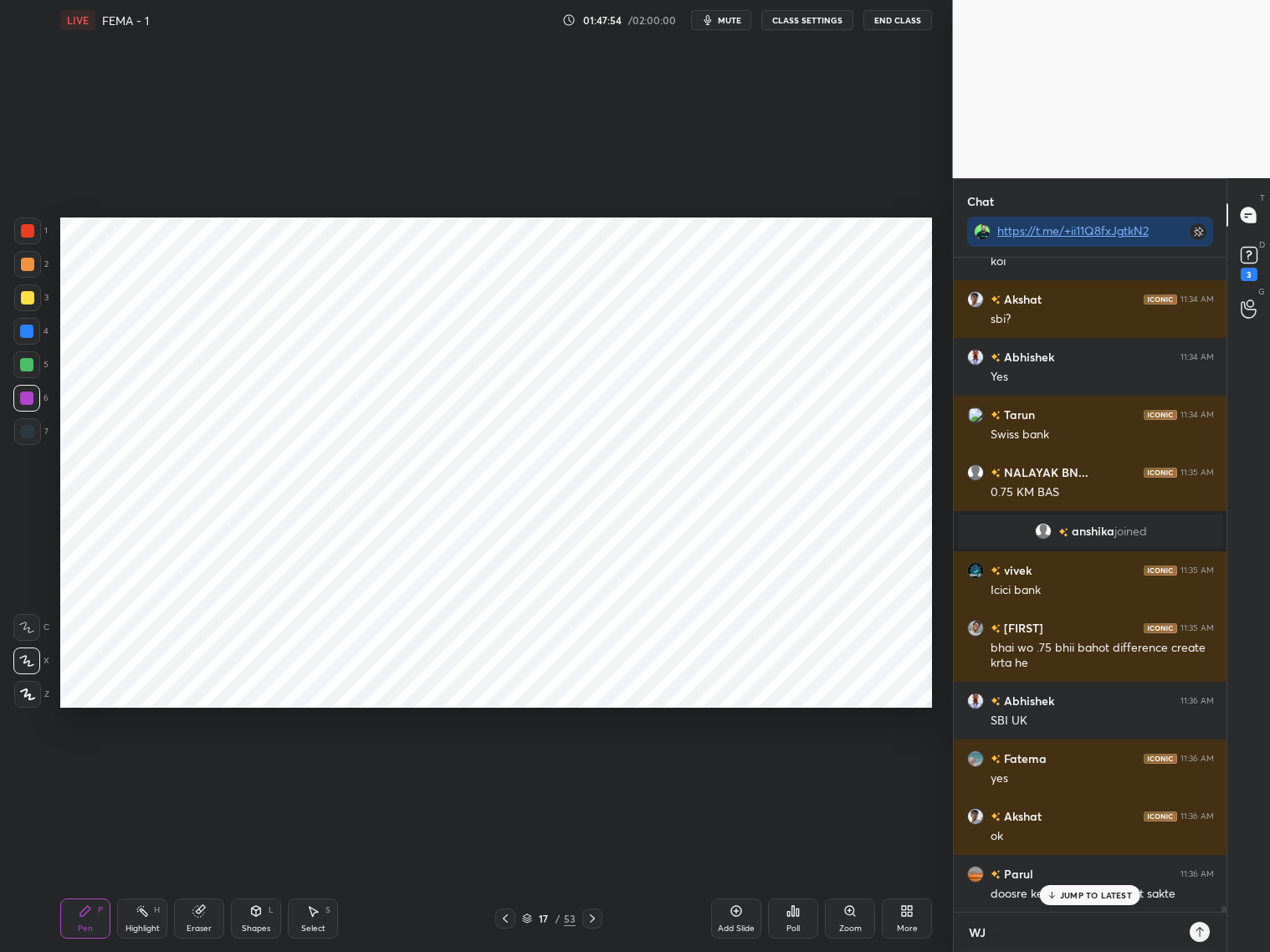 type on "W" 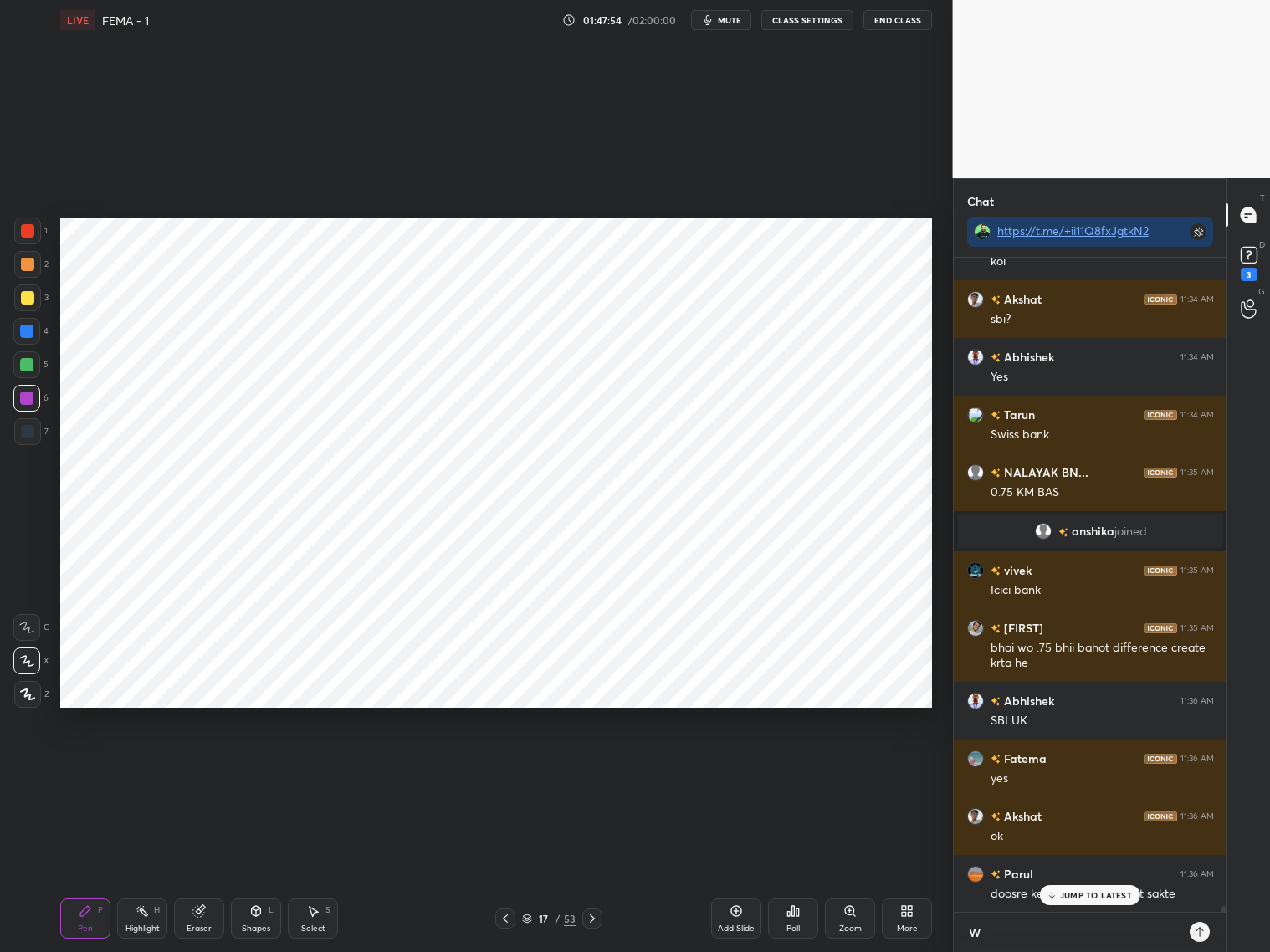 type 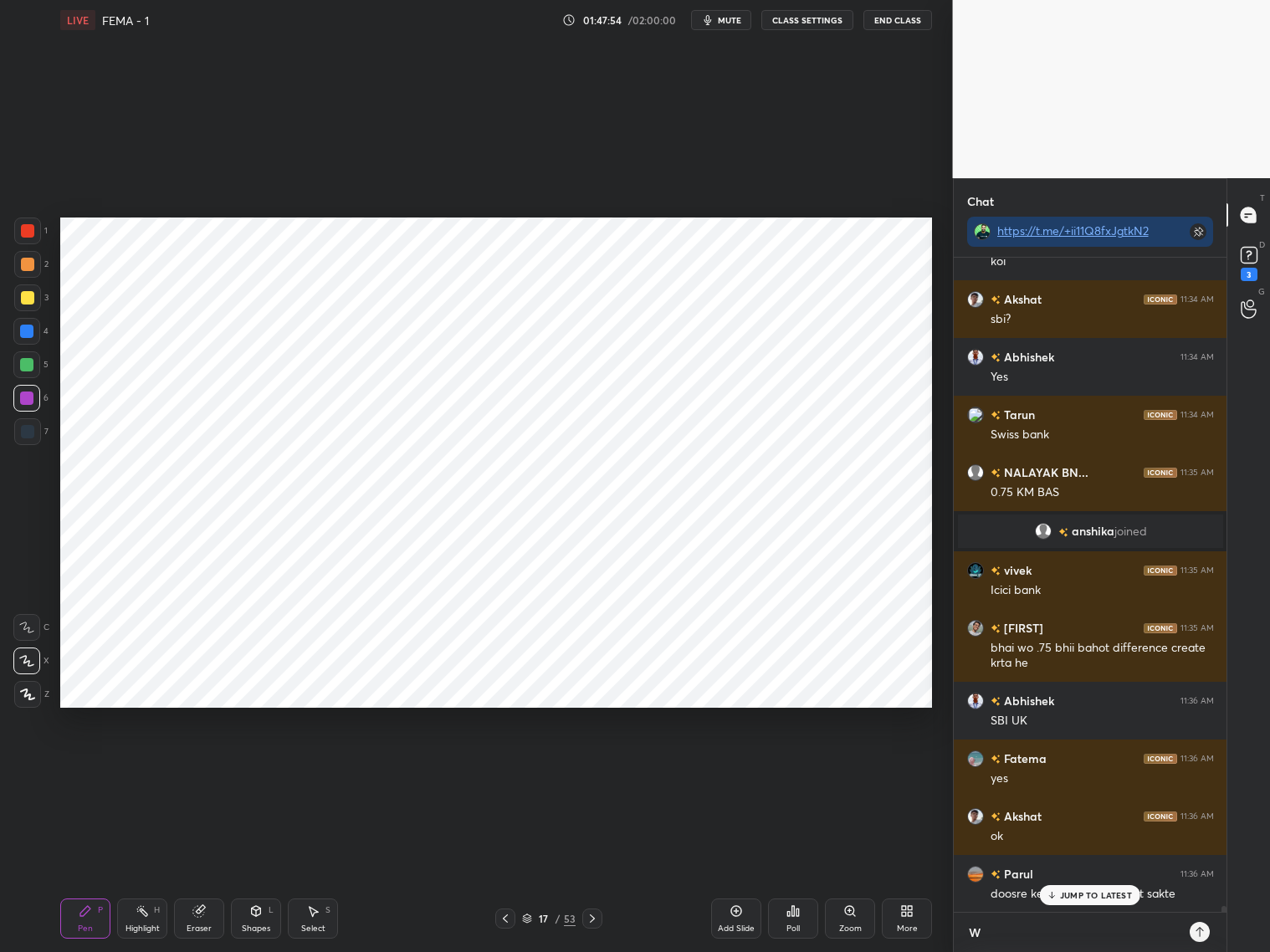 type on "x" 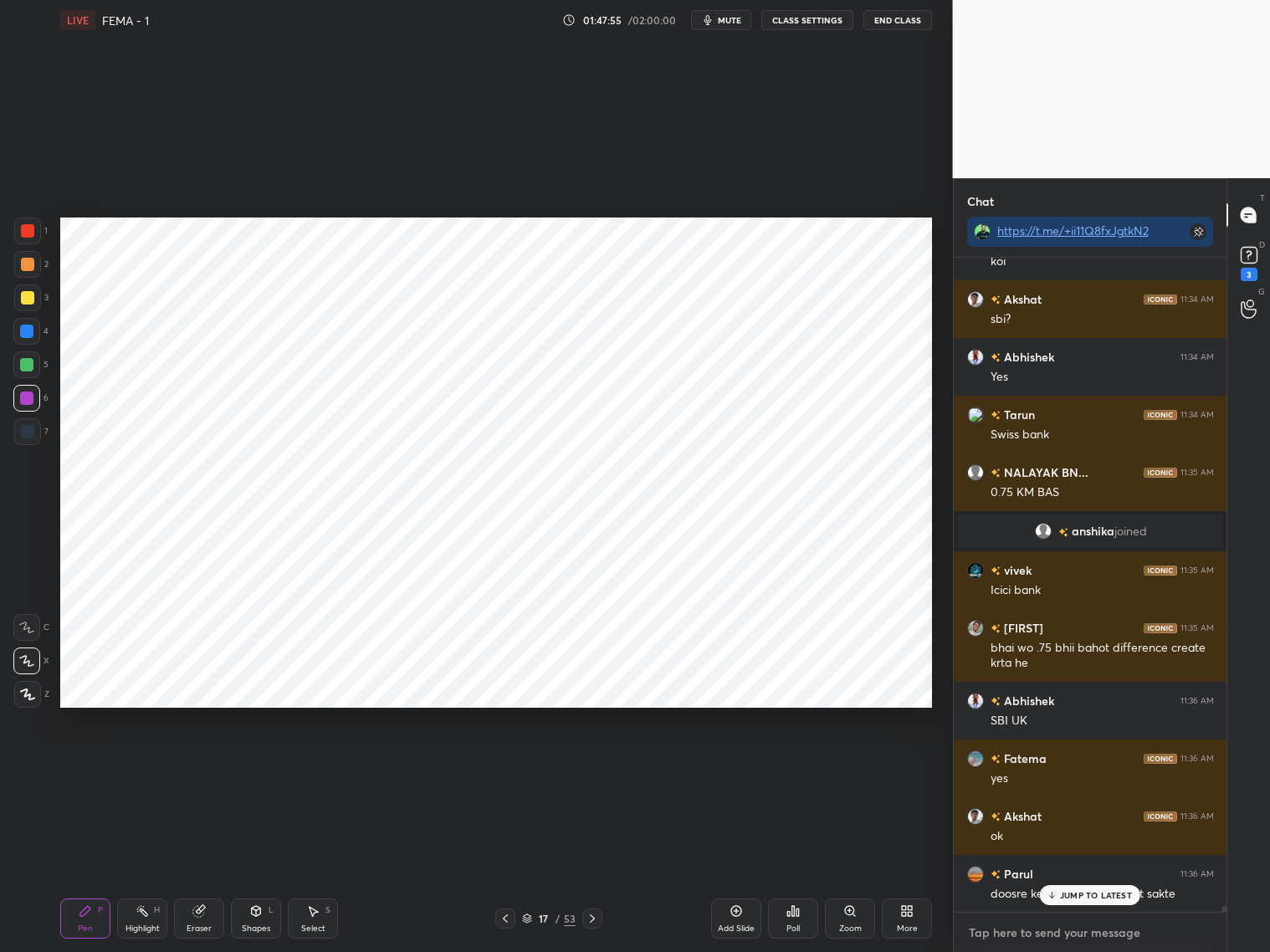 type on "E" 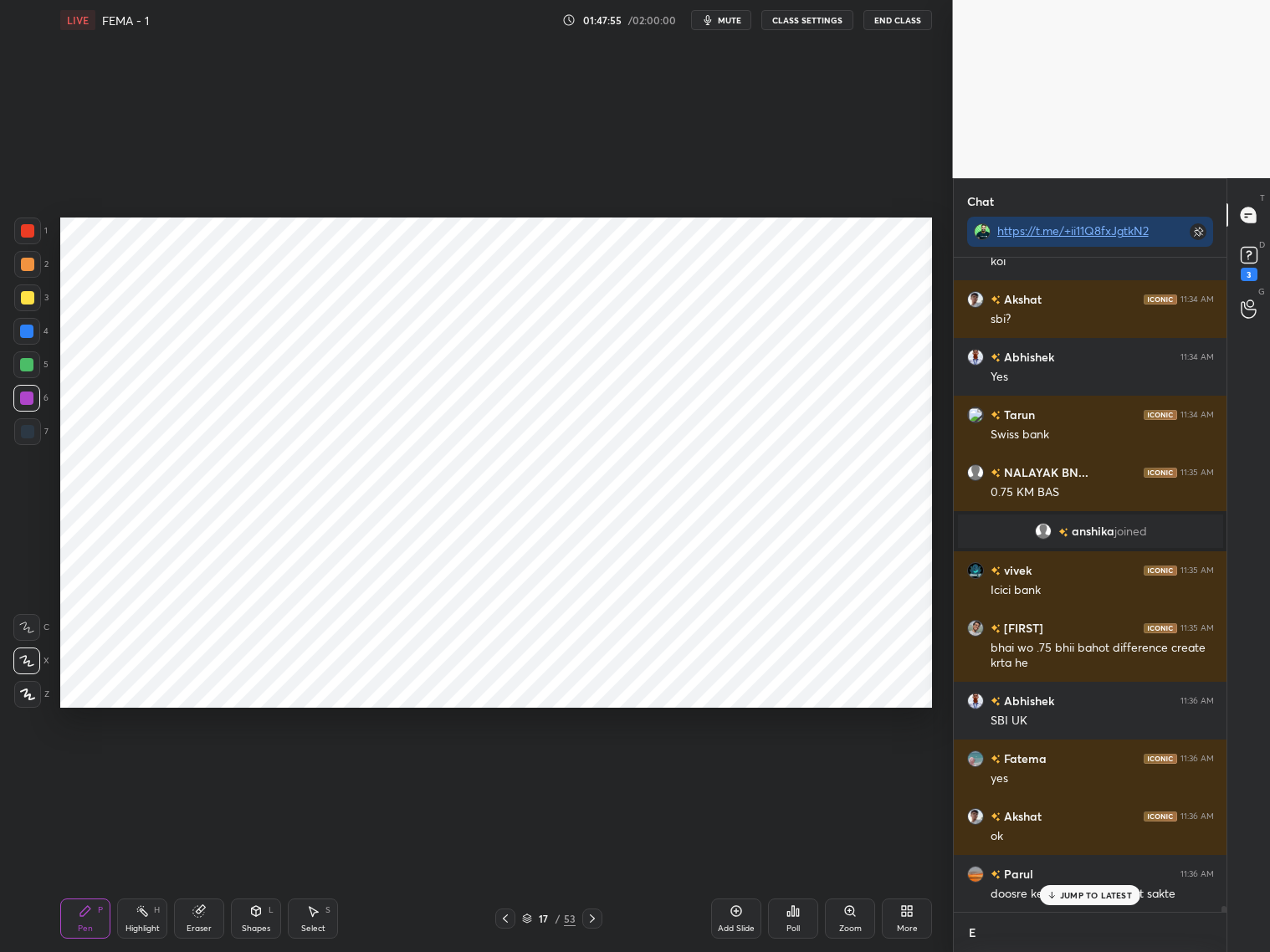 type on "x" 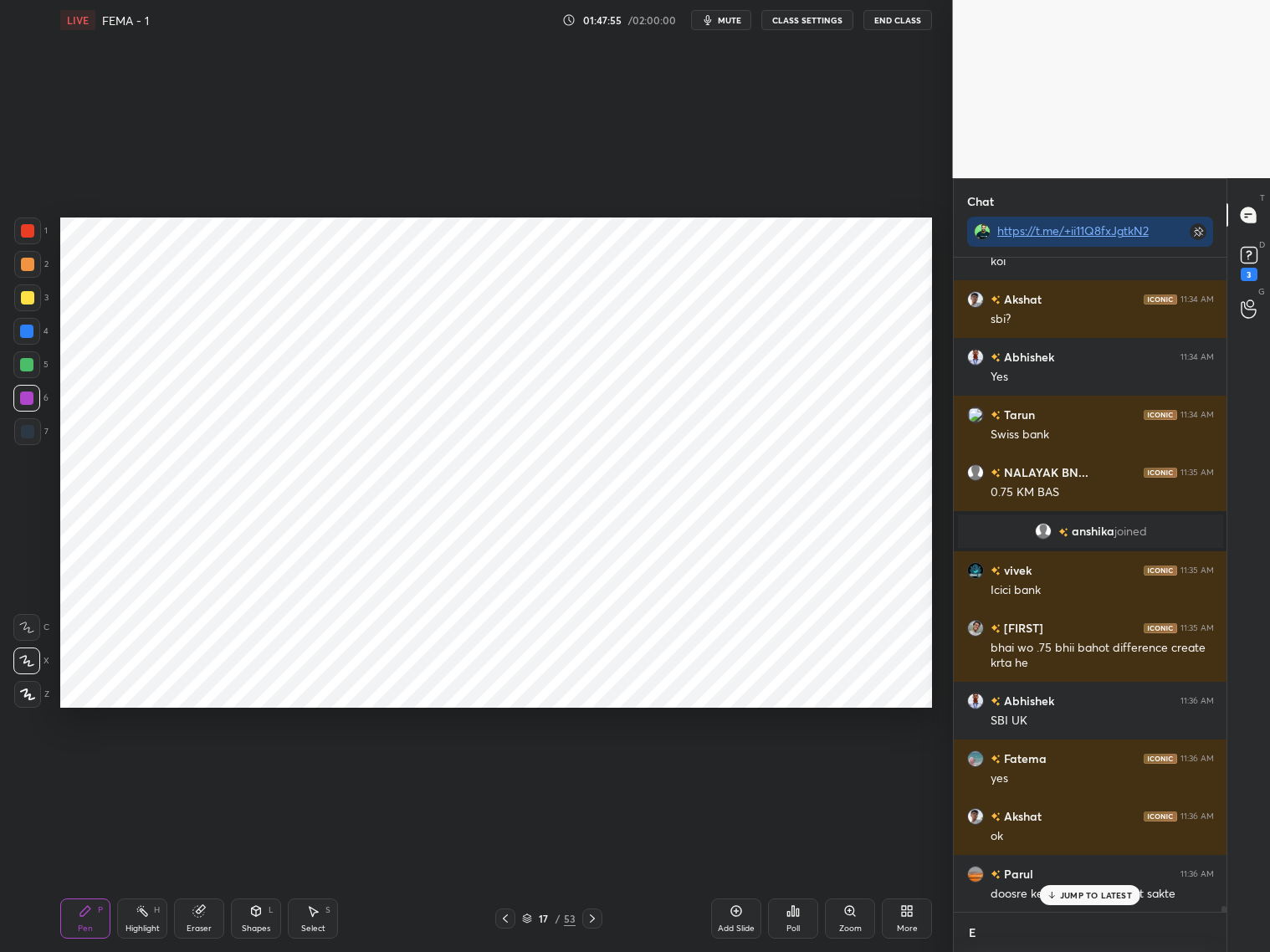 scroll, scrollTop: 645, scrollLeft: 269, axis: both 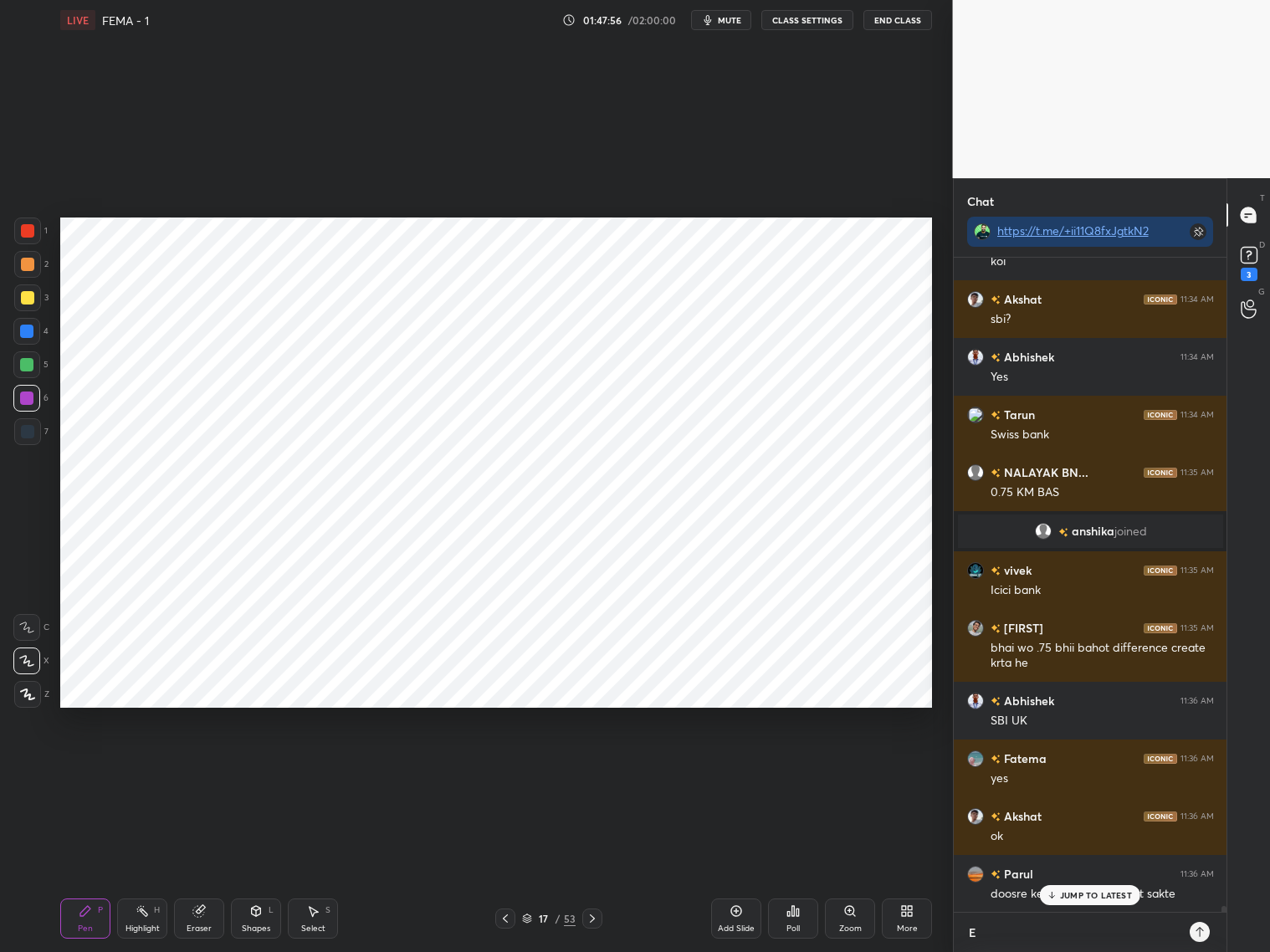 type on "EX" 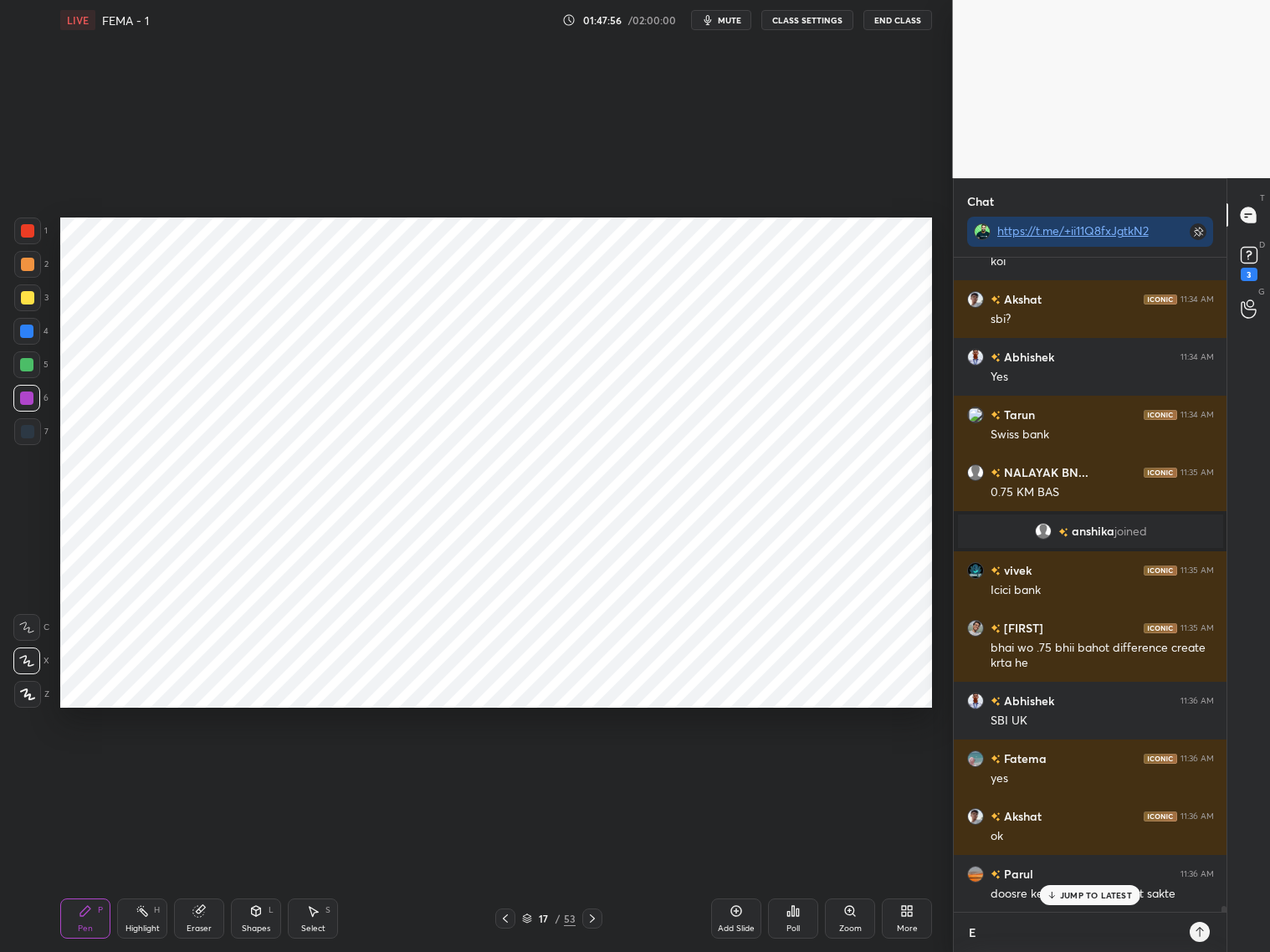 type on "x" 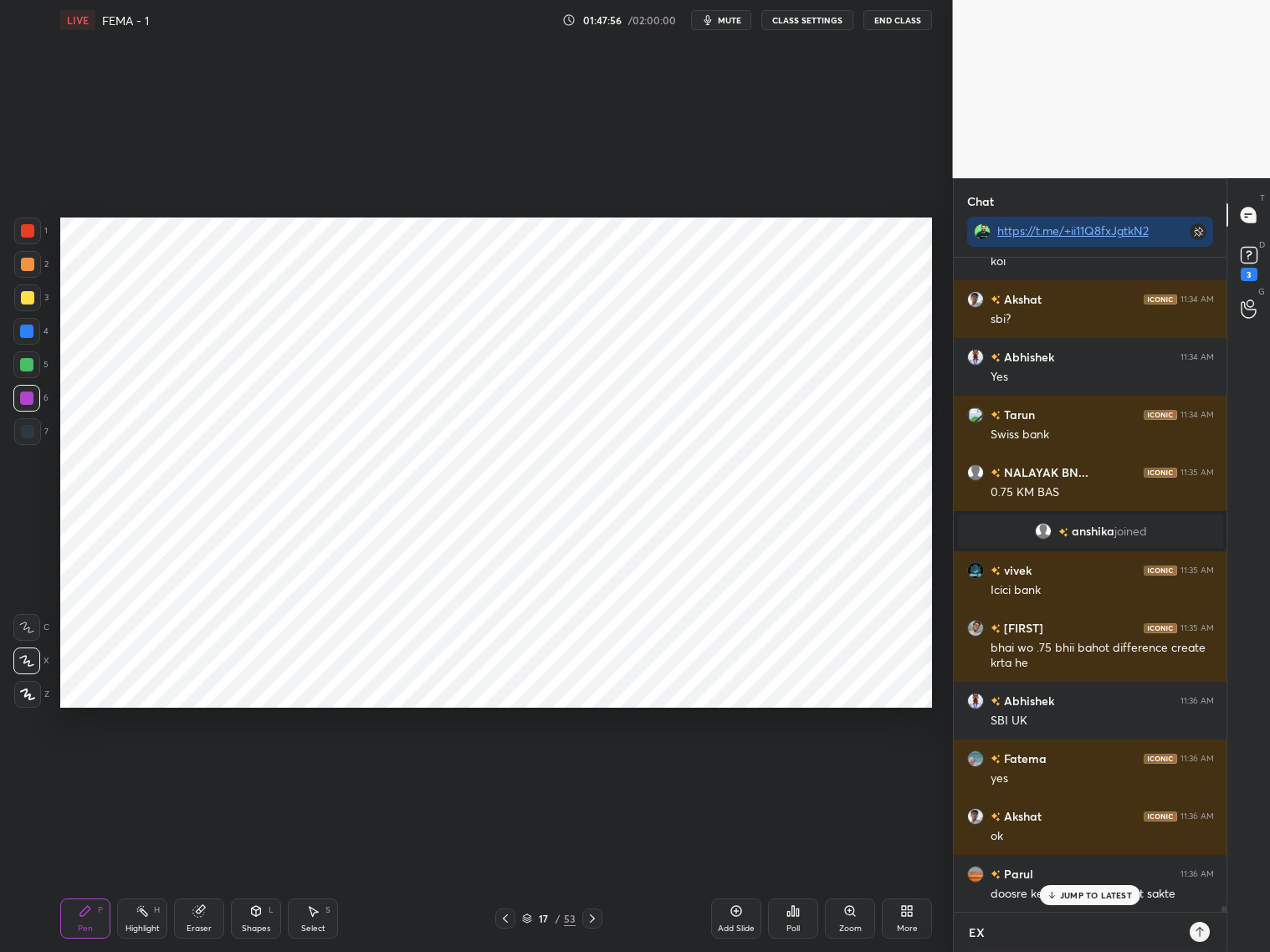 scroll, scrollTop: 5, scrollLeft: 5, axis: both 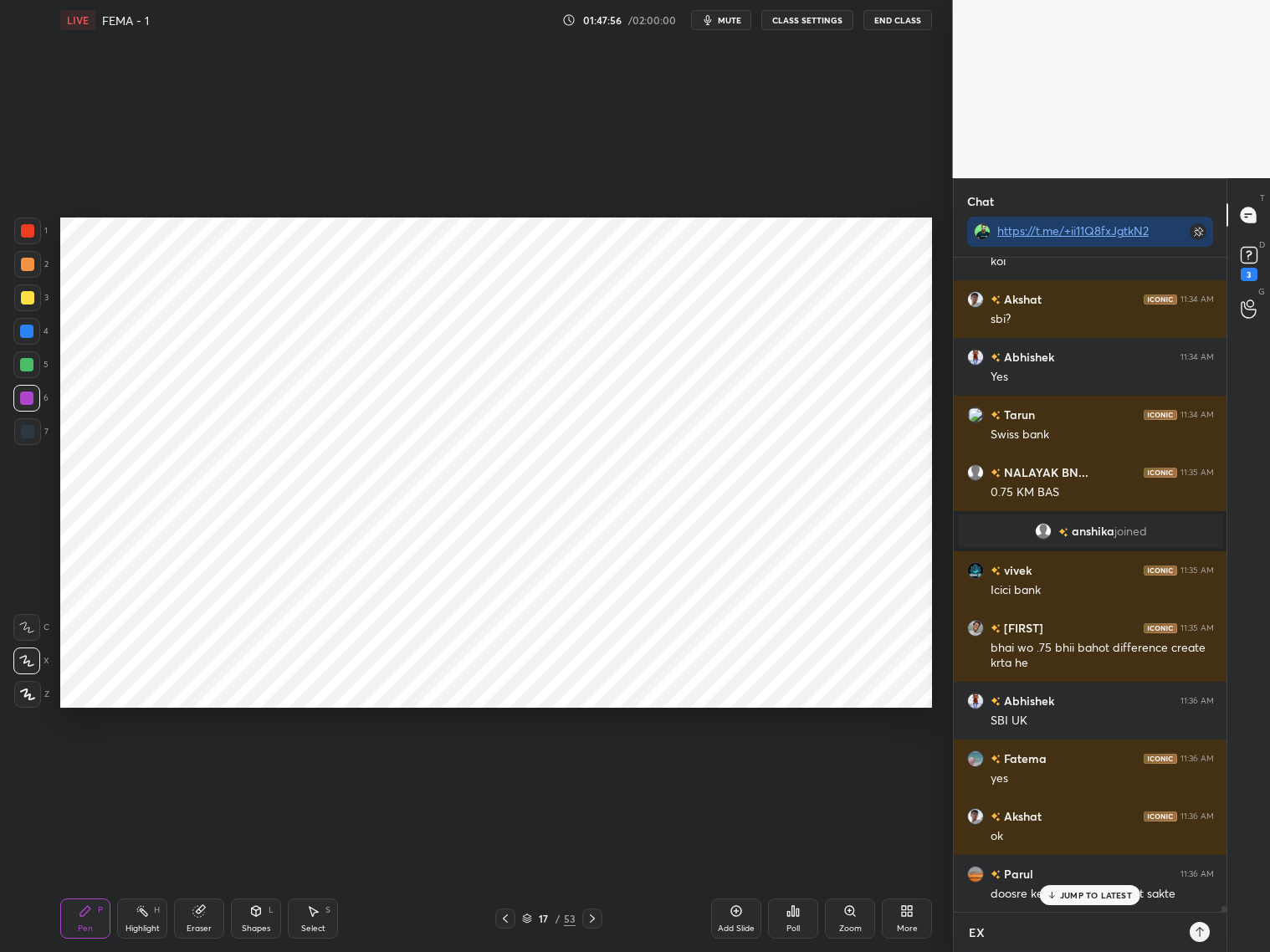 type on "EXP" 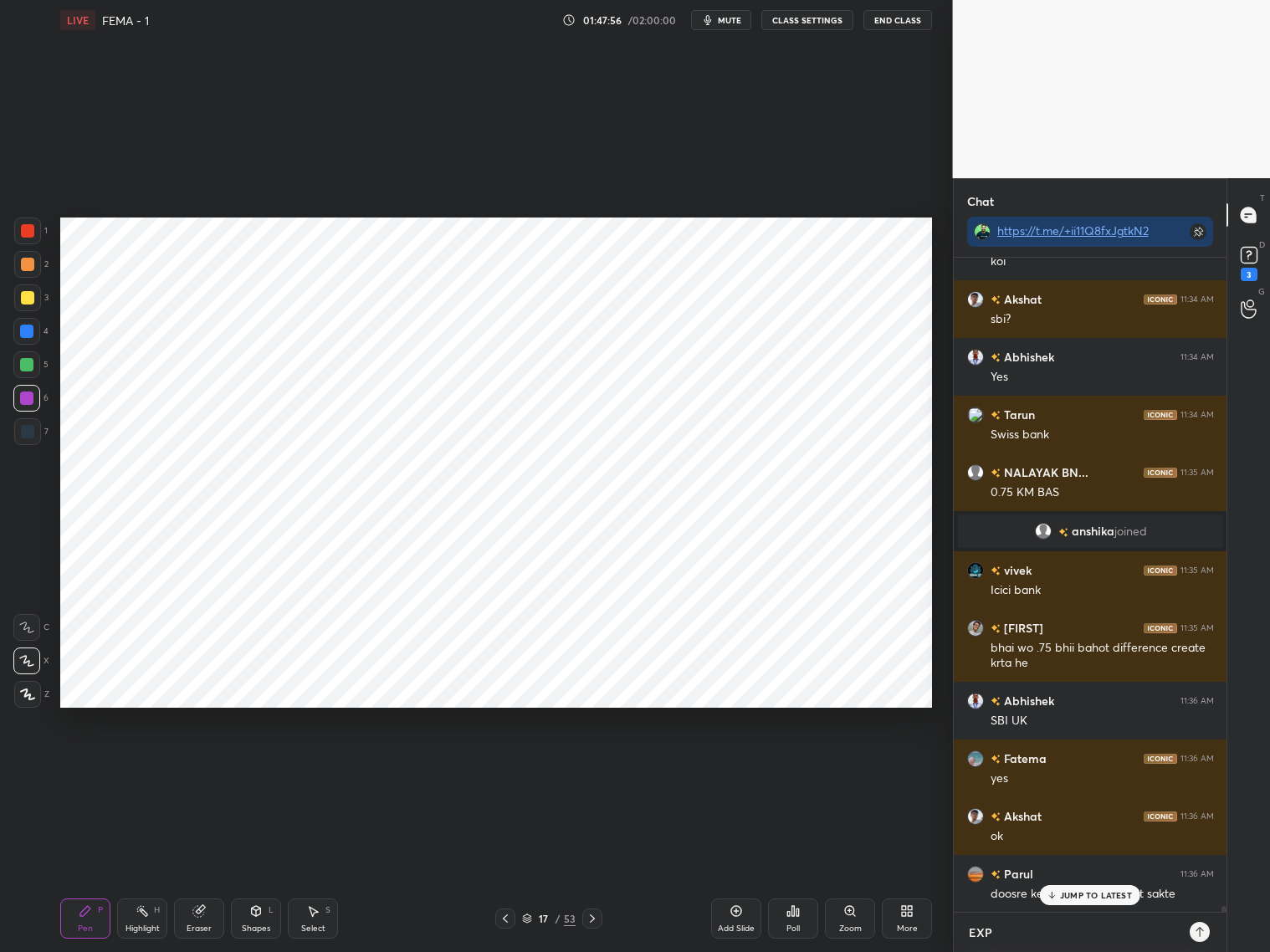 type on "EXPL" 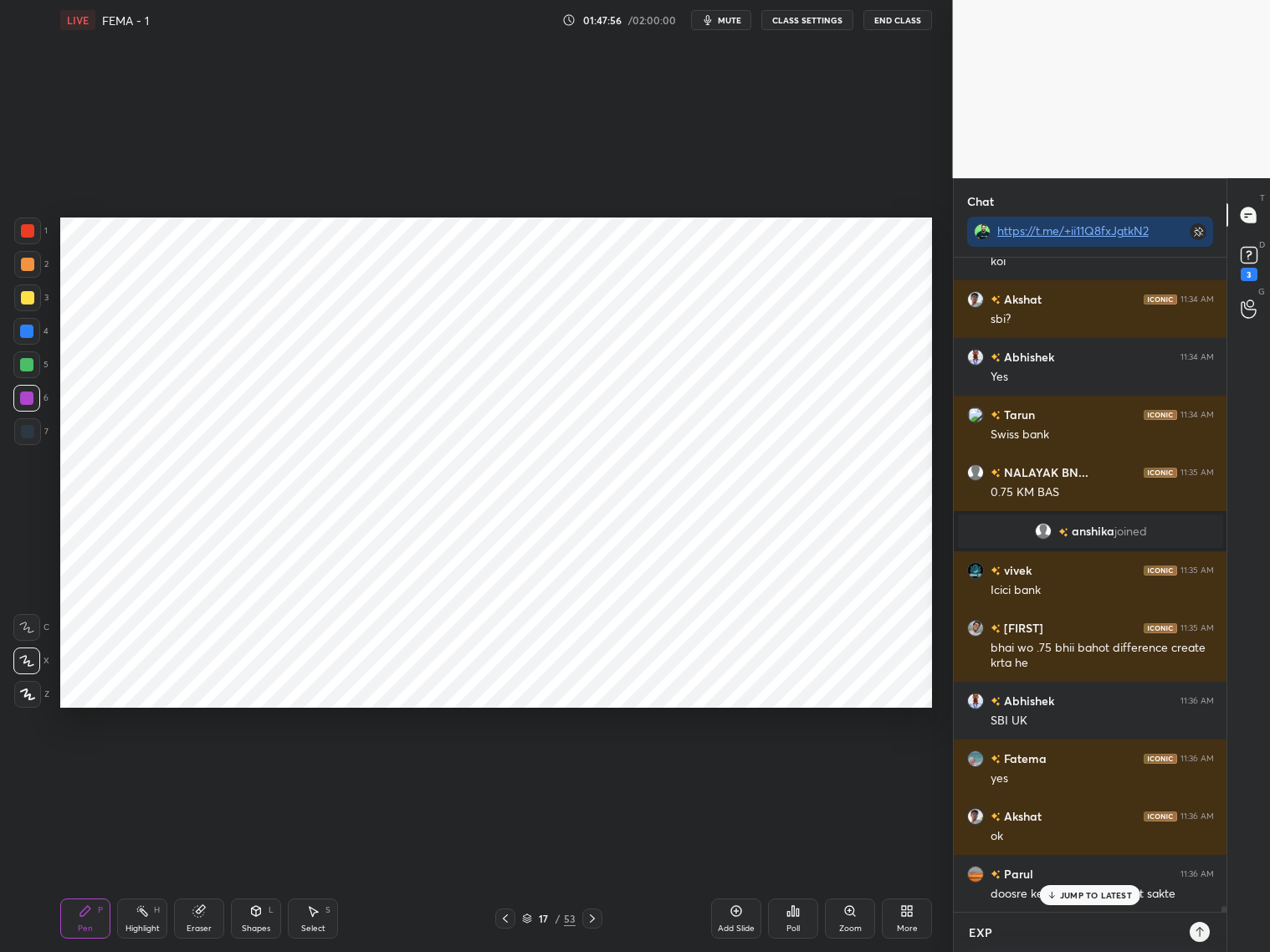 type on "x" 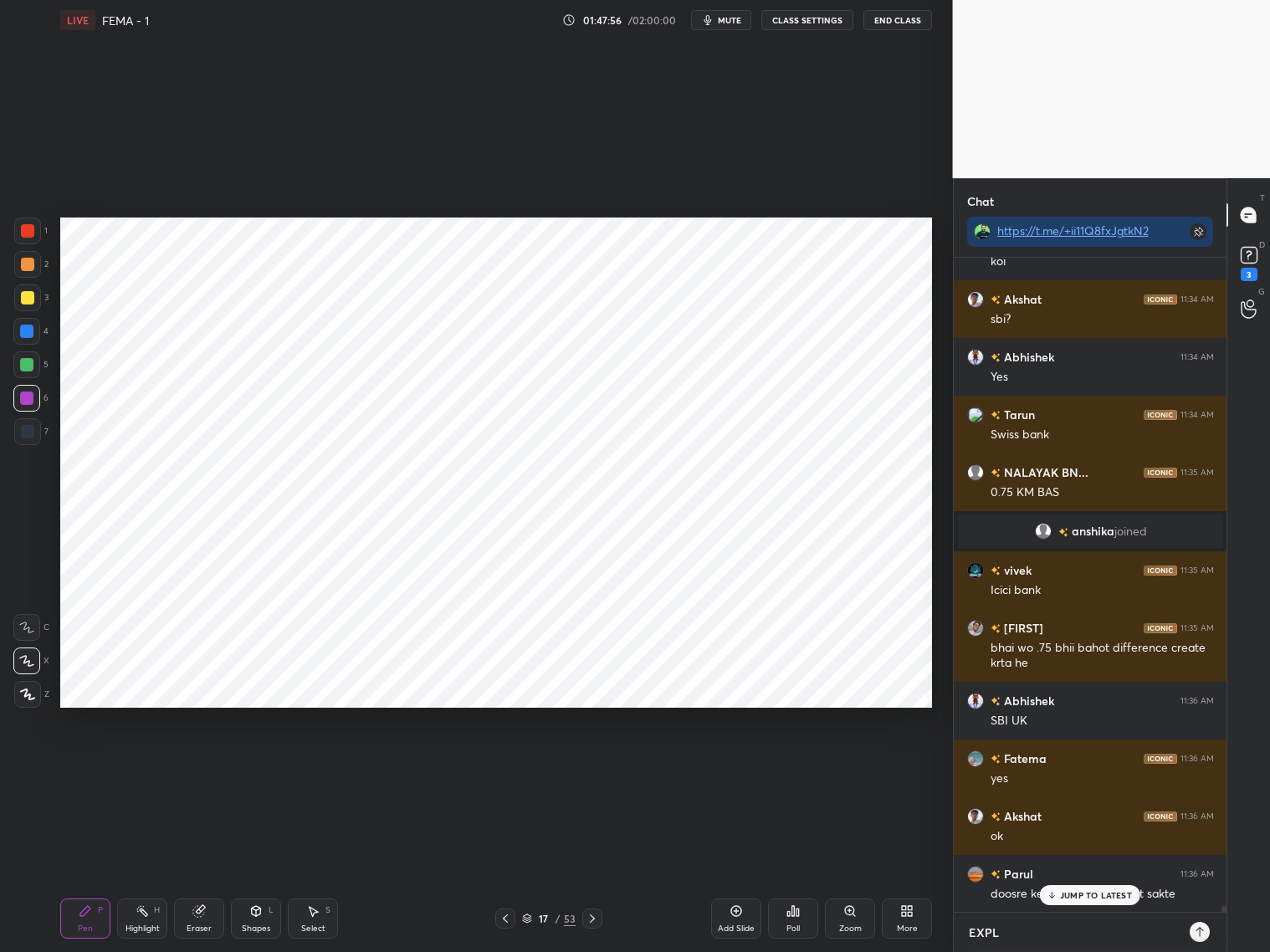type on "EXPLA" 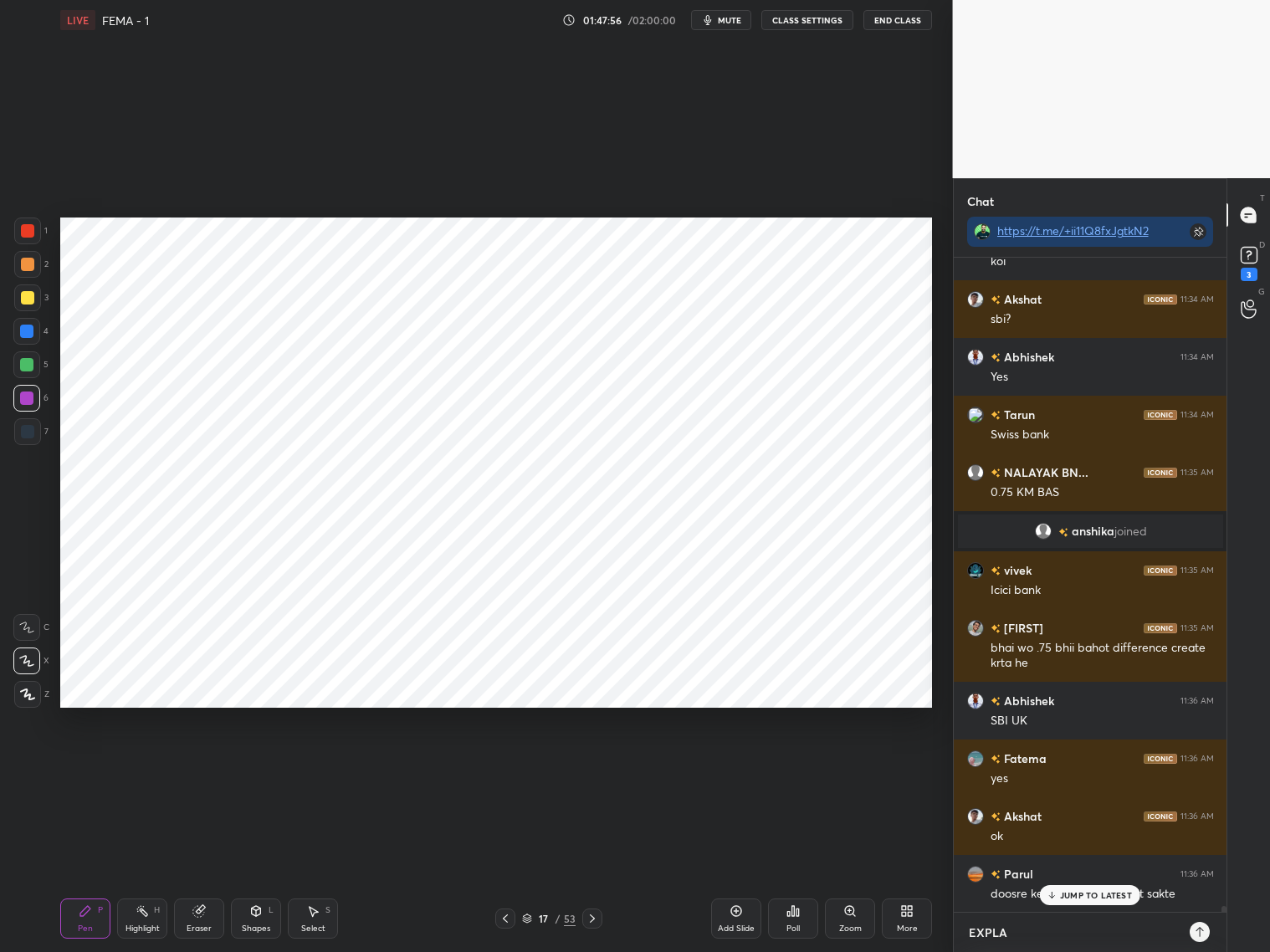 type on "x" 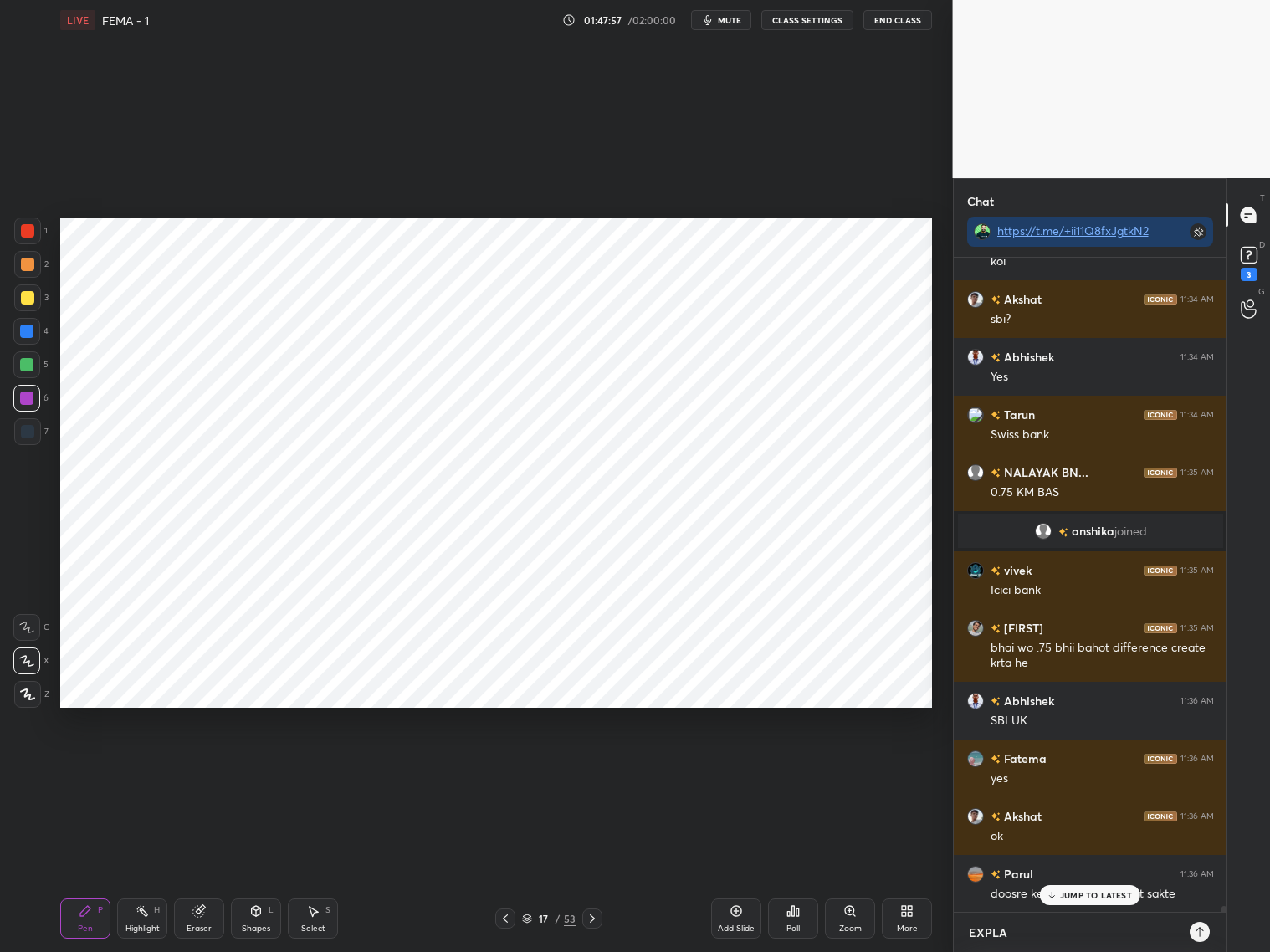 type on "EXPLAI" 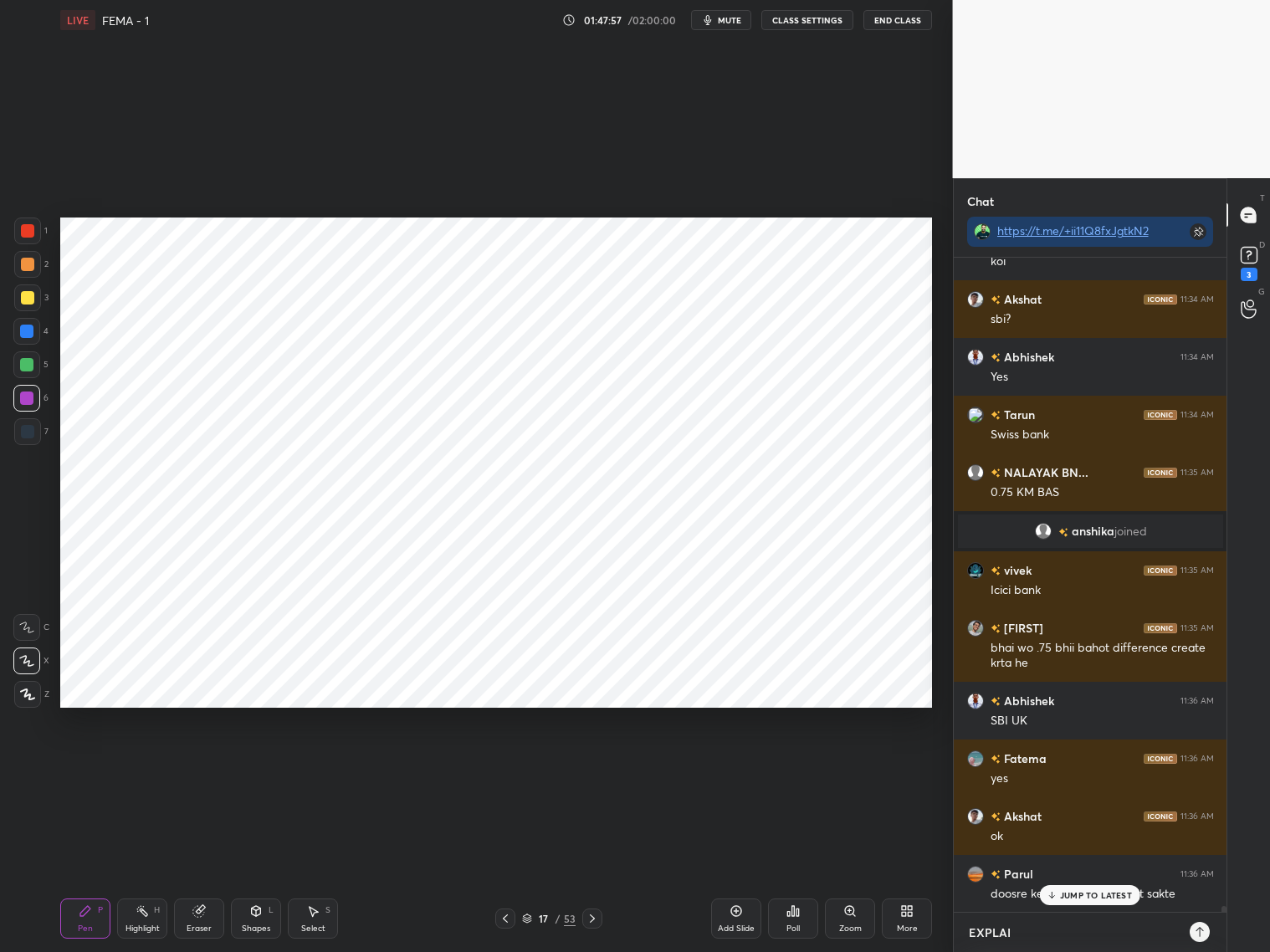 type on "EXPLAIN" 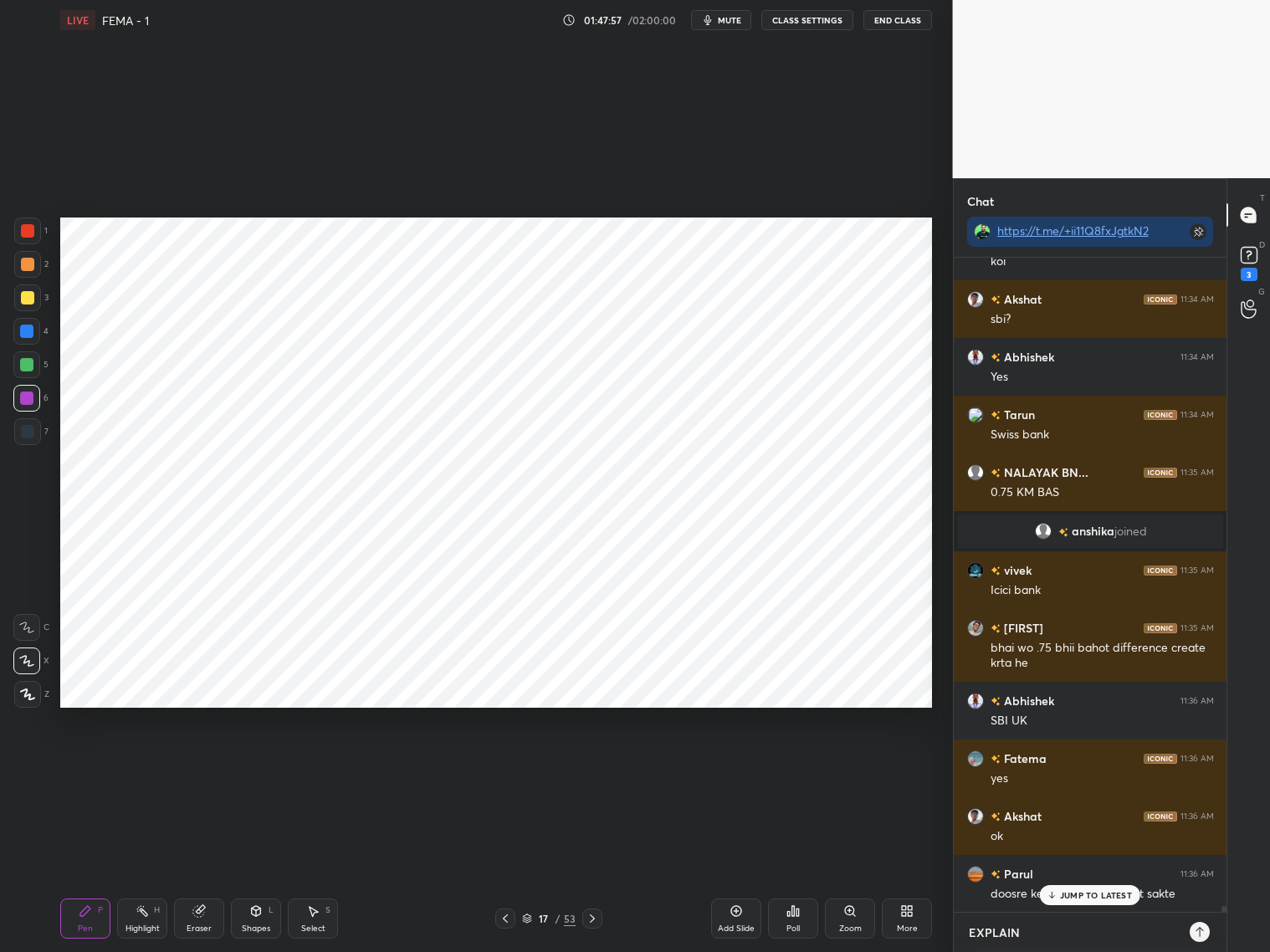 type on "EXPLAIN" 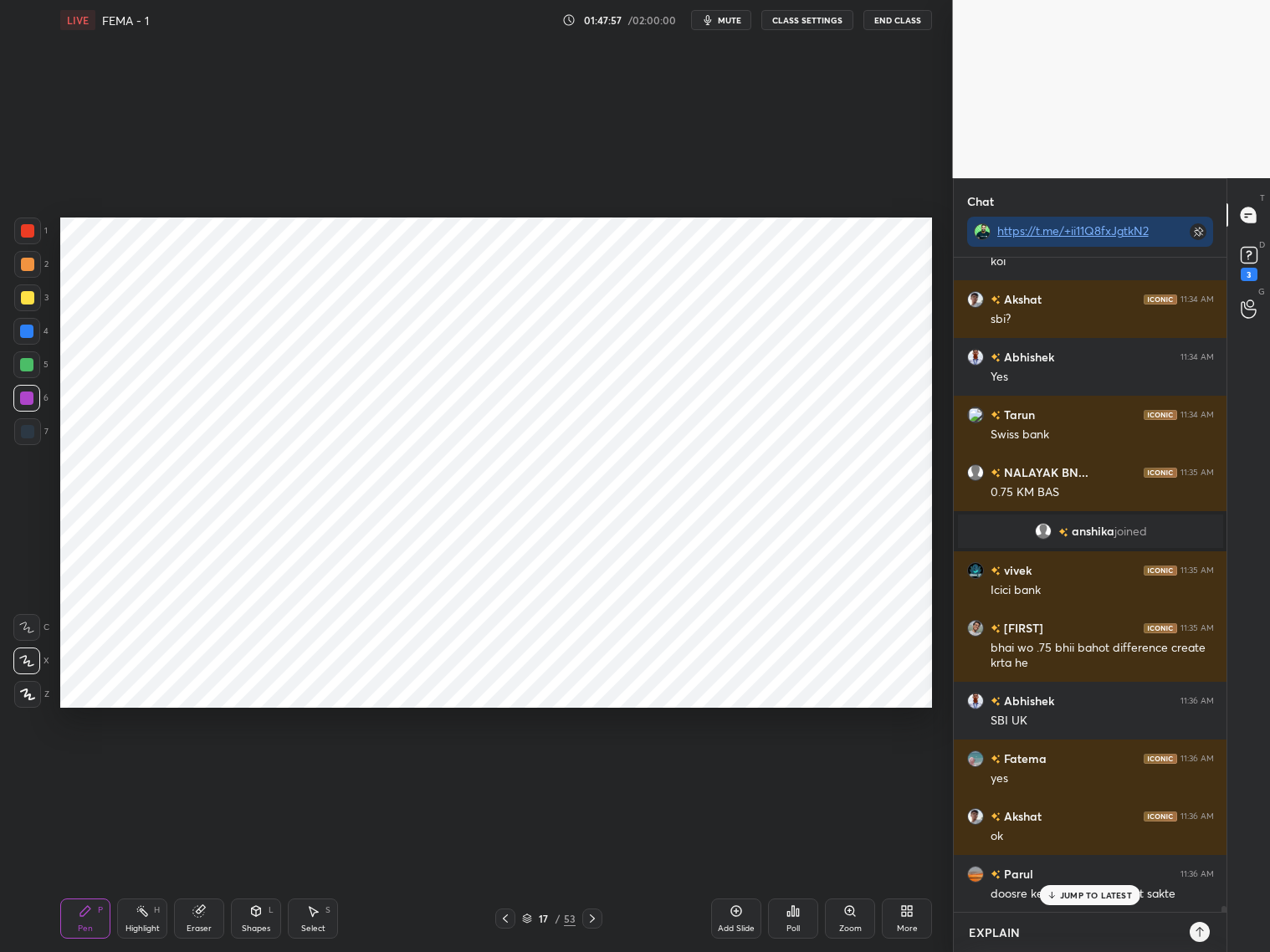 type on "EXPLAIN T" 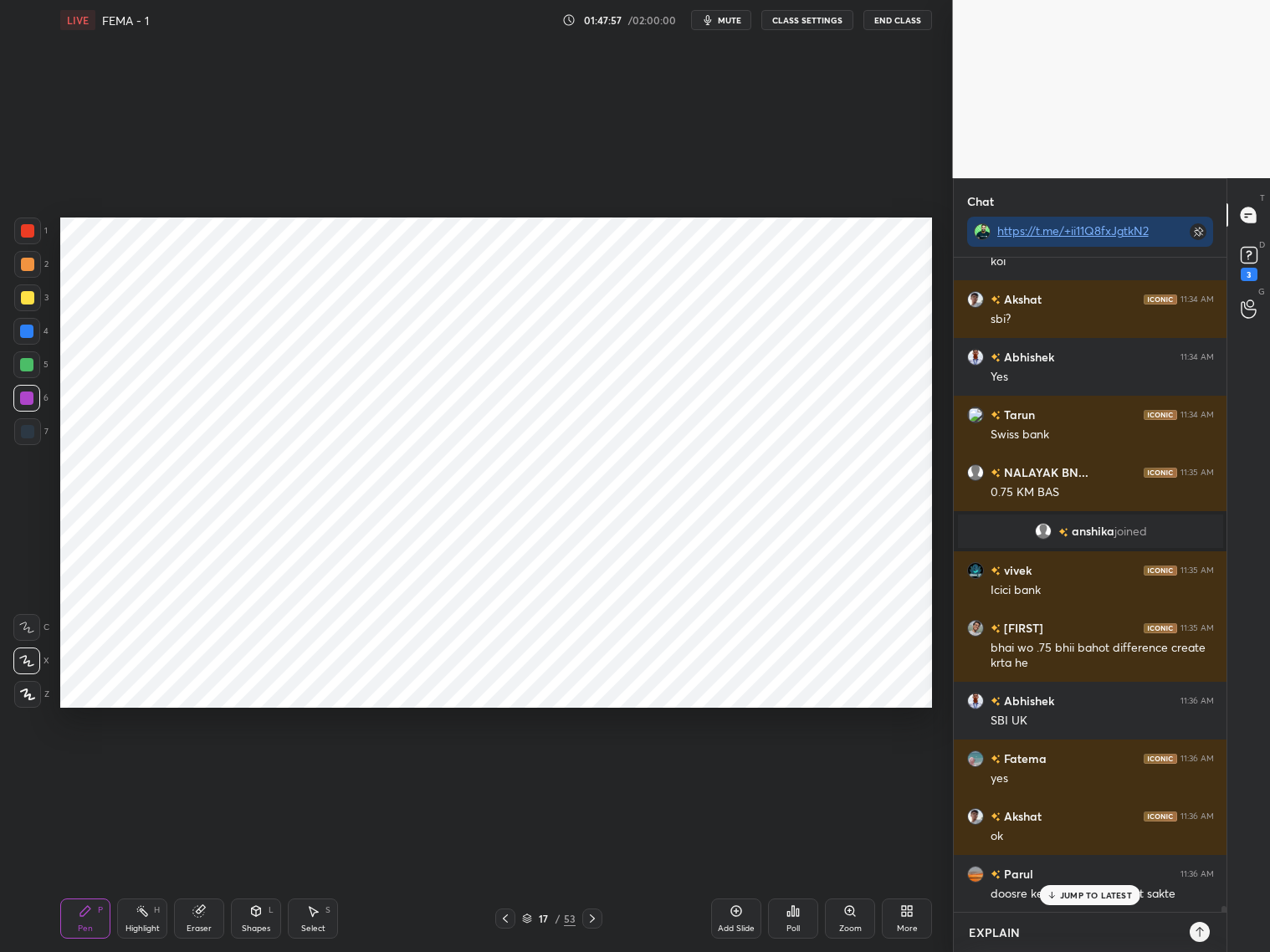type on "x" 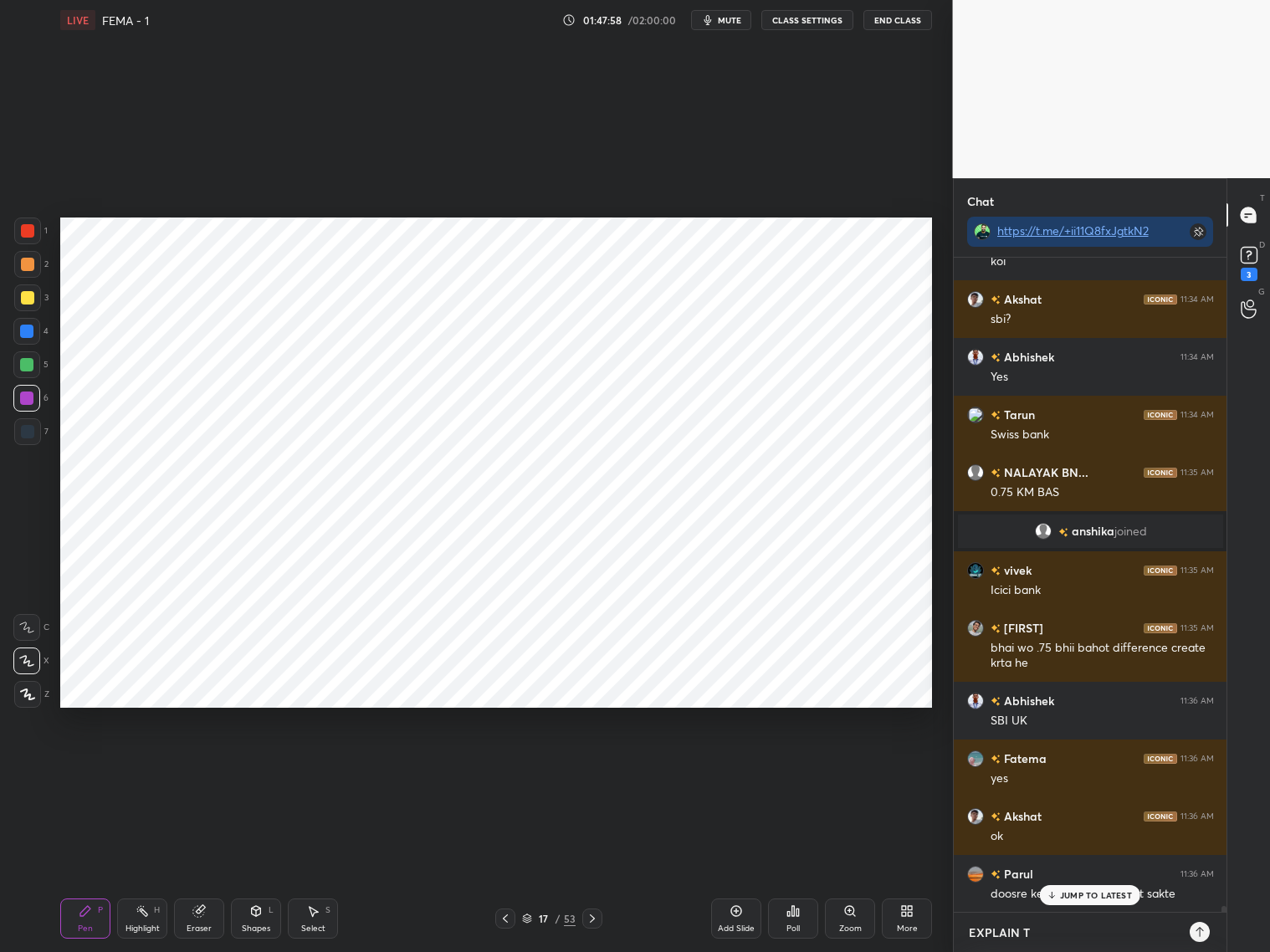 type on "EXPLAIN TH" 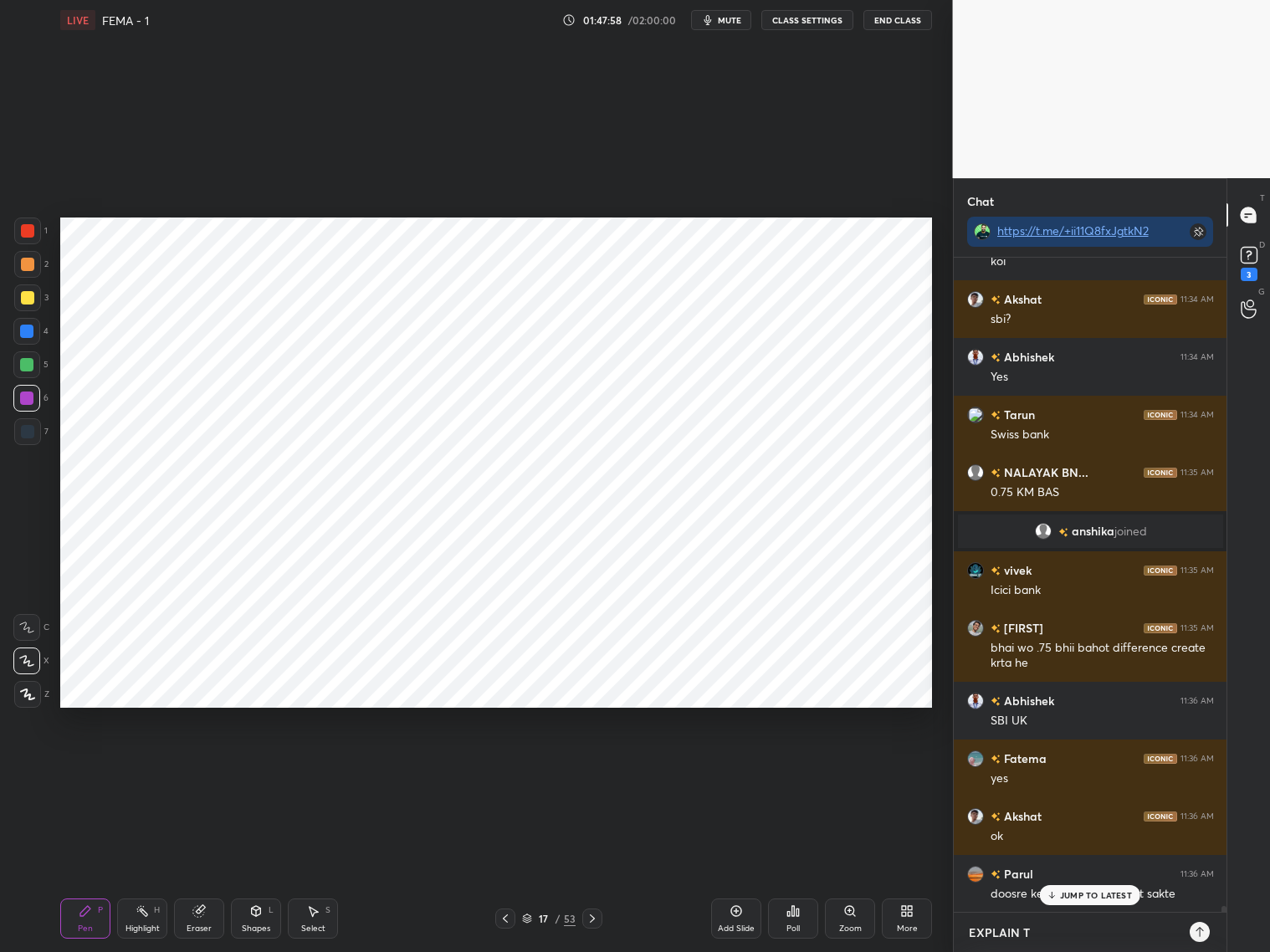 type on "x" 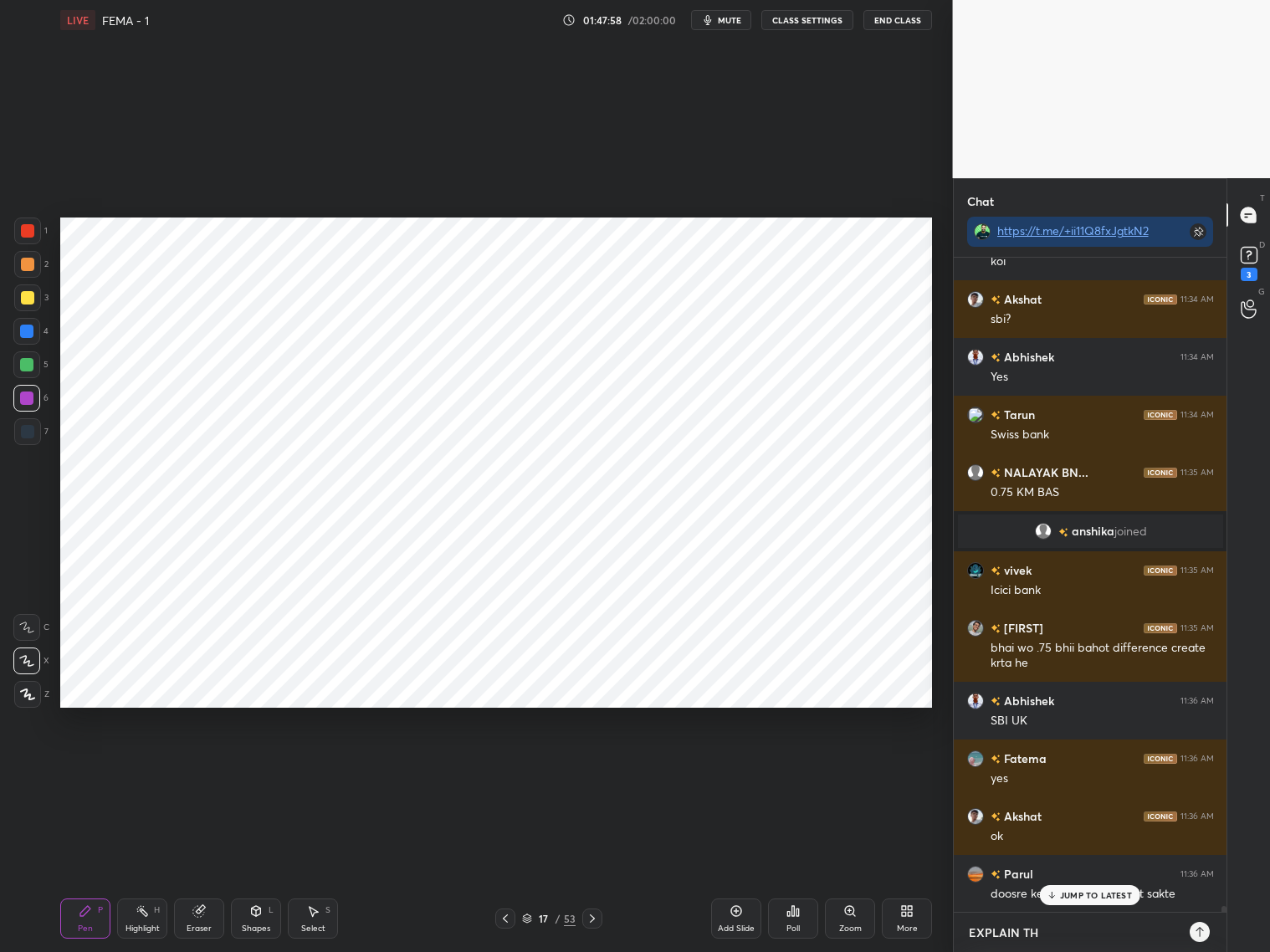 type on "EXPLAIN THE" 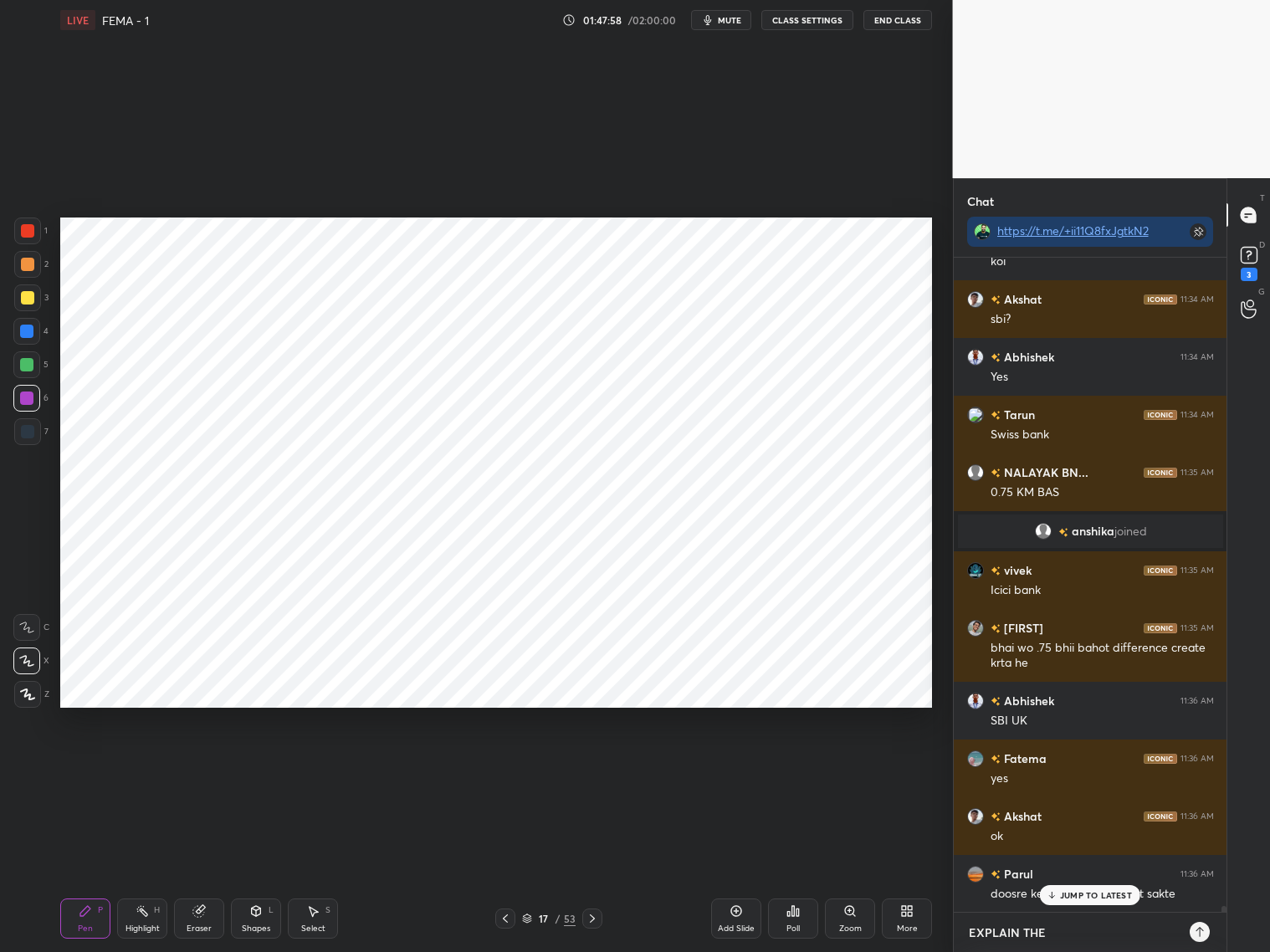 type on "EXPLAIN THE" 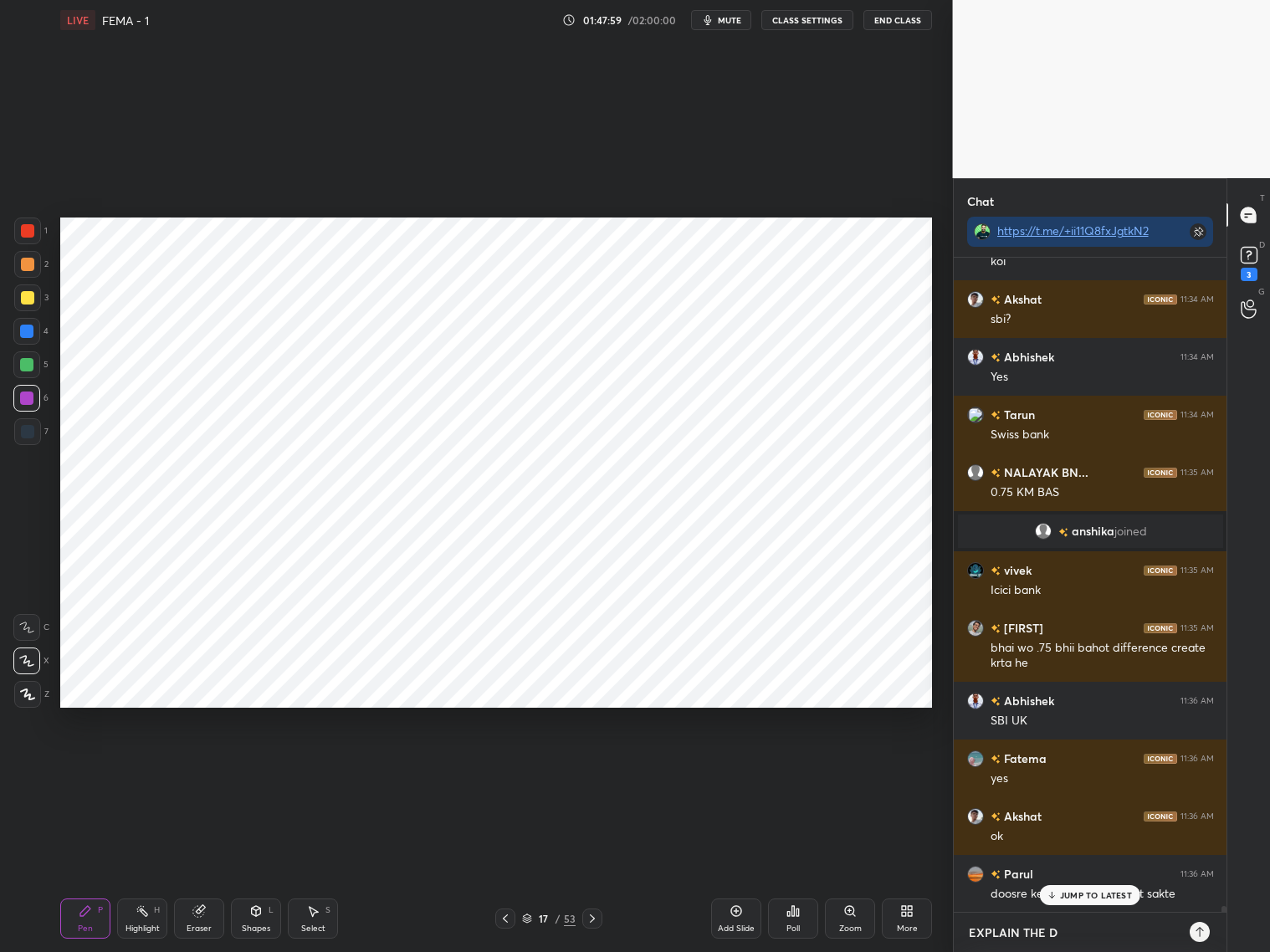 type on "EXPLAIN THE DE" 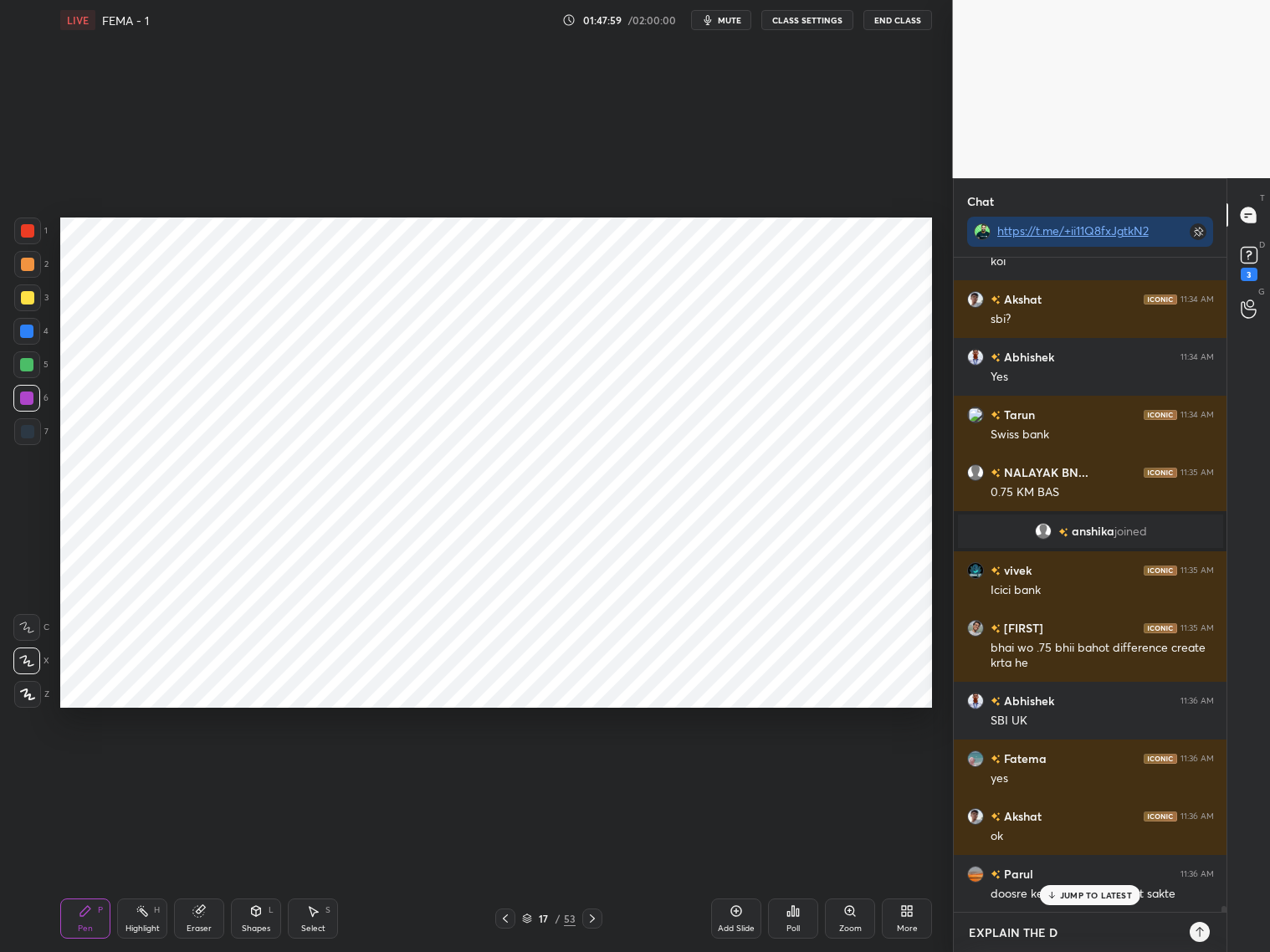 type on "x" 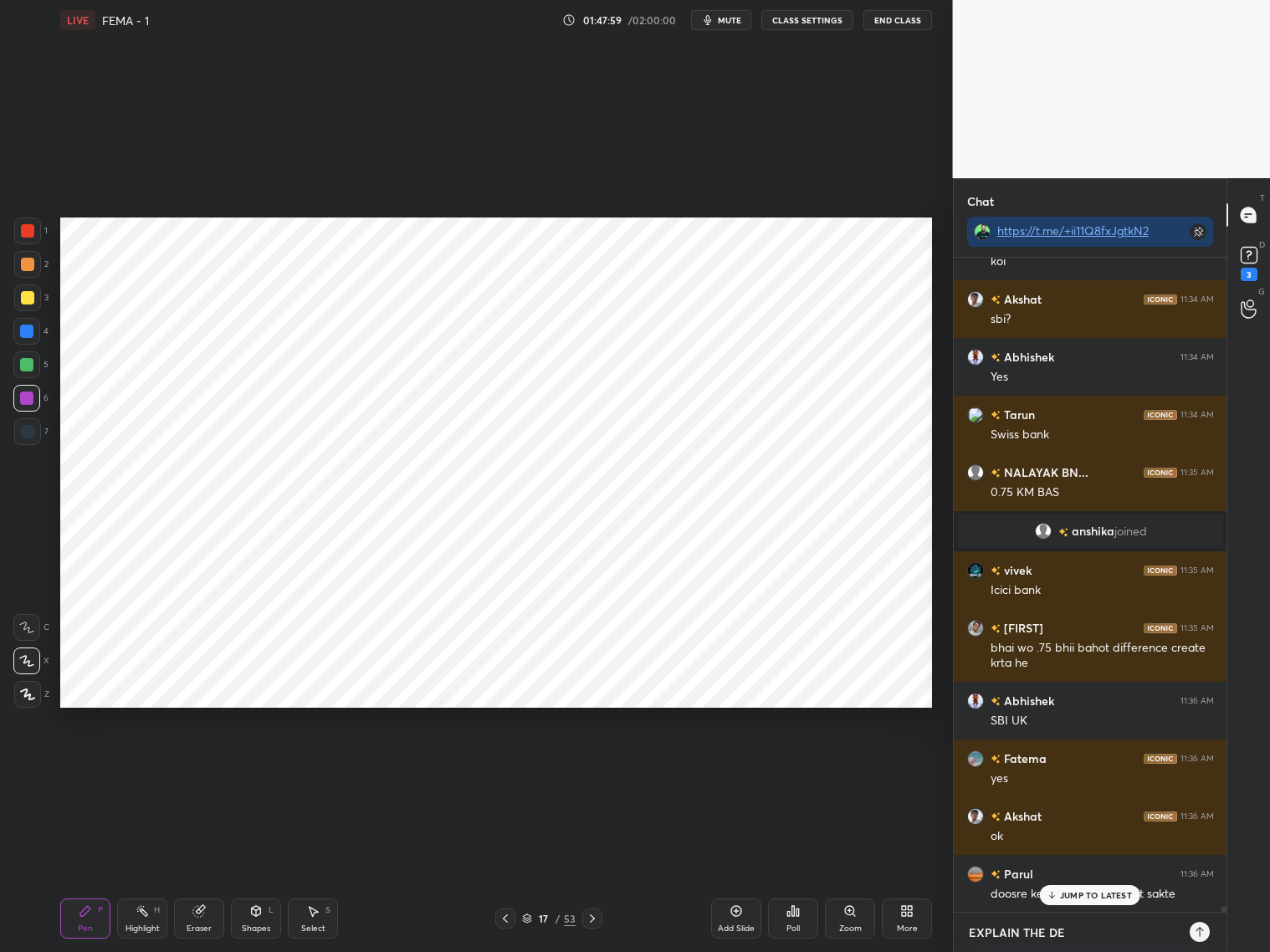 type on "EXPLAIN THE DEV" 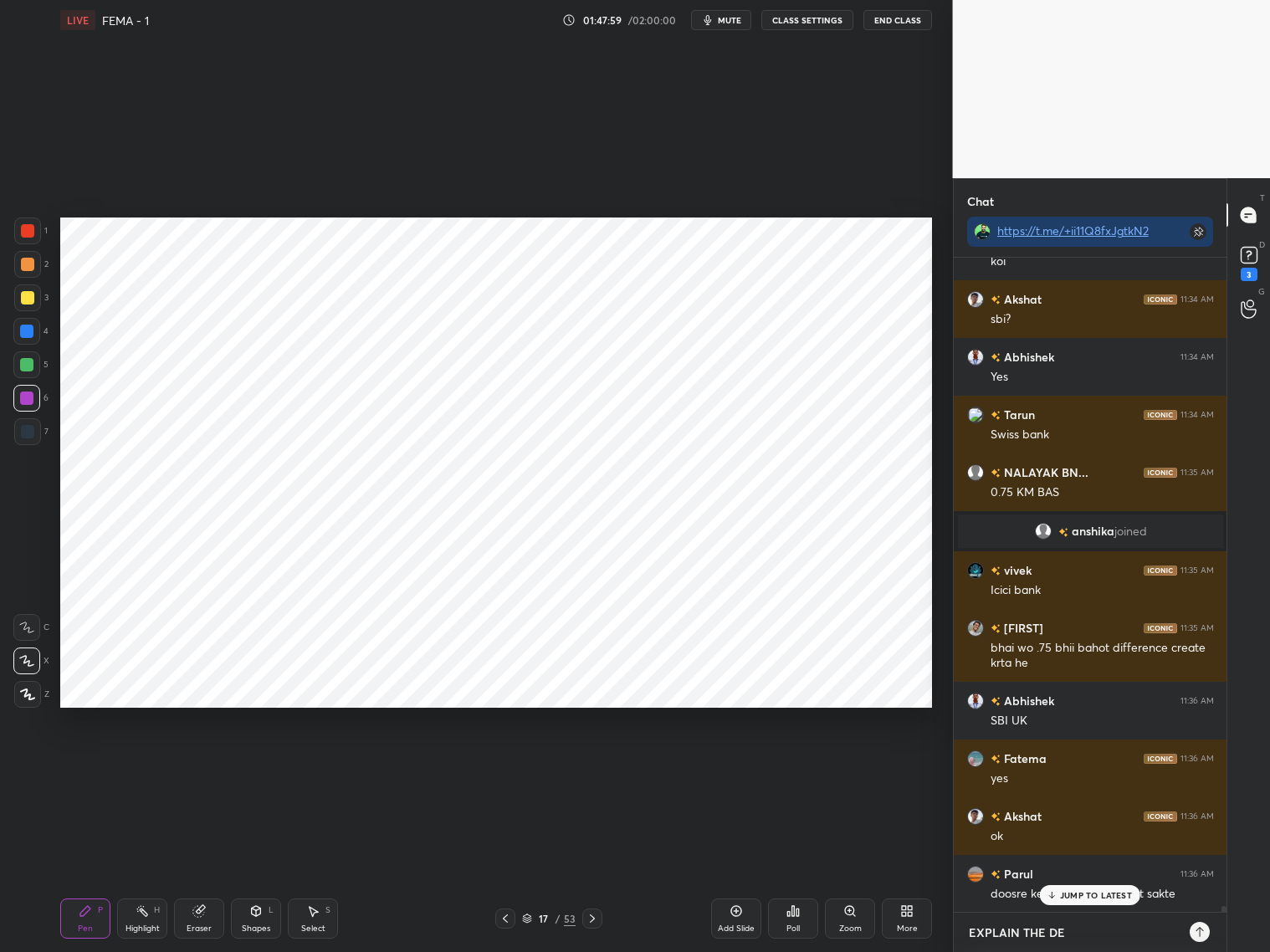 type on "x" 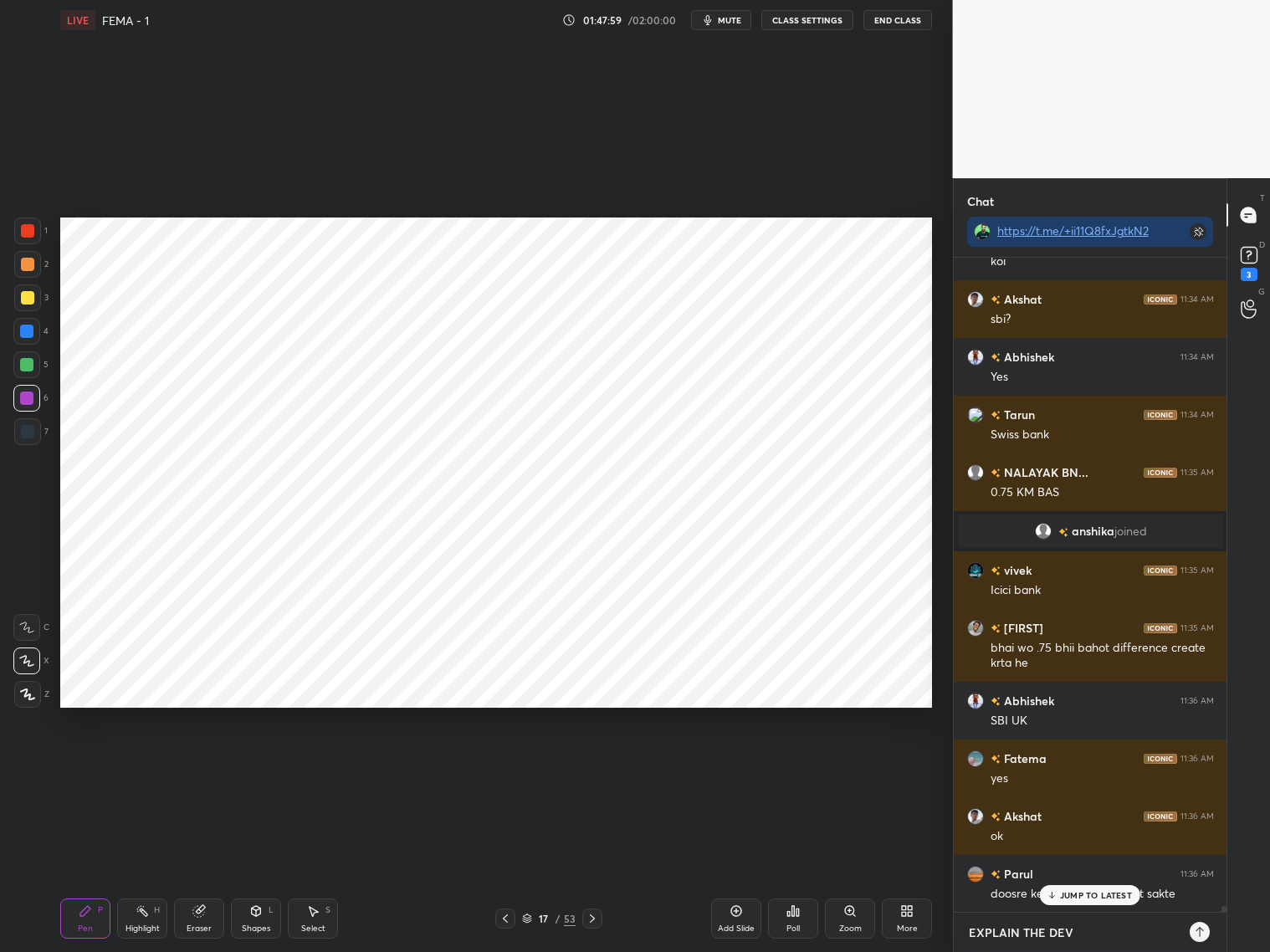 type on "EXPLAIN THE DEVE" 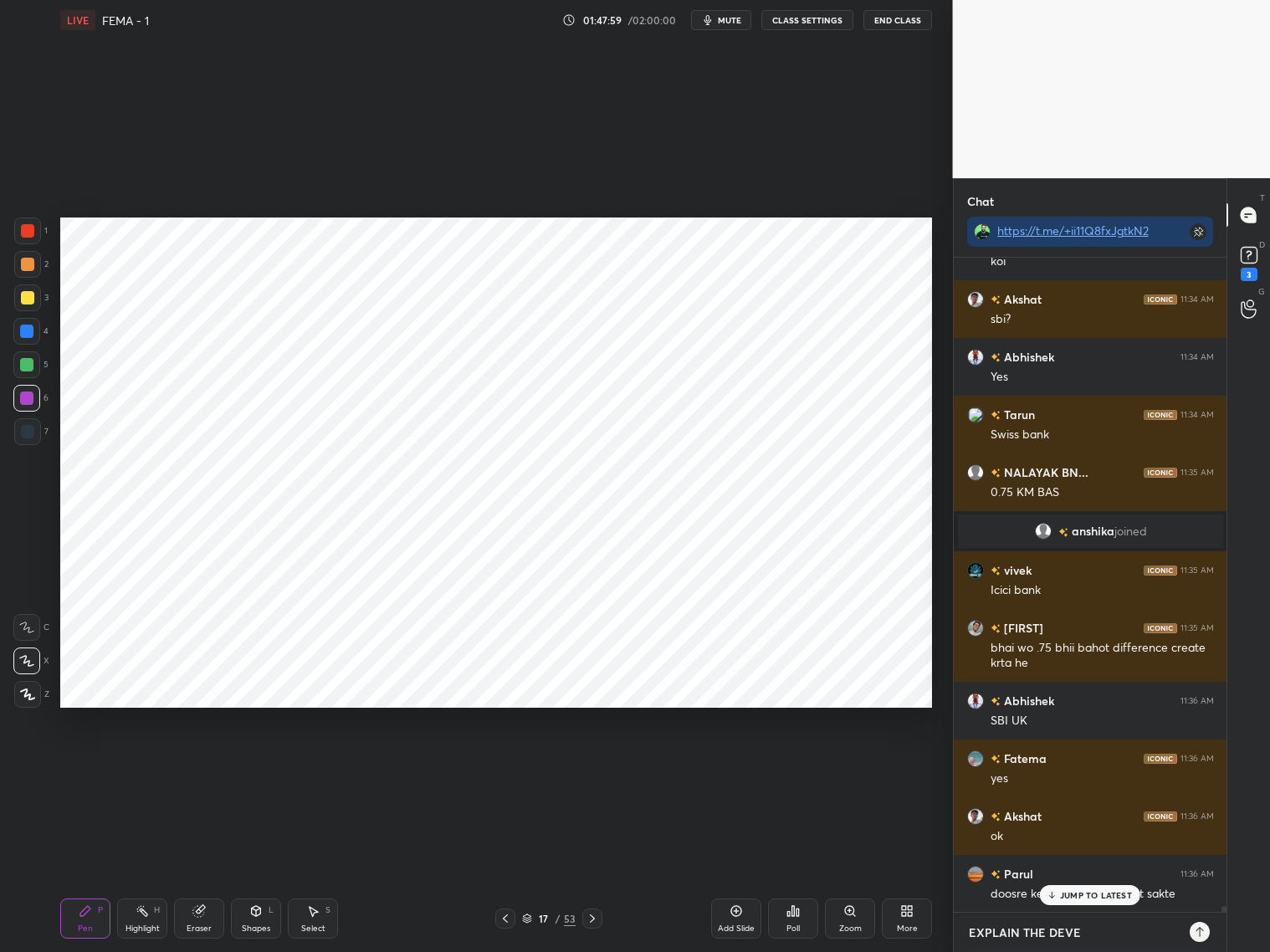type on "EXPLAIN THE DEVEL" 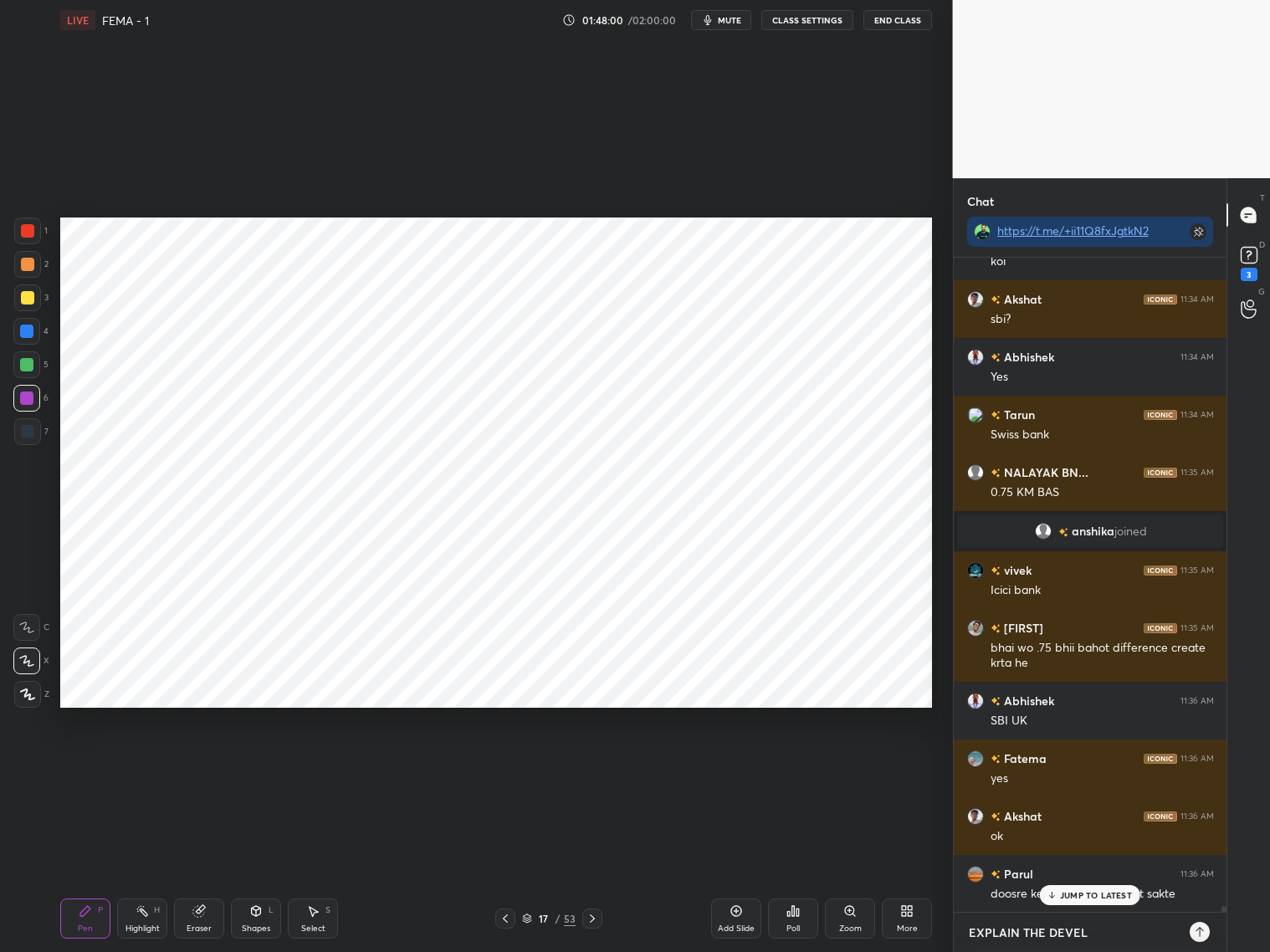 type on "EXPLAIN THE DEVELO" 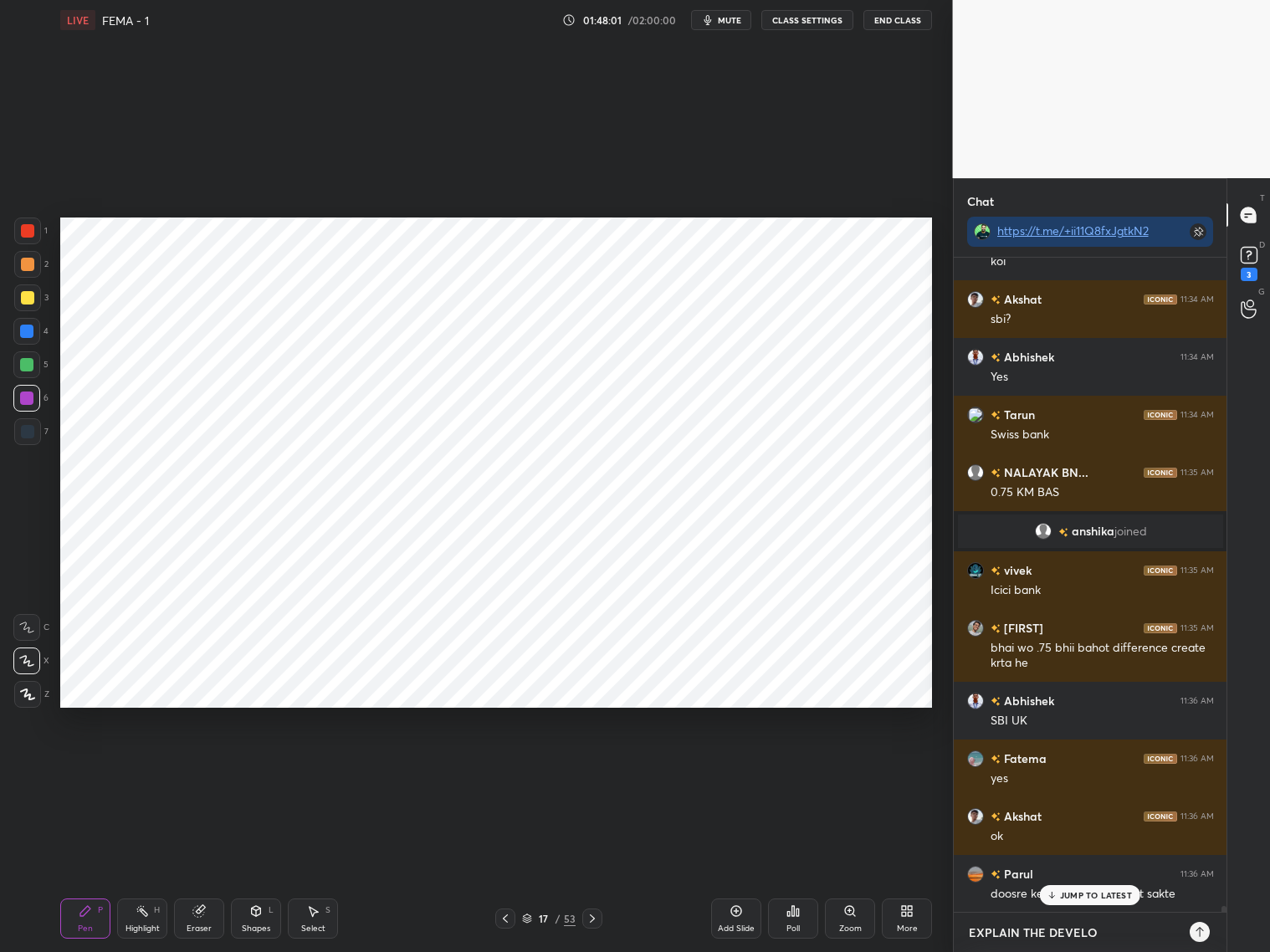 type on "EXPLAIN THE DEVELOP" 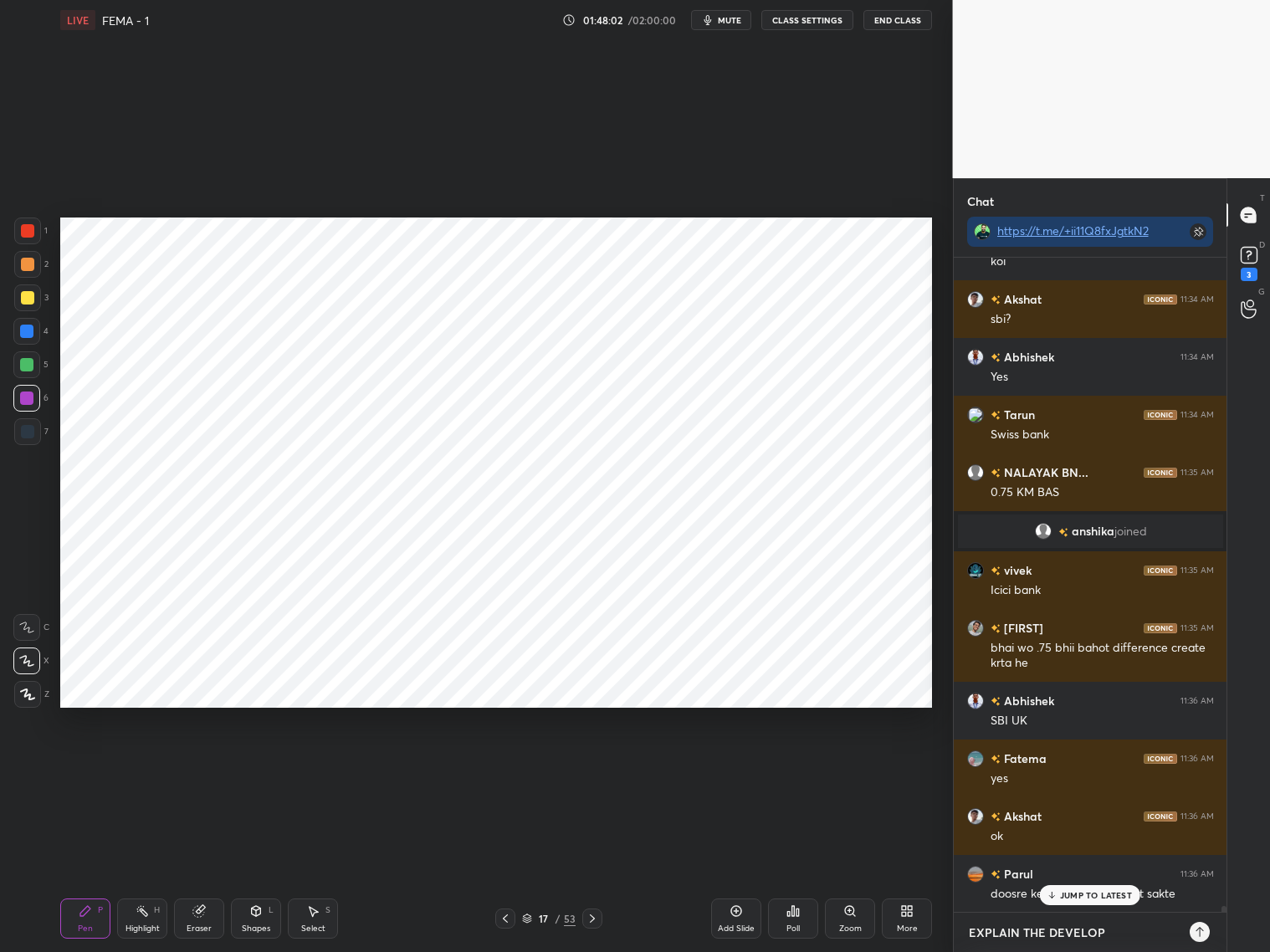 type on "EXPLAIN THE DEVELOPM" 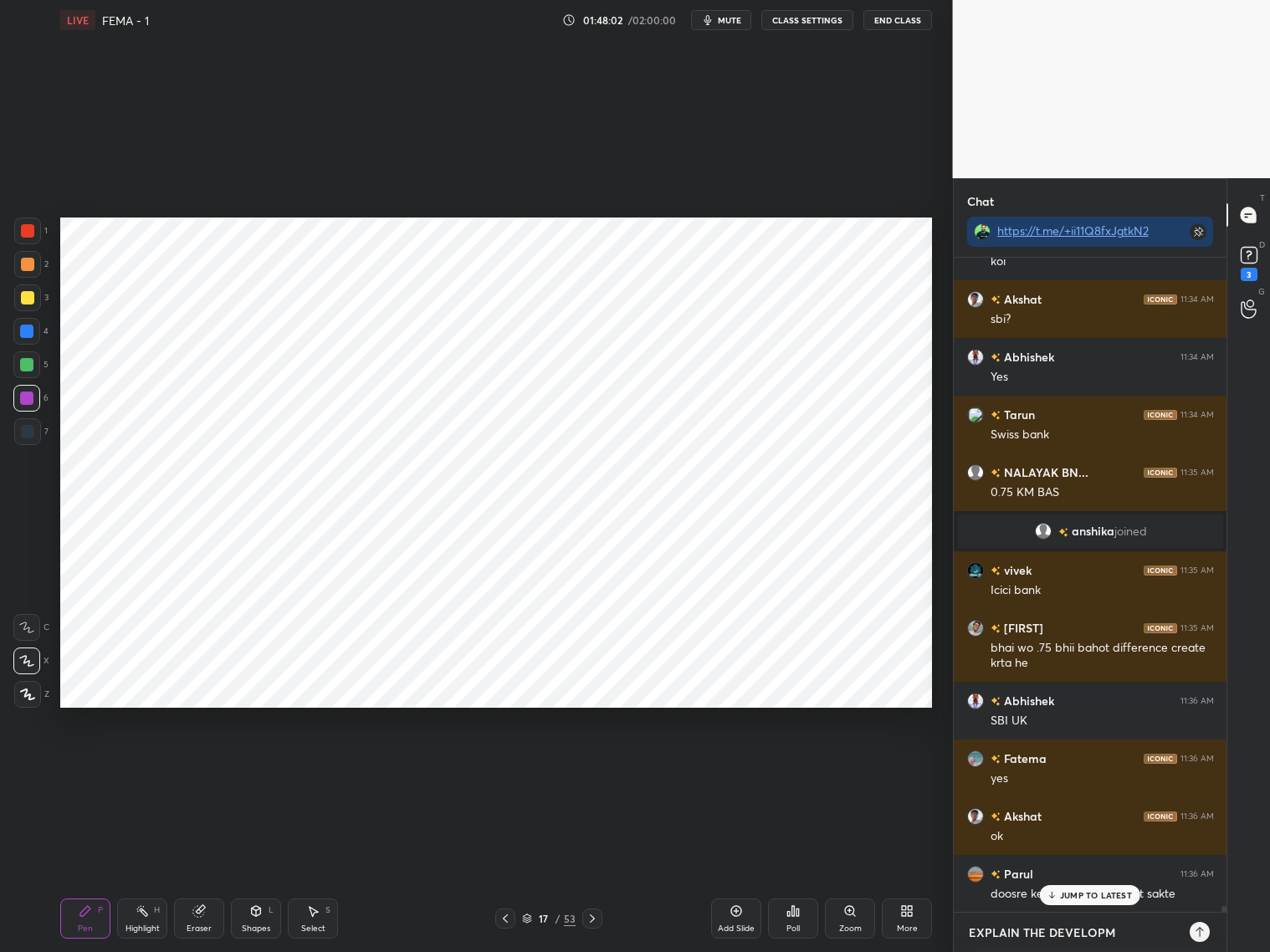 type on "EXPLAIN THE DEVELOPME" 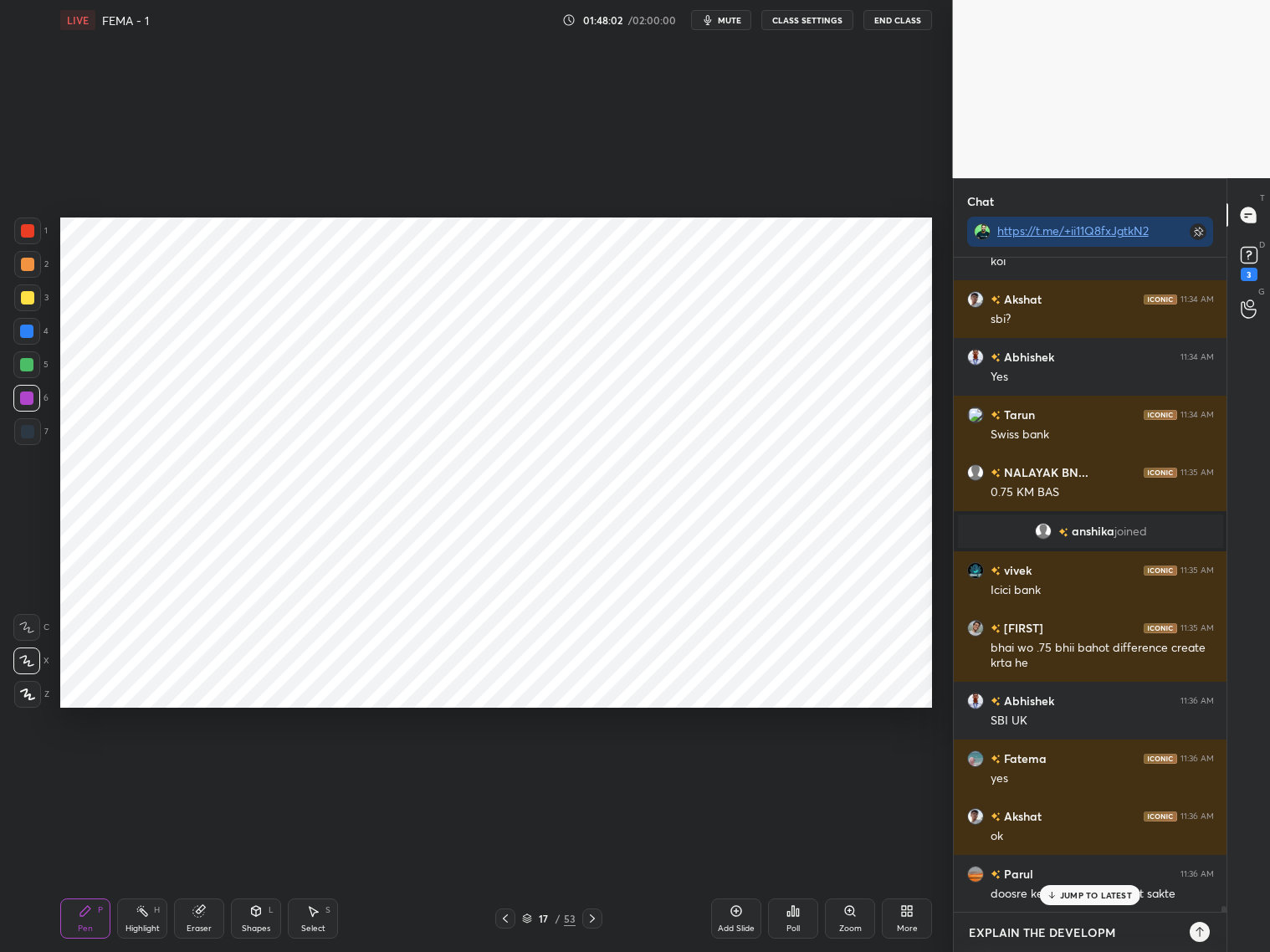 type on "x" 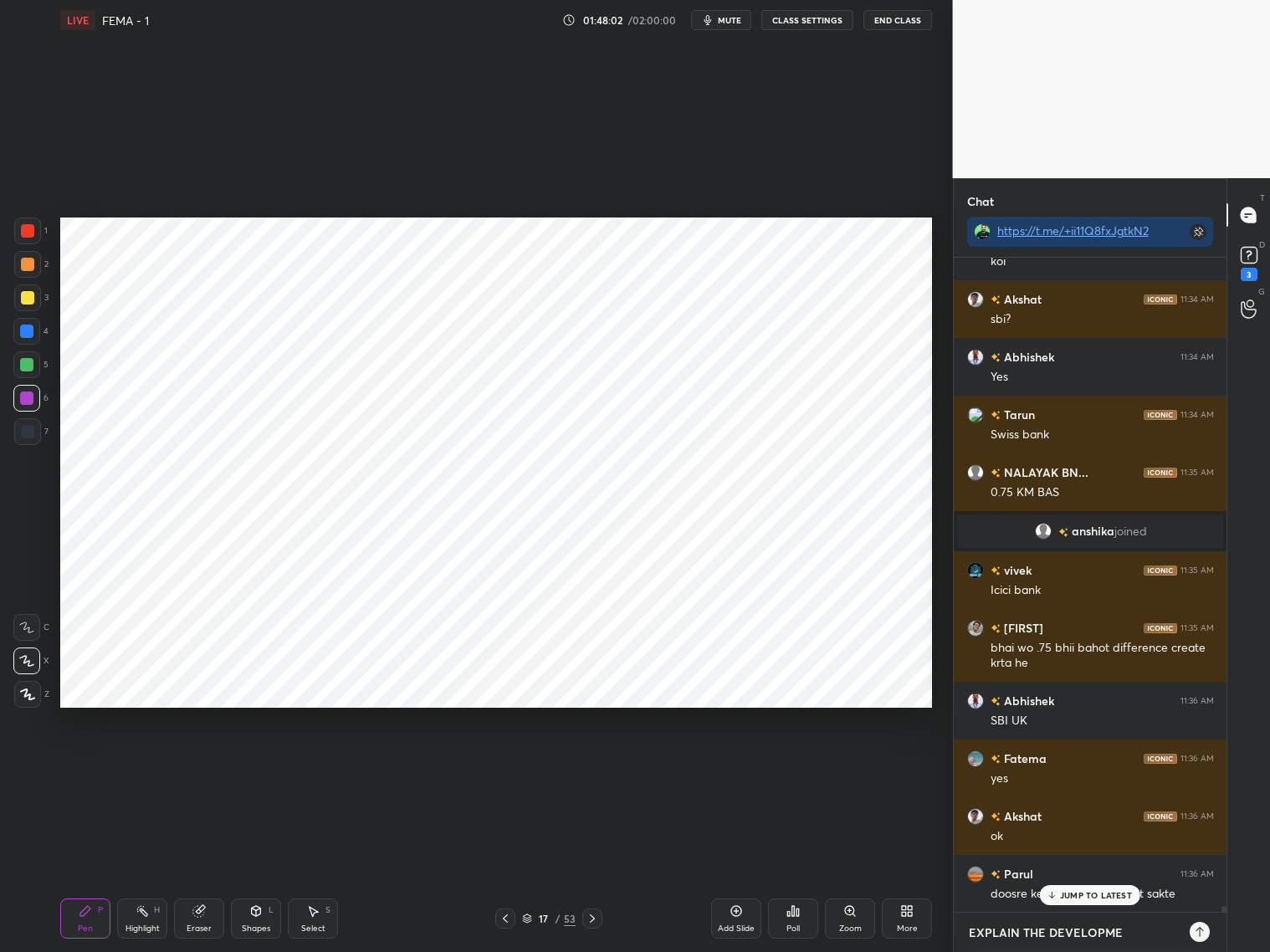 type on "EXPLAIN THE DEVELOPMEN" 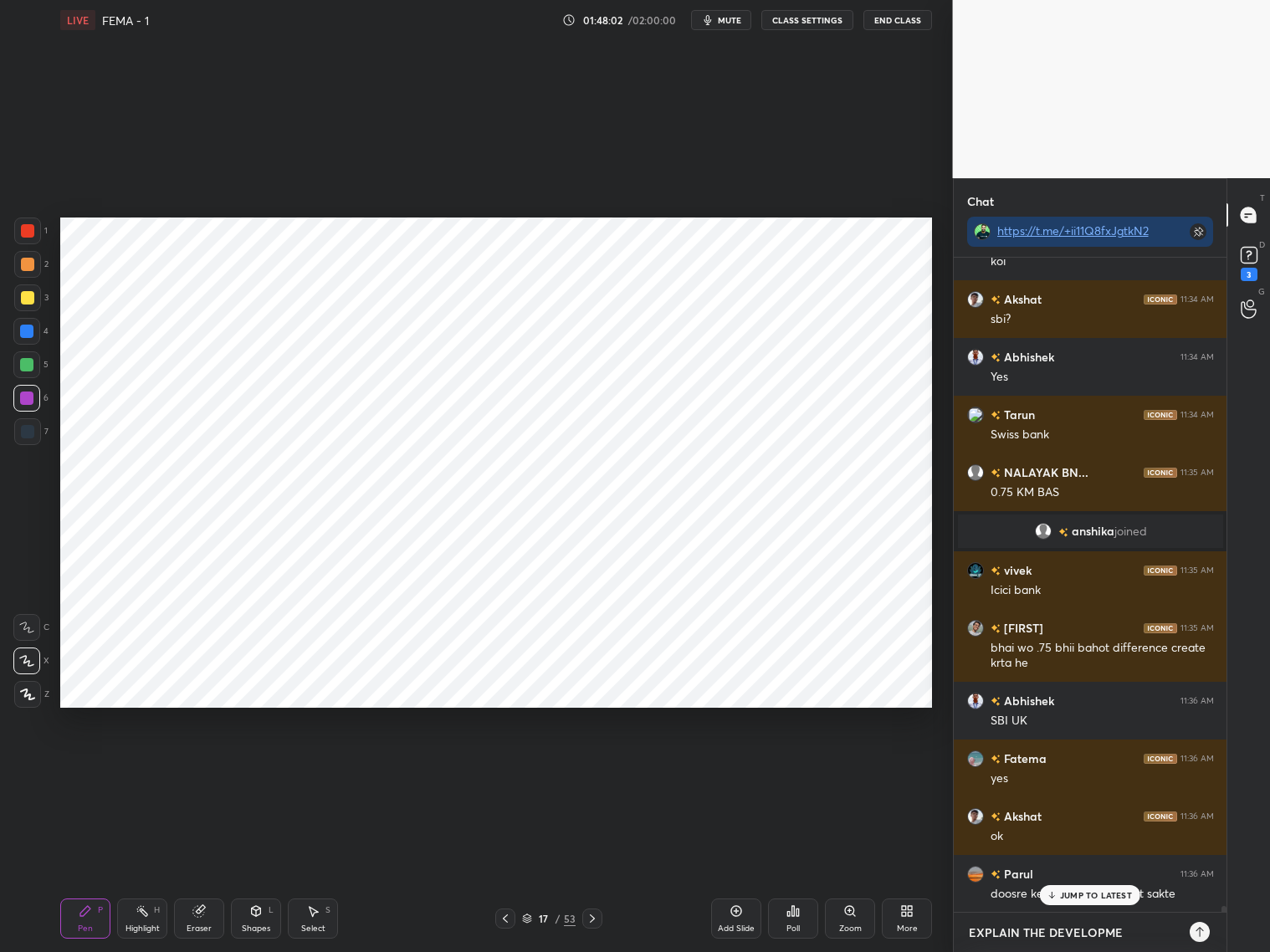 type on "x" 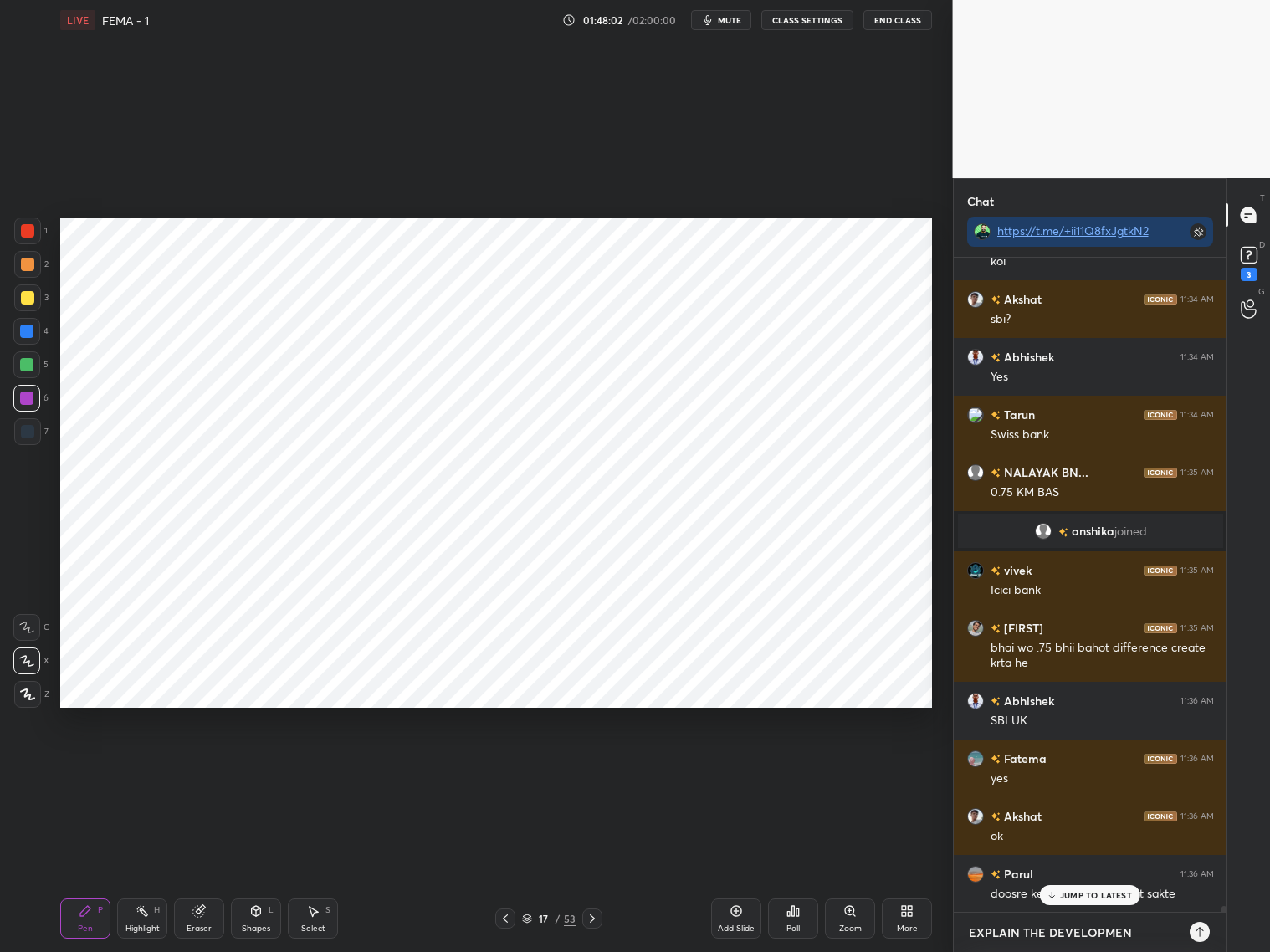 type on "EXPLAIN THE DEVELOPMENT" 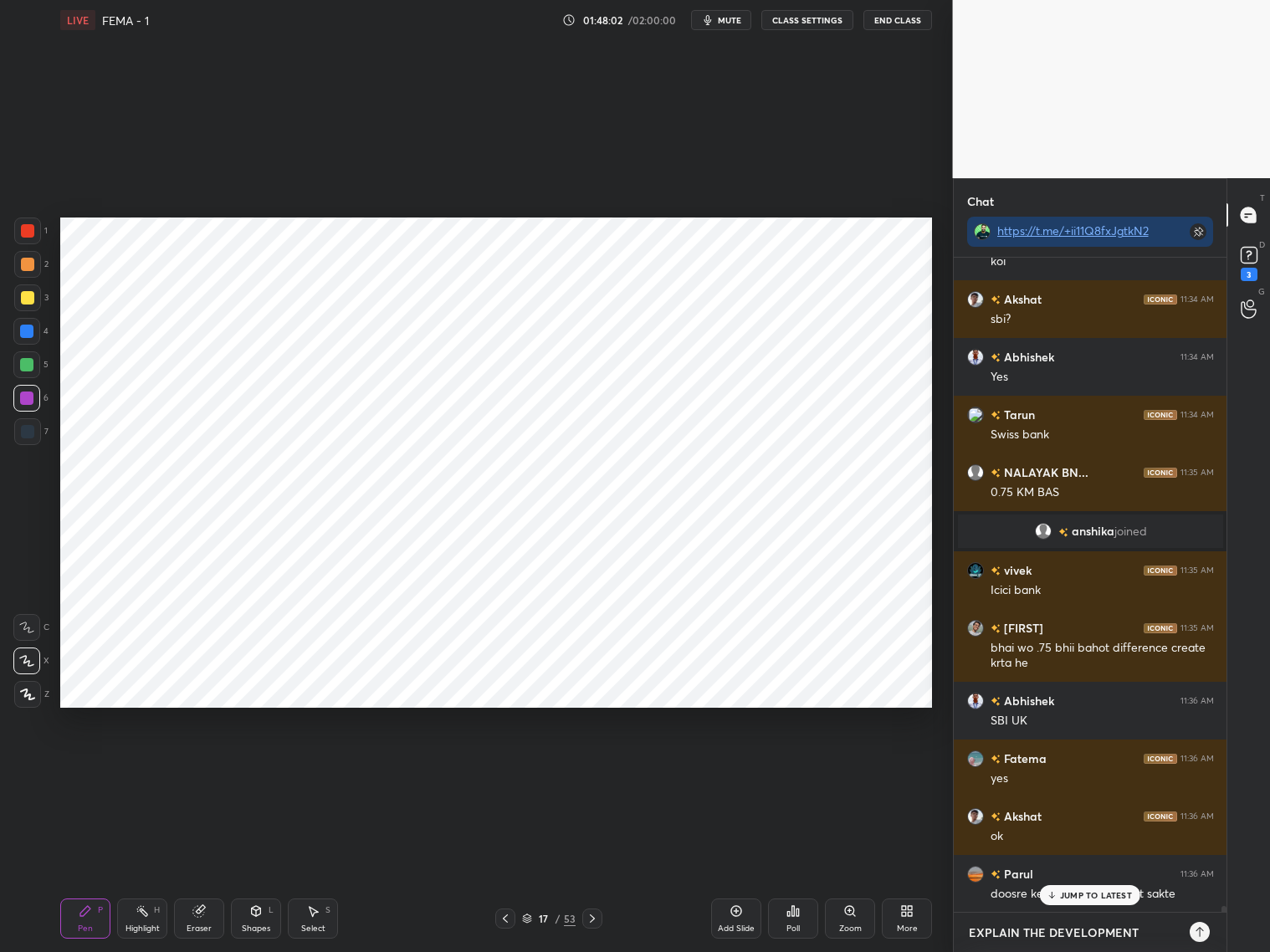 type on "EXPLAIN THE DEVELOPMENT" 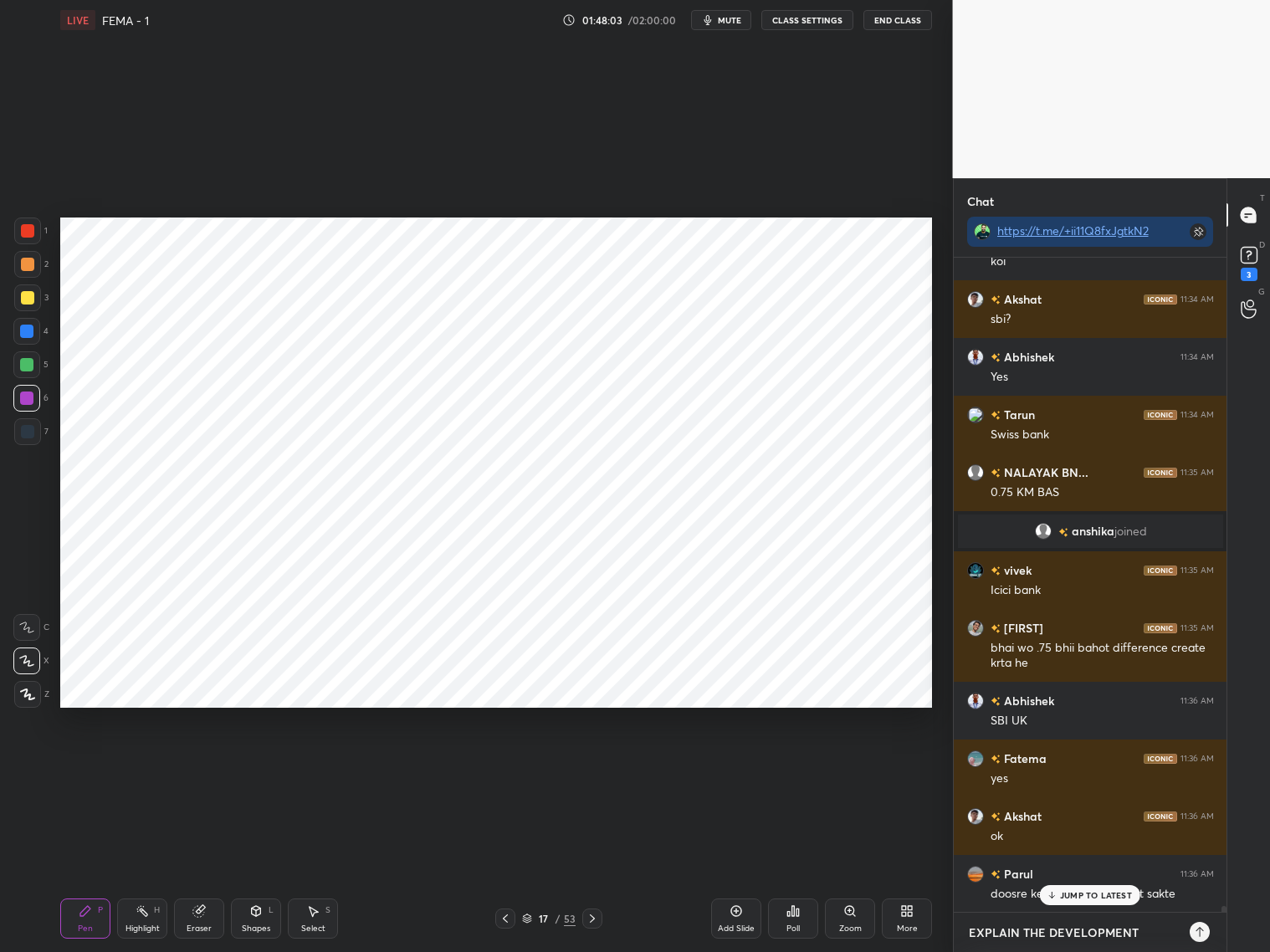 type on "EXPLAIN THE DEVELOPMENT O" 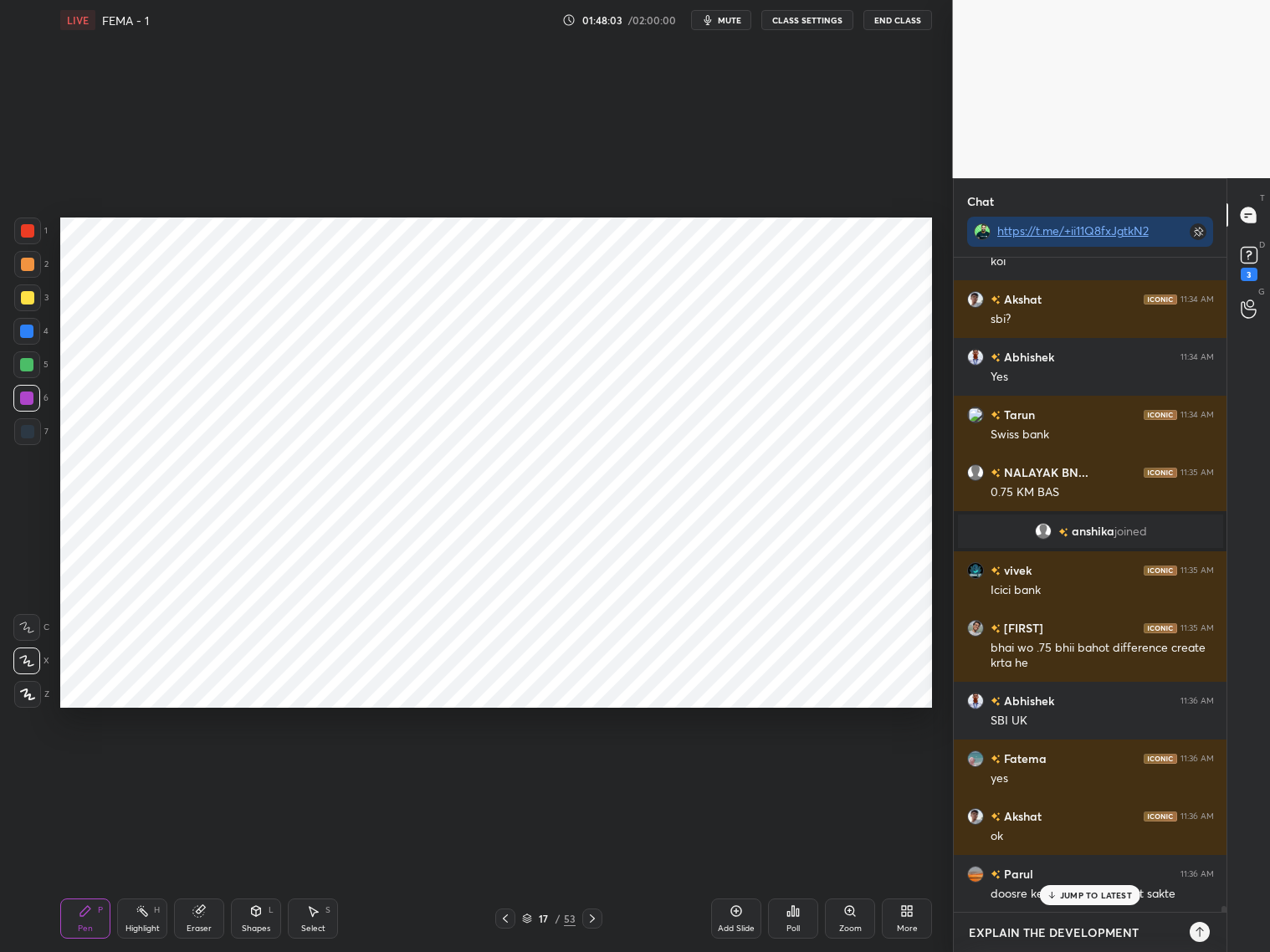 type on "x" 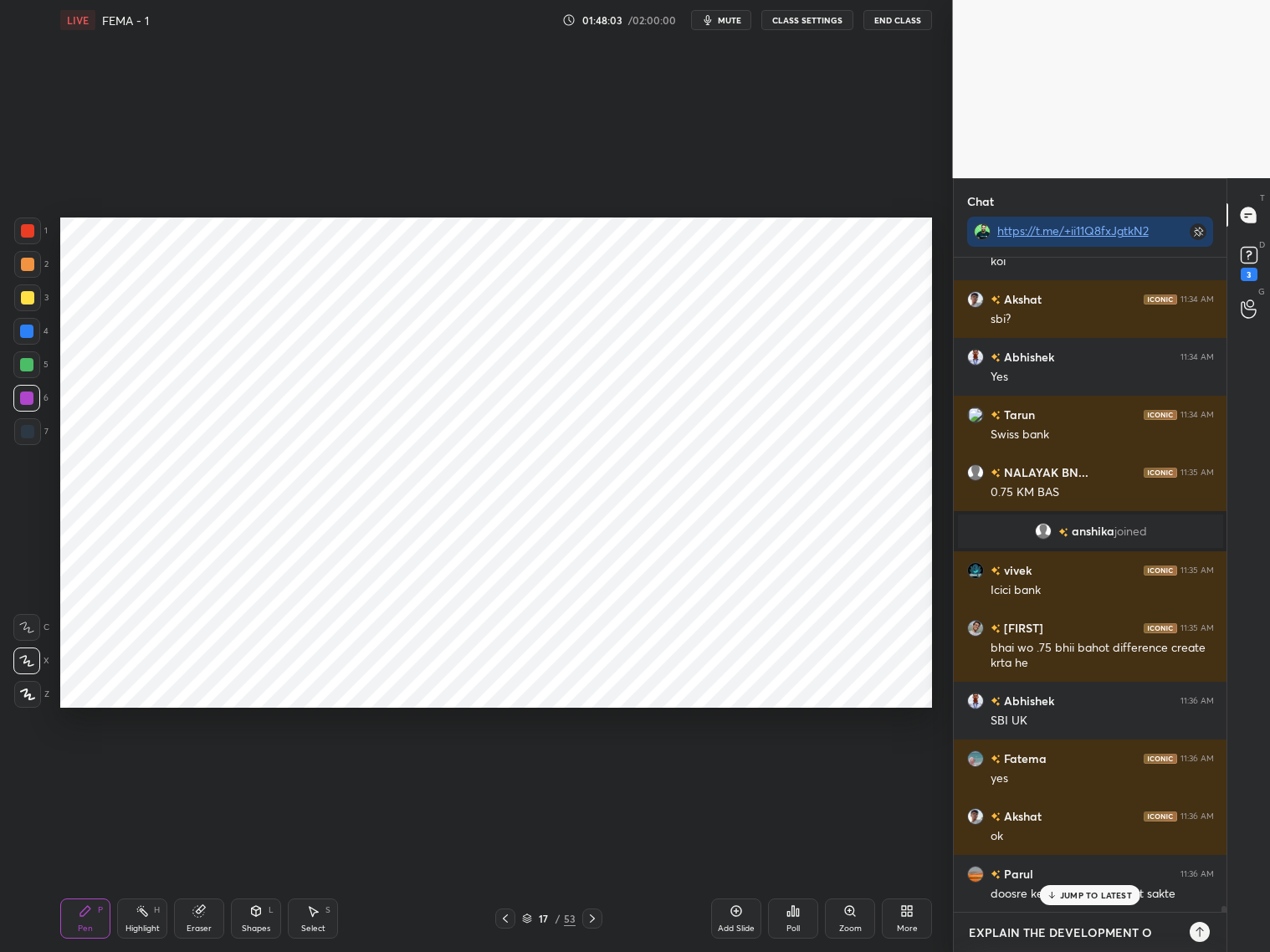 type on "EXPLAIN THE DEVELOPMENT OF" 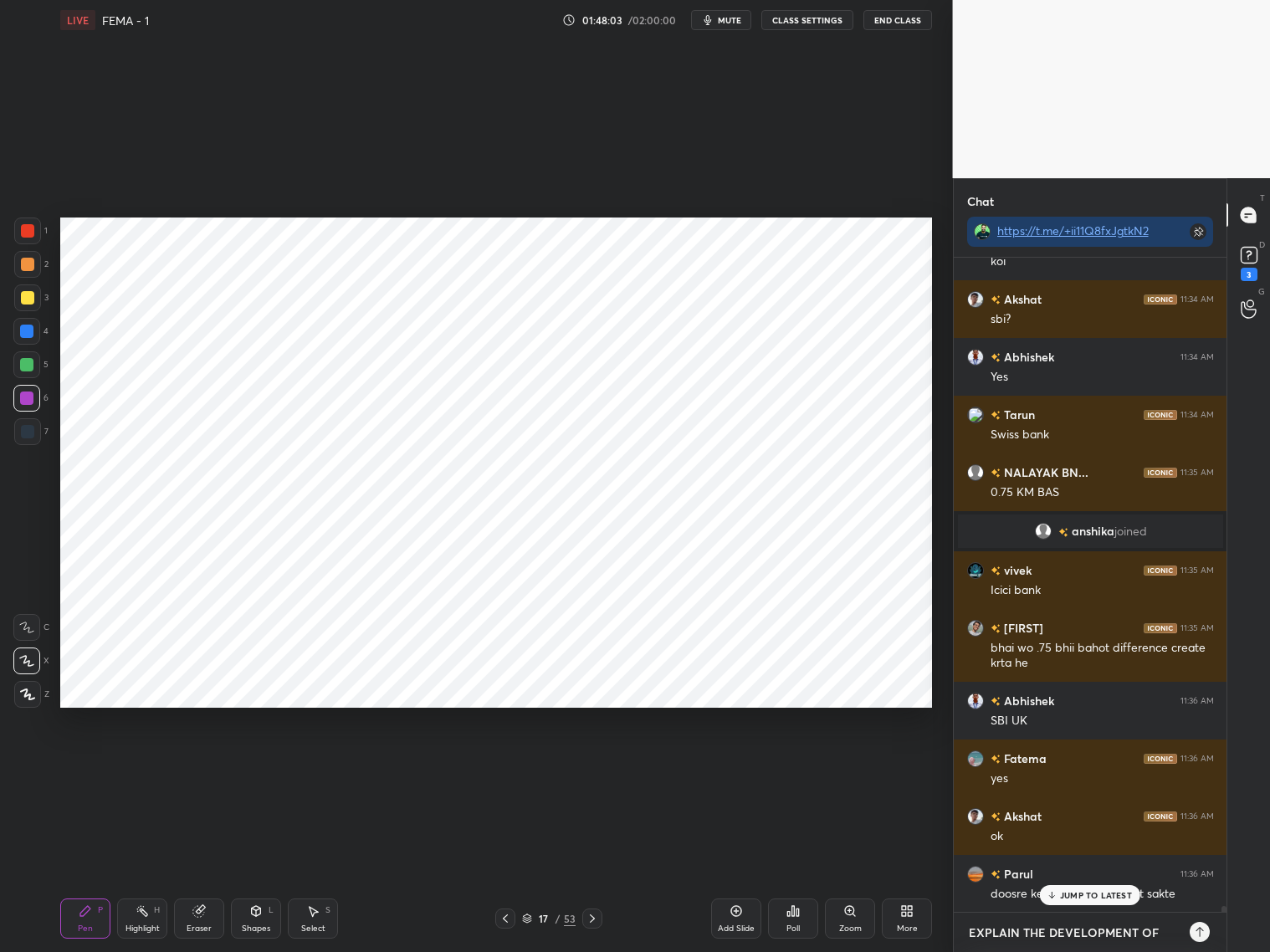type on "EXPLAIN THE DEVELOPMENT OF" 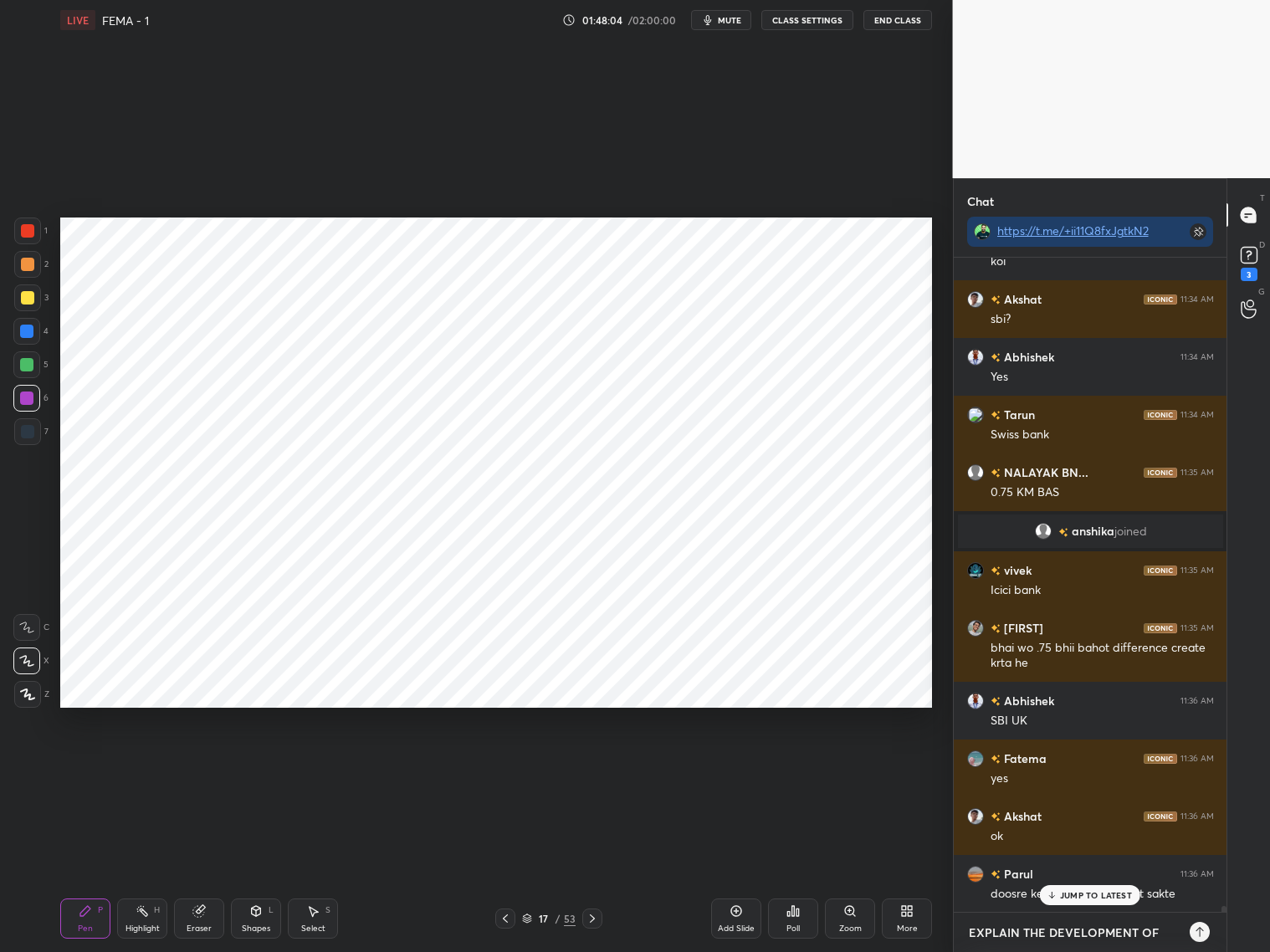 type on "EXPLAIN THE DEVELOPMENT OF F" 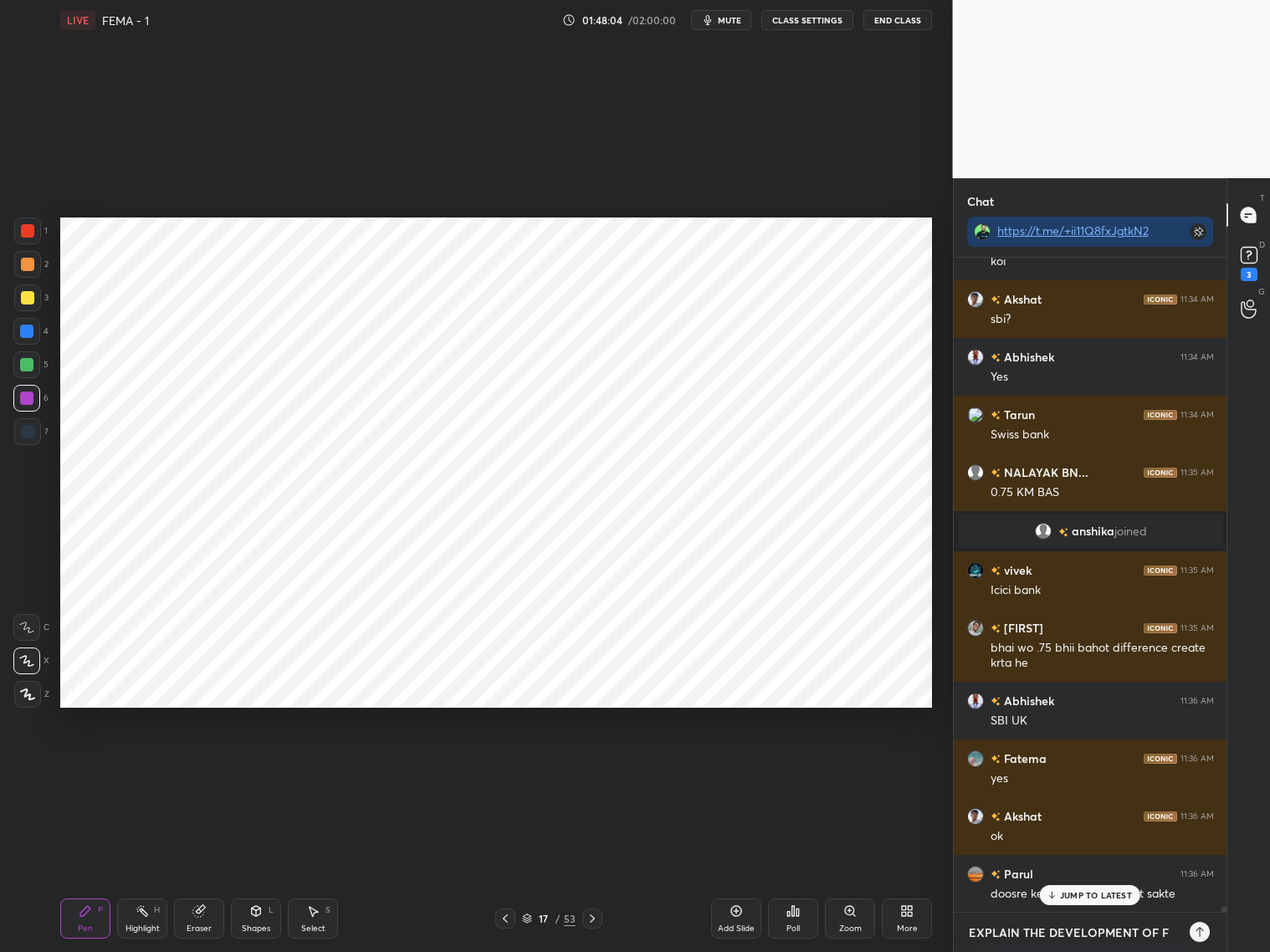 type on "EXPLAIN THE DEVELOPMENT OF FE" 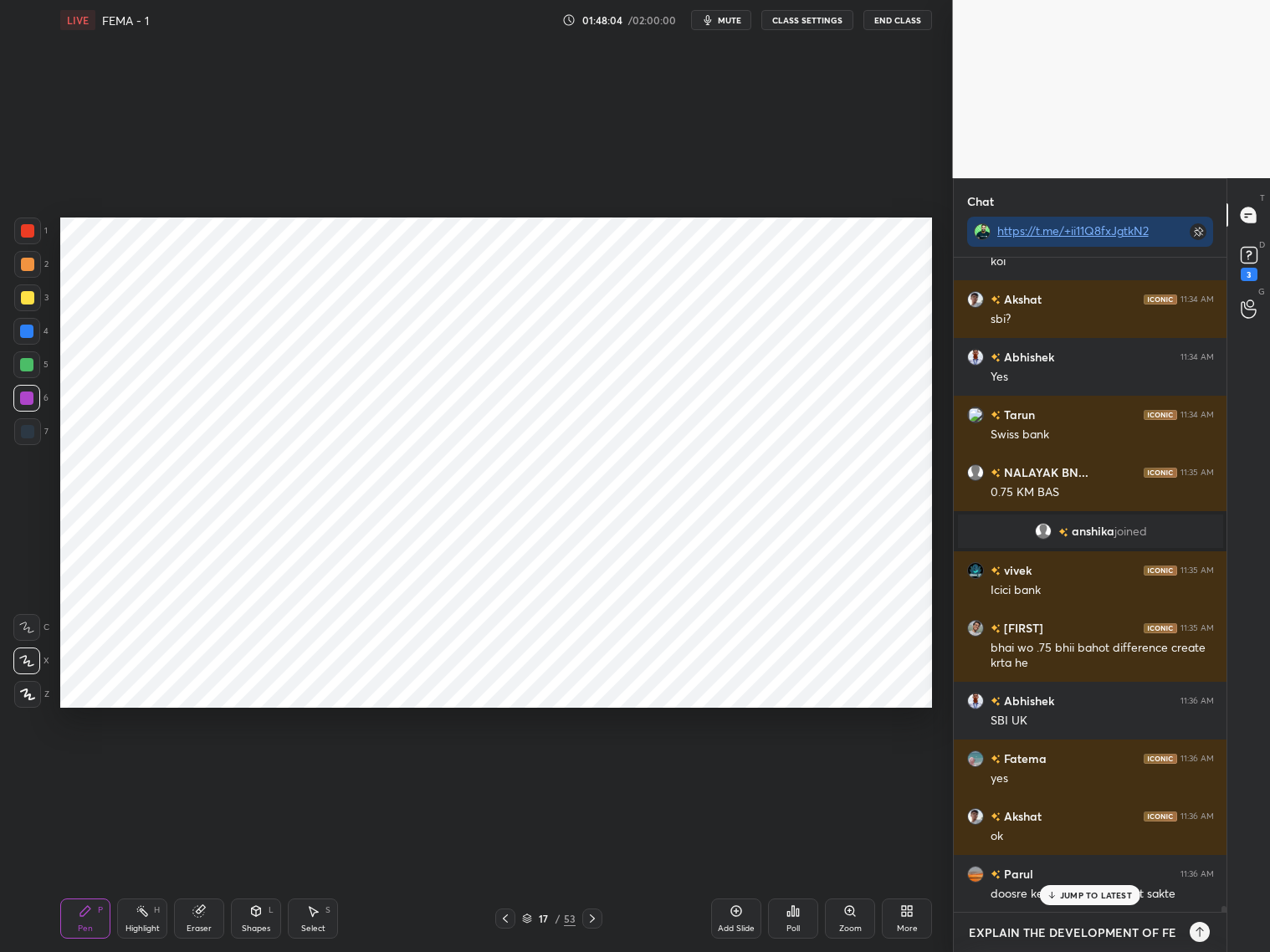 scroll, scrollTop: 69296, scrollLeft: 0, axis: vertical 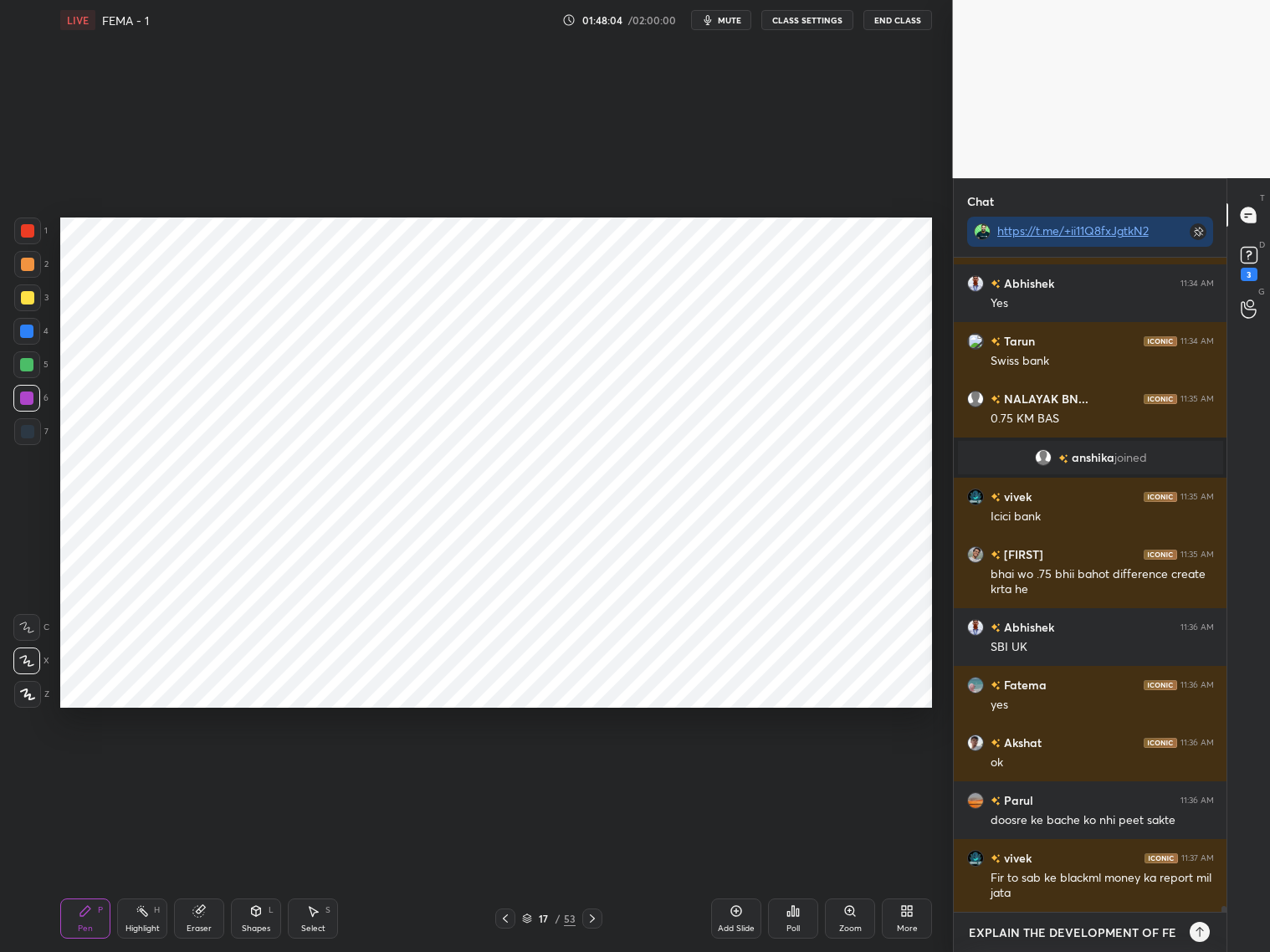 type on "EXPLAIN THE DEVELOPMENT OF FEM" 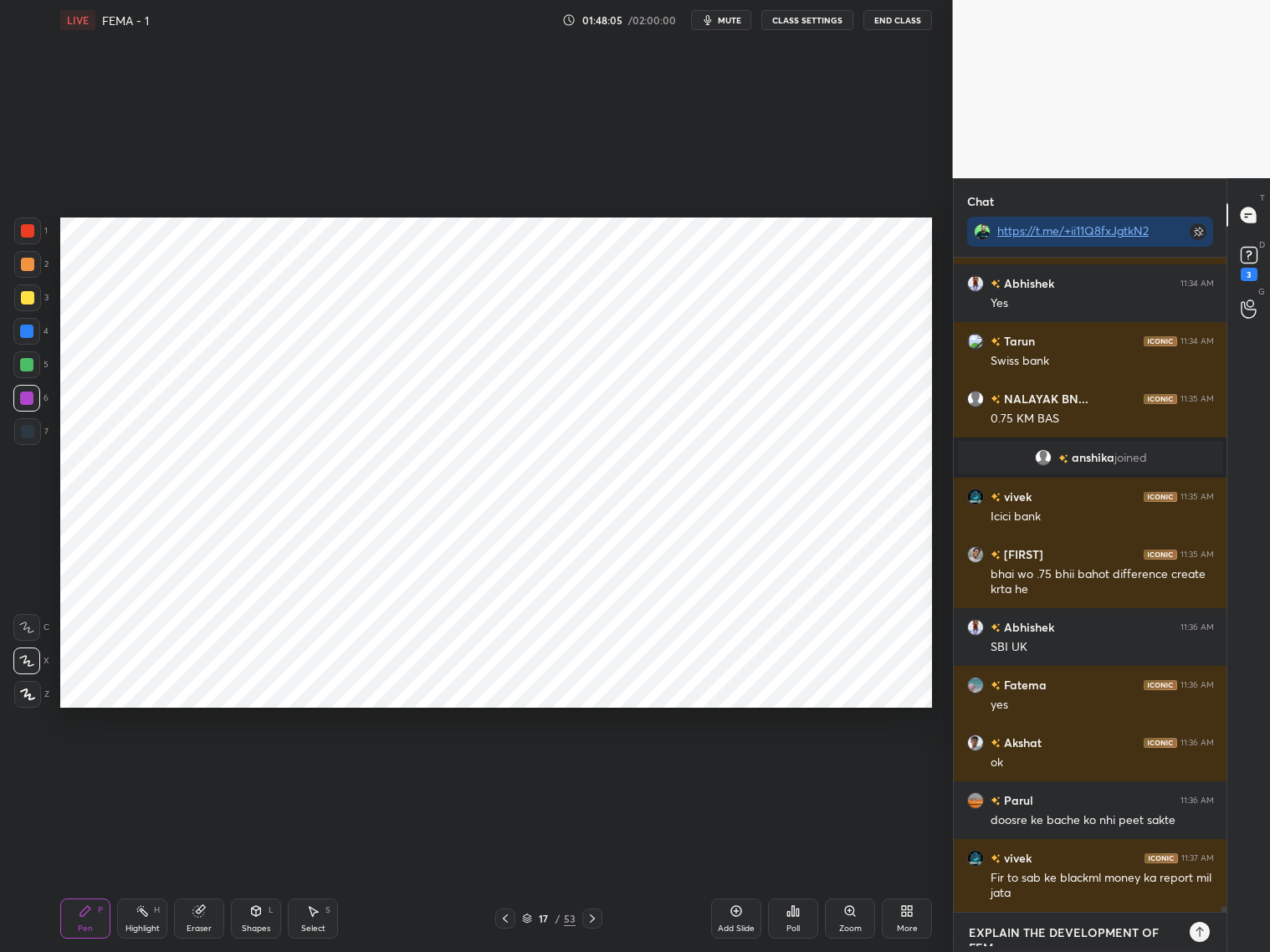 type on "EXPLAIN THE DEVELOPMENT OF FEMA" 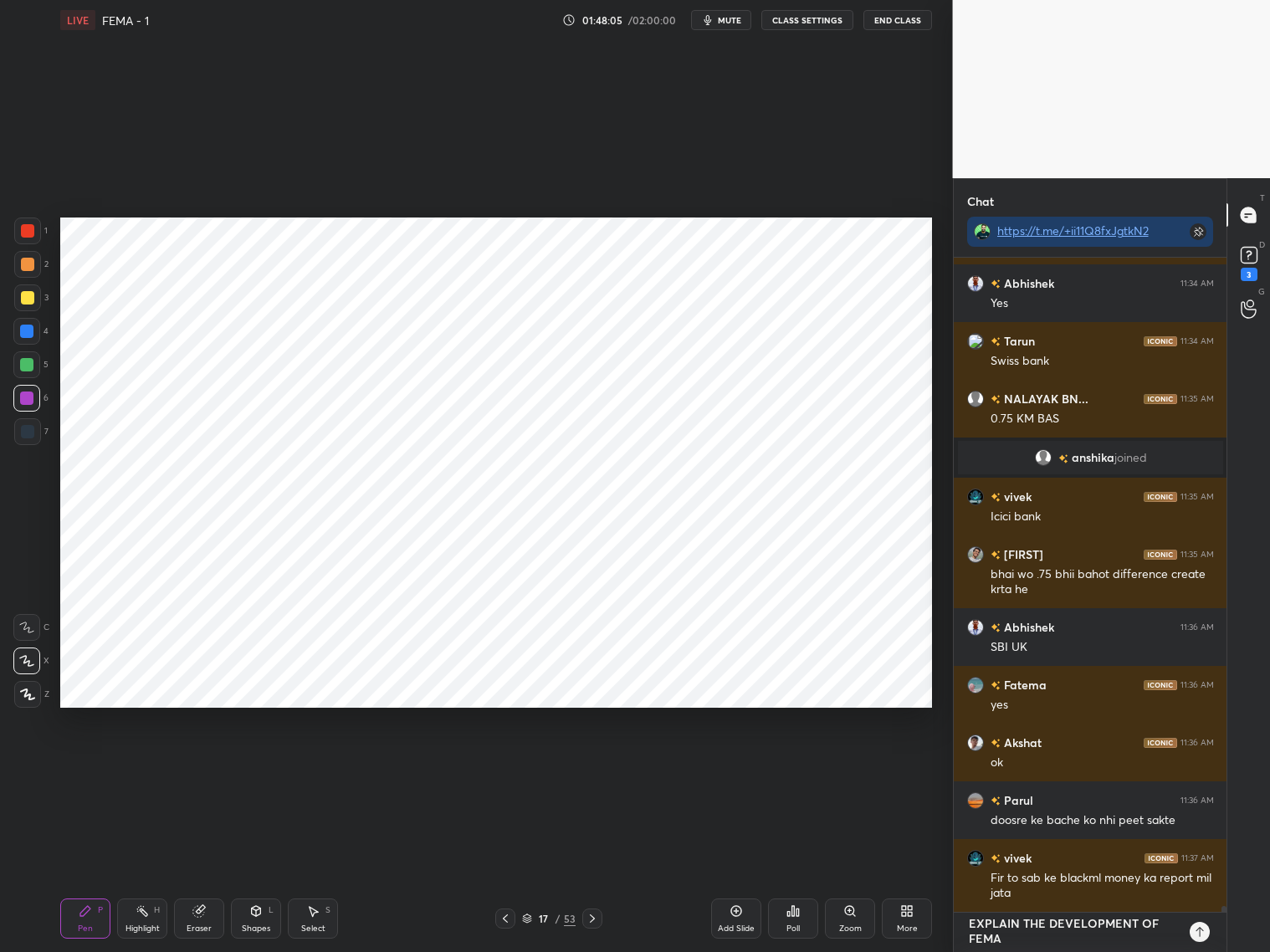 scroll, scrollTop: 0, scrollLeft: 0, axis: both 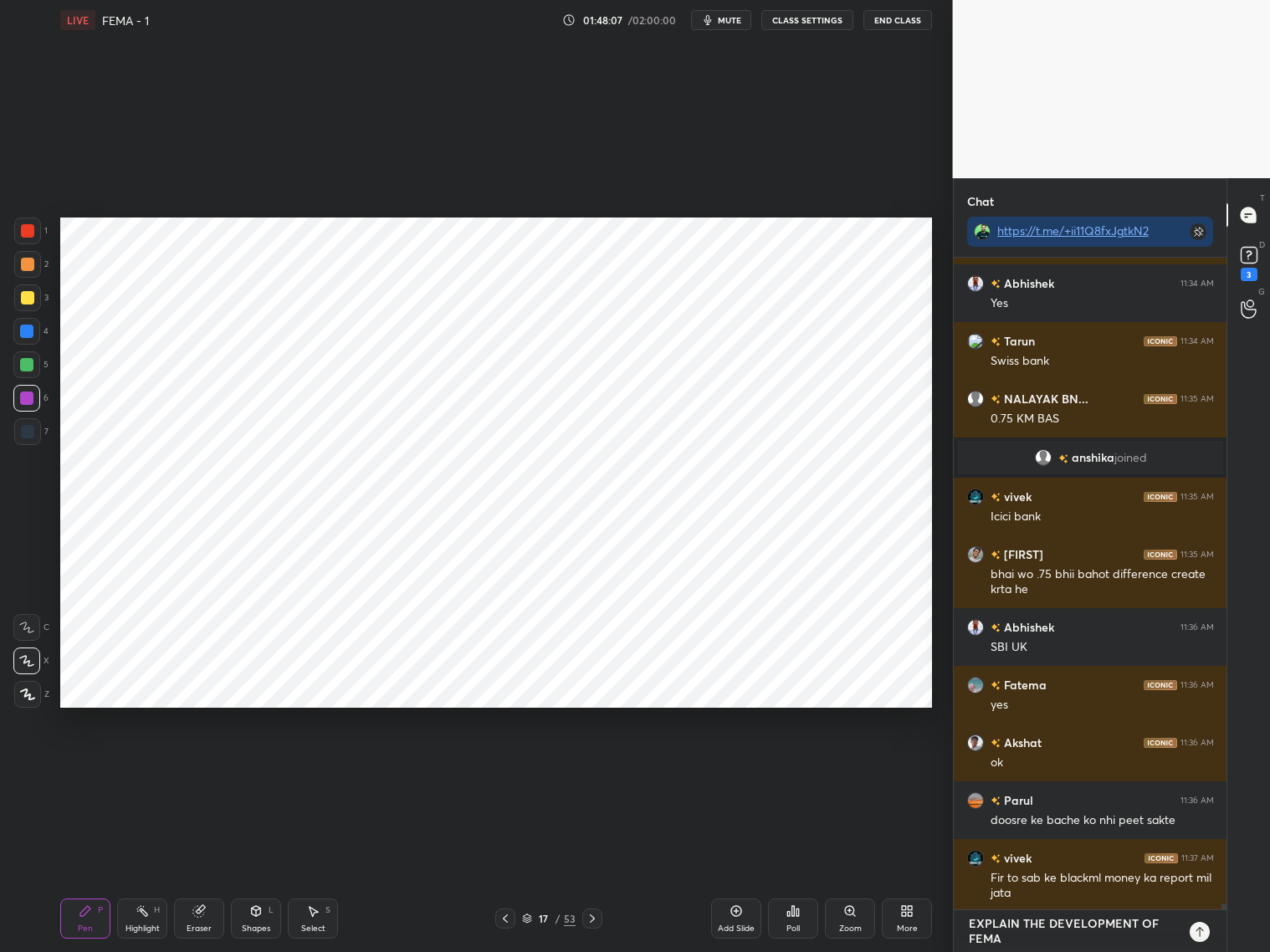 type on "EXPLAIN THE DEVELOPMENT OF FEMA" 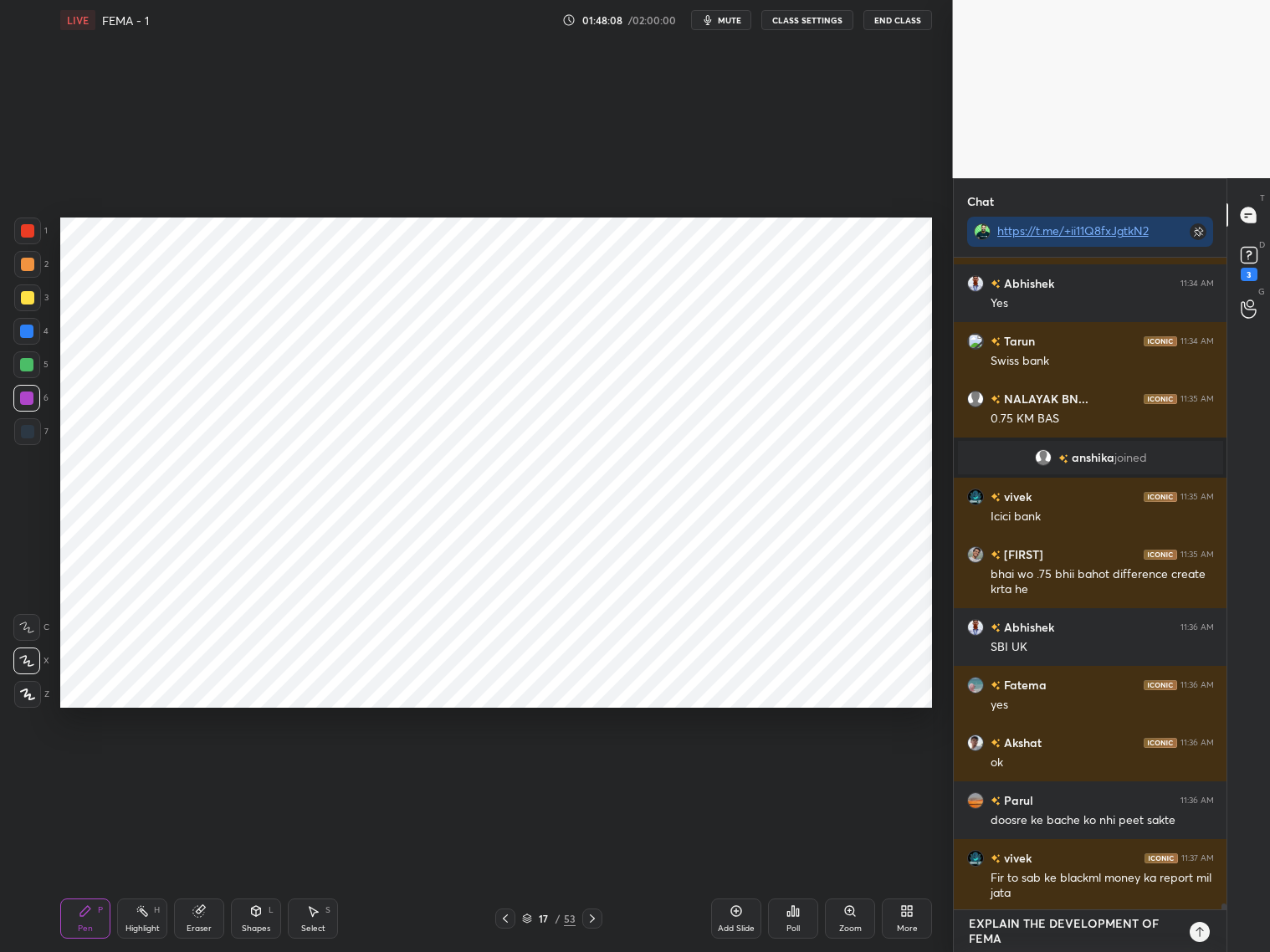 type on "EXPLAIN THE DEVELOPMENT OF FEMA" 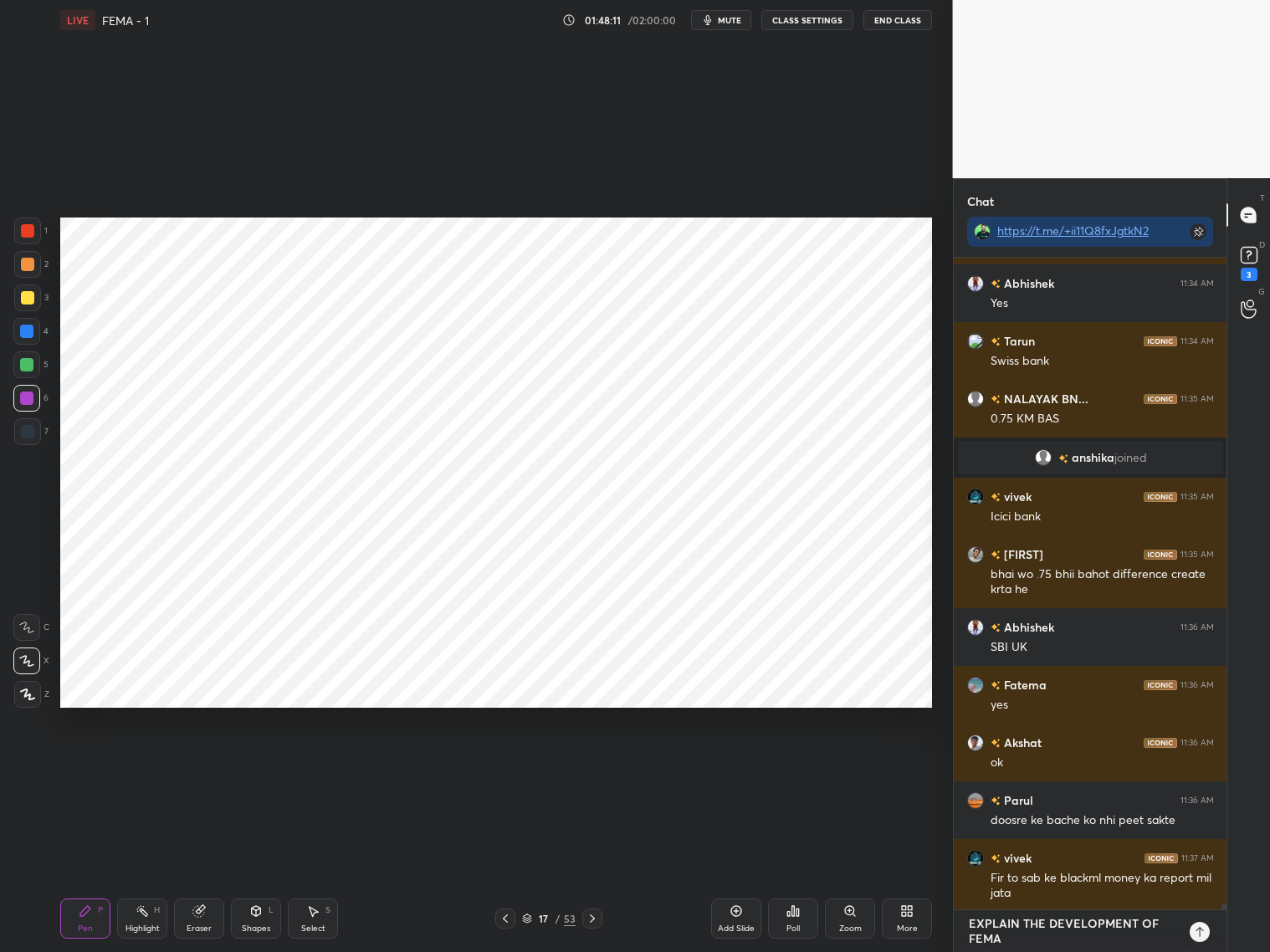 type on "EXPLAIN THE DEVELOPMENT OF FEMA  I" 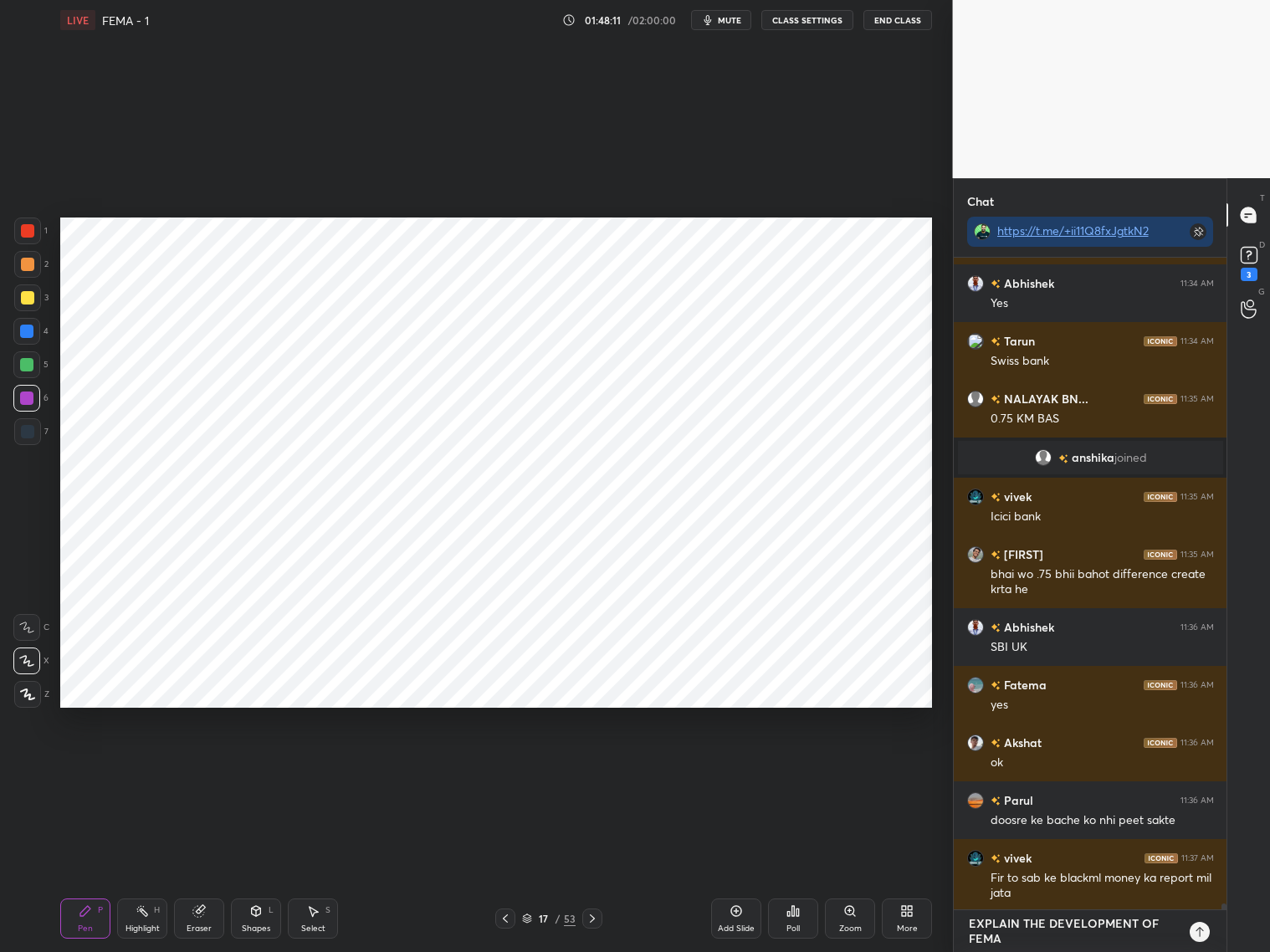 type on "x" 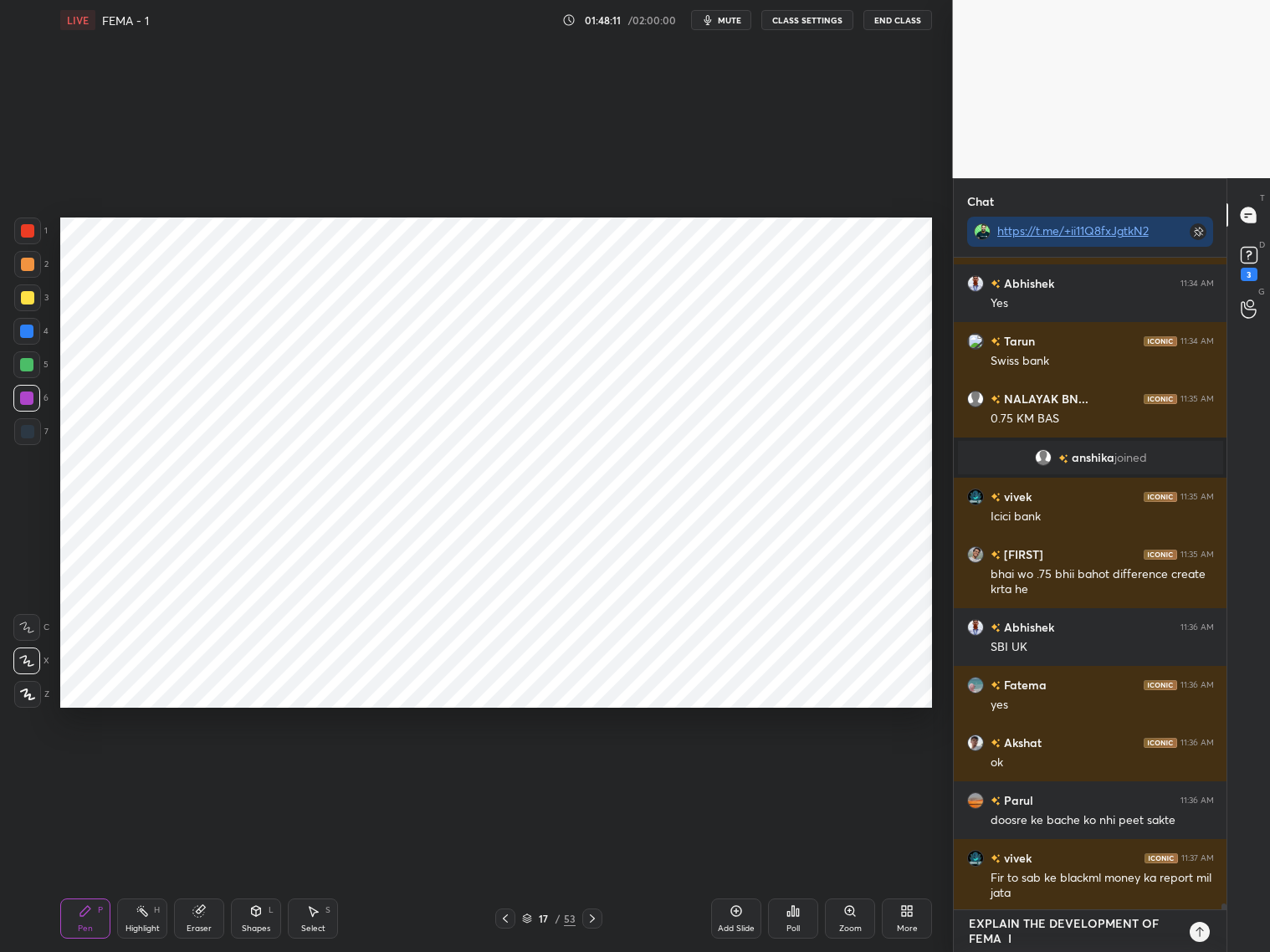 type on "EXPLAIN THE DEVELOPMENT OF FEMA  IN" 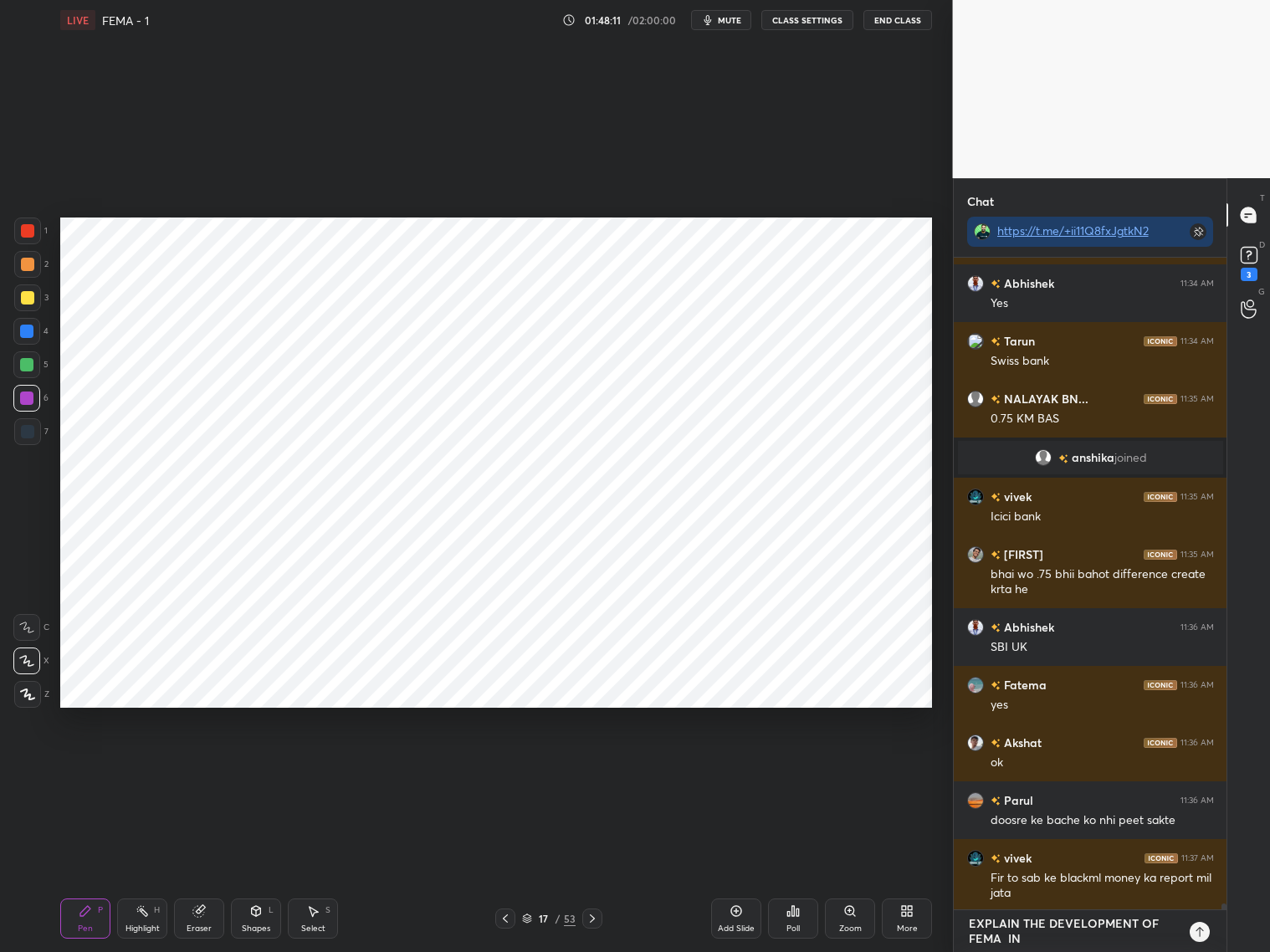 type on "EXPLAIN THE DEVELOPMENT OF FEMA  IN" 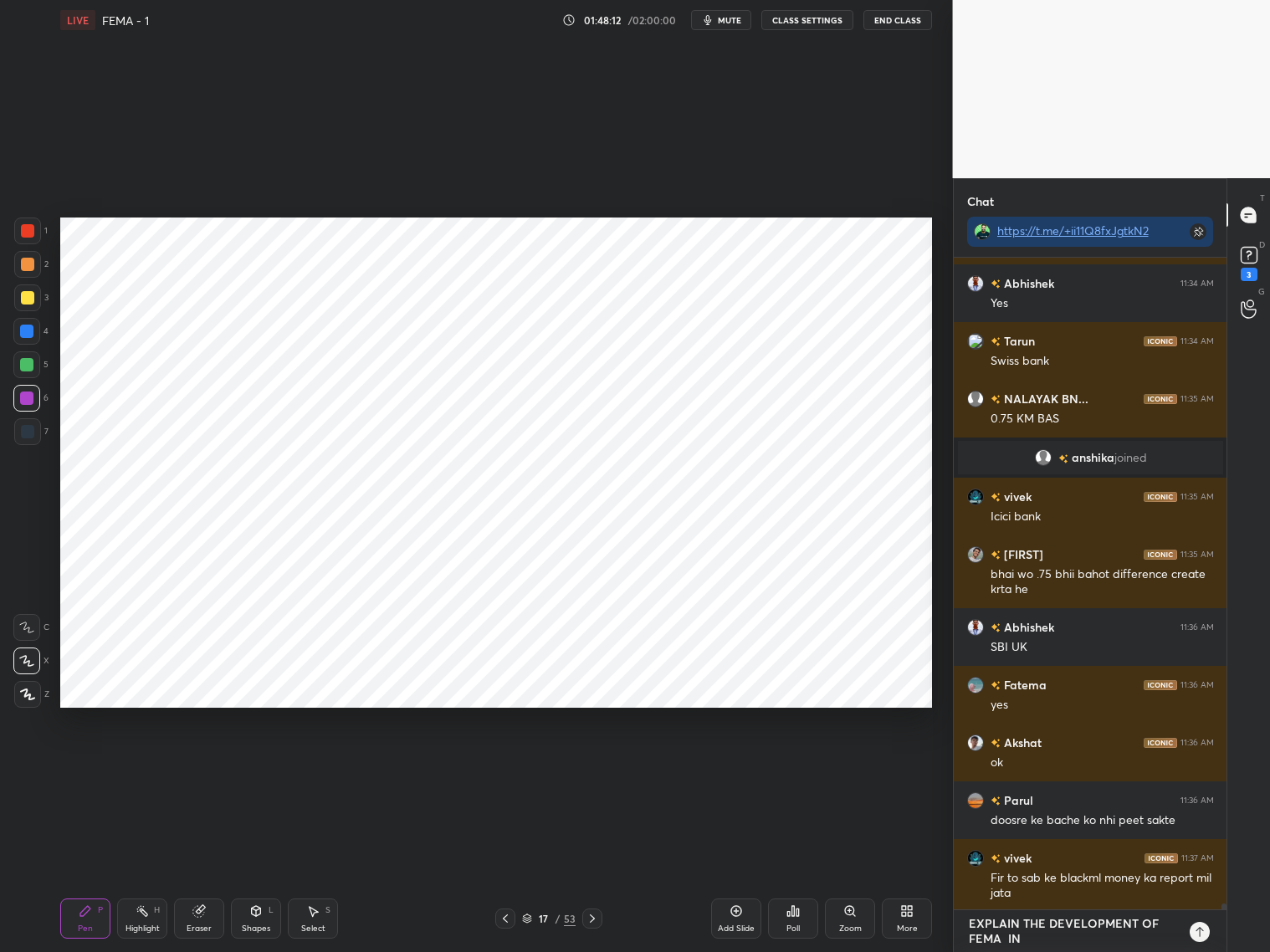 type on "EXPLAIN THE DEVELOPMENT OF FEMA  IN R" 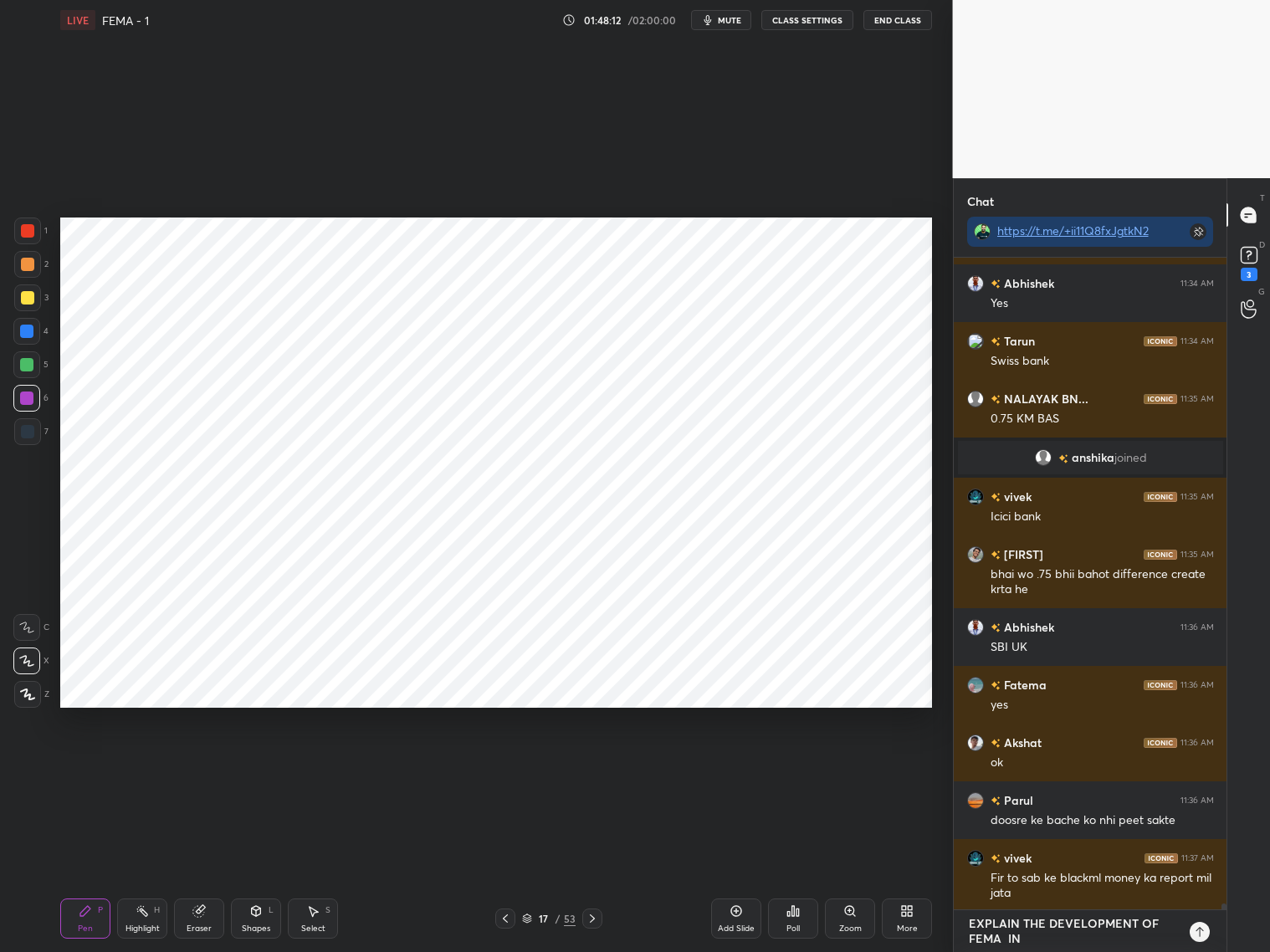type on "x" 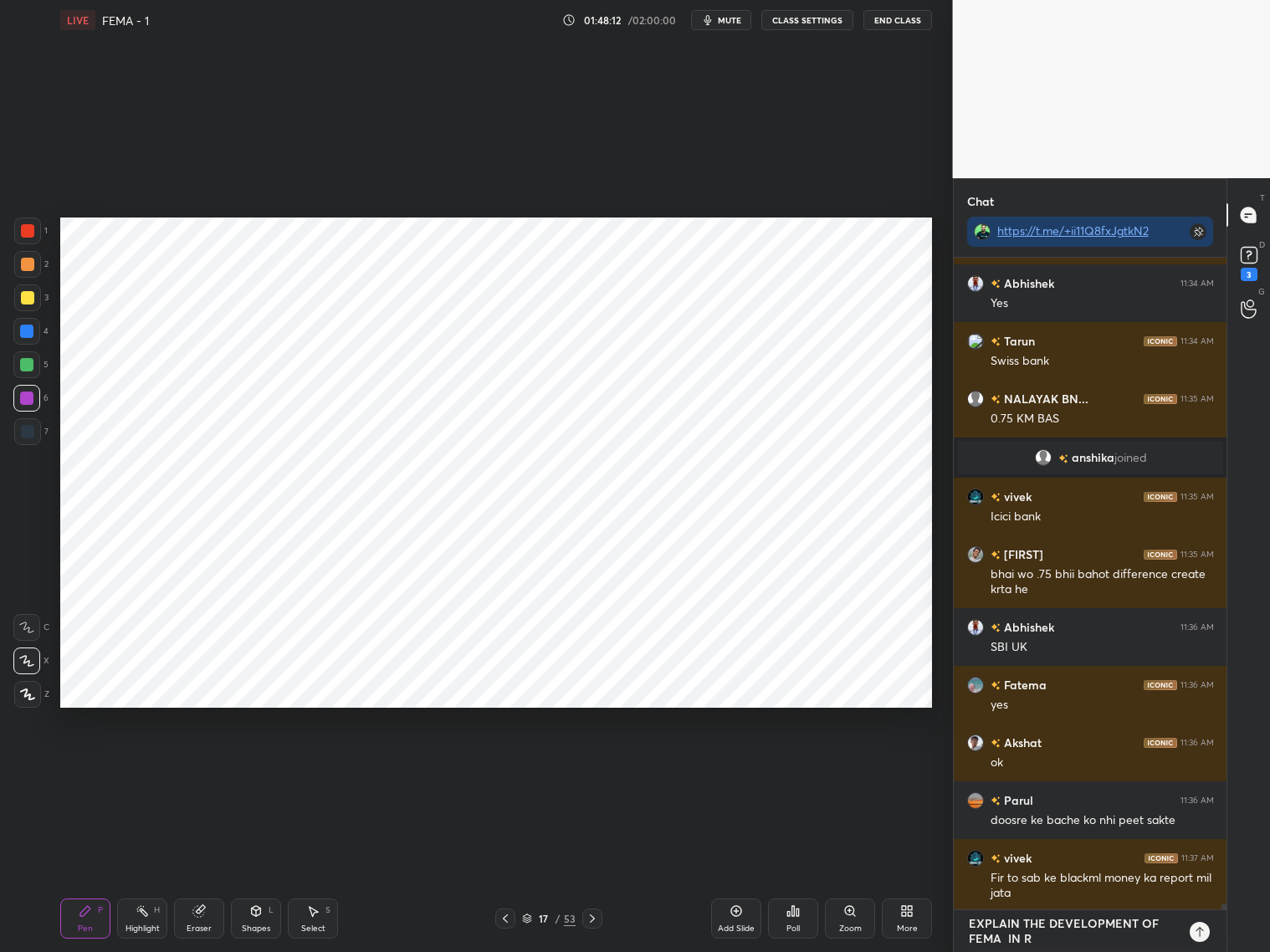 type on "EXPLAIN THE DEVELOPMENT OF FEMA  IN RE" 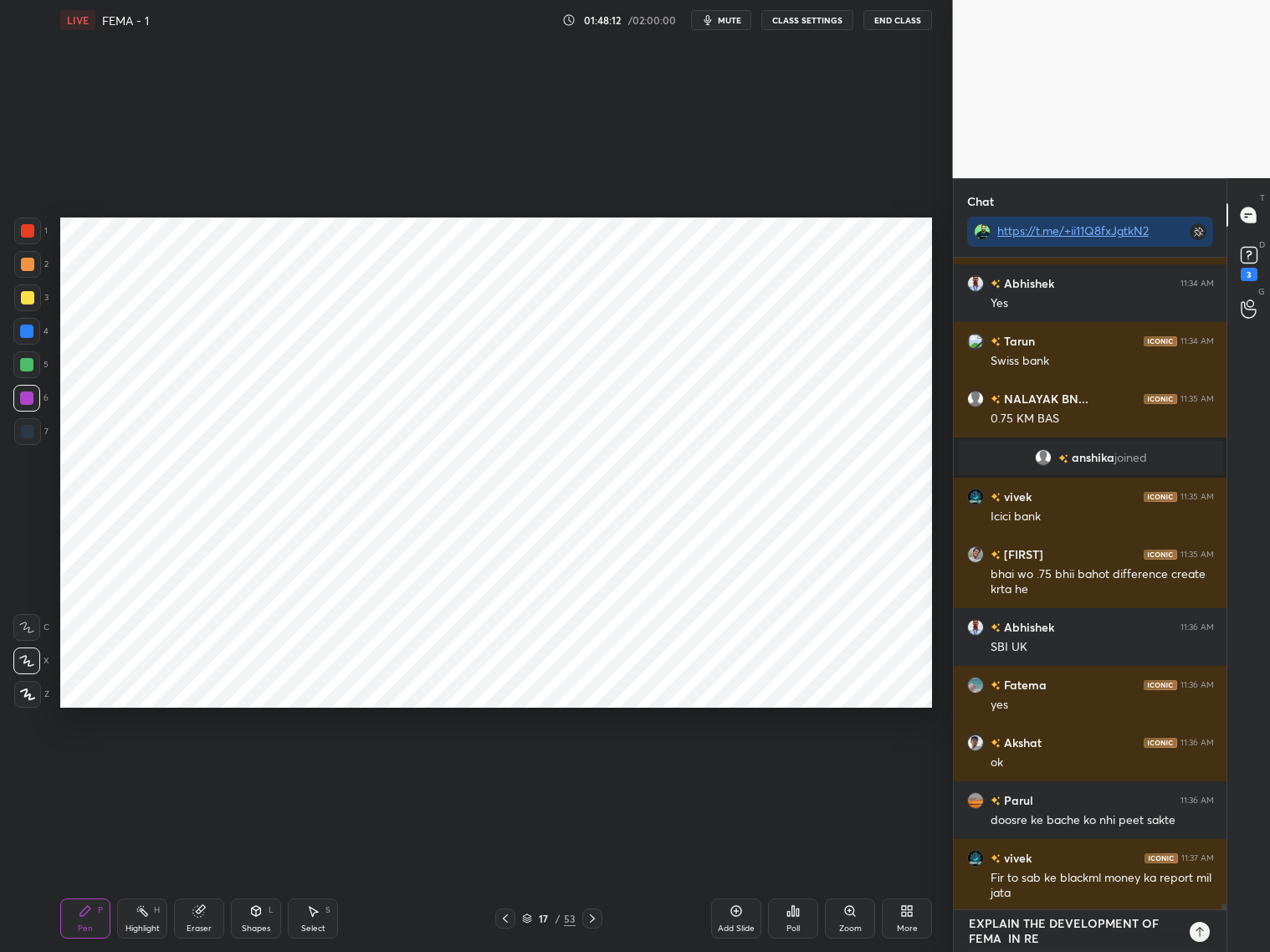 type on "EXPLAIN THE DEVELOPMENT OF FEMA  IN REF" 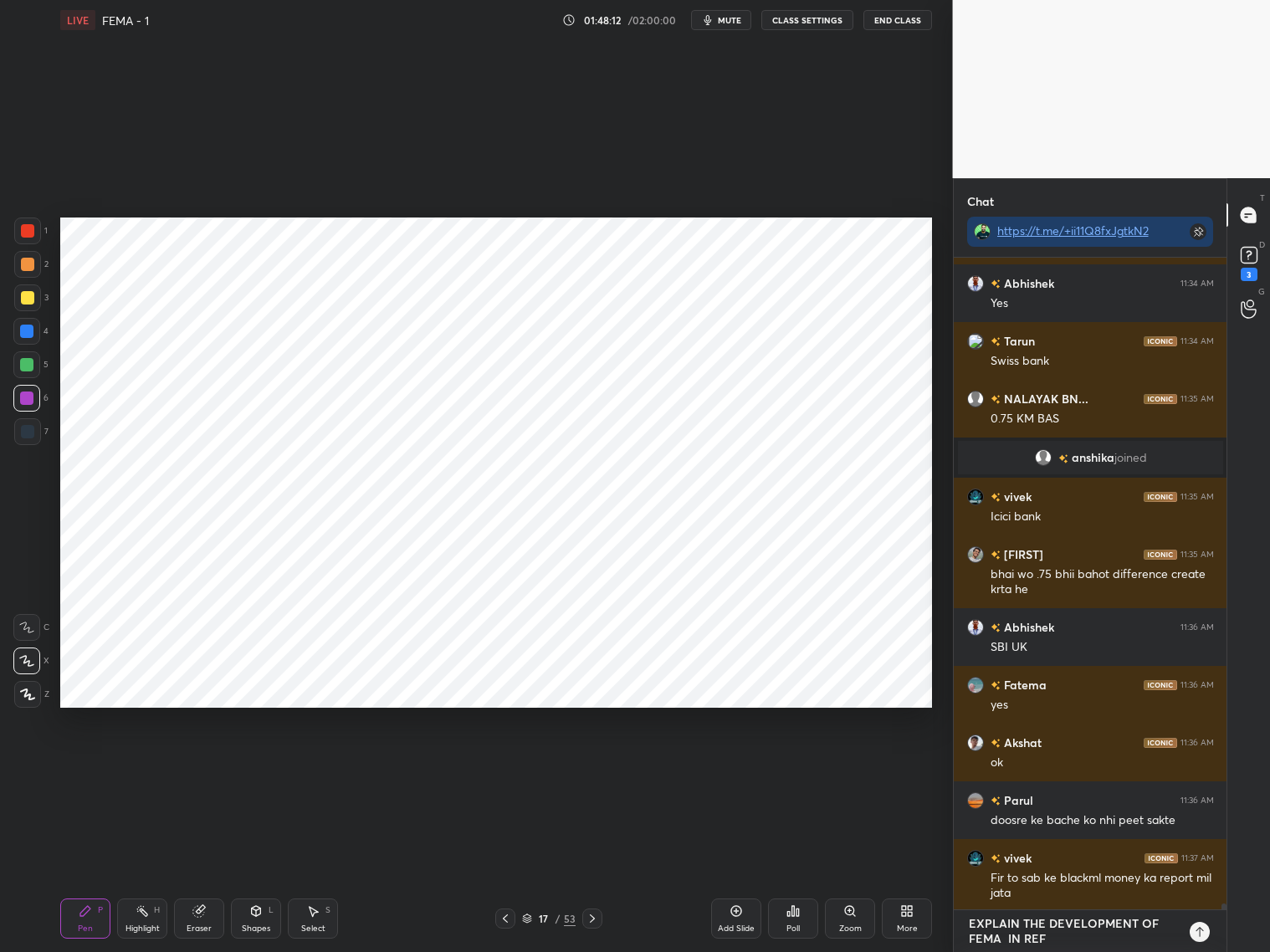 type on "EXPLAIN THE DEVELOPMENT OF FEMA  IN REFR" 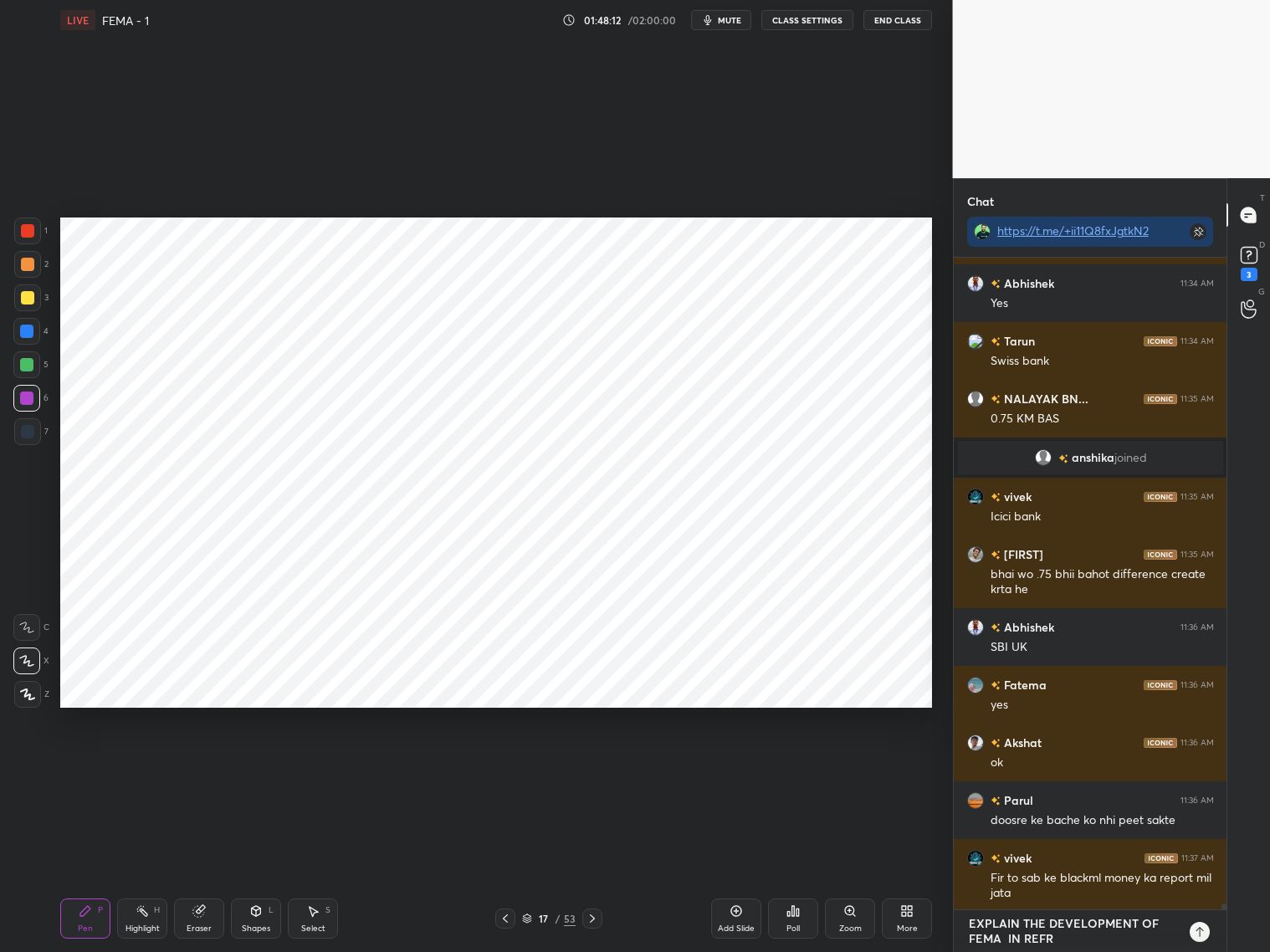 type on "EXPLAIN THE DEVELOPMENT OF FEMA  IN REFRE" 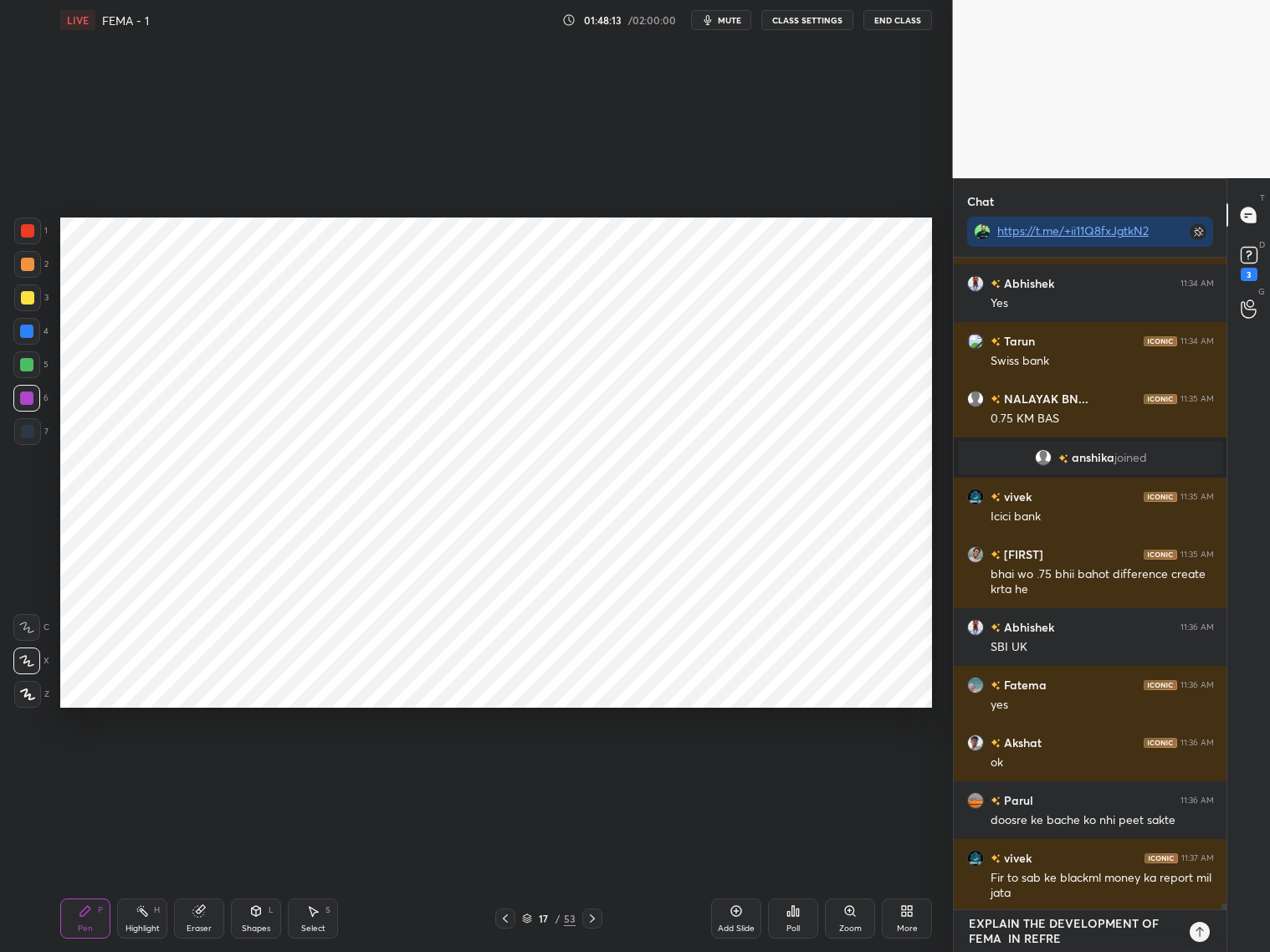 type on "EXPLAIN THE DEVELOPMENT OF FEMA  IN REFREN" 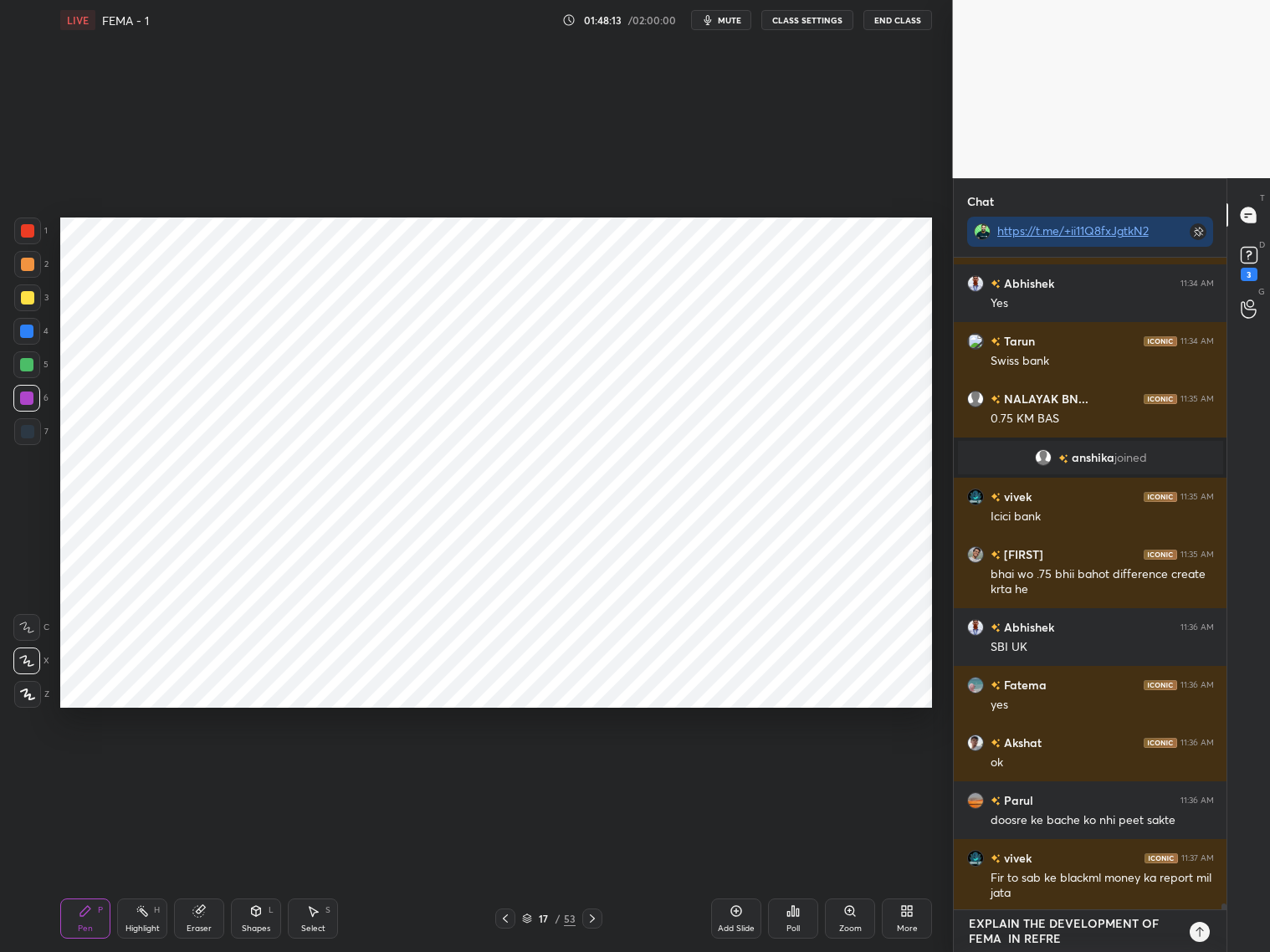 type on "x" 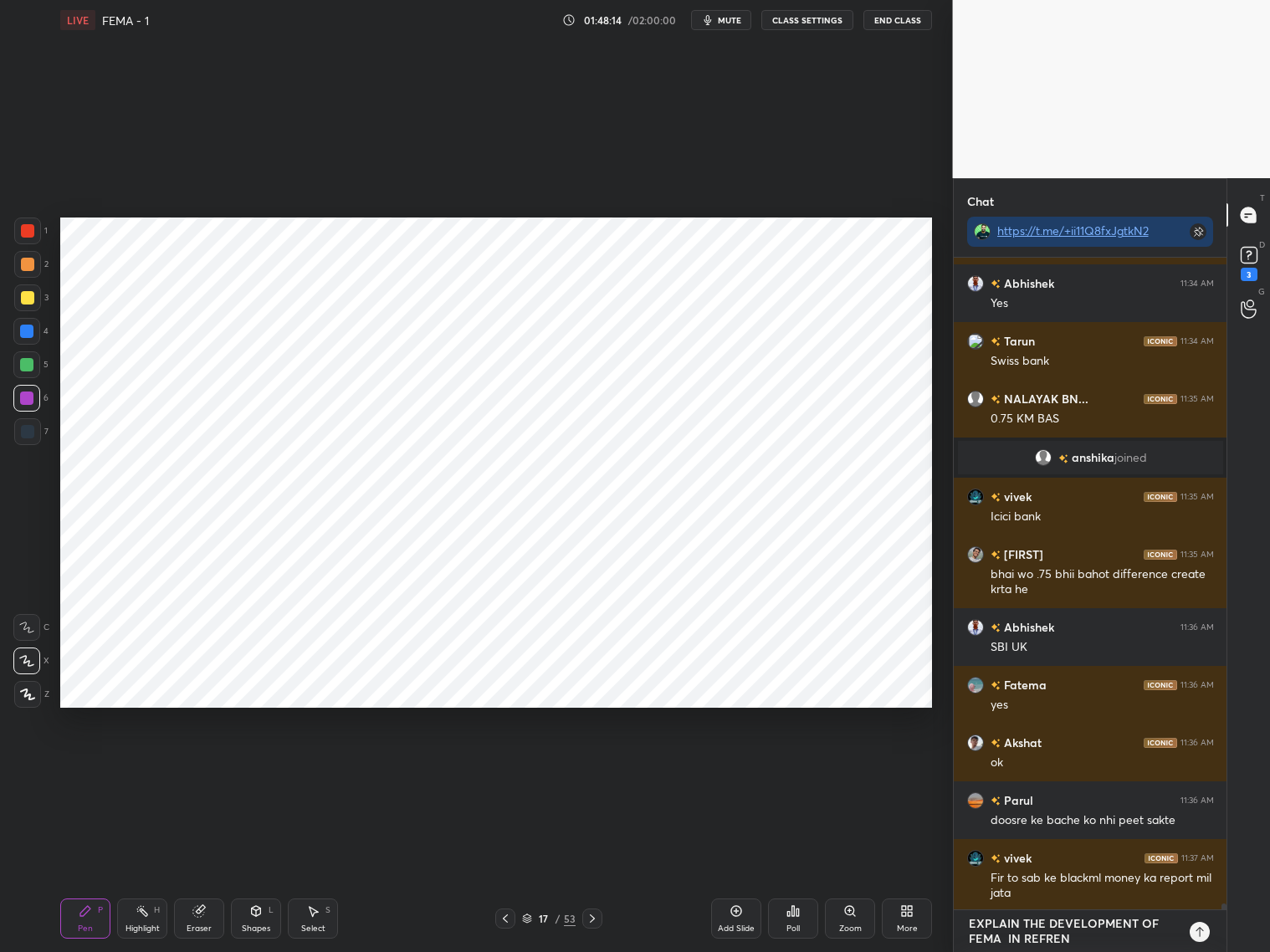type on "EXPLAIN THE DEVELOPMENT OF FEMA  IN REFRENC" 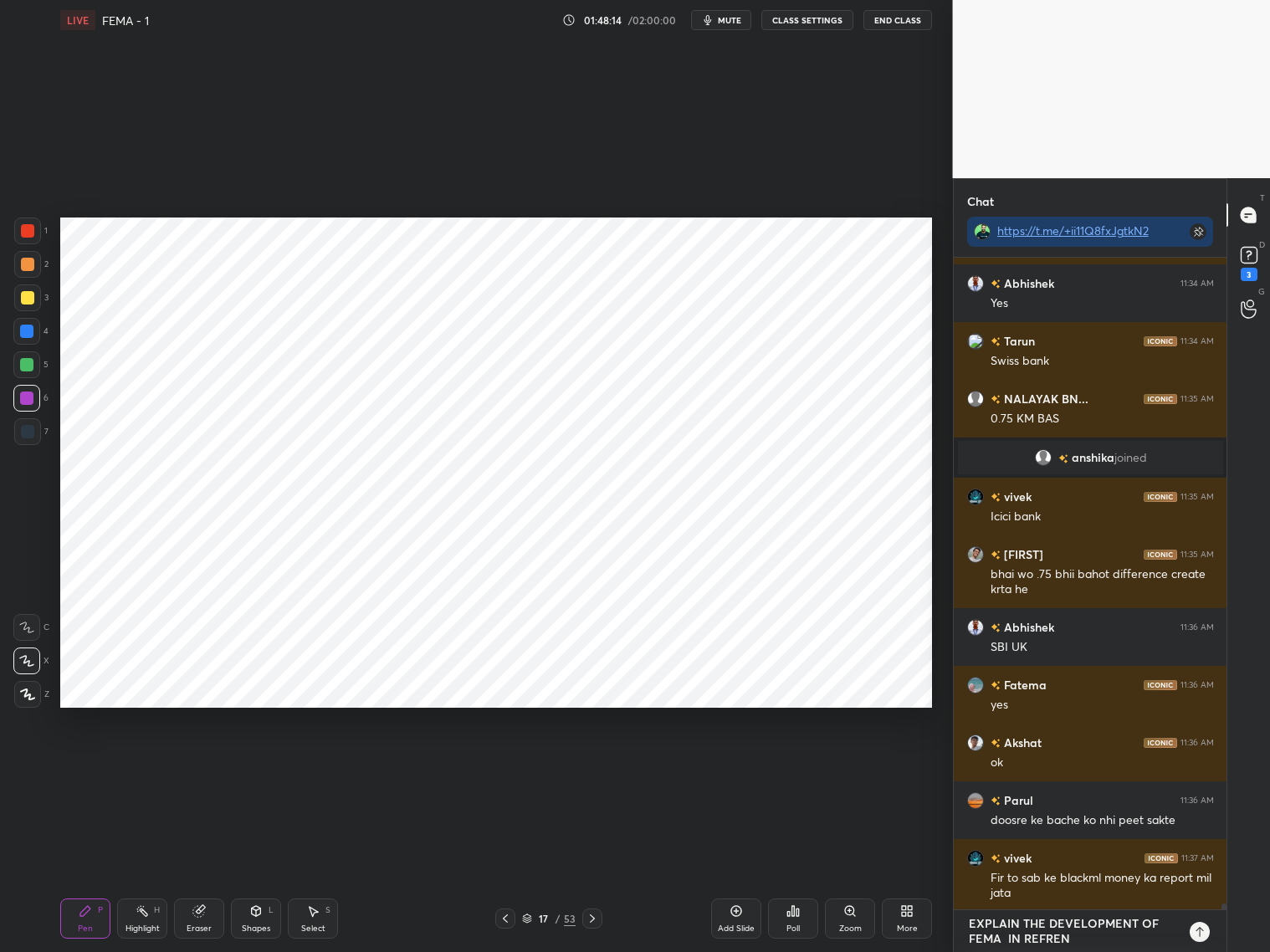 type on "x" 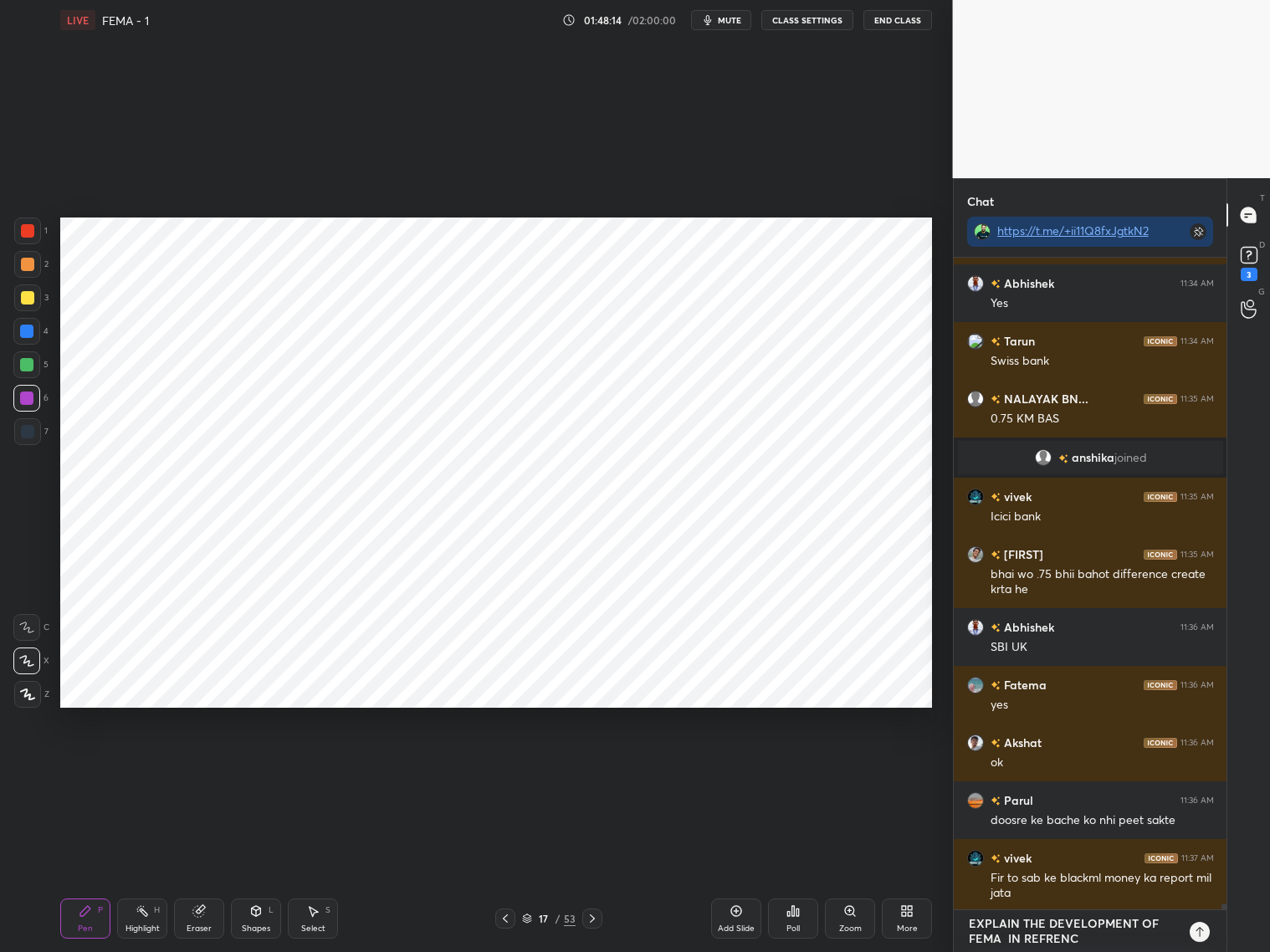 type on "EXPLAIN THE DEVELOPMENT OF FEMA  IN REFRENCE" 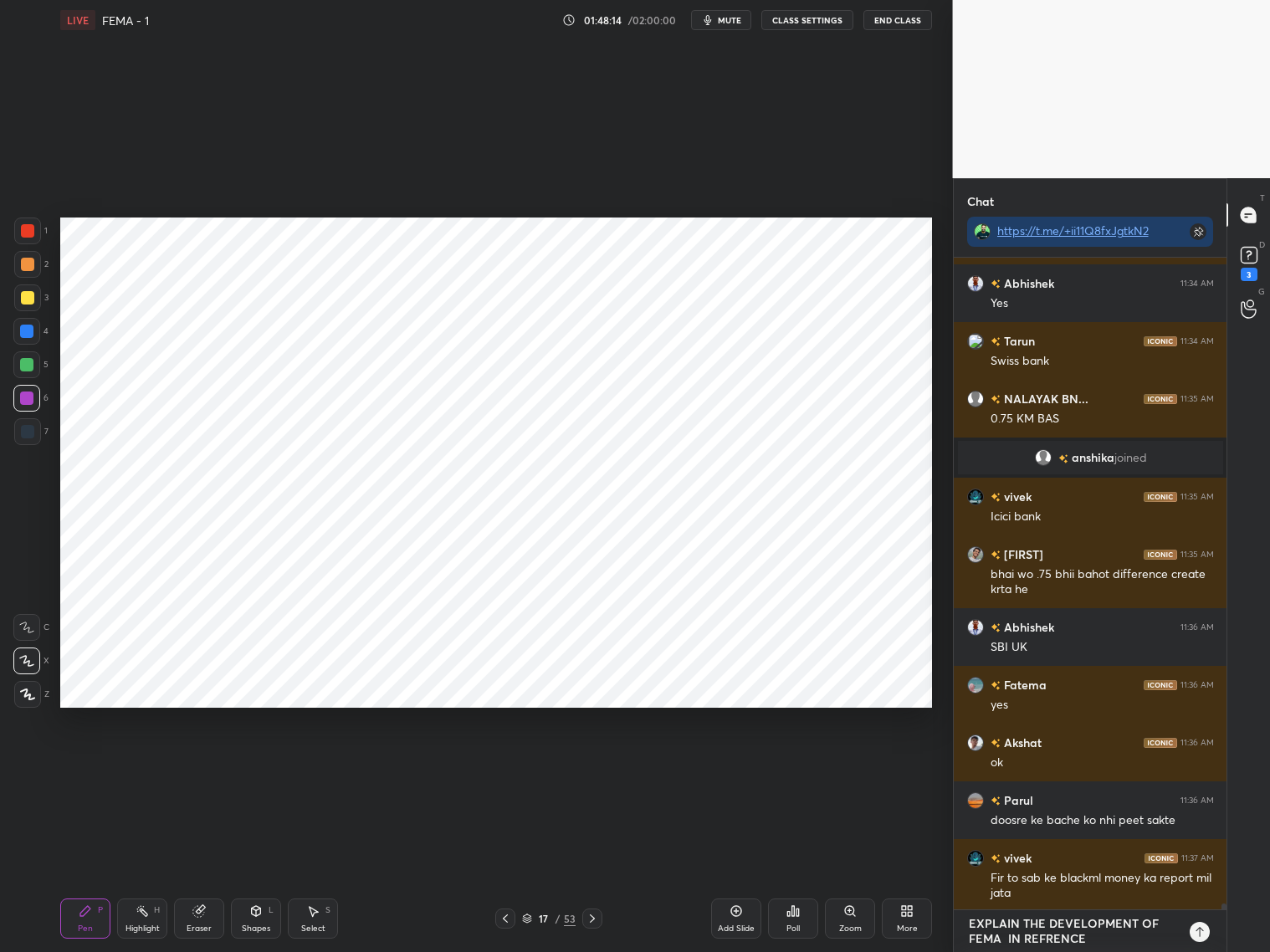 type on "EXPLAIN THE DEVELOPMENT OF FEMA  IN REFRENCES" 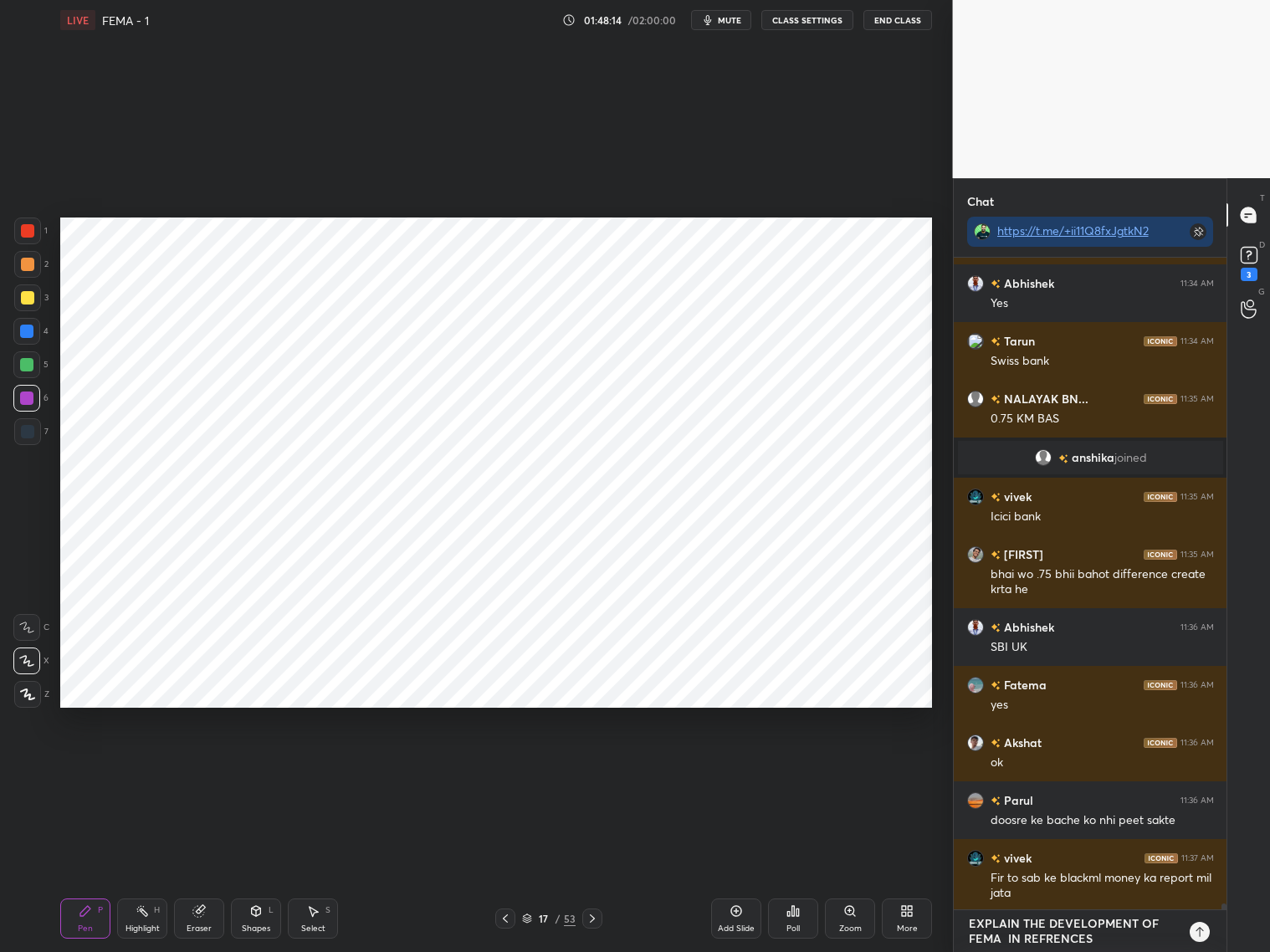 type on "EXPLAIN THE DEVELOPMENT OF FEMA  IN REFRENCES" 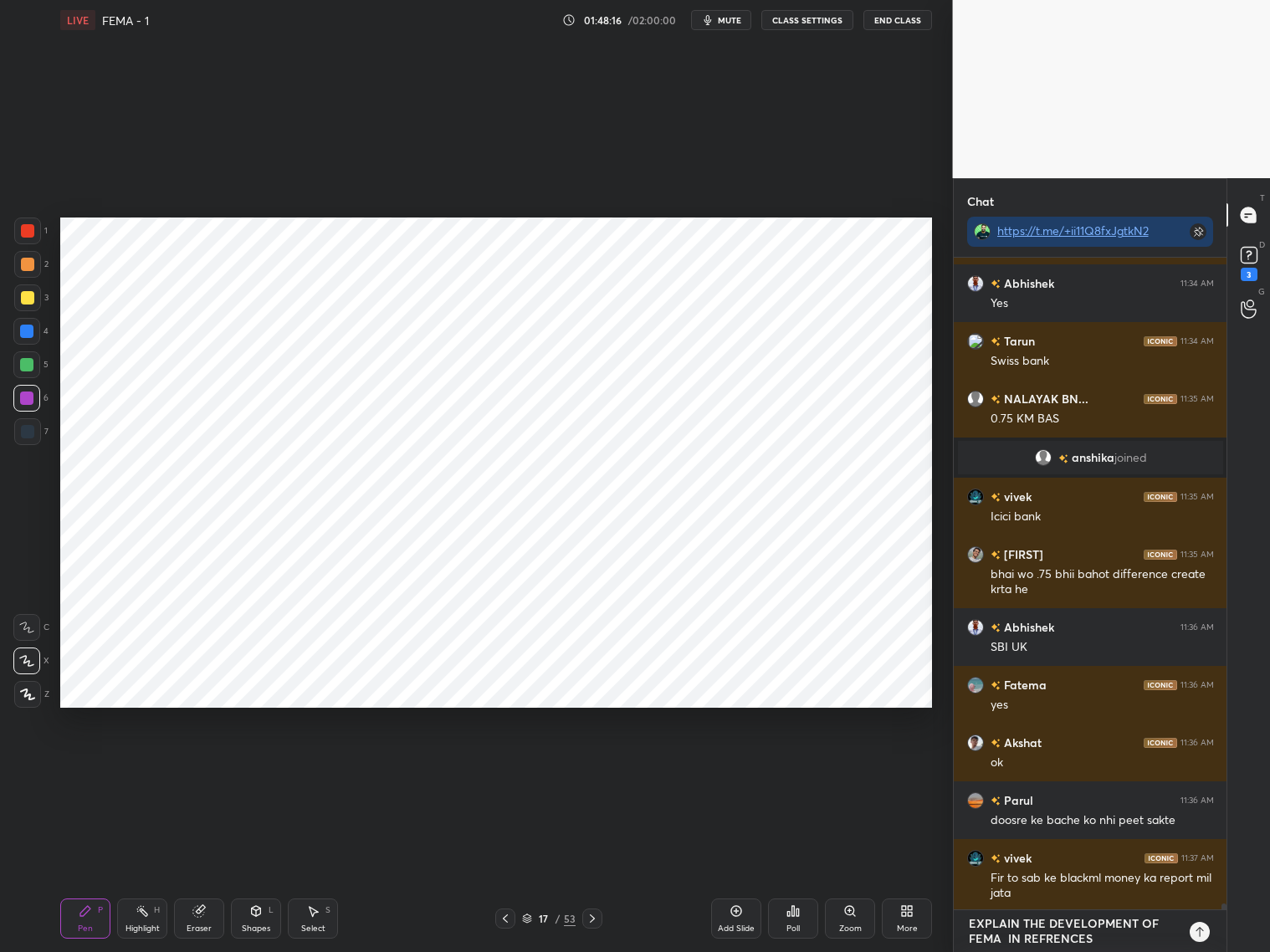 type on "EXPLAIN THE DEVELOPMENT OF FEMA  IN REFRENCES" 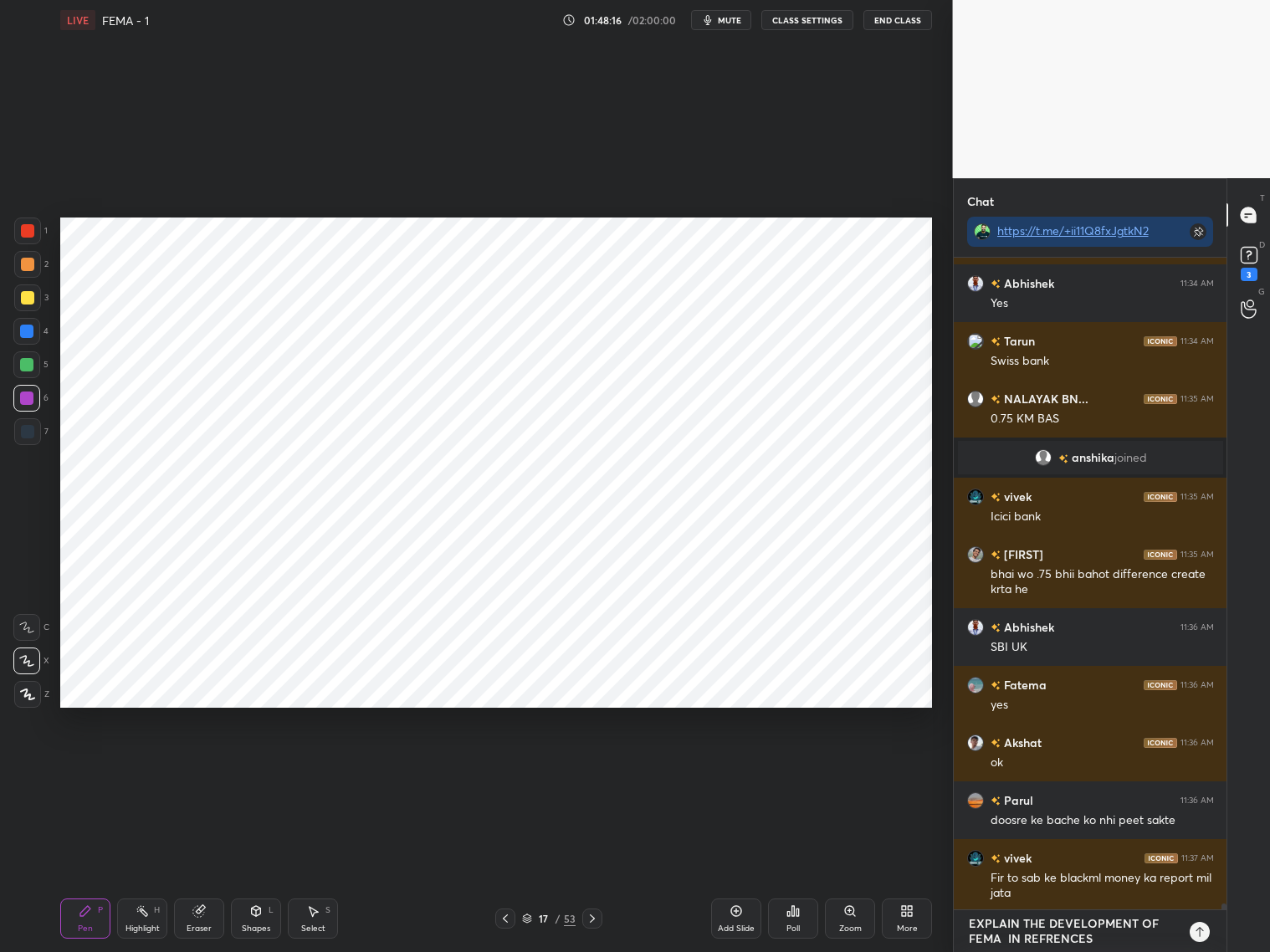 type on "x" 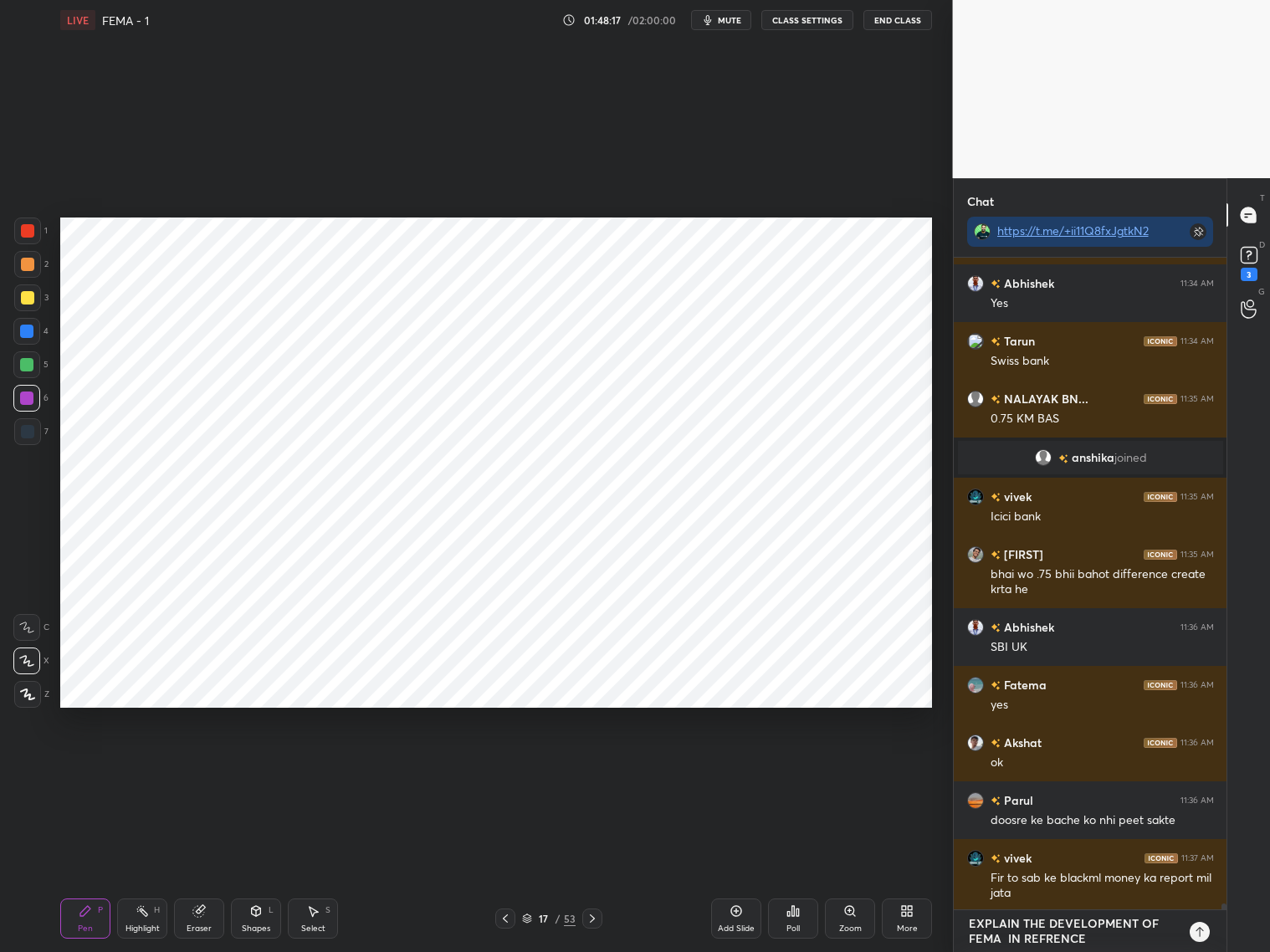 type on "EXPLAIN THE DEVELOPMENT OF FEMA  IN REFRENCE" 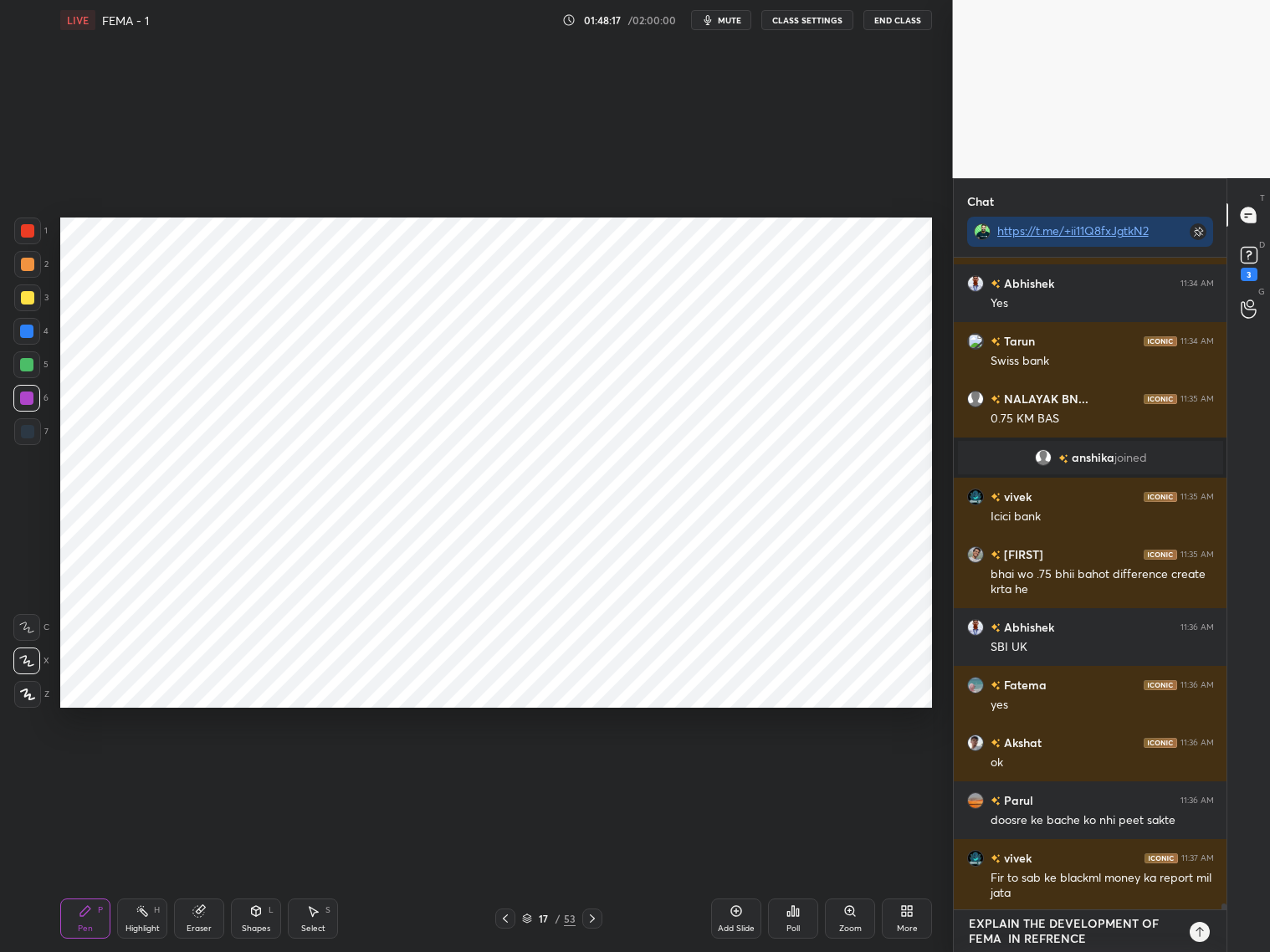 type on "x" 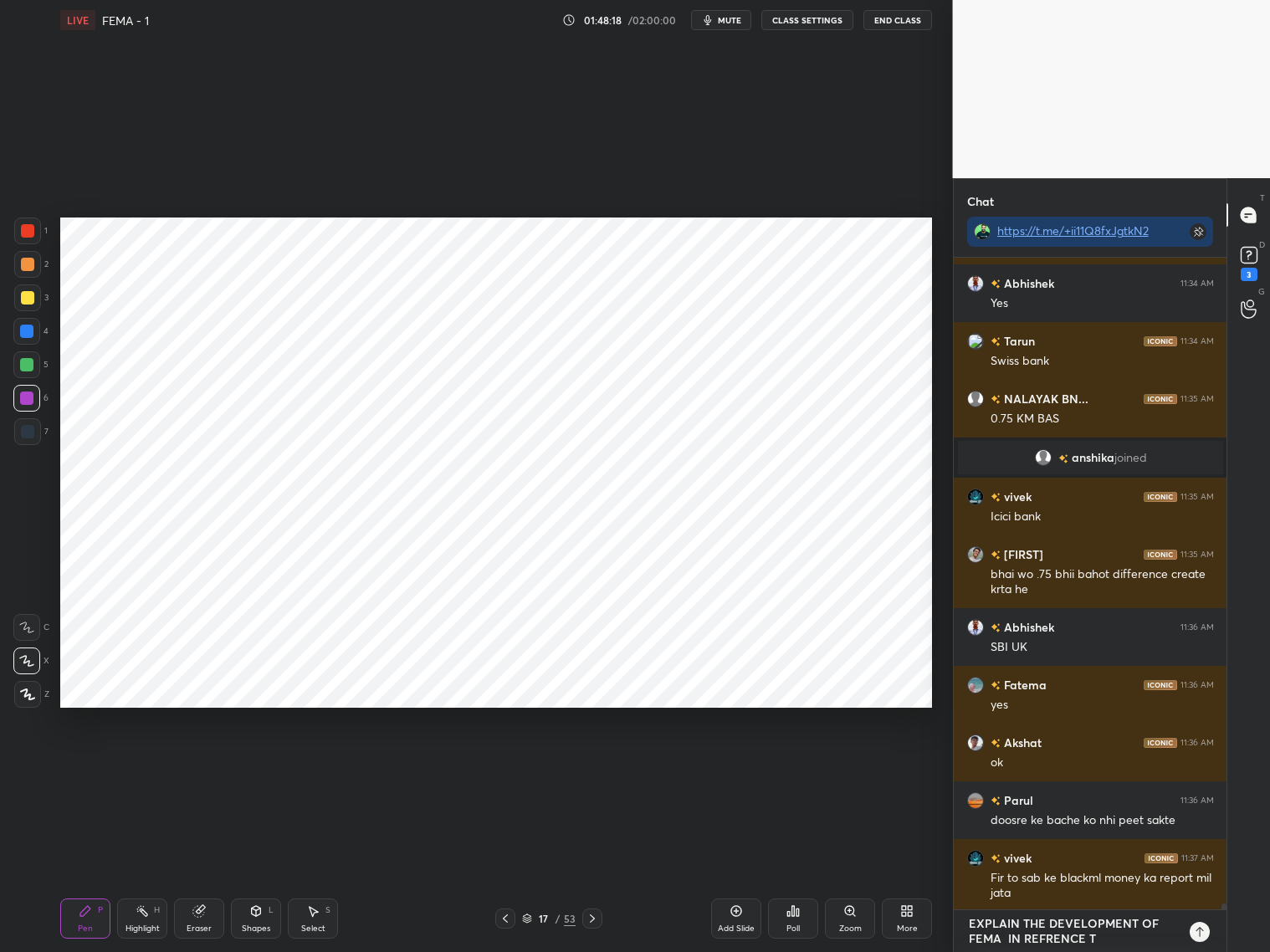 type on "EXPLAIN THE DEVELOPMENT OF FEMA  IN REFRENCE TO" 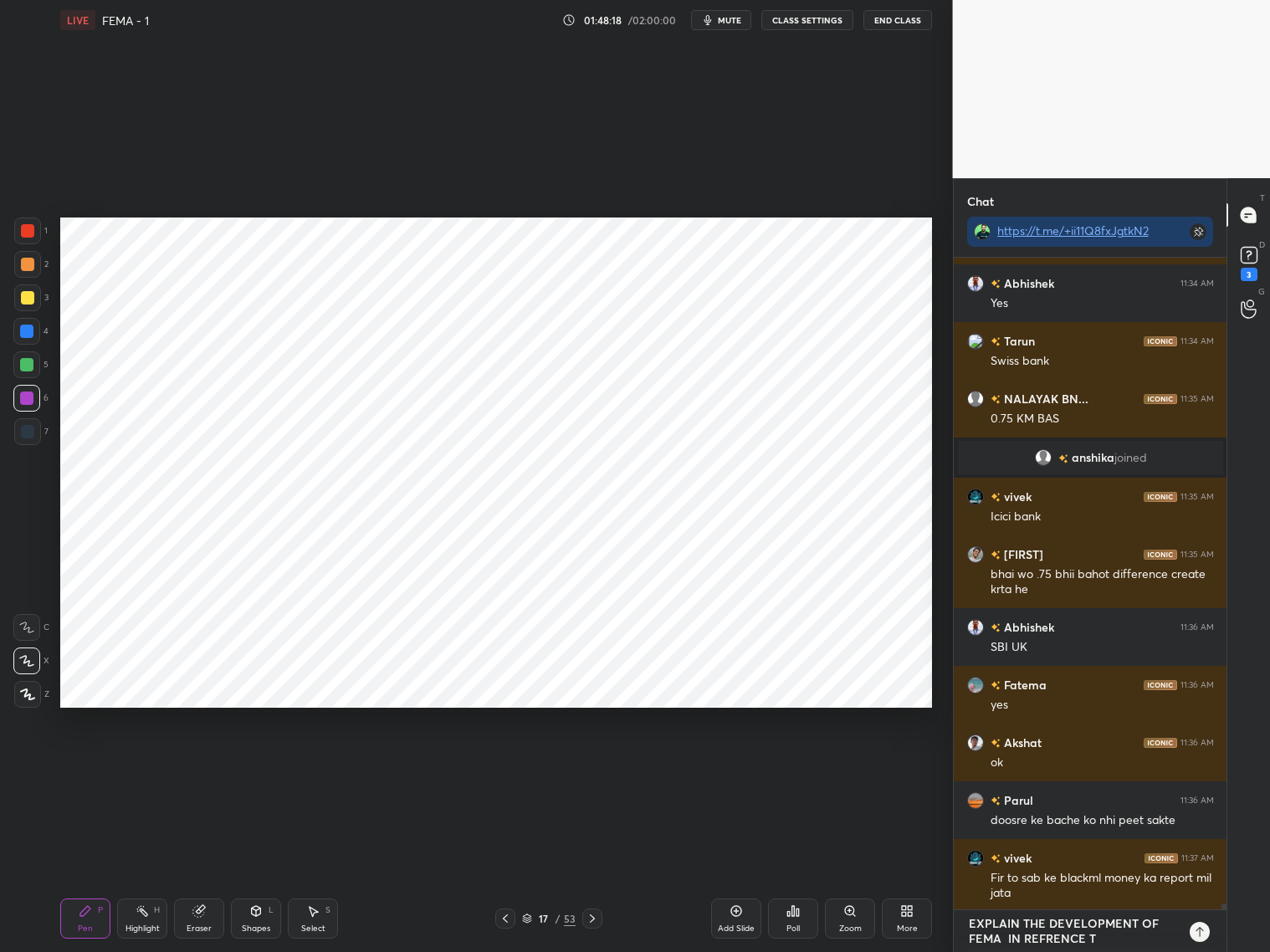 type on "x" 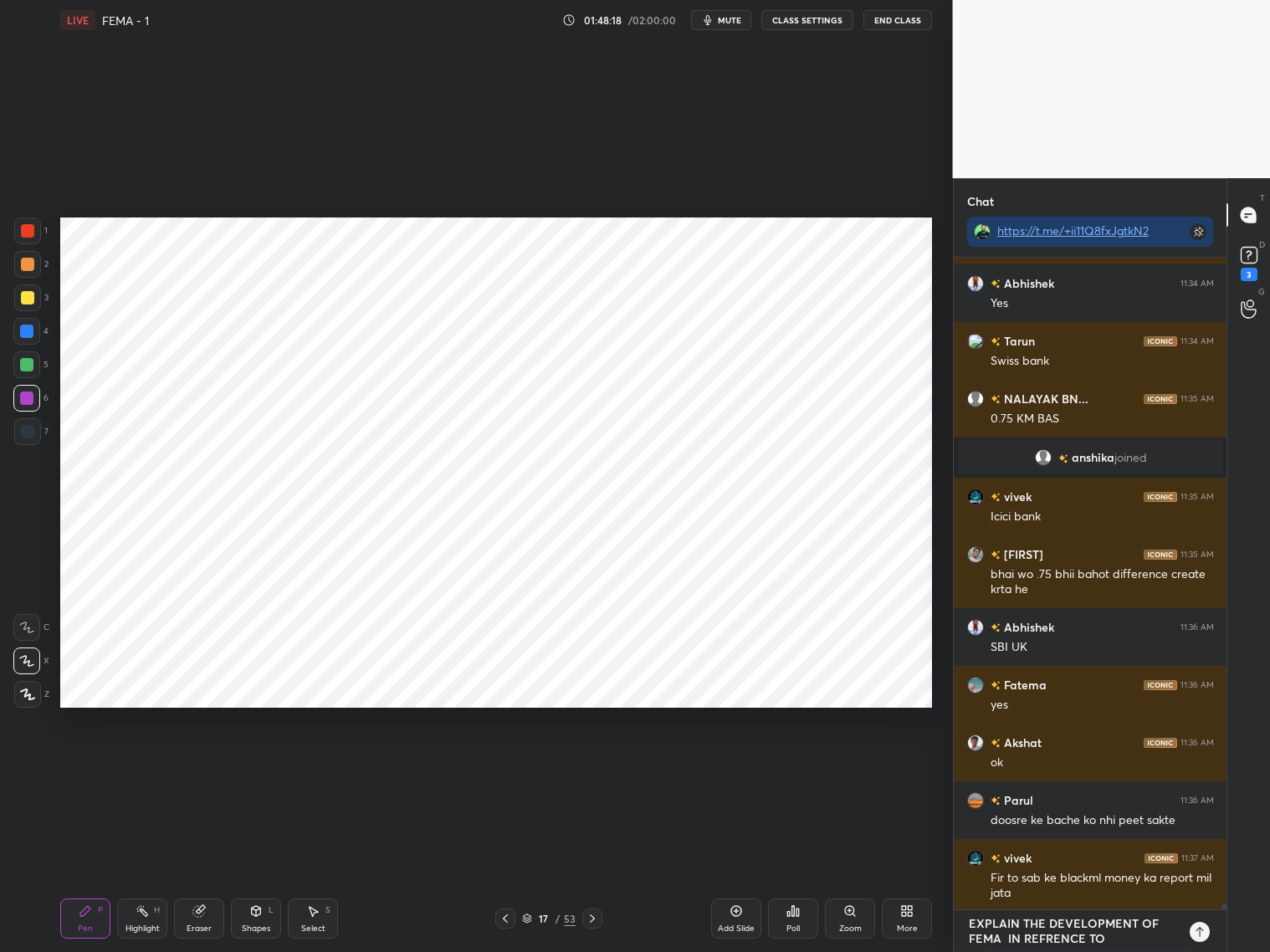 type on "EXPLAIN THE DEVELOPMENT OF FEMA  IN REFRENCE TO" 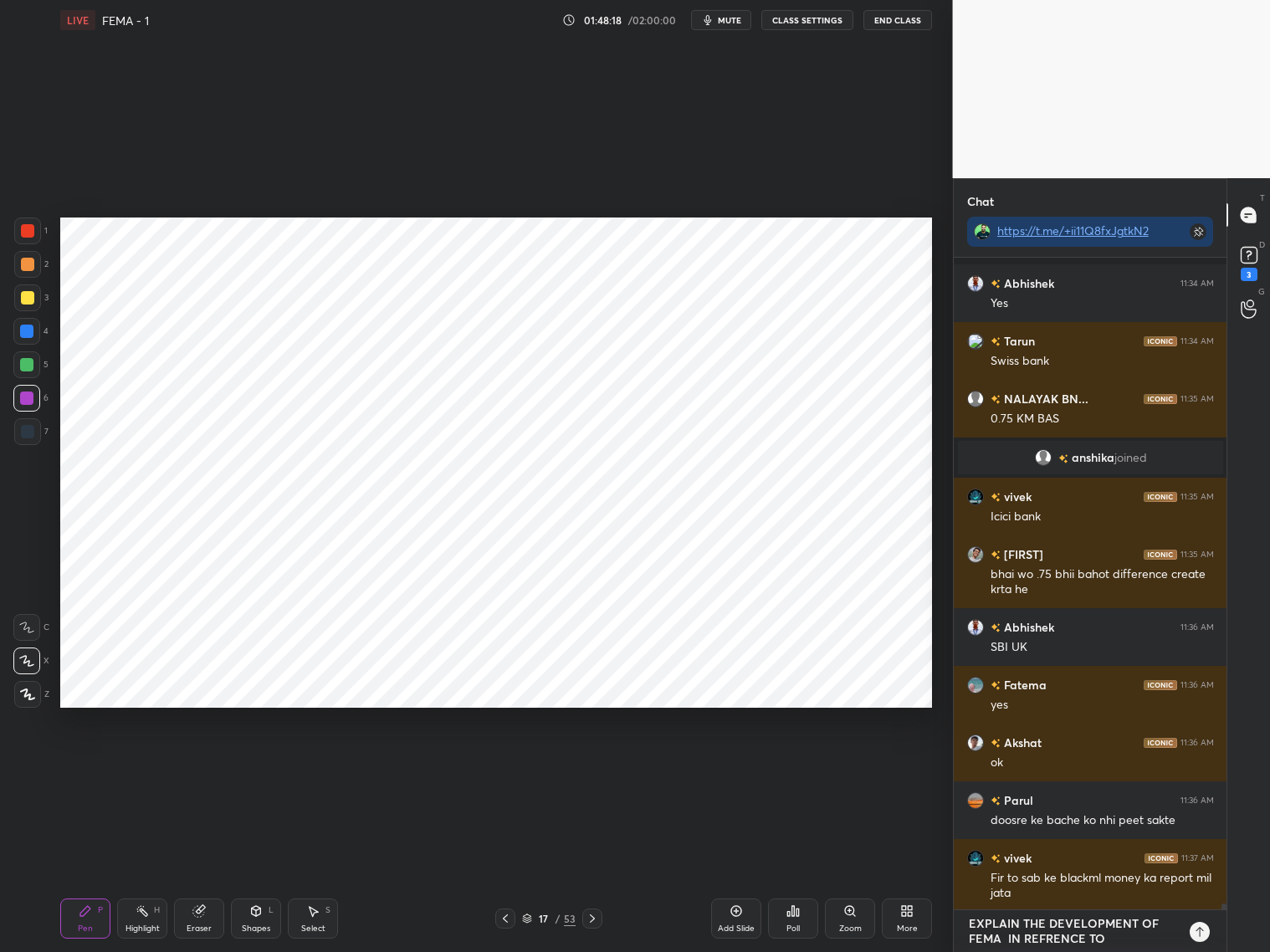 scroll, scrollTop: 69371, scrollLeft: 0, axis: vertical 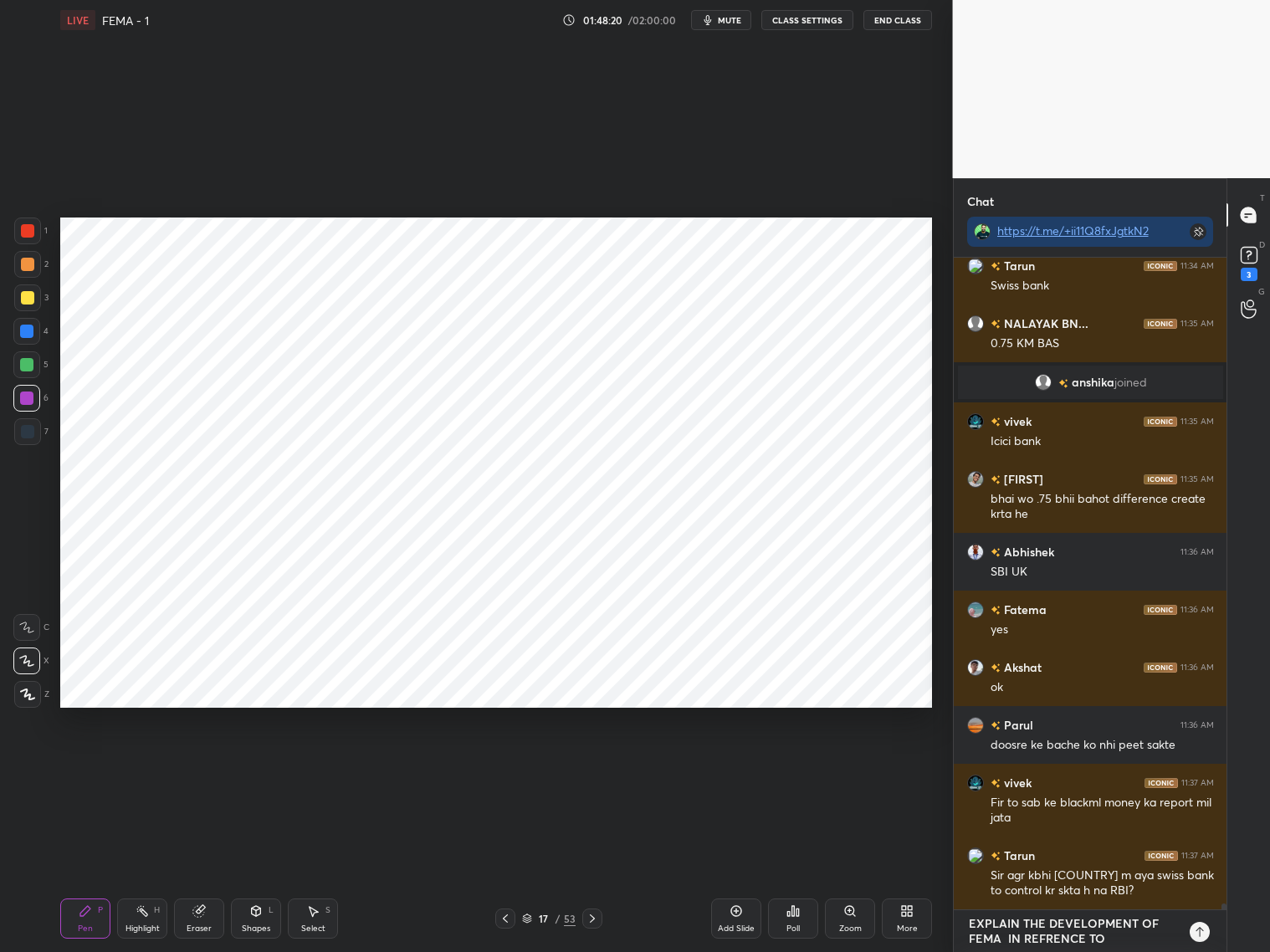 type on "EXPLAIN THE DEVELOPMENT OF FEMA  IN REFRENCE TO T" 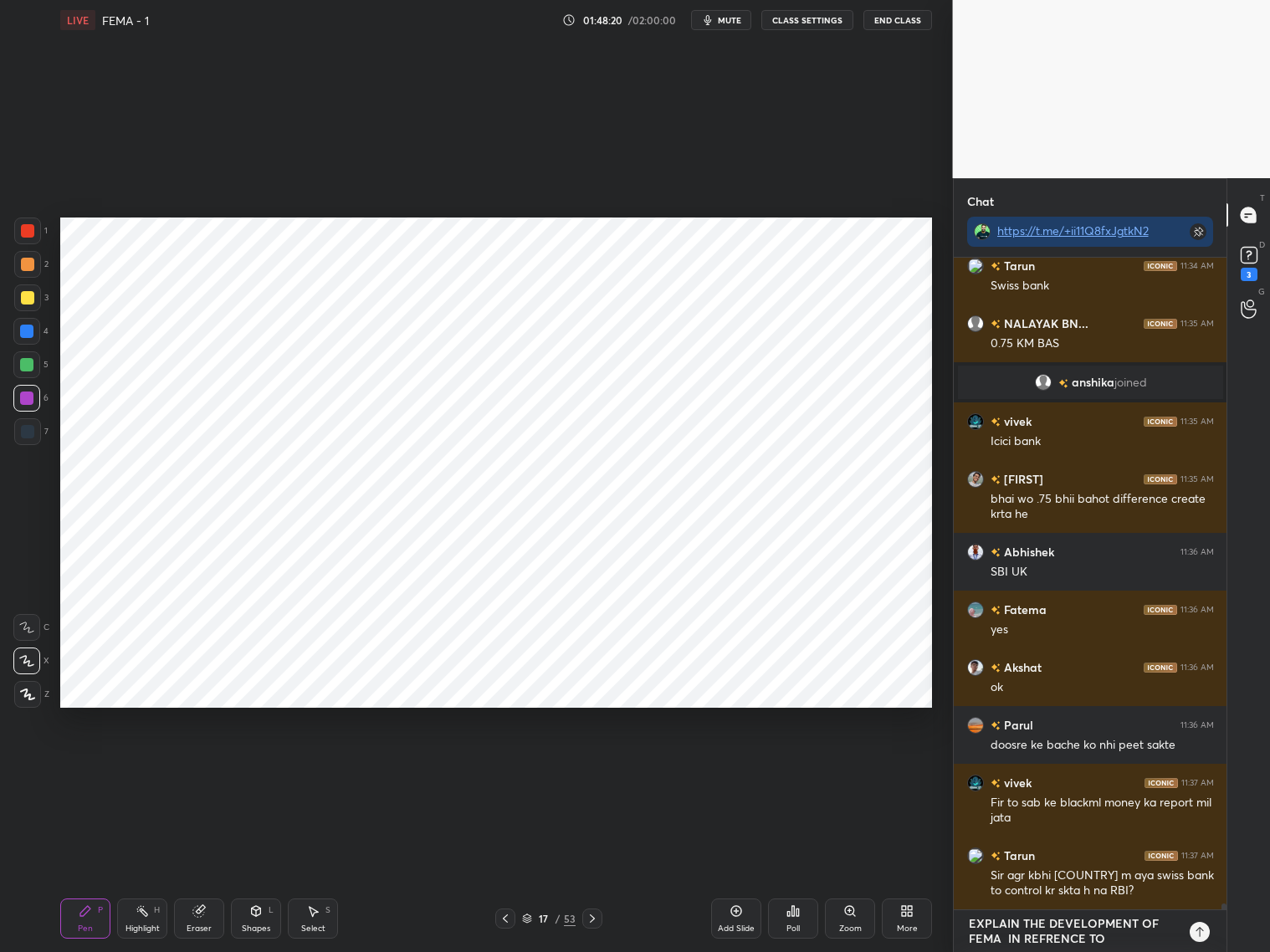 type on "x" 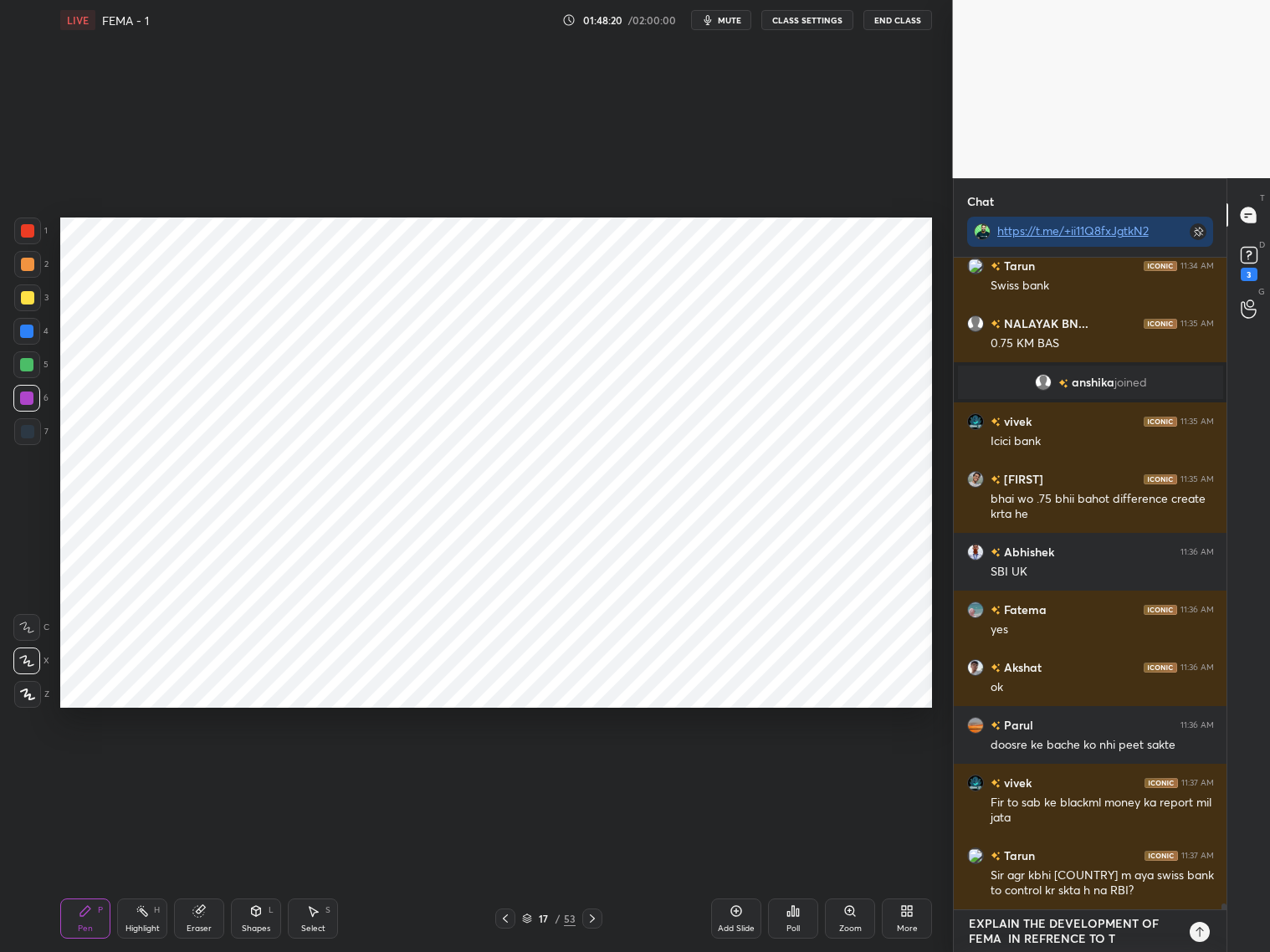 type on "EXPLAIN THE DEVELOPMENT OF FEMA  IN REFRENCE TO TH" 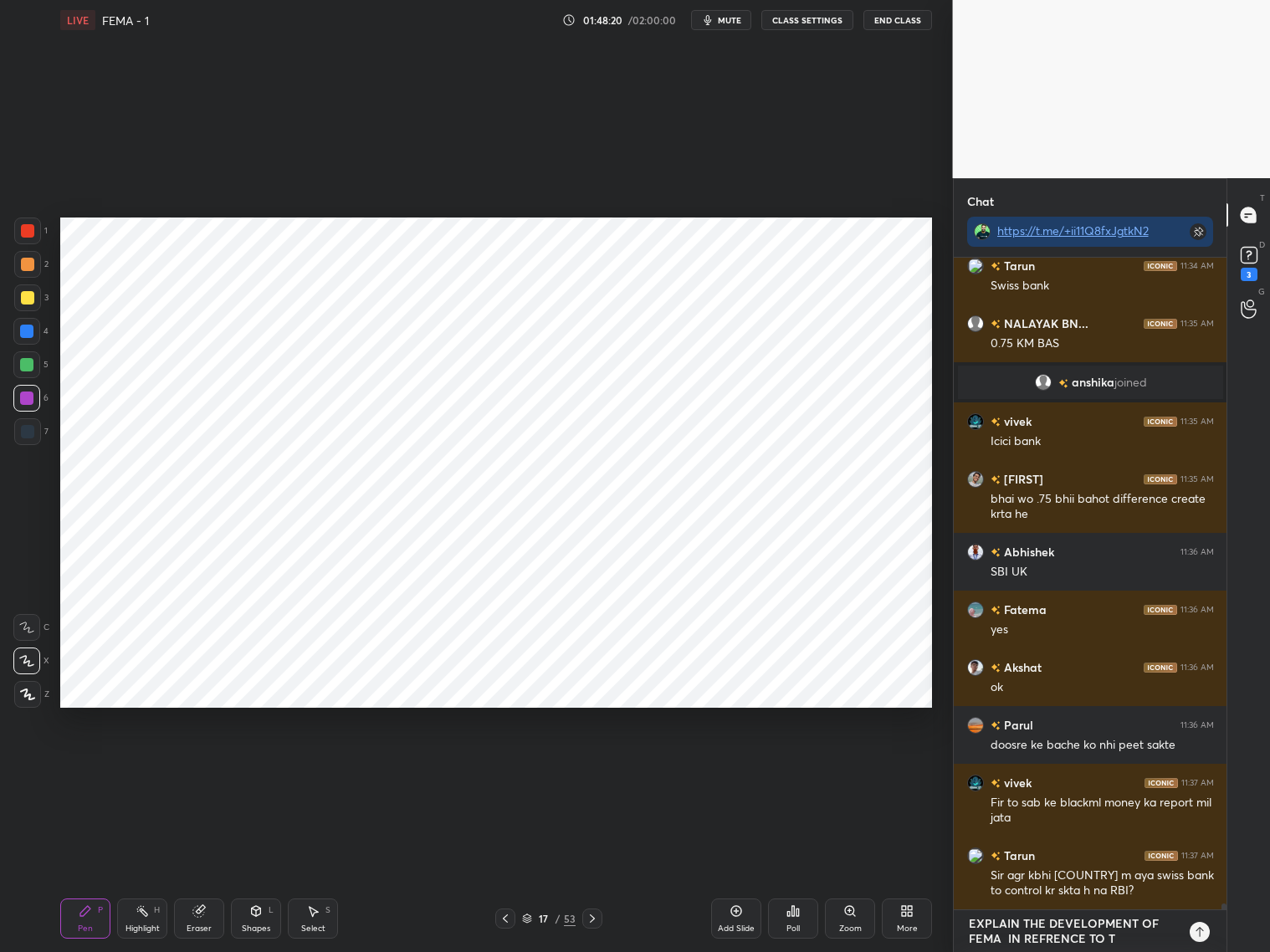 type on "x" 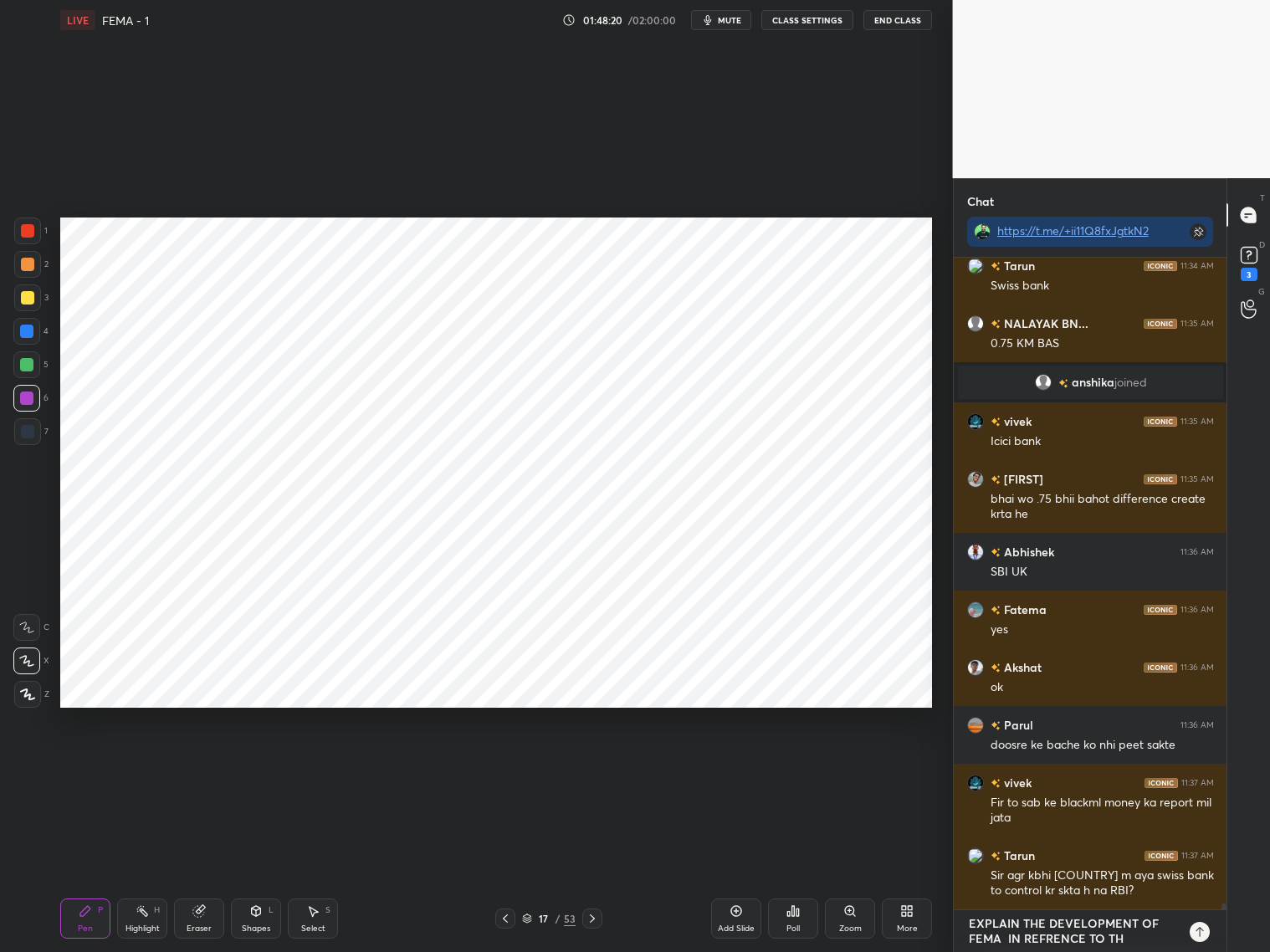 type on "EXPLAIN THE DEVELOPMENT OF FEMA  IN REFRENCE TO THE" 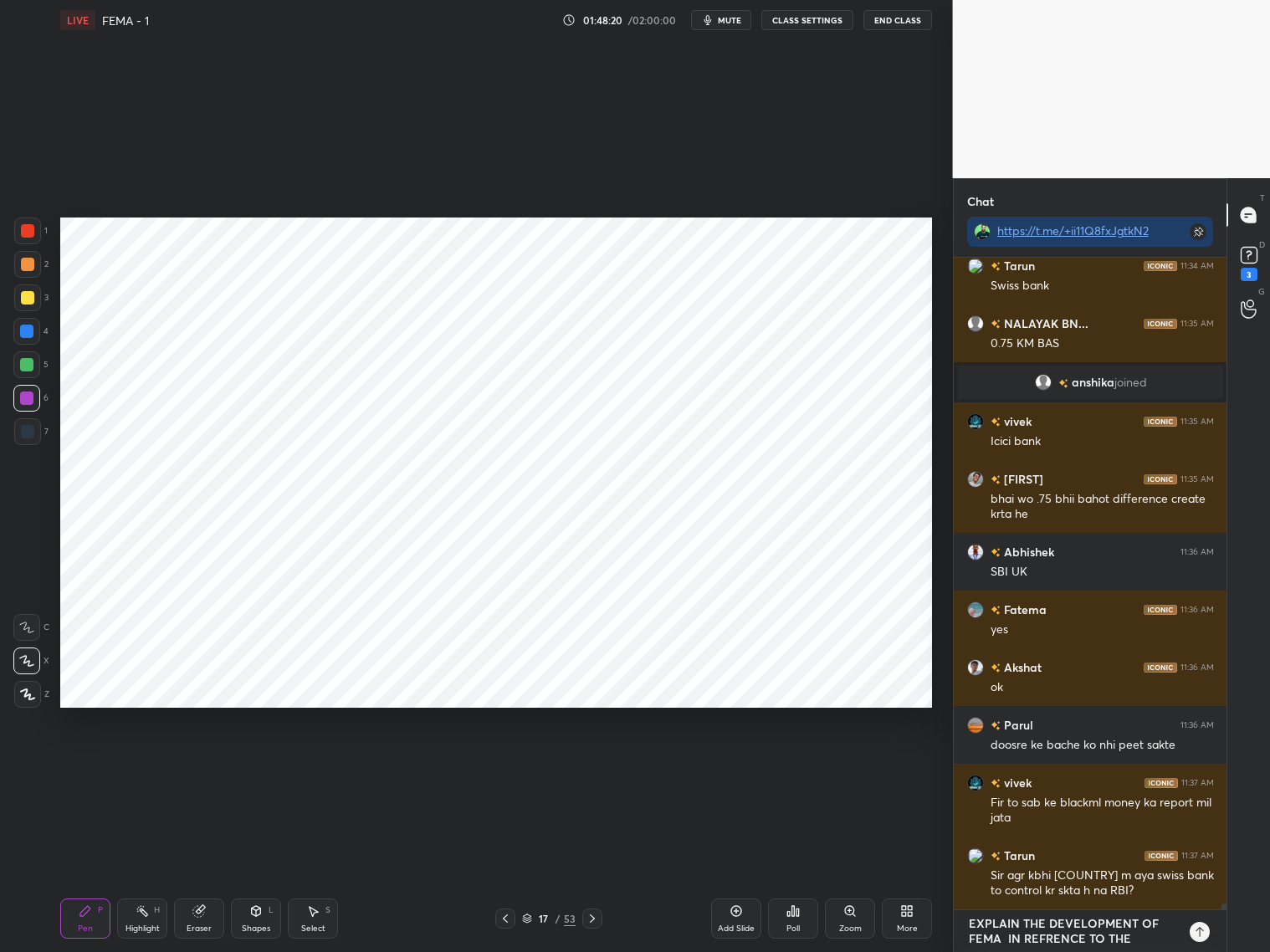 type on "EXPLAIN THE DEVELOPMENT OF FEMA  IN REFRENCE TO THE" 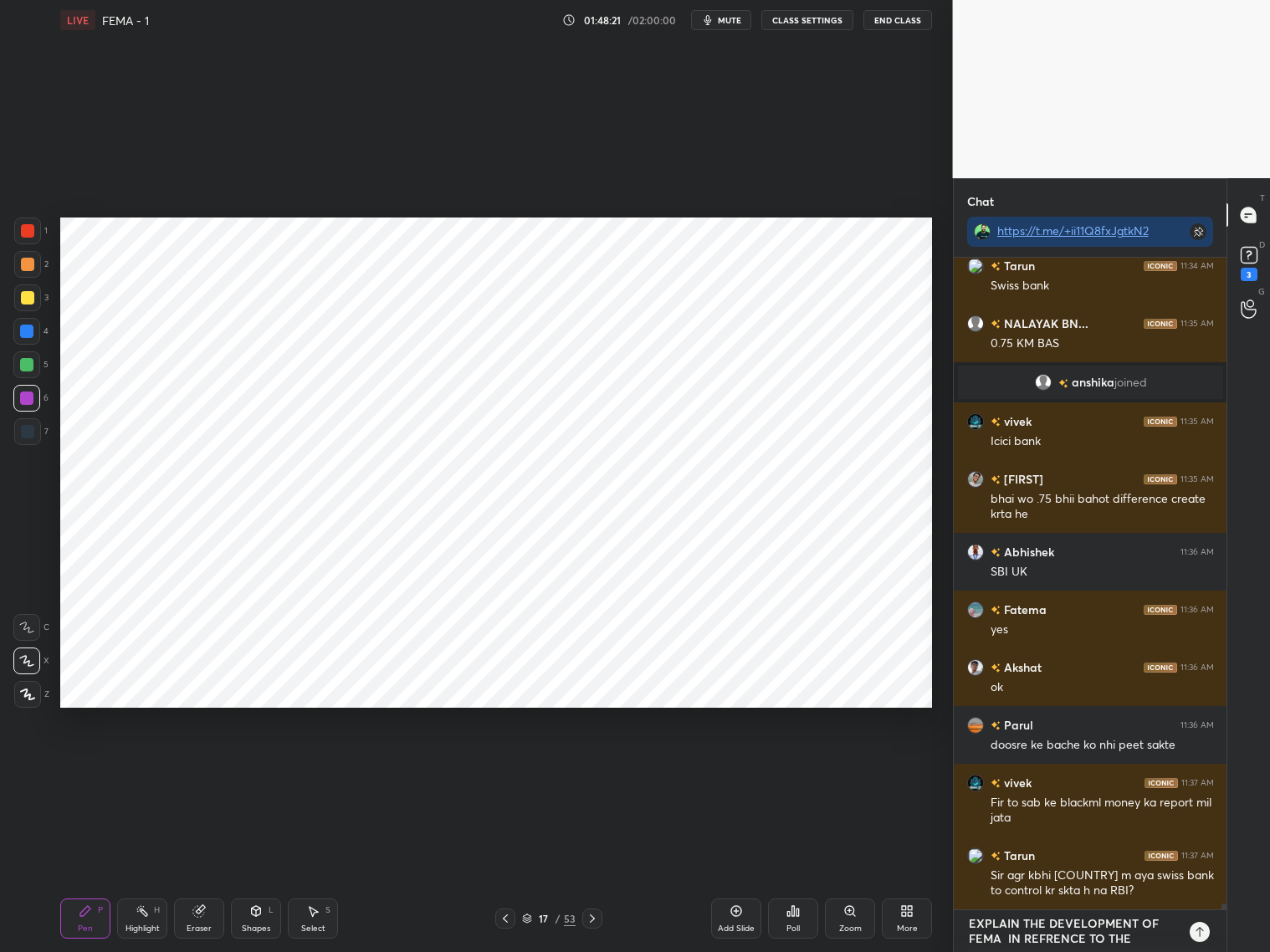 type on "EXPLAIN THE DEVELOPMENT OF FEMA  IN REFRENCE TO THE F" 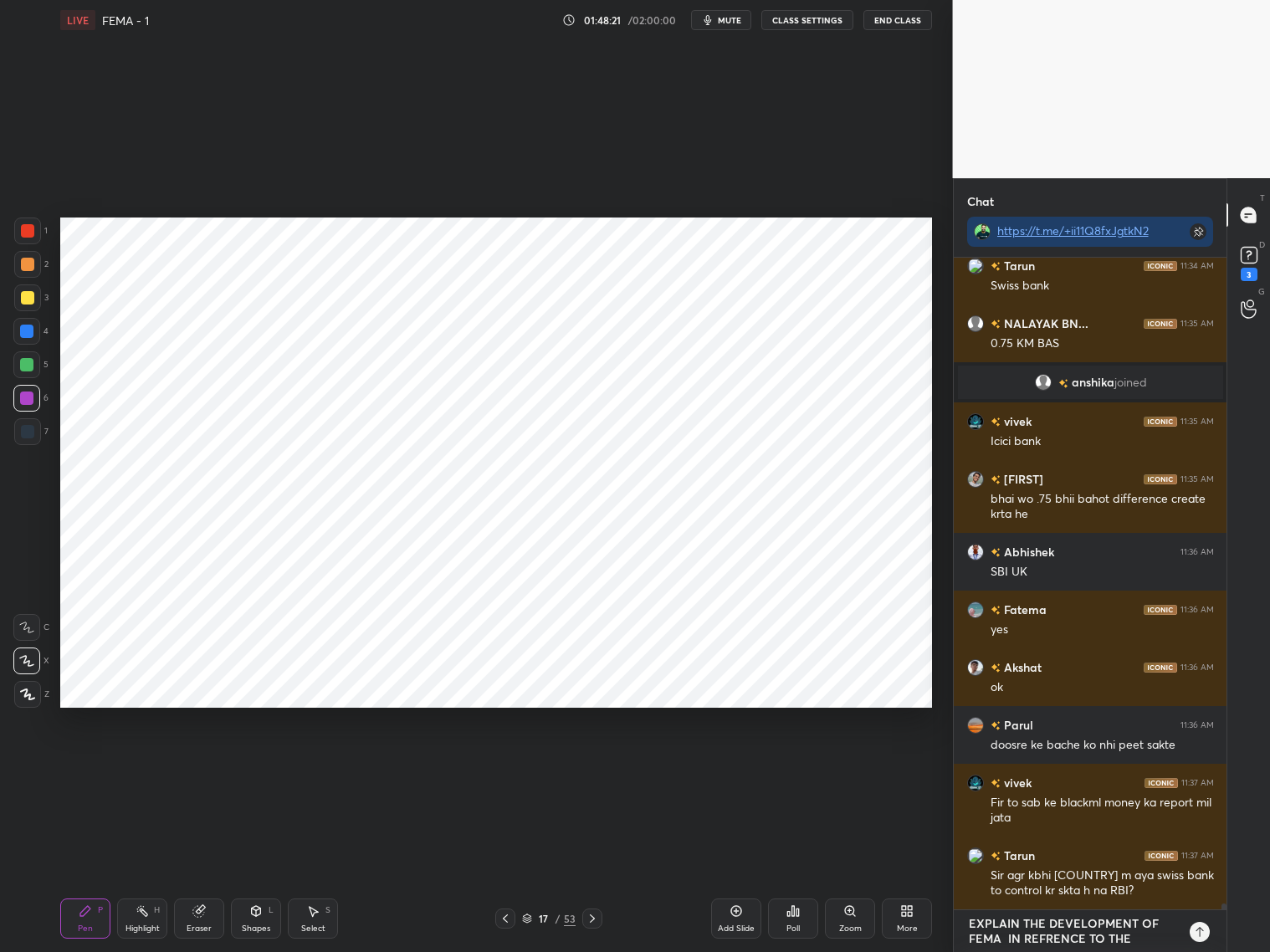 type on "x" 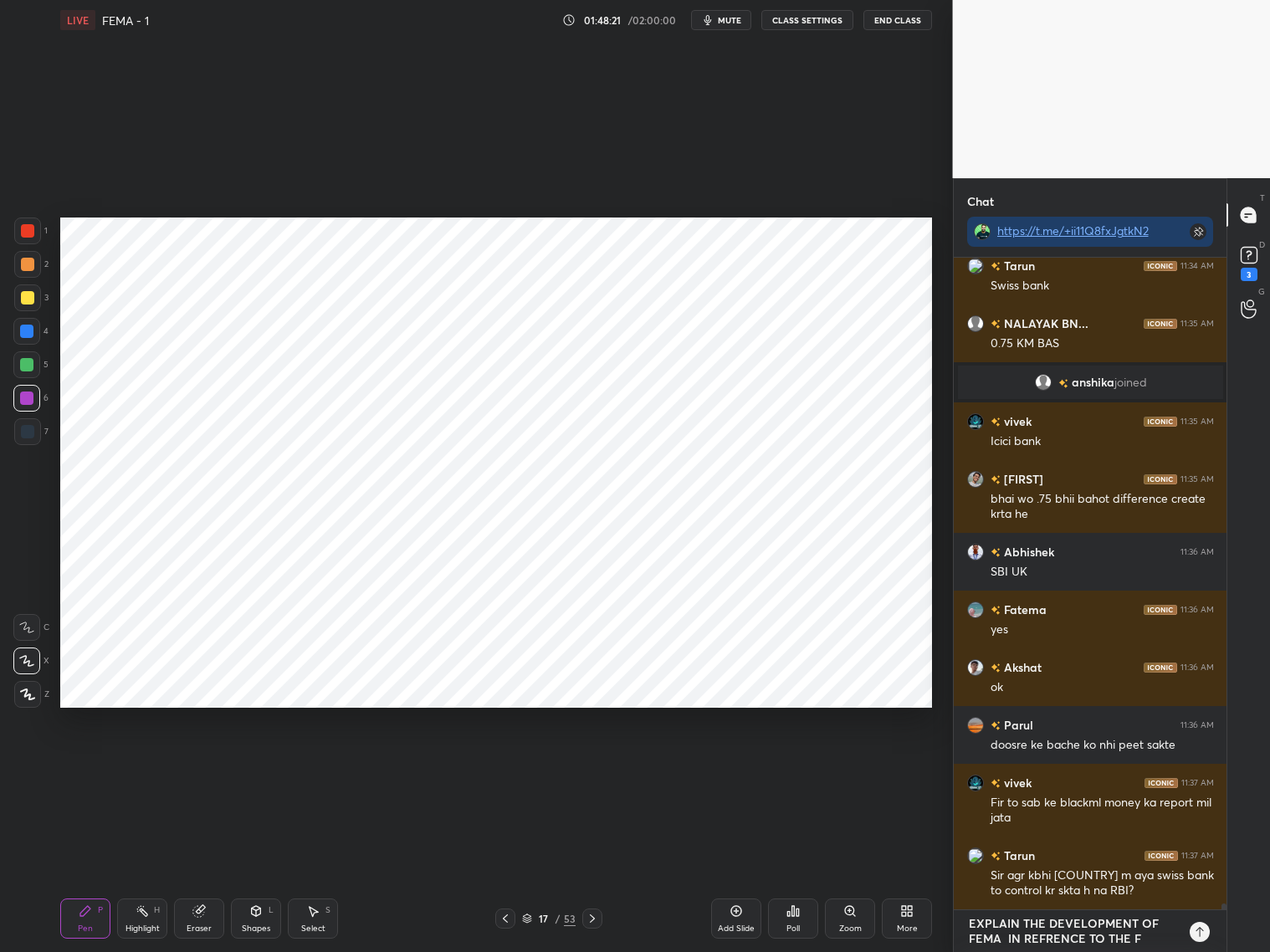 type on "EXPLAIN THE DEVELOPMENT OF FEMA  IN REFRENCE TO THE FR" 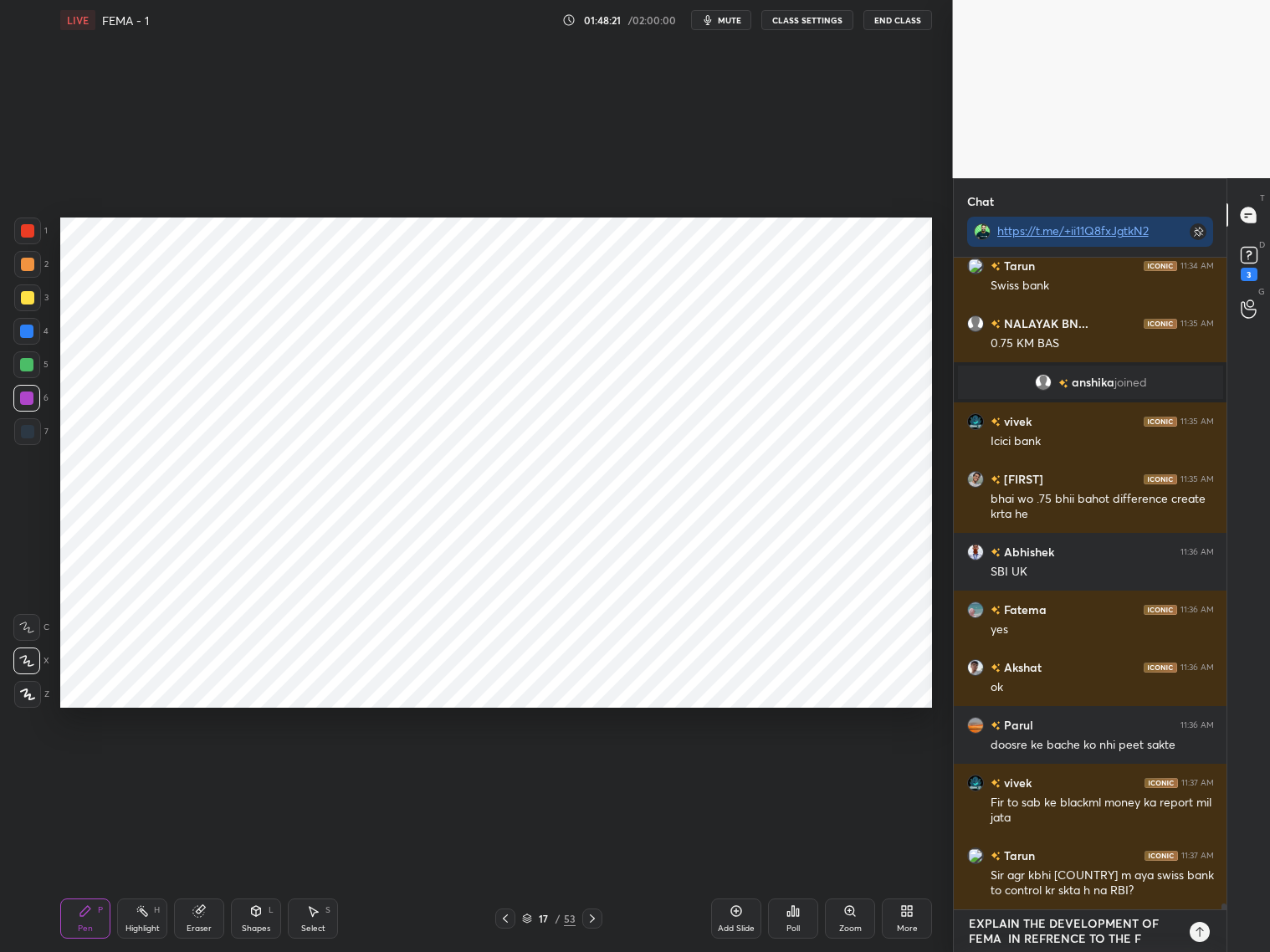 type on "x" 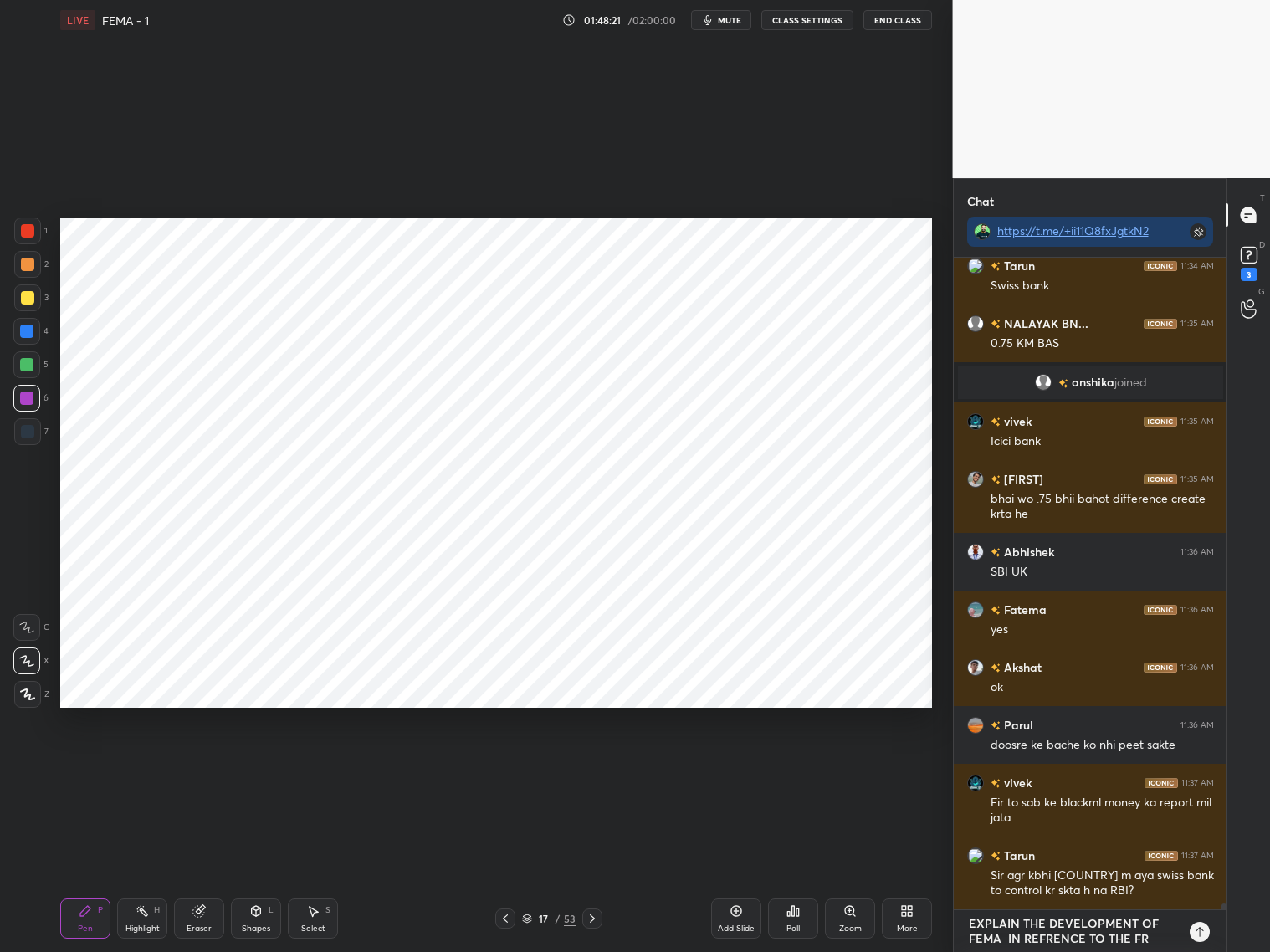 type on "EXPLAIN THE DEVELOPMENT OF FEMA  IN REFRENCE TO THE FRE" 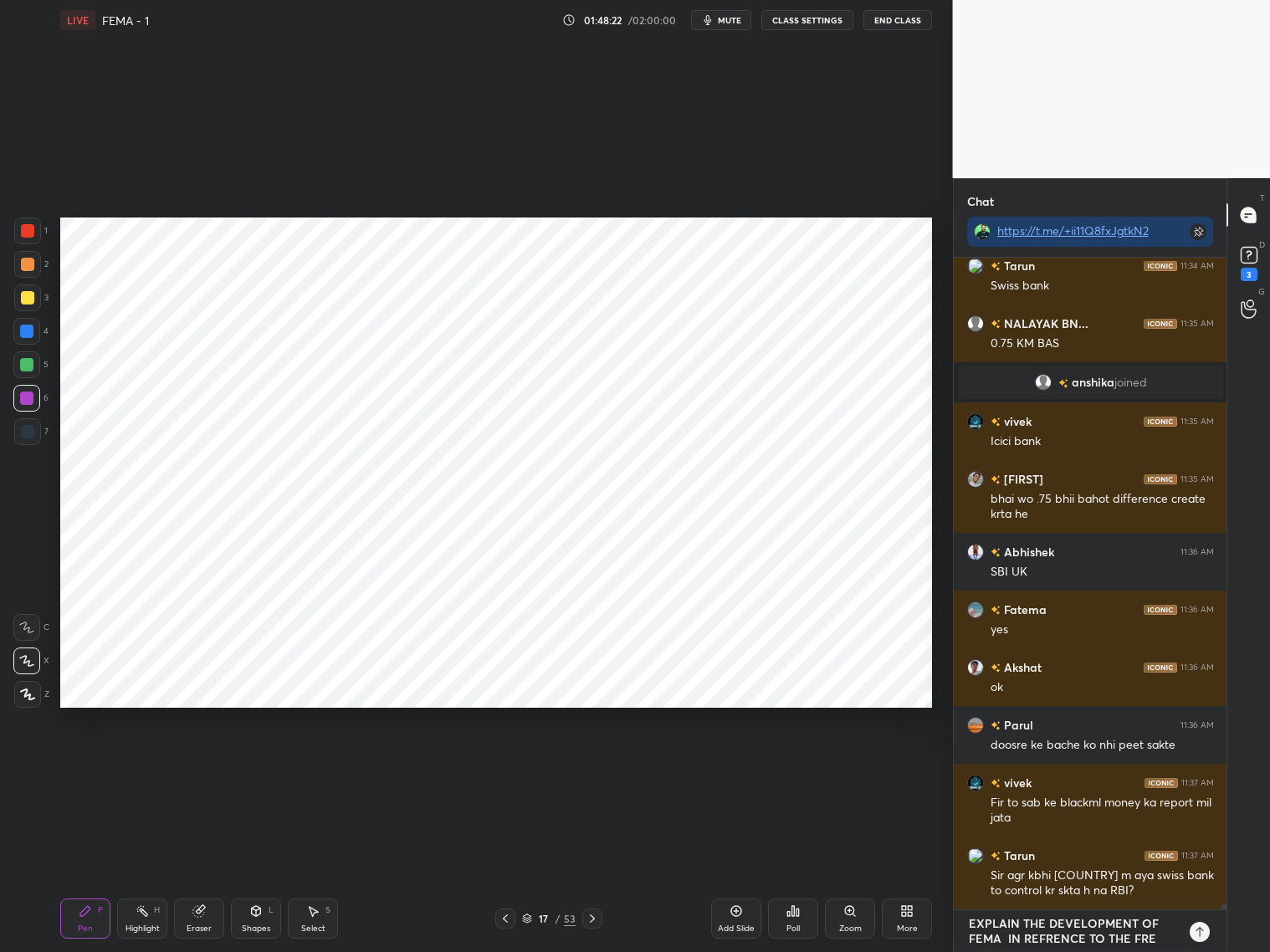 type on "EXPLAIN THE DEVELOPMENT OF FEMA IN REFRENCE TO THE FRE" 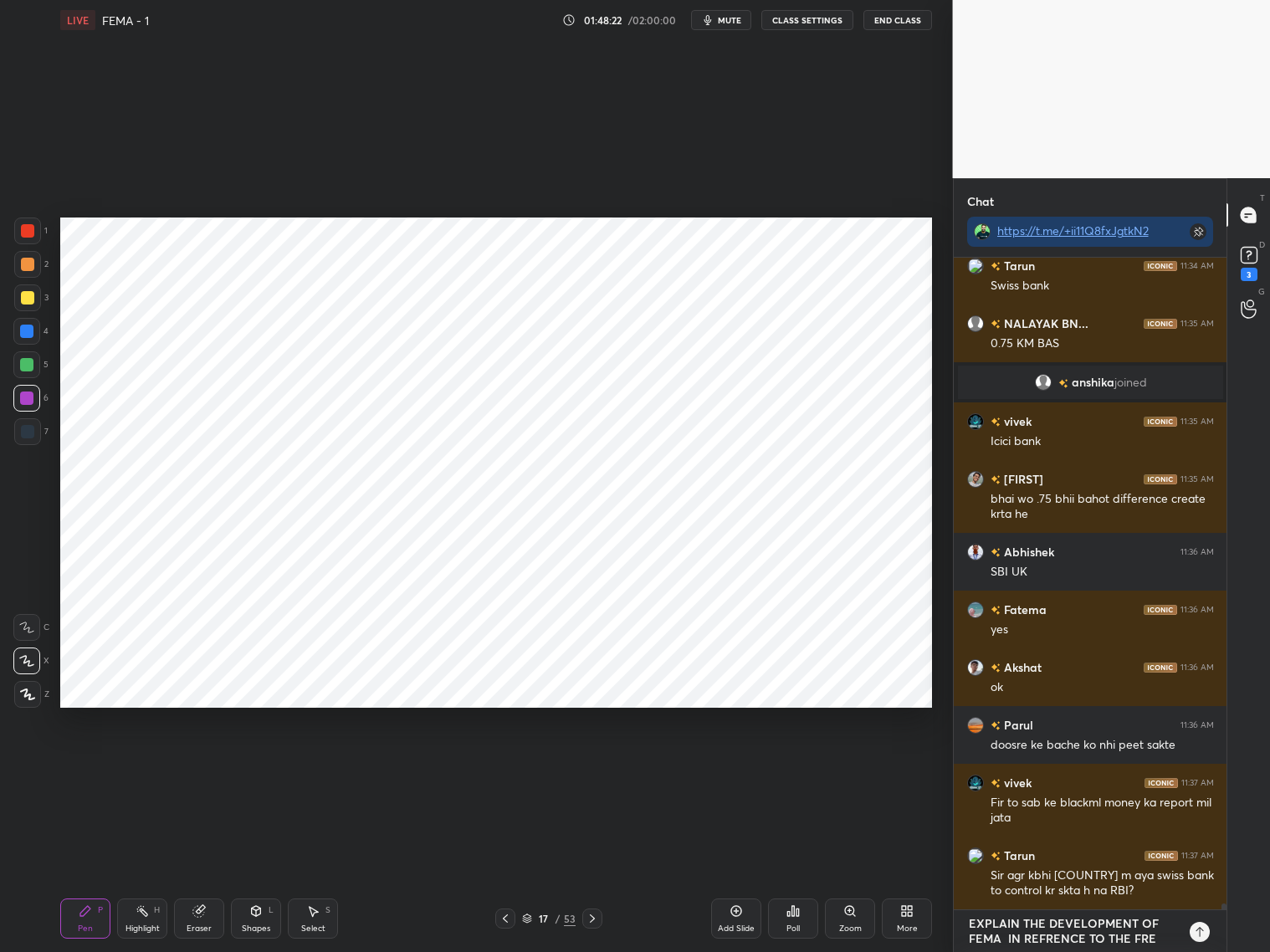 type on "x" 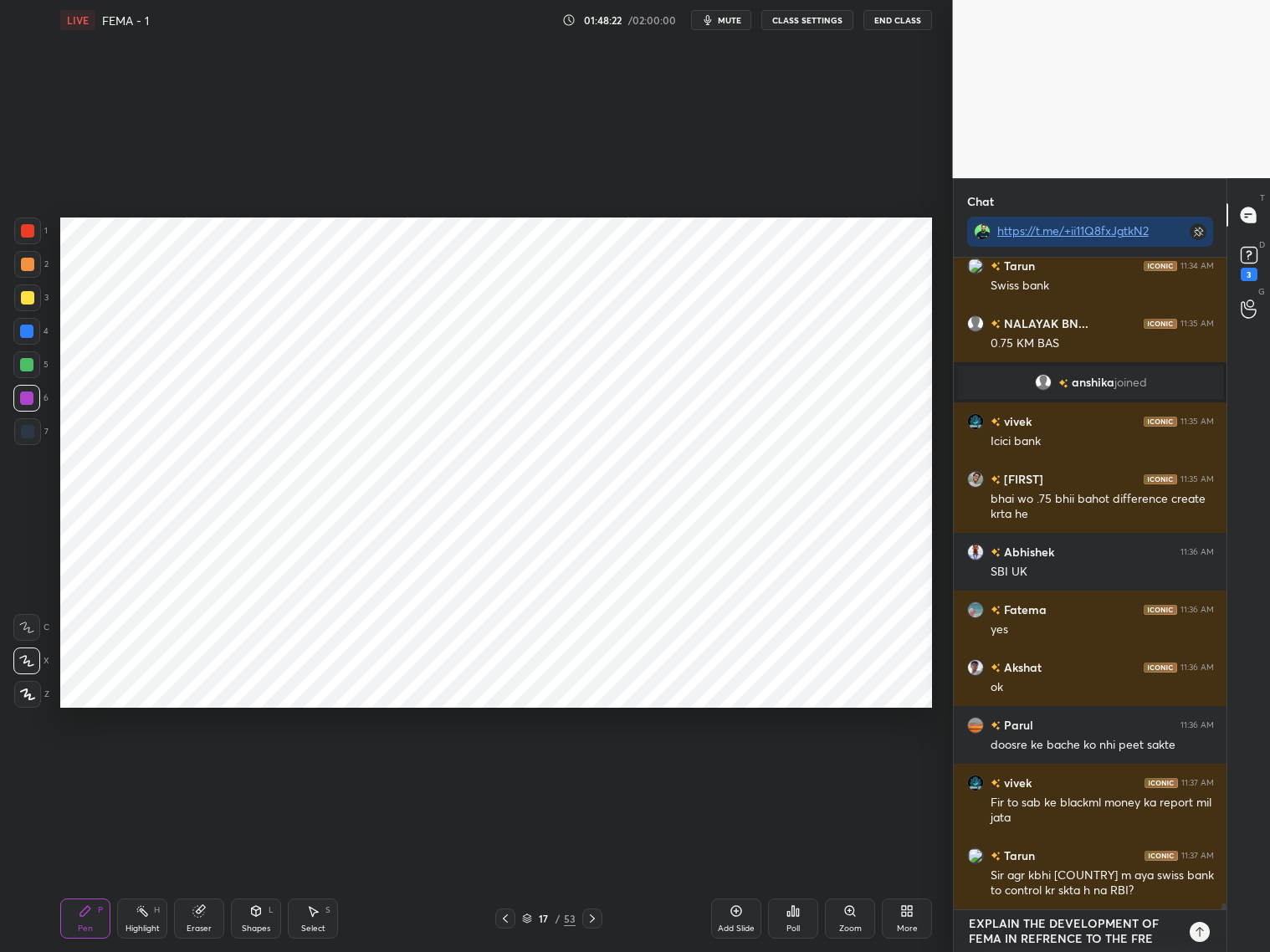 type on "EXPLAIN THE DEVELOPMENT OF FEMA  IN REFRENCE TO THE FREED" 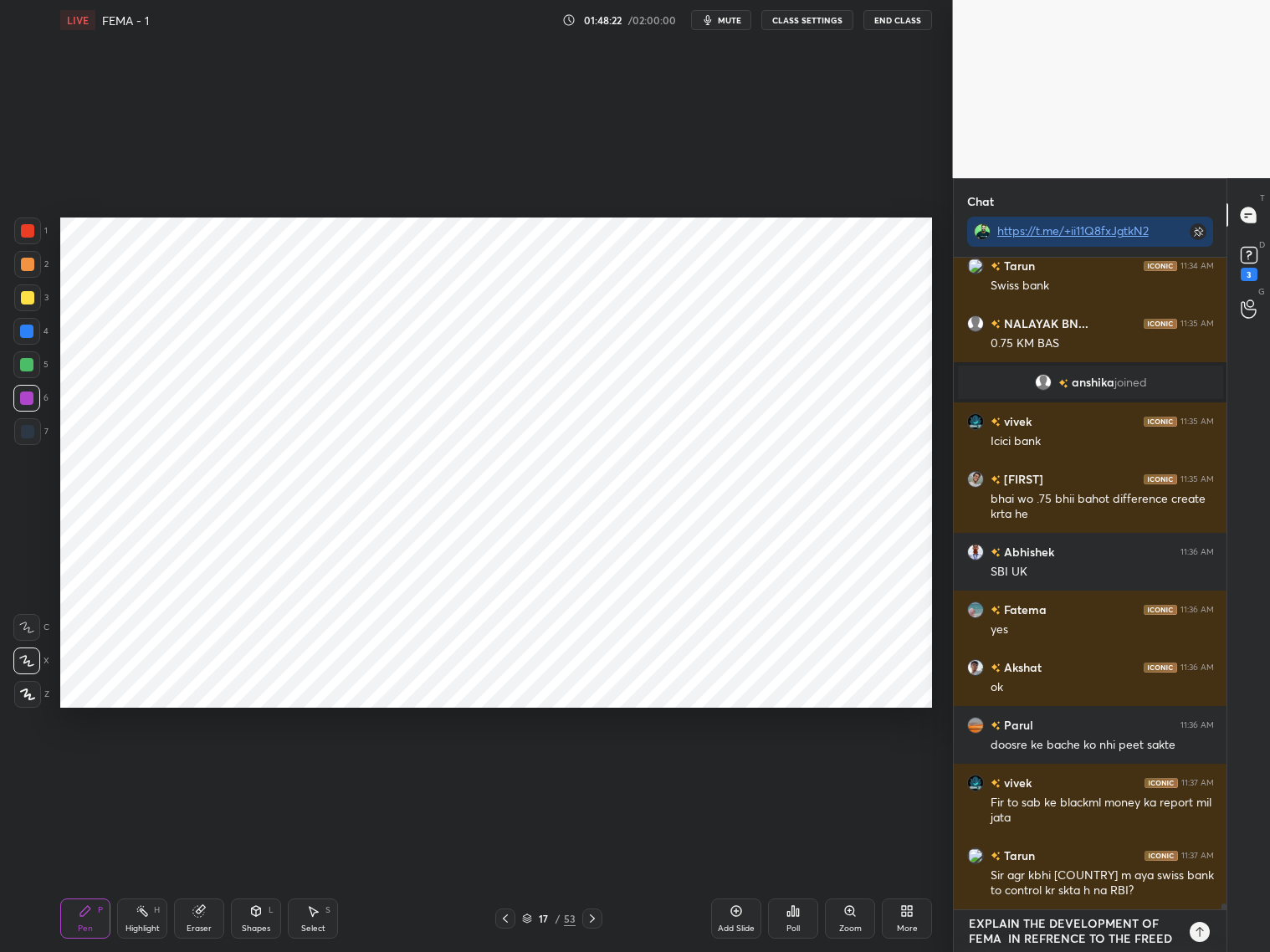 type on "EXPLAIN THE DEVELOPMENT OF FEMA  IN REFRENCE TO THE FREEDO" 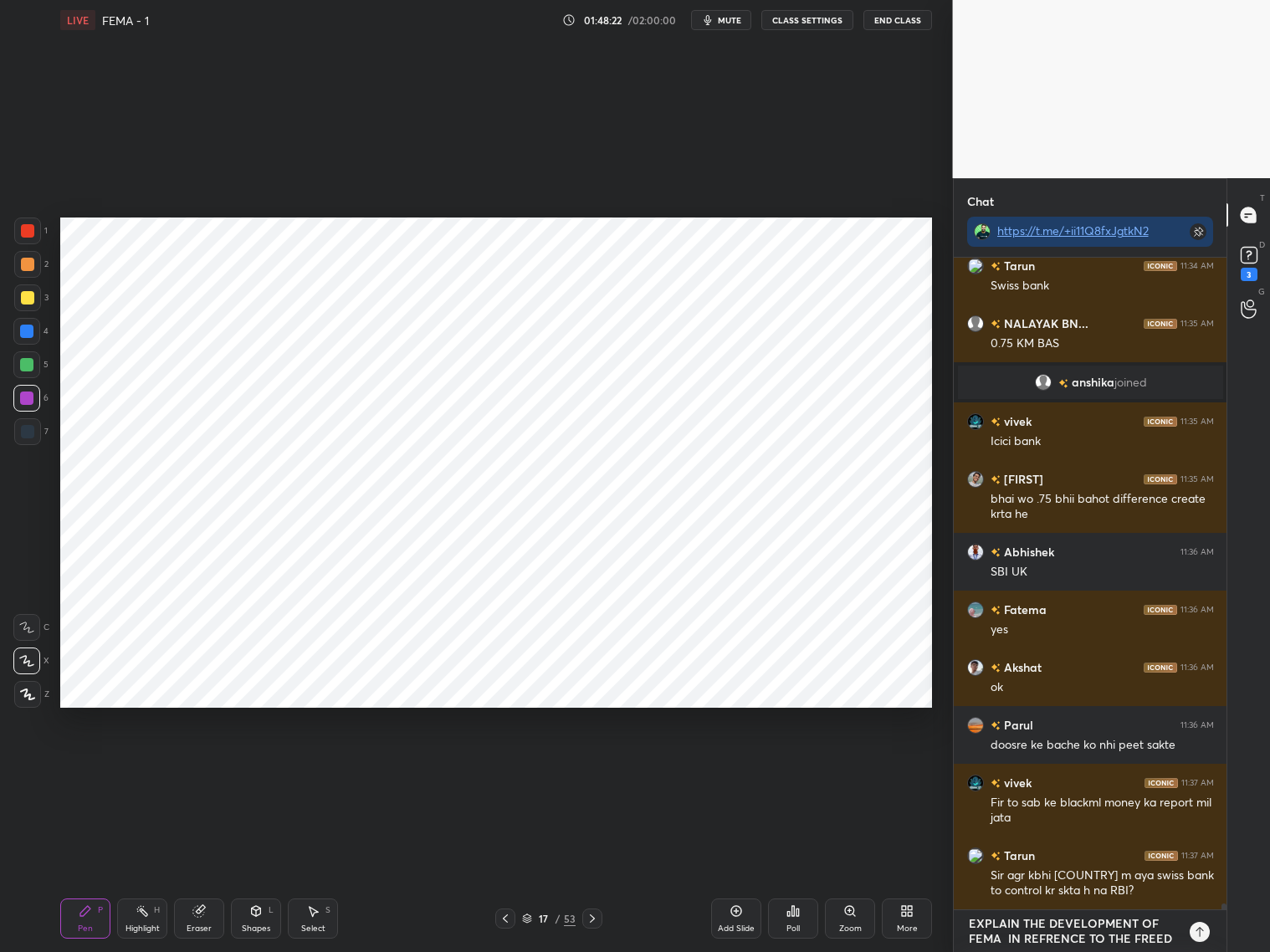 type on "x" 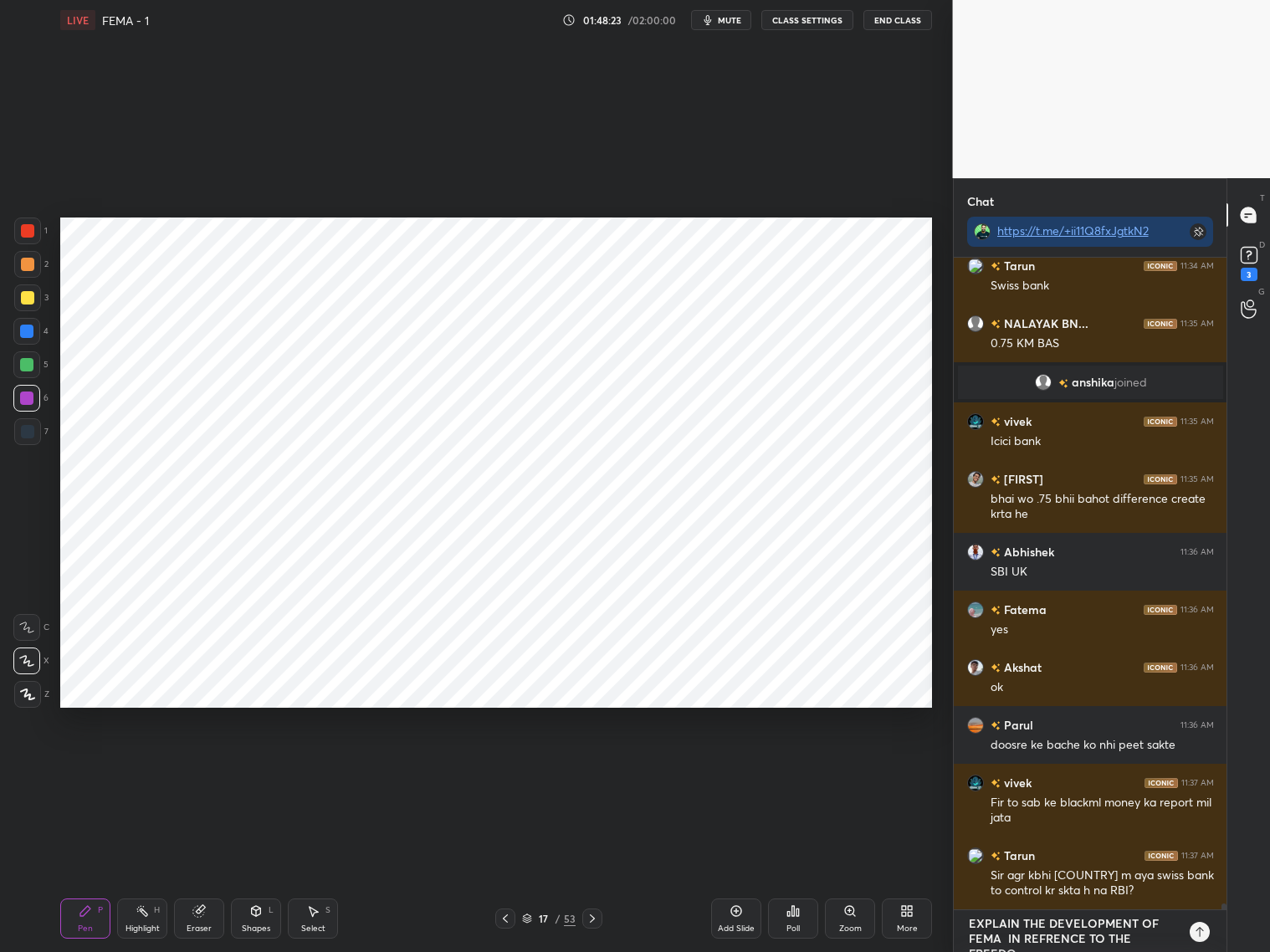 scroll, scrollTop: 9, scrollLeft: 0, axis: vertical 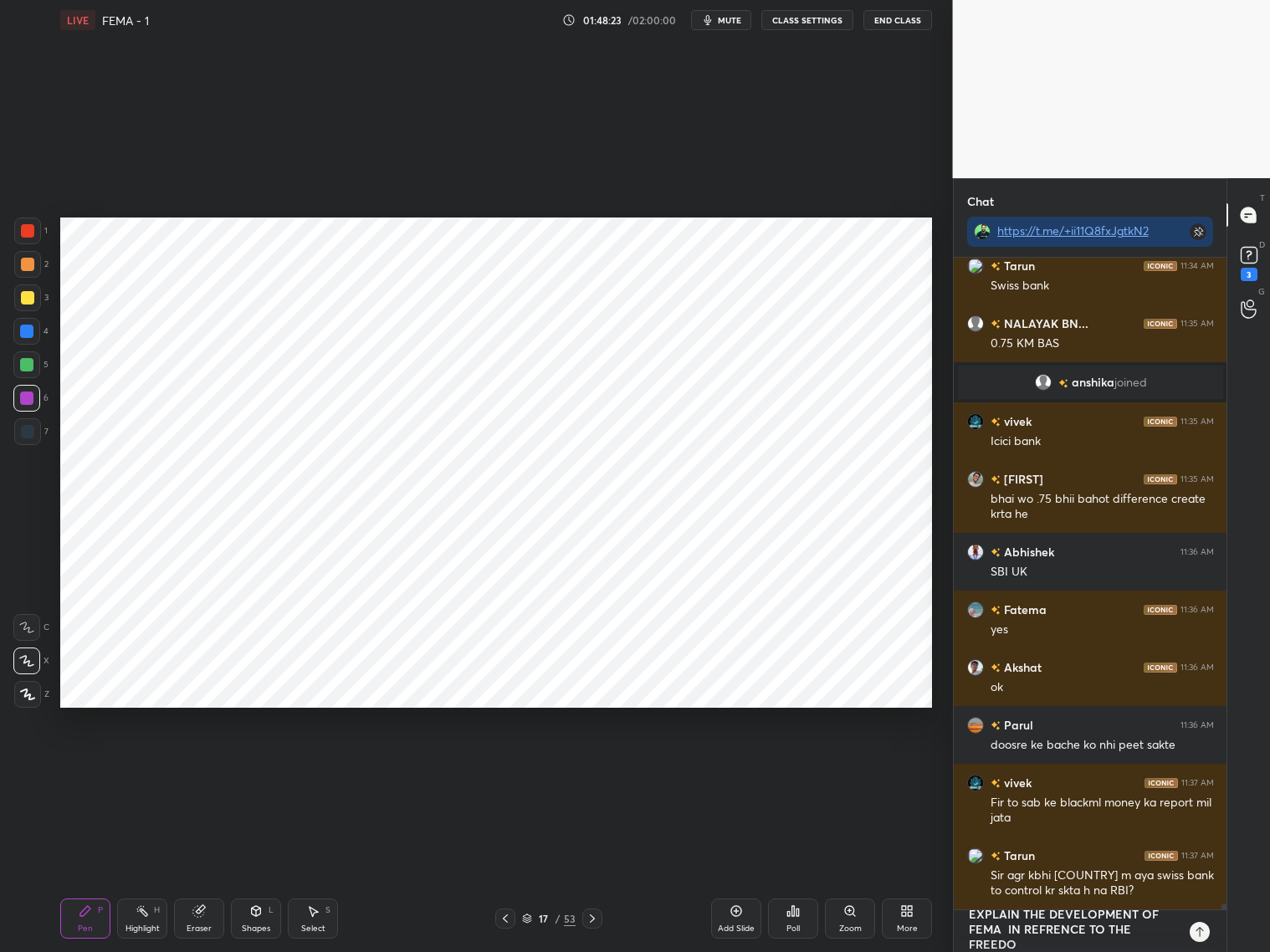 type on "EXPLAIN THE DEVELOPMENT OF FEMA  IN REFRENCE TO THE FREEDOM" 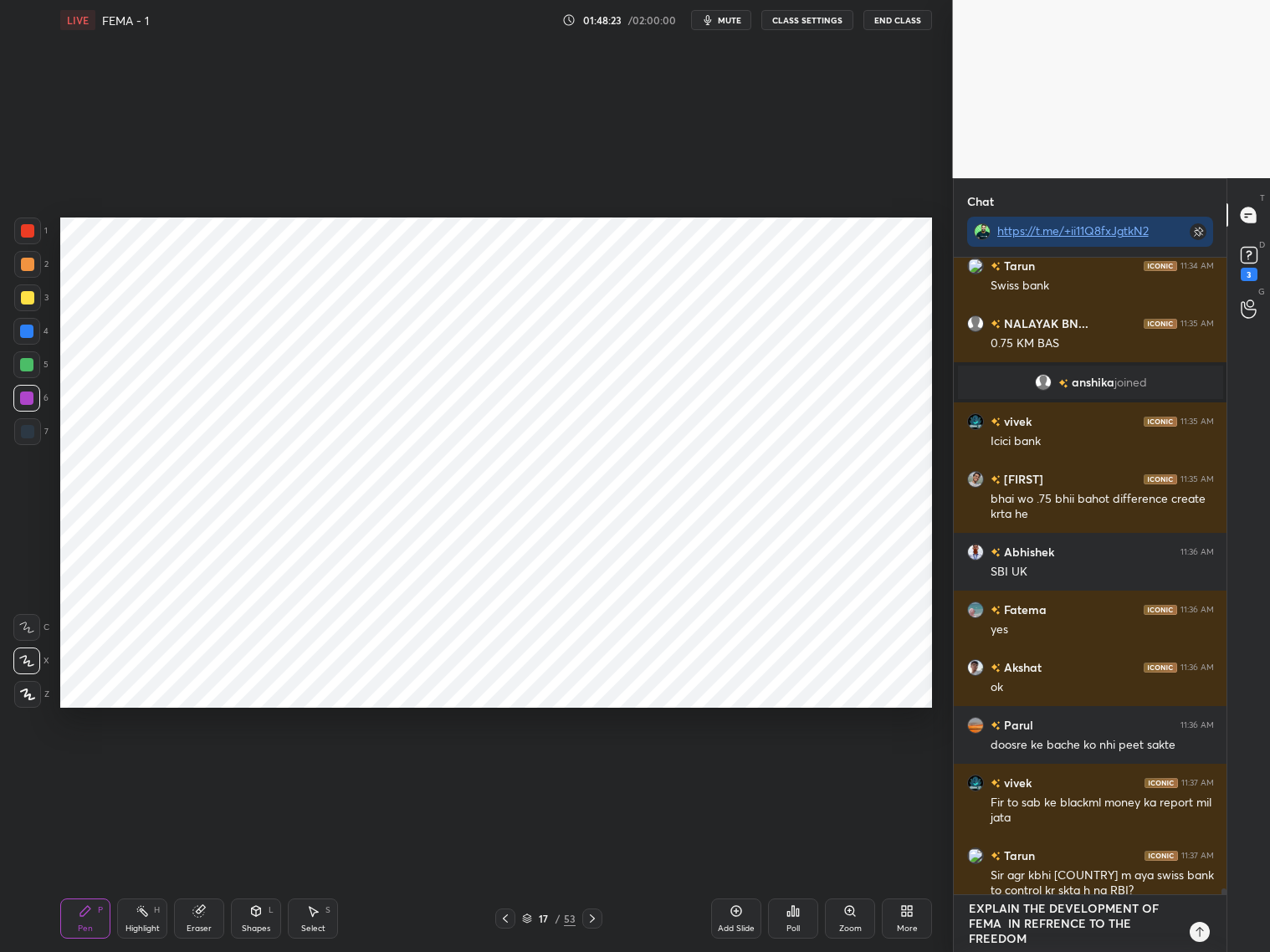 scroll, scrollTop: 632, scrollLeft: 269, axis: both 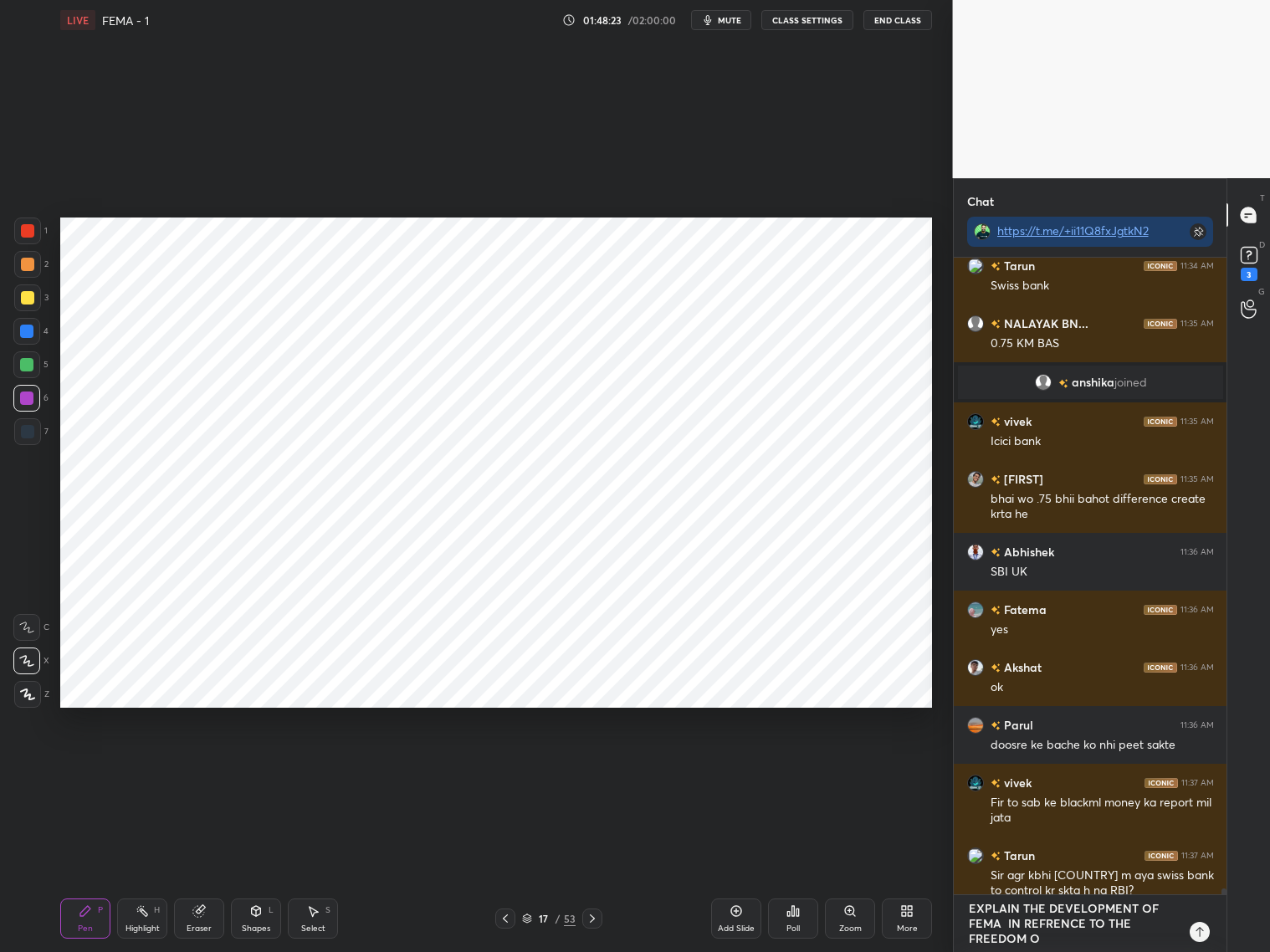 type on "EXPLAIN THE DEVELOPMENT OF FEMA  IN REFRENCE TO THE FREEDOM OF" 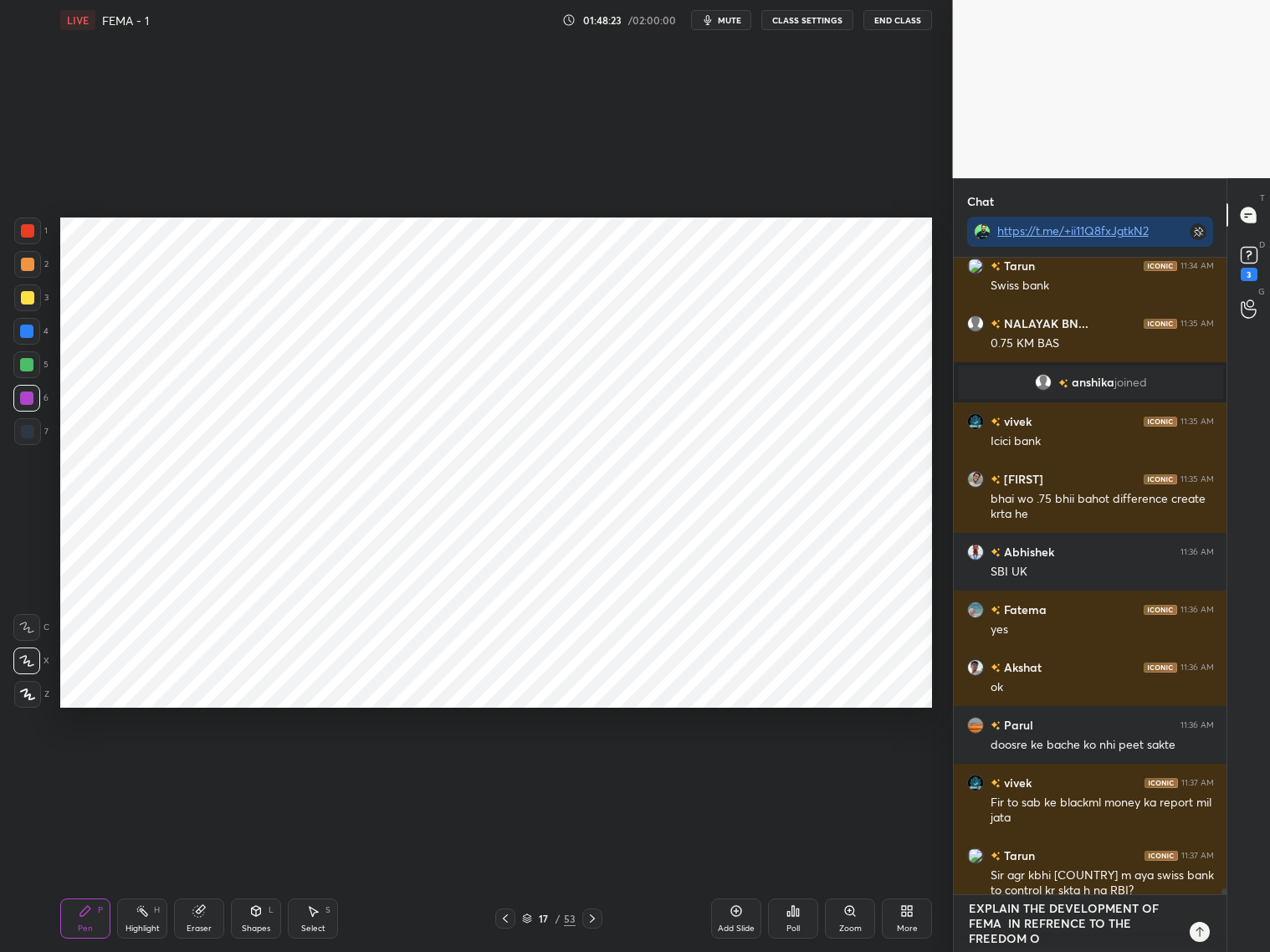 type on "x" 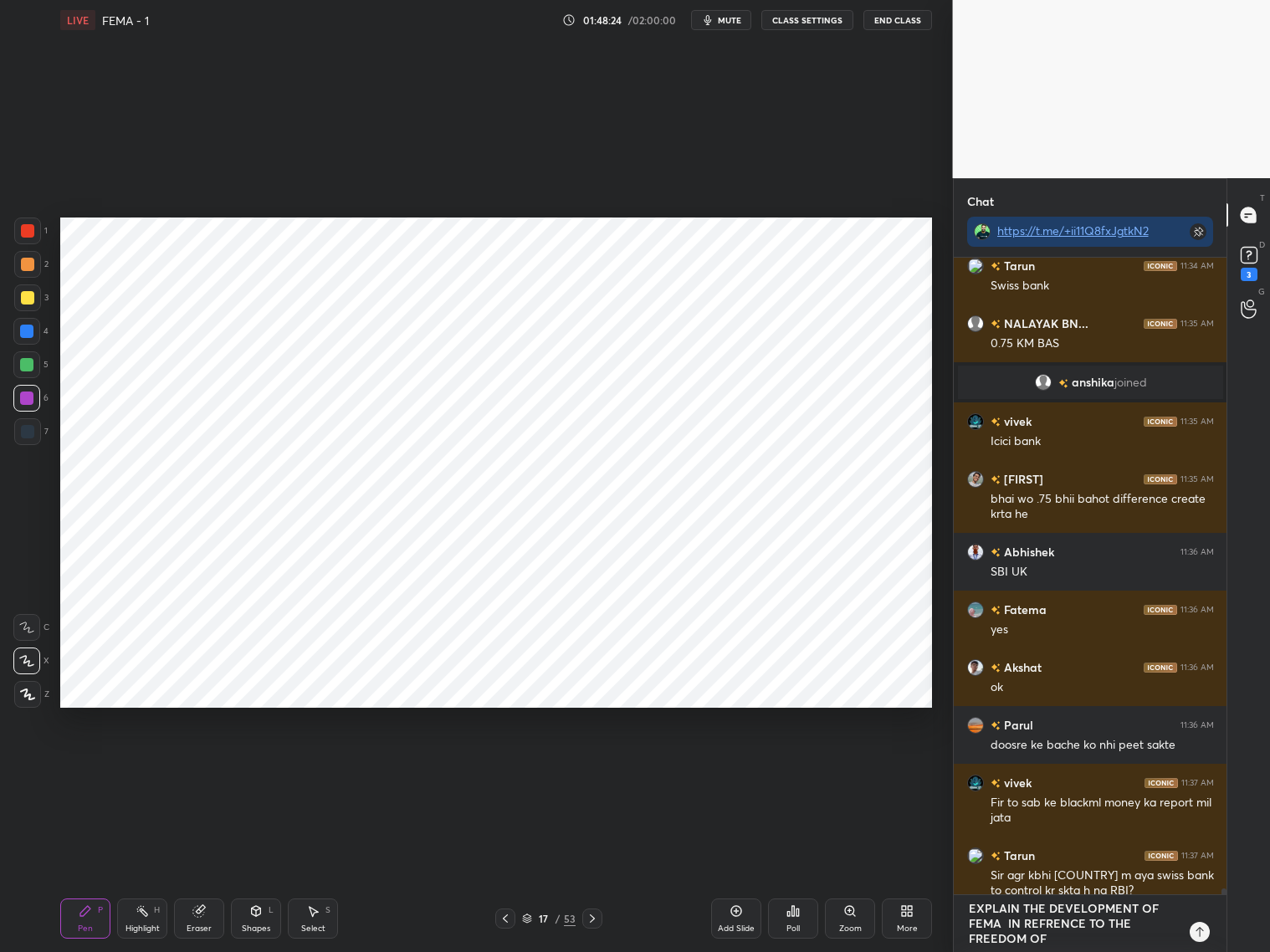 type on "EXPLAIN THE DEVELOPMENT OF FEMA  IN REFRENCE TO THE FREEDOM OF" 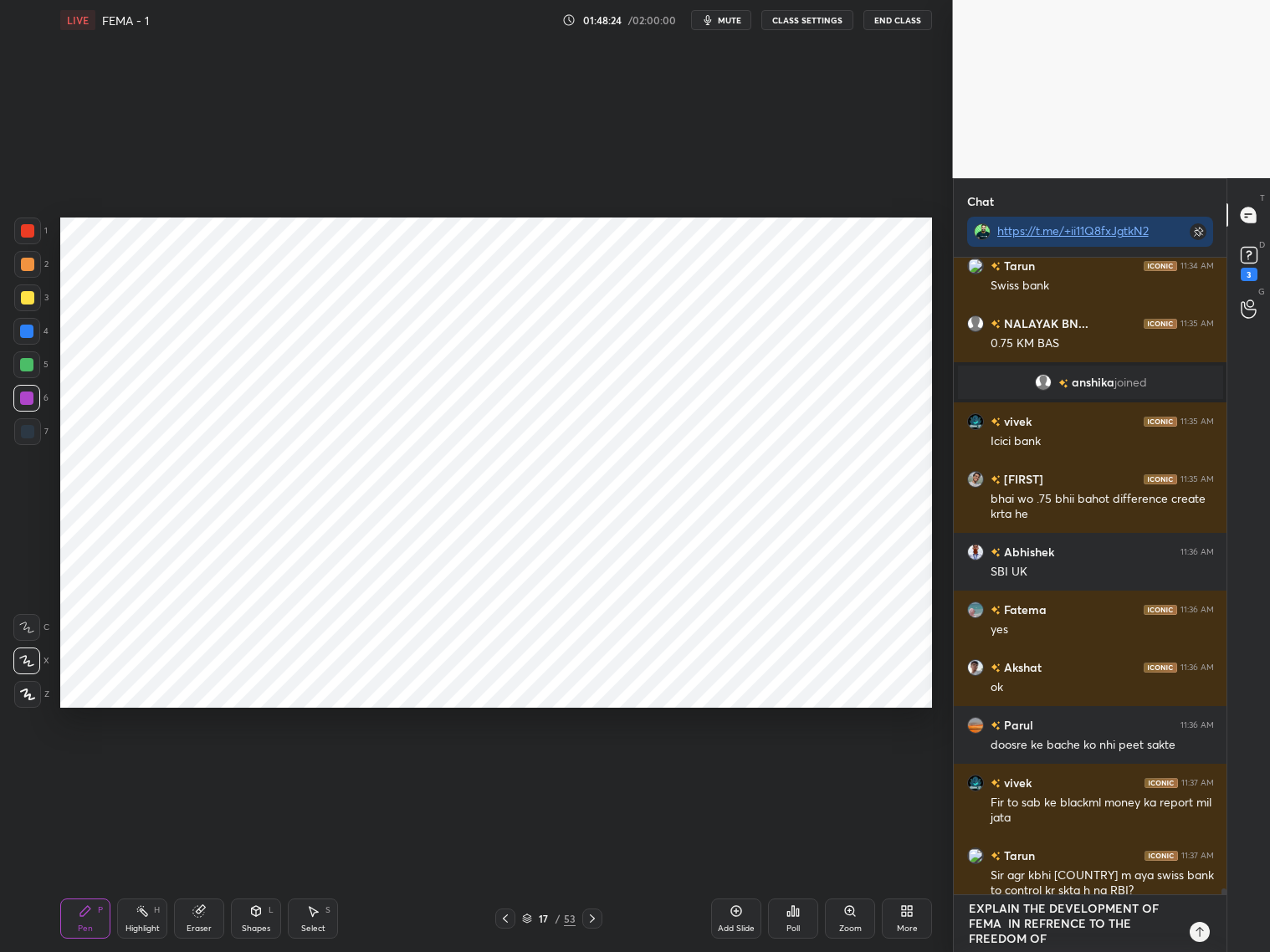 type on "x" 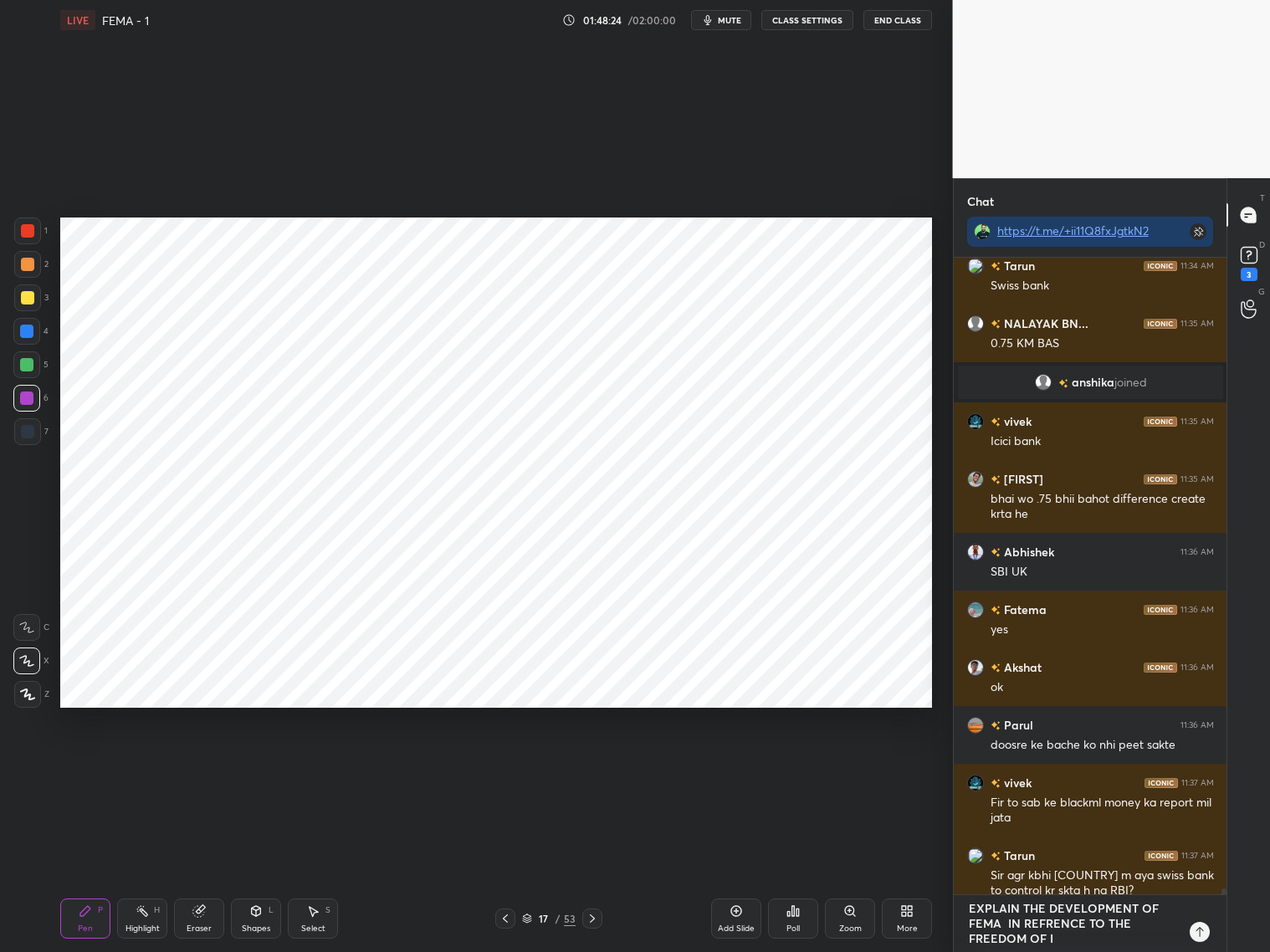 type on "EXPLAIN THE DEVELOPMENT OF FEMA  IN REFRENCE TO THE FREEDOM OF IN" 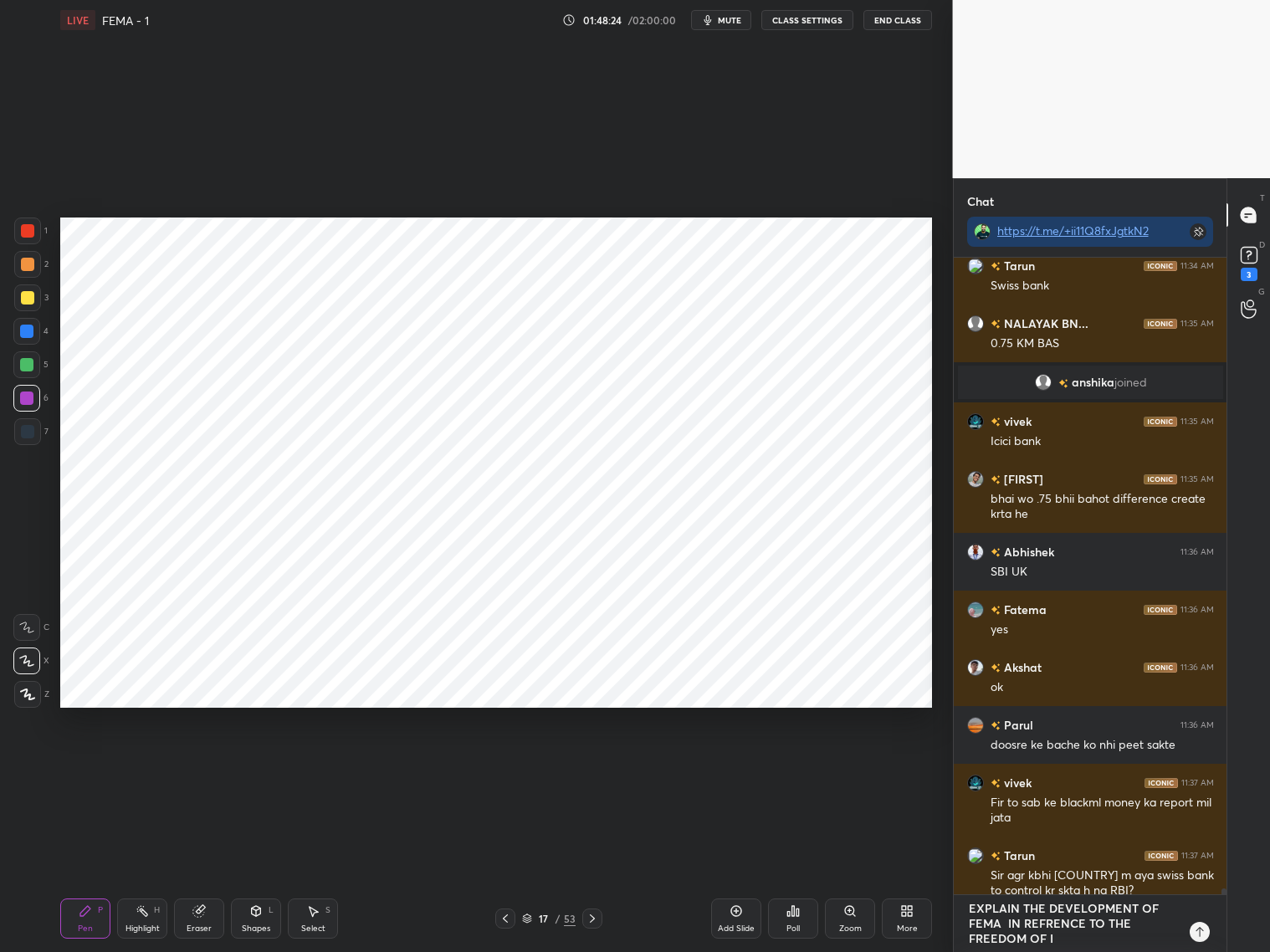 type on "x" 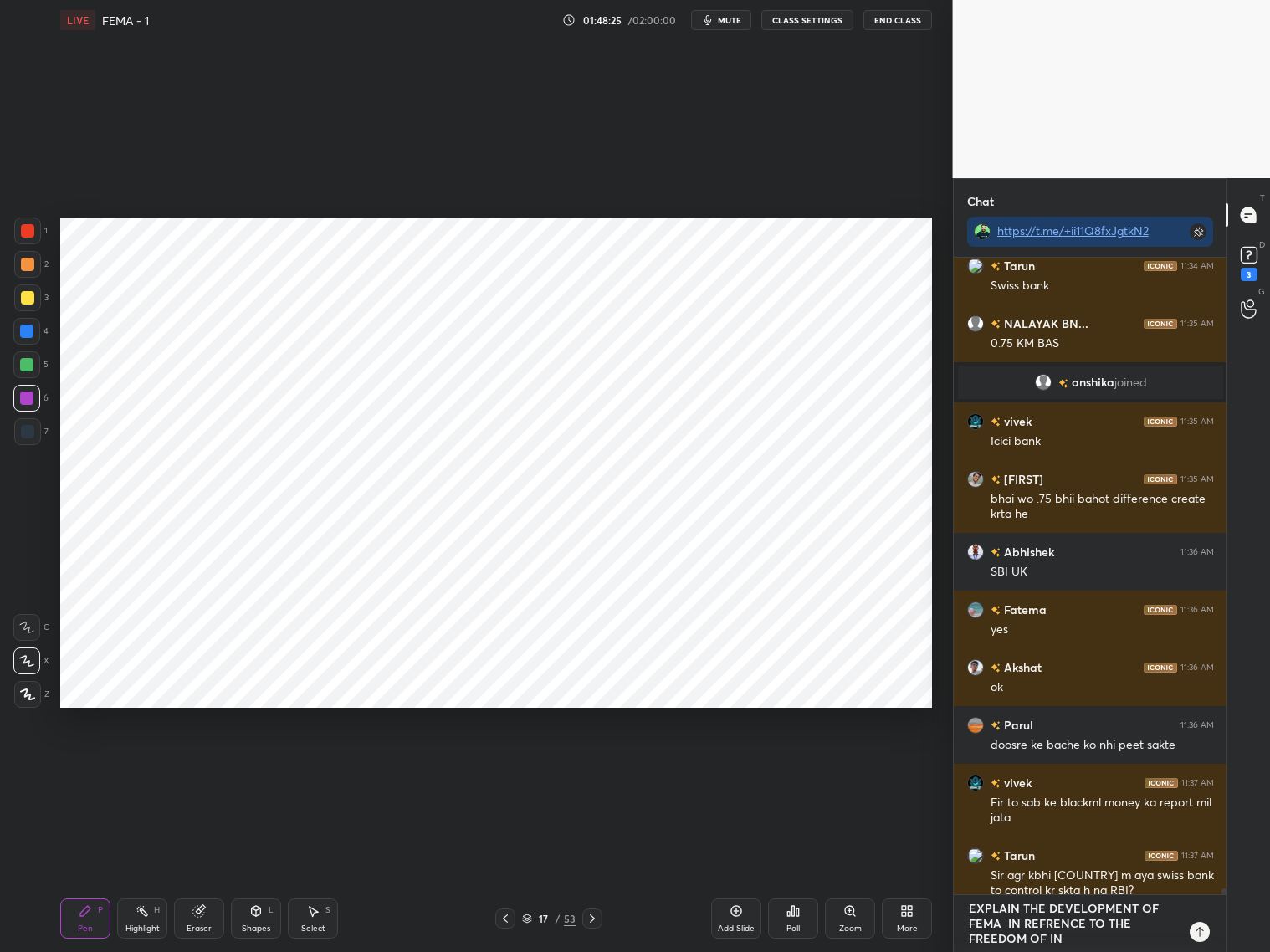 type on "EXPLAIN THE DEVELOPMENT OF FEMA  IN REFRENCE TO THE FREEDOM OF IND" 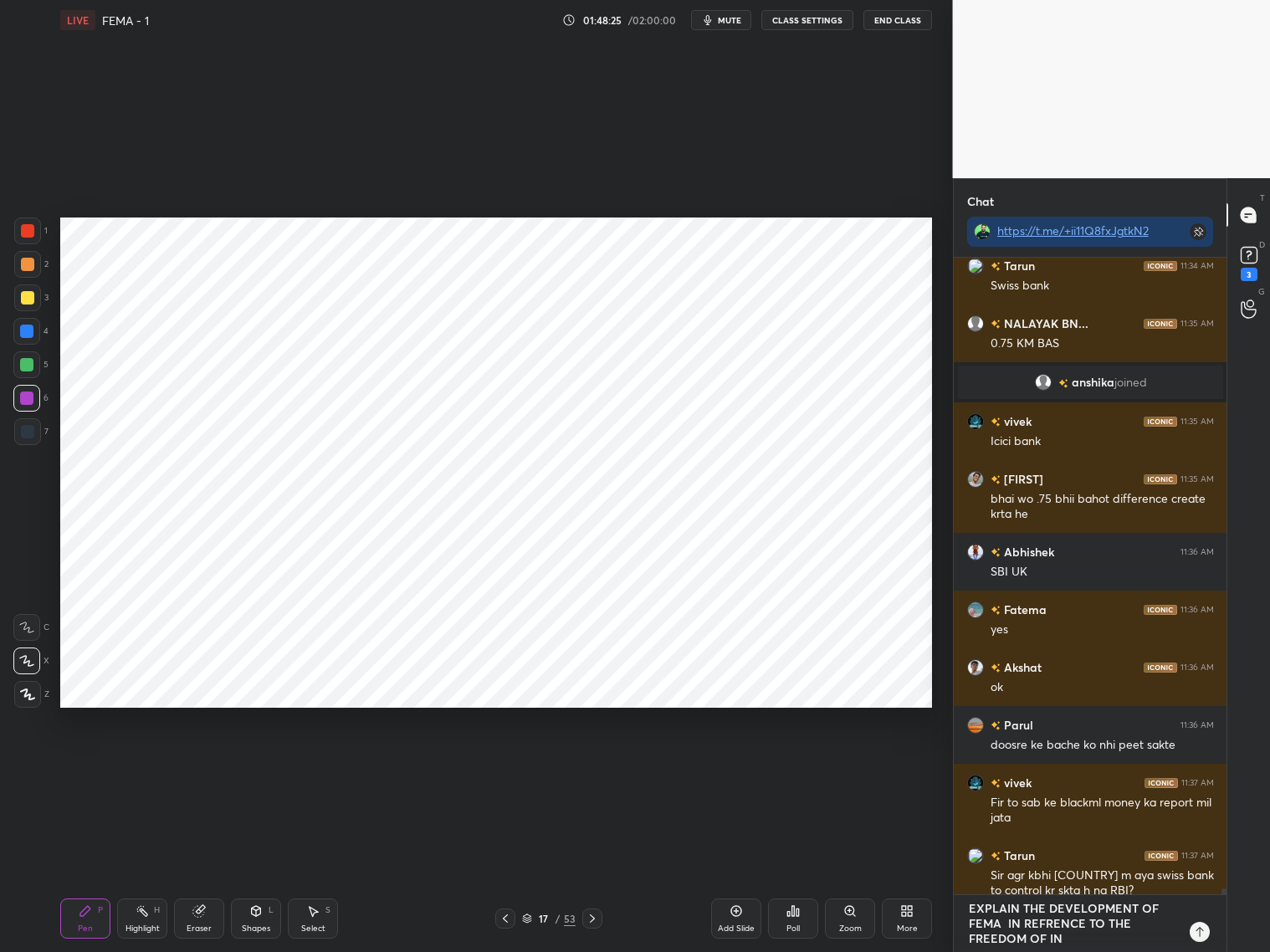 type on "x" 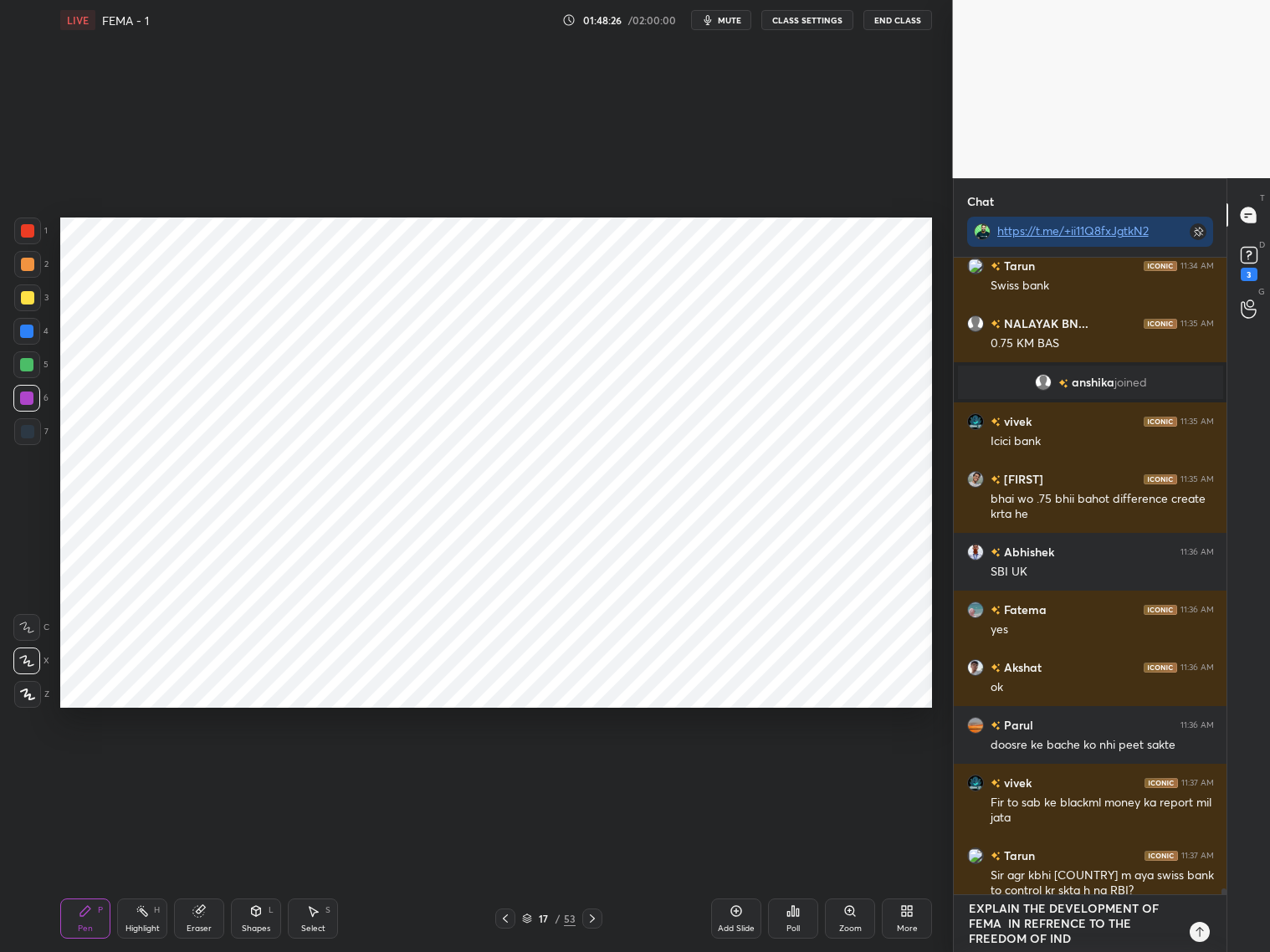 type on "EXPLAIN THE DEVELOPMENT OF FEMA IN REFRENCE TO THE FREEDOM OF INDA" 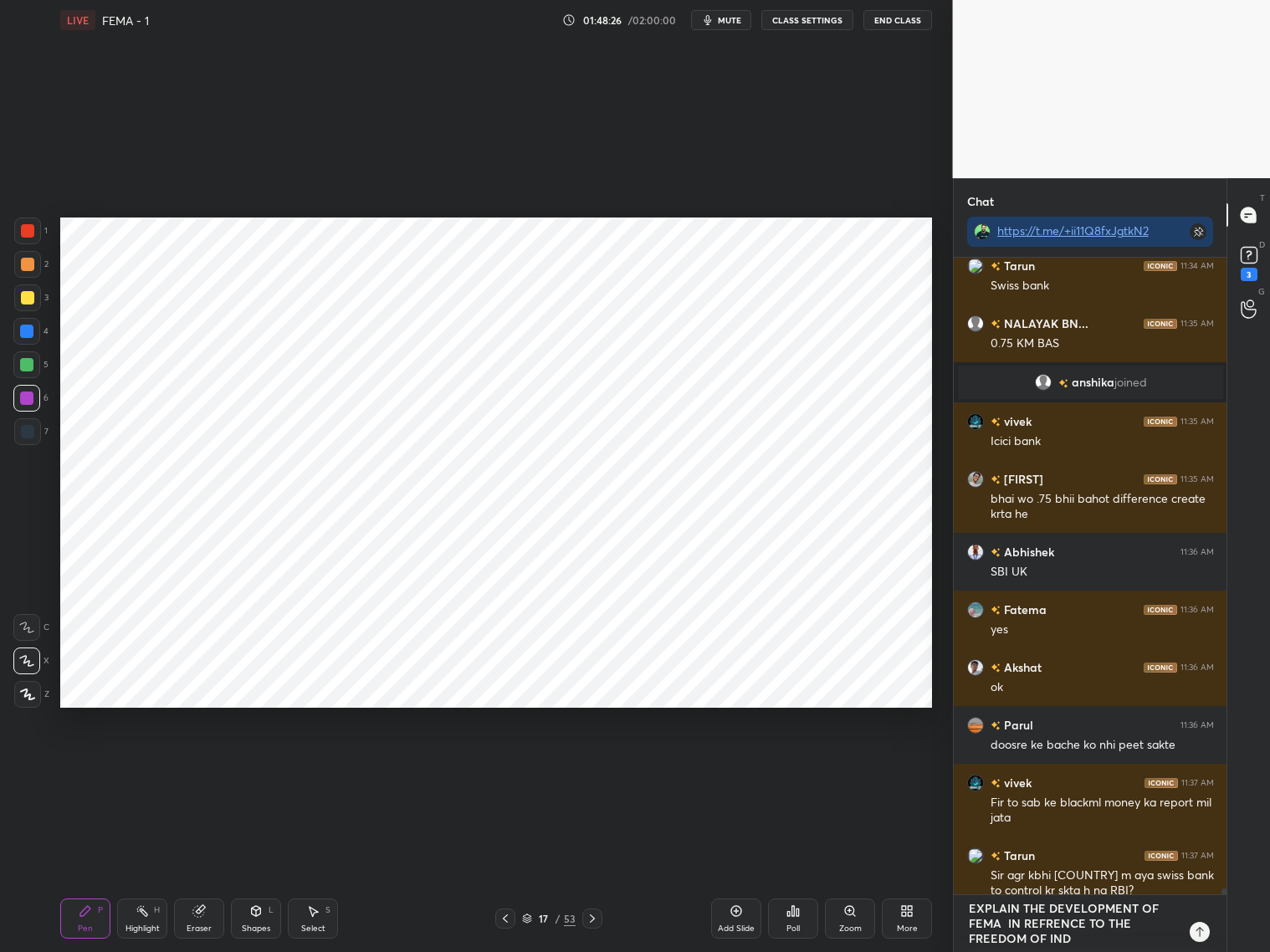type on "x" 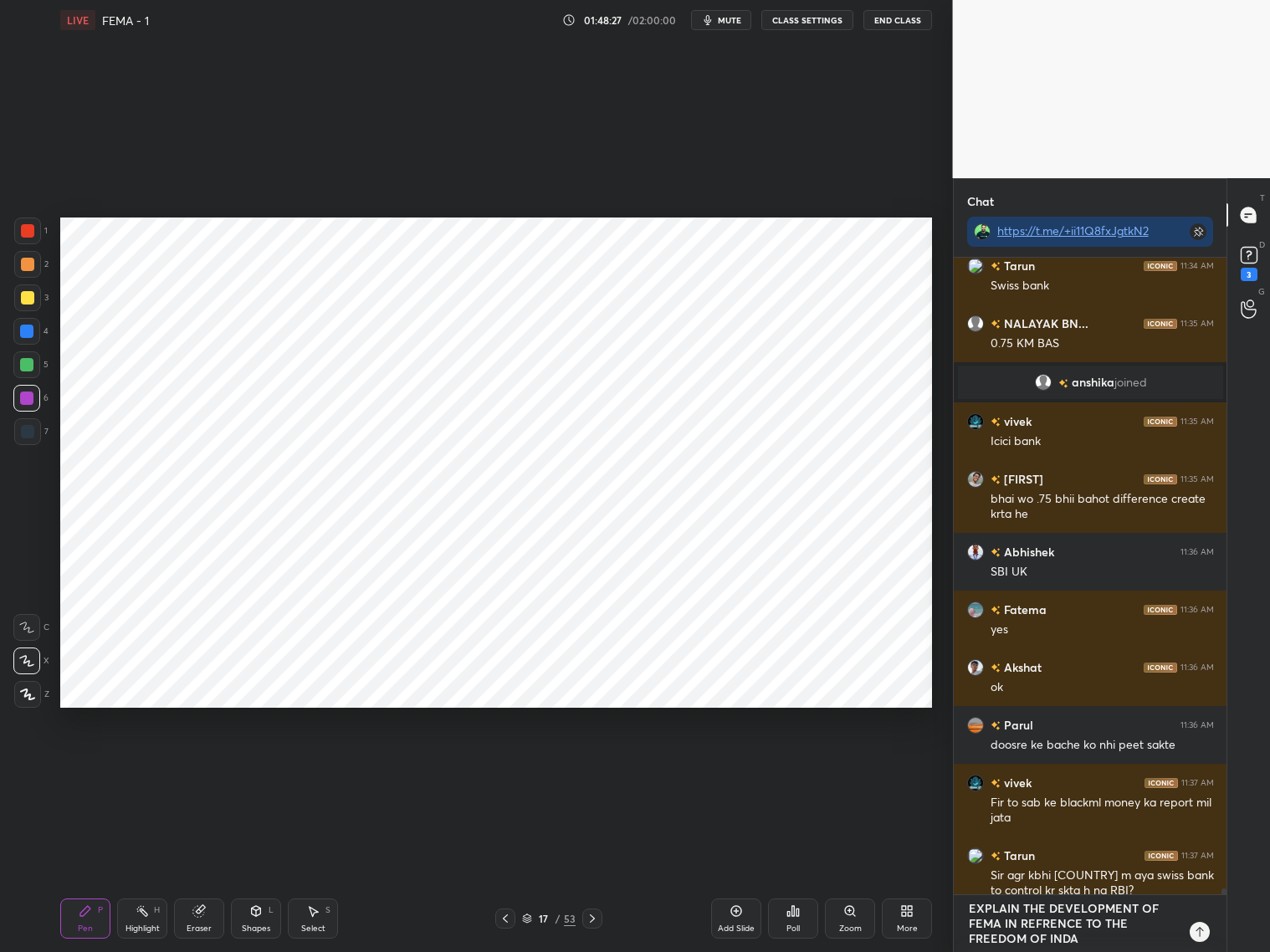 type on "EXPLAIN THE DEVELOPMENT OF FEMA  IN REFRENCE TO THE FREEDOM OF IND" 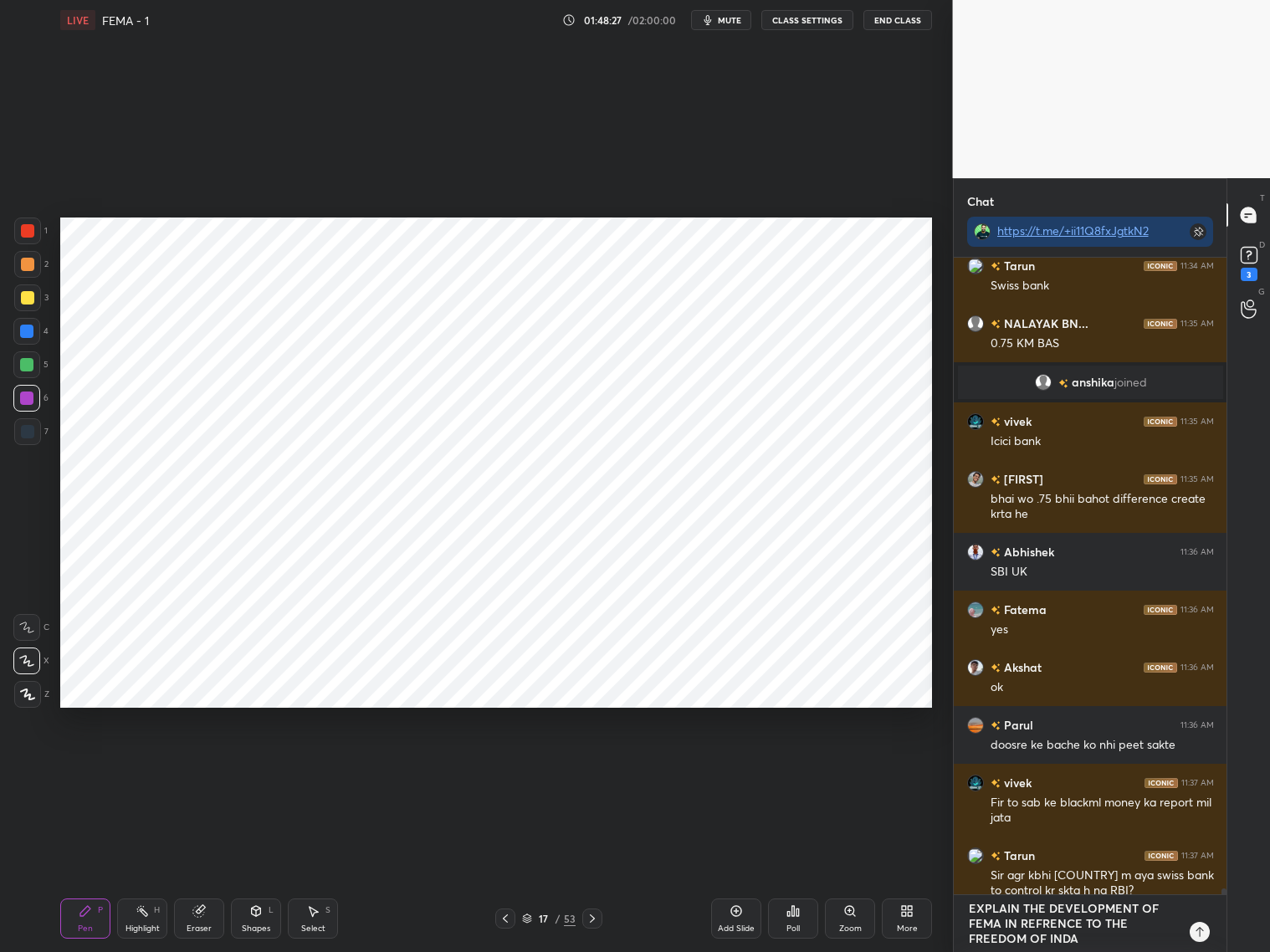type on "x" 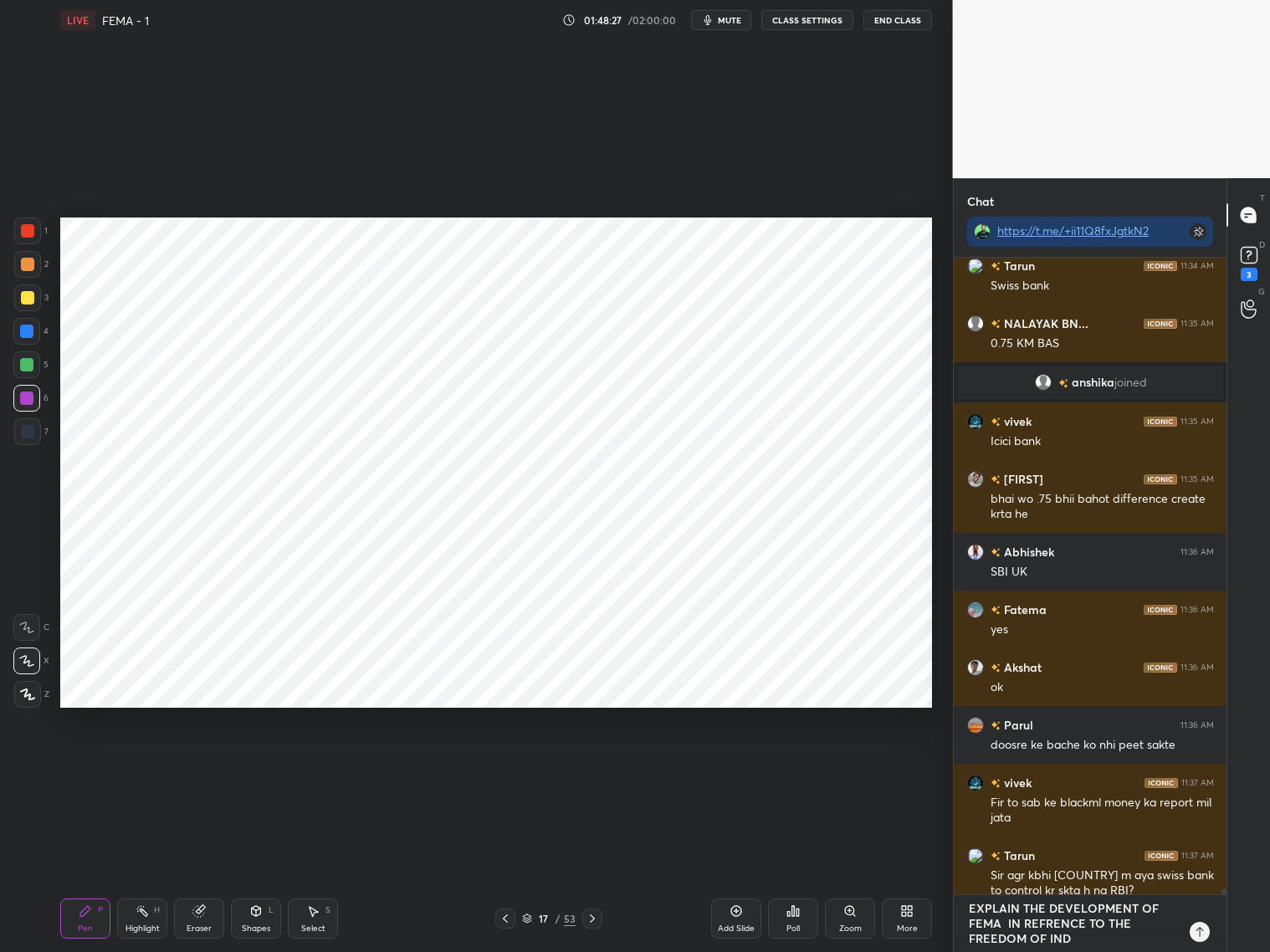 type on "EXPLAIN THE DEVELOPMENT OF FEMA  IN REFRENCE TO THE FREEDOM OF INDI" 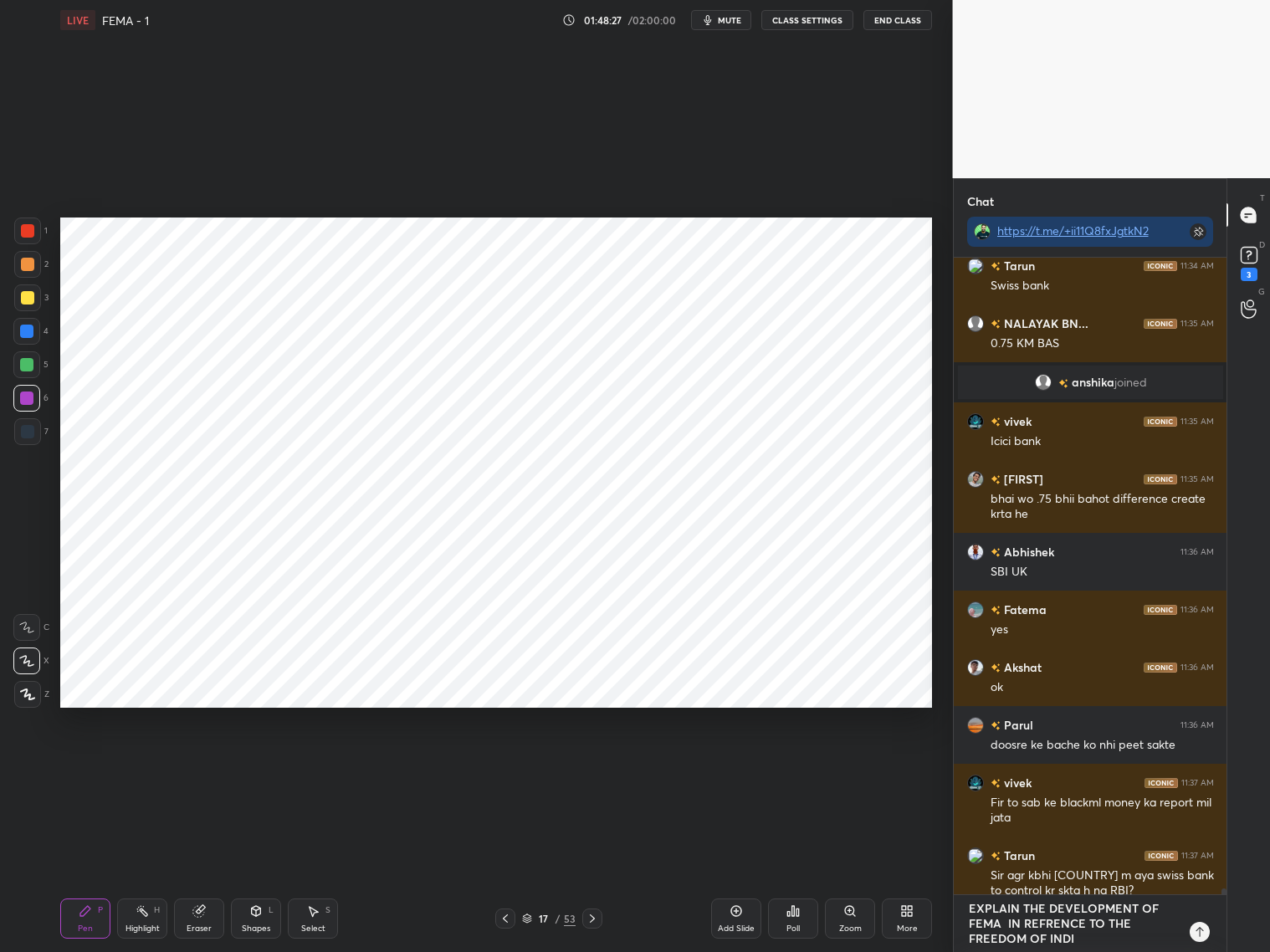 type on "EXPLAIN THE DEVELOPMENT OF FEMA  IN REFRENCE TO THE FREEDOM OF INDIA" 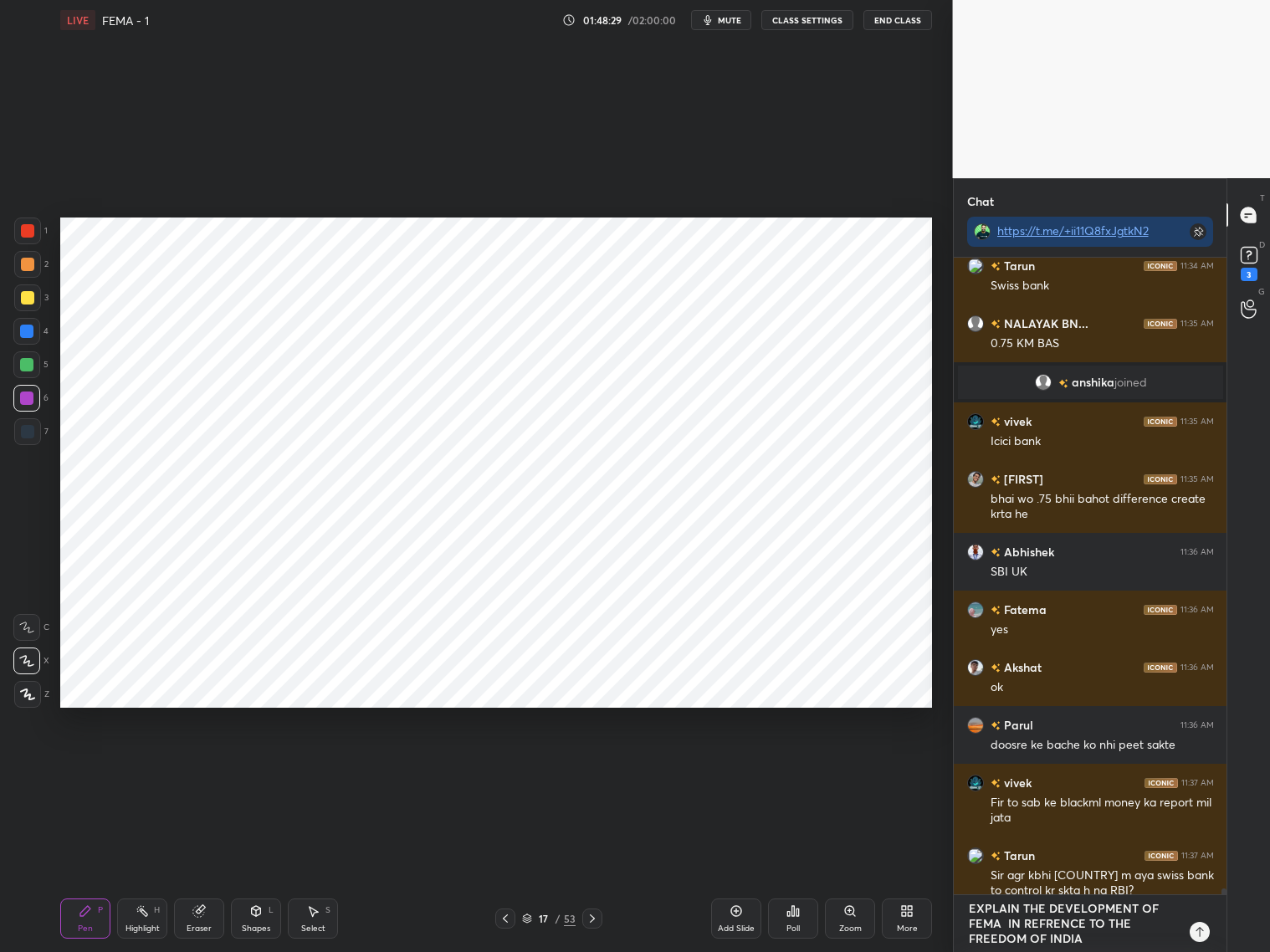 type 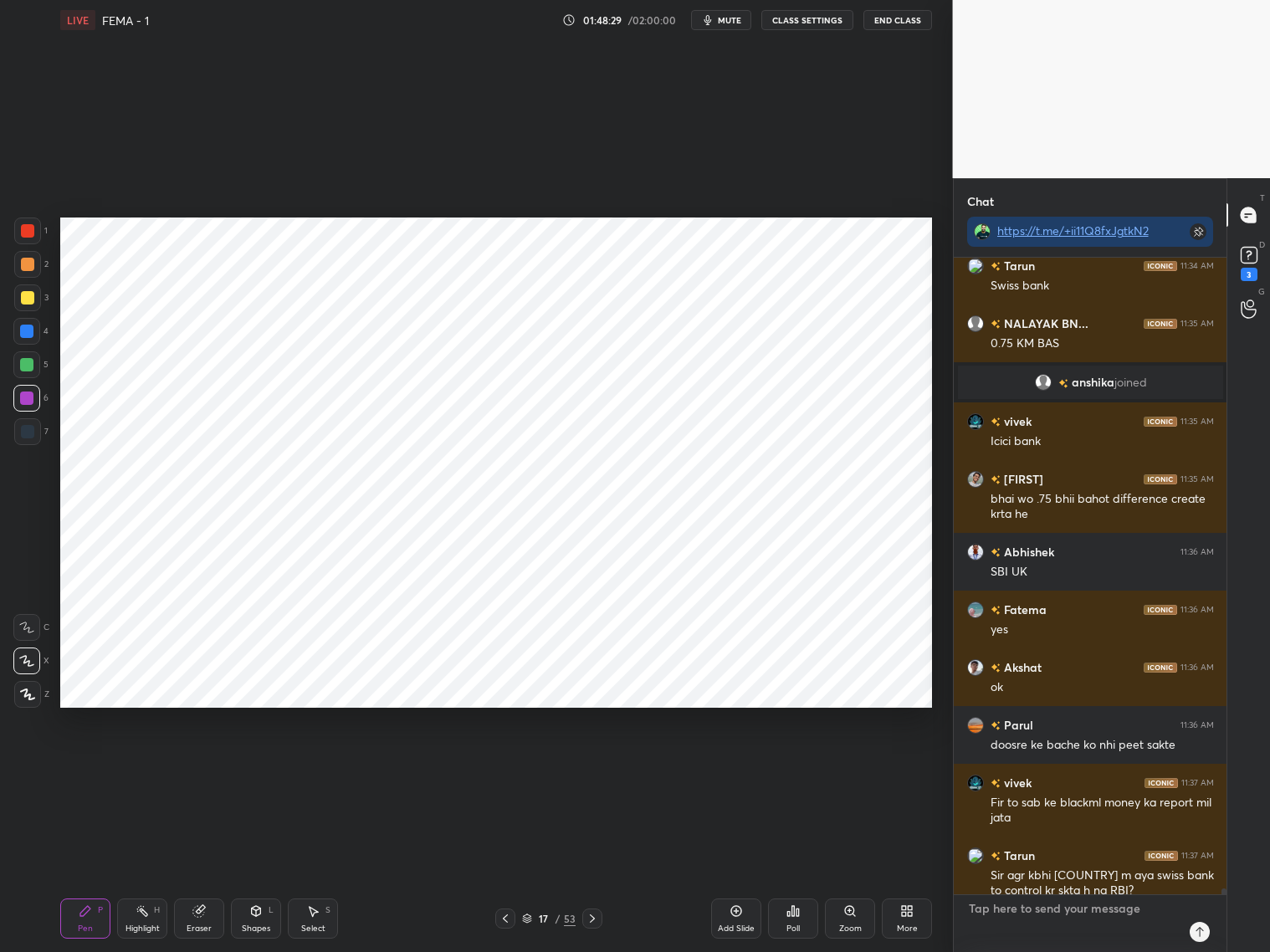 scroll, scrollTop: 5, scrollLeft: 5, axis: both 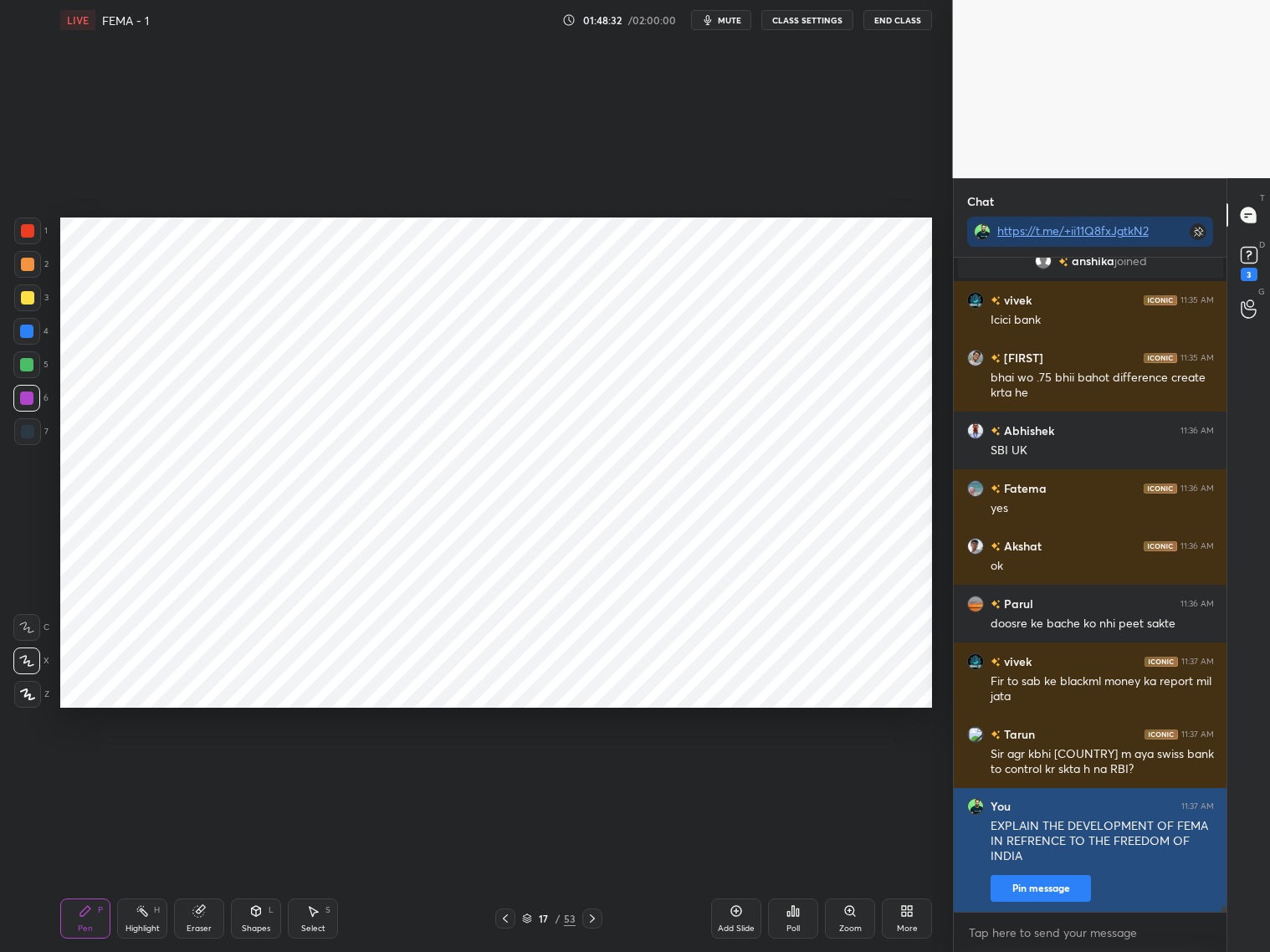 click on "Pin message" at bounding box center [1041, 888] 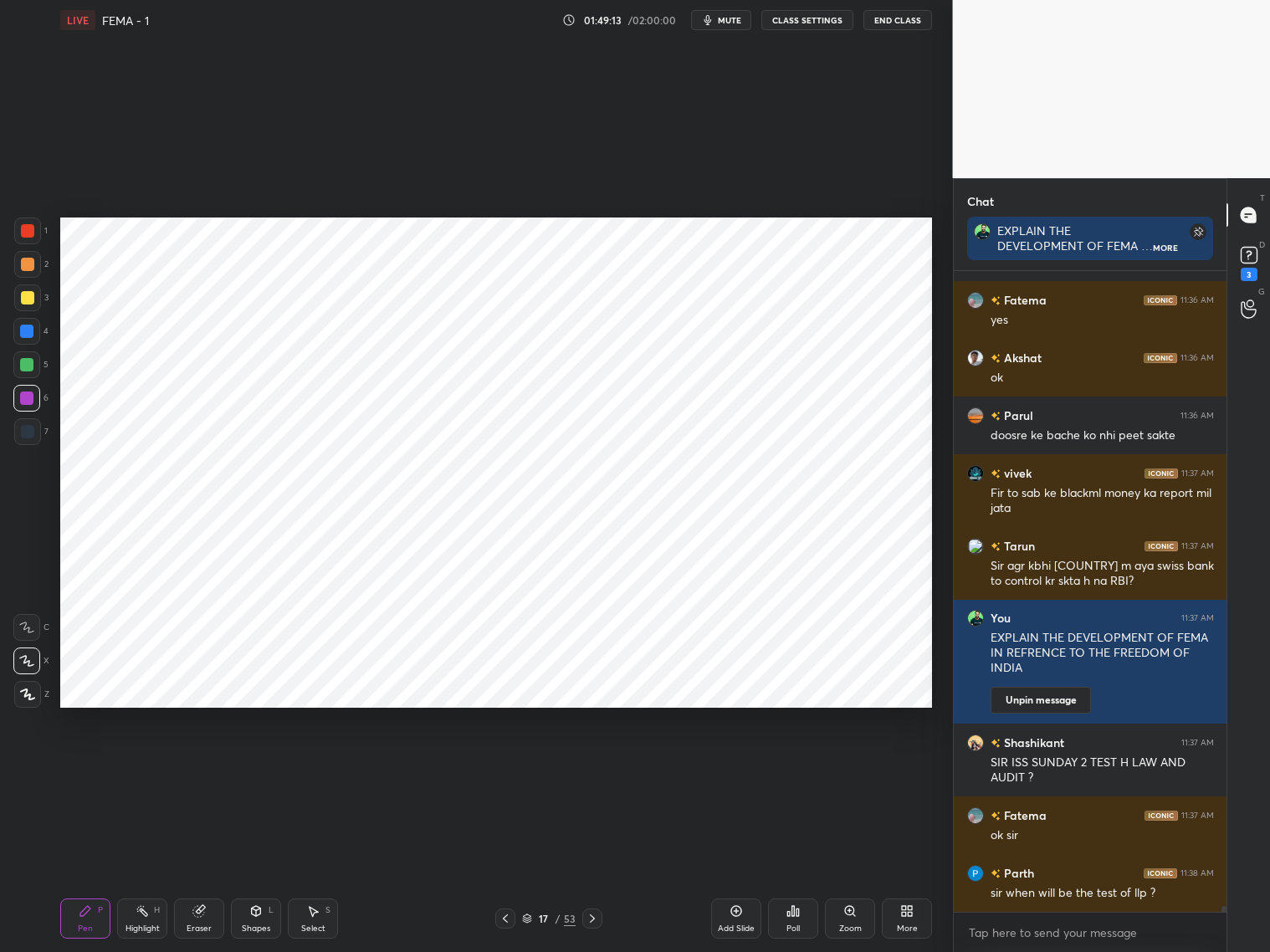 scroll, scrollTop: 69766, scrollLeft: 0, axis: vertical 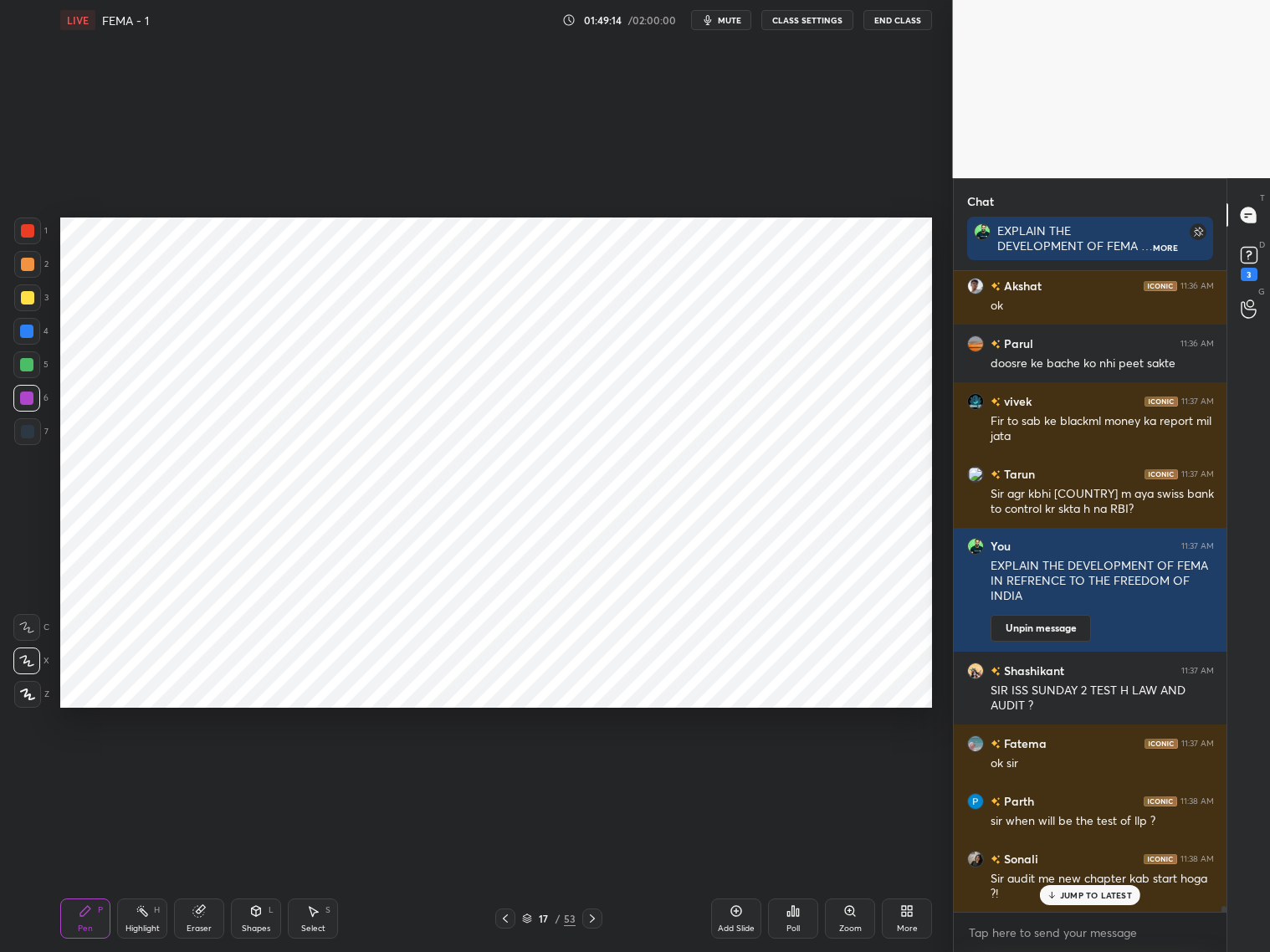 click on "Add Slide" at bounding box center [736, 919] 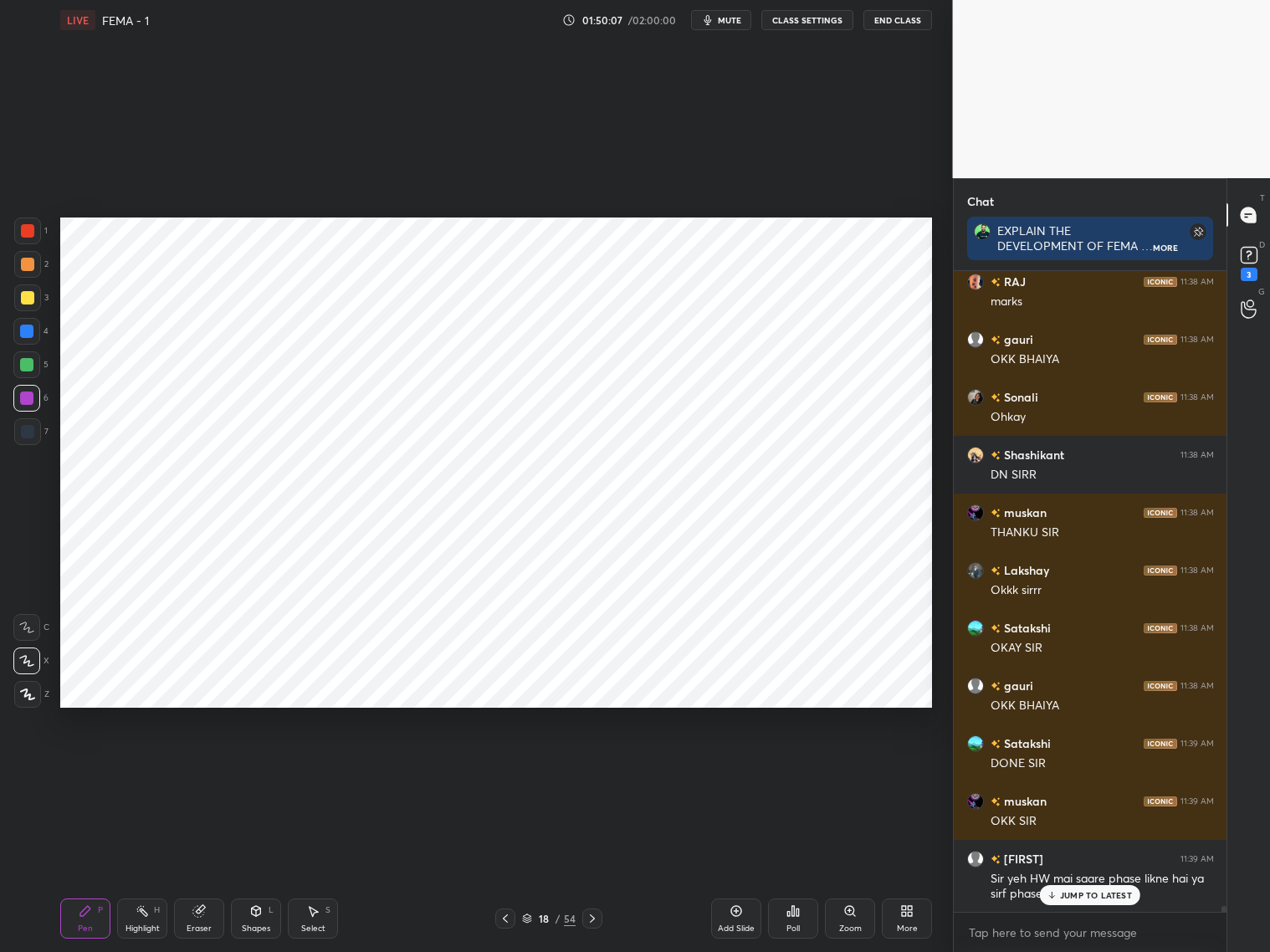 scroll, scrollTop: 70820, scrollLeft: 0, axis: vertical 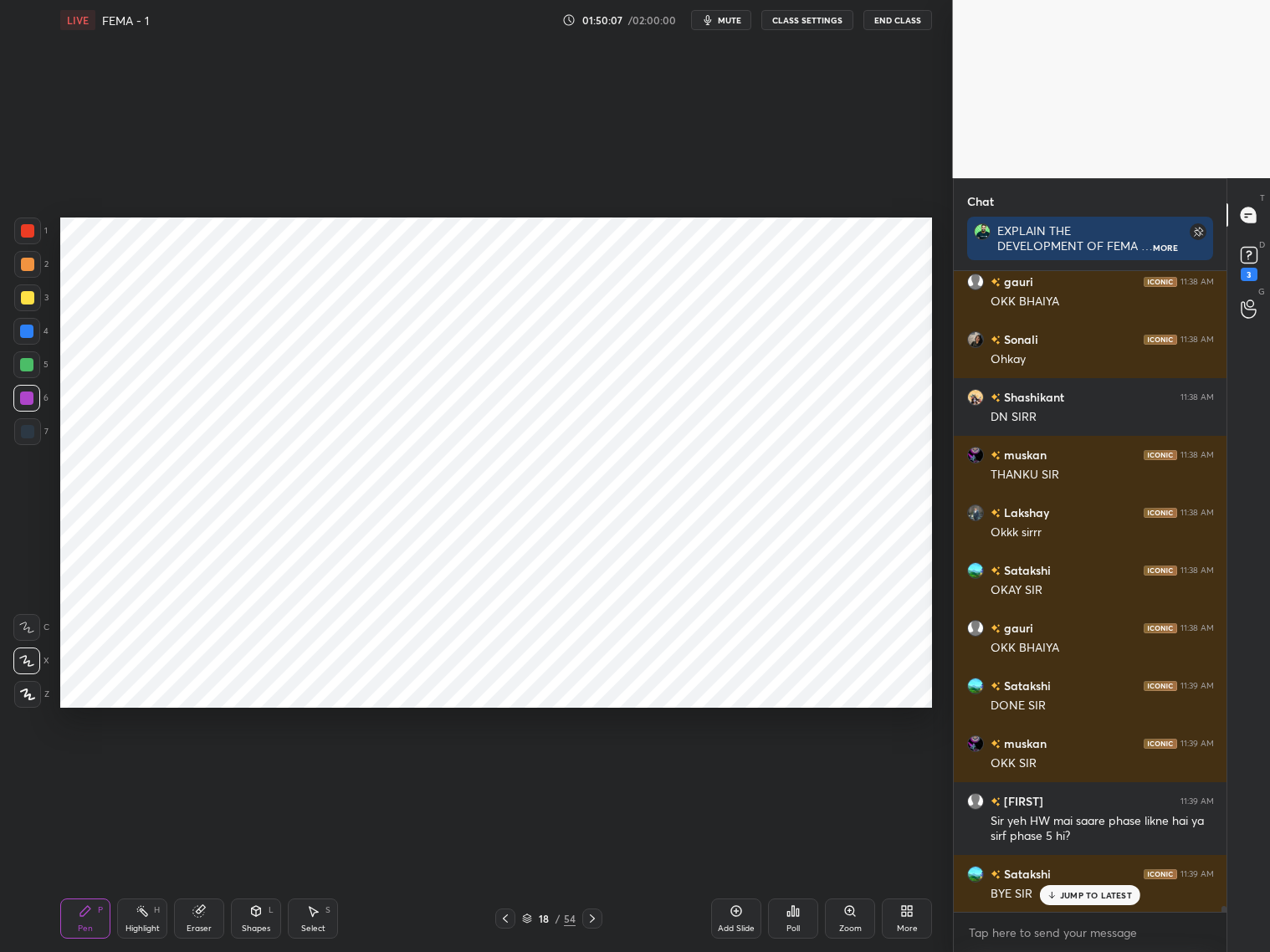 click on "JUMP TO LATEST" at bounding box center [1096, 895] 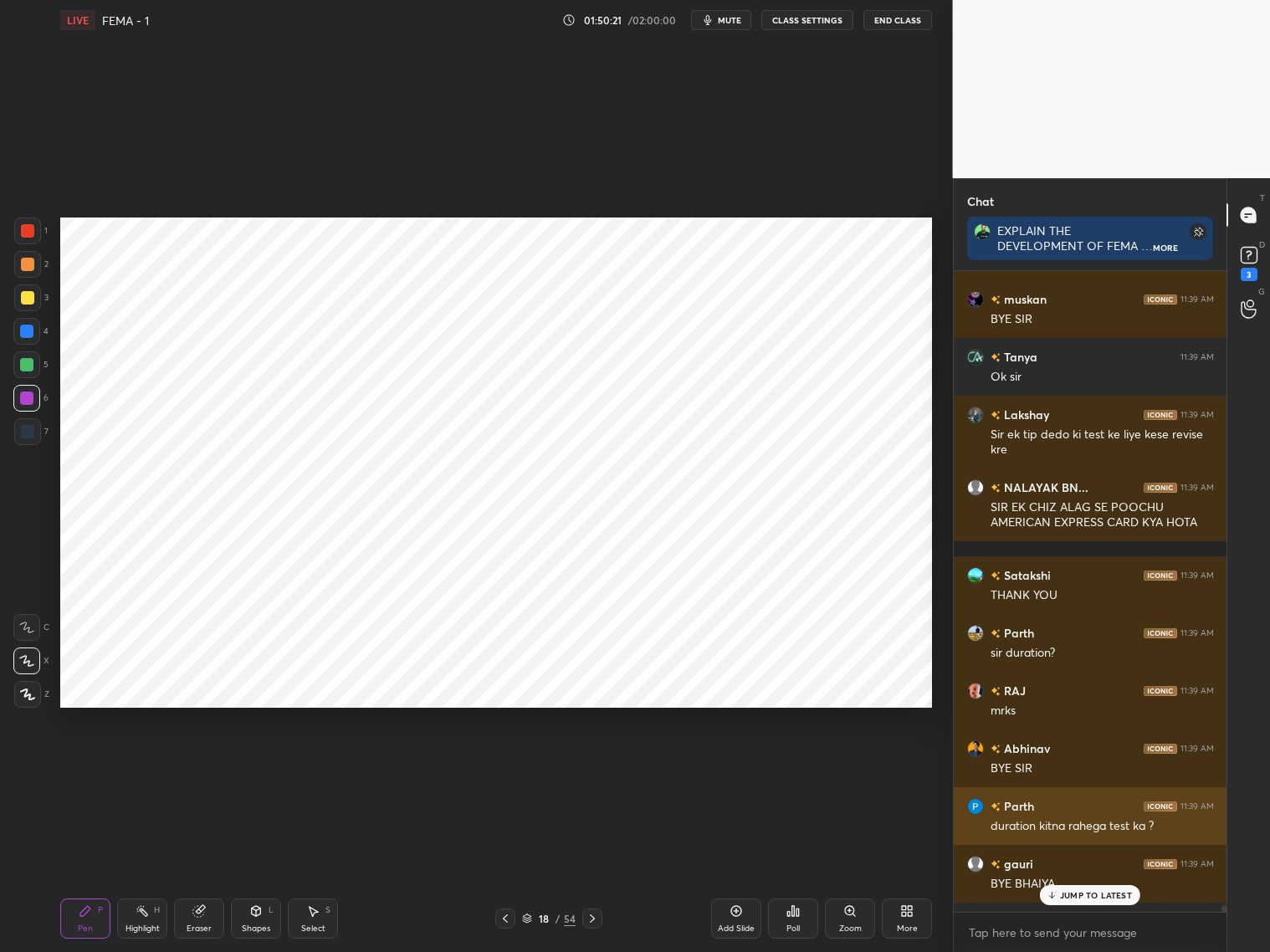 scroll, scrollTop: 71848, scrollLeft: 0, axis: vertical 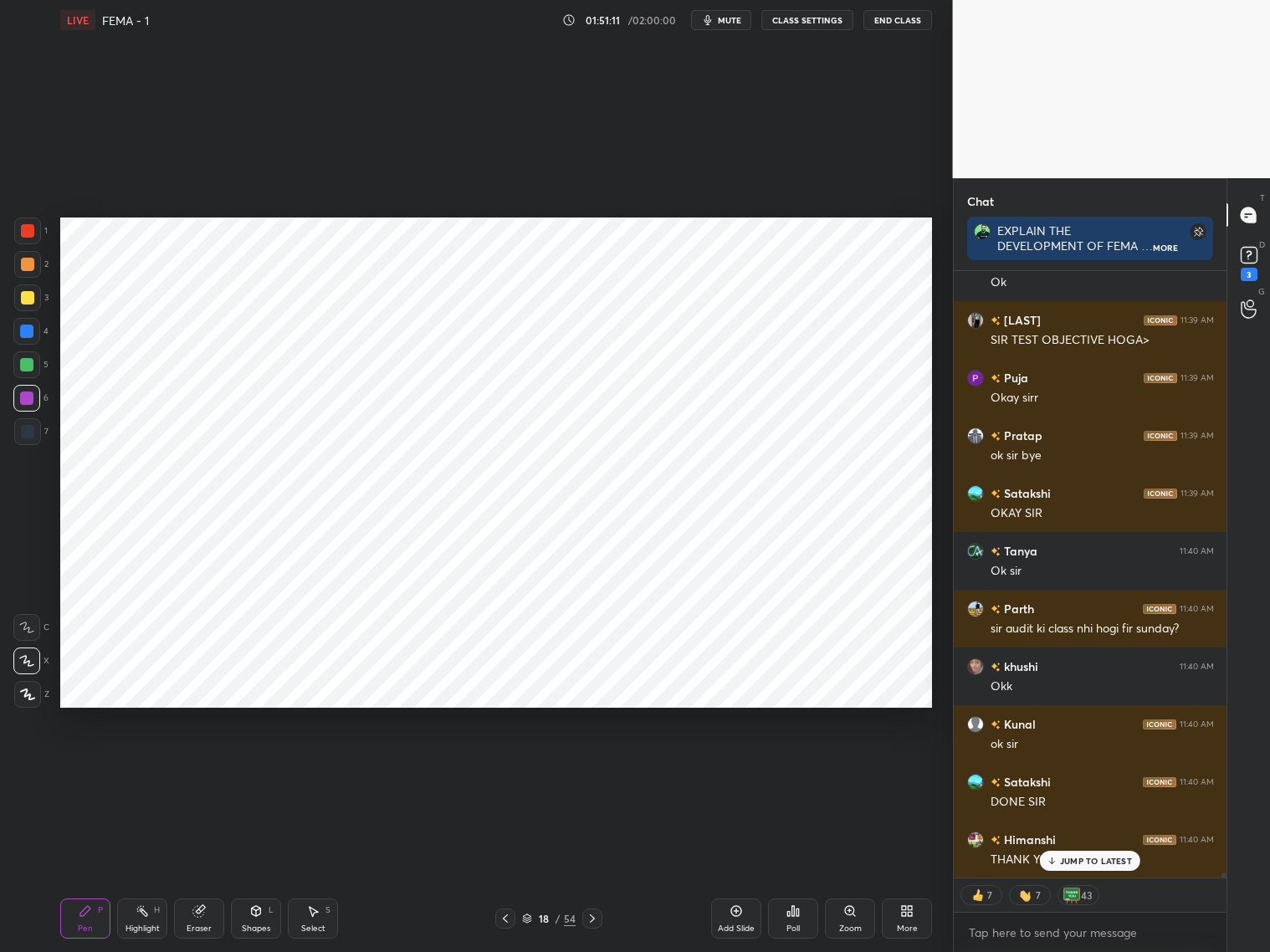 click on "Eraser" at bounding box center (199, 919) 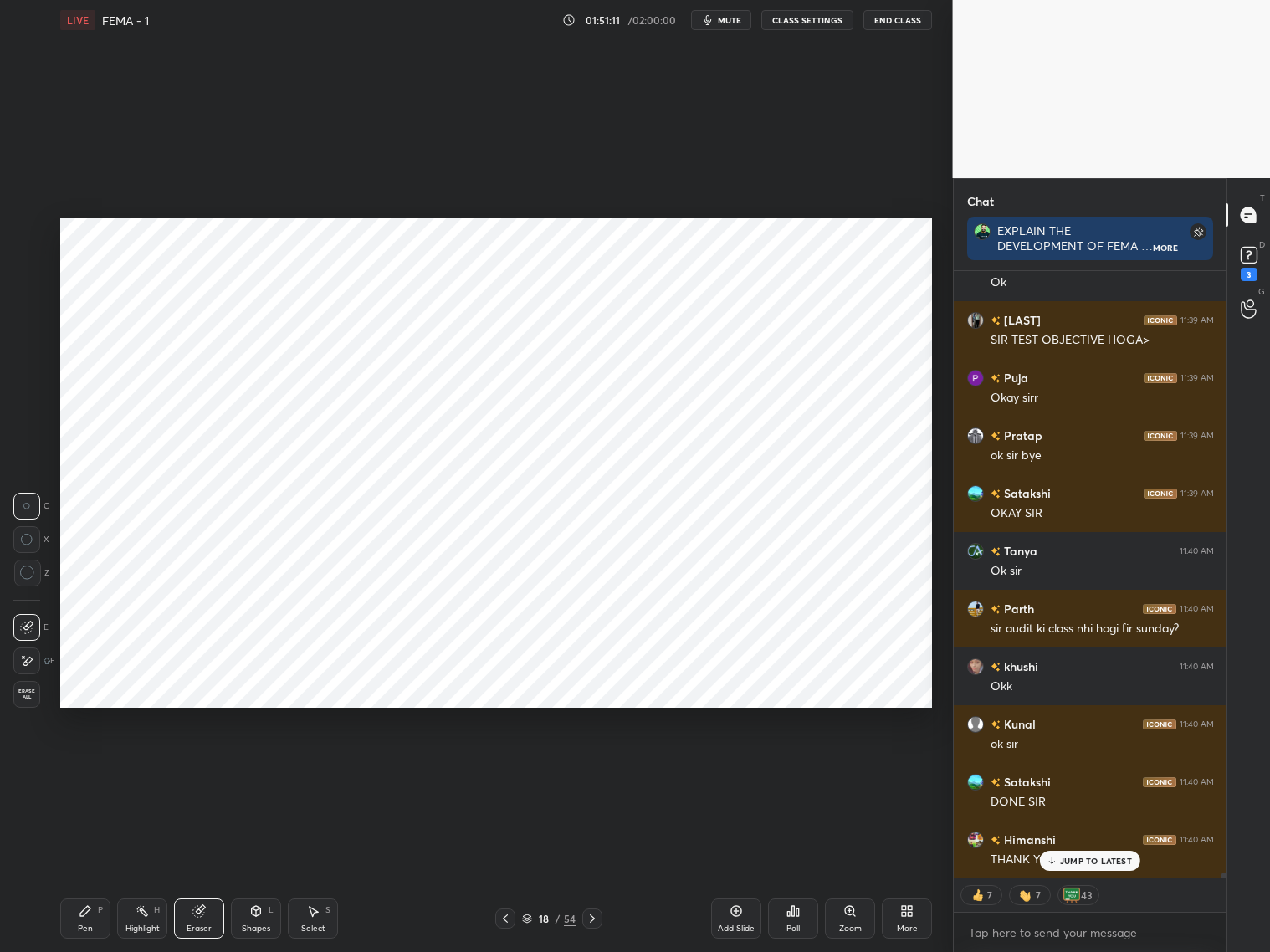scroll, scrollTop: 73455, scrollLeft: 0, axis: vertical 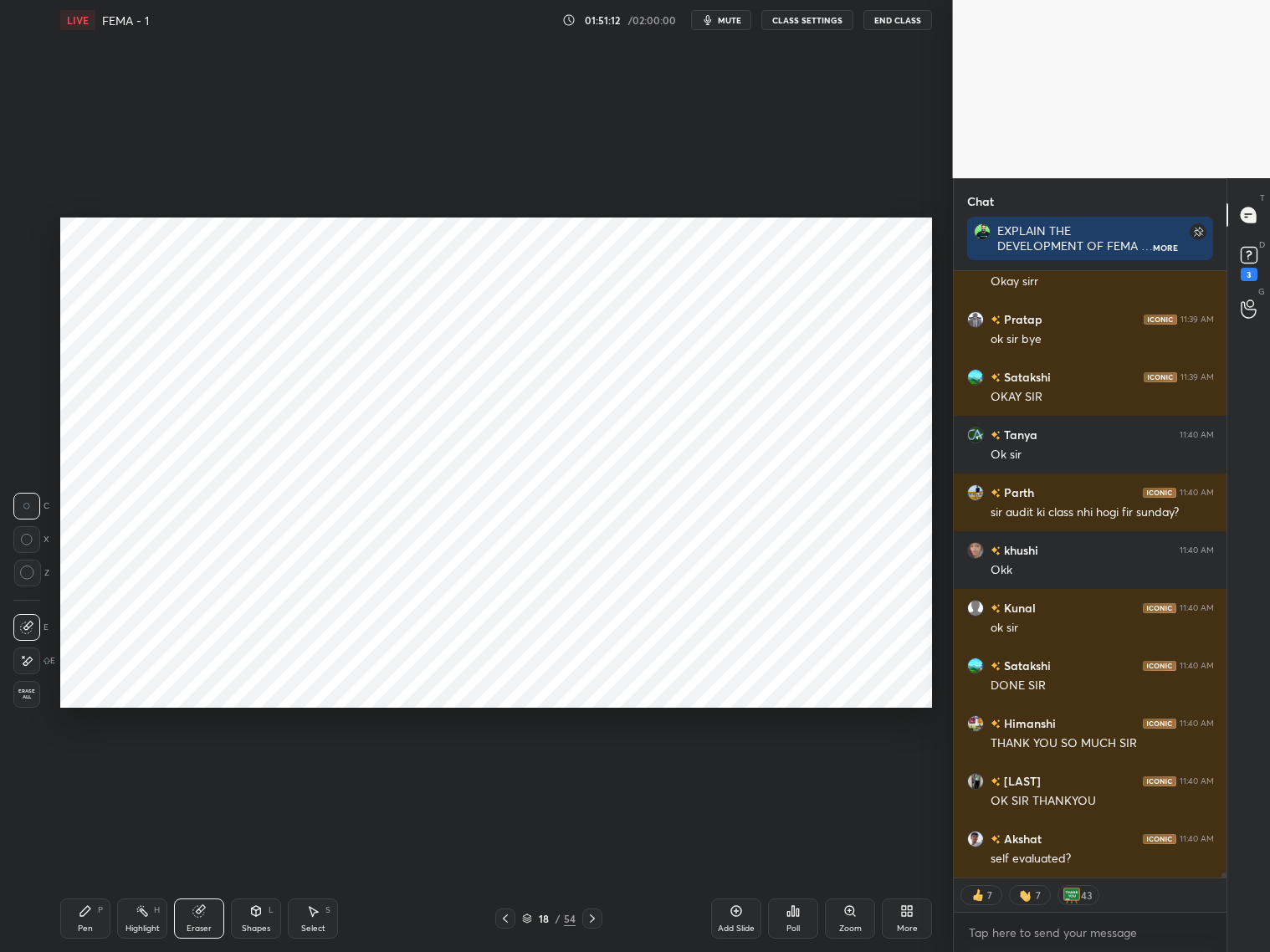 click on "Pen P" at bounding box center (85, 919) 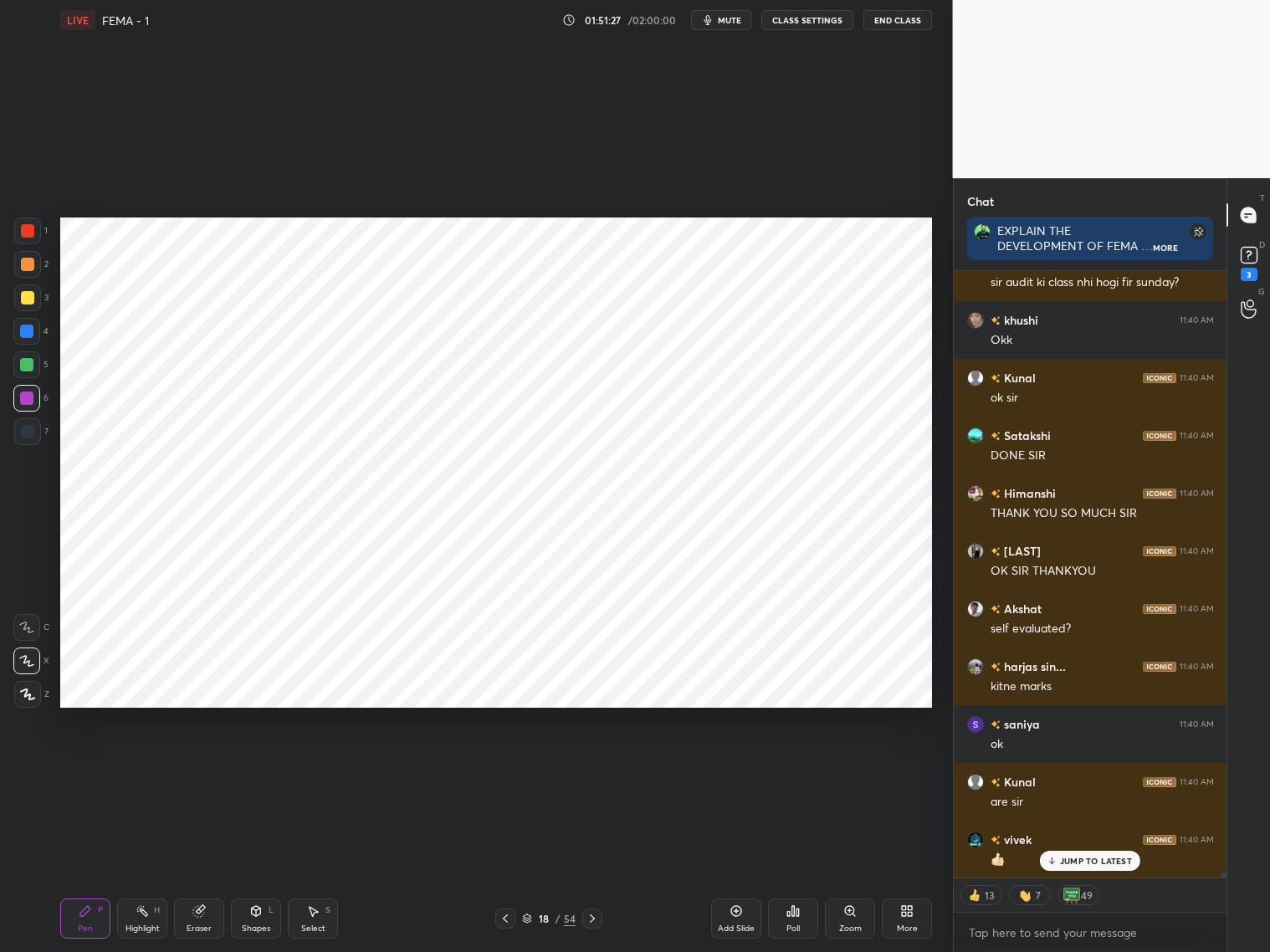 scroll, scrollTop: 73744, scrollLeft: 0, axis: vertical 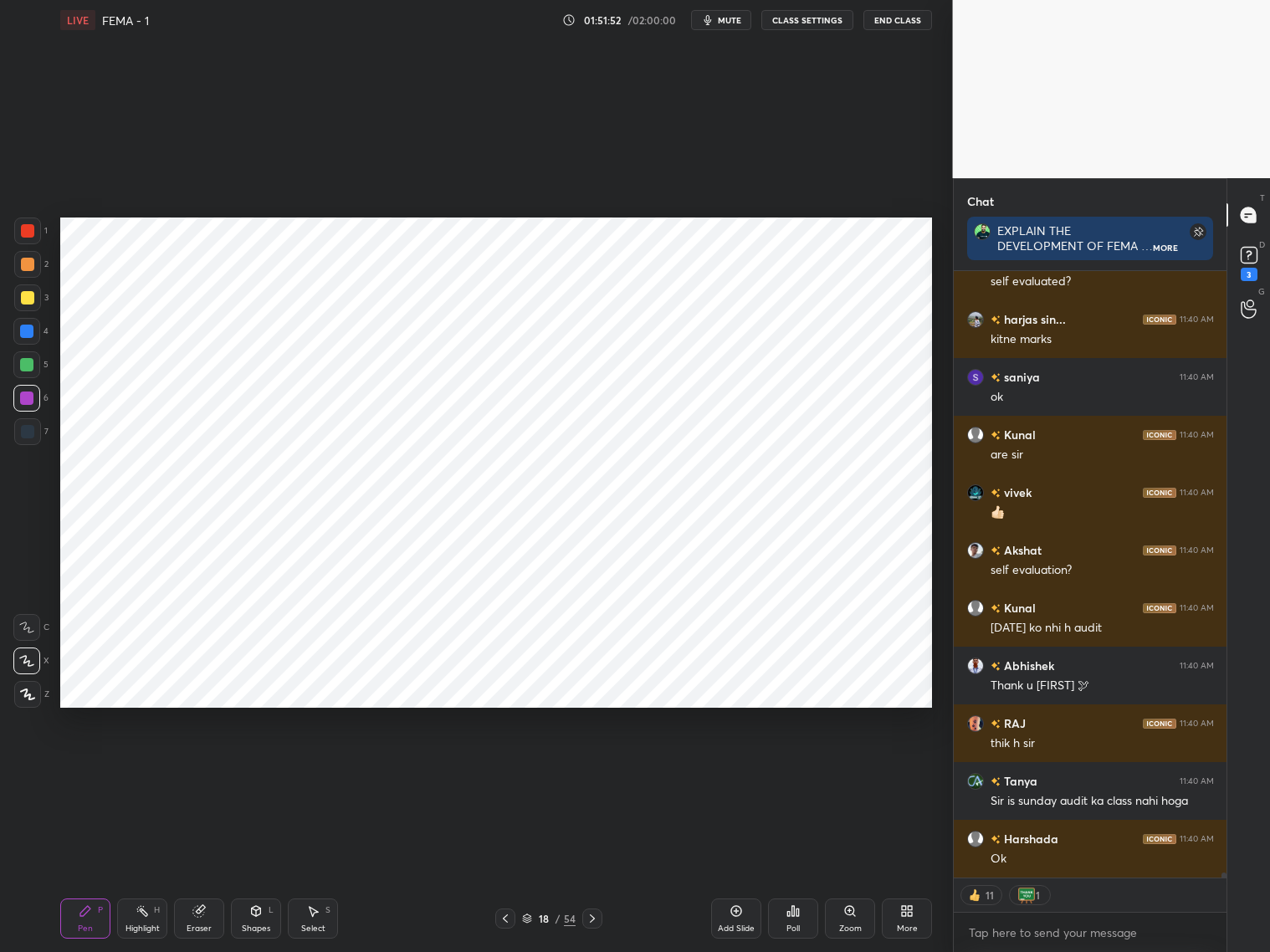drag, startPoint x: 188, startPoint y: 921, endPoint x: 186, endPoint y: 908, distance: 13.152946 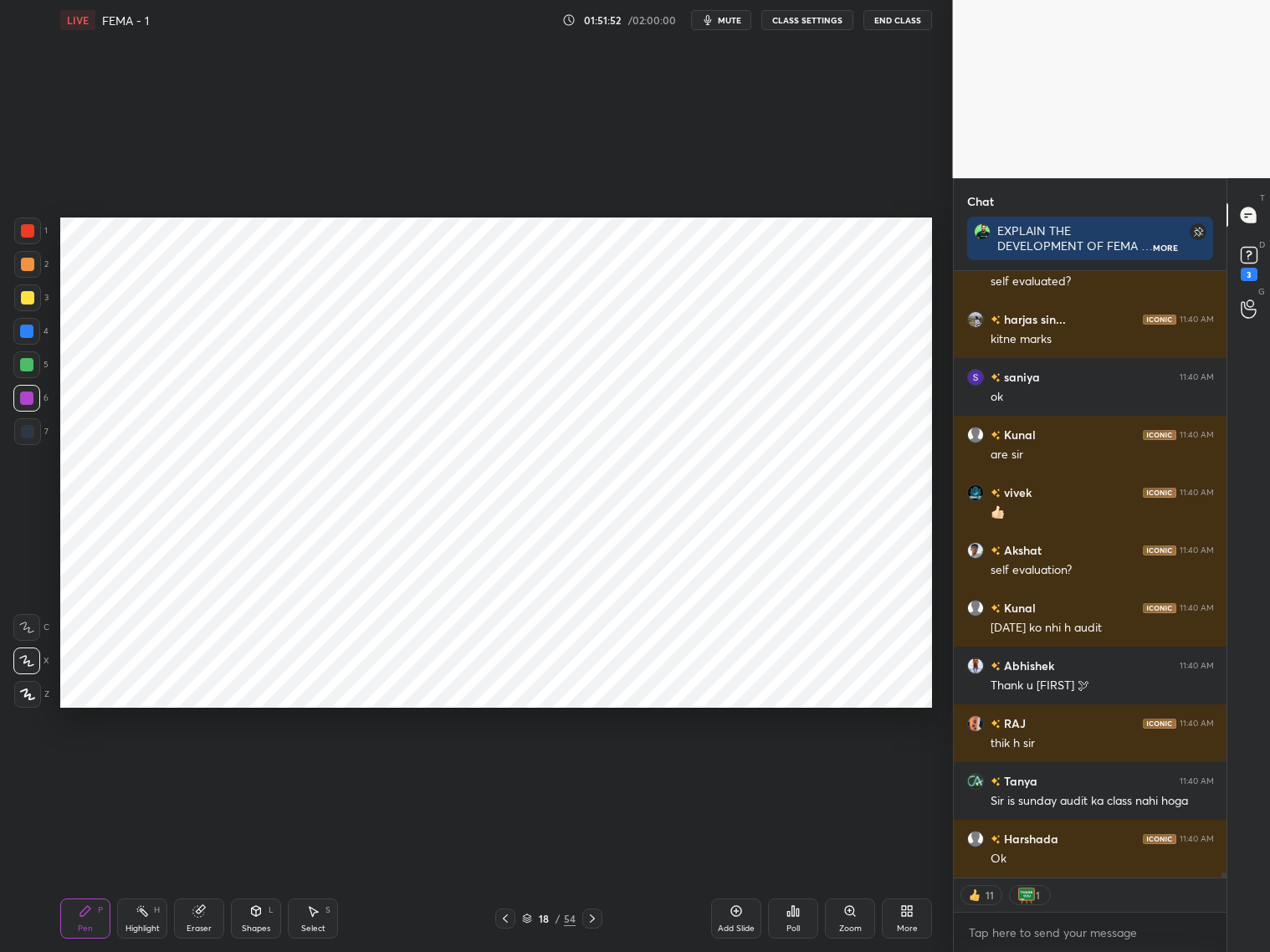 click on "Eraser" at bounding box center [199, 919] 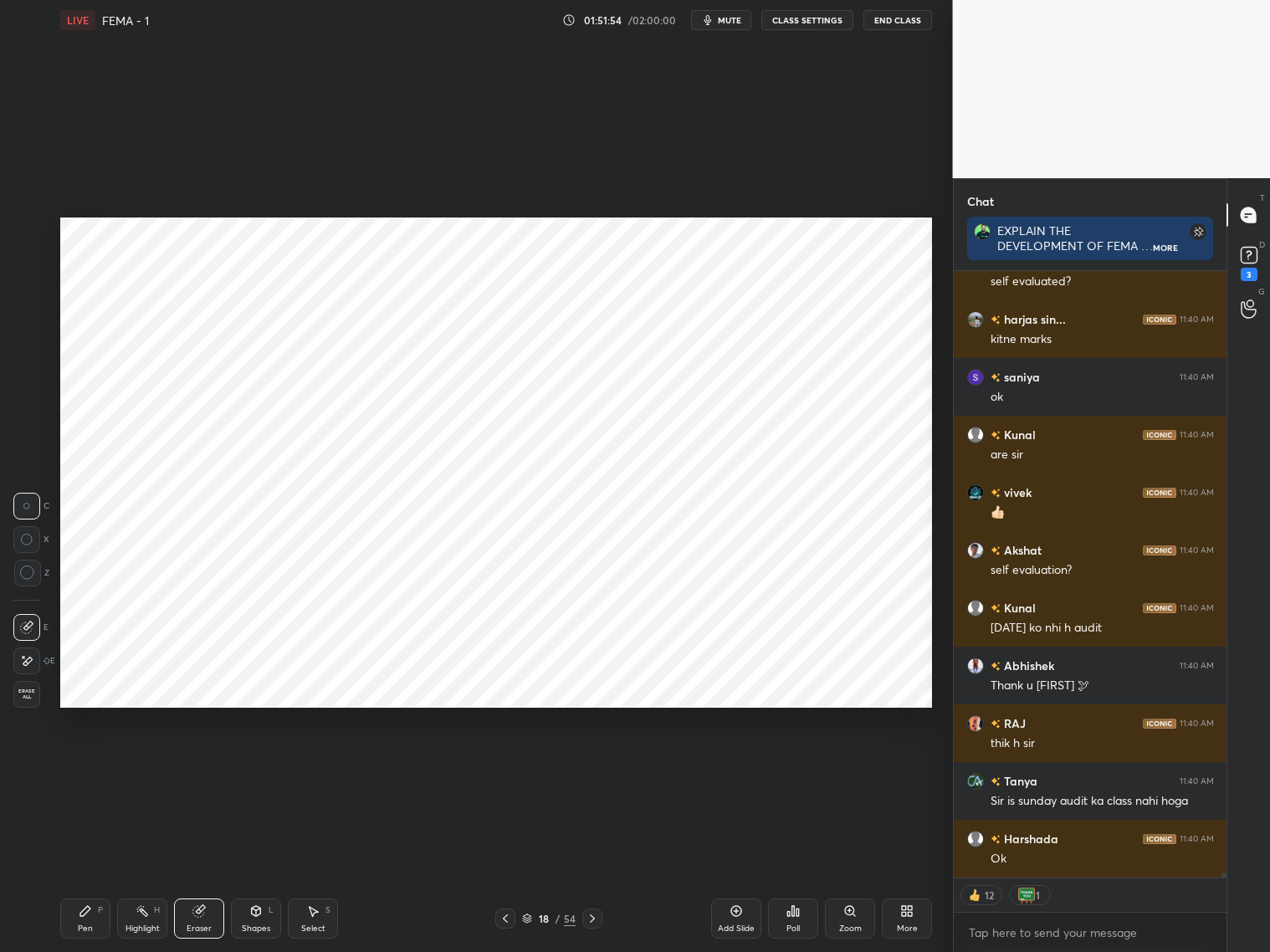 drag, startPoint x: 111, startPoint y: 919, endPoint x: 105, endPoint y: 905, distance: 15.231546 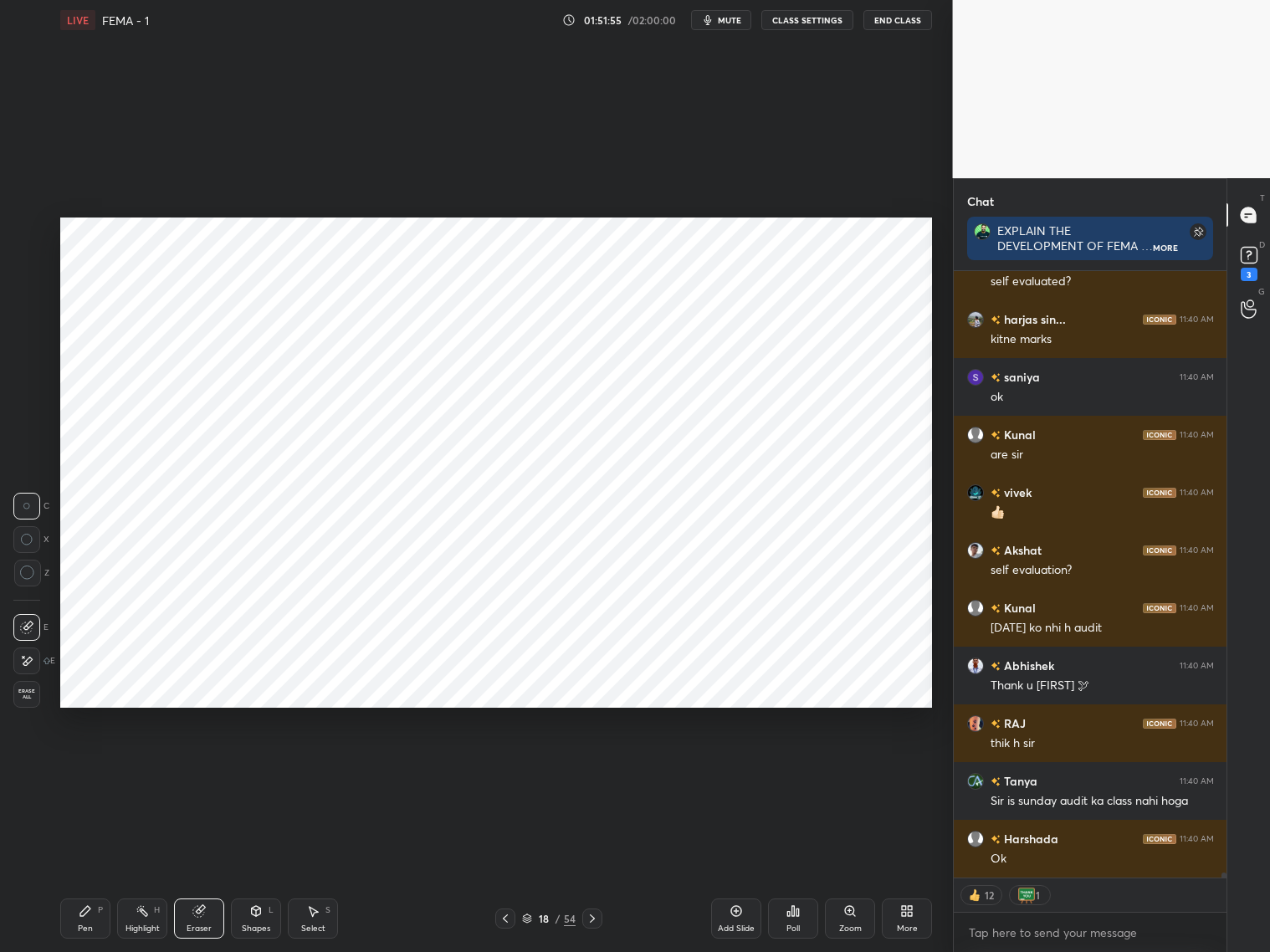 click 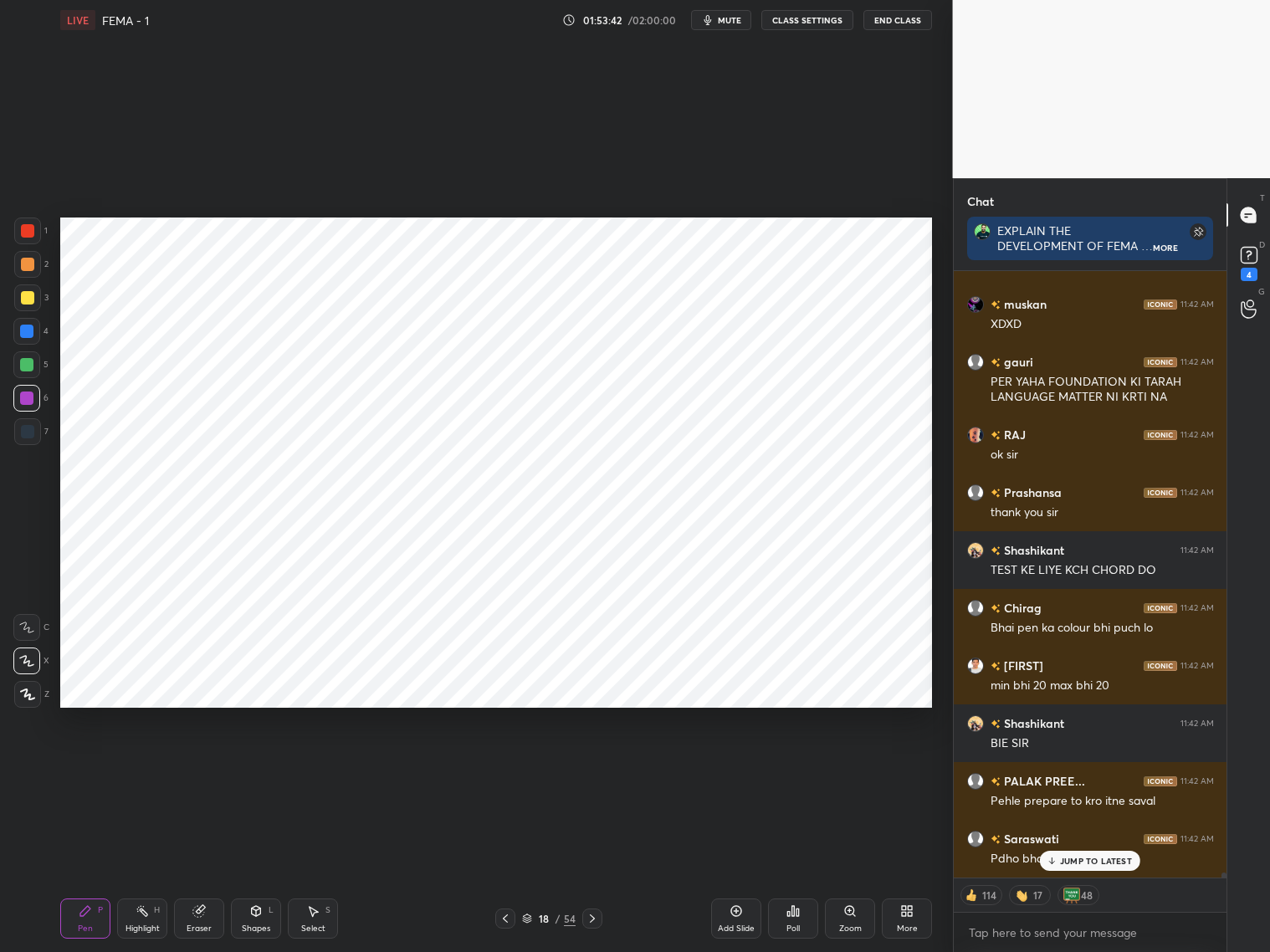 scroll, scrollTop: 74180, scrollLeft: 0, axis: vertical 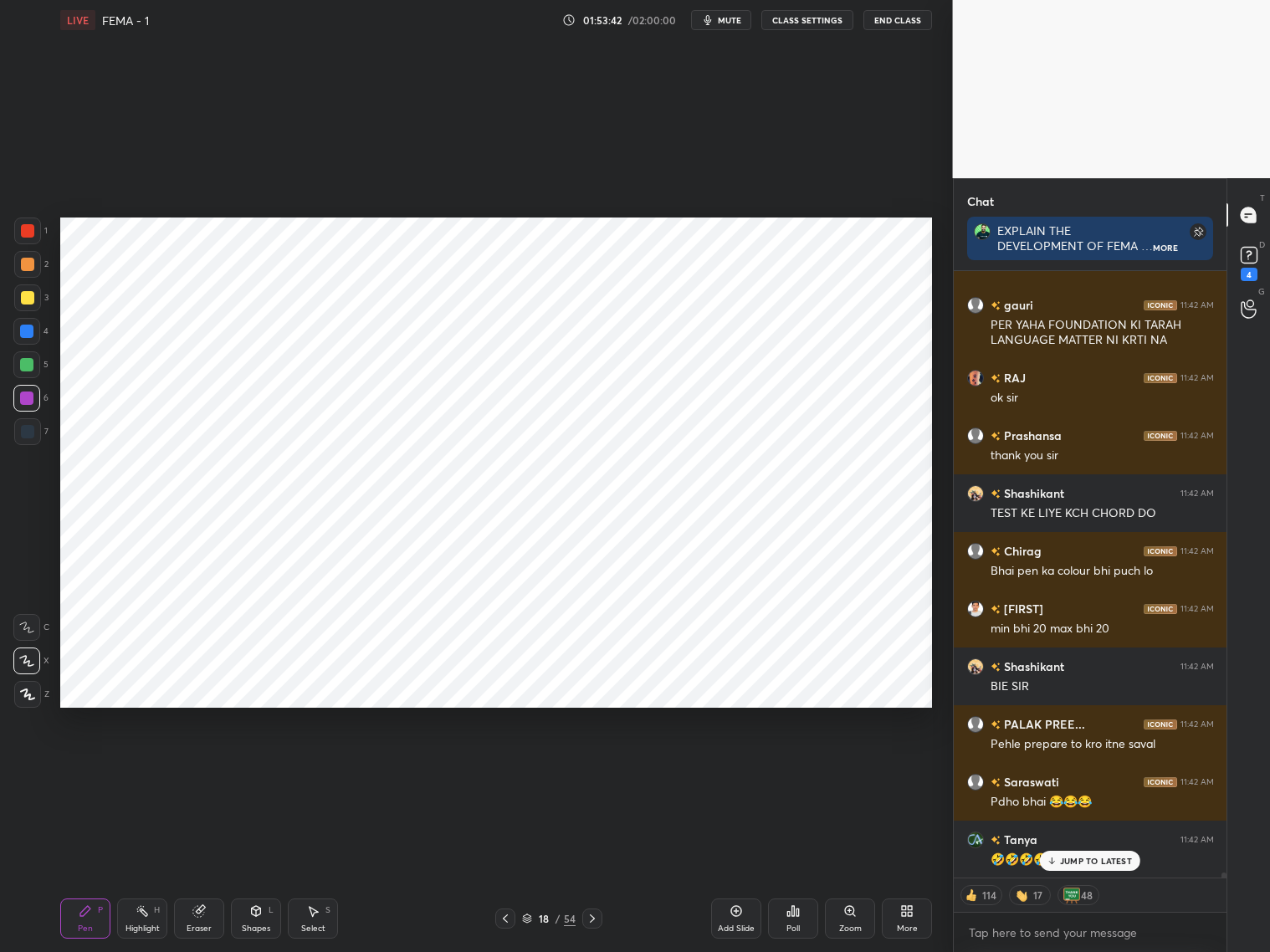 click on "End Class" at bounding box center [898, 20] 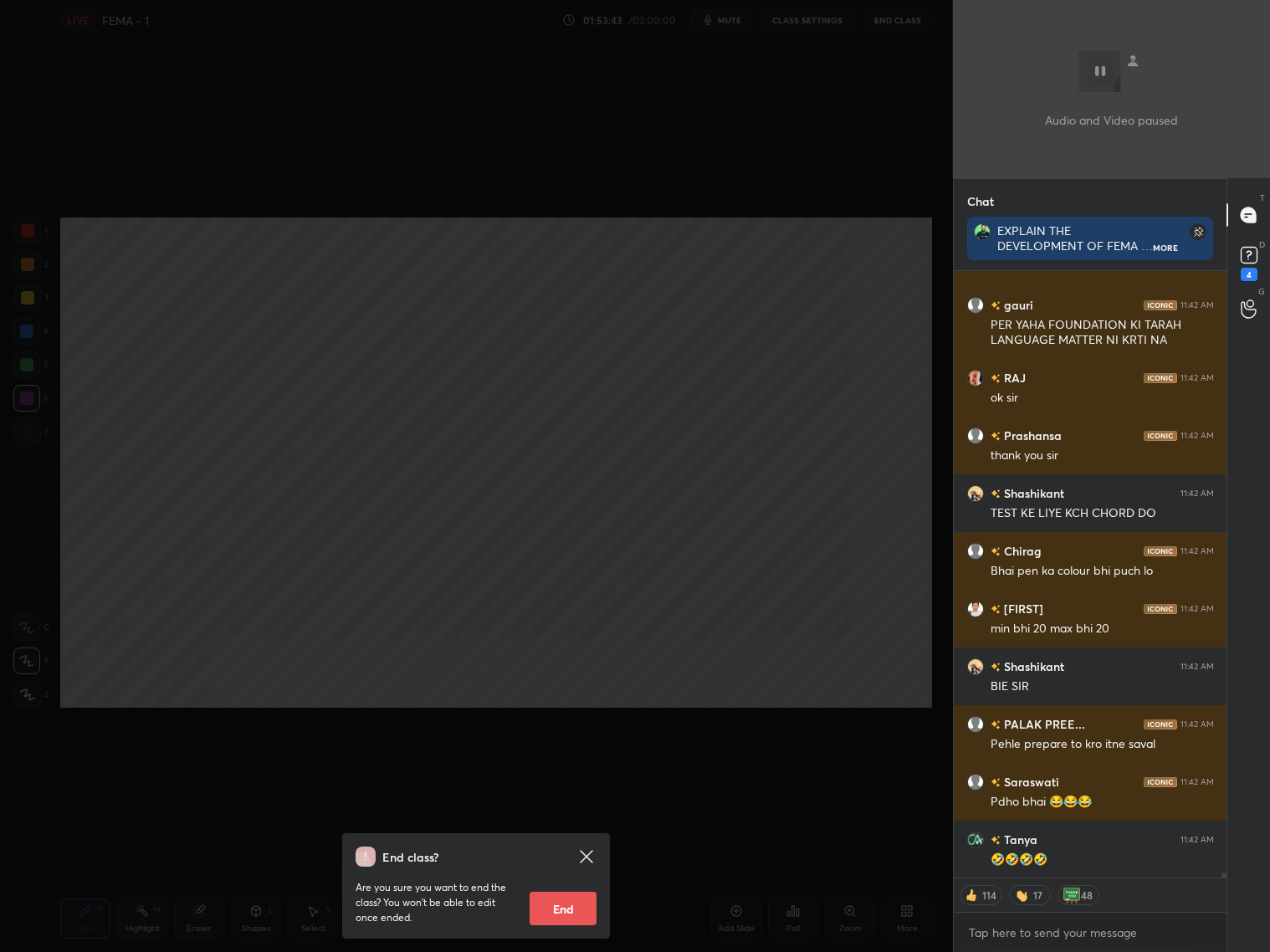 scroll, scrollTop: 74238, scrollLeft: 0, axis: vertical 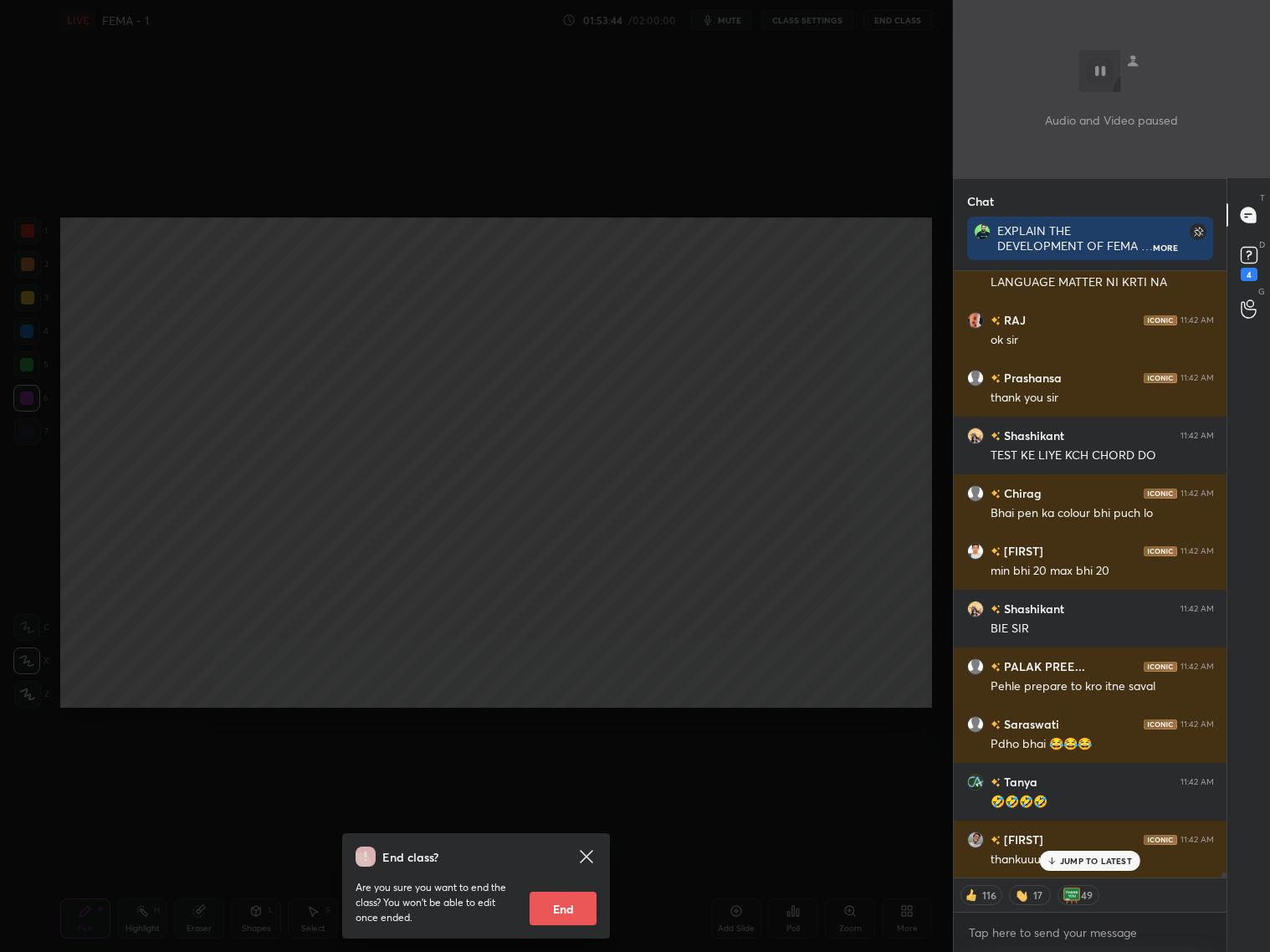 click on "End" at bounding box center [563, 908] 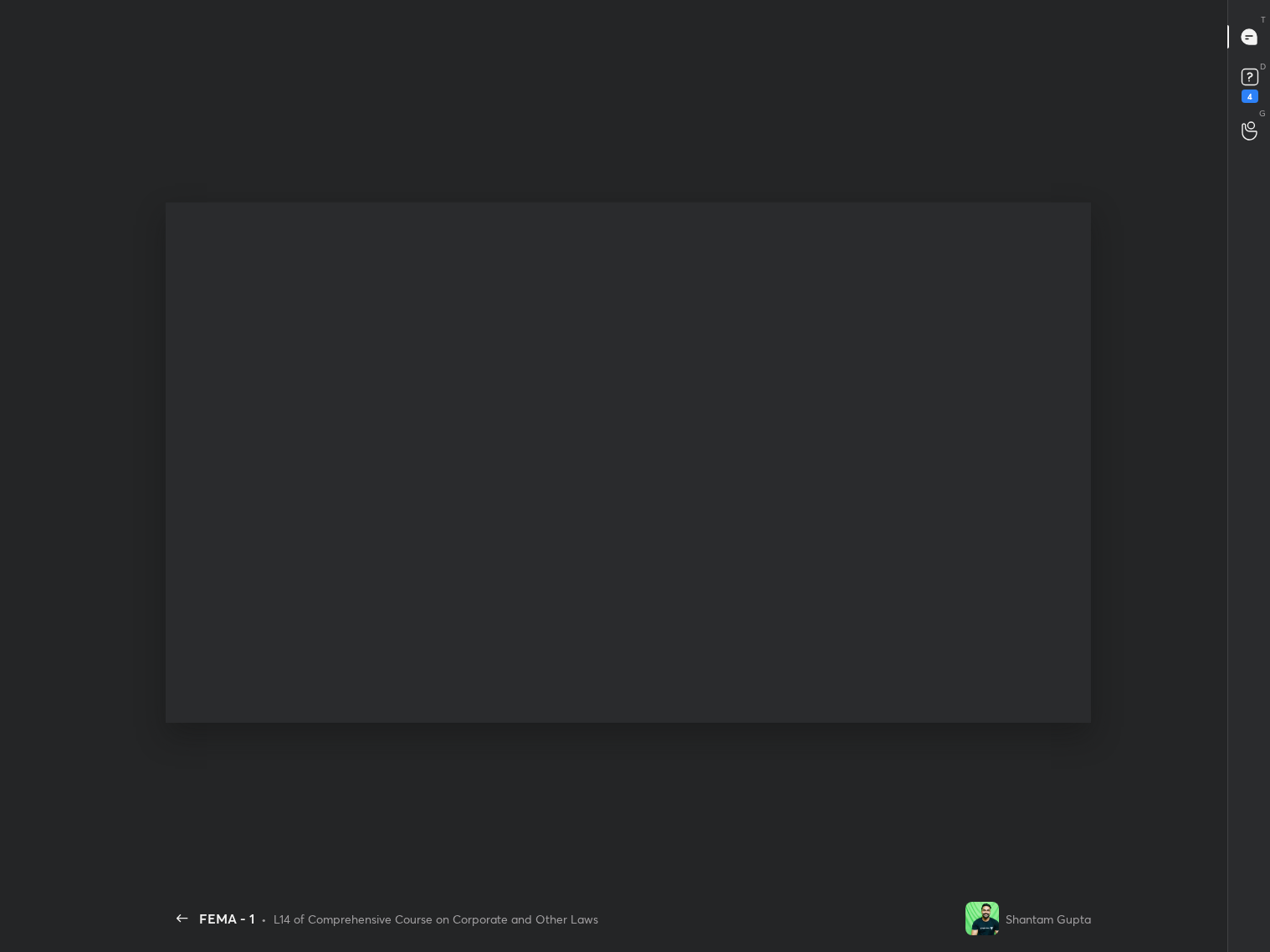 scroll, scrollTop: 82811, scrollLeft: 82712, axis: both 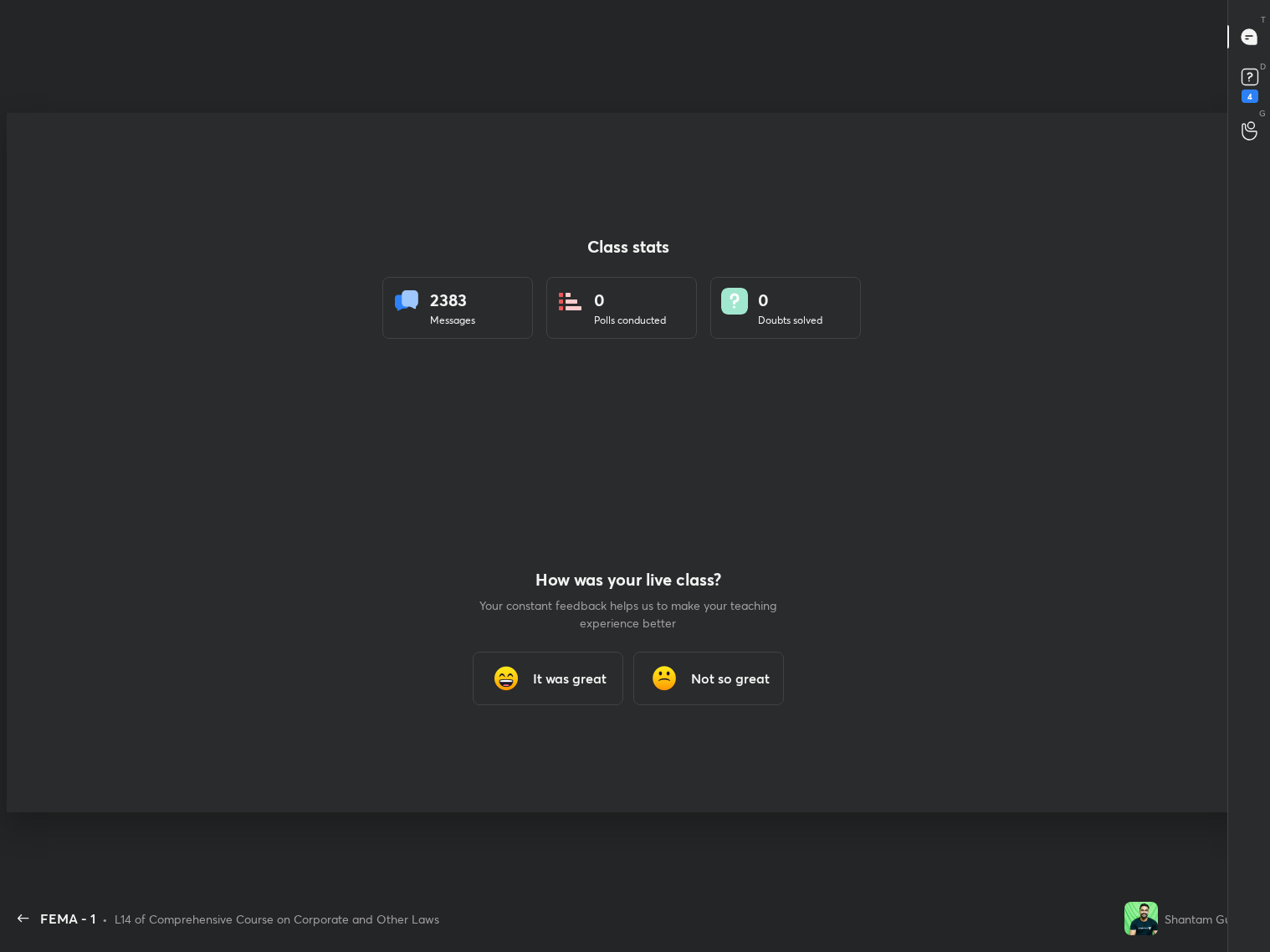 type on "x" 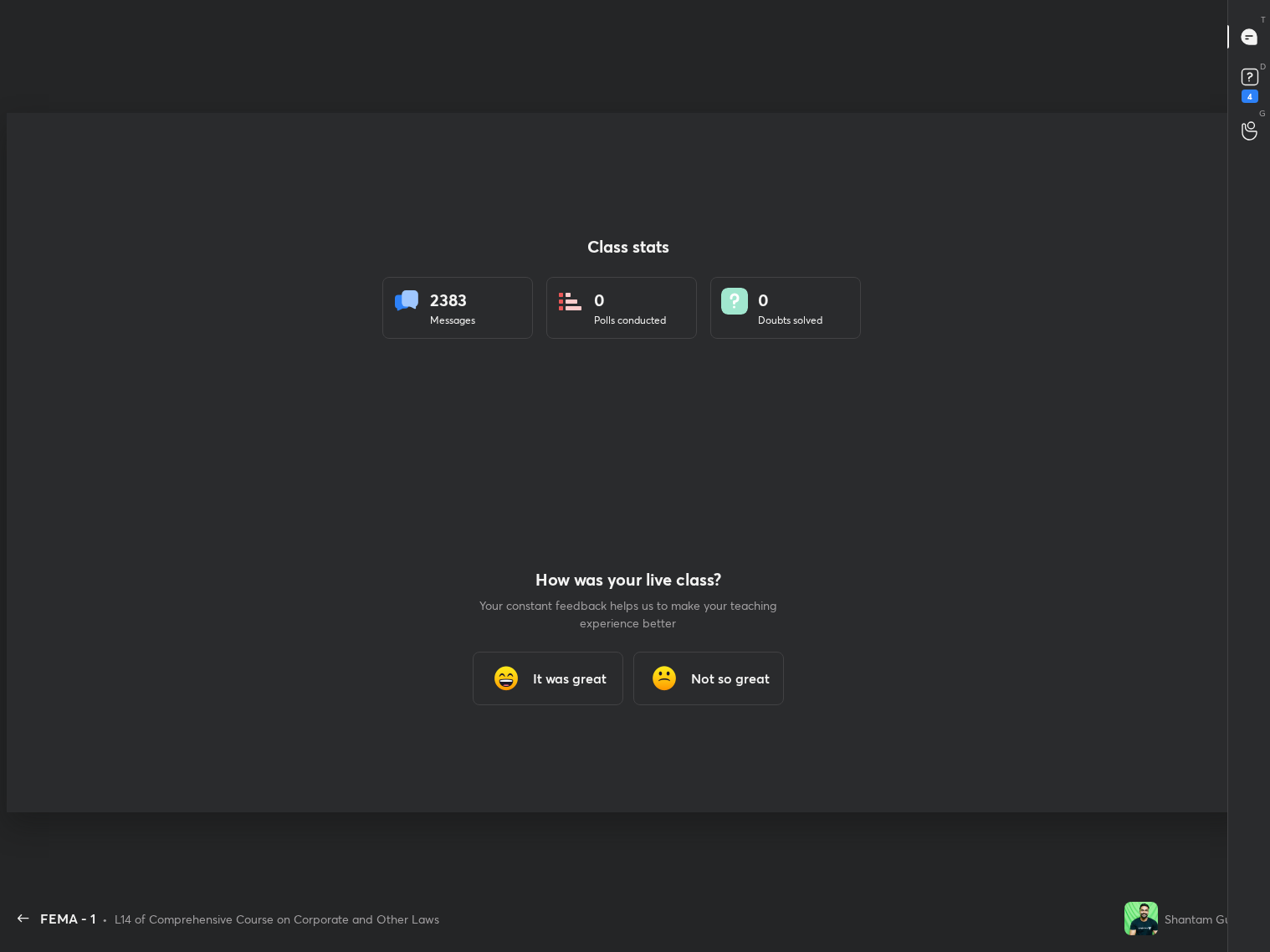 scroll, scrollTop: 5, scrollLeft: 1, axis: both 